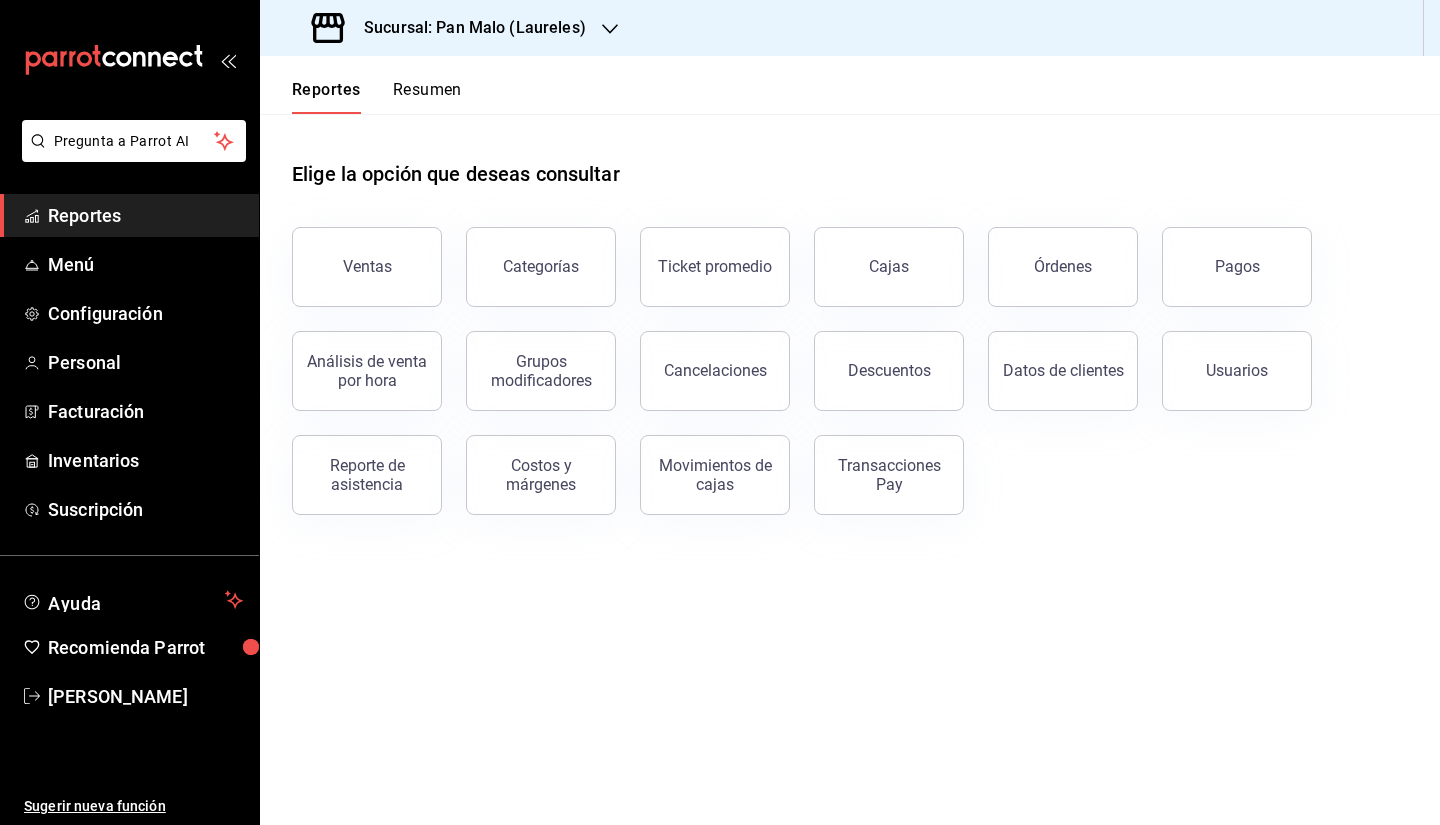 scroll, scrollTop: 0, scrollLeft: 0, axis: both 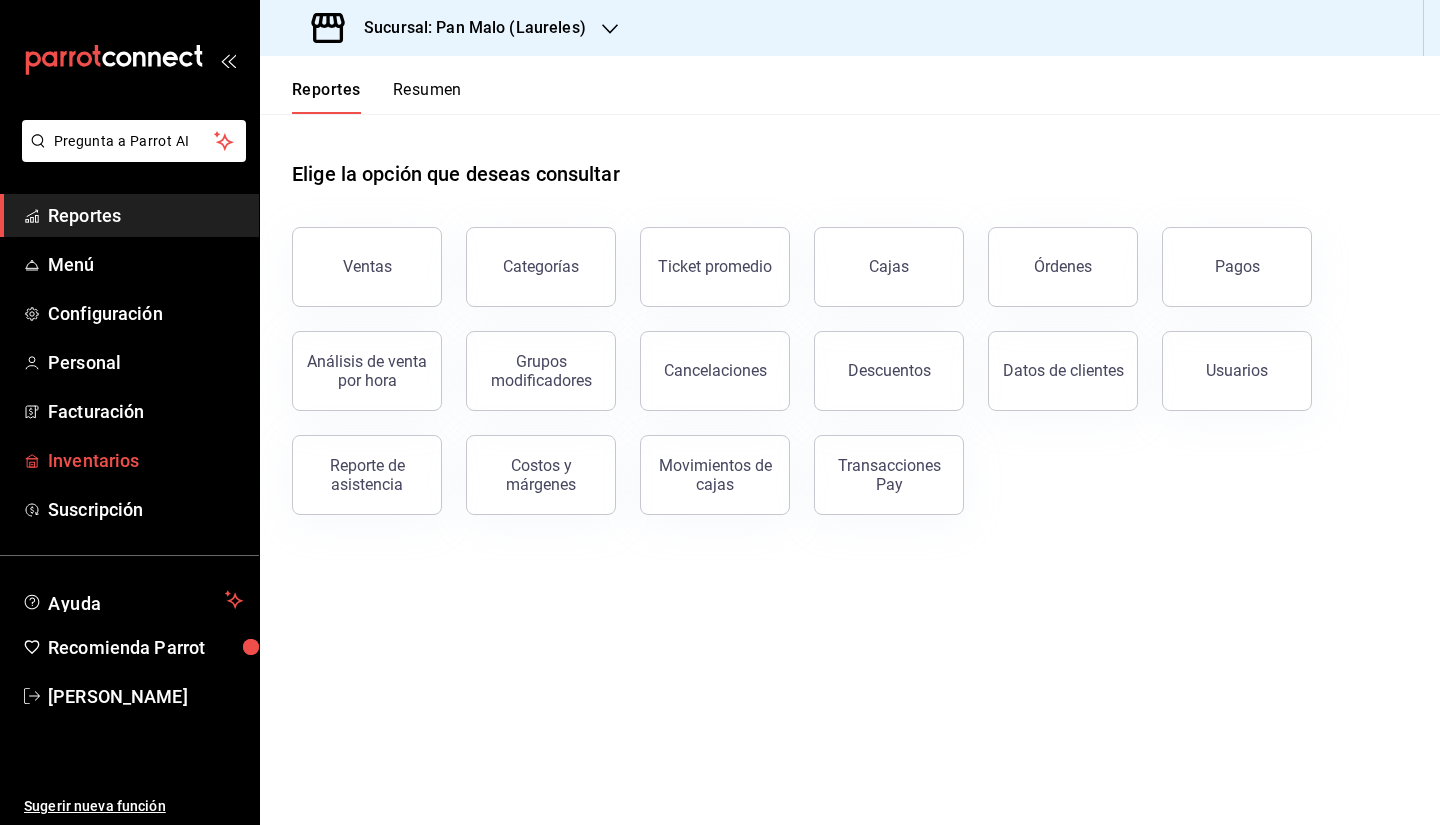 click on "Inventarios" at bounding box center (129, 460) 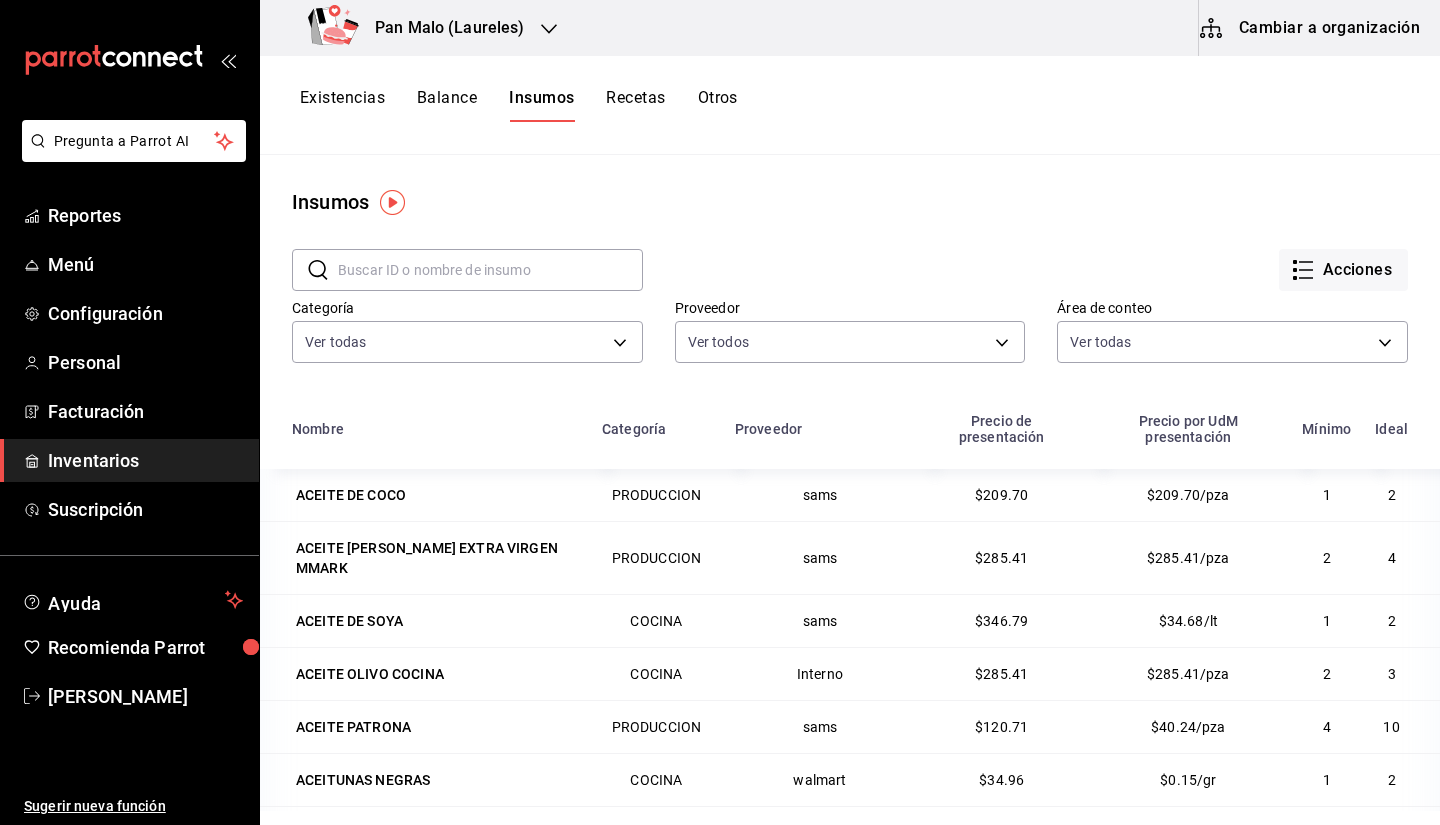 click on "Acciones" at bounding box center (1025, 254) 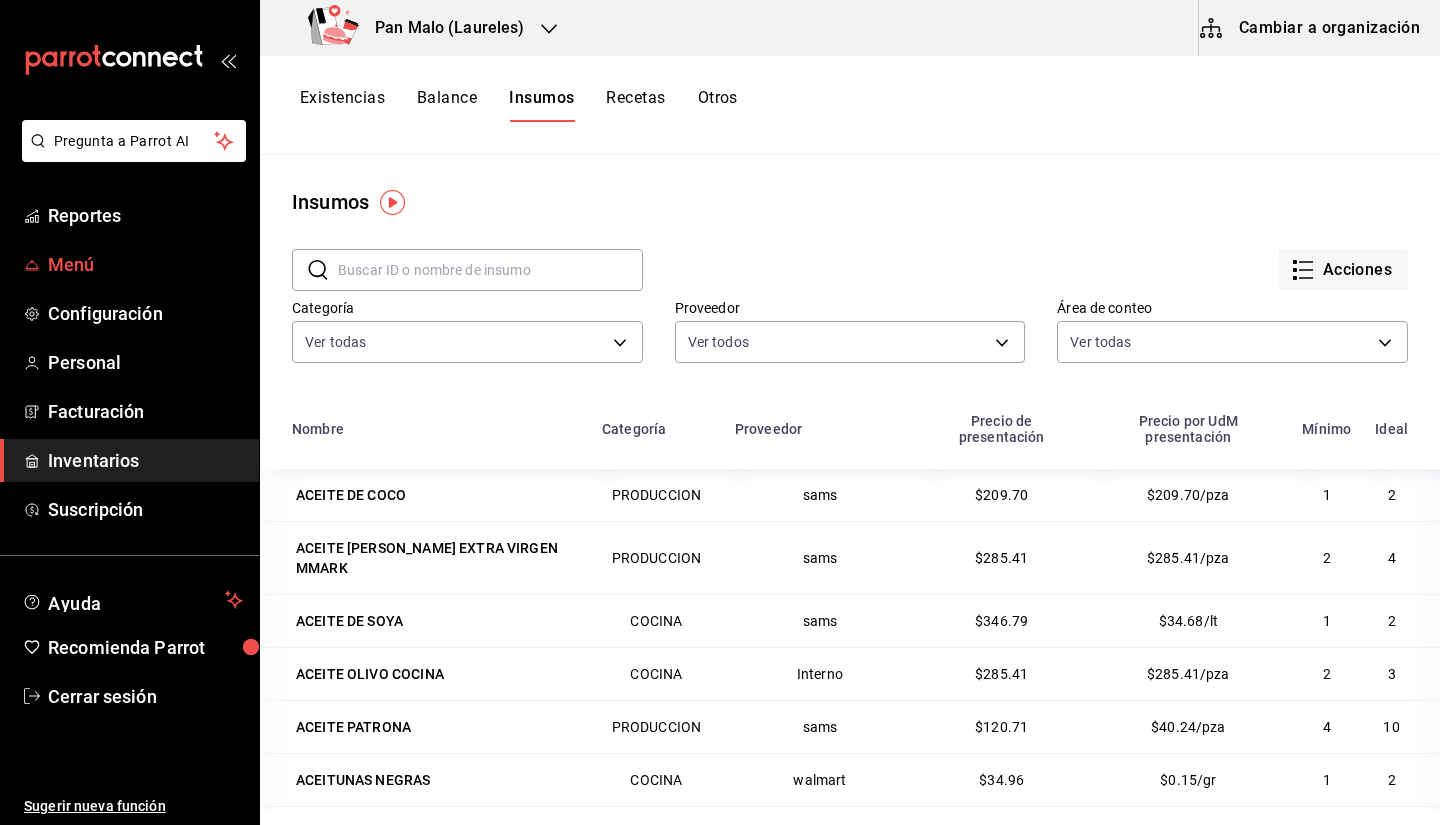 click on "Menú" at bounding box center (129, 264) 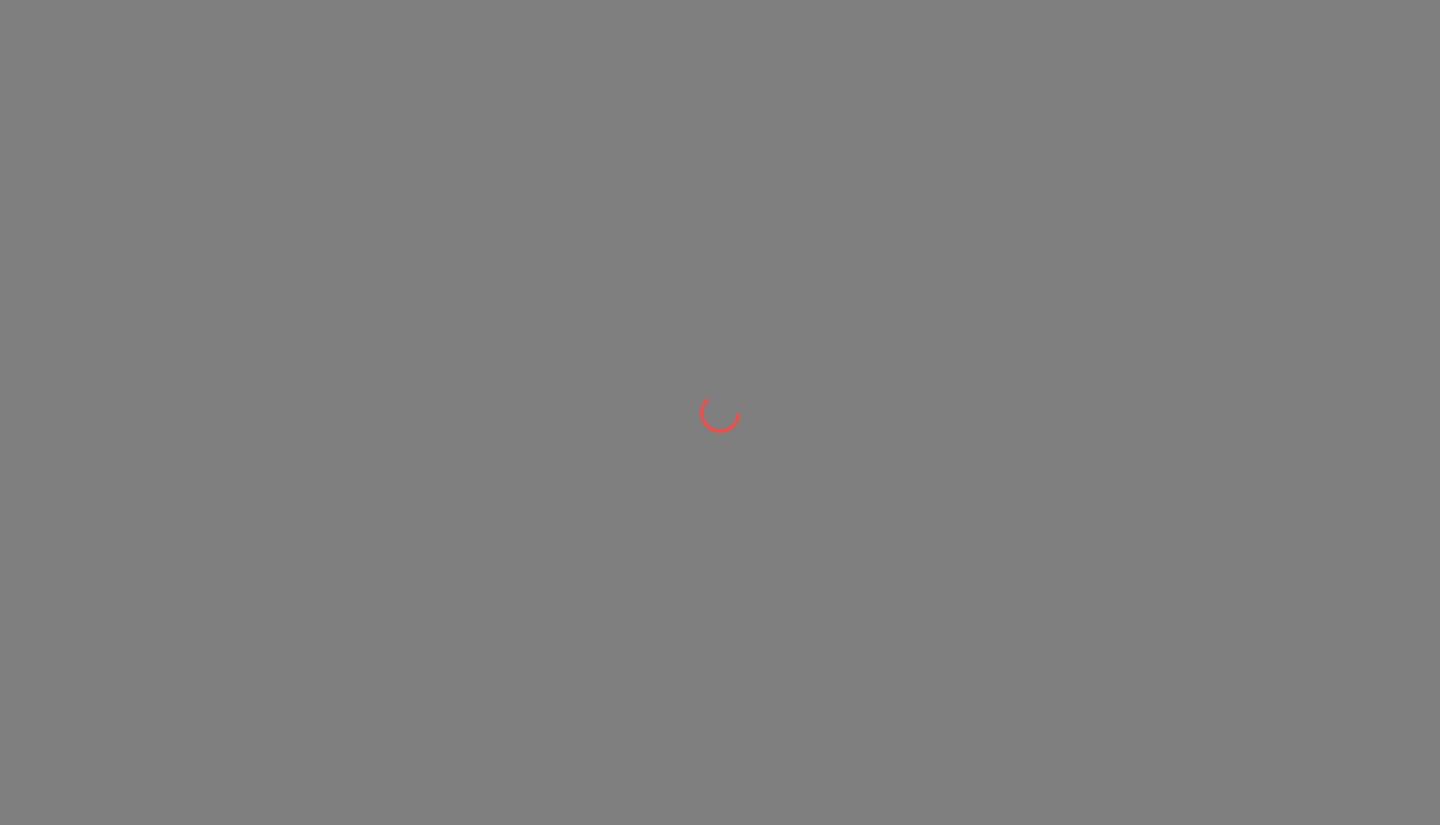 scroll, scrollTop: 0, scrollLeft: 0, axis: both 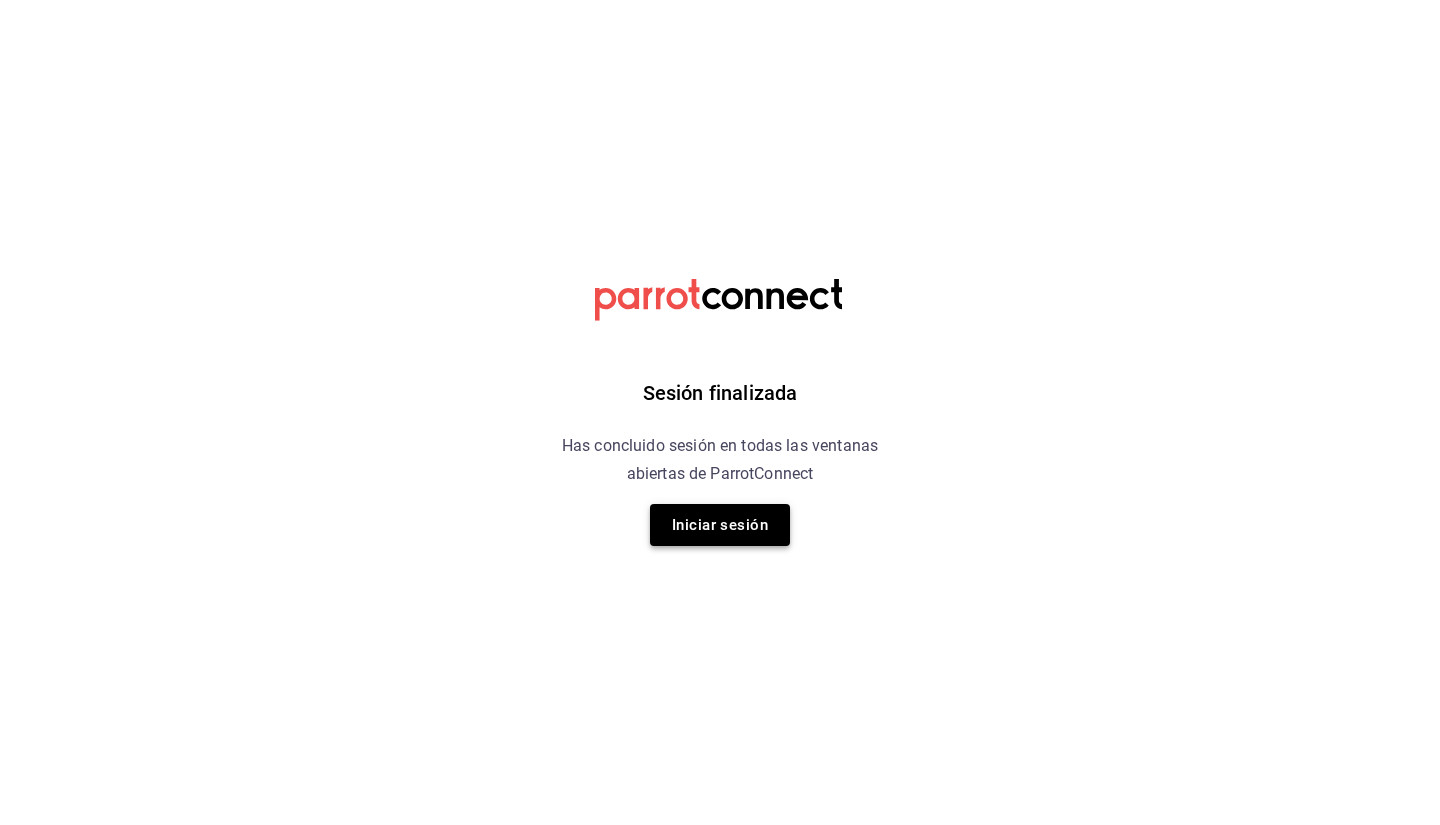 click on "Iniciar sesión" at bounding box center [720, 525] 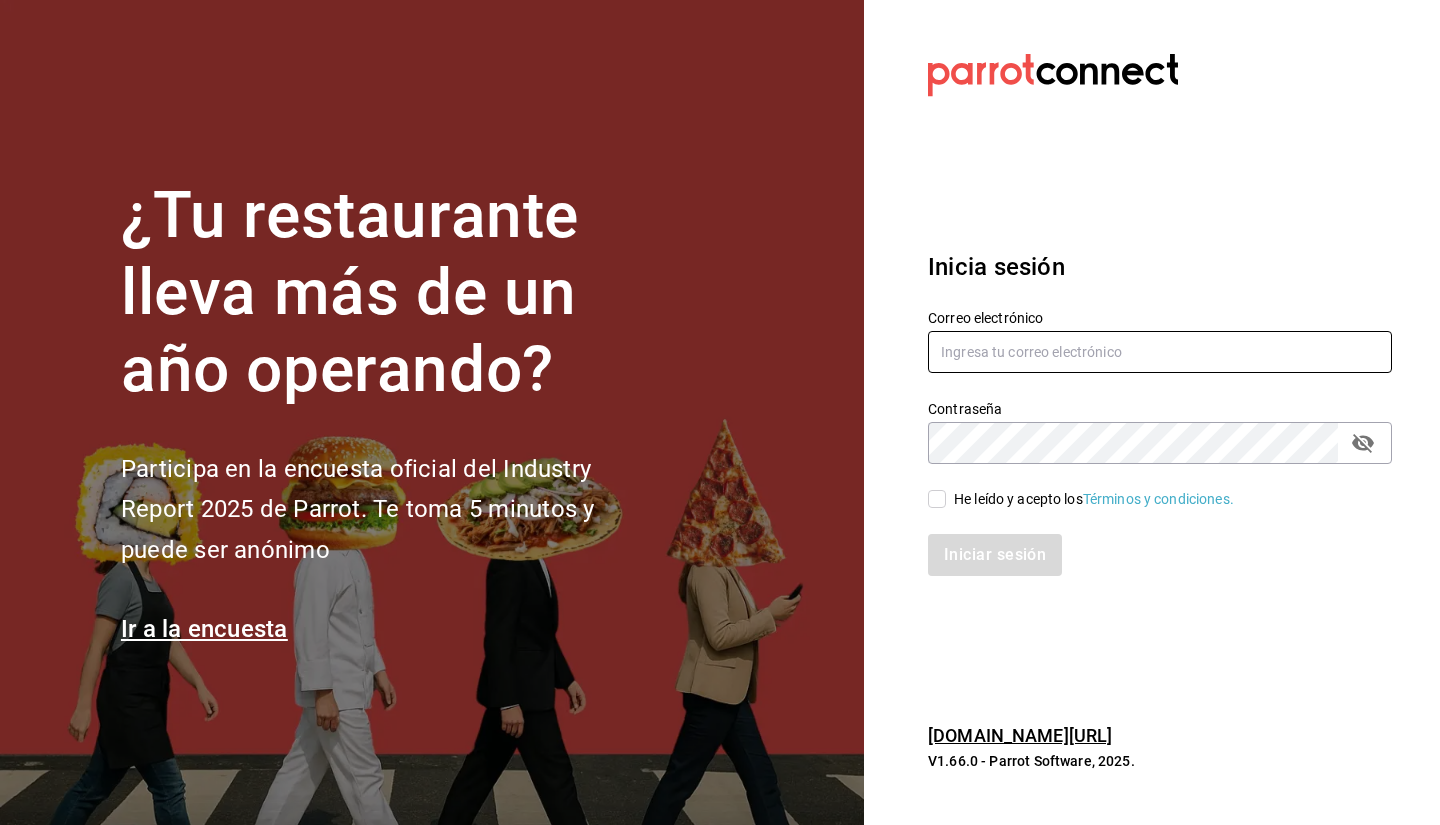 click at bounding box center [1160, 352] 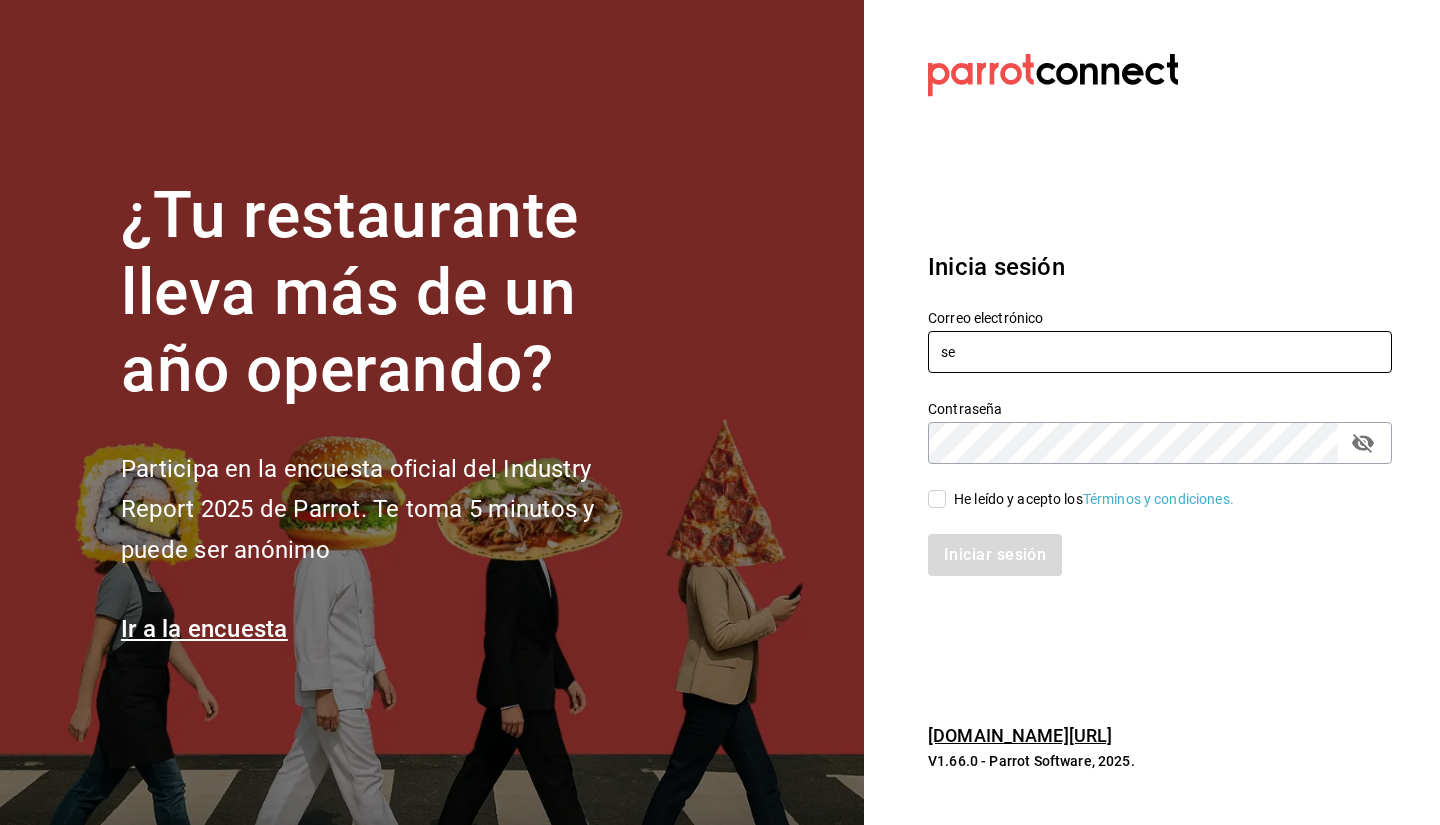 type on "sebaxvp.svp@gmail.com" 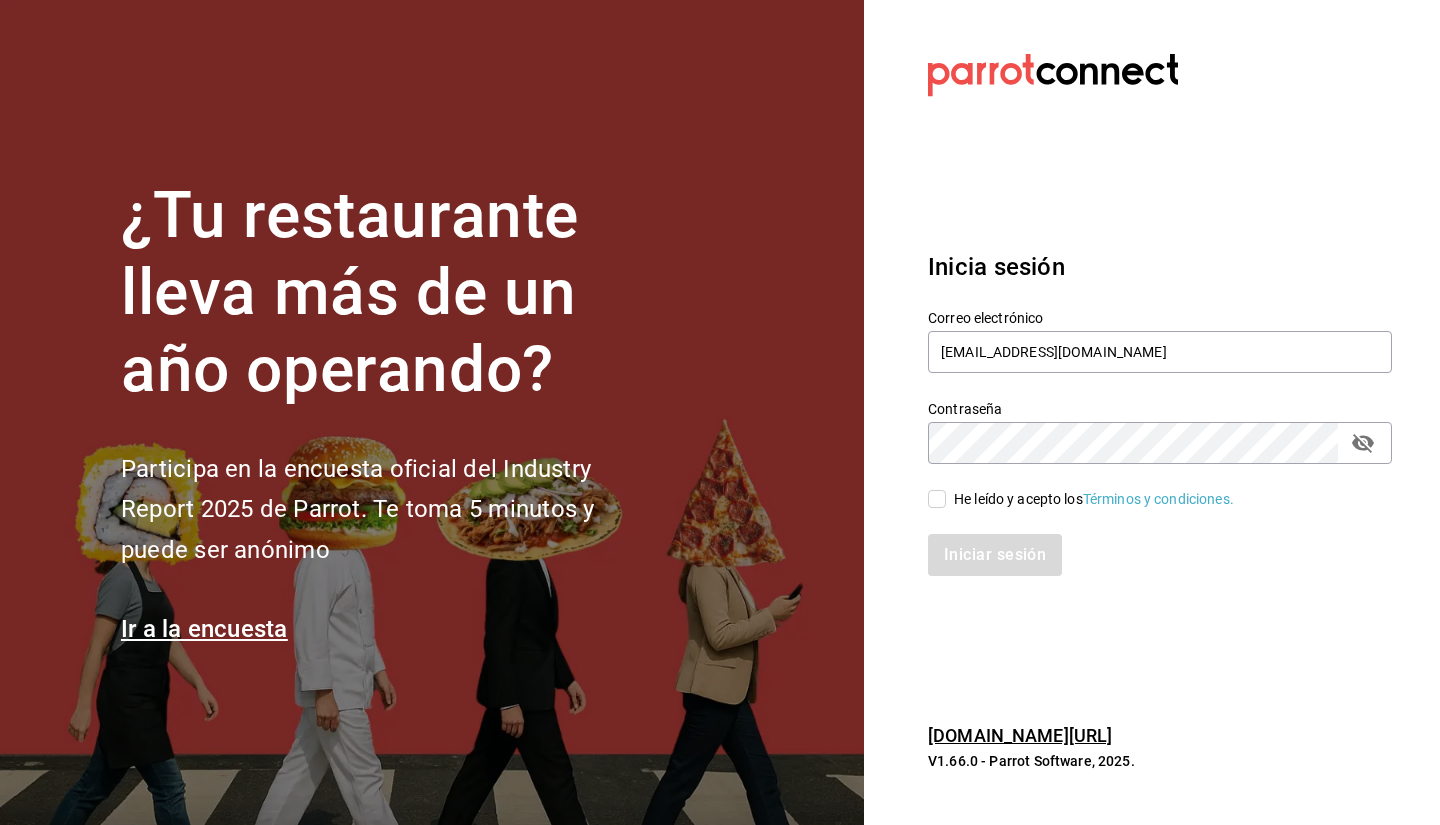 click on "He leído y acepto los  Términos y condiciones." at bounding box center [937, 499] 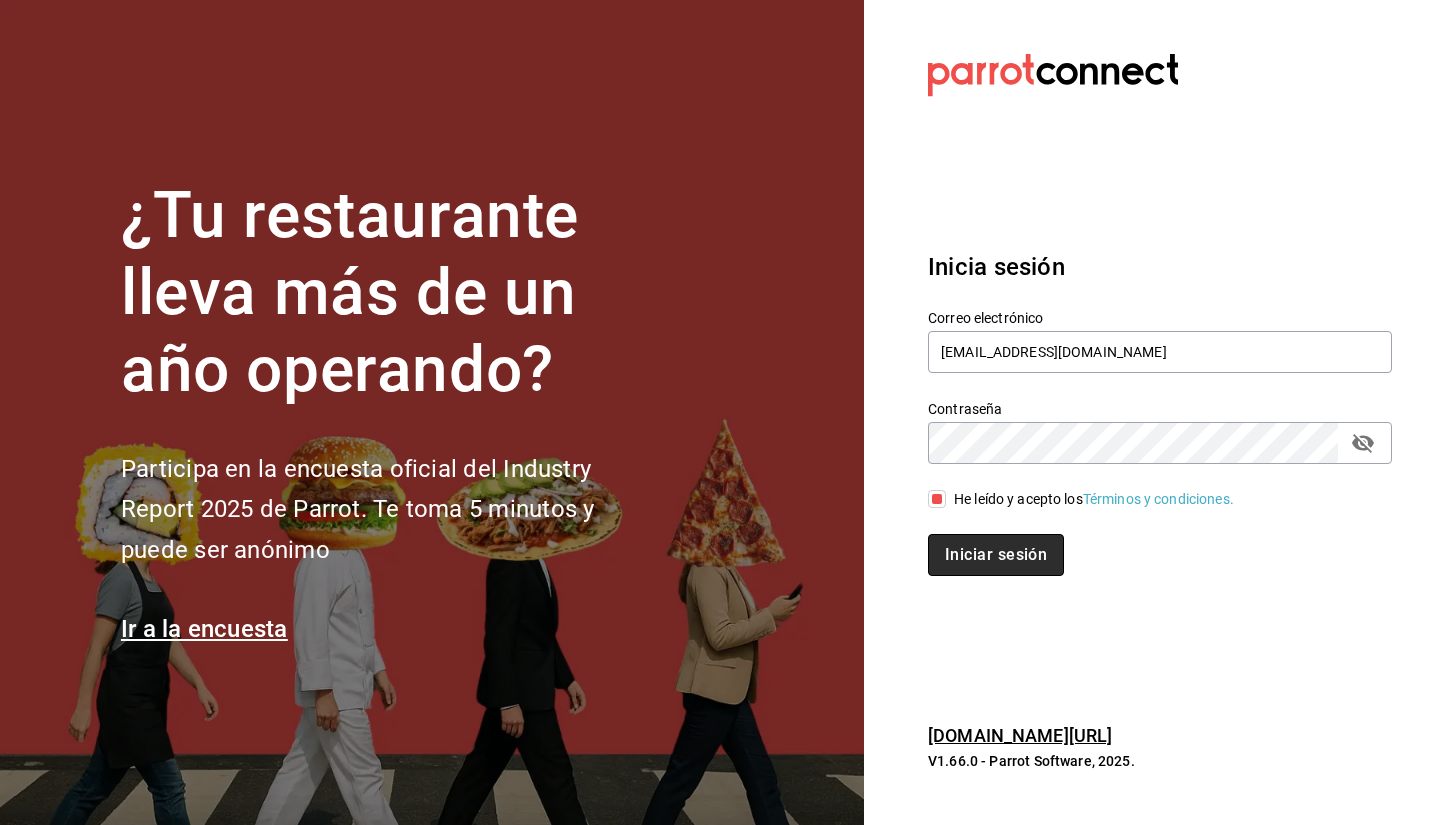 click on "Iniciar sesión" at bounding box center [996, 555] 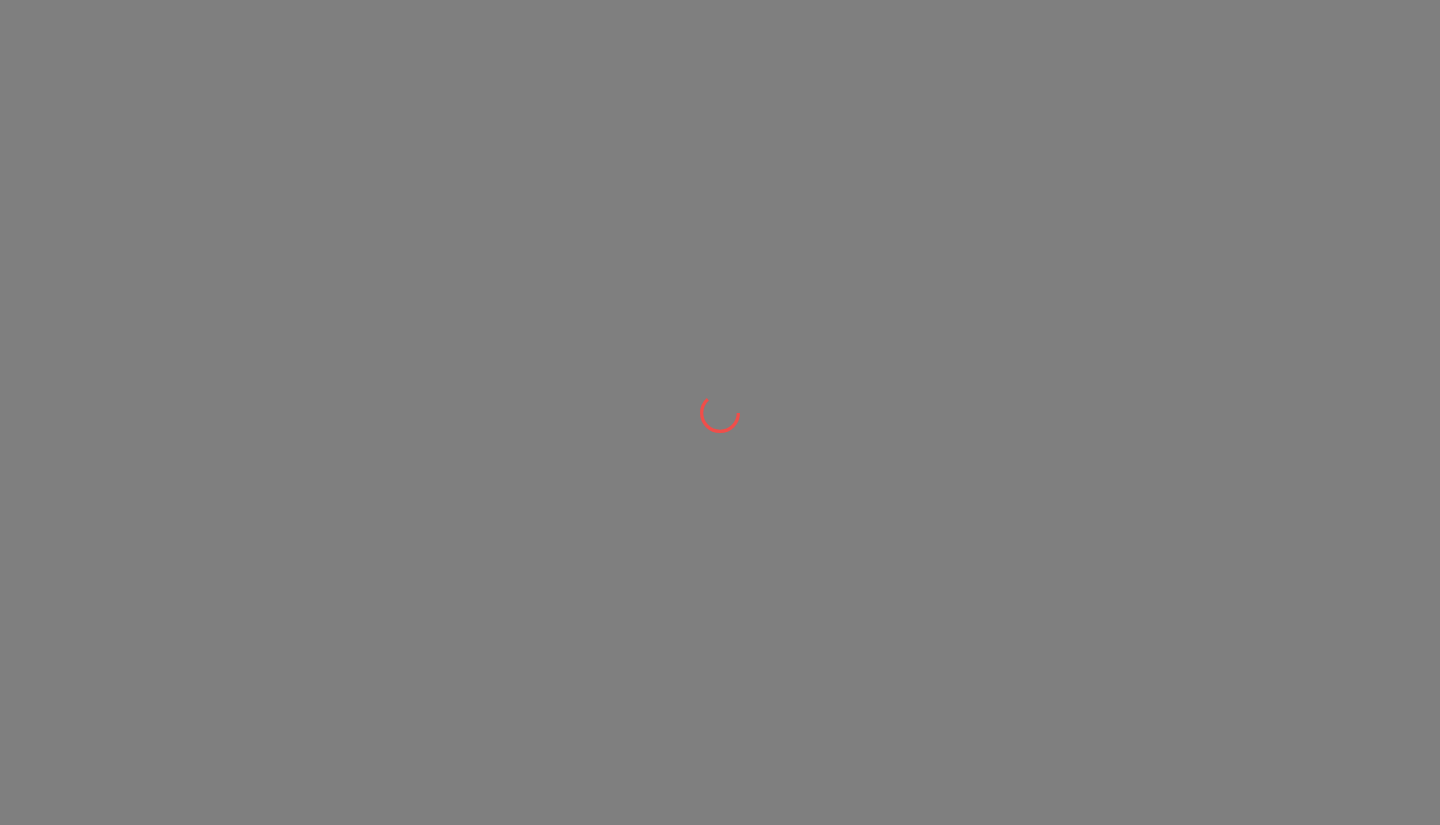scroll, scrollTop: 0, scrollLeft: 0, axis: both 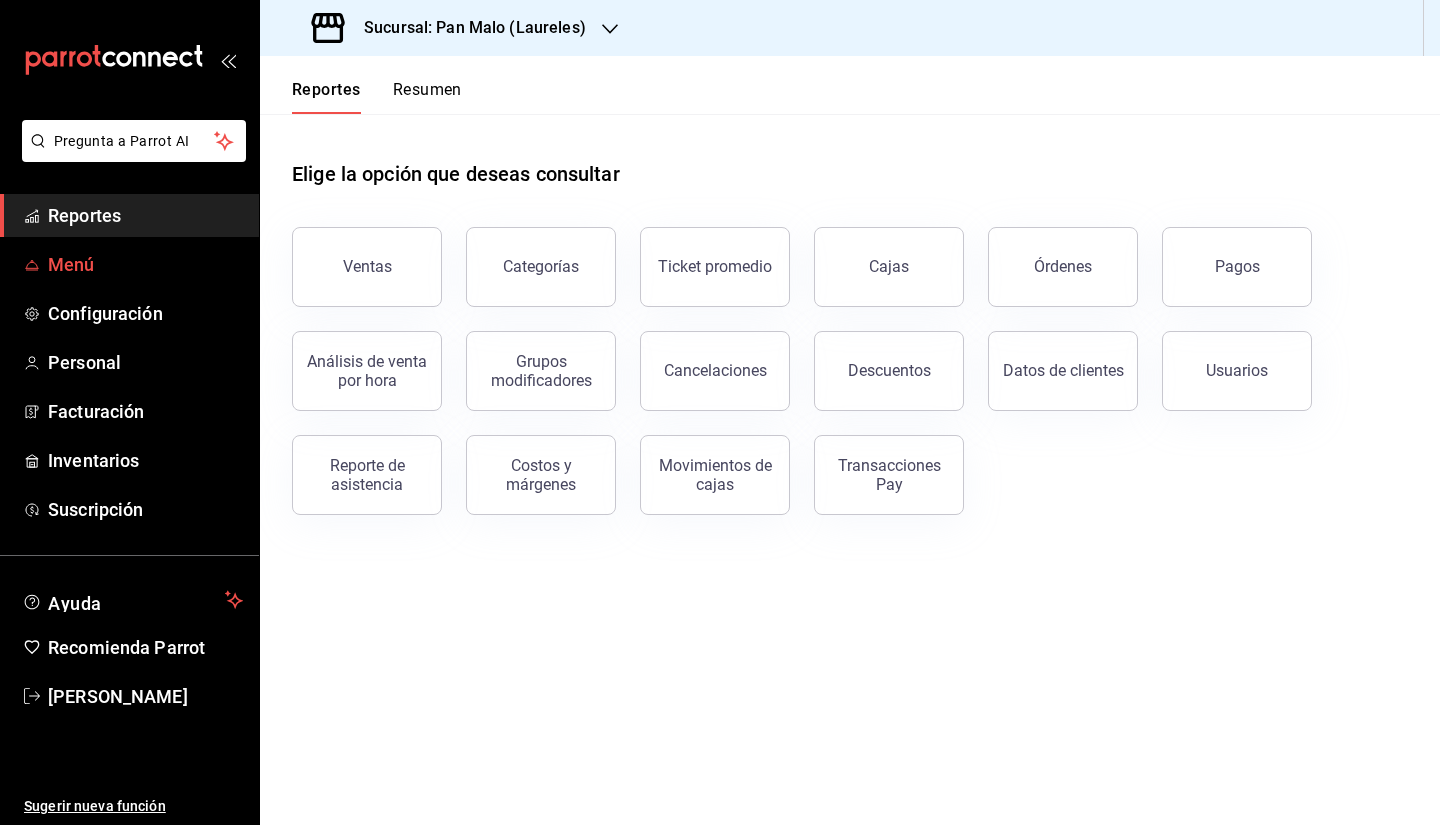 click on "Menú" at bounding box center (145, 264) 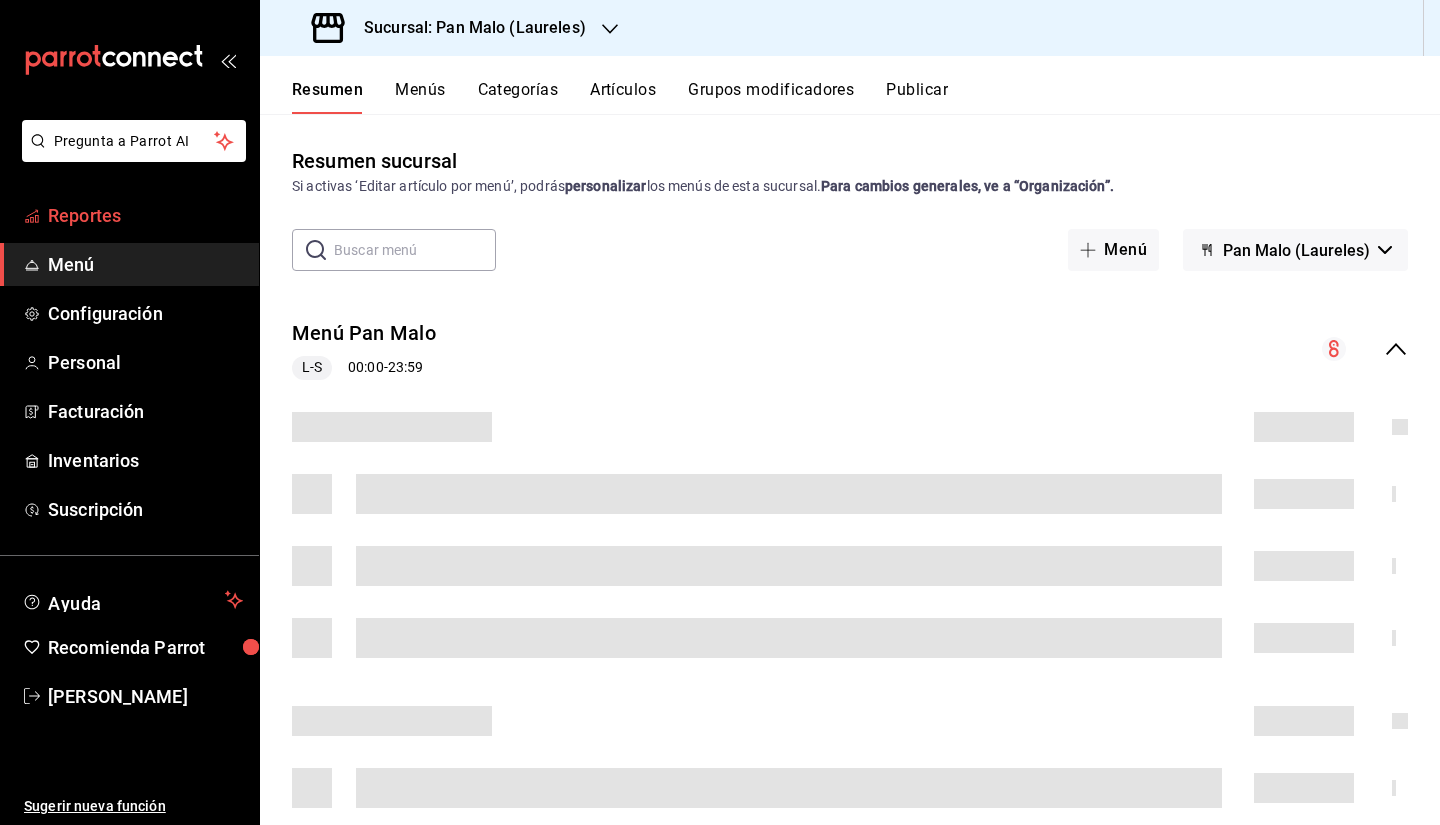 click on "Reportes" at bounding box center (145, 215) 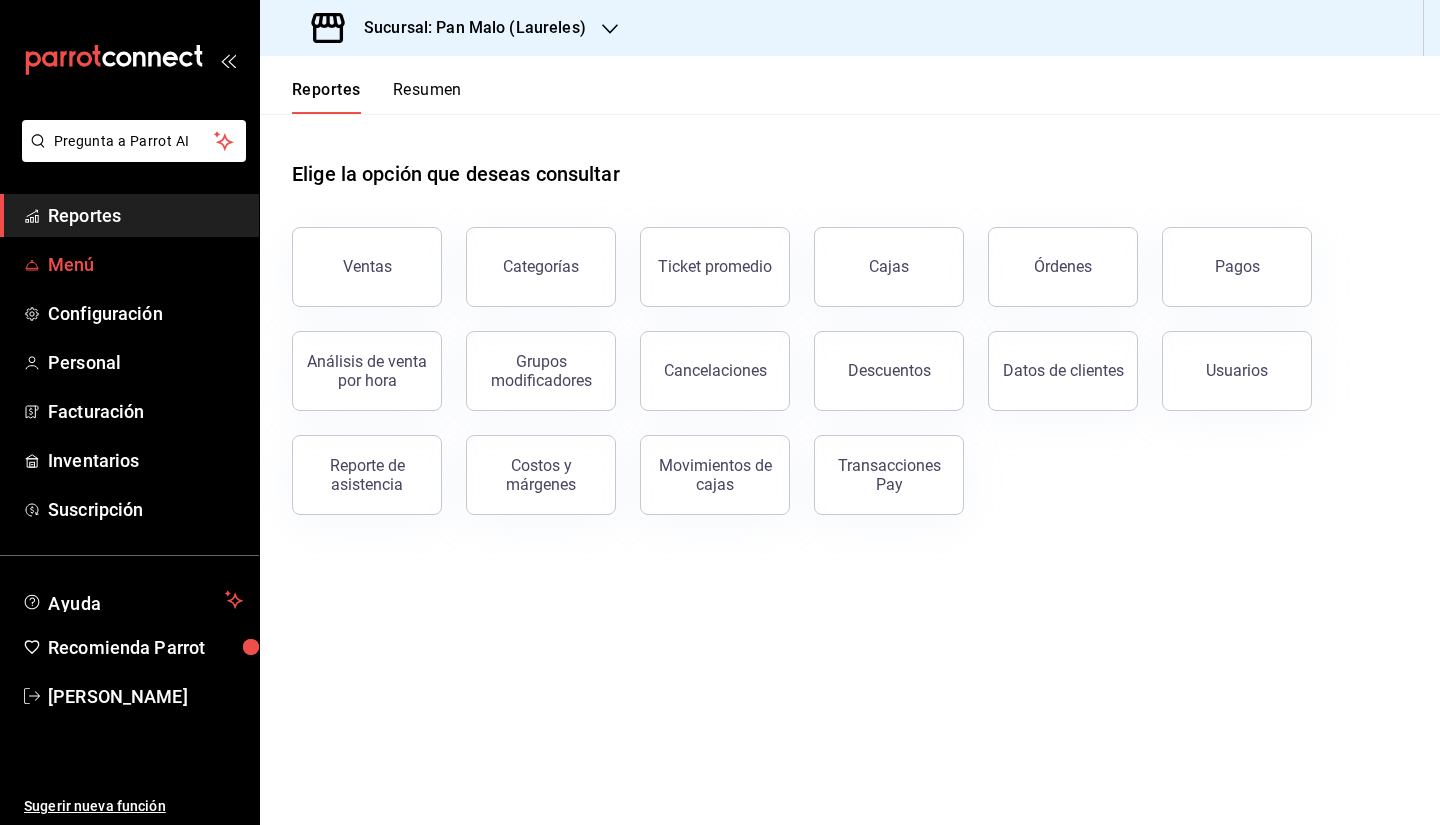 click on "Menú" at bounding box center (145, 264) 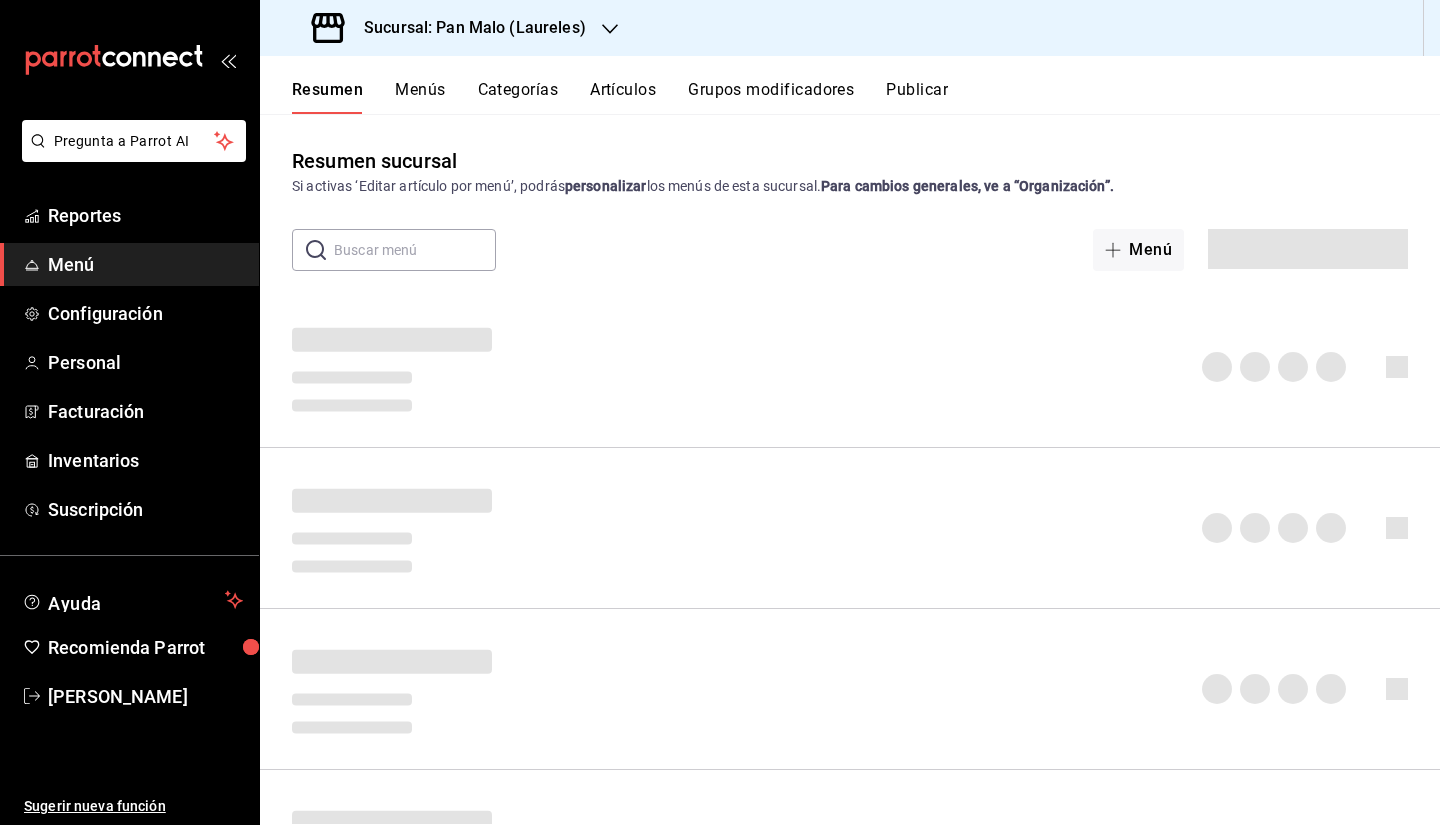 click on "Grupos modificadores" at bounding box center (771, 97) 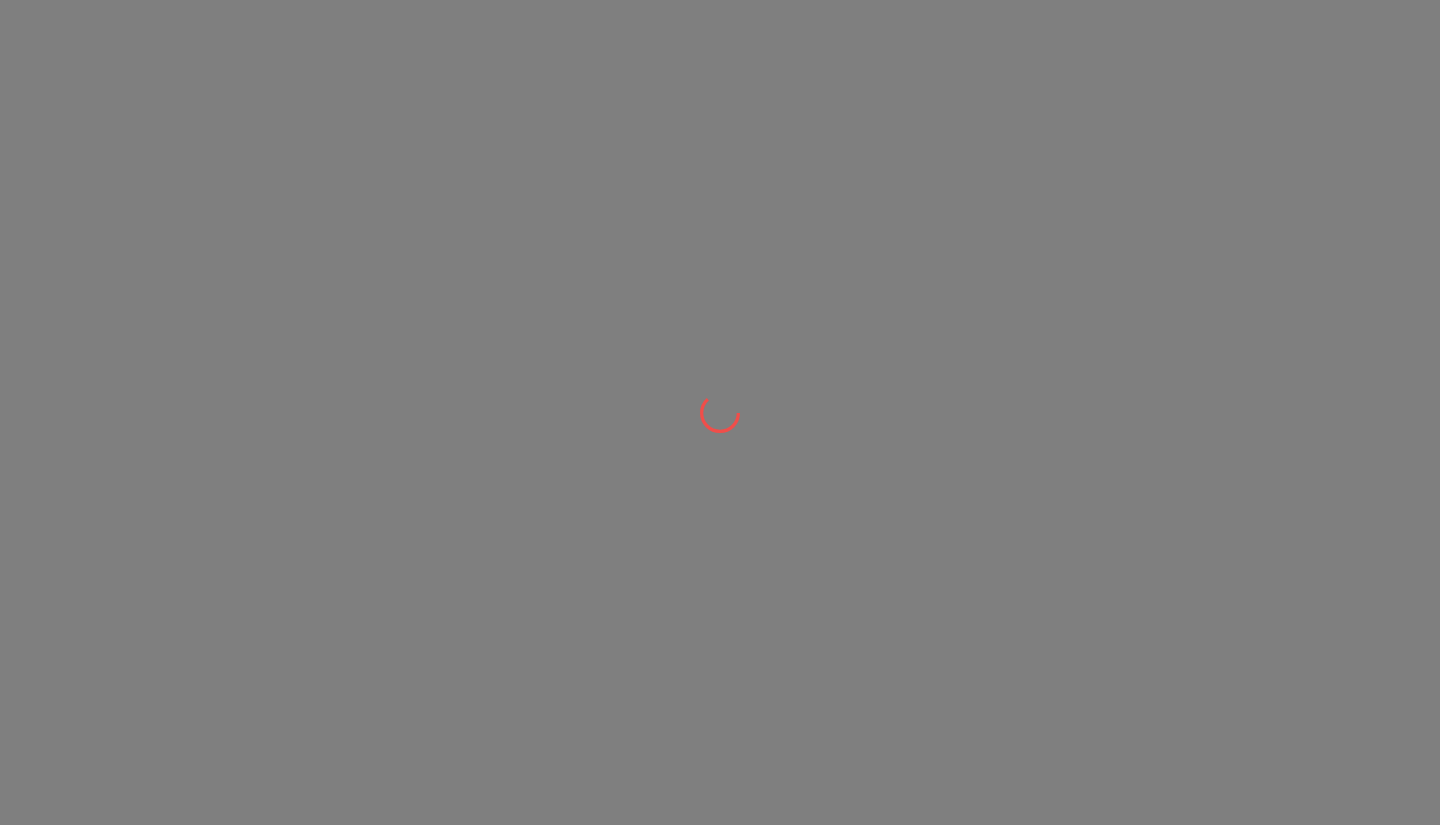 scroll, scrollTop: 0, scrollLeft: 0, axis: both 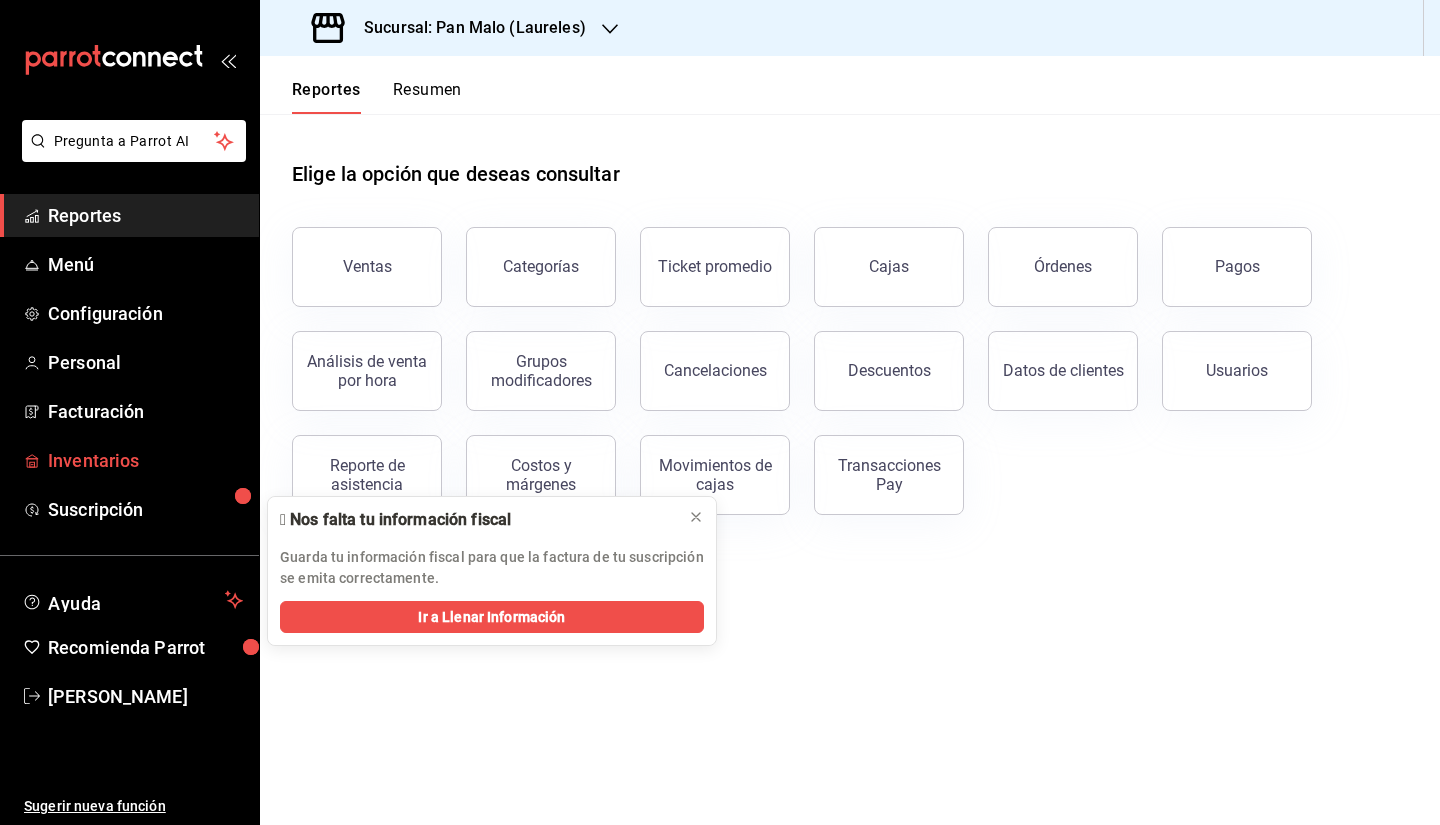 click on "Inventarios" at bounding box center (129, 460) 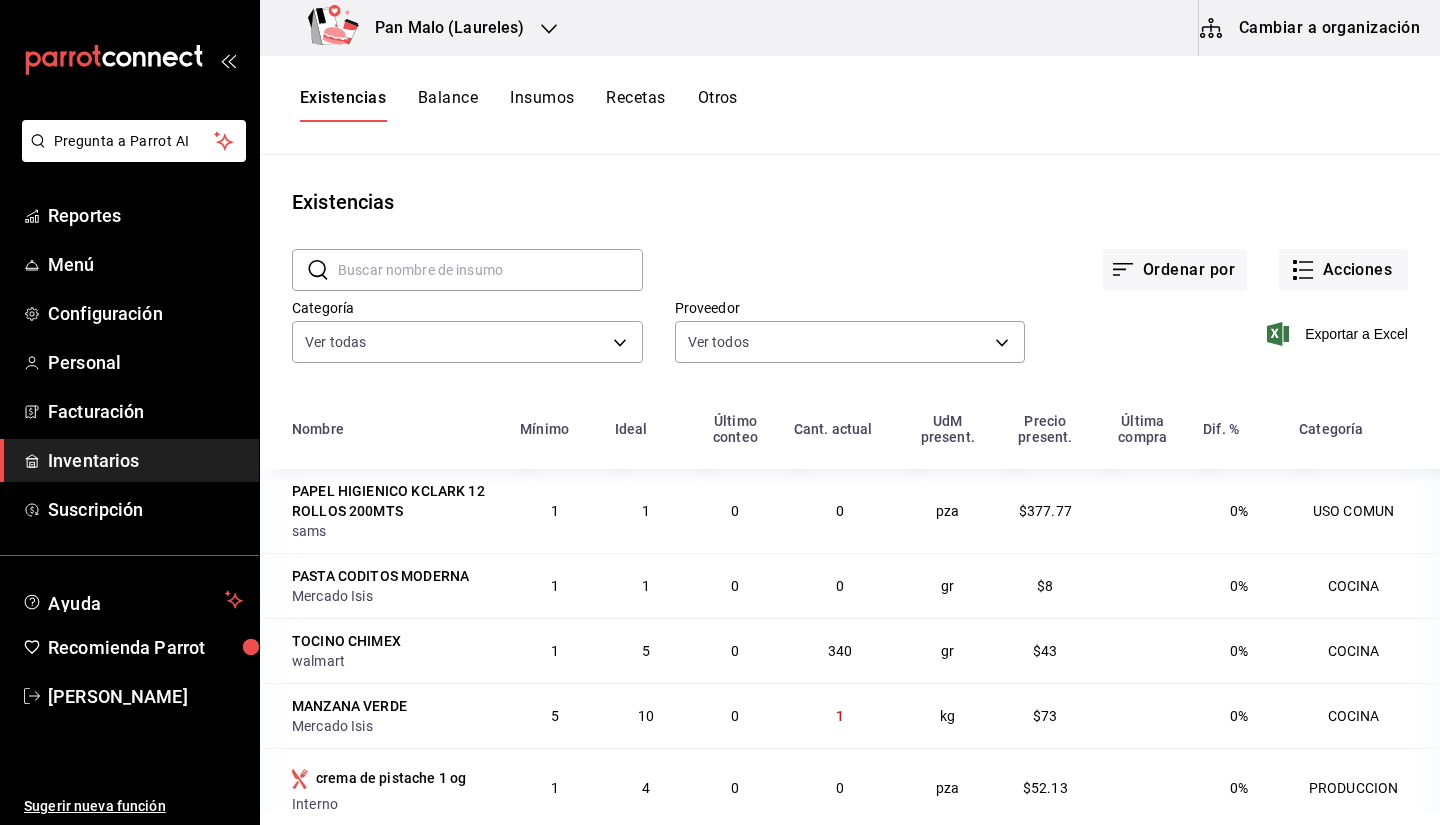 click on "Cambiar a organización" at bounding box center [1311, 28] 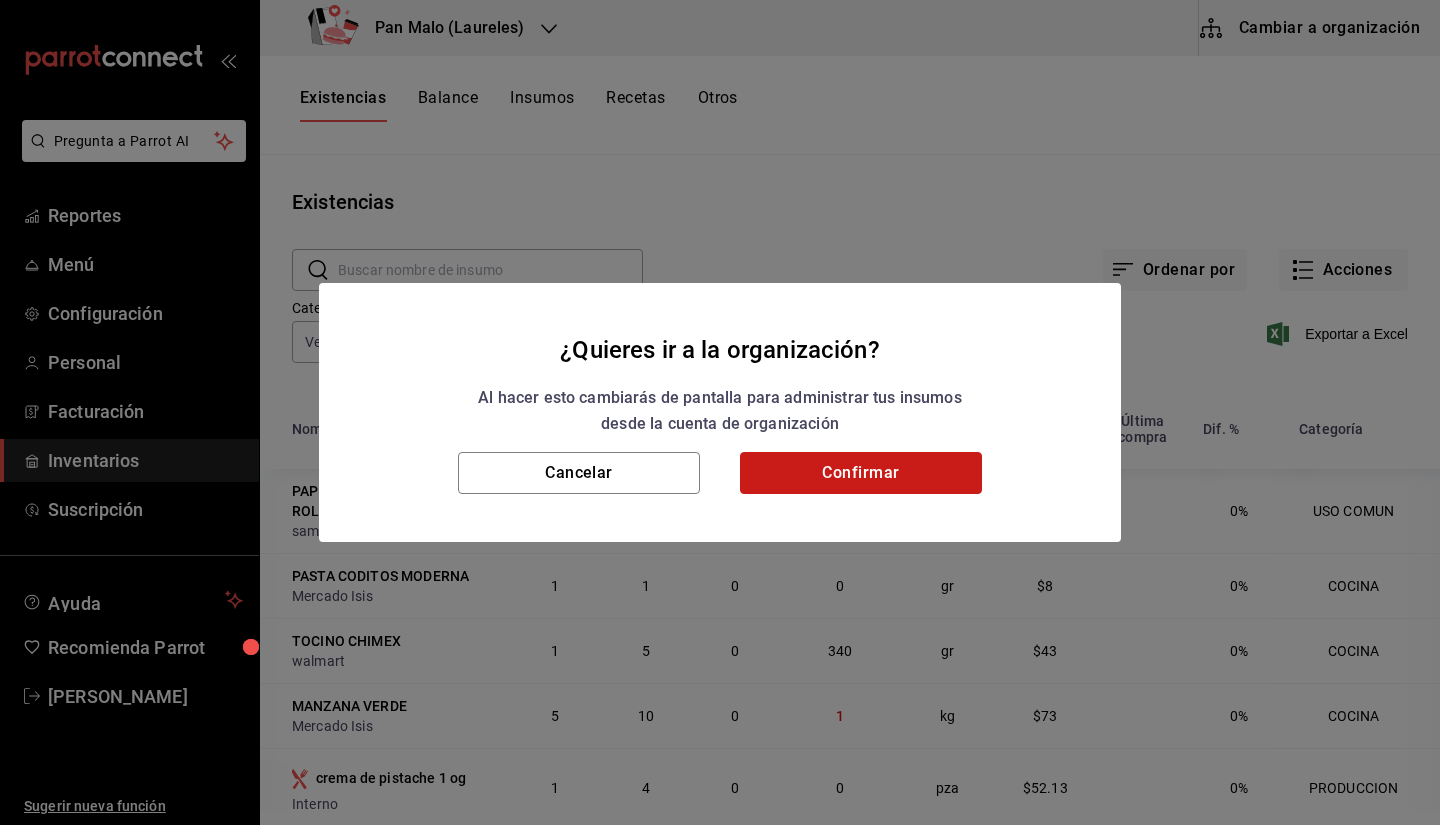 click on "Confirmar" at bounding box center (861, 473) 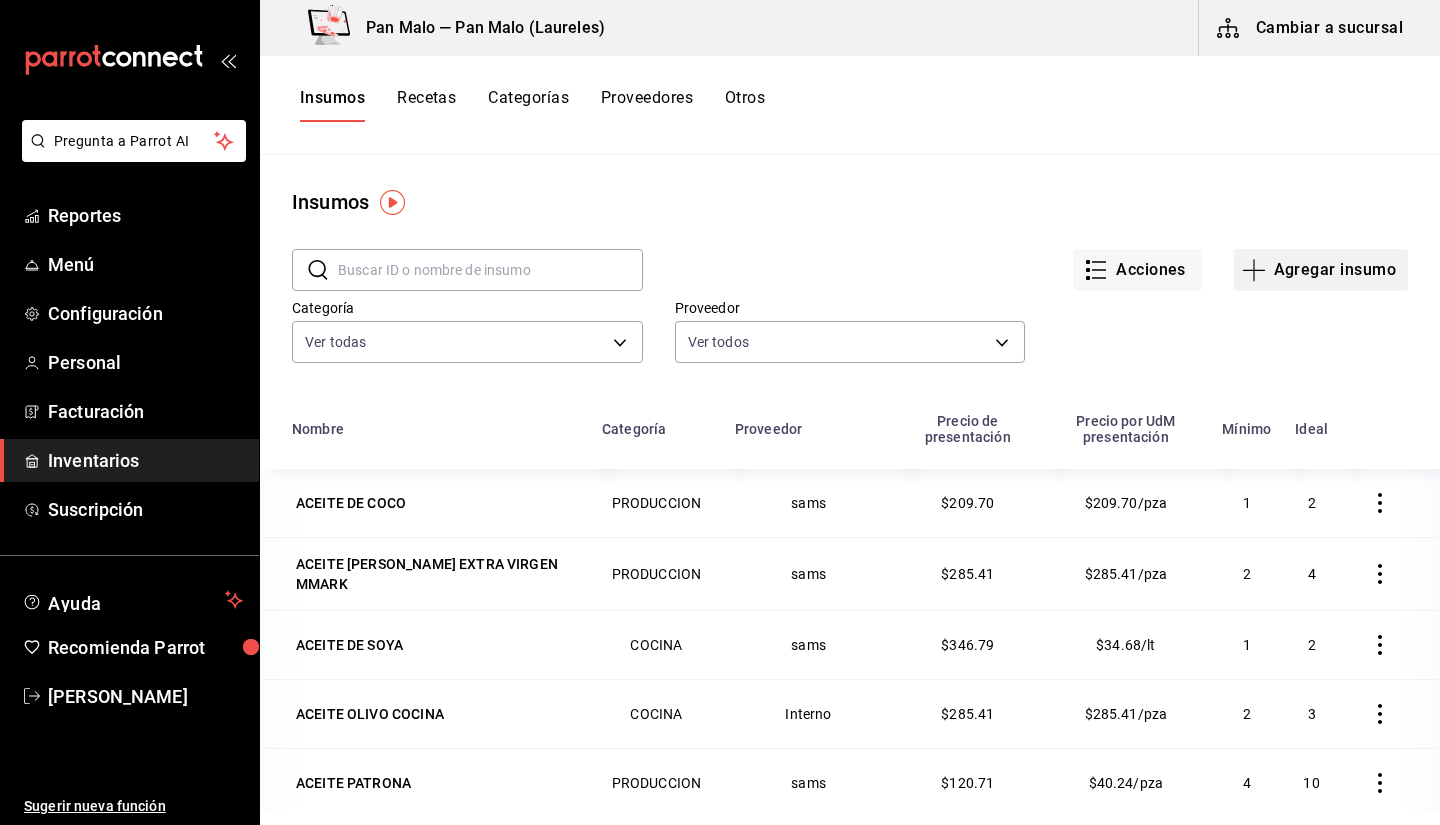 click on "Agregar insumo" at bounding box center (1321, 270) 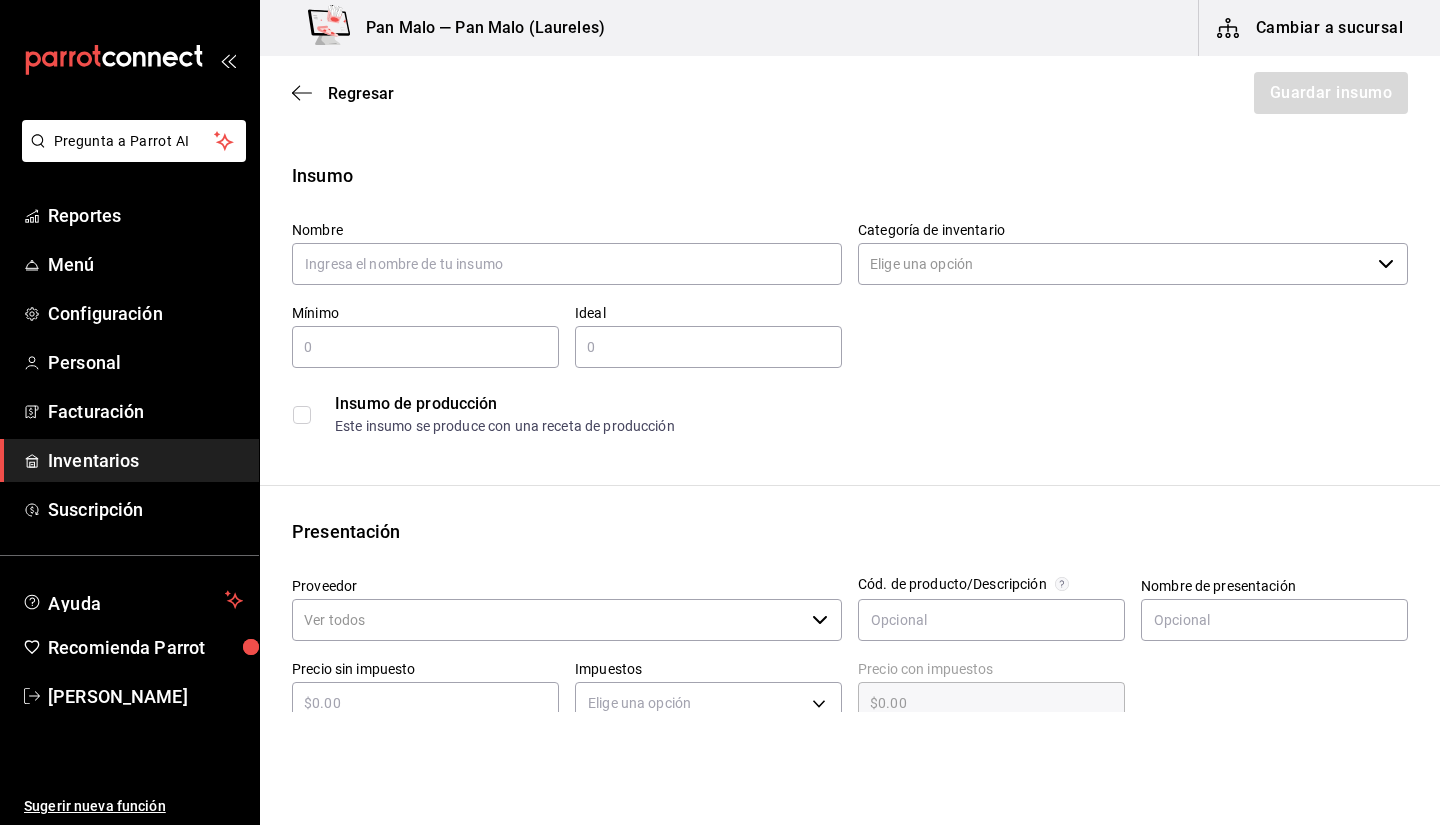 click on "Regresar Guardar insumo" at bounding box center (850, 93) 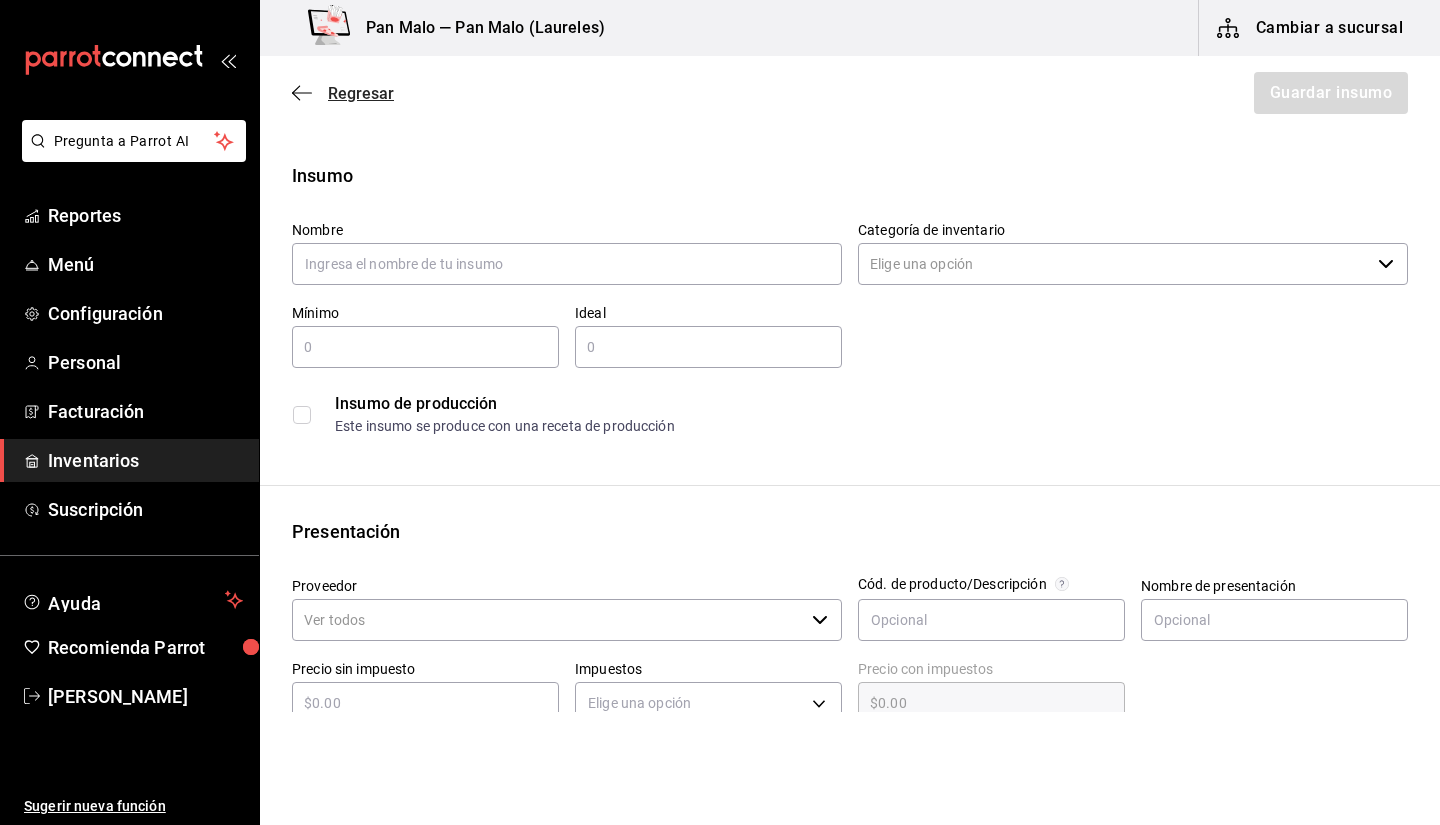 click 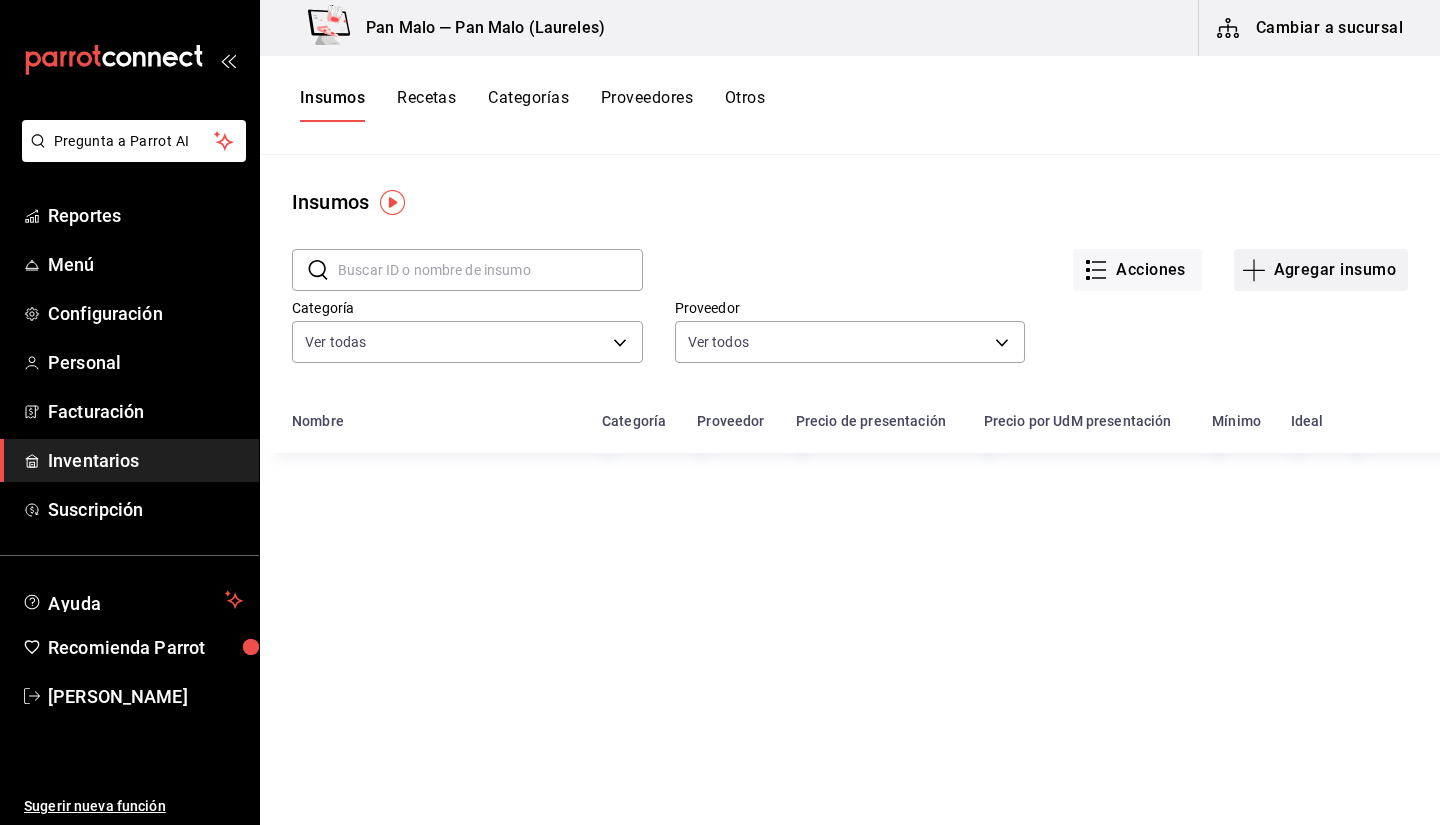 click on "Agregar insumo" at bounding box center [1321, 270] 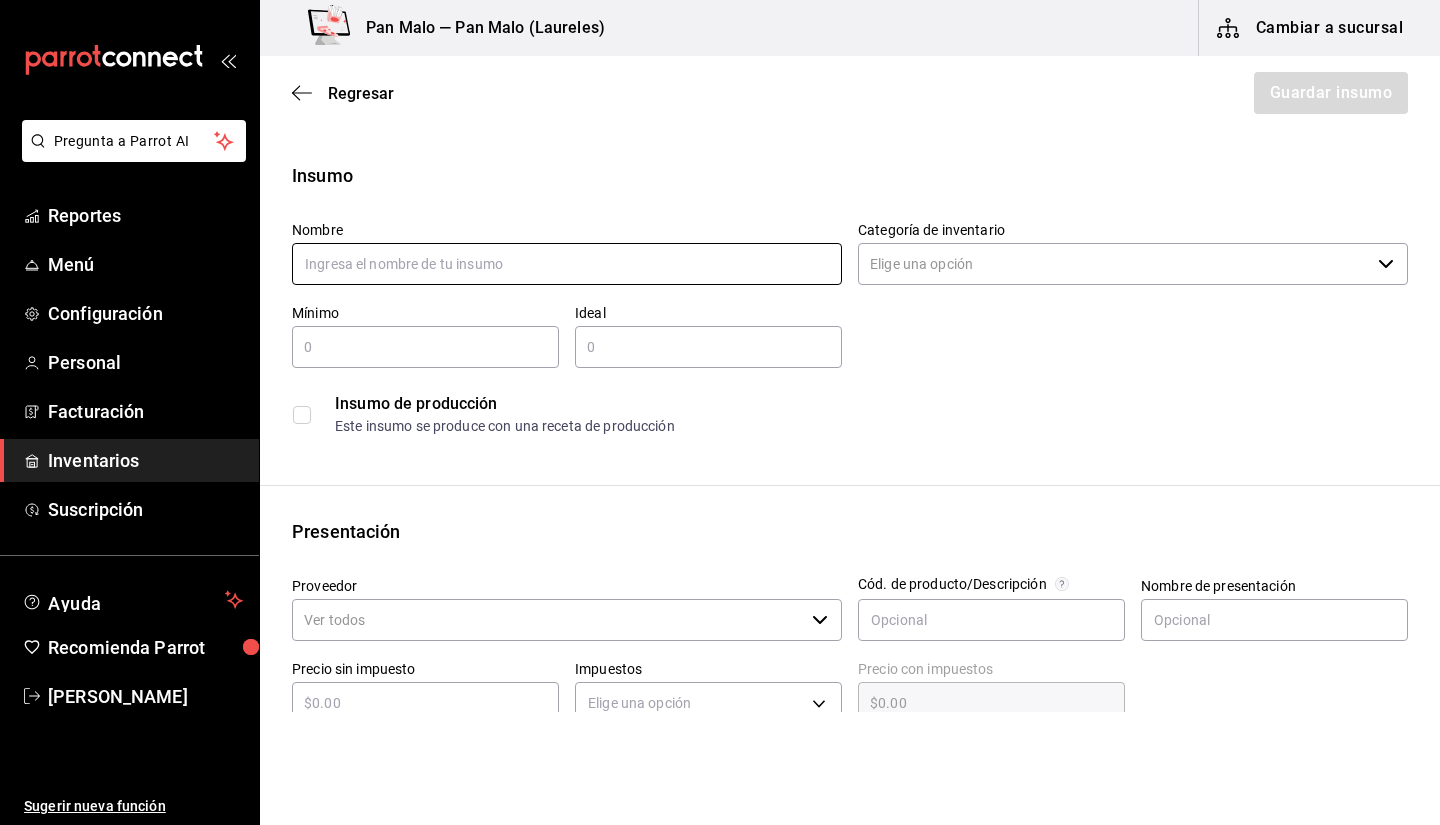 click at bounding box center [567, 264] 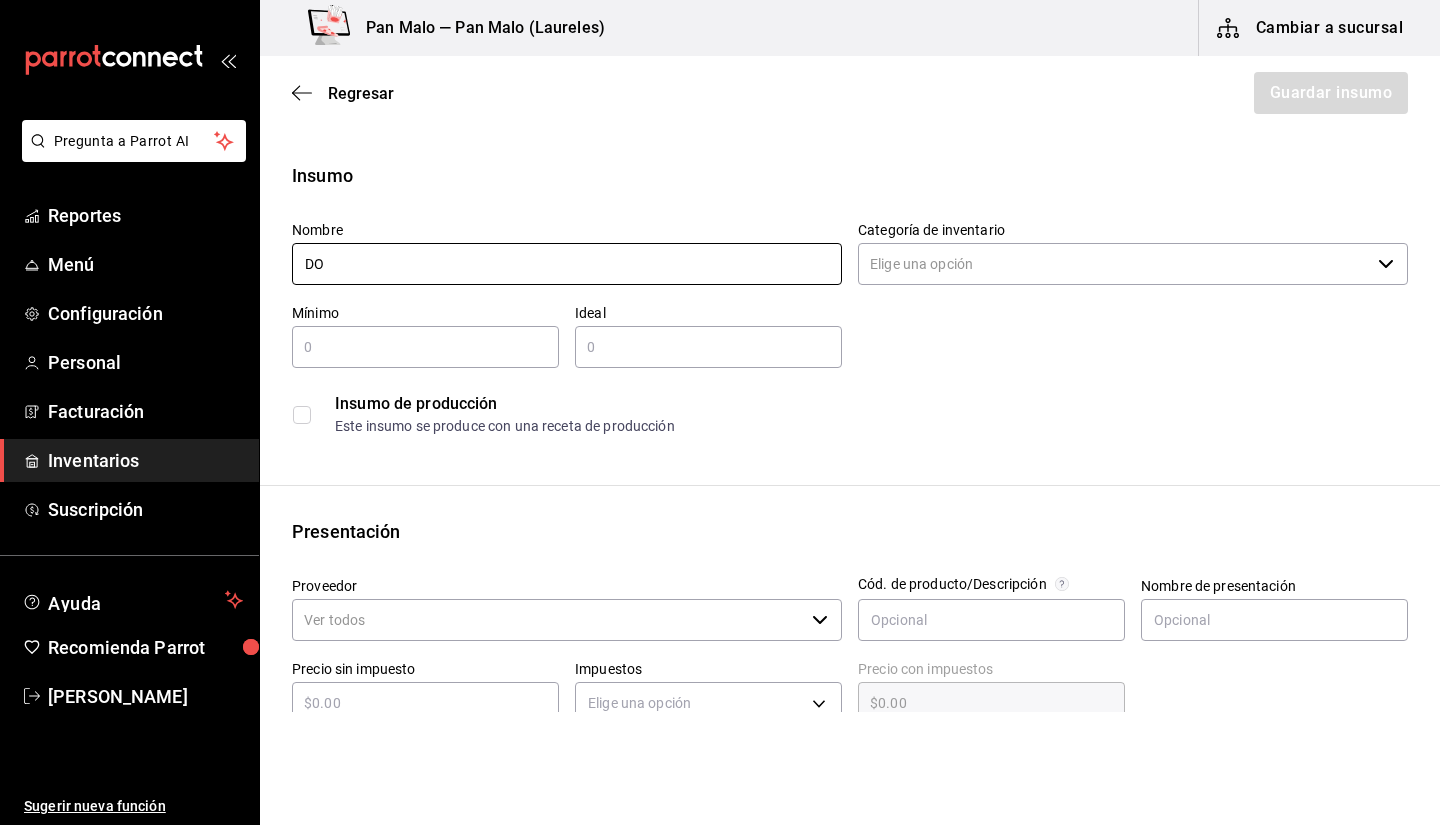 type on "D" 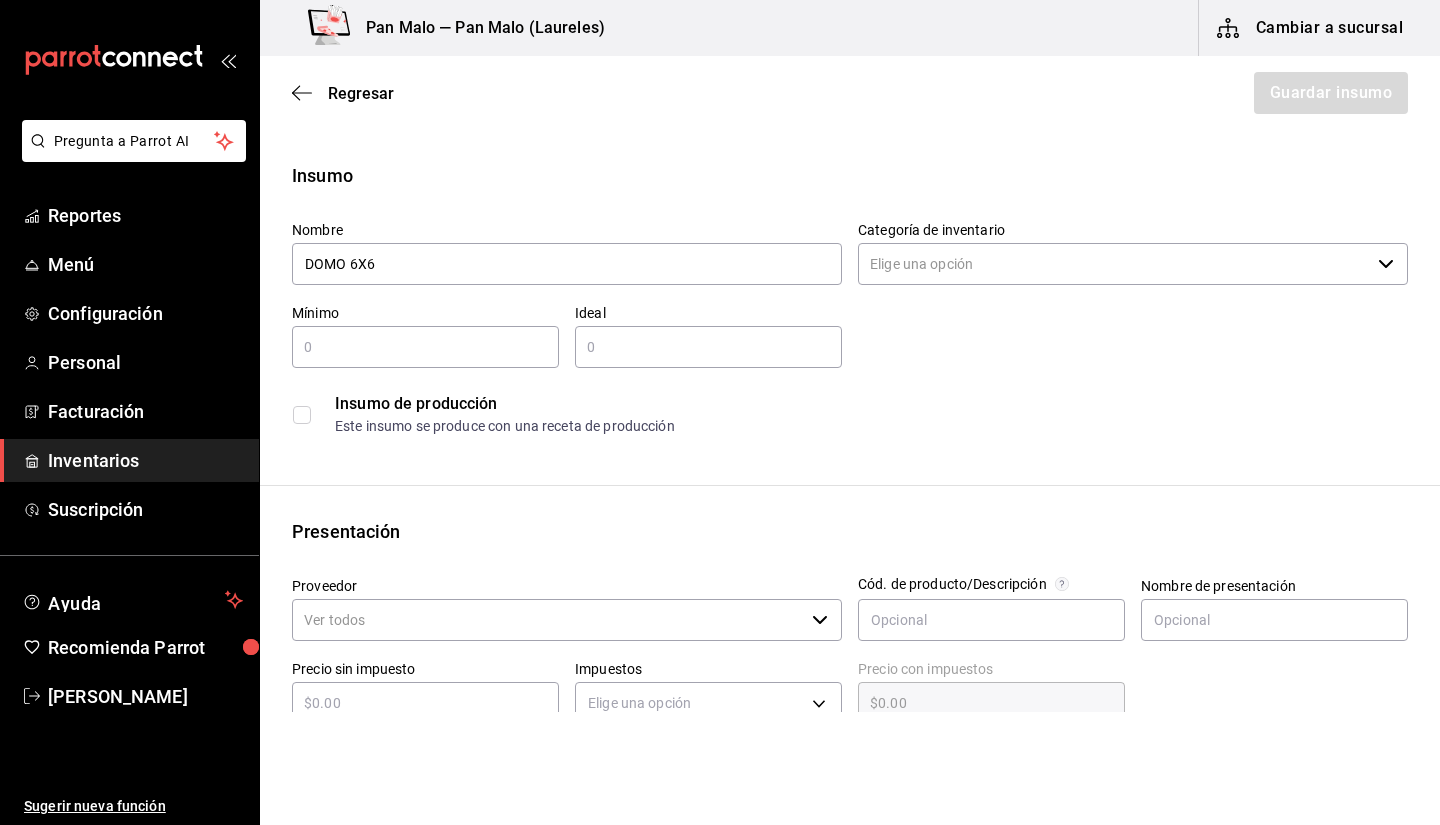 type on "DOMO 6X6" 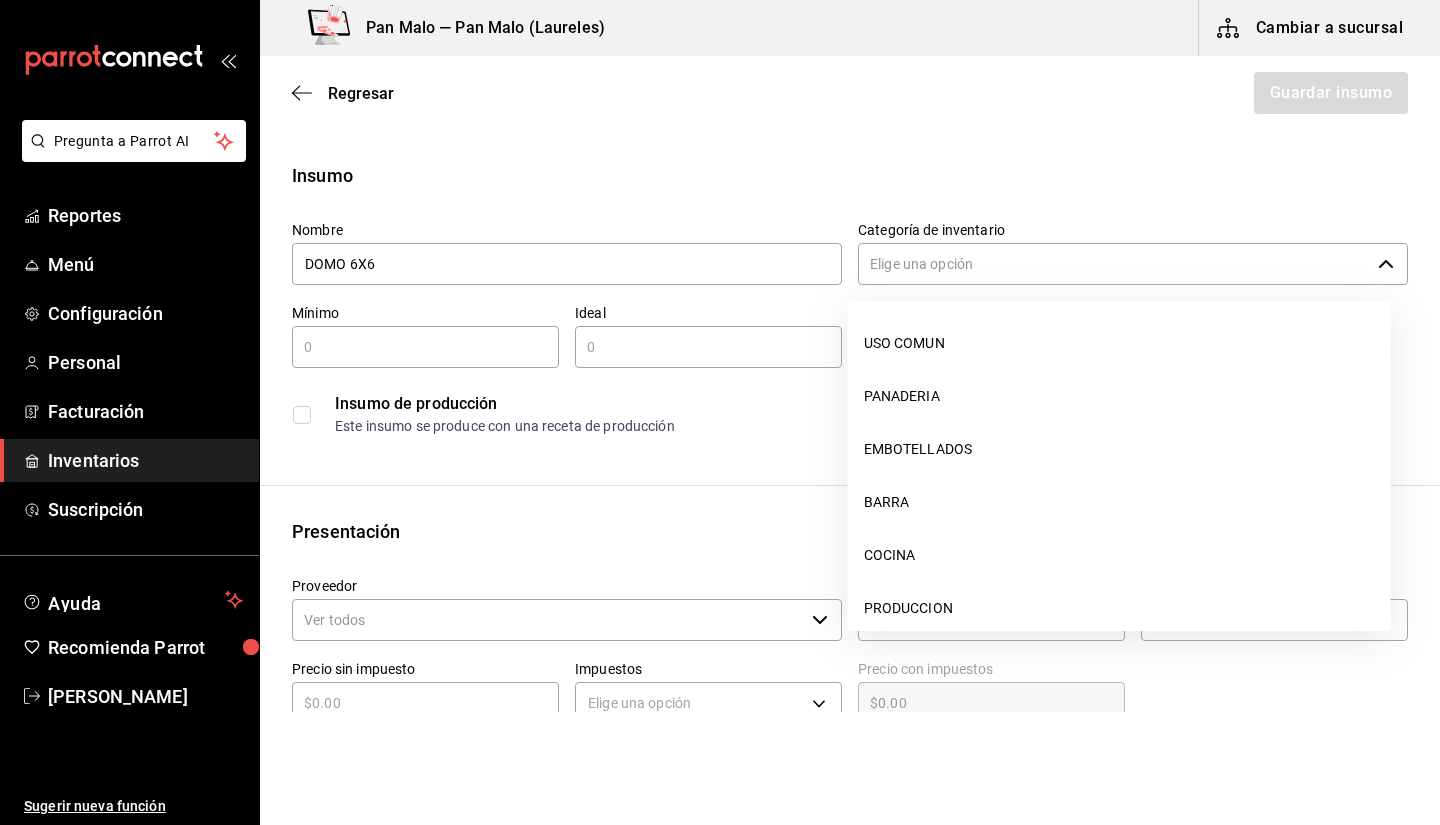click on "Categoría de inventario" at bounding box center (1114, 264) 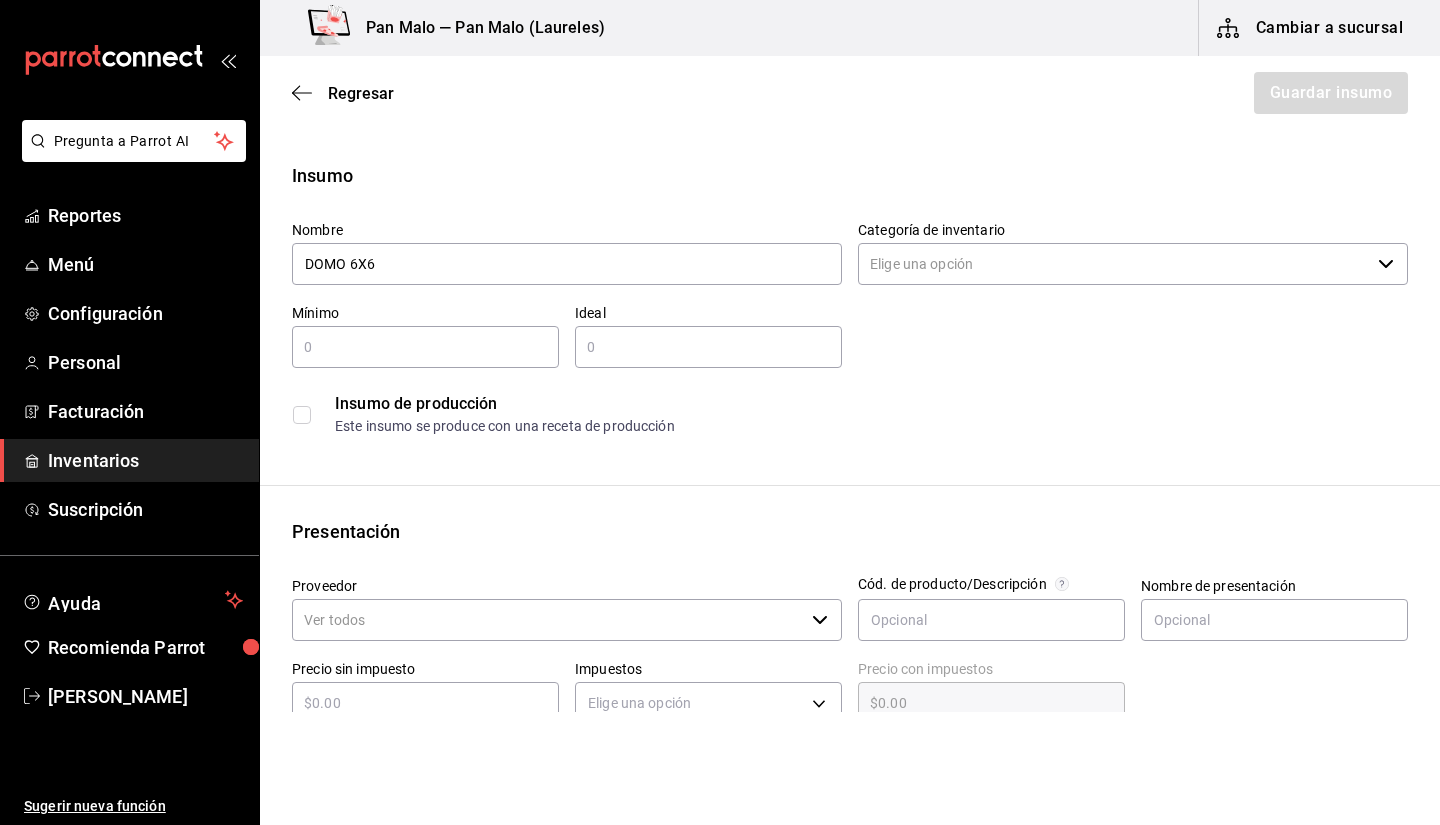 click on "Insumo Nombre DOMO 6X6 Categoría de inventario ​ Mínimo ​ Ideal ​ Insumo de producción Este insumo se produce con una receta de producción" at bounding box center (850, 303) 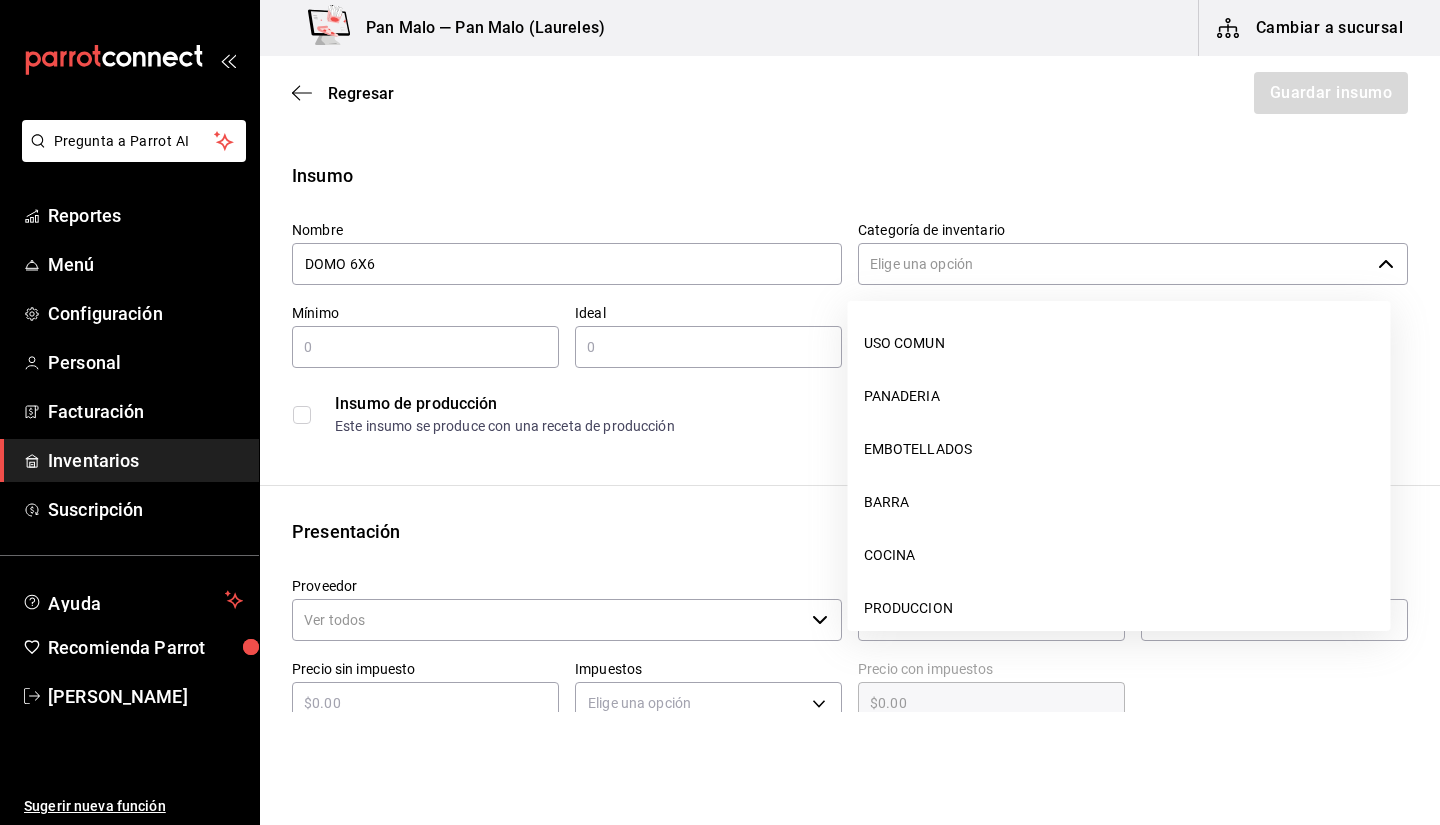 click on "Categoría de inventario" at bounding box center (1114, 264) 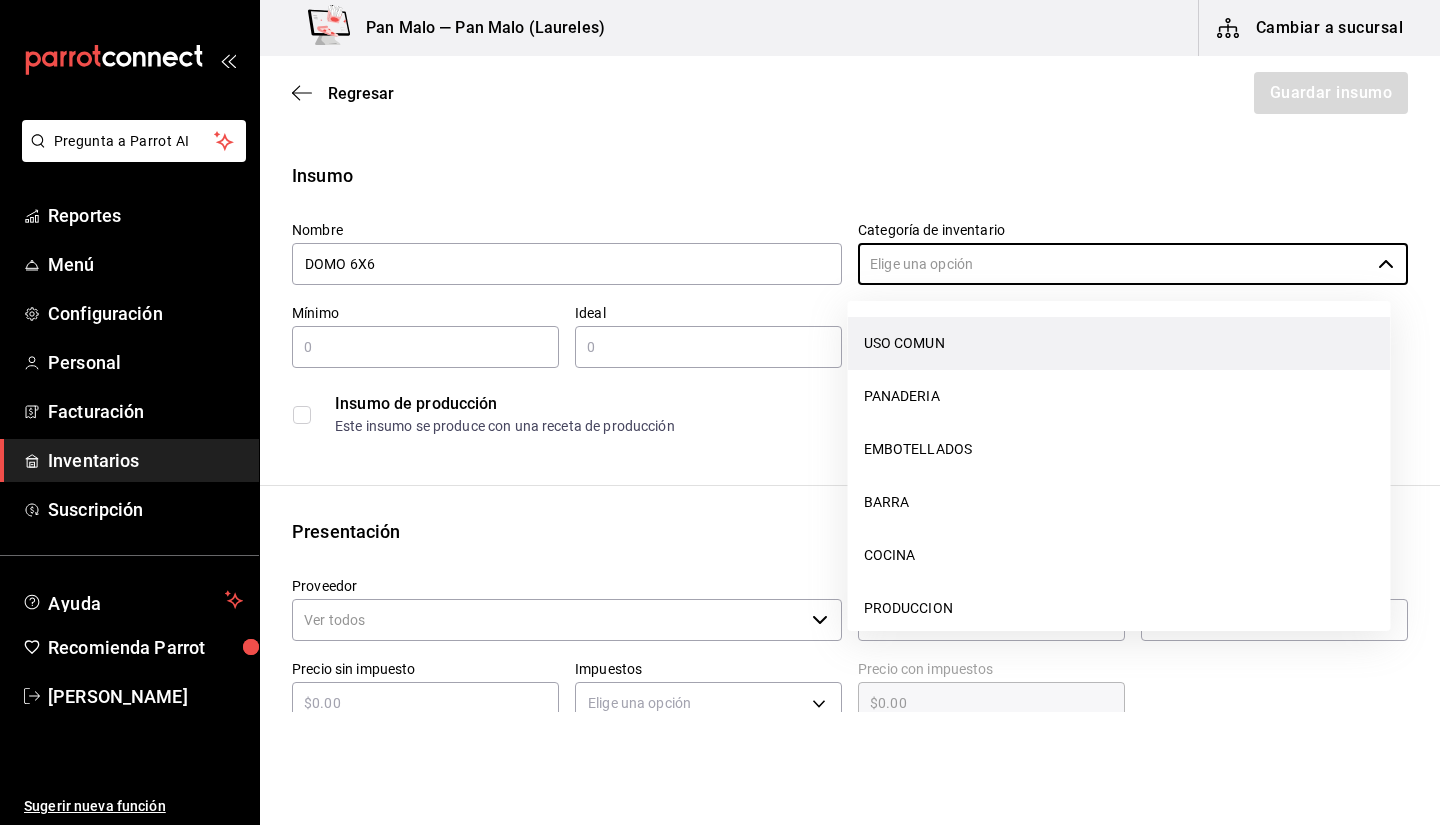 click on "USO COMUN" at bounding box center [1119, 343] 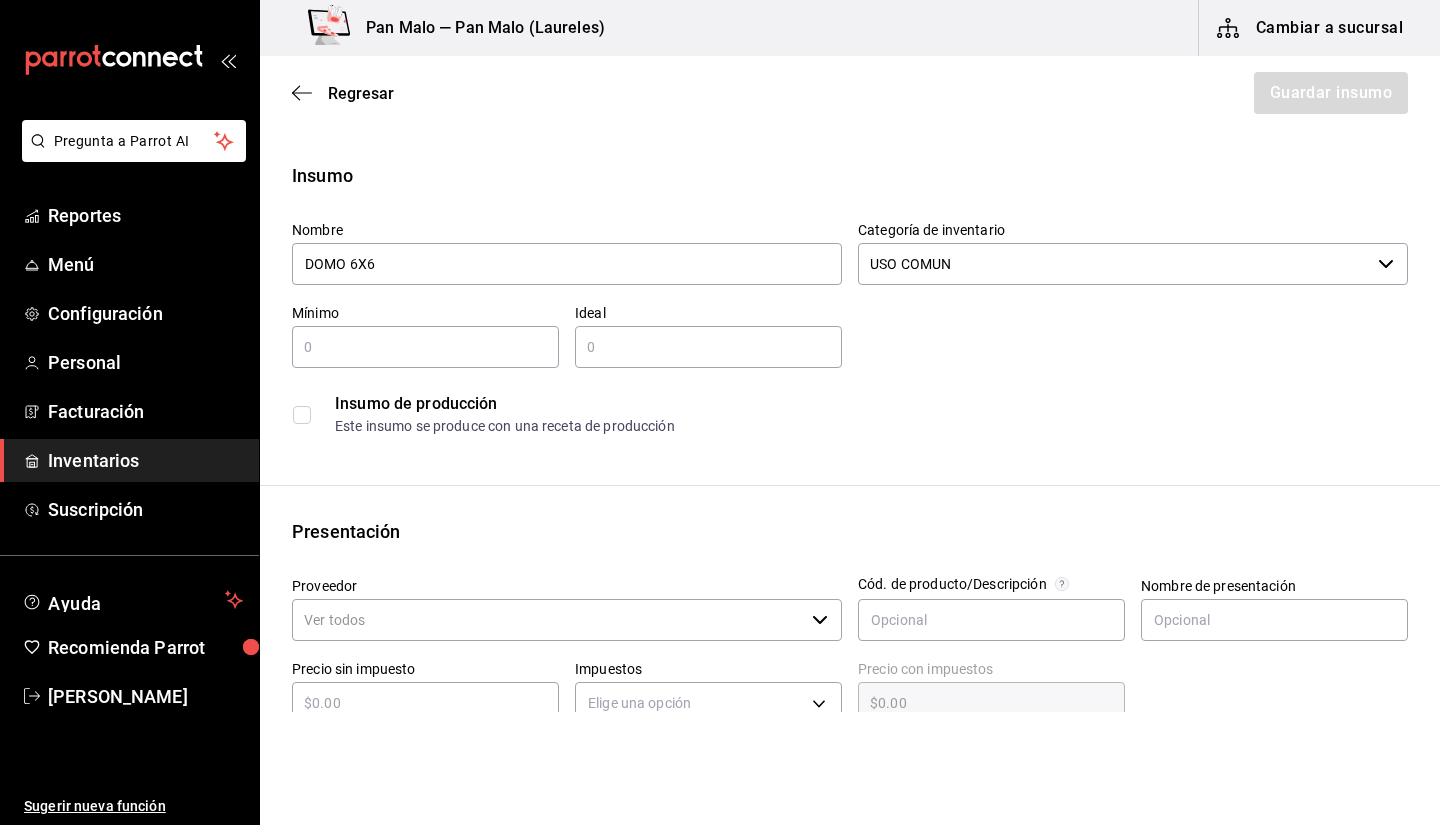 click at bounding box center (425, 347) 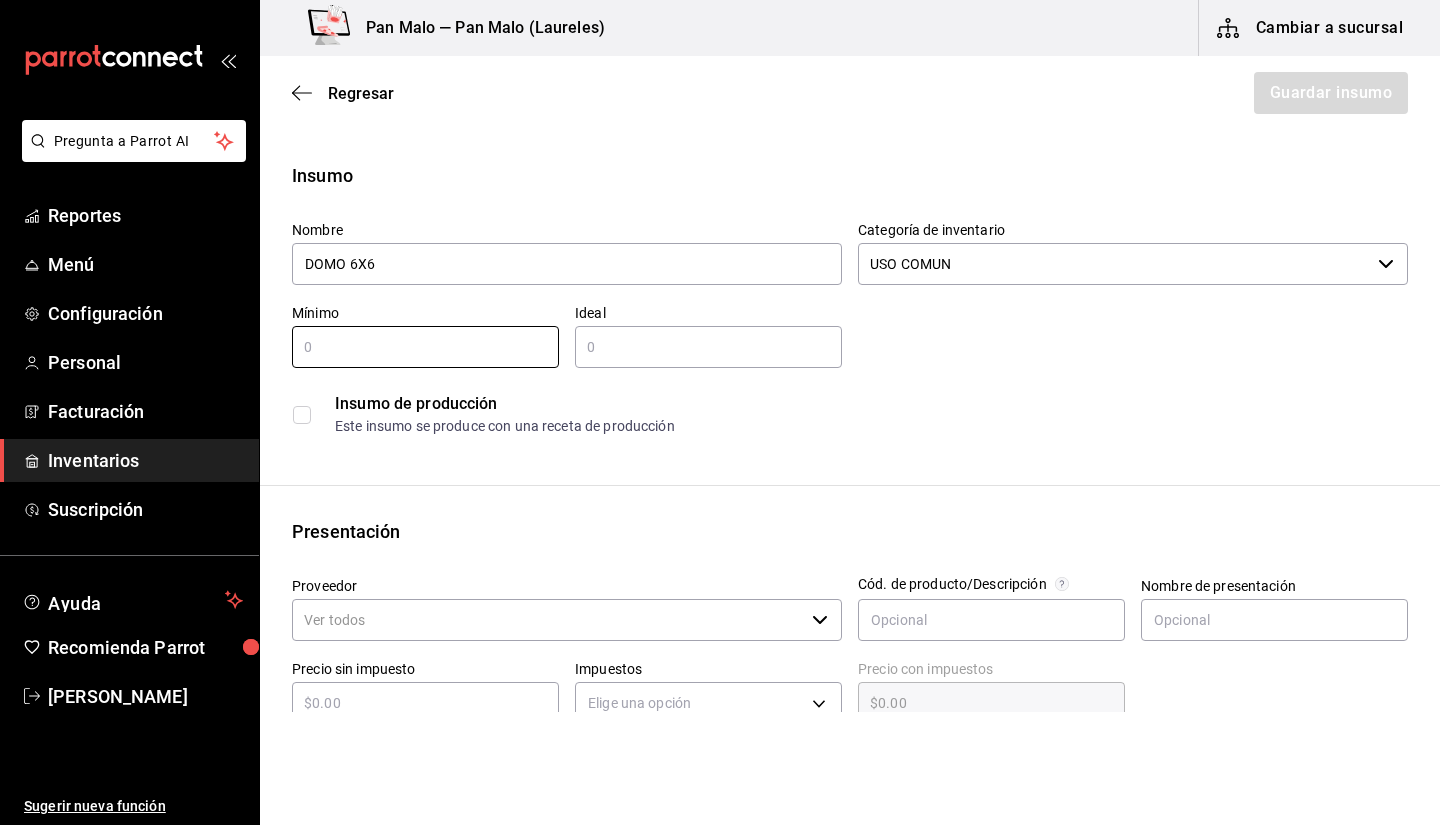 click at bounding box center [708, 347] 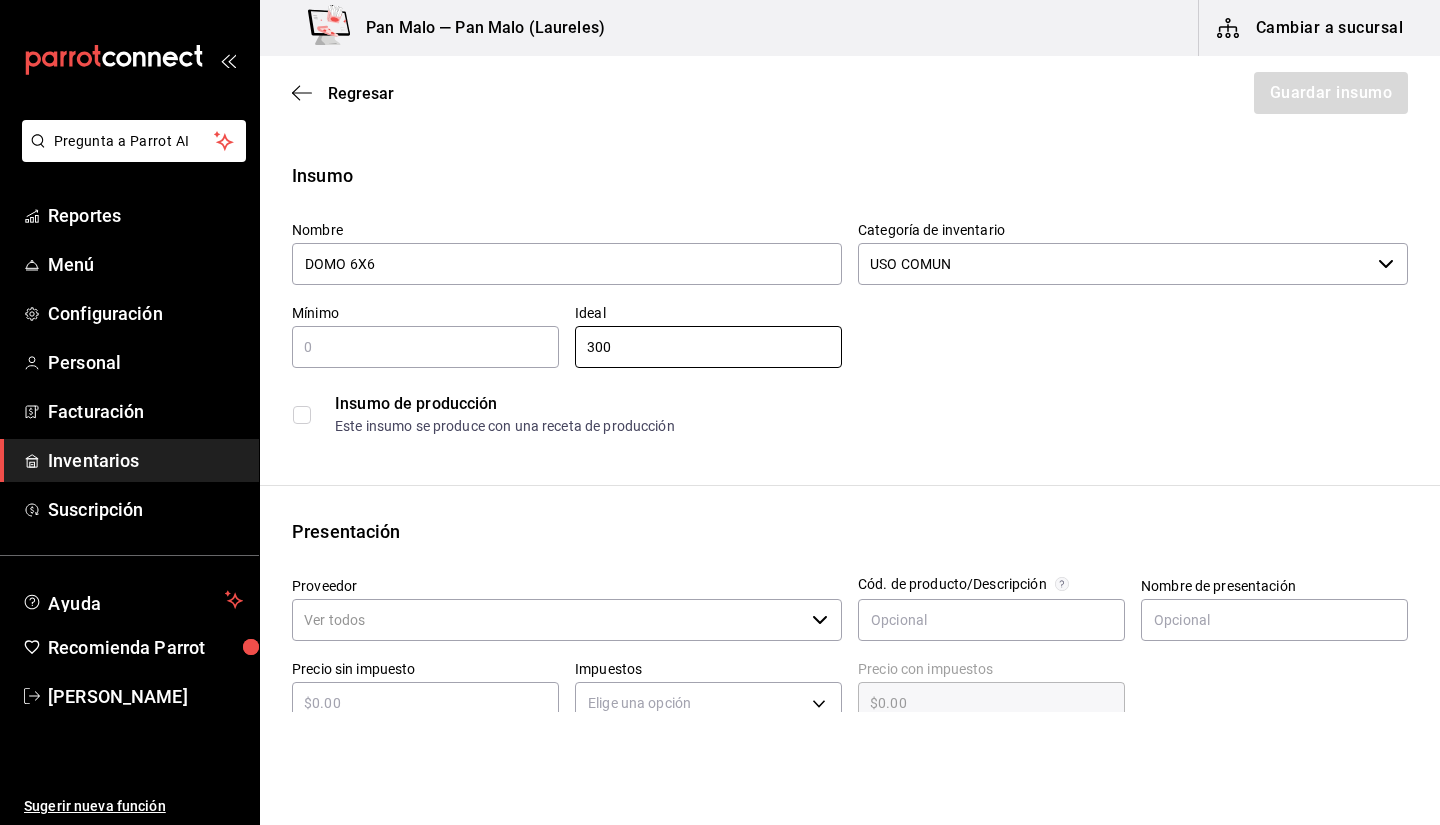 type on "300" 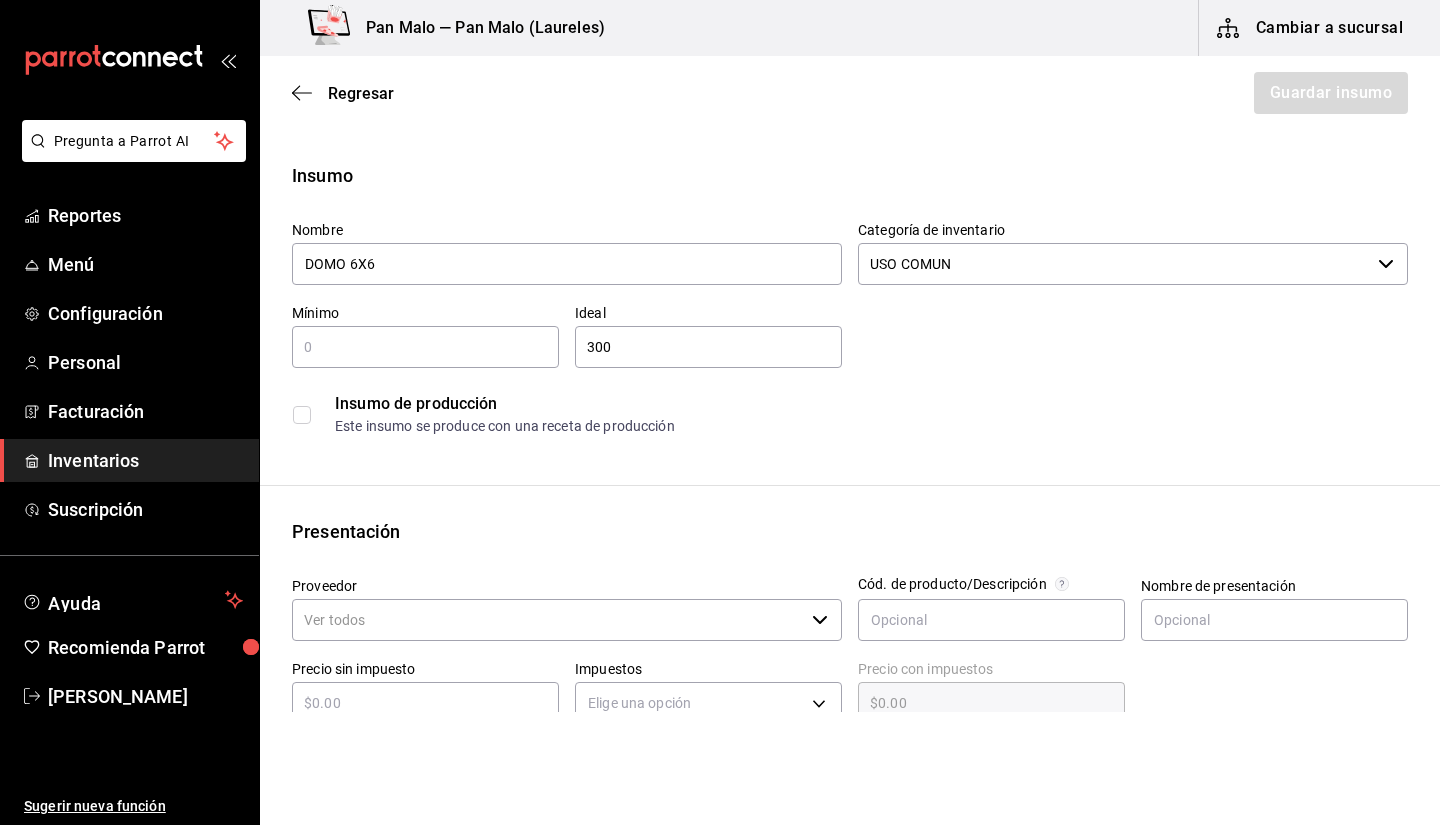 type on "1" 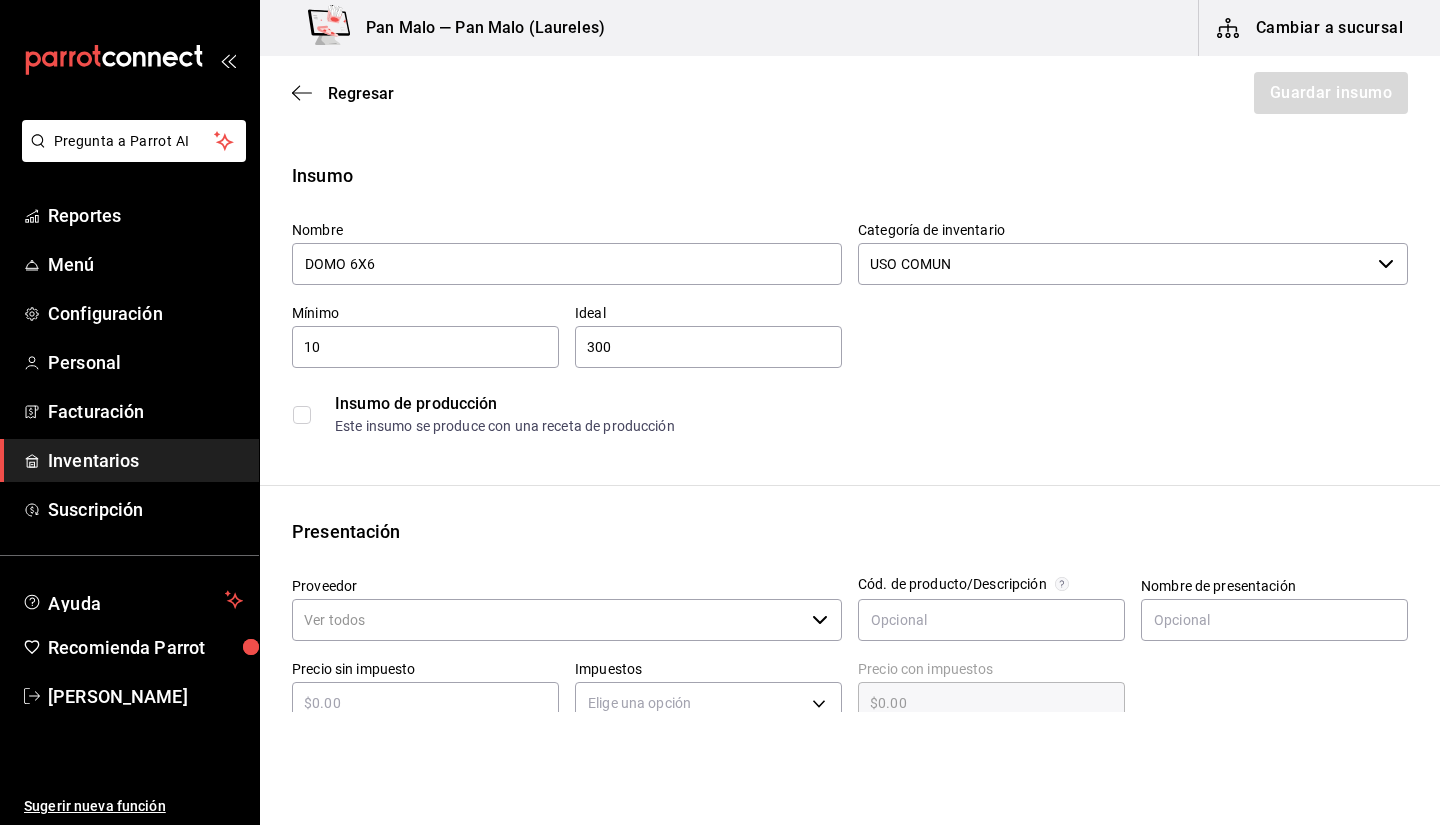 type on "1" 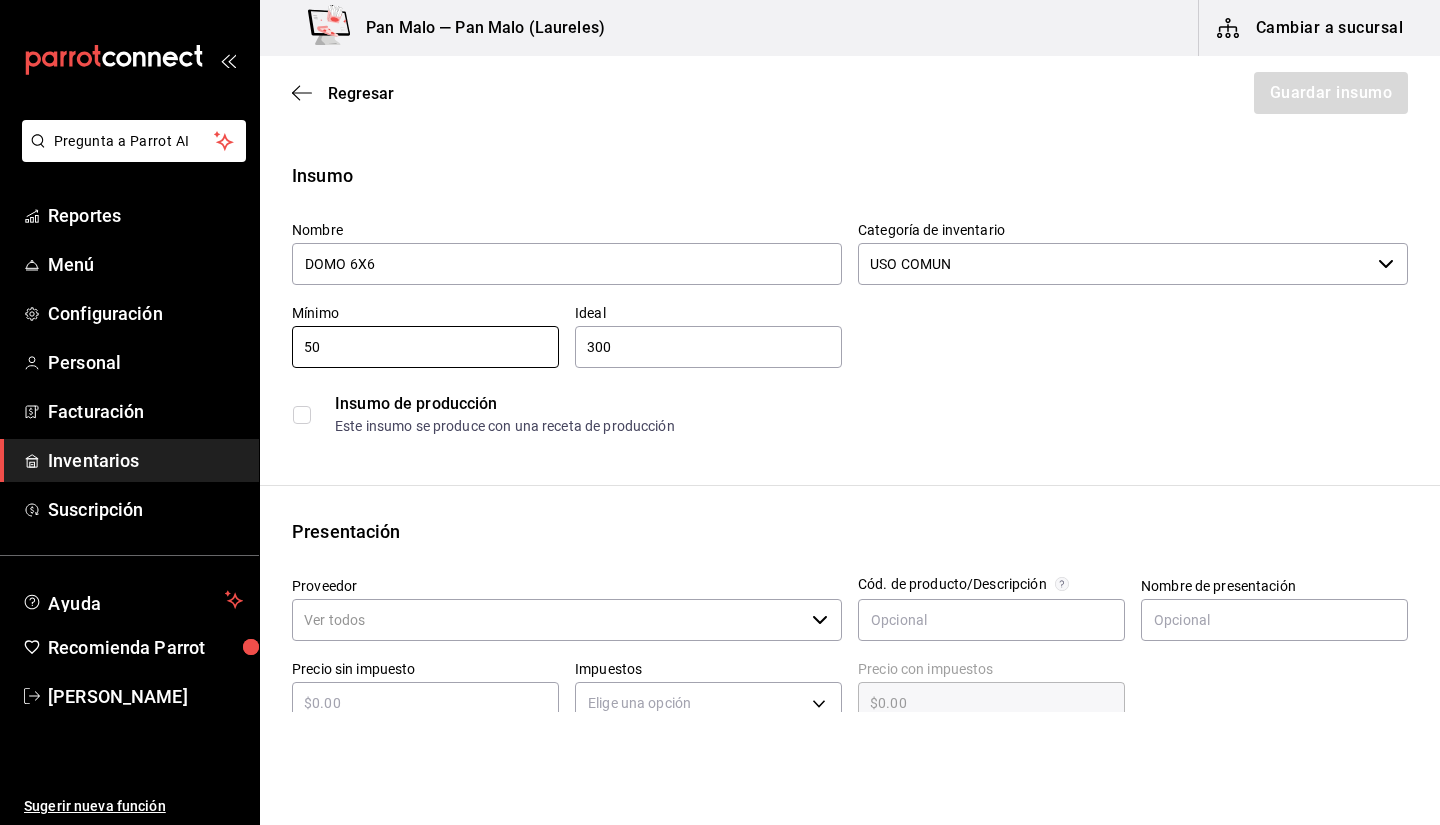 type on "50" 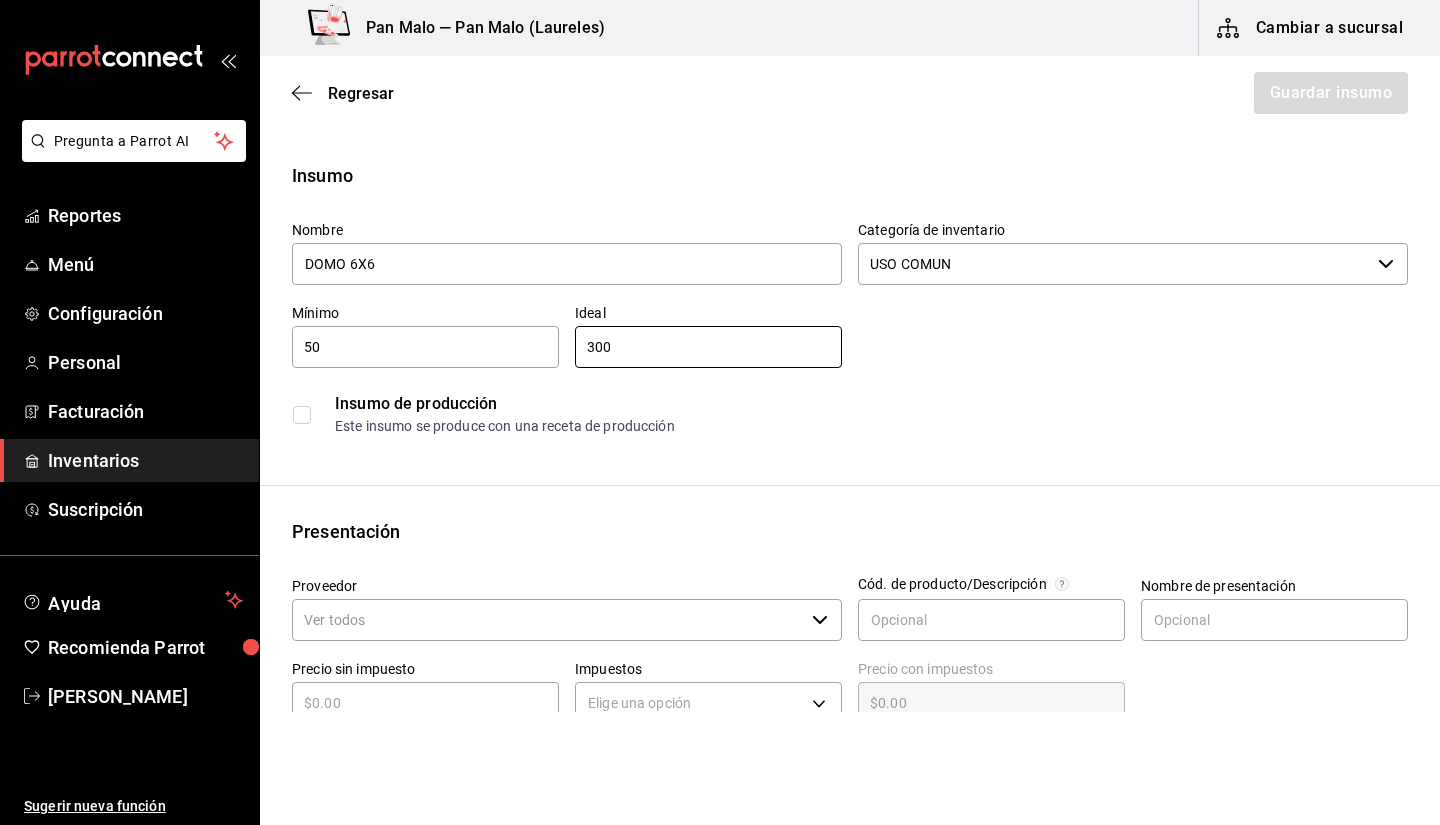 click at bounding box center [306, 415] 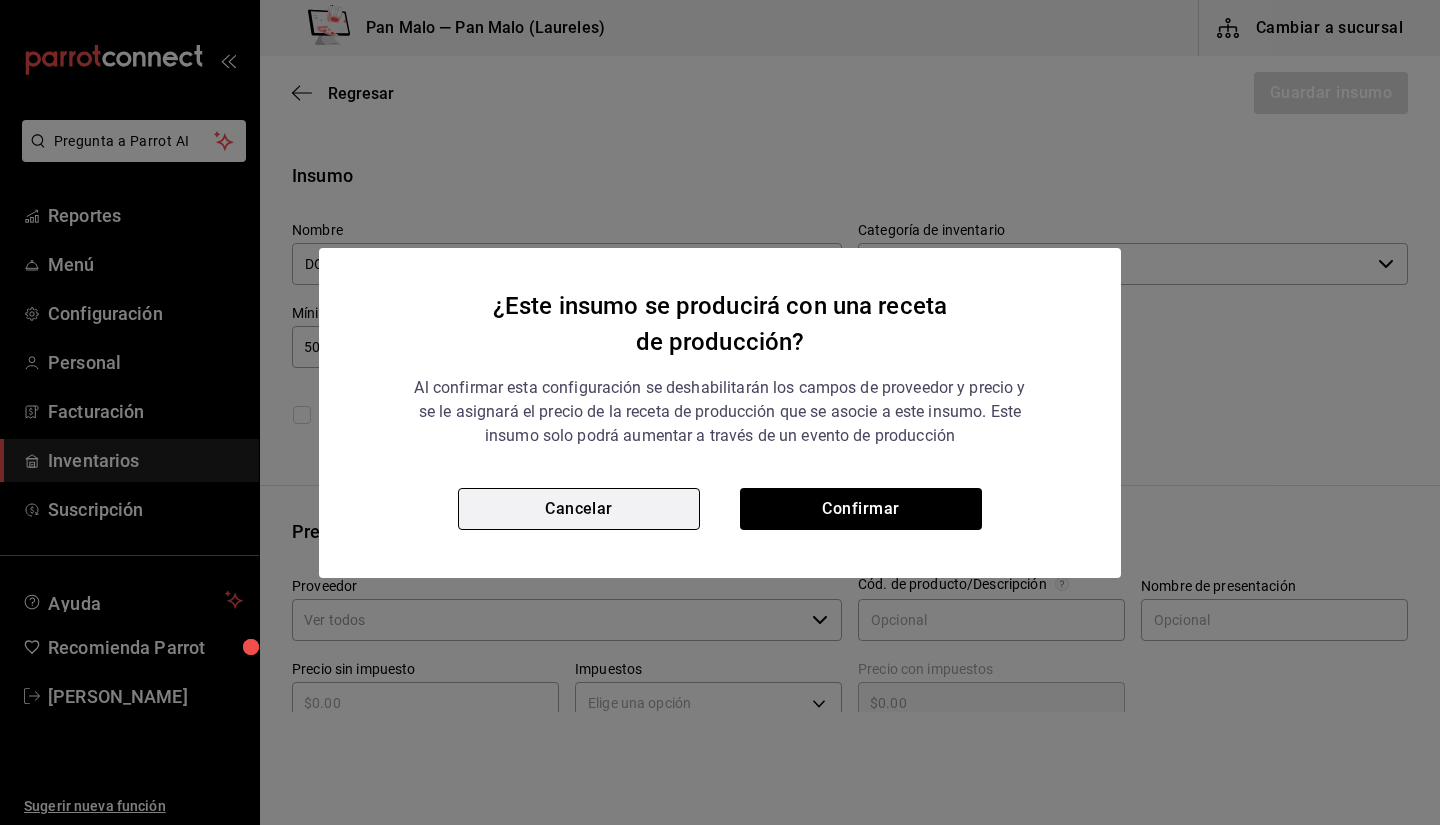 click on "Cancelar" at bounding box center (579, 509) 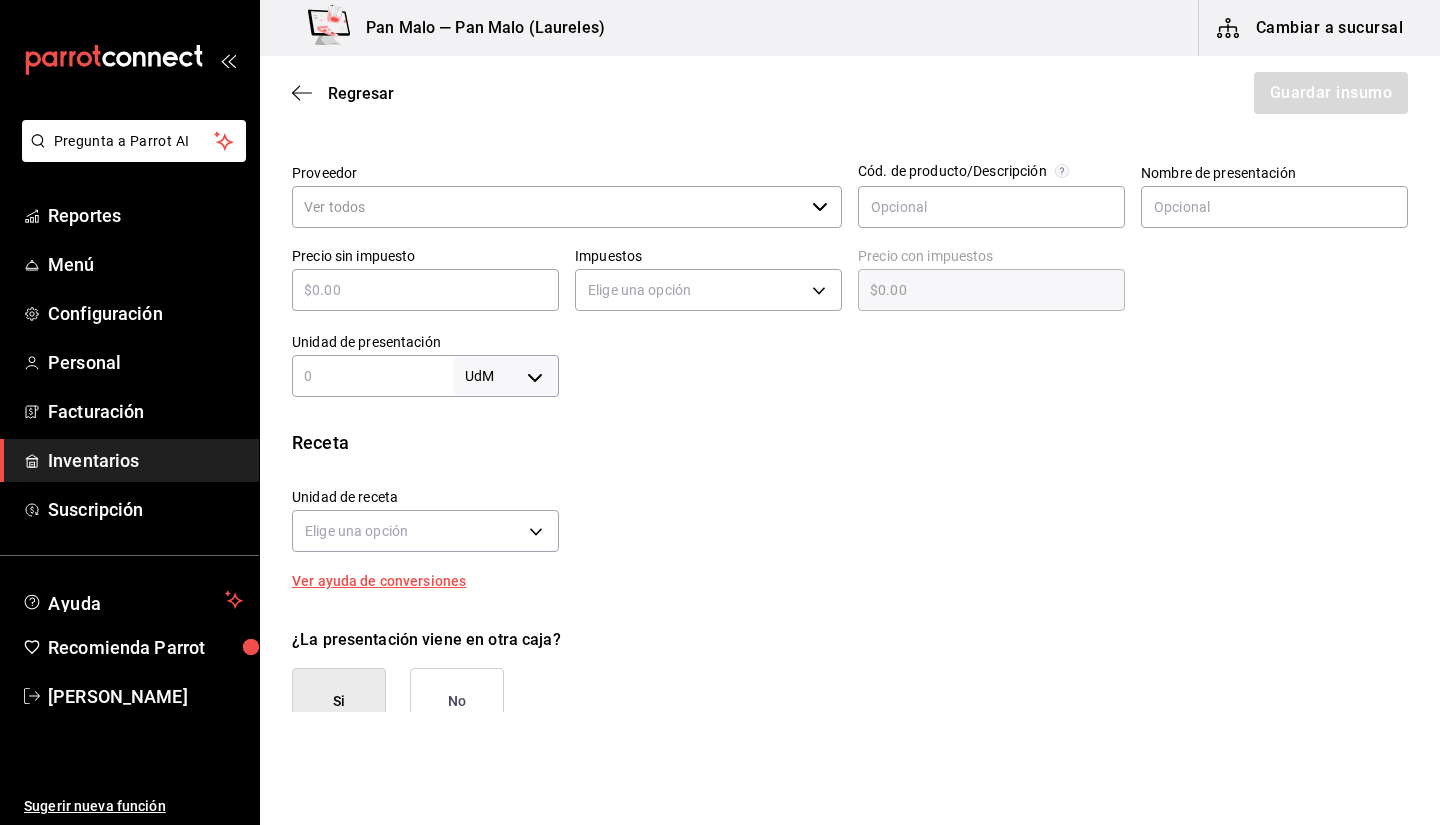 scroll, scrollTop: 430, scrollLeft: 0, axis: vertical 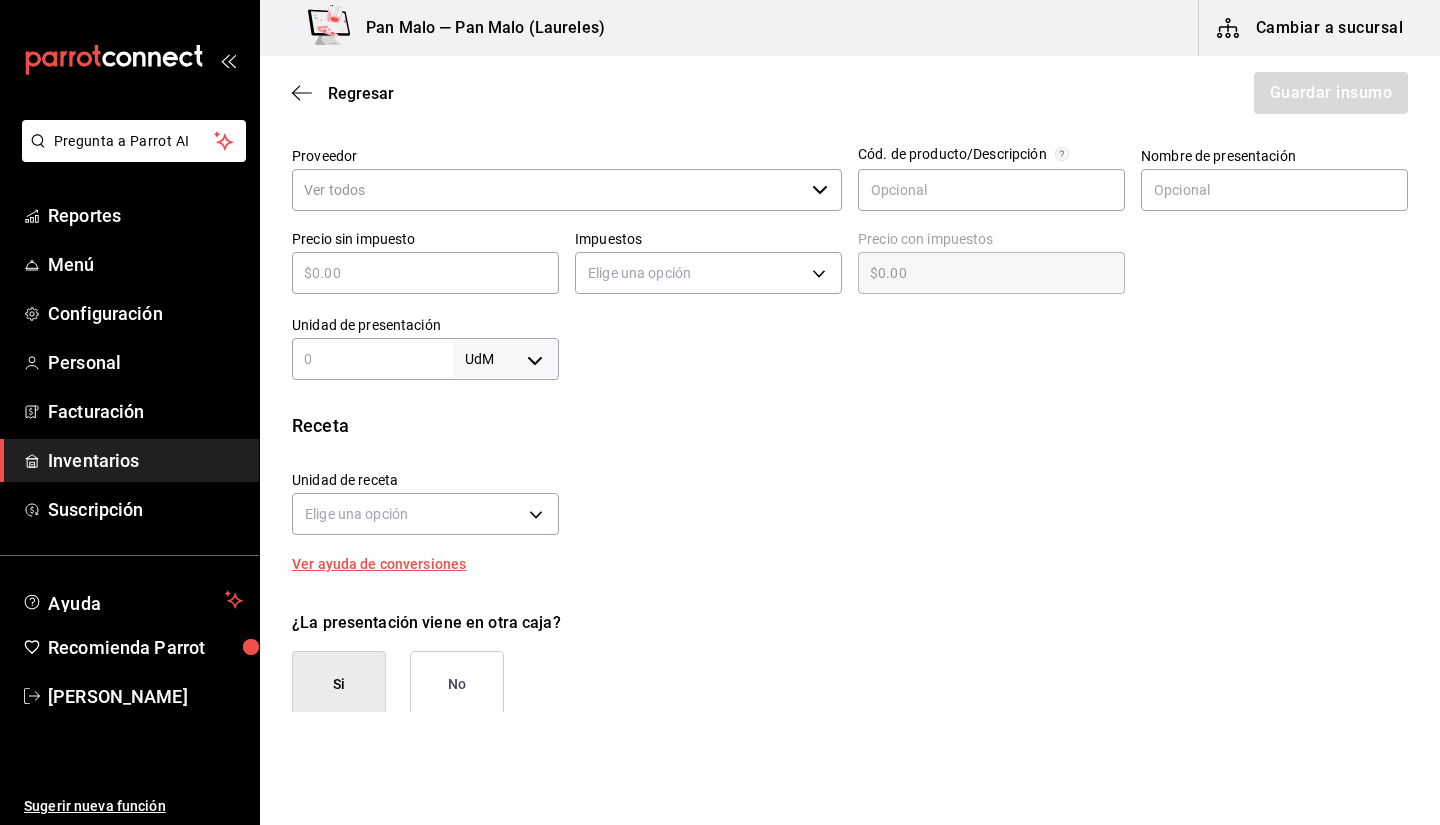 click on "Proveedor" at bounding box center (548, 190) 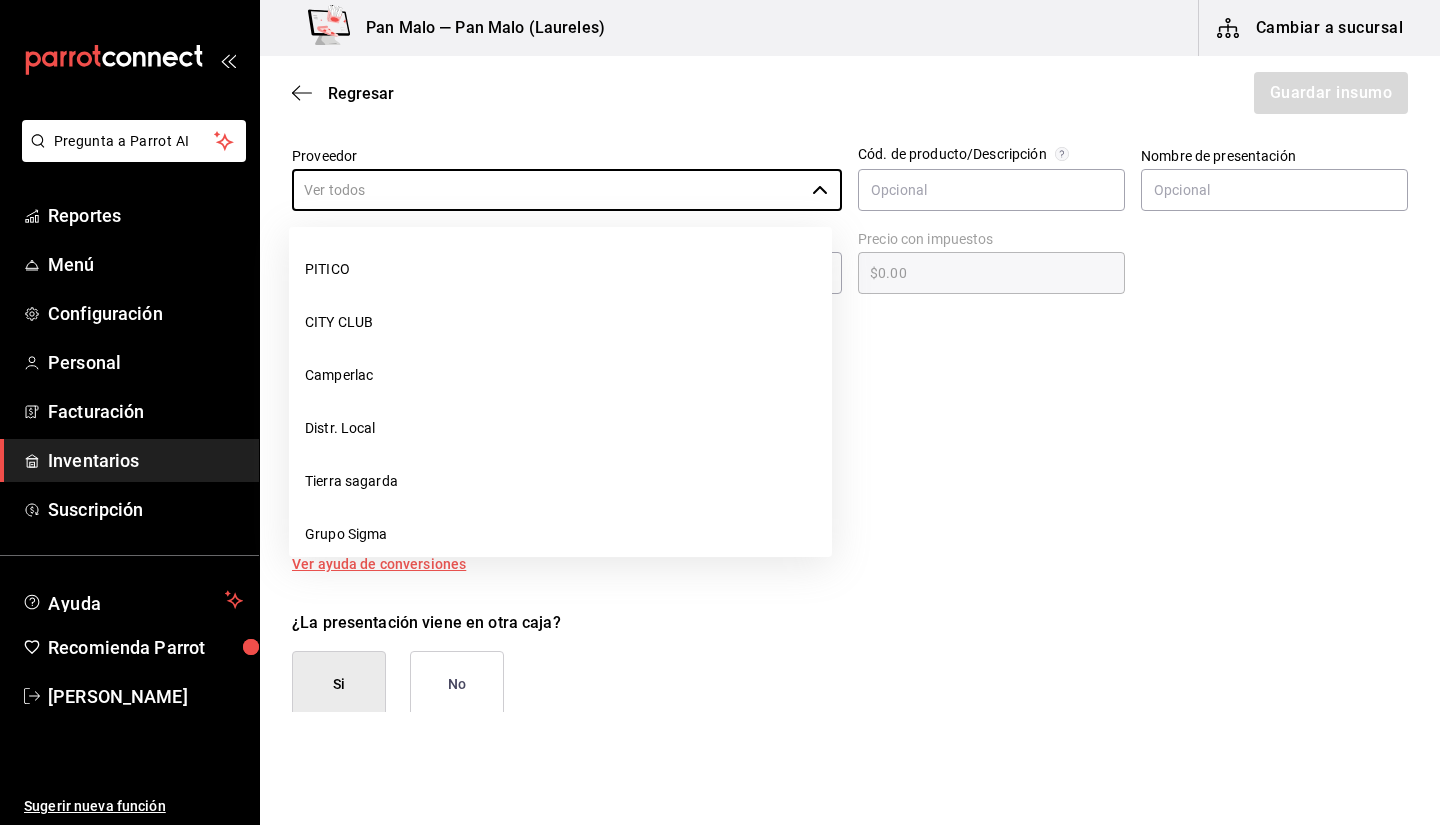 click on "Unidad de receta Elige una opción Factor de conversión ​" at bounding box center [842, 498] 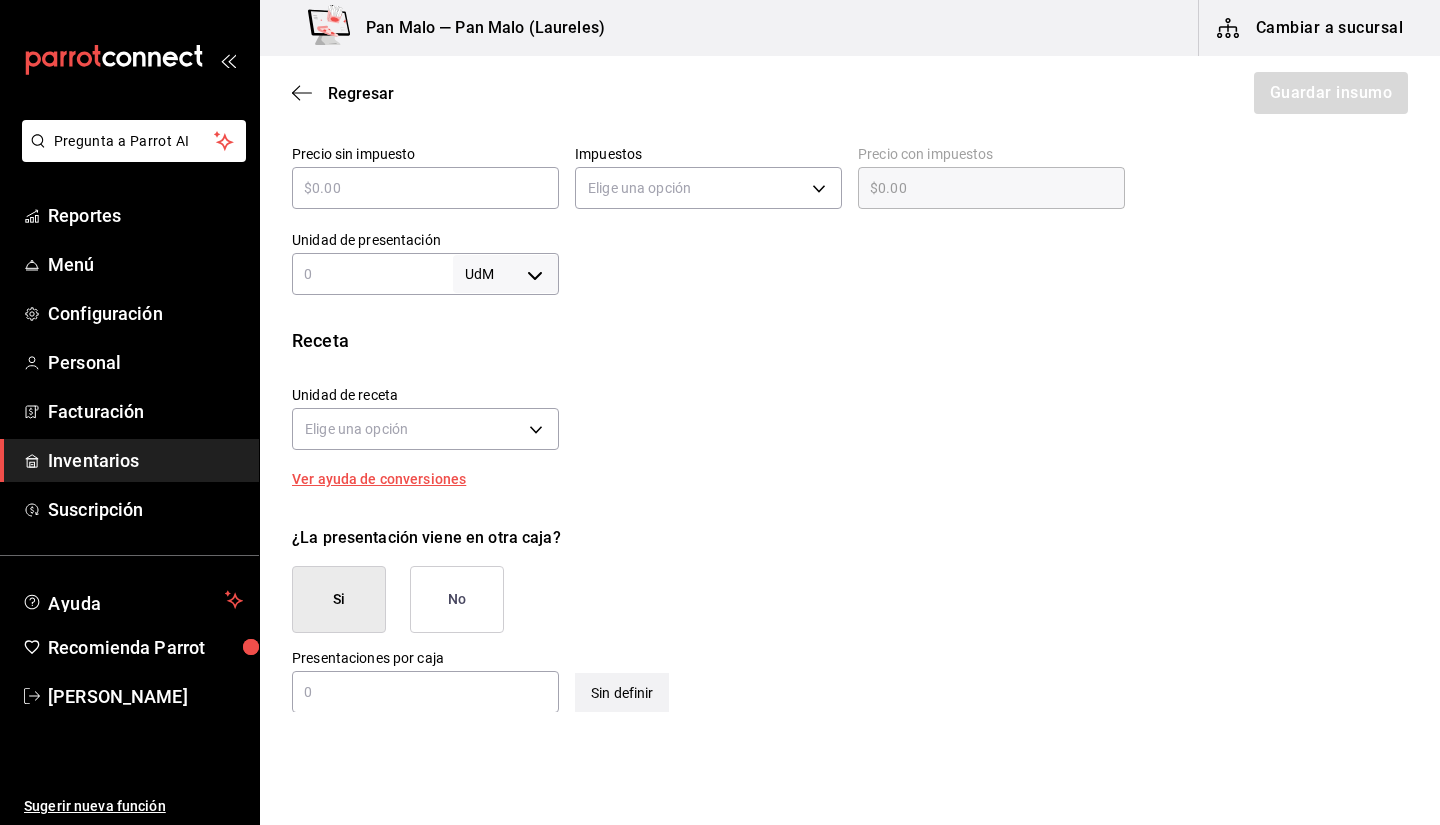 scroll, scrollTop: 517, scrollLeft: 0, axis: vertical 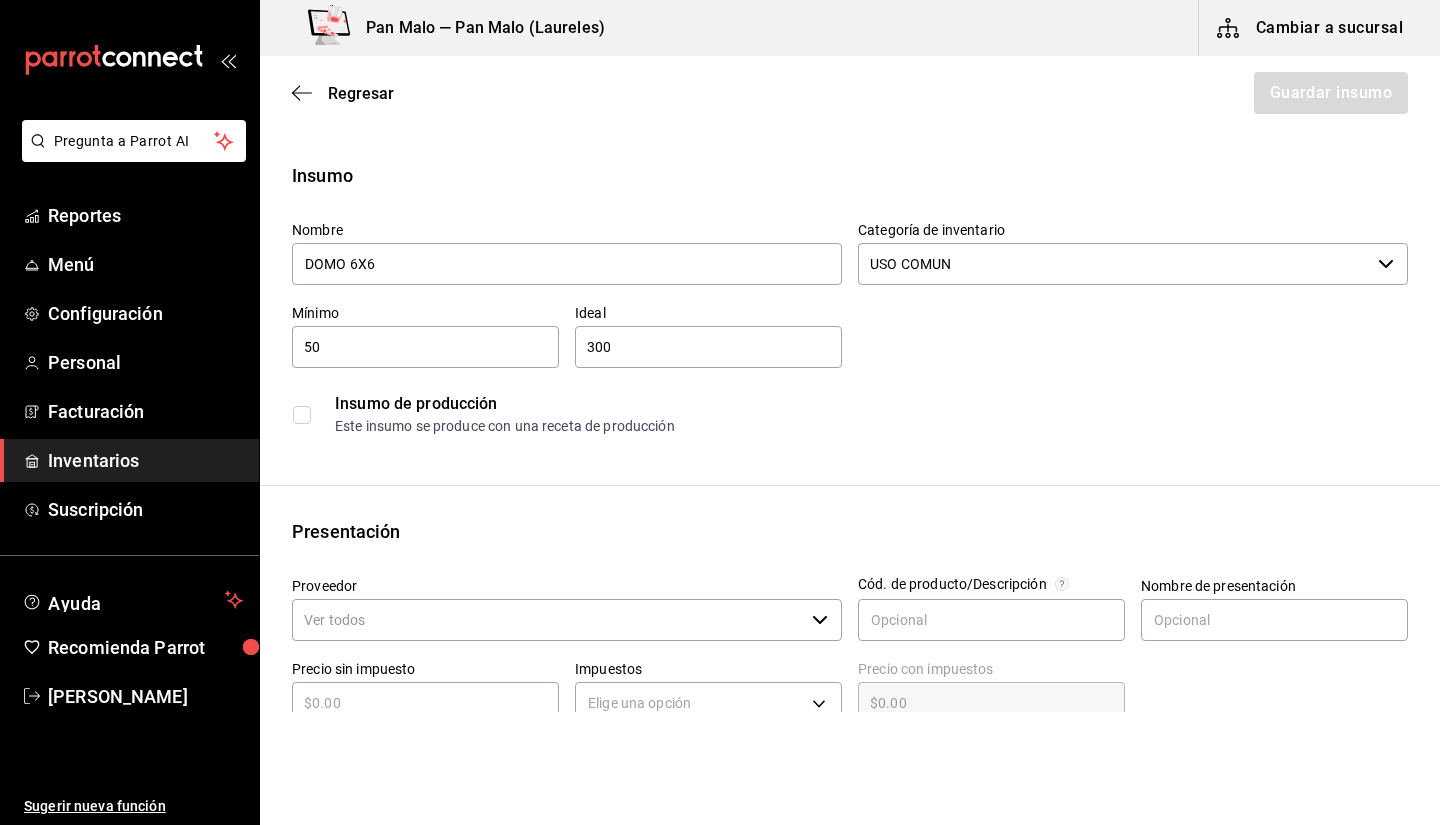 click on "Proveedor" at bounding box center [548, 620] 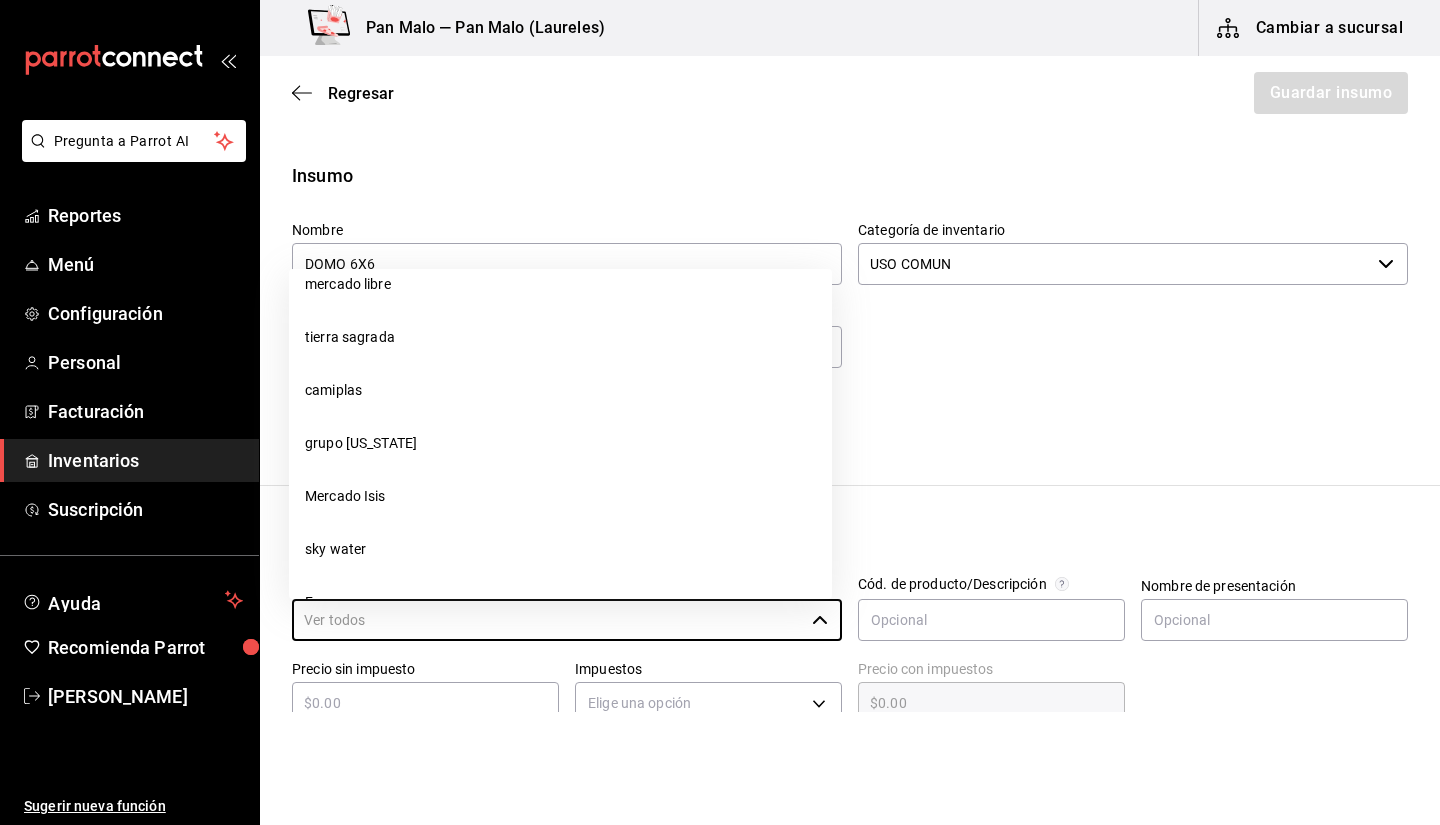 scroll, scrollTop: 723, scrollLeft: 0, axis: vertical 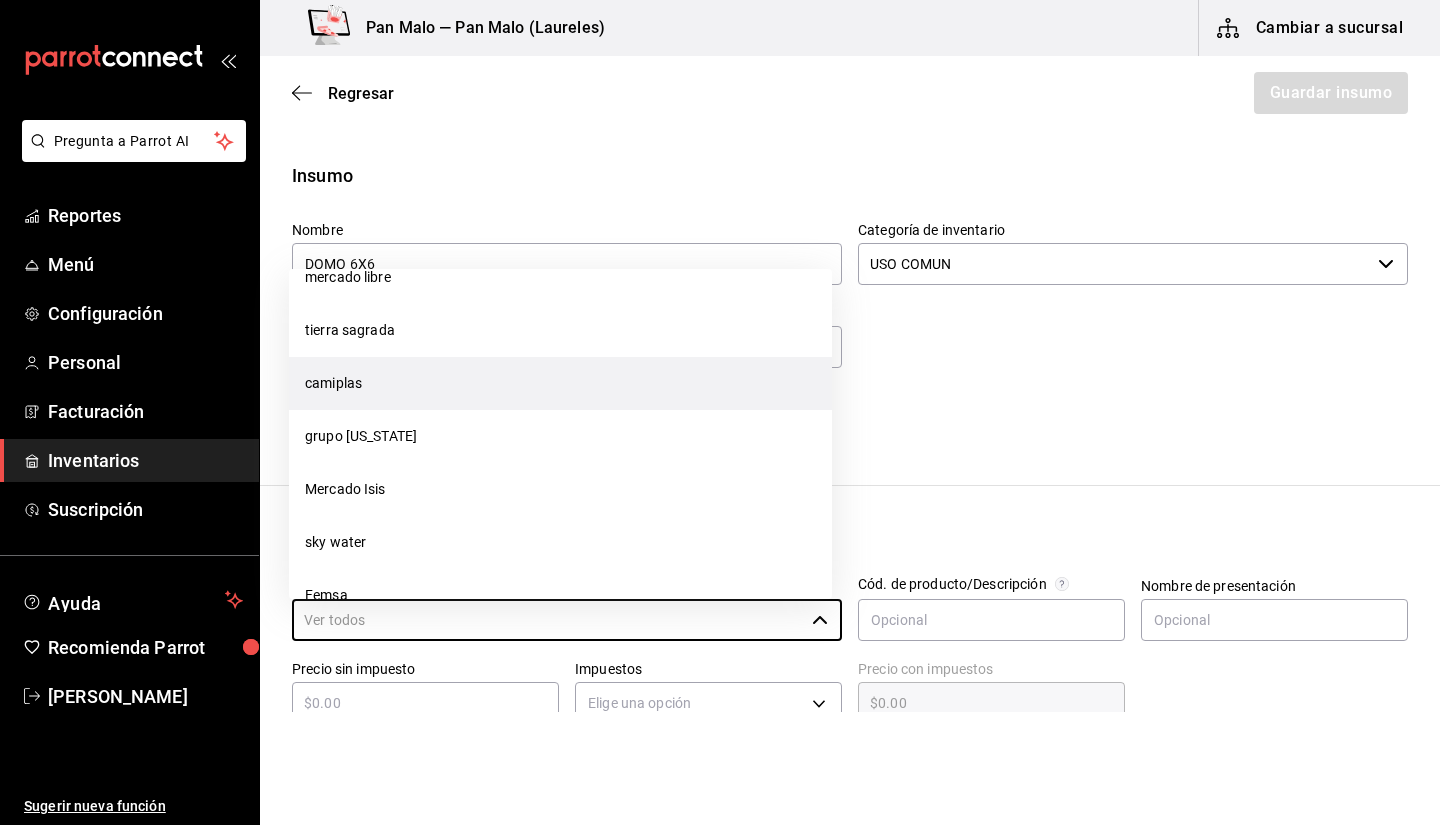 click on "camiplas" at bounding box center [560, 383] 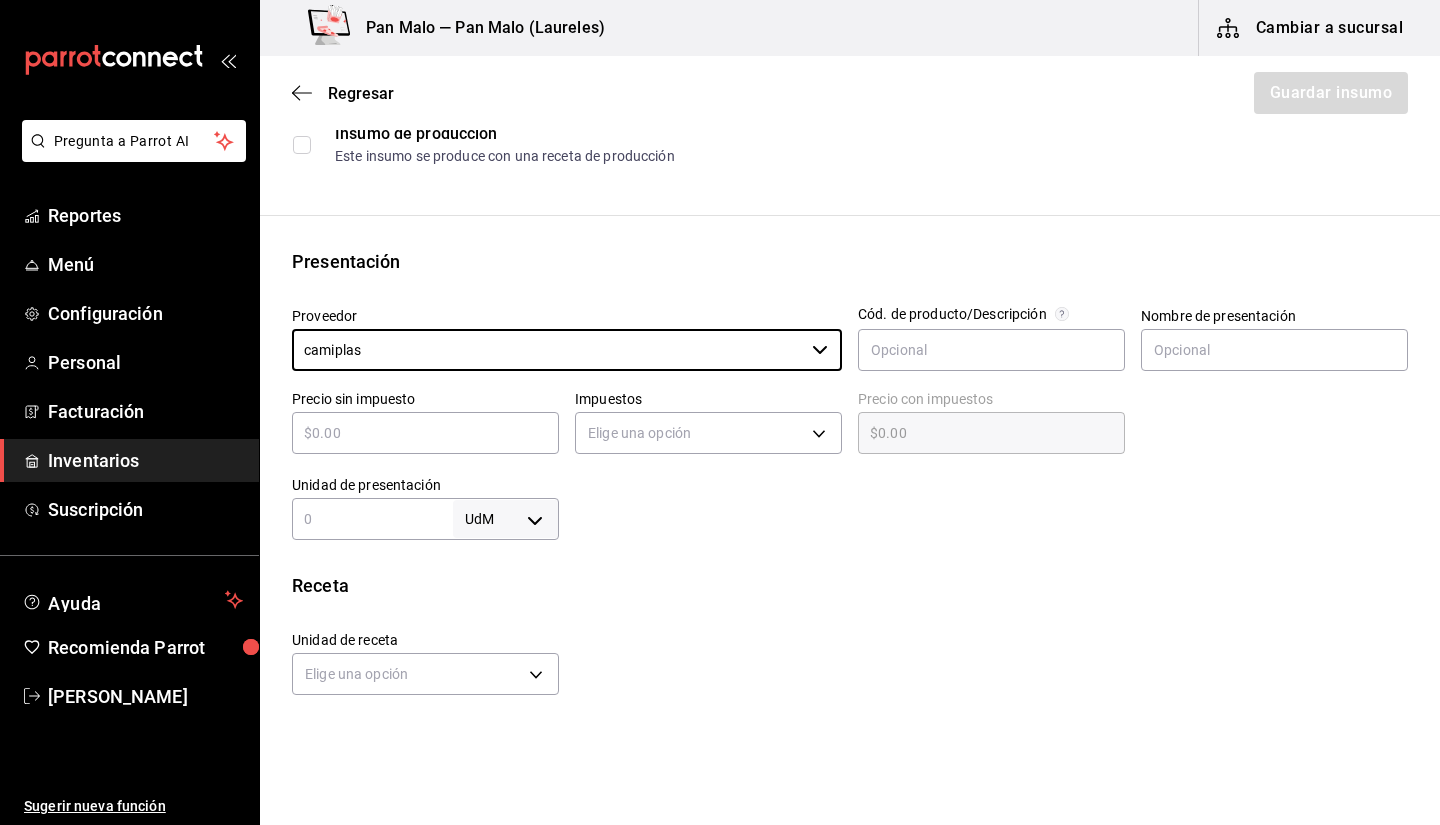 scroll, scrollTop: 273, scrollLeft: 0, axis: vertical 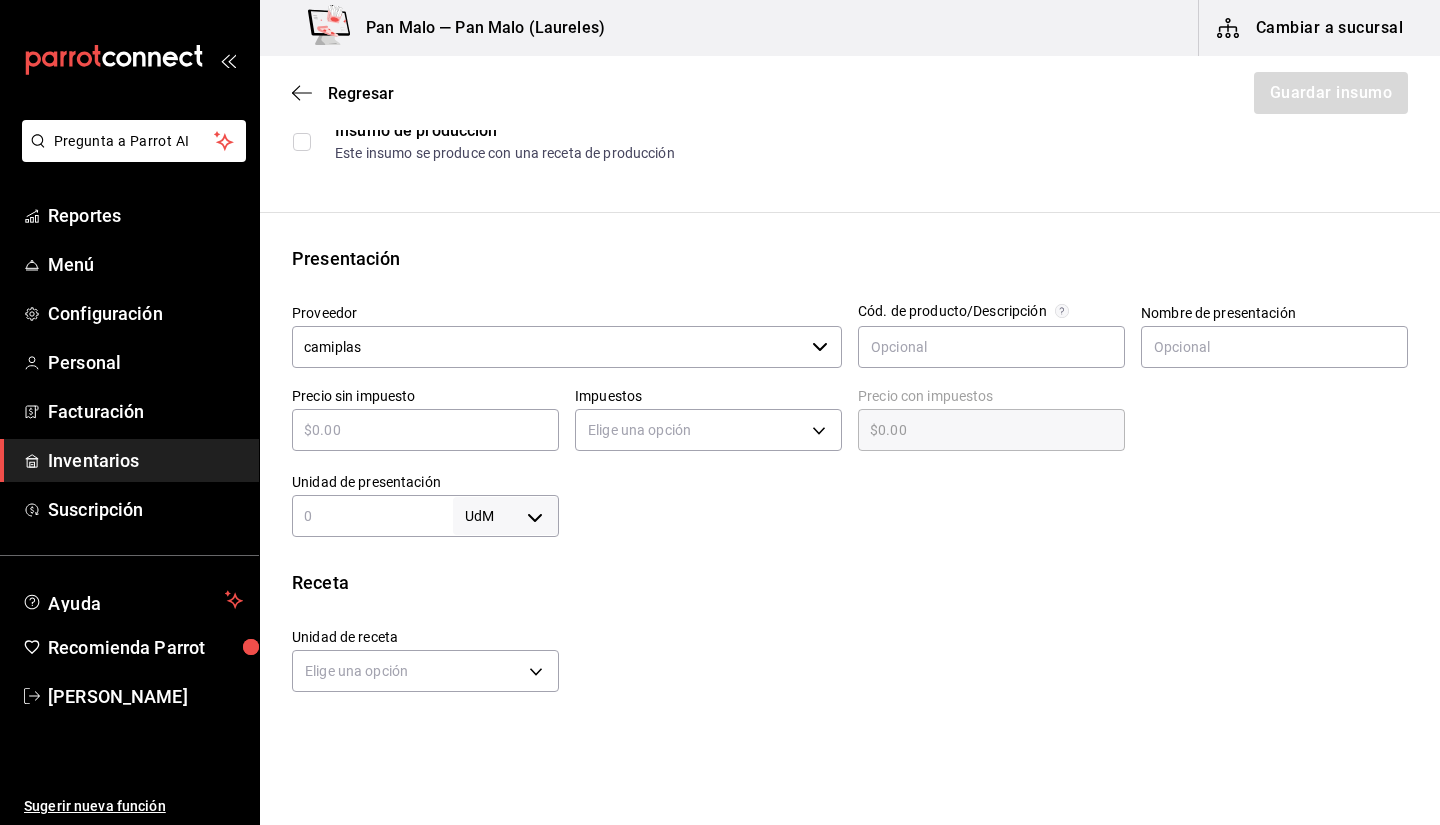 click at bounding box center (425, 430) 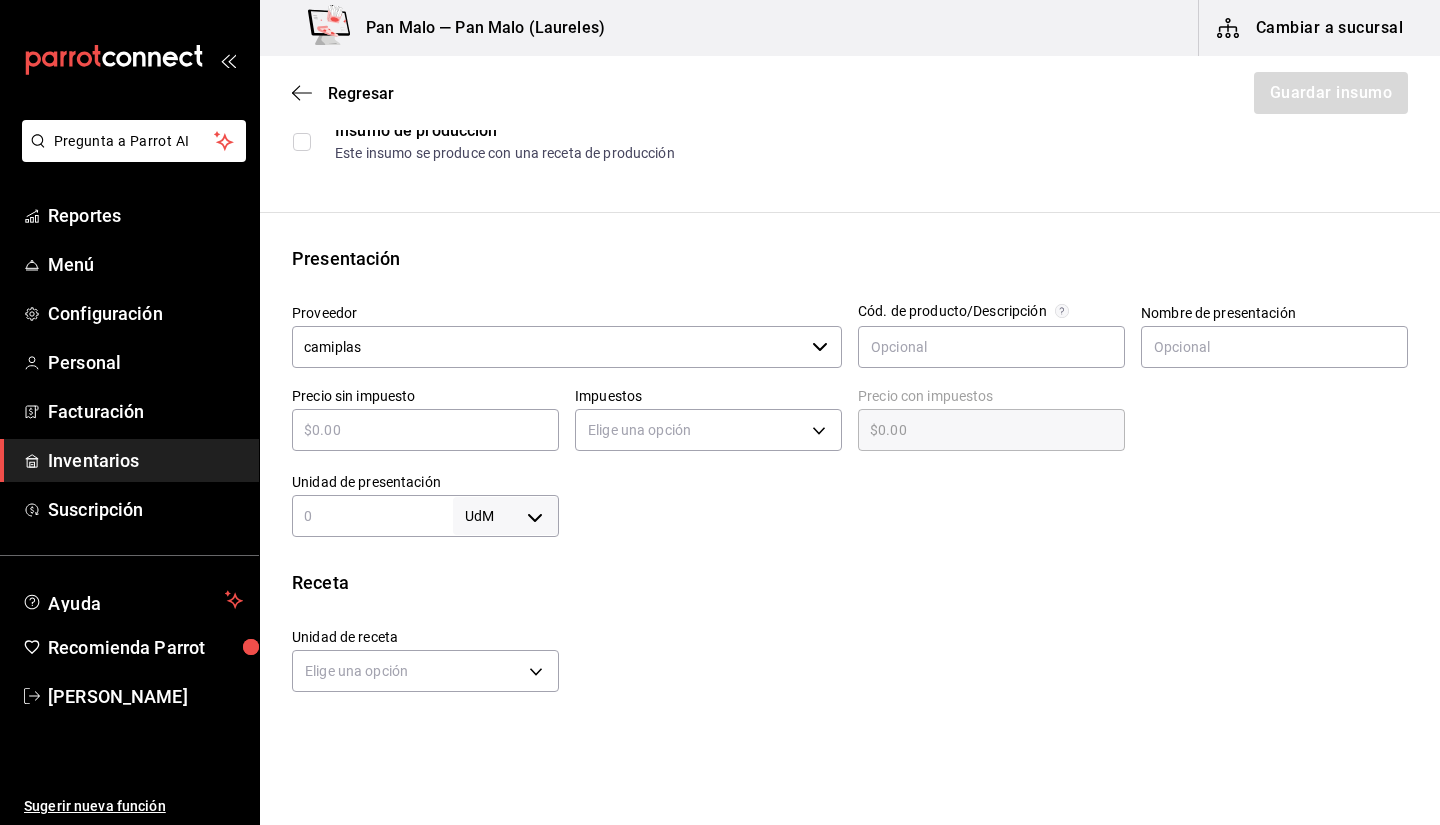 click on "Receta" at bounding box center [850, 582] 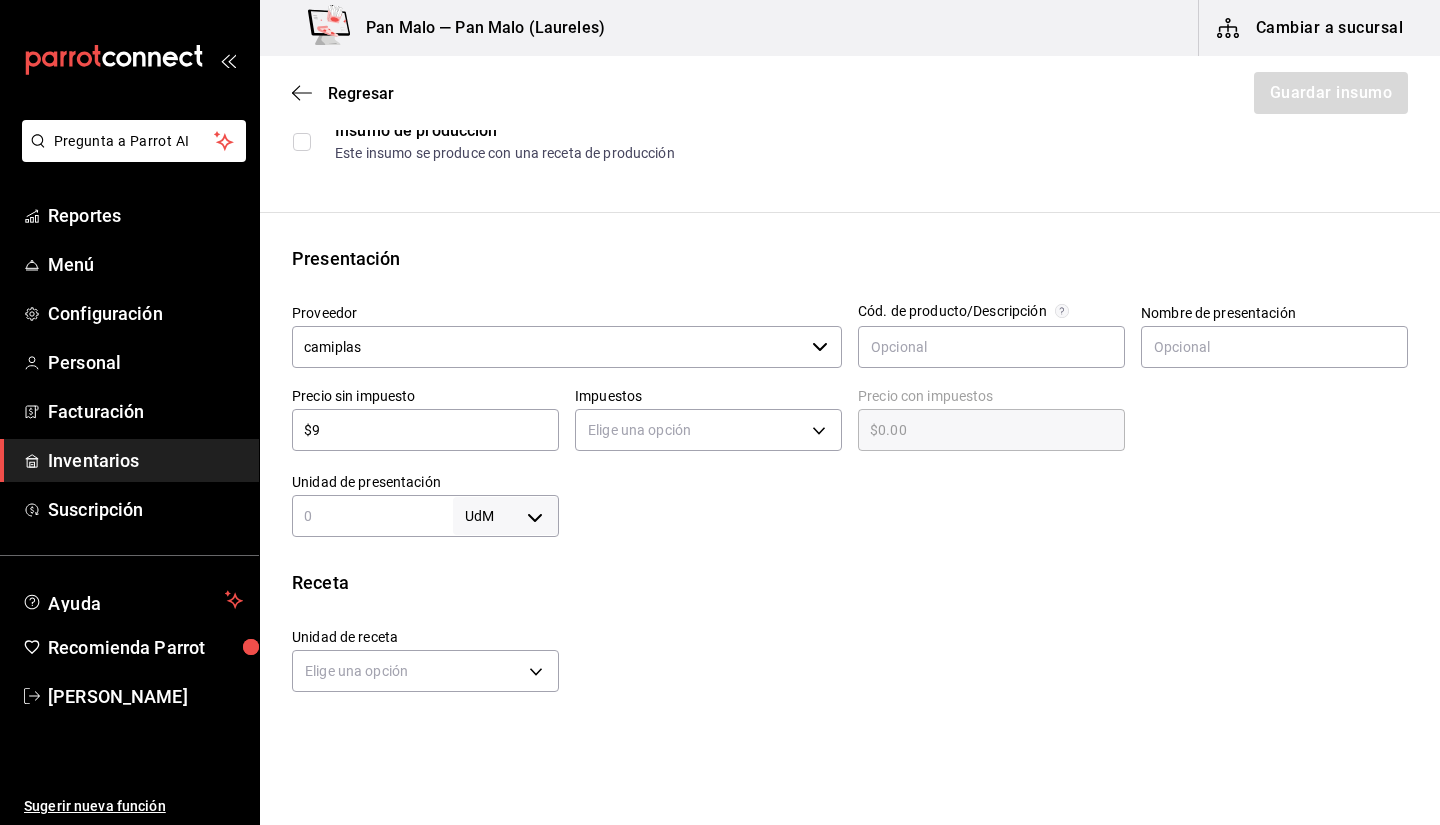 type on "$9.00" 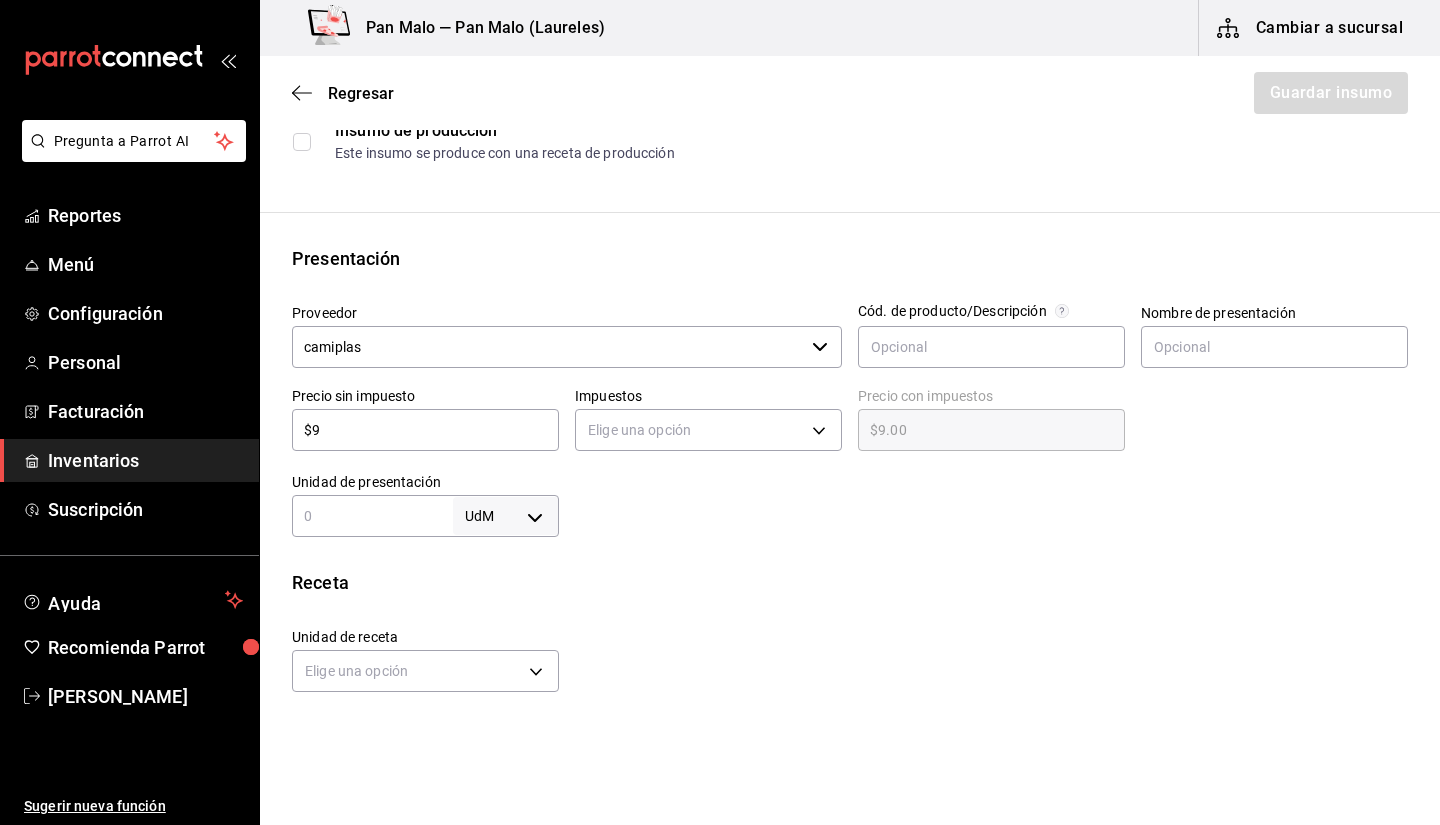 type 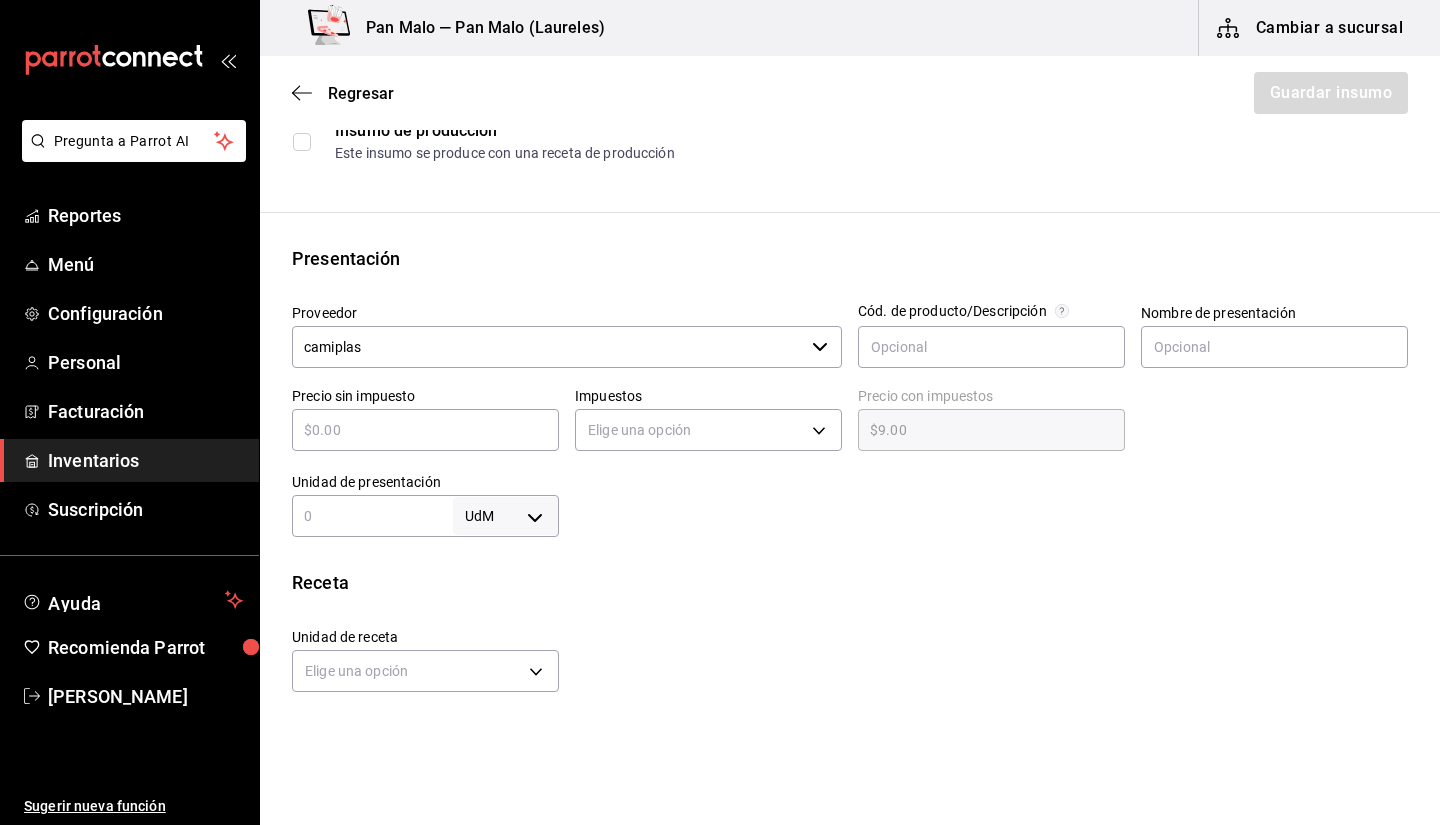 type on "$0.00" 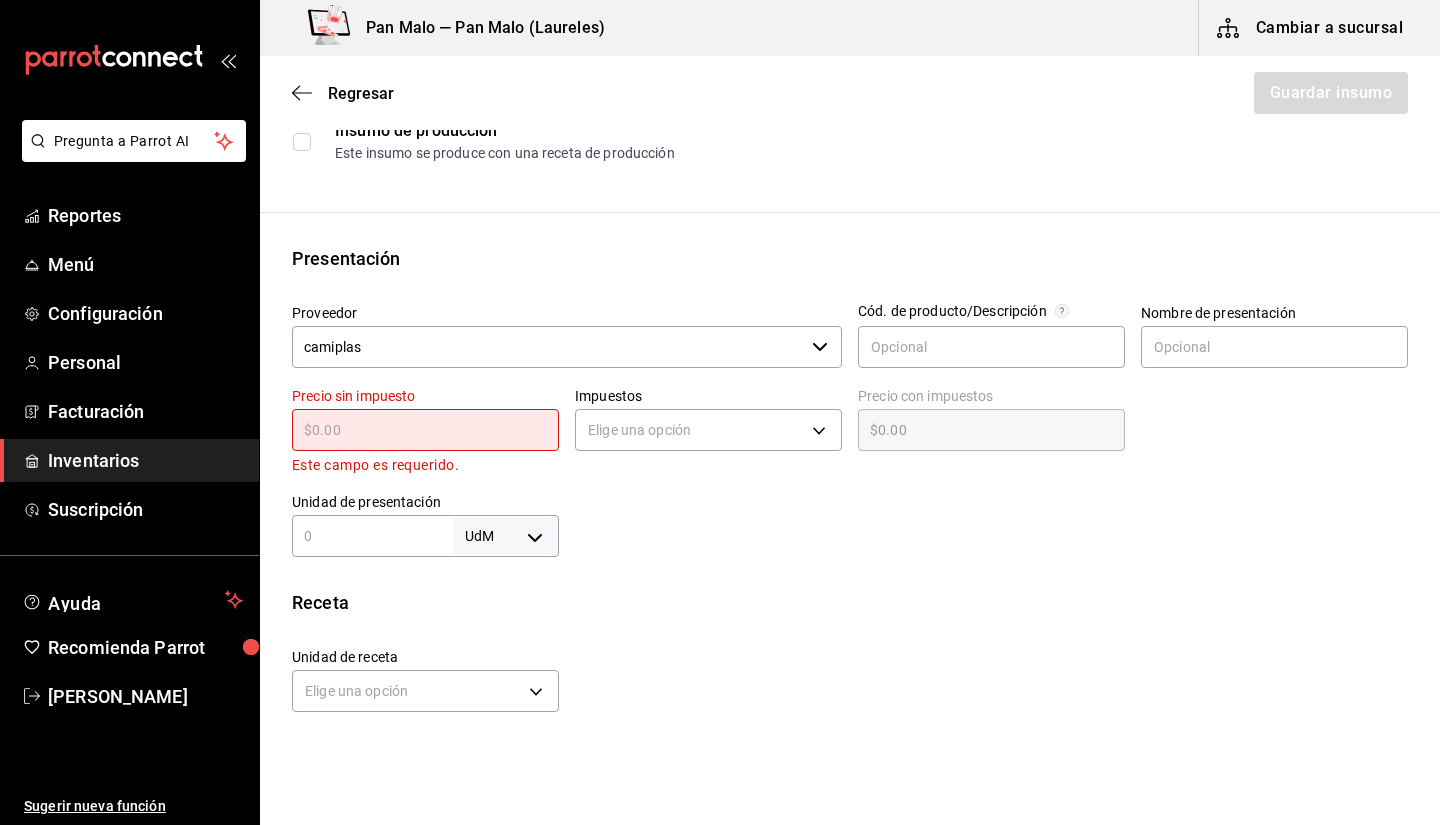 type on "$3" 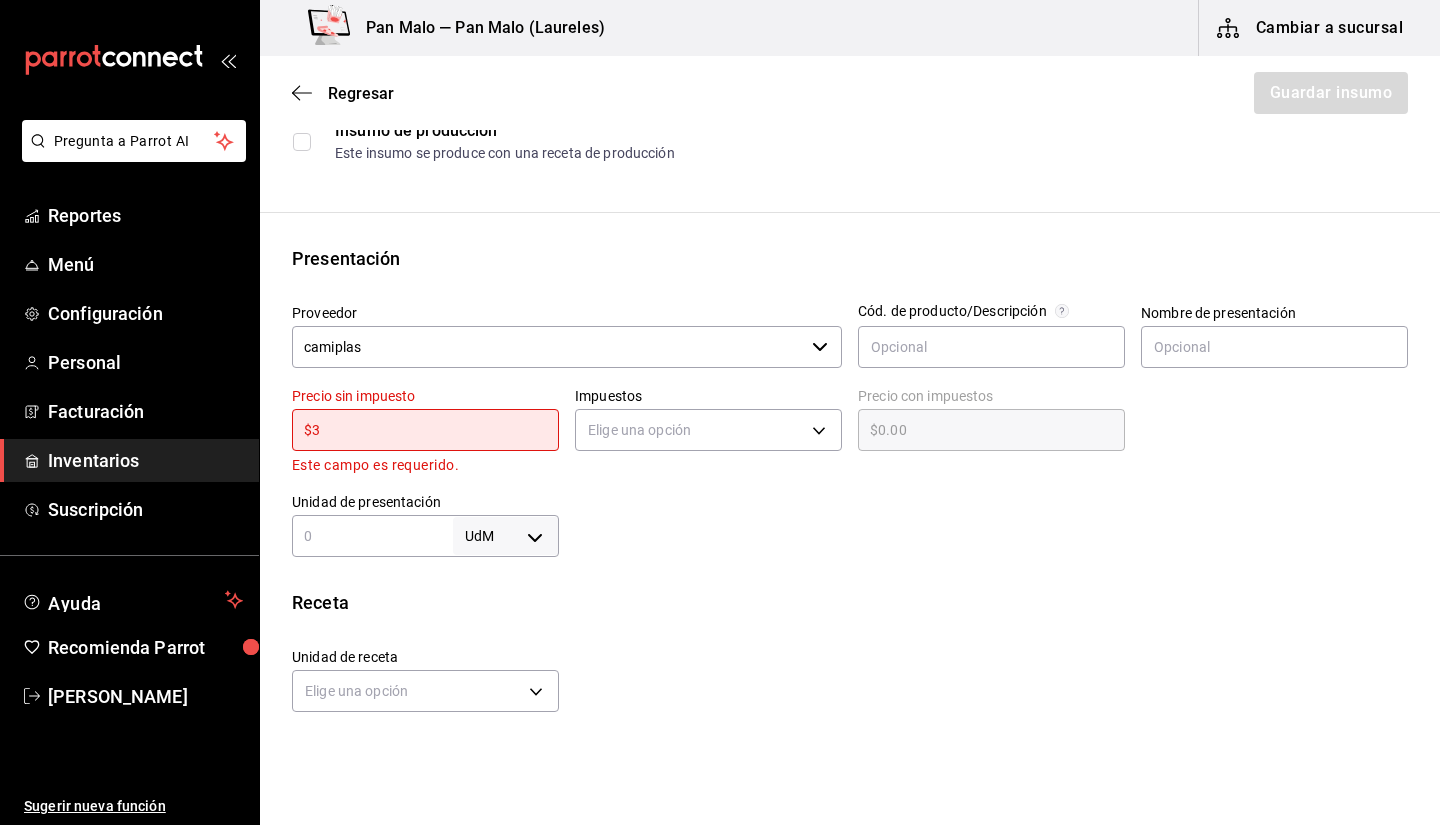 type on "$3.00" 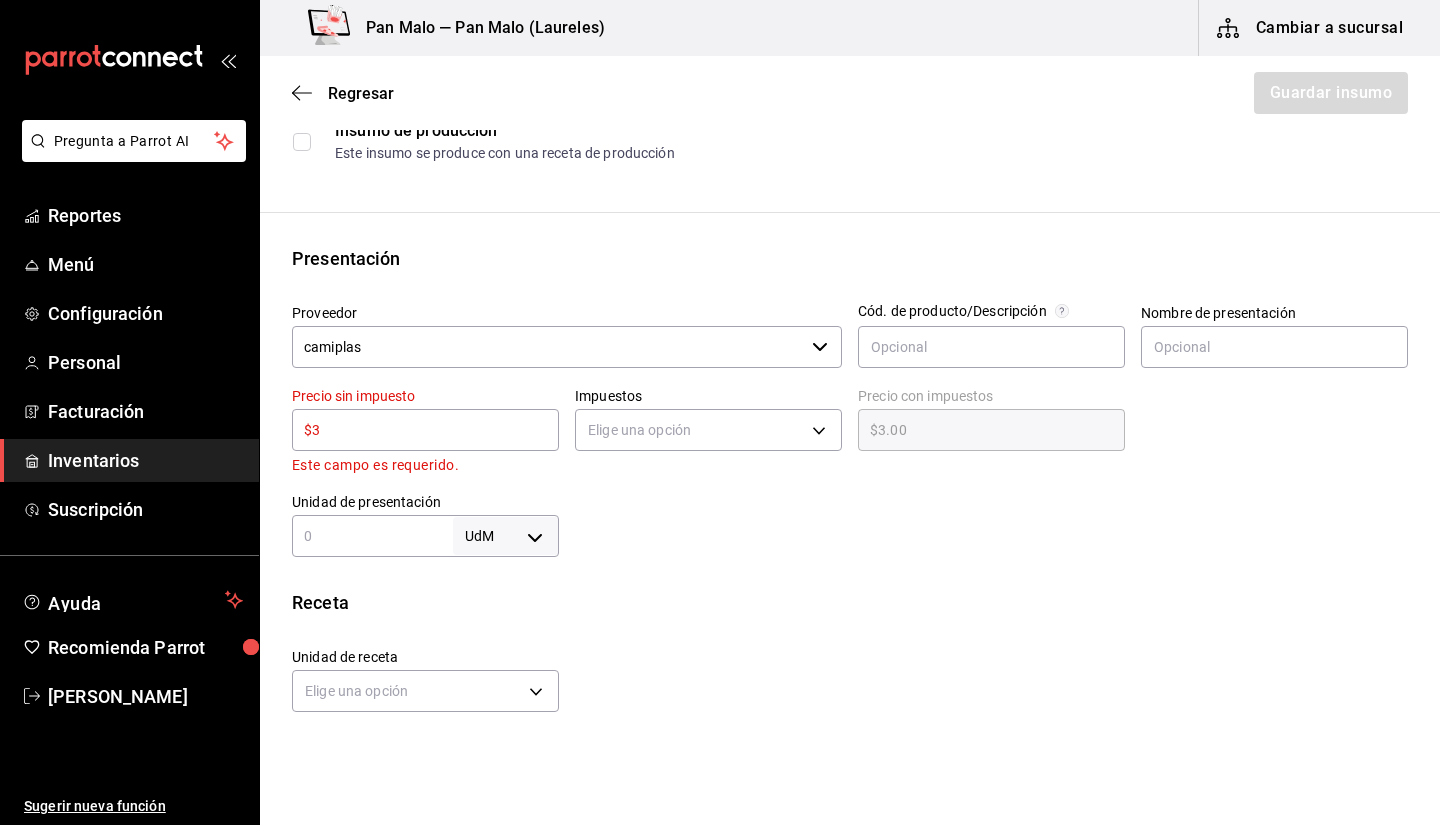 type on "$39" 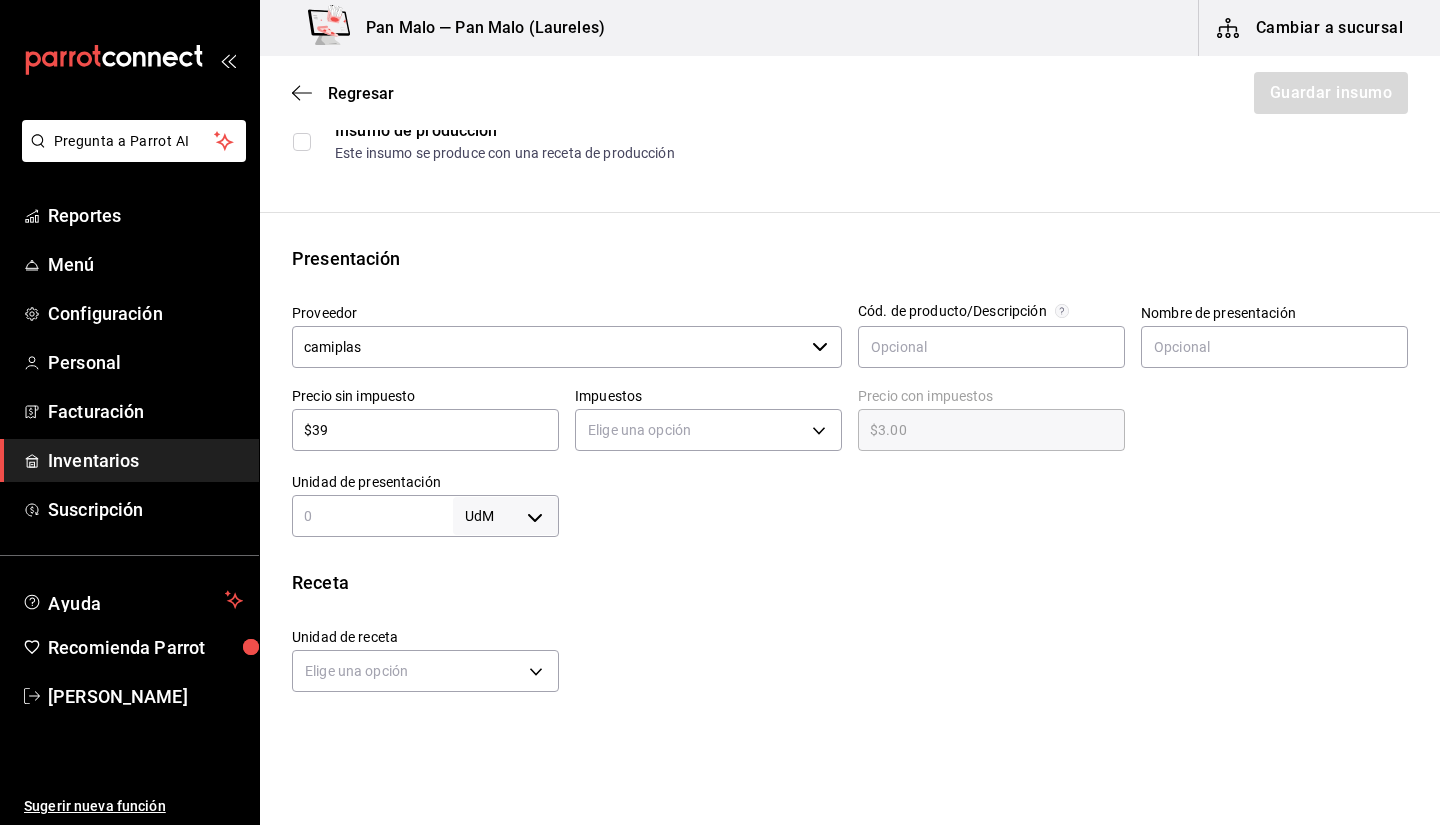 type on "$39.00" 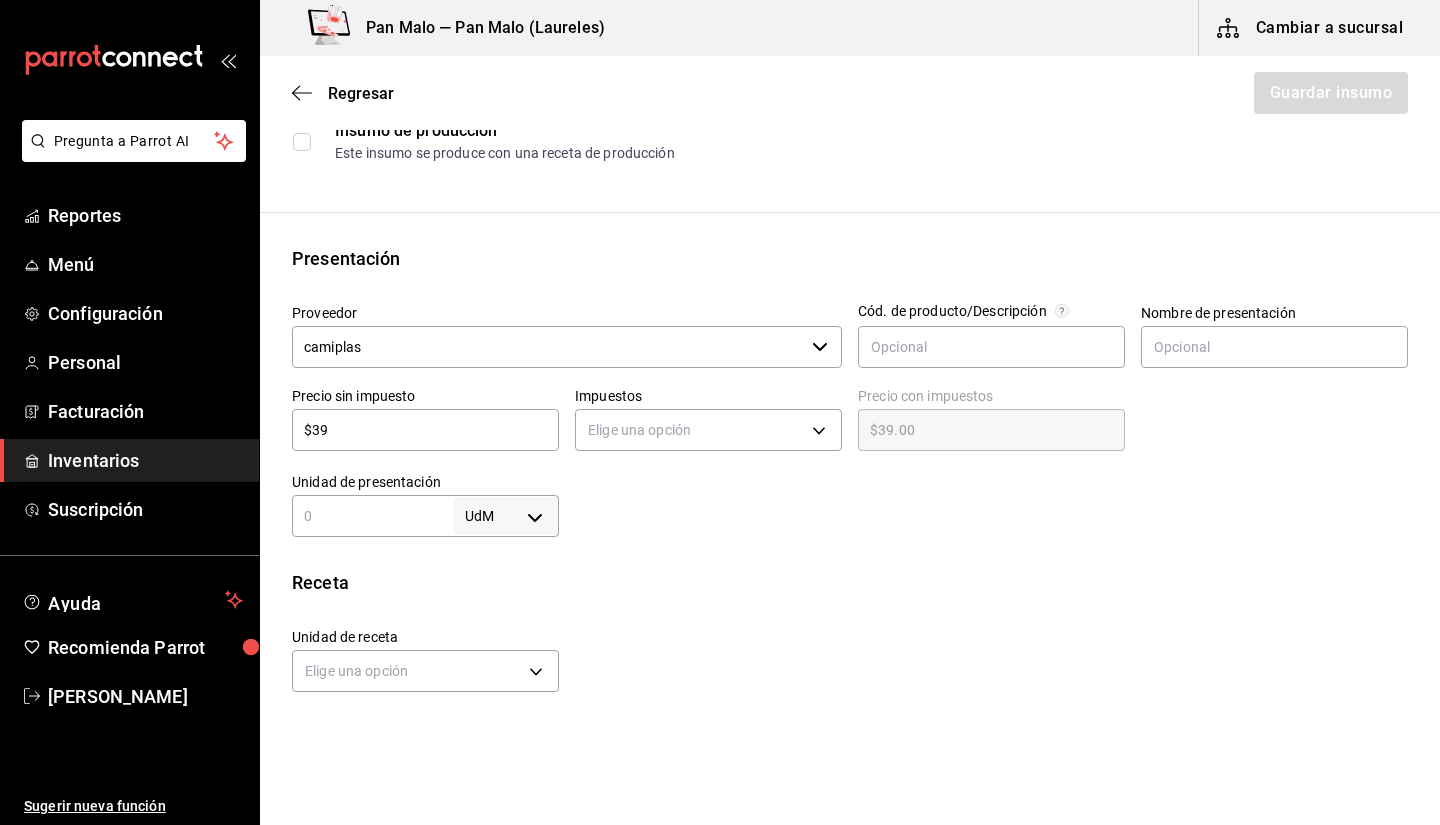type on "$390" 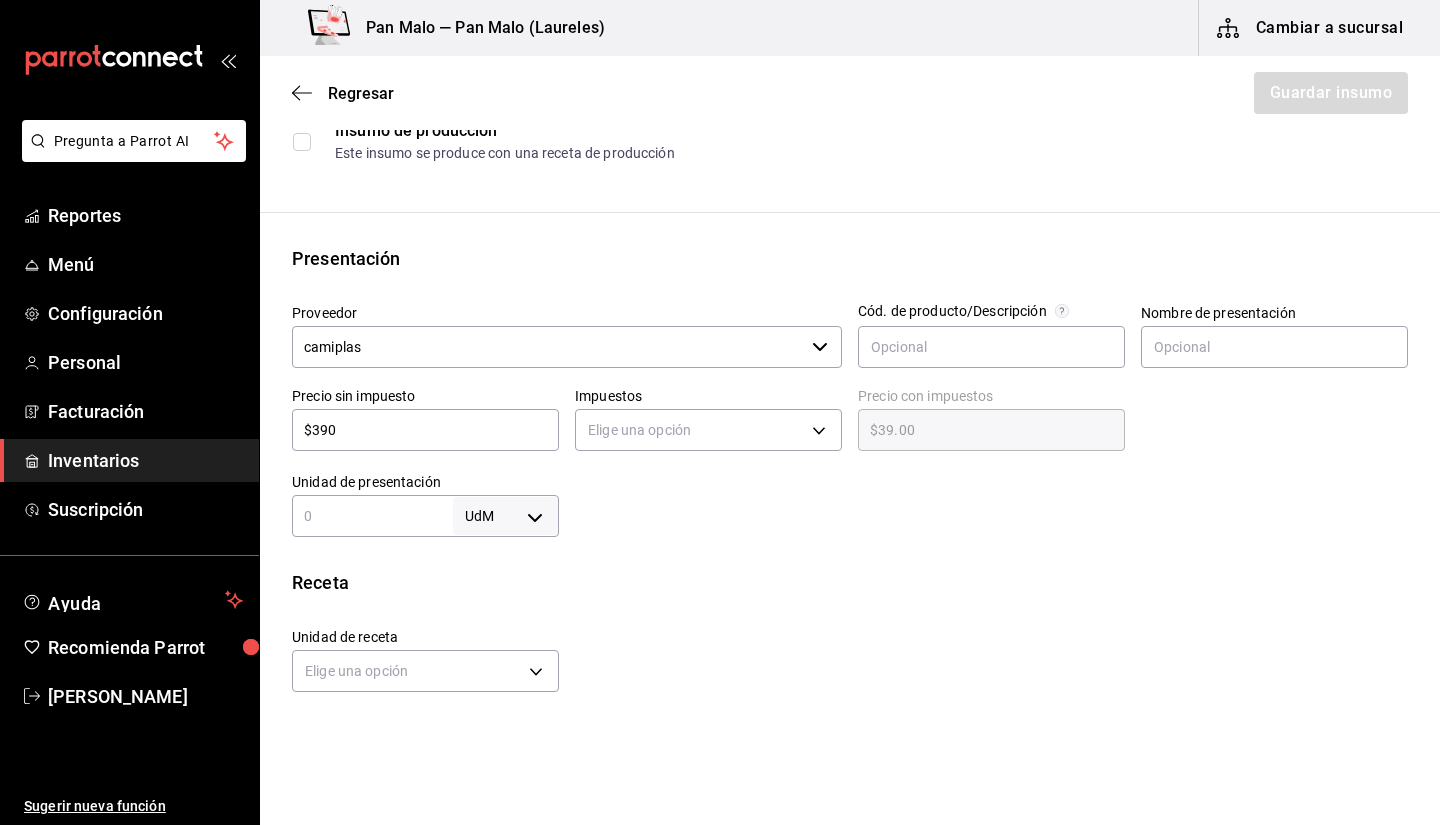 type on "$390.00" 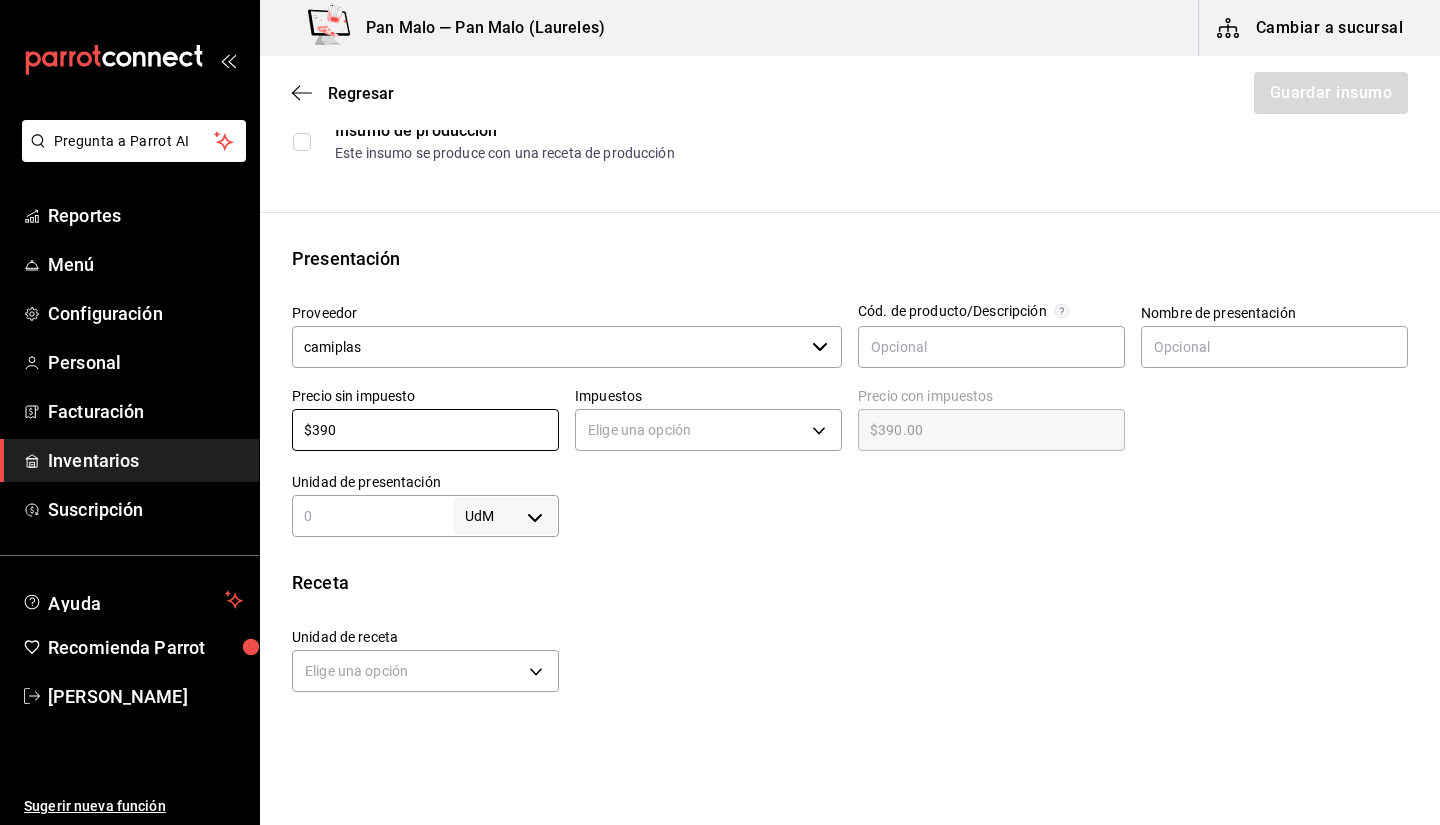 type on "$39" 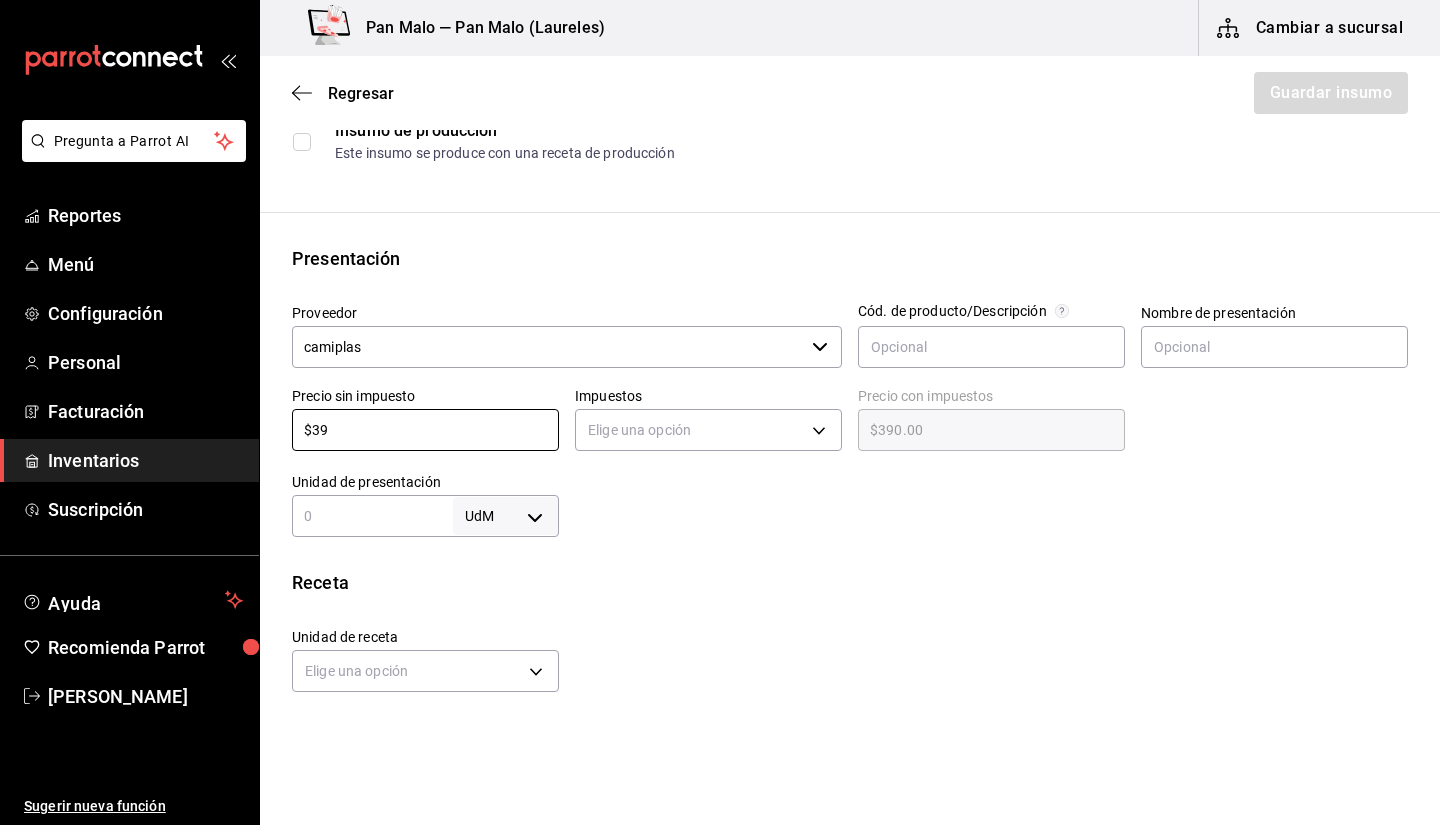 type on "$39.00" 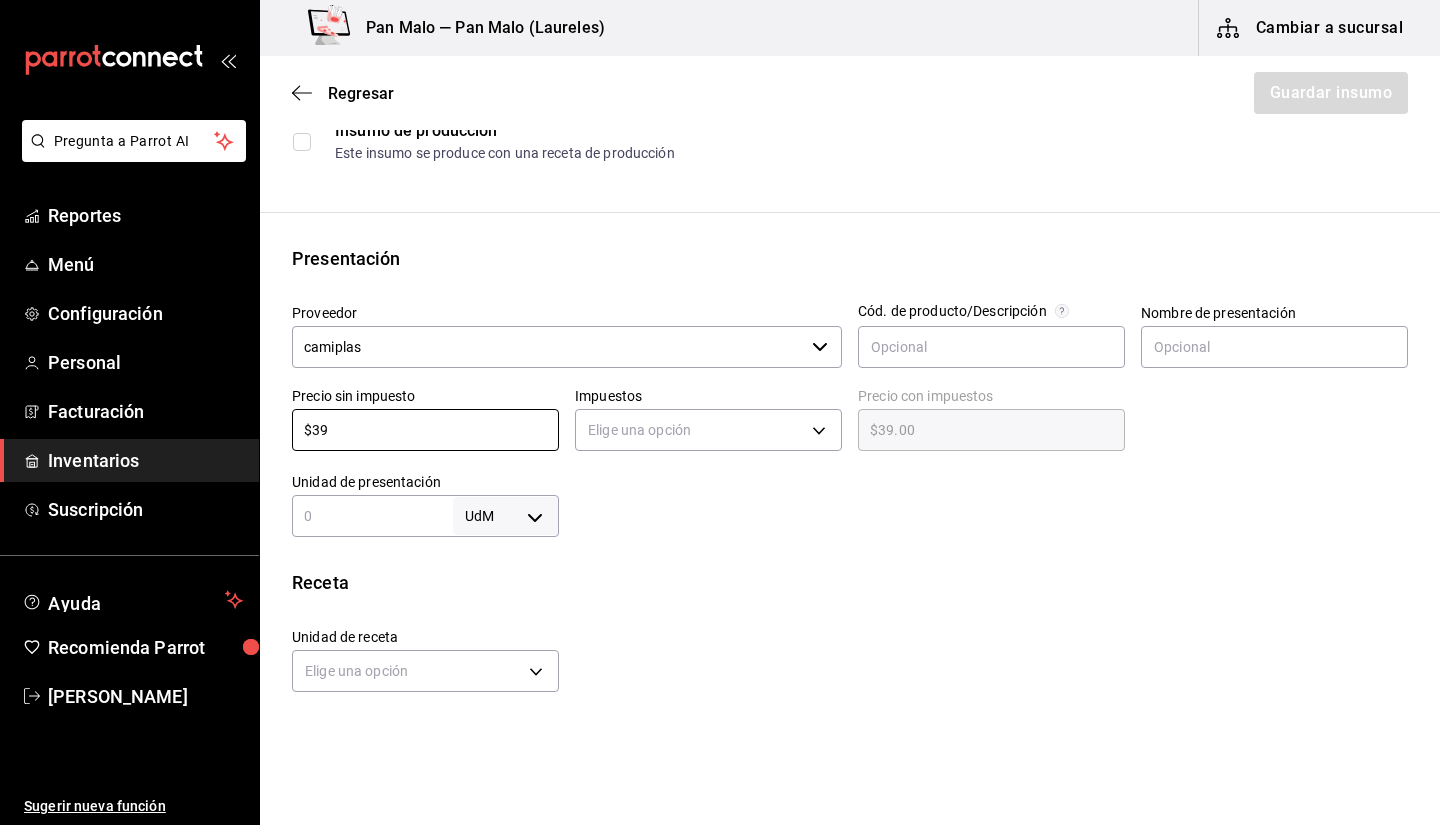 type on "$3" 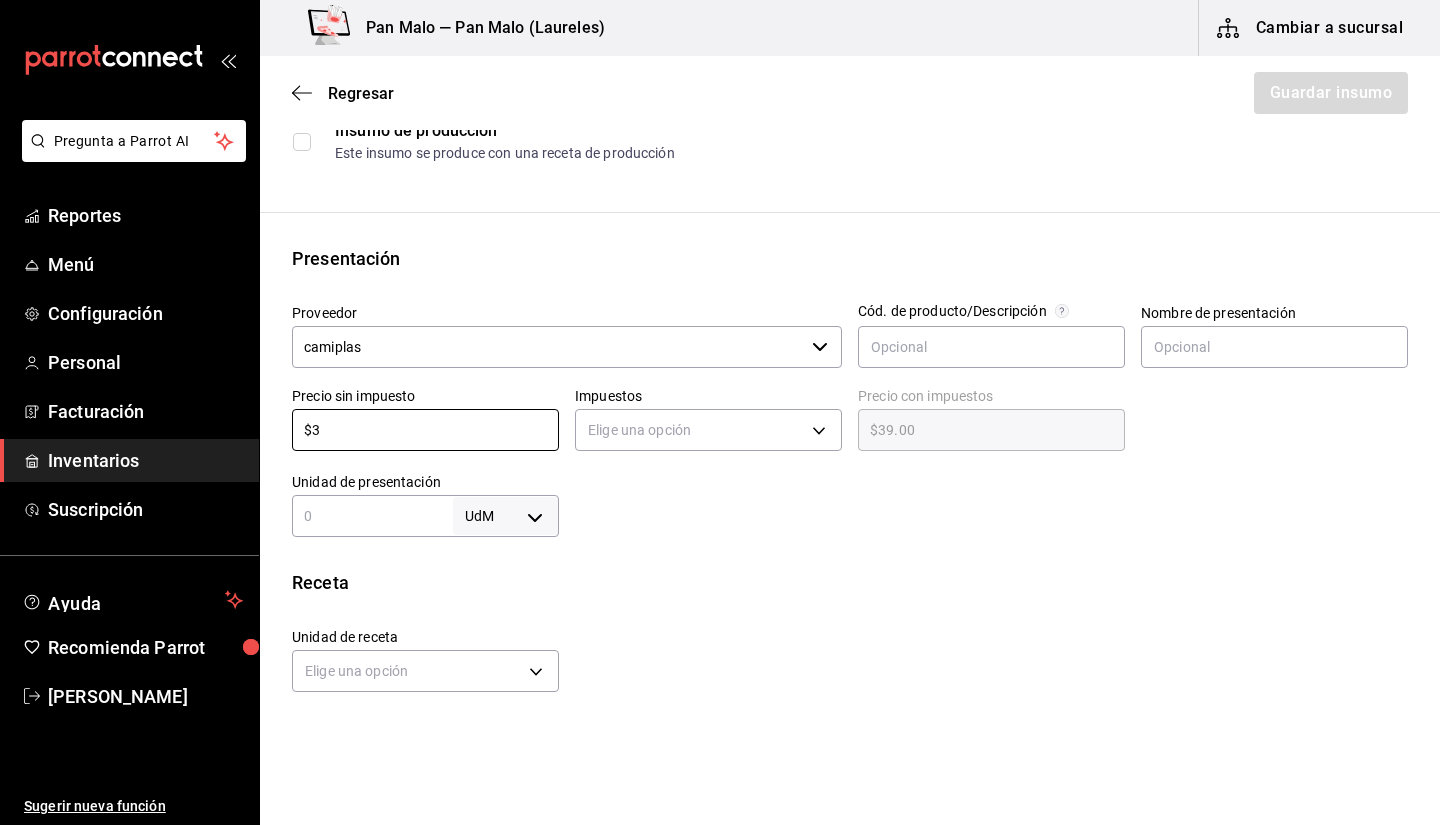 type on "$3.00" 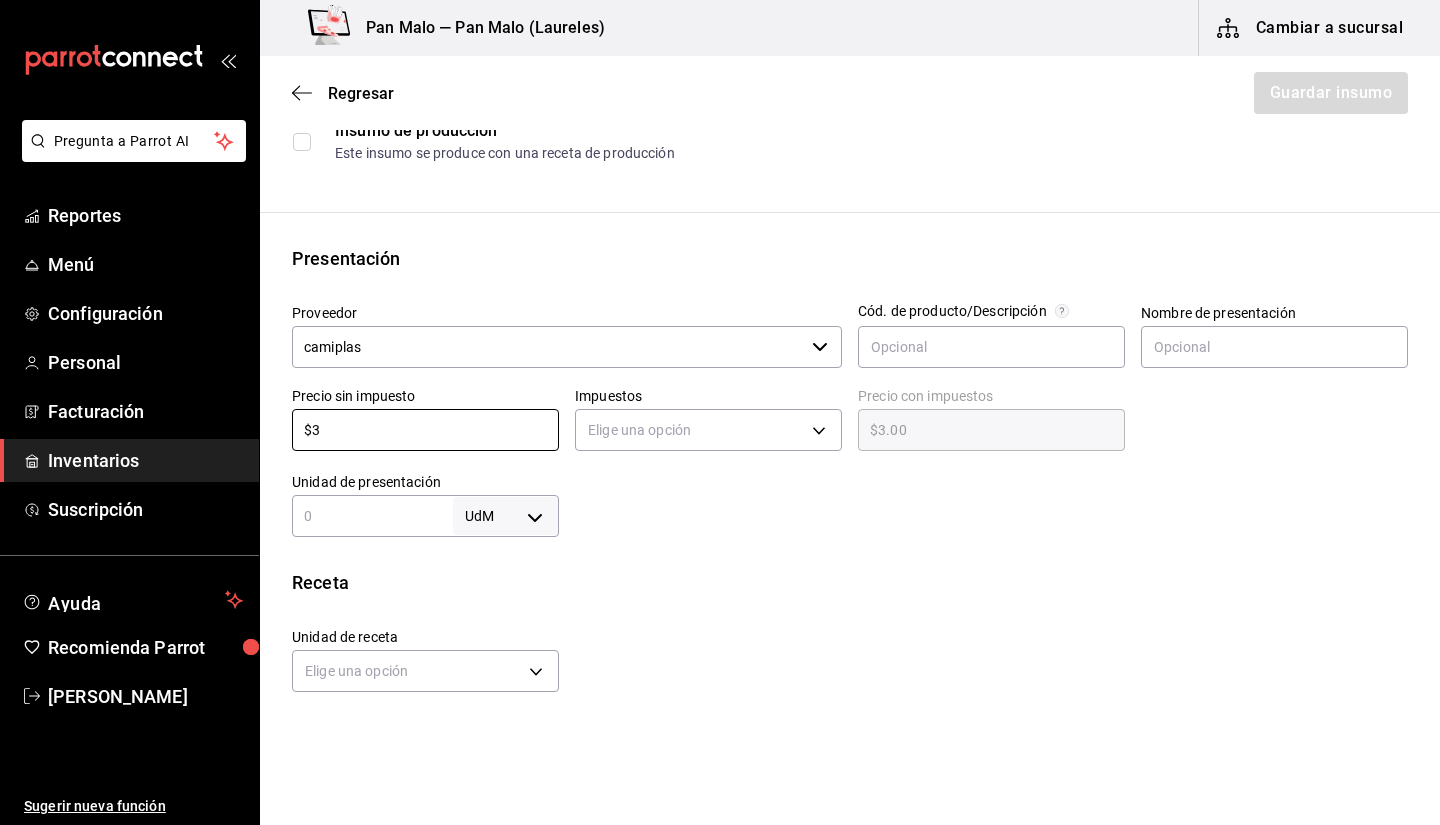 type 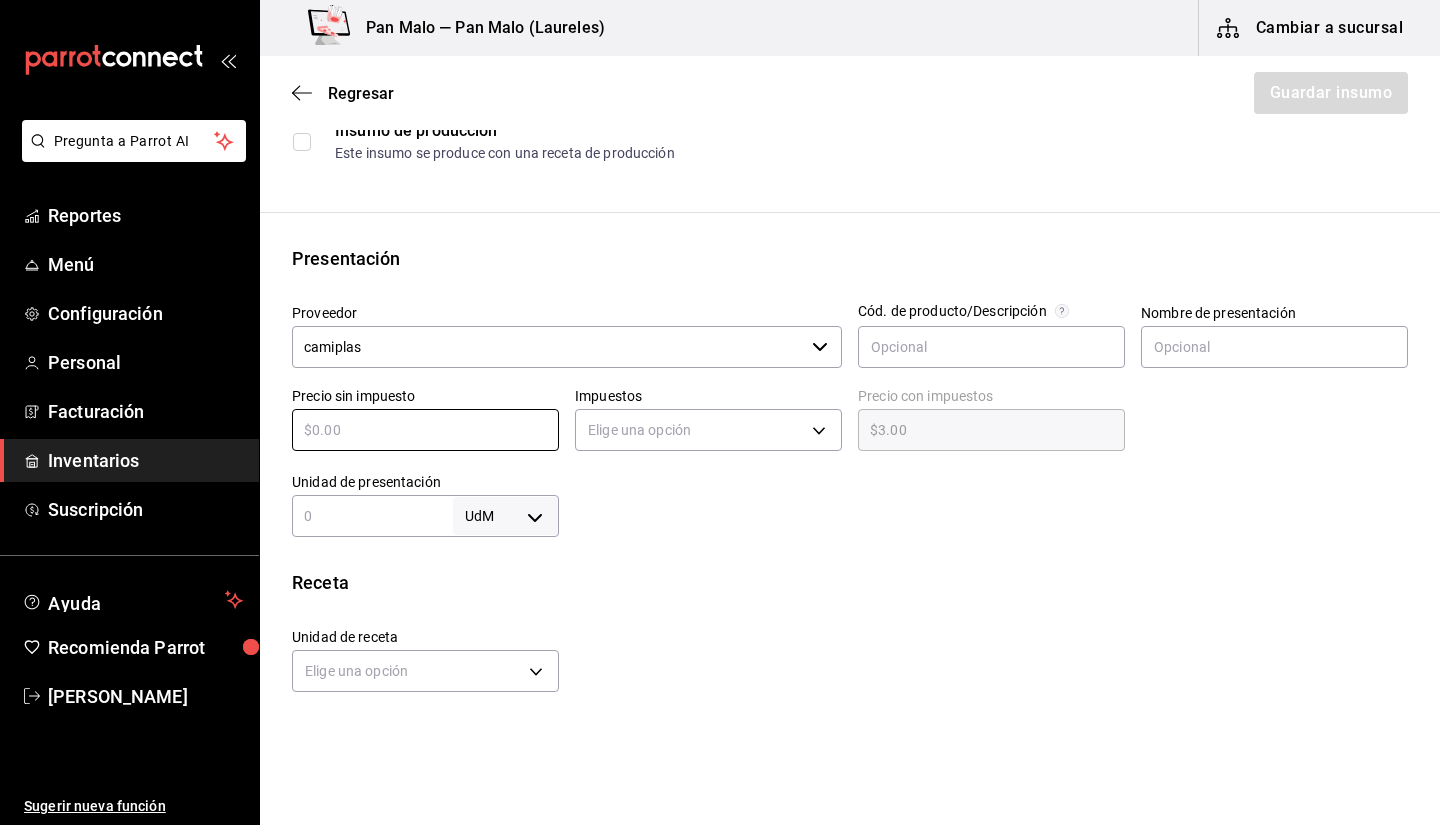 type on "$0.00" 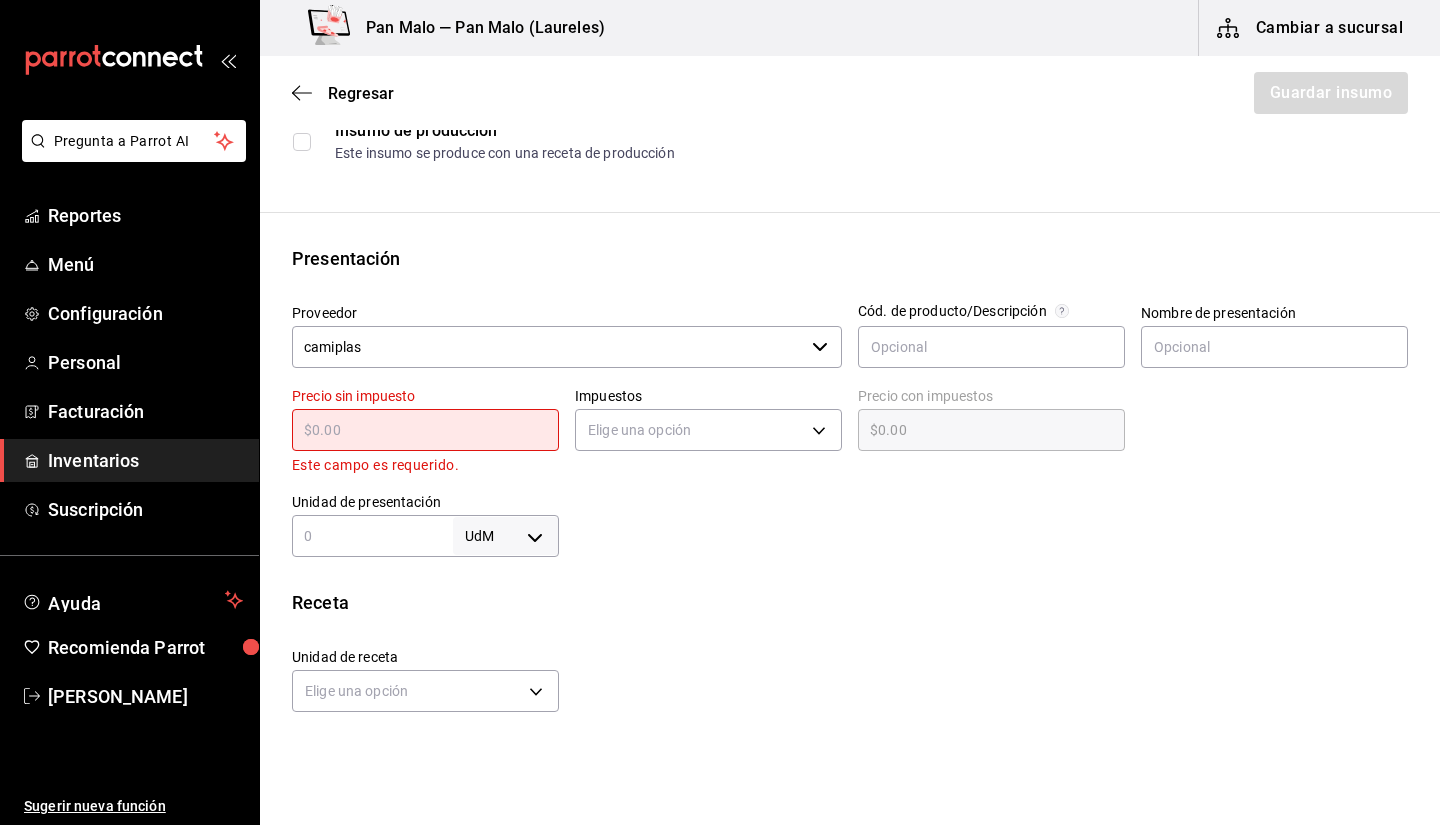 type on "$3" 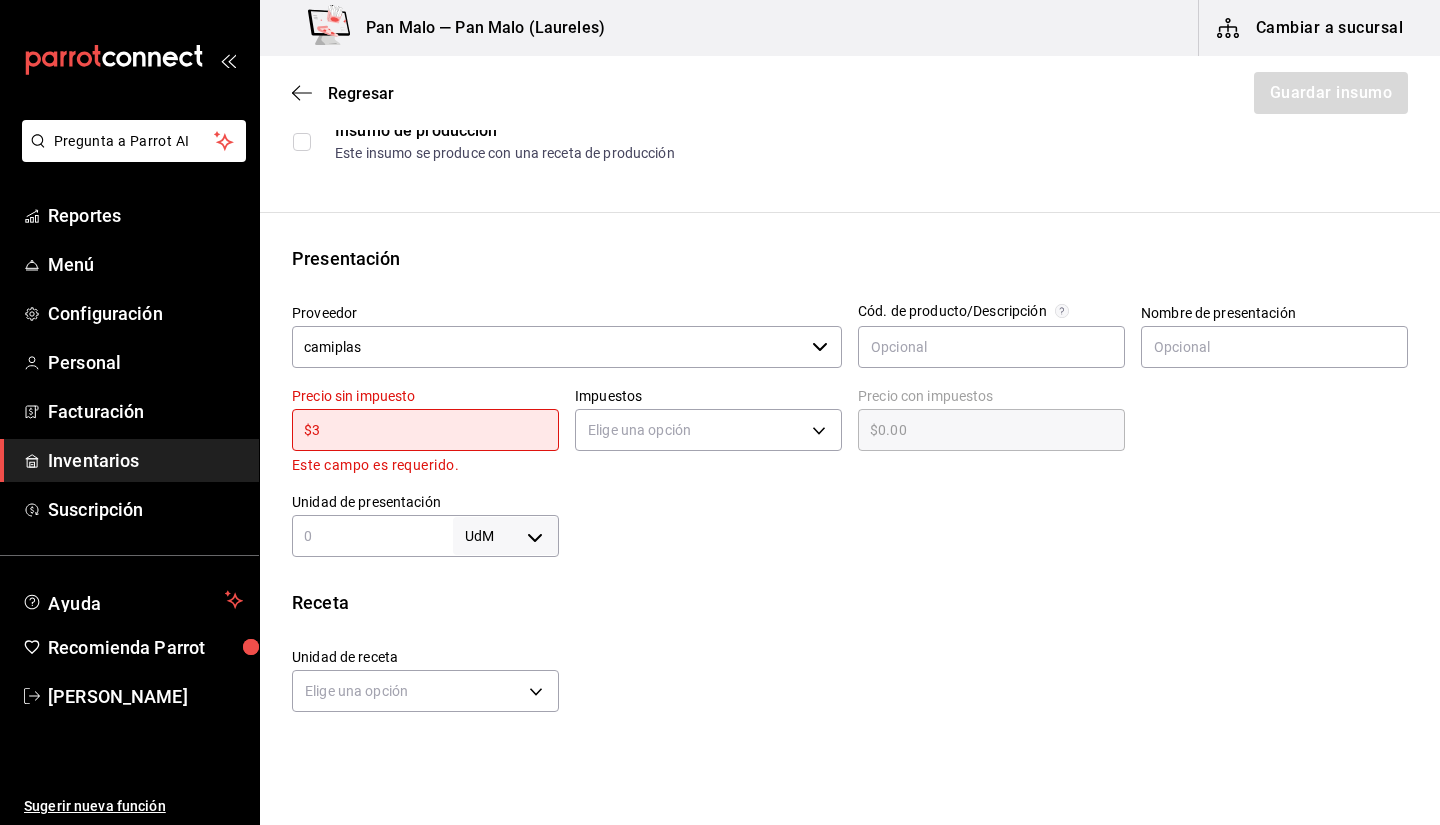 type on "$3.00" 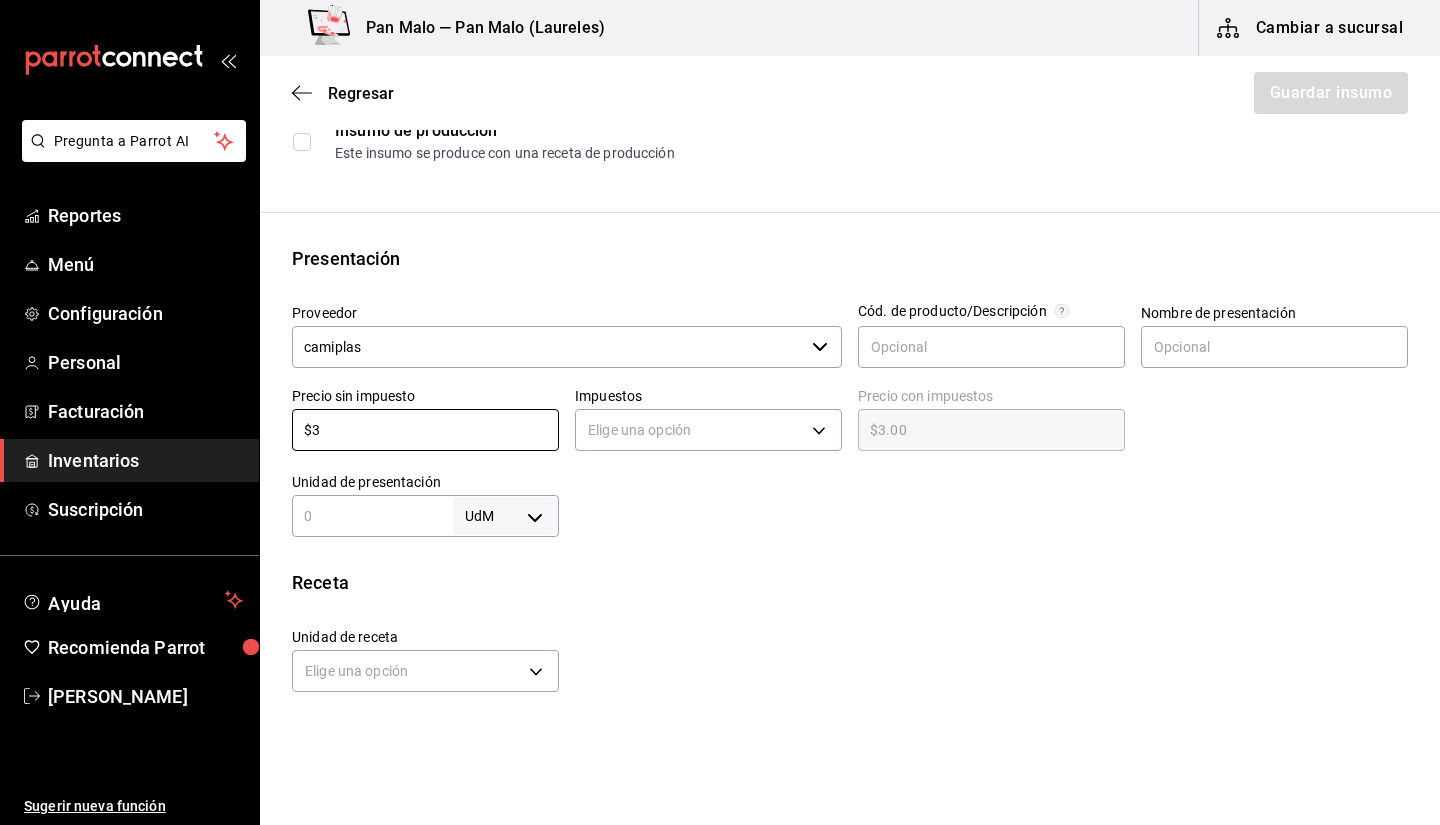 type on "$3" 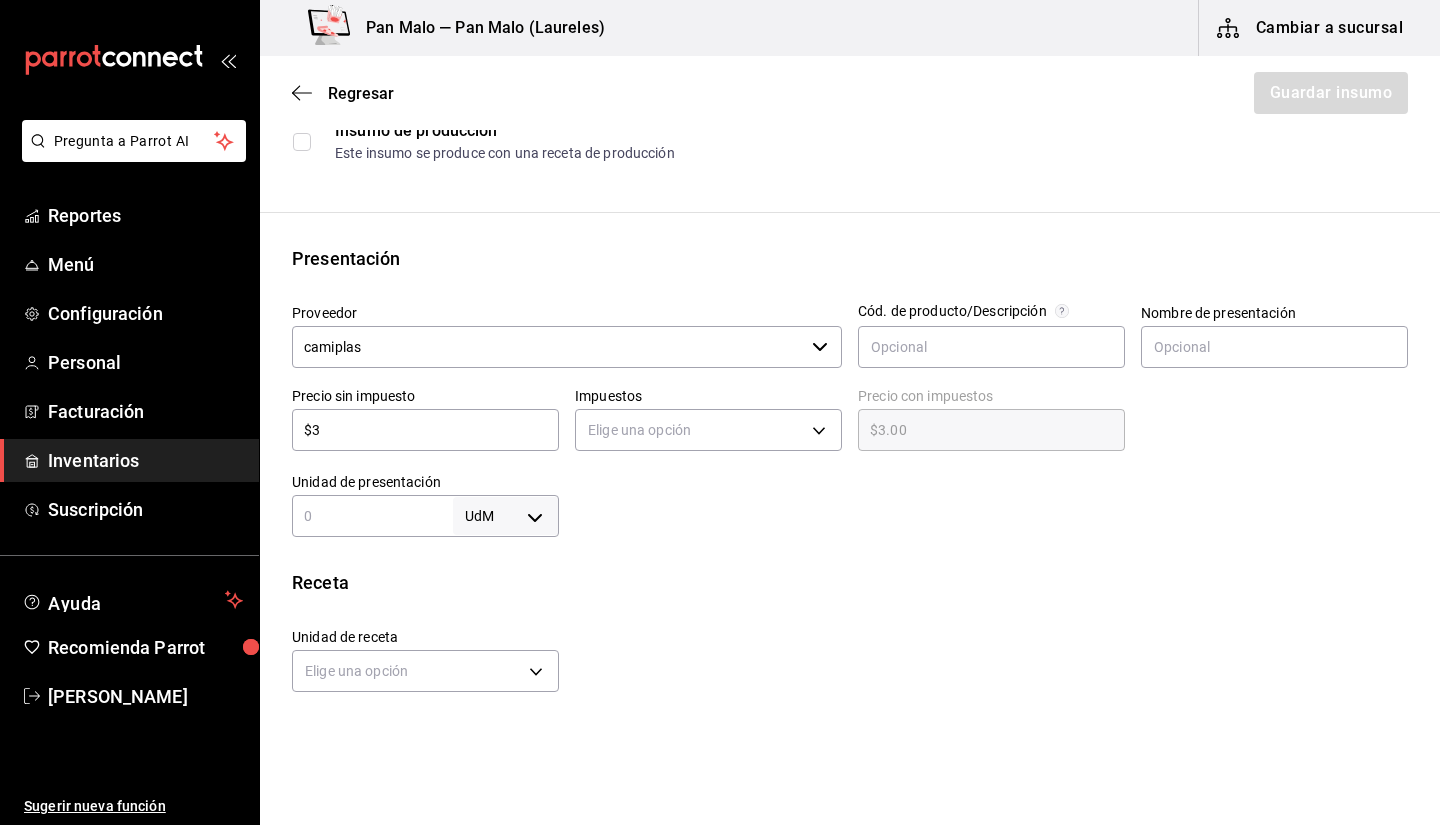 type on "1" 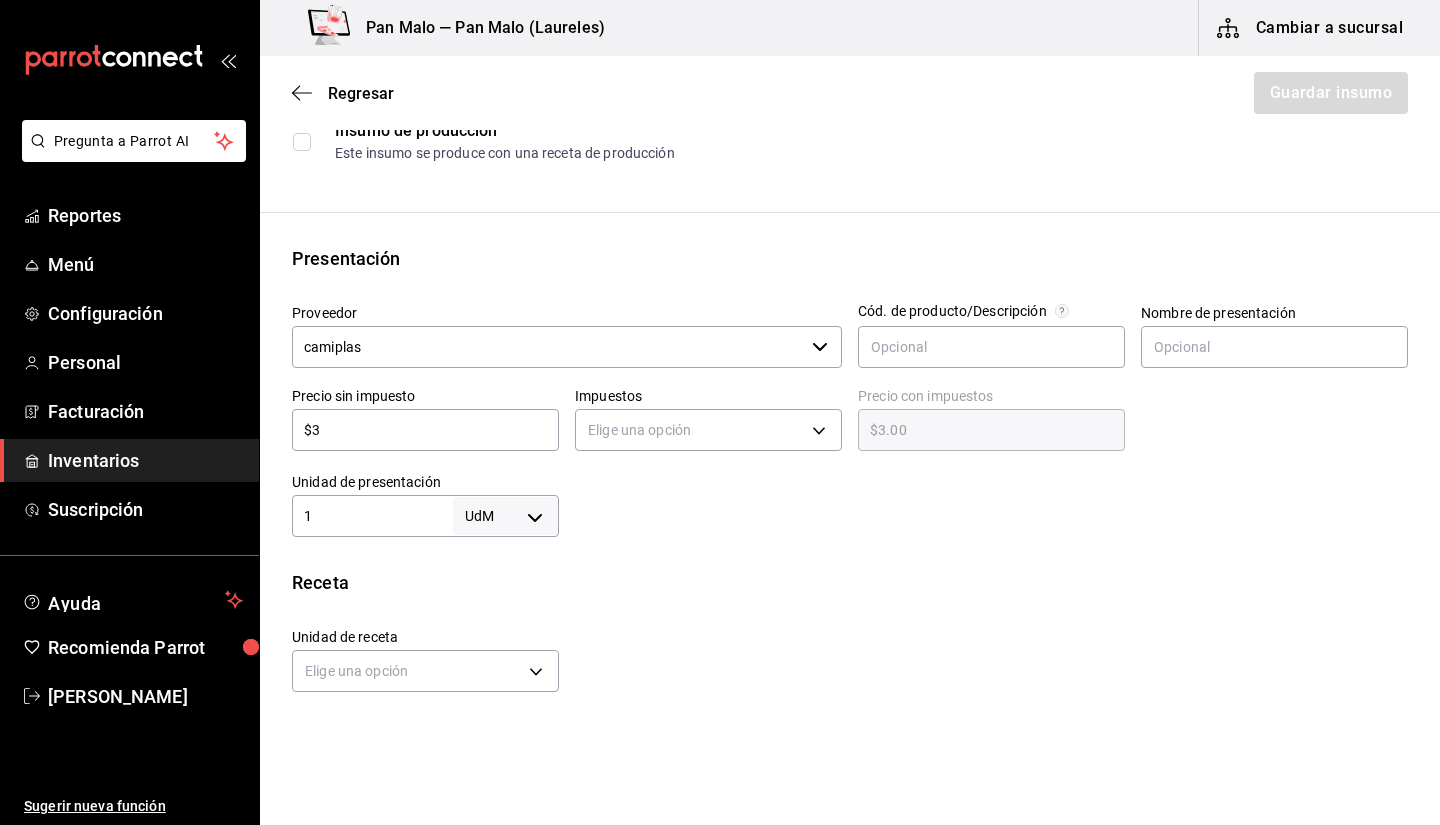 click on "Unidad de presentación 1 UdM ​" at bounding box center (425, 505) 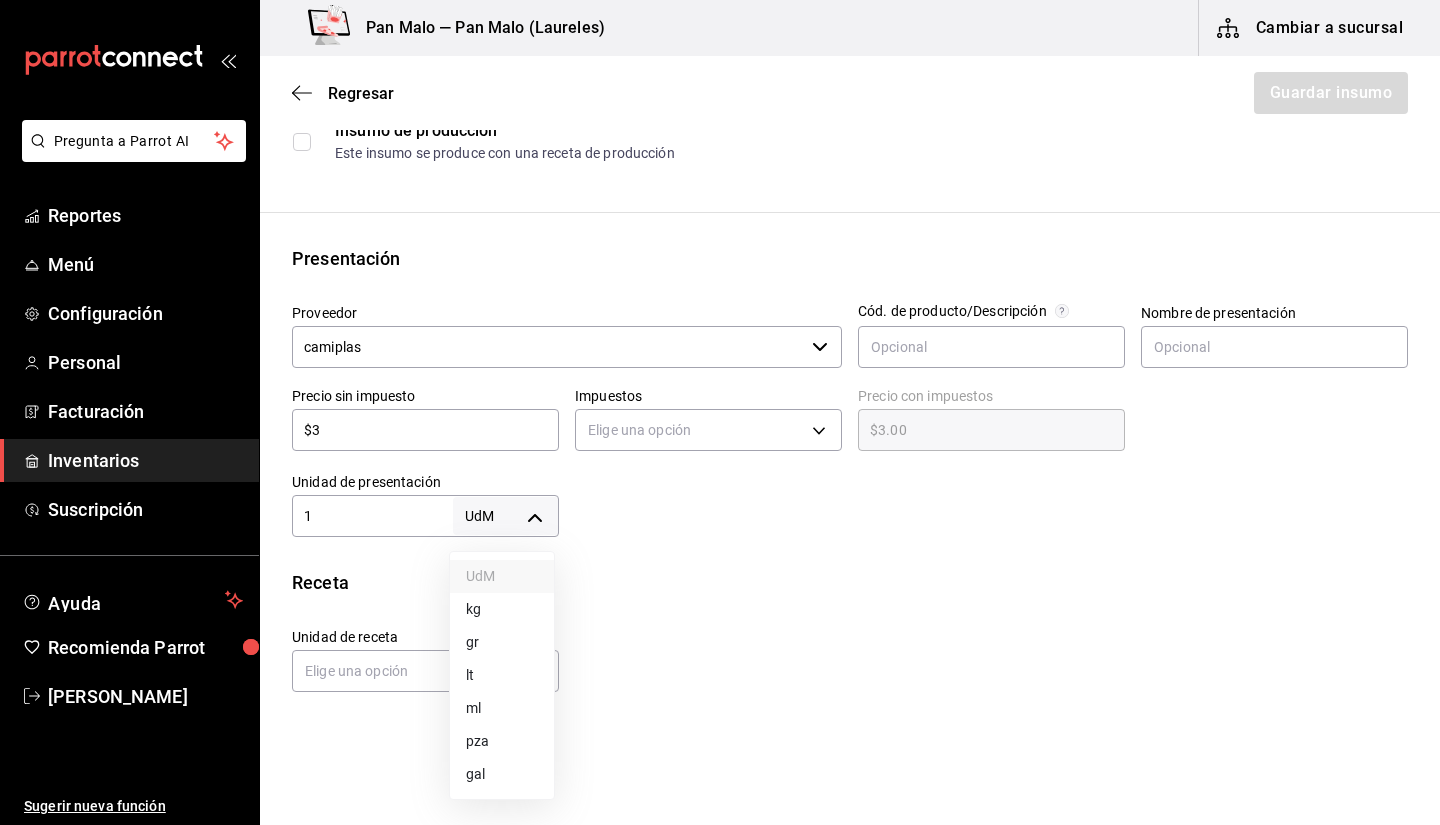 click on "Pregunta a Parrot AI Reportes   Menú   Configuración   Personal   Facturación   Inventarios   Suscripción   Ayuda Recomienda Parrot   [PERSON_NAME]   Sugerir nueva función   Pan Malo — Pan Malo ([GEOGRAPHIC_DATA]) Cambiar a sucursal Regresar Guardar insumo Insumo Nombre DOMO 6X6 Categoría de inventario USO COMUN ​ Mínimo 50 ​ Ideal 300 ​ Insumo de producción Este insumo se produce con una receta de producción Presentación Proveedor camiplas ​ Cód. de producto/Descripción Nombre de presentación Precio sin impuesto $3 ​ Impuestos Elige una opción Precio con impuestos $3.00 ​ Unidad de presentación 1 UdM ​ Receta Unidad de receta Elige una opción Factor de conversión ​ Ver ayuda de conversiones ¿La presentación  viene en otra caja? Si No Presentaciones por caja ​ Sin definir Unidades de conteo GANA 1 MES GRATIS EN TU SUSCRIPCIÓN AQUÍ Pregunta a Parrot AI Reportes   Menú   Configuración   Personal   Facturación   Inventarios   Suscripción   Ayuda Recomienda Parrot       UdM" at bounding box center (720, 356) 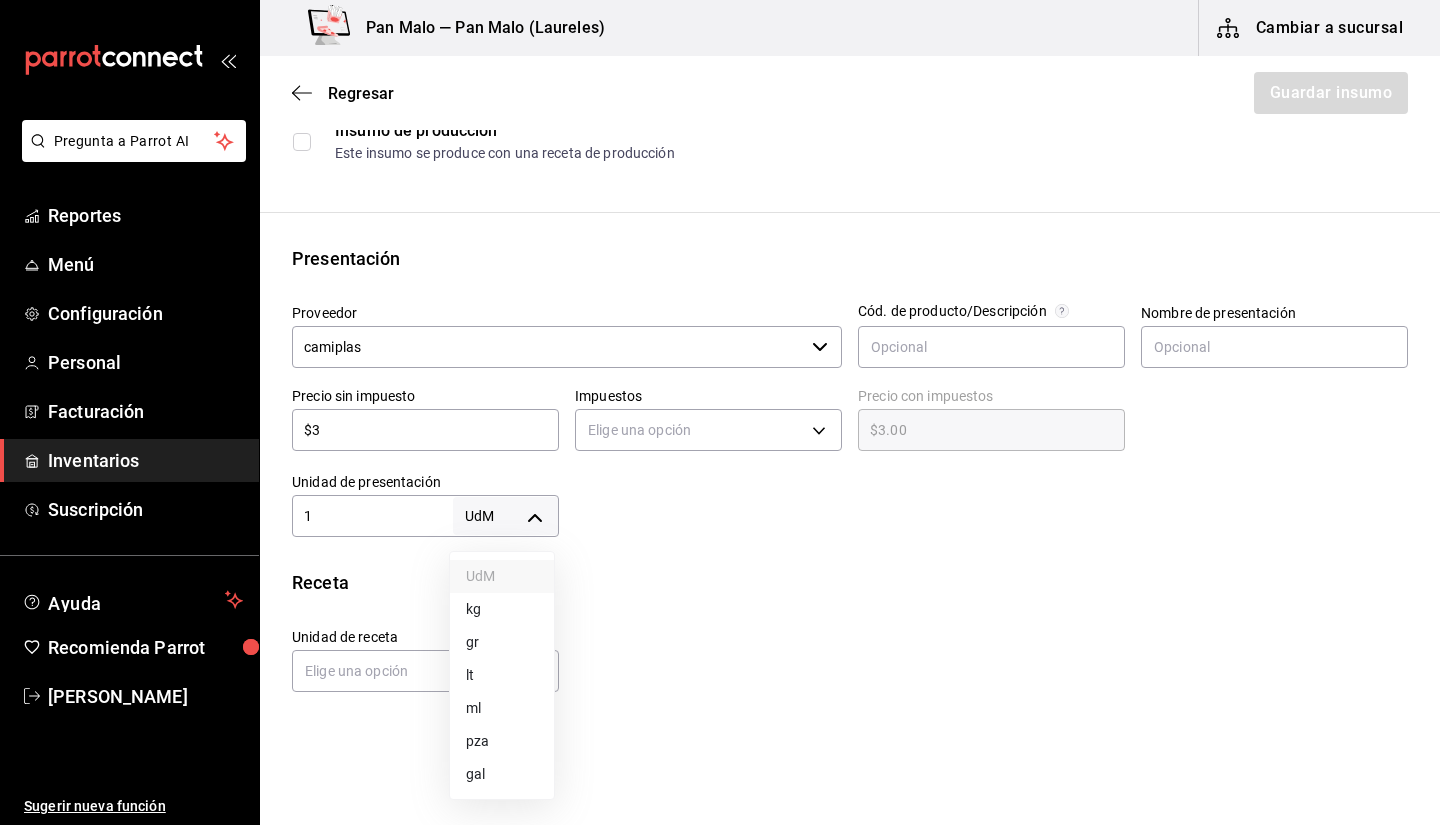 click on "pza" at bounding box center [502, 741] 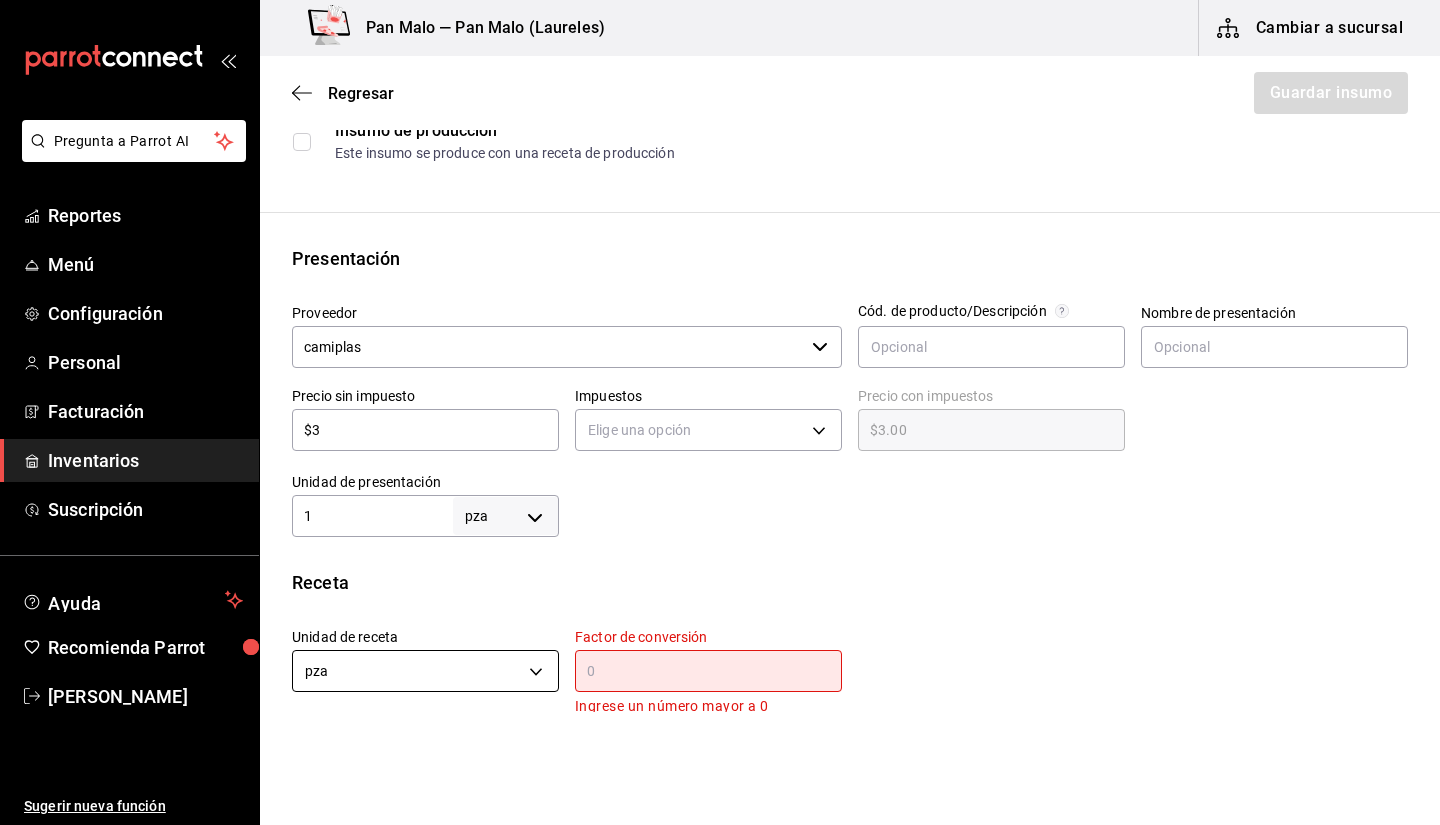 click on "Pregunta a Parrot AI Reportes   Menú   Configuración   Personal   Facturación   Inventarios   Suscripción   Ayuda Recomienda Parrot   [PERSON_NAME]   Sugerir nueva función   Pan Malo — Pan Malo ([GEOGRAPHIC_DATA]) Cambiar a sucursal Regresar Guardar insumo Insumo Nombre DOMO 6X6 Categoría de inventario USO COMUN ​ Mínimo 50 ​ Ideal 300 ​ Insumo de producción Este insumo se produce con una receta de producción Presentación Proveedor camiplas ​ Cód. de producto/Descripción Nombre de presentación Precio sin impuesto $3 ​ Impuestos Elige una opción Precio con impuestos $3.00 ​ Unidad de presentación 1 pza UNIT ​ Receta Unidad de receta pza UNIT Factor de conversión ​ Ingrese un número mayor a 0 1 pza de Presentación = 0 pza receta Ver ayuda de conversiones ¿La presentación  viene en otra caja? Si No Presentaciones por caja ​   de 1 pza Unidades de conteo pza Presentación (1 pza) GANA 1 MES GRATIS EN TU SUSCRIPCIÓN AQUÍ Pregunta a Parrot AI Reportes   Menú   Configuración" at bounding box center [720, 356] 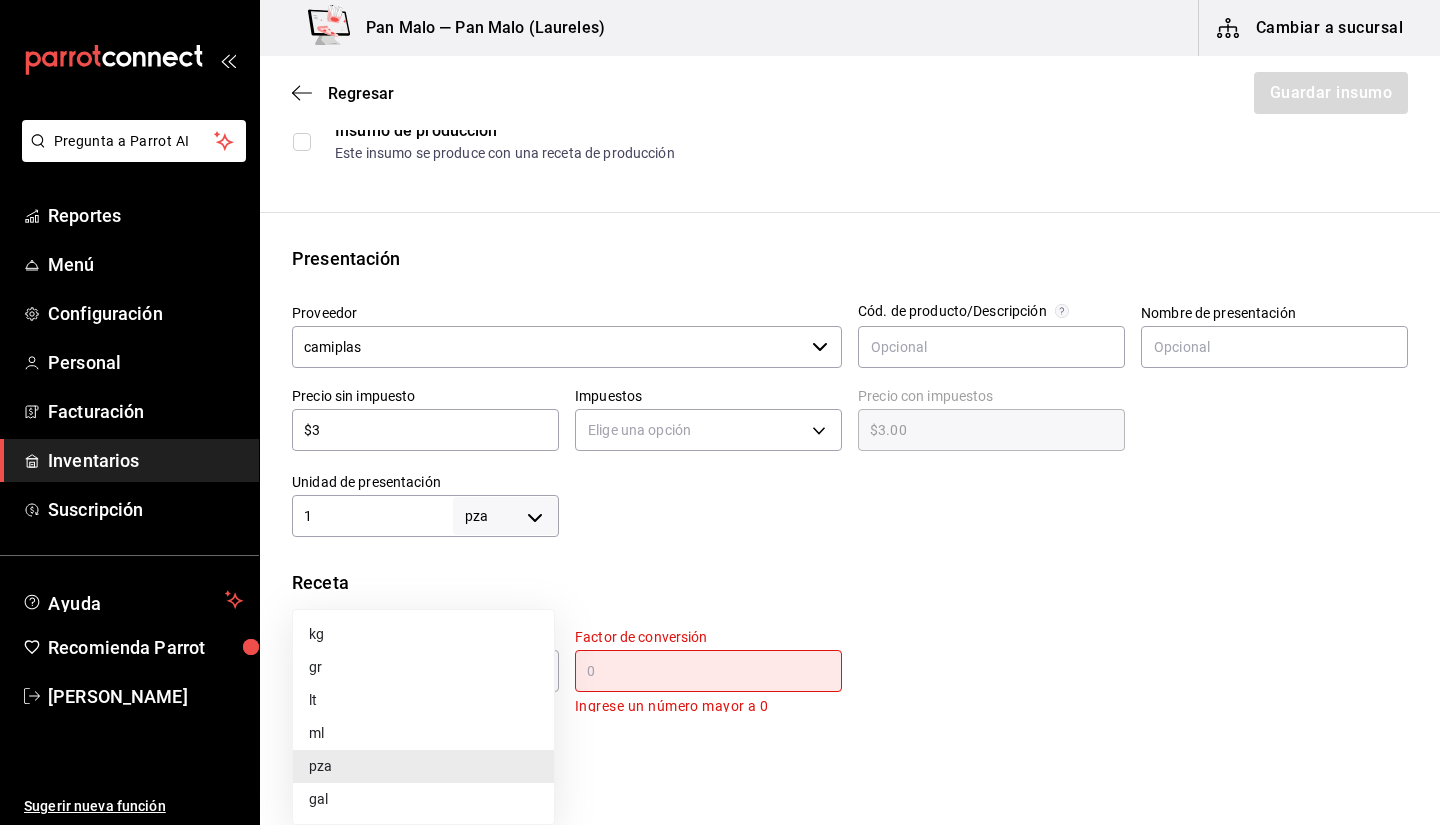 click at bounding box center (720, 412) 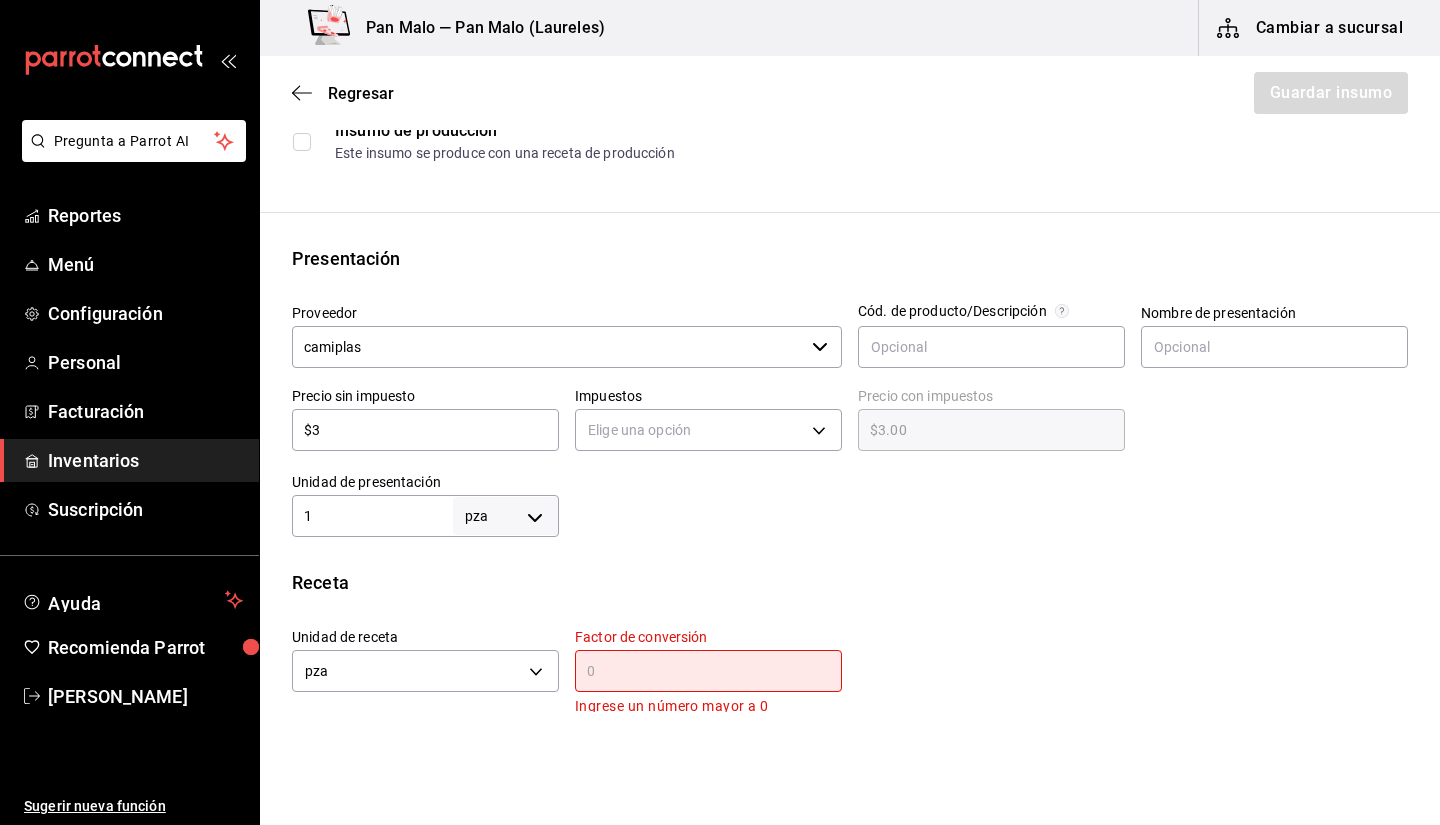 click on "​" at bounding box center [708, 671] 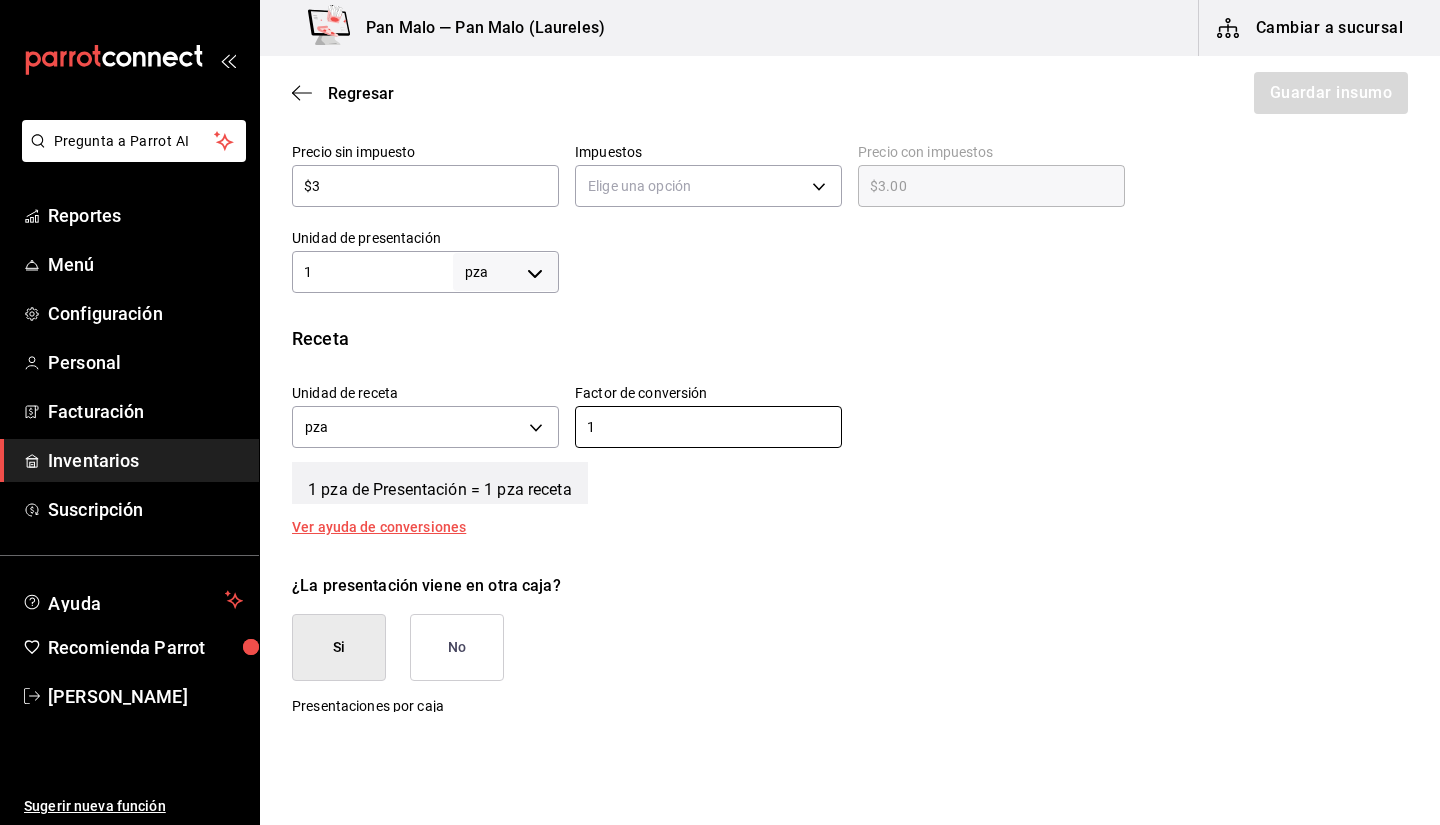 scroll, scrollTop: 621, scrollLeft: 0, axis: vertical 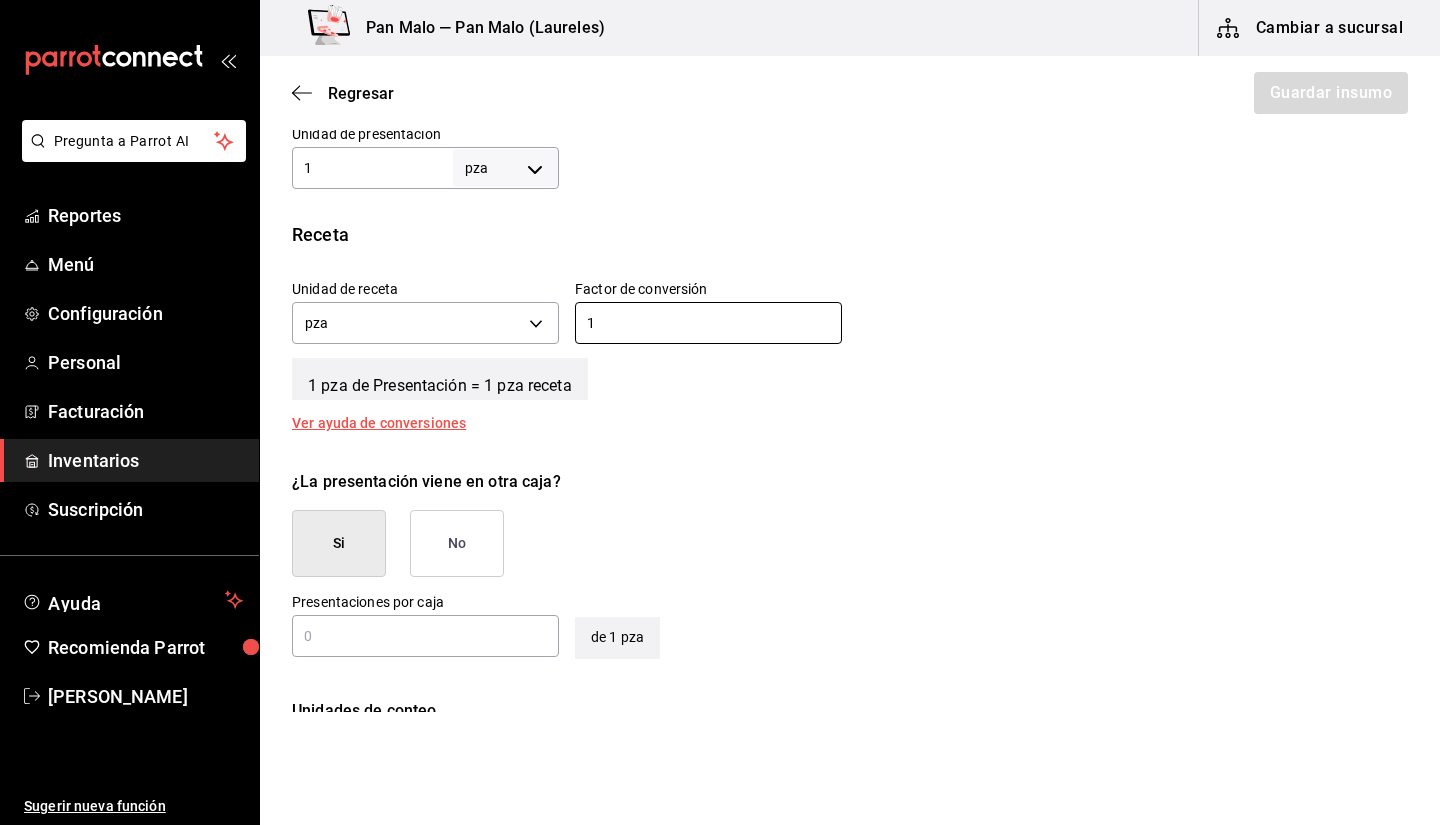type on "1" 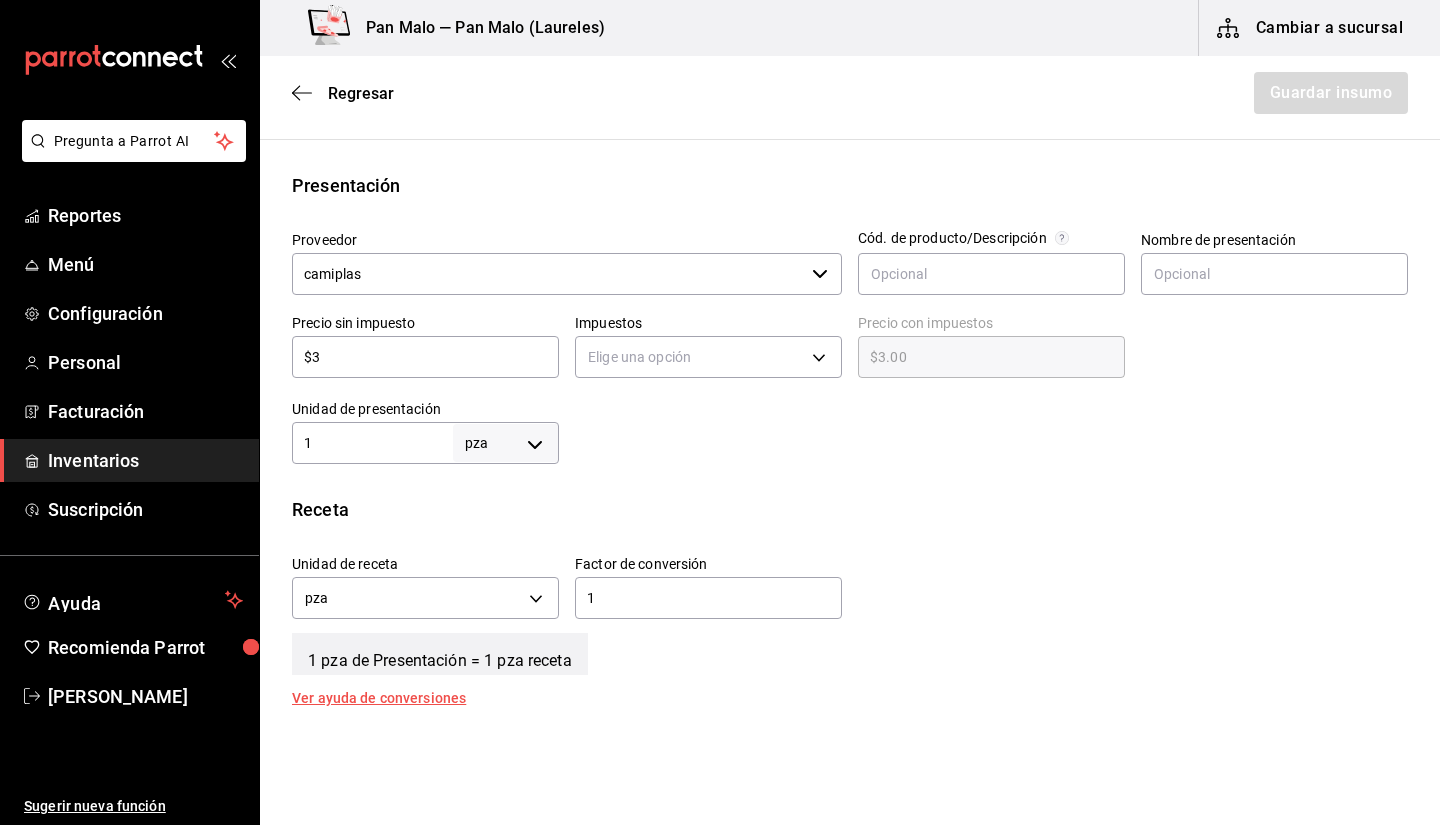 scroll, scrollTop: 213, scrollLeft: 0, axis: vertical 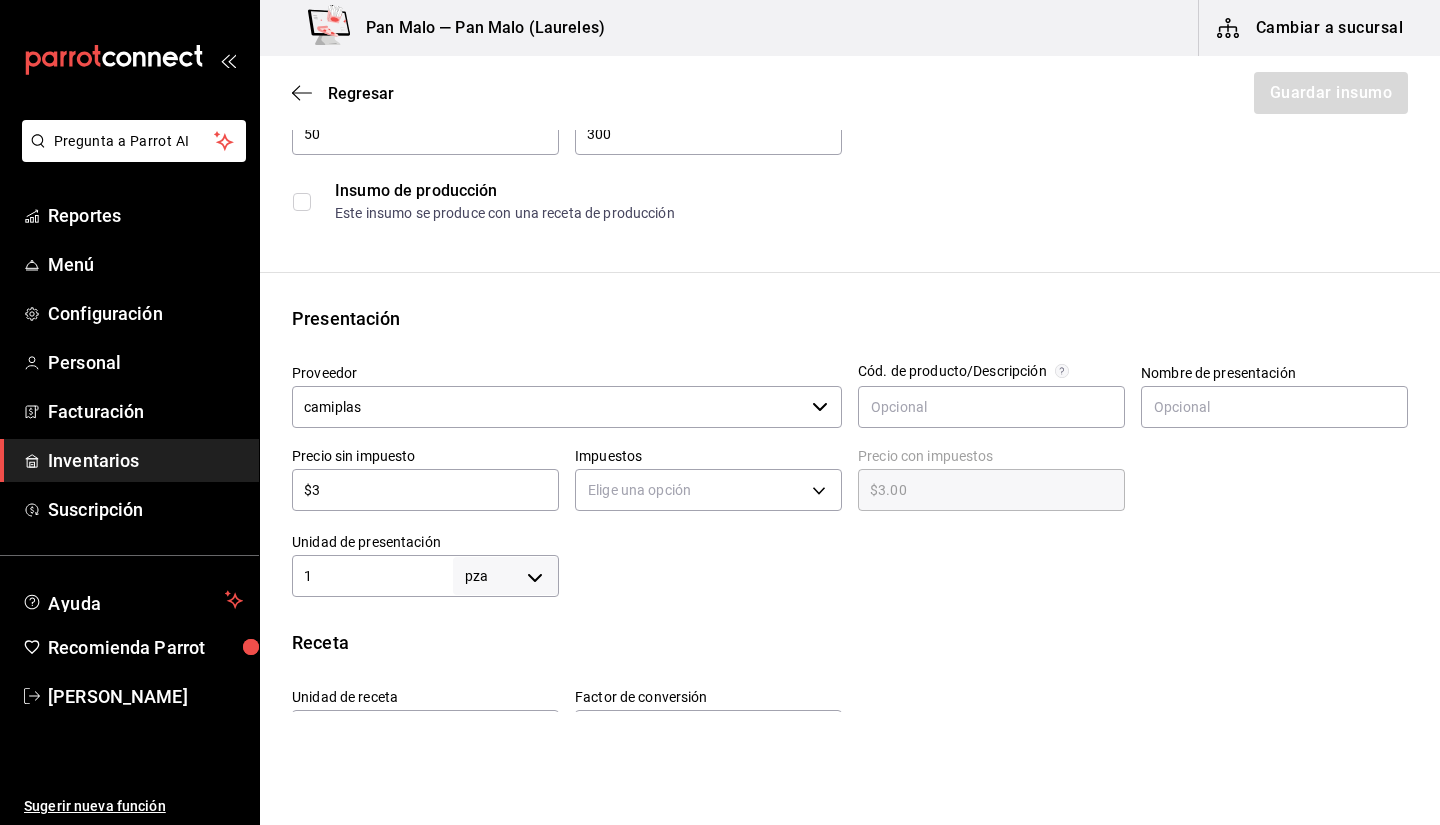click on "Elige una opción" at bounding box center (708, 487) 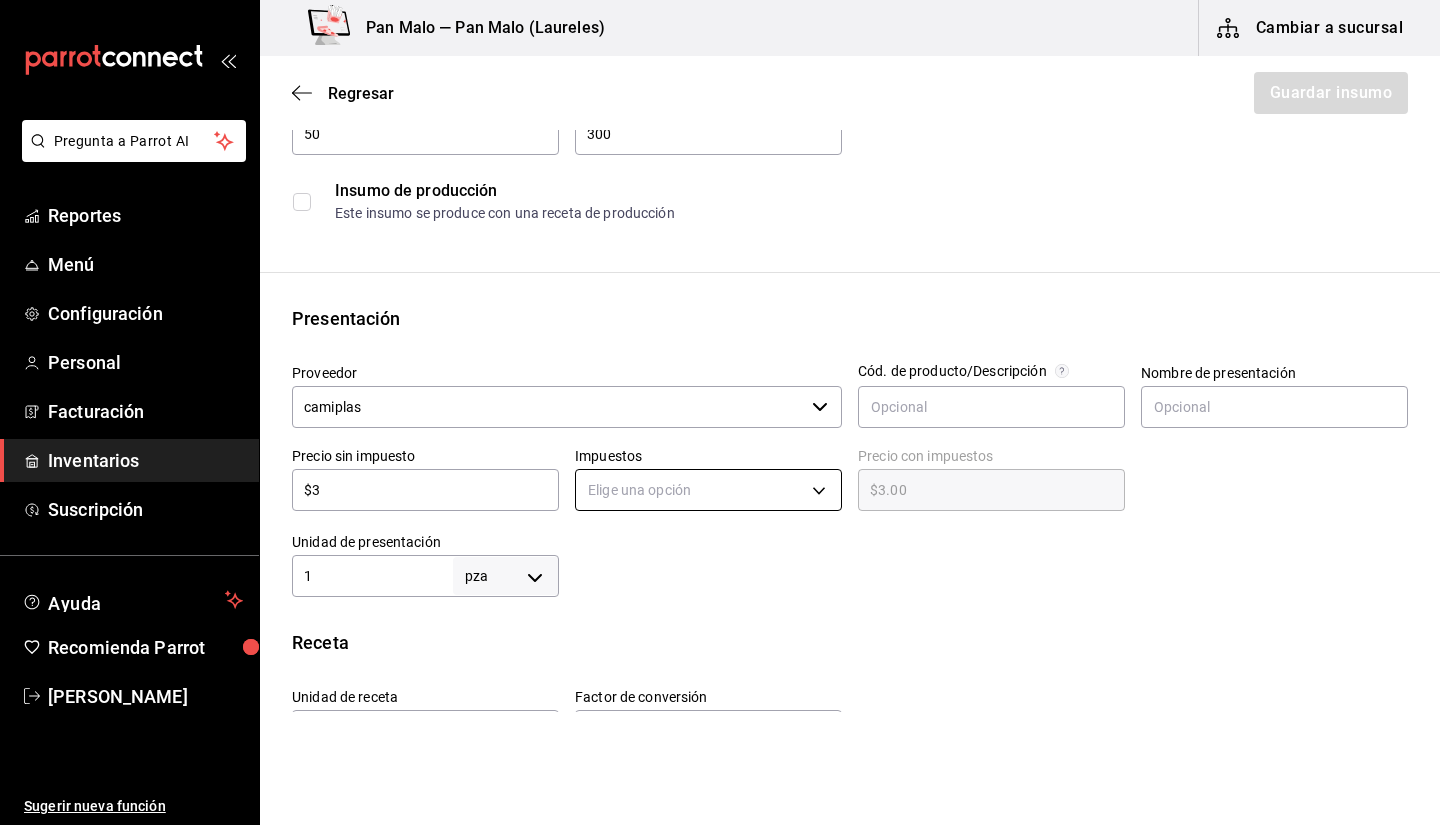 click on "Pregunta a Parrot AI Reportes   Menú   Configuración   Personal   Facturación   Inventarios   Suscripción   Ayuda Recomienda Parrot   [PERSON_NAME]   Sugerir nueva función   Pan Malo — Pan Malo ([GEOGRAPHIC_DATA]) Cambiar a sucursal Regresar Guardar insumo Insumo Nombre DOMO 6X6 Categoría de inventario USO COMUN ​ Mínimo 50 ​ Ideal 300 ​ Insumo de producción Este insumo se produce con una receta de producción Presentación Proveedor camiplas ​ Cód. de producto/Descripción Nombre de presentación Precio sin impuesto $3 ​ Impuestos Elige una opción Precio con impuestos $3.00 ​ Unidad de presentación 1 pza UNIT ​ Receta Unidad de receta pza UNIT Factor de conversión 1 ​ 1 pza de Presentación = 1 pza receta Ver ayuda de conversiones ¿La presentación  viene en otra caja? Si No Unidades de conteo pza Presentación (1 pza) GANA 1 MES GRATIS EN TU SUSCRIPCIÓN AQUÍ Pregunta a Parrot AI Reportes   Menú   Configuración   Personal   Facturación   Inventarios   Suscripción   [GEOGRAPHIC_DATA]" at bounding box center [720, 356] 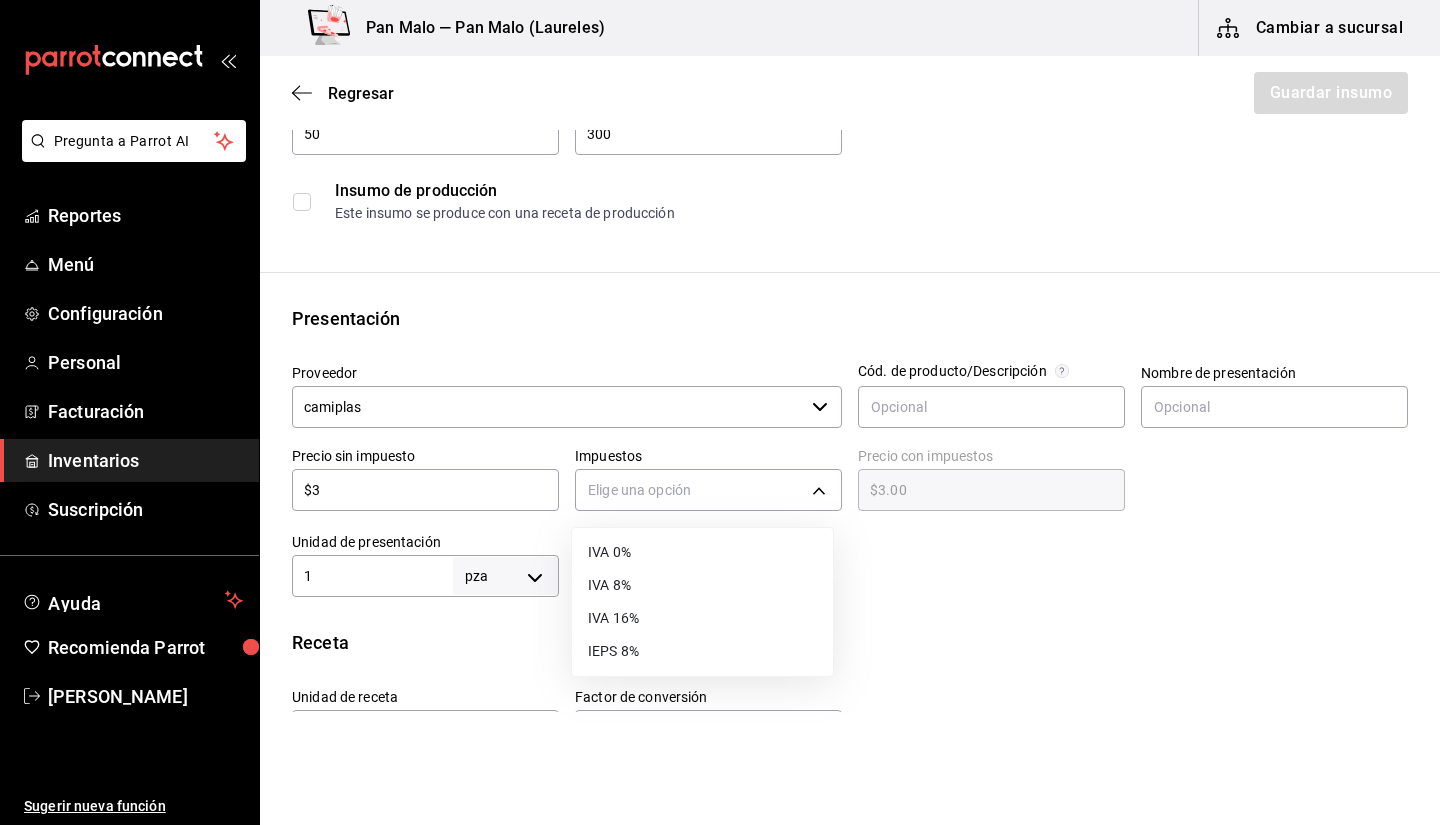 click on "IVA 0%" at bounding box center (702, 552) 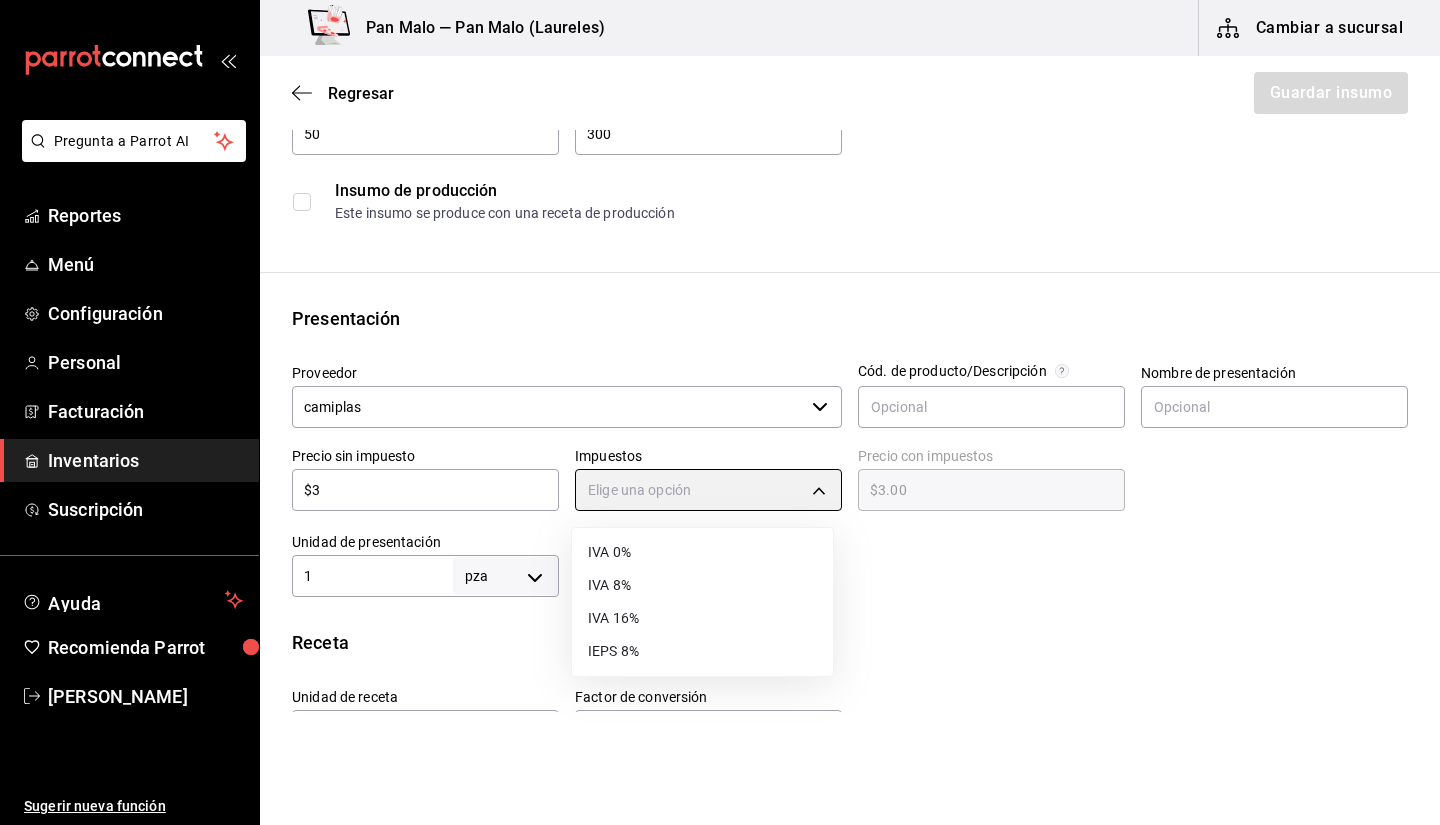 type on "IVA_0" 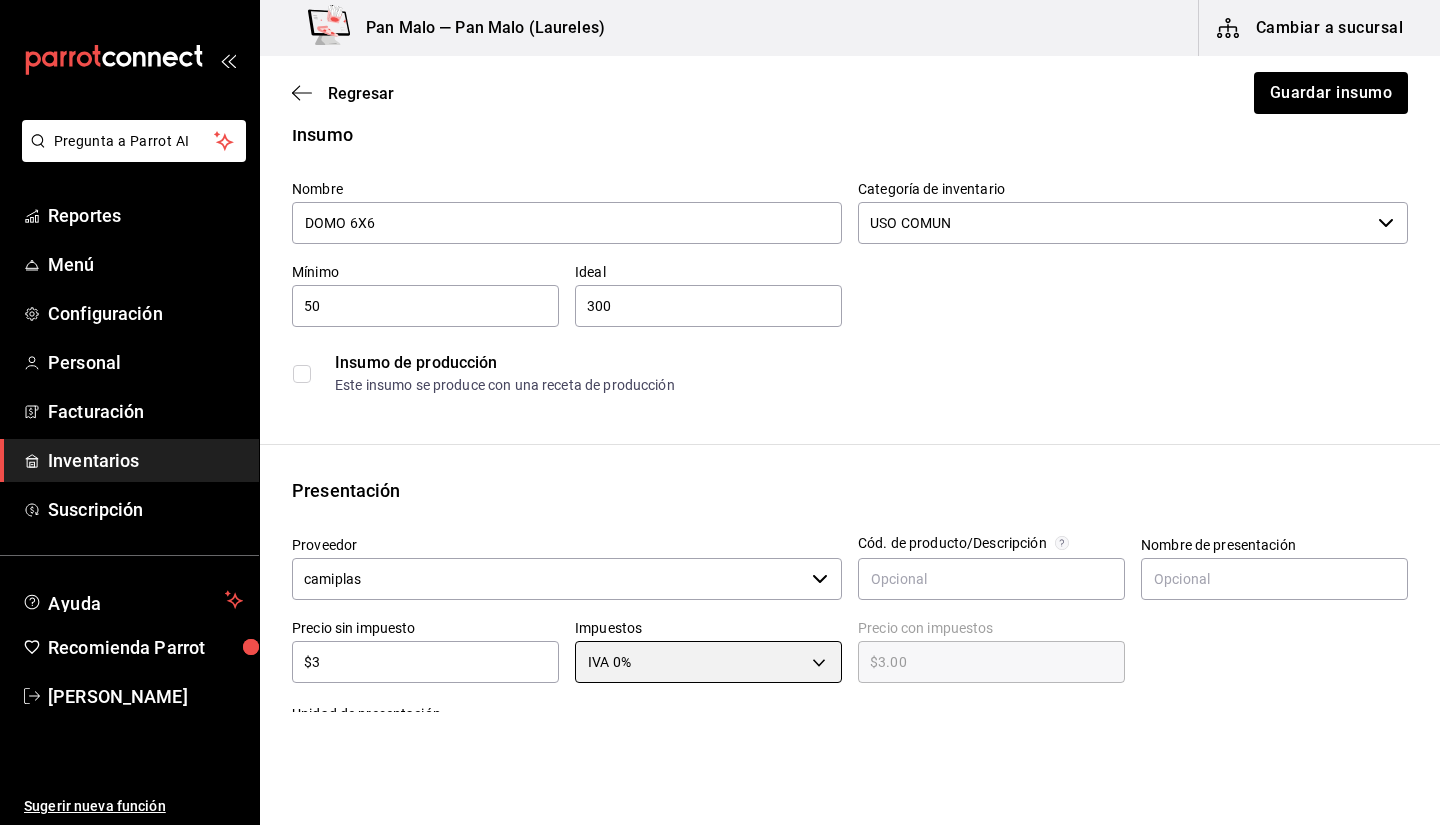 scroll, scrollTop: 37, scrollLeft: 0, axis: vertical 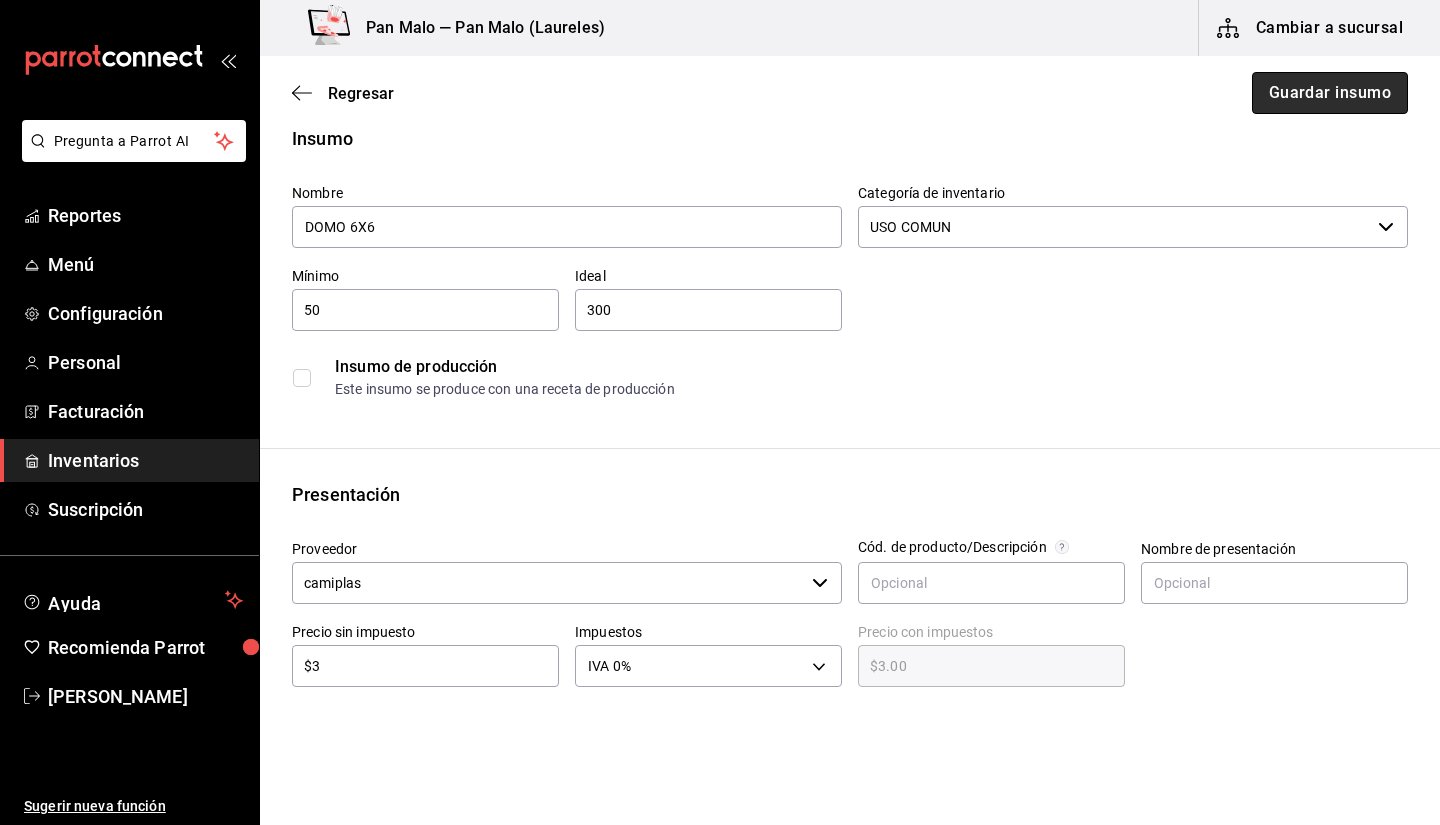 click on "Guardar insumo" at bounding box center (1330, 93) 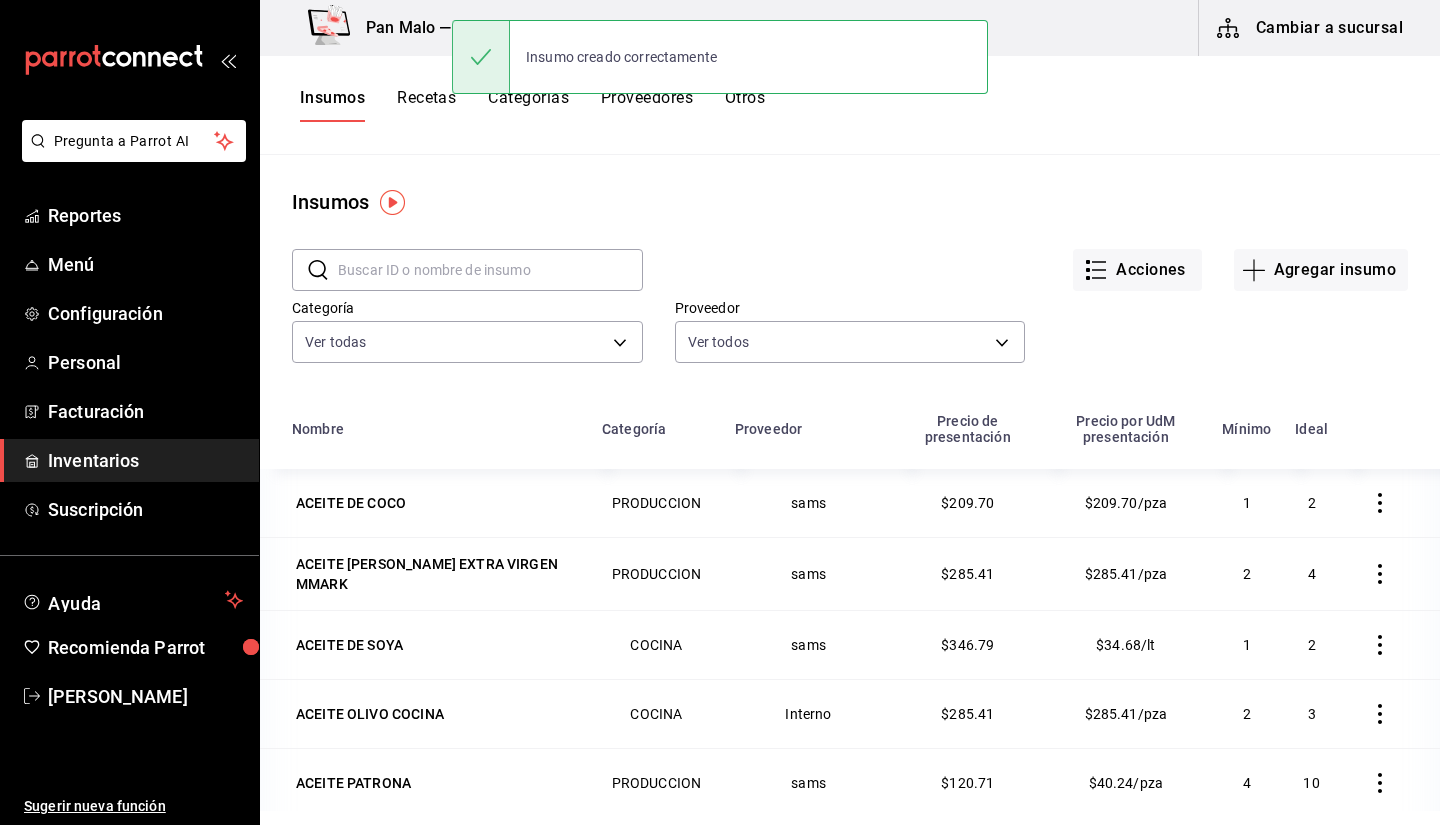 click at bounding box center (490, 270) 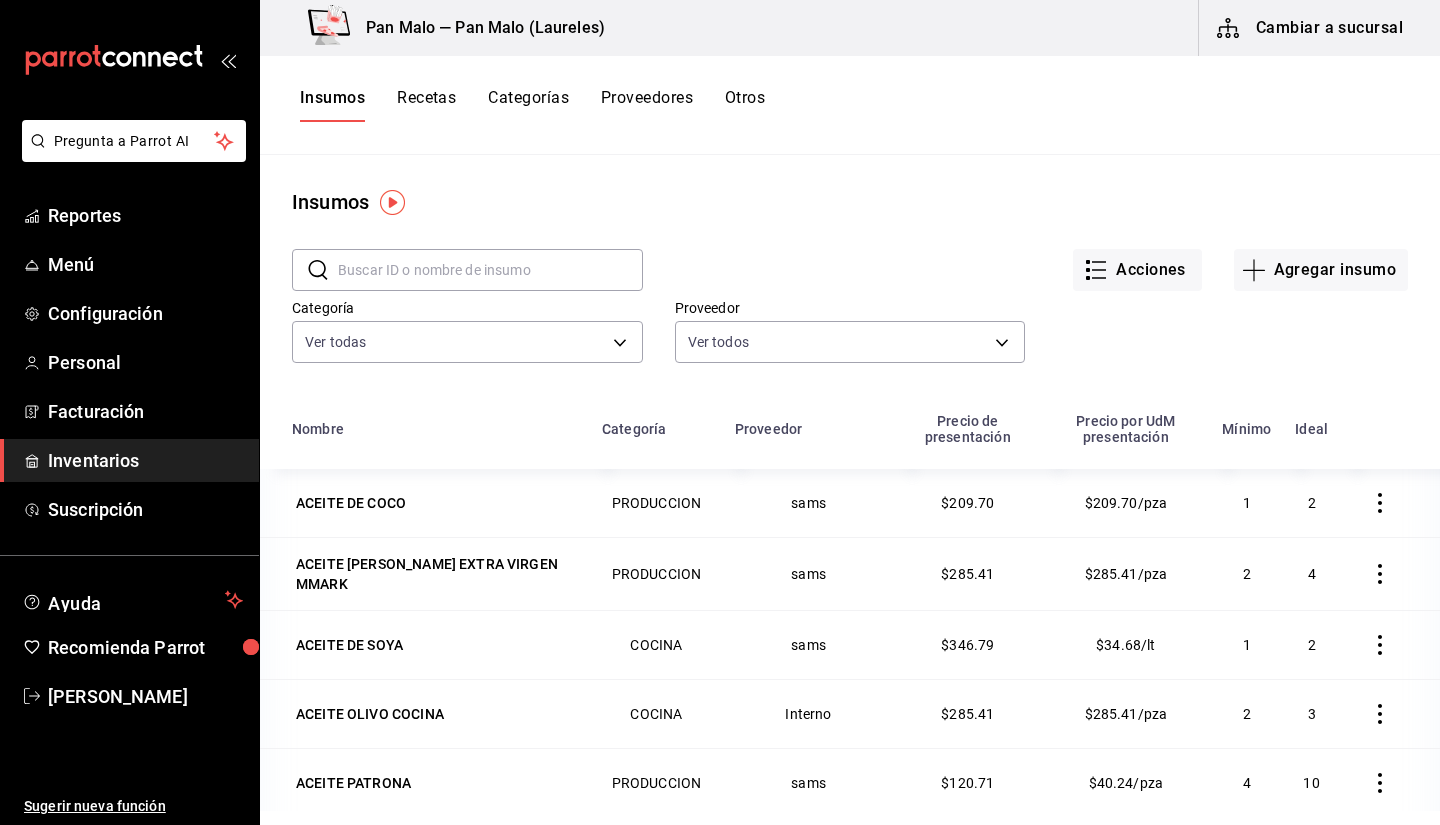 click on "Proveedor Ver todos 40f0ed46-a491-4019-b2ad-94e6773055b1,82ef63eb-817e-4166-93aa-9c7bcb1e8b07,d85ba3cd-9ecd-400e-b61d-50564ee6ee8e,e4bb31fb-8d9b-468f-93a7-67e598b2ea2f,b1625572-25b1-41f5-a67d-48b06f9789f7,8f81ebe1-45b3-42c3-afac-65fa33287308,5d4a506c-29c0-47da-a140-0ad6bfdc4d5f,7989fe5a-54f7-4c94-8f5a-cf28a3606b6d,7b391052-05b9-4709-86fd-f586bcdffb43,1b338937-f6c4-41ff-b9f6-08ed5ba596a2,5d62ca4c-629d-4ca4-b617-40afada3bf40,3eaf502b-bb24-4481-bbee-bde4b15cca62,daab91eb-c20c-429f-ba10-399b7096123f,bd9cdce5-51e2-471c-a57b-b4baab646469,41c25937-5bcb-402b-ad01-1fbe8200962d,7b8896bb-6492-4595-be19-67d068d1168f,35f5d814-04dd-40b2-b51c-400a1c2d161f,9682bada-e18d-4fbf-9ecb-c91b81603bff,4e6fddc3-4cee-49d4-8c11-b5b7a366ba4d,dfa34982-91ca-44c3-8f2c-caf8ee46daaa,22a15c0c-584b-481a-be0f-79ef147d521c,308522c8-0057-4993-8dd7-5f75c49b9ee7,a354c14f-b523-4790-b00e-6b1458811c44,735e762a-c091-4a0f-acf6-cb8cdc652d1e" at bounding box center [850, 334] 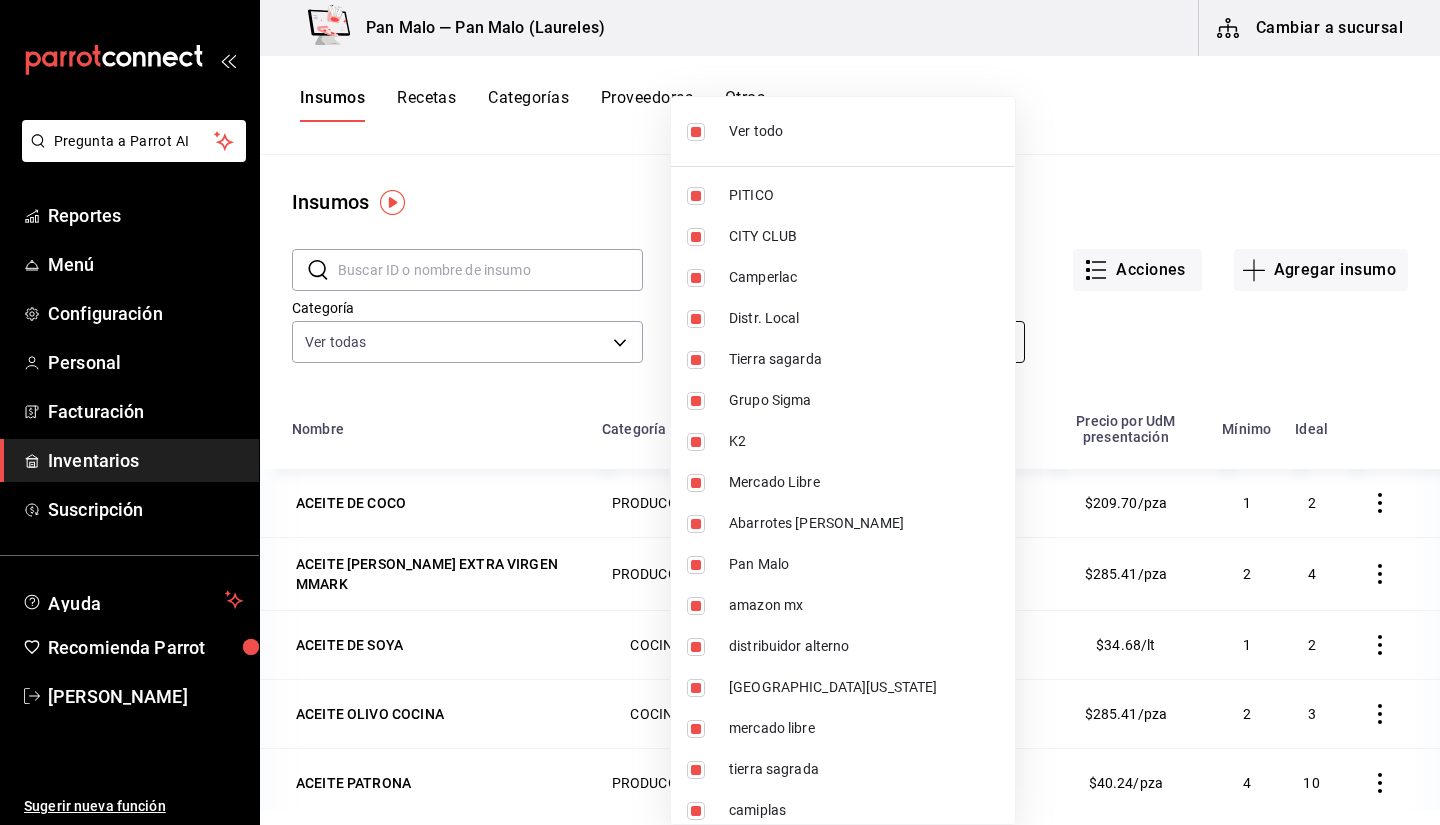 click on "Pregunta a Parrot AI Reportes   Menú   Configuración   Personal   Facturación   Inventarios   Suscripción   Ayuda Recomienda Parrot   [PERSON_NAME]   Sugerir nueva función   Pan Malo — Pan Malo ([GEOGRAPHIC_DATA]) Cambiar a sucursal Insumos Recetas Categorías Proveedores Otros Insumos ​ ​ Acciones Agregar insumo Categoría Ver todas b487d5ec-9a72-45d0-bbdf-ace0a58857df,b7fa4d3f-7896-4504-b4eb-29f52eb713d6,244b5d13-ccc3-40e0-adb2-1f470b7c2b02,5221ede4-7101-46e2-abe0-c56c9f57c453,97c4540b-fae9-4f1d-bf52-72ae5b7112b3,dfca19a1-d0af-4dd2-9161-d29e1e6480e6,845fc0d5-bafa-4929-a86e-e534cf7c03f2 Proveedor Ver todos Nombre Categoría Proveedor Precio de presentación Precio por UdM presentación Mínimo Ideal ACEITE [PERSON_NAME] PRODUCCION sams $209.70 $209.70/pza 1 2 ACEITE [PERSON_NAME] EXTRA VIRGEN MMARK PRODUCCION sams $285.41 $285.41/pza 2 4 ACEITE DE SOYA COCINA sams $346.79 $34.68/lt 1 2 ACEITE OLIVO COCINA COCINA Interno $285.41 $285.41/pza 2 3 ACEITE PATRONA PRODUCCION sams $120.71 $40.24/pza 4 10 COCINA walmart" at bounding box center (720, 405) 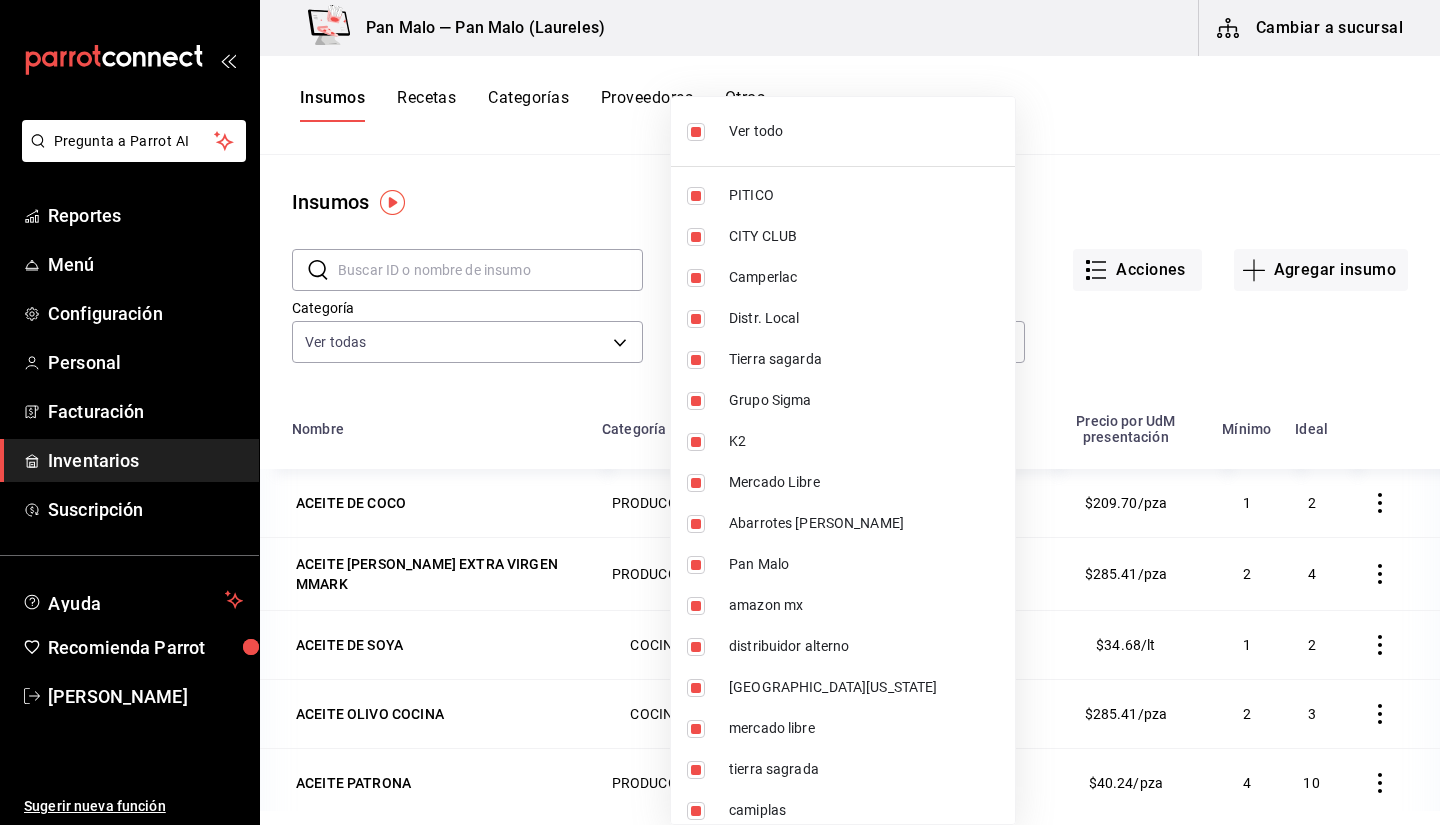 click on "Ver todo" at bounding box center [864, 131] 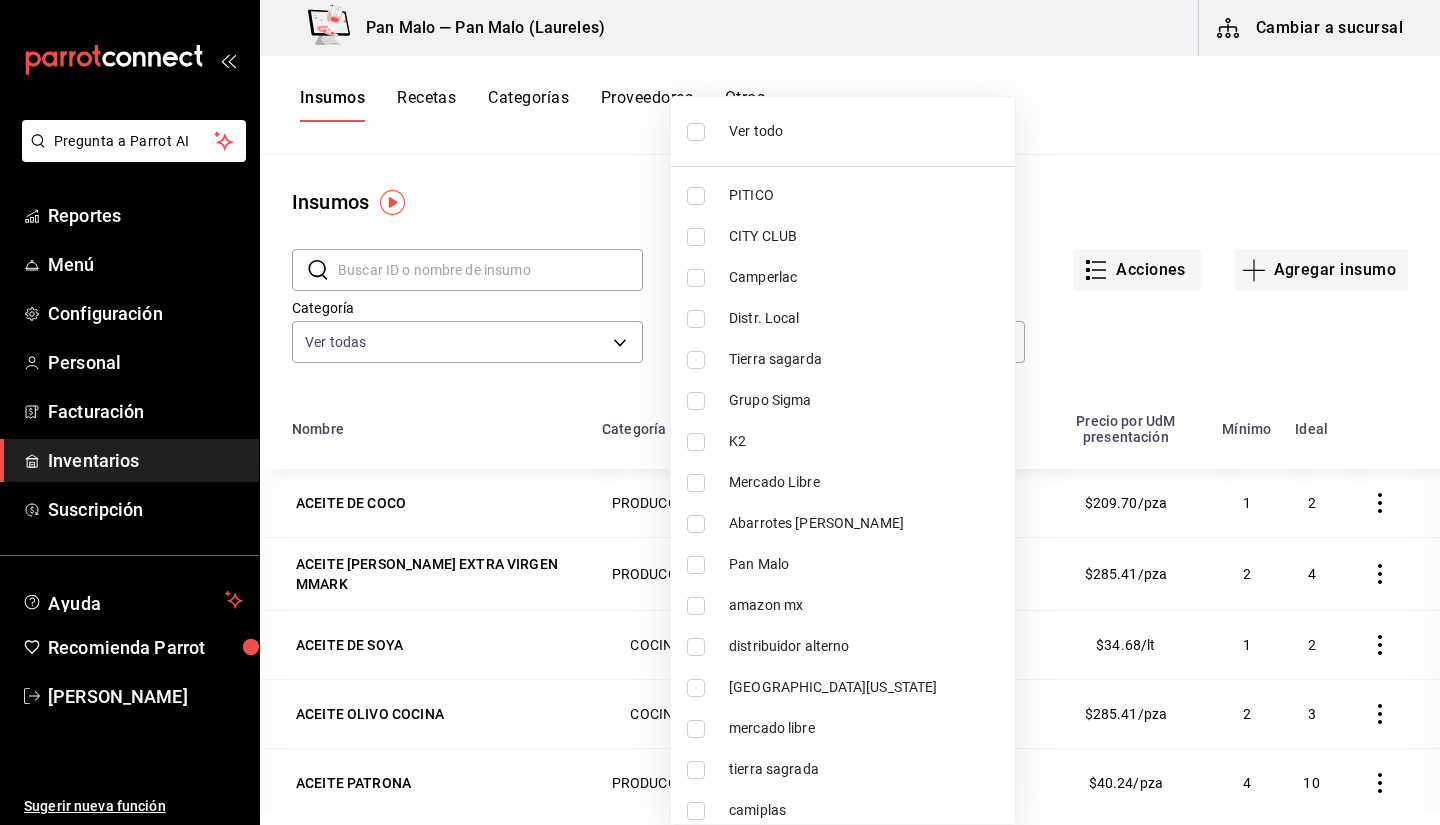 click on "camiplas" at bounding box center (864, 810) 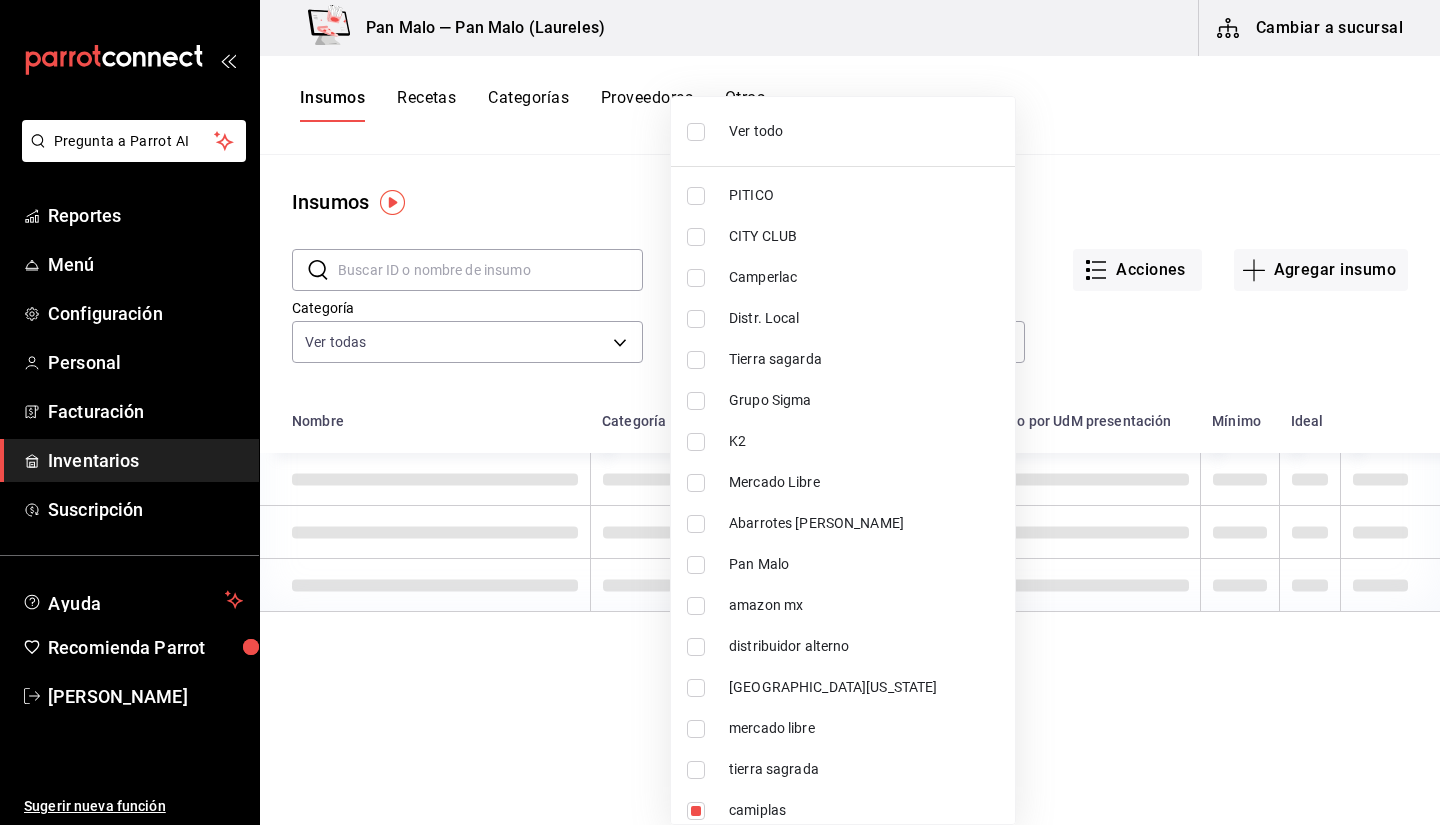 click at bounding box center (720, 412) 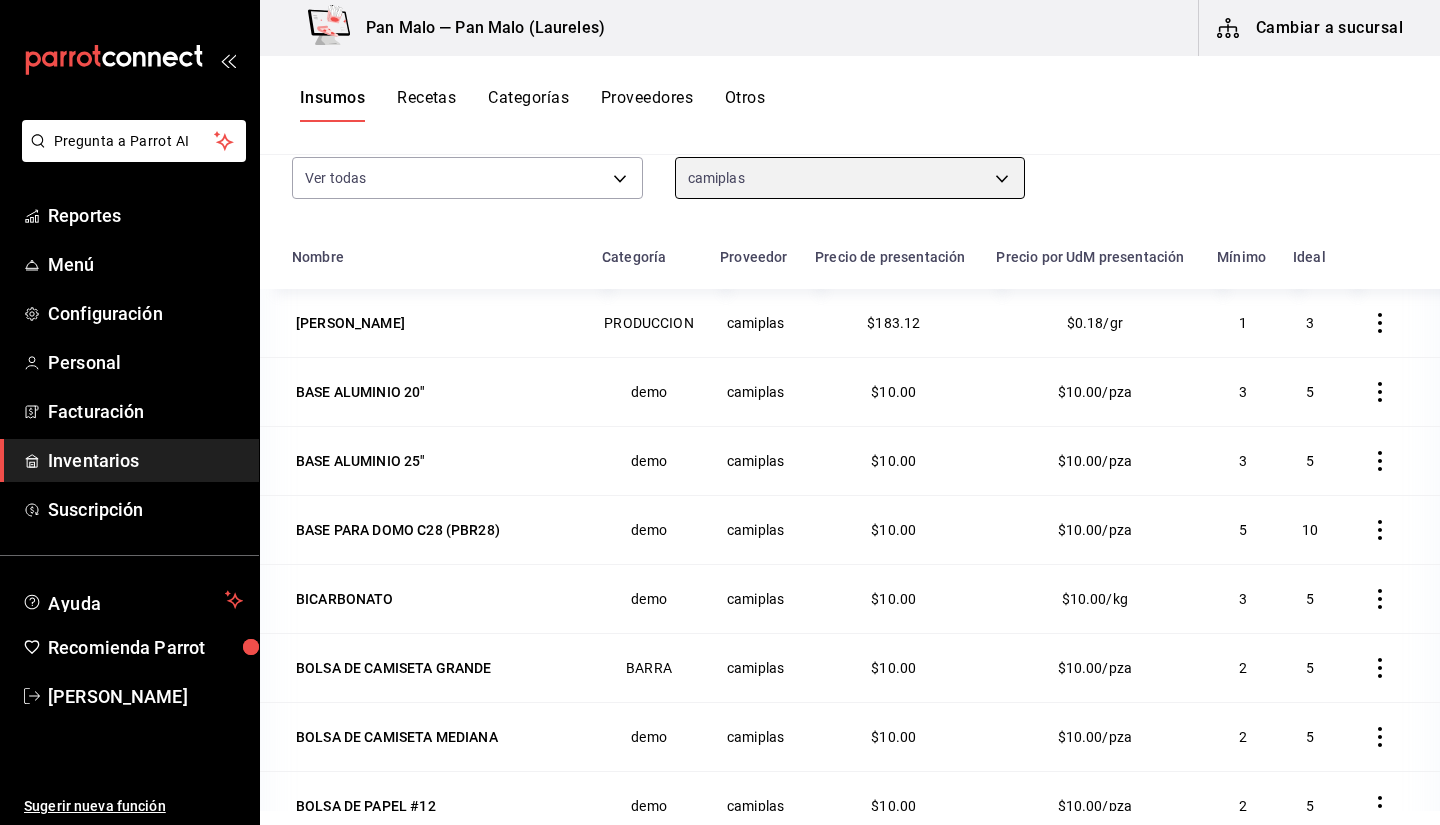 scroll, scrollTop: 170, scrollLeft: 0, axis: vertical 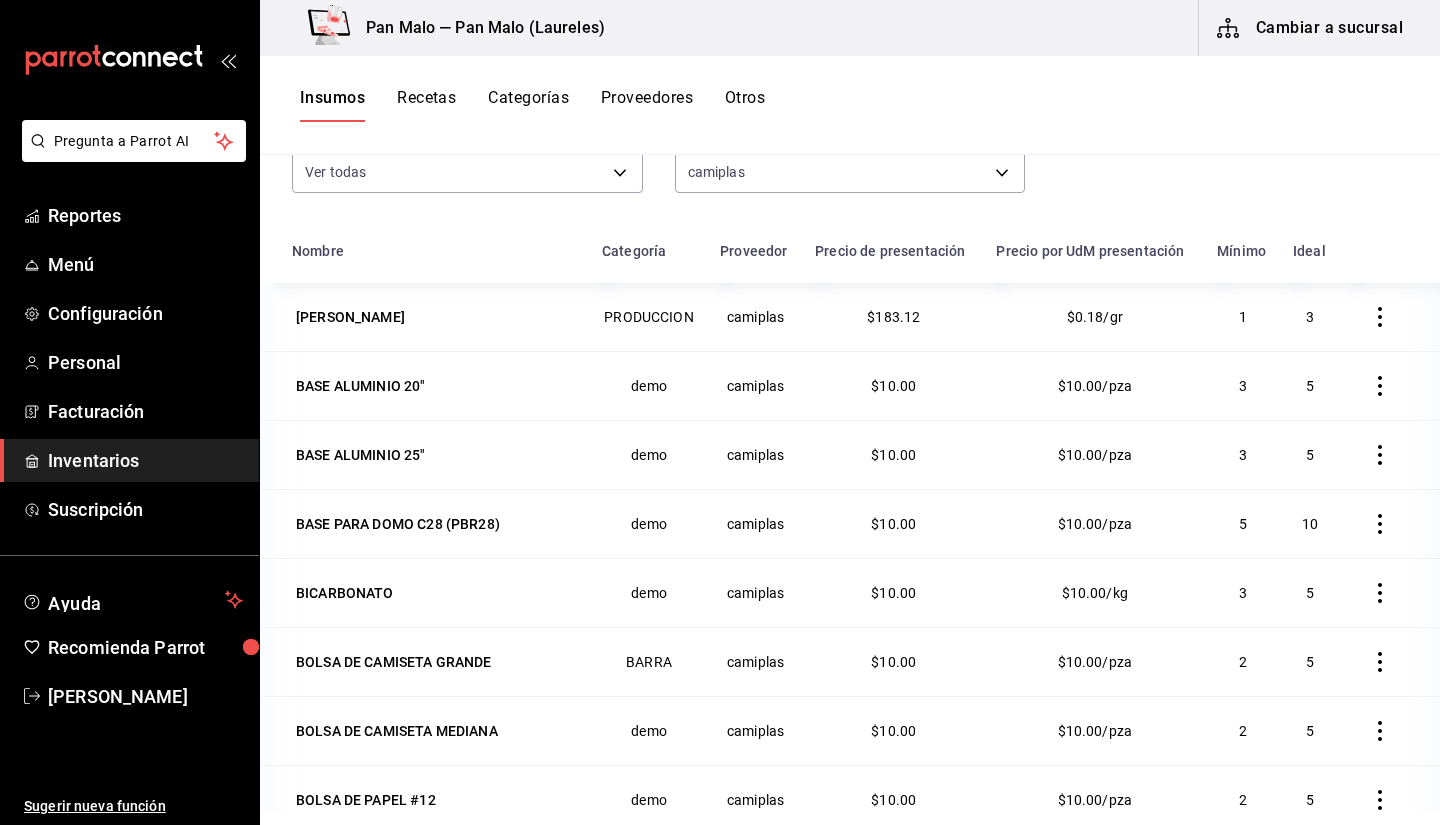 drag, startPoint x: 1402, startPoint y: 254, endPoint x: 1395, endPoint y: 267, distance: 14.764823 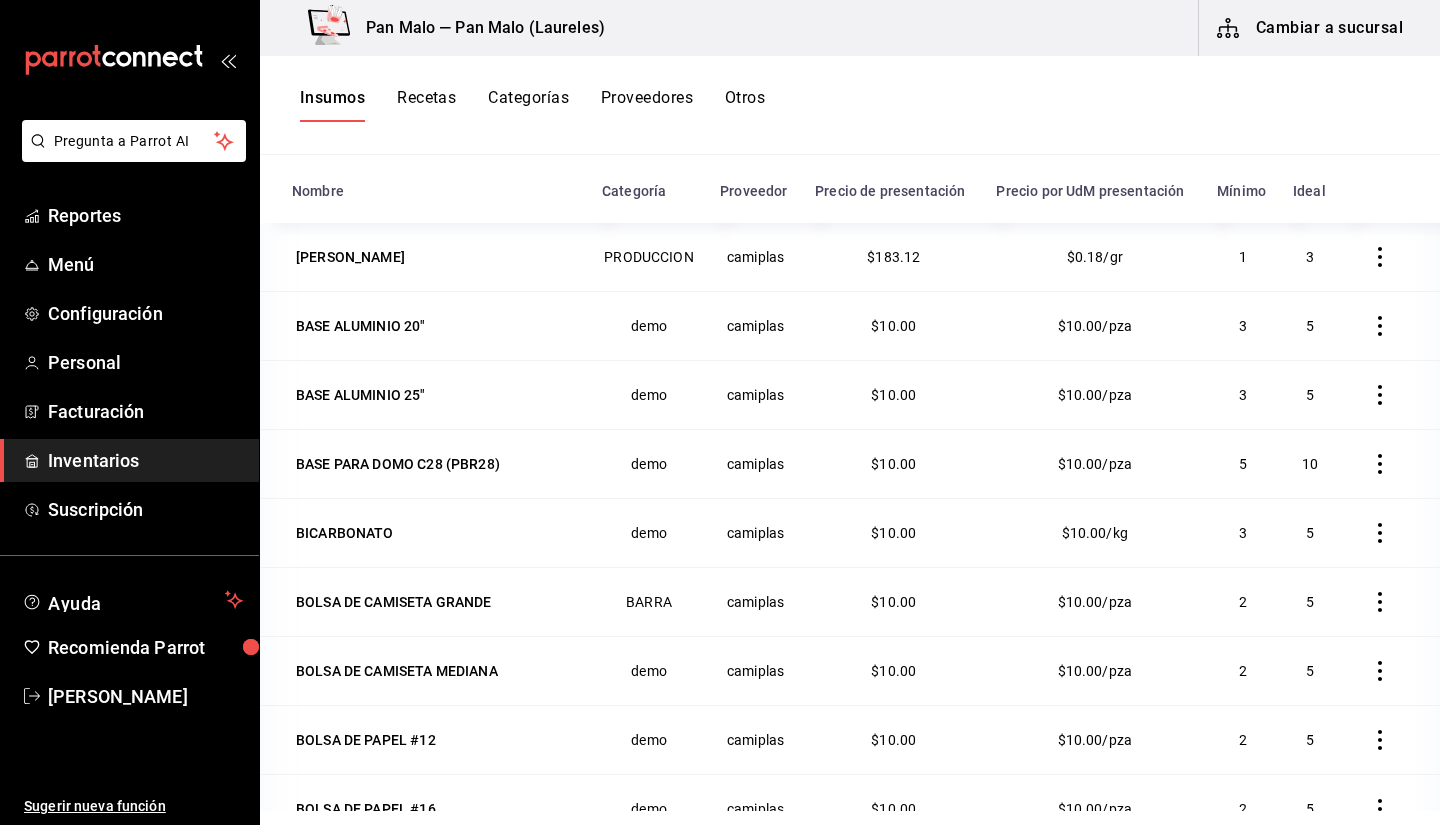 scroll, scrollTop: 246, scrollLeft: 0, axis: vertical 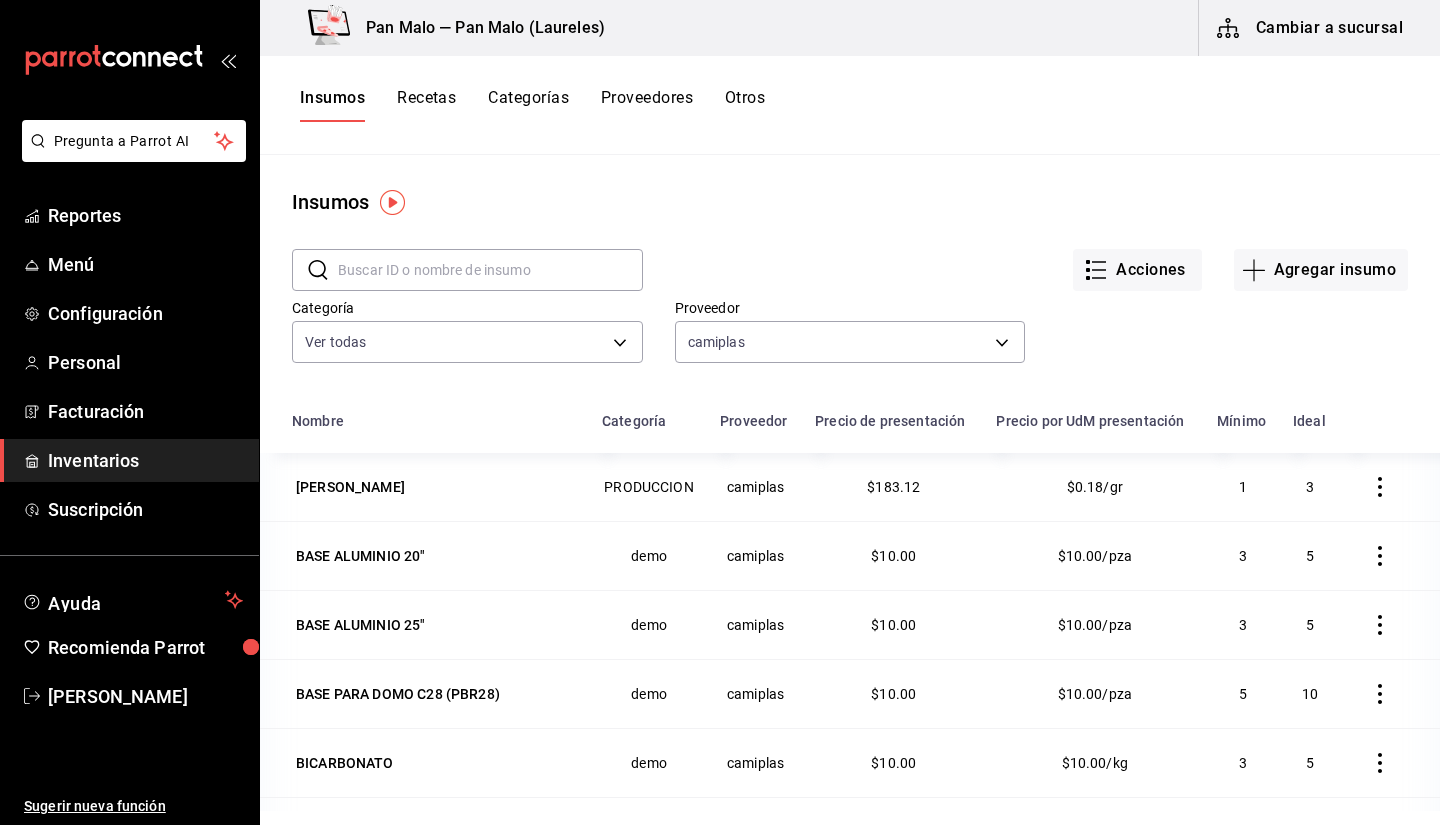 click at bounding box center (490, 270) 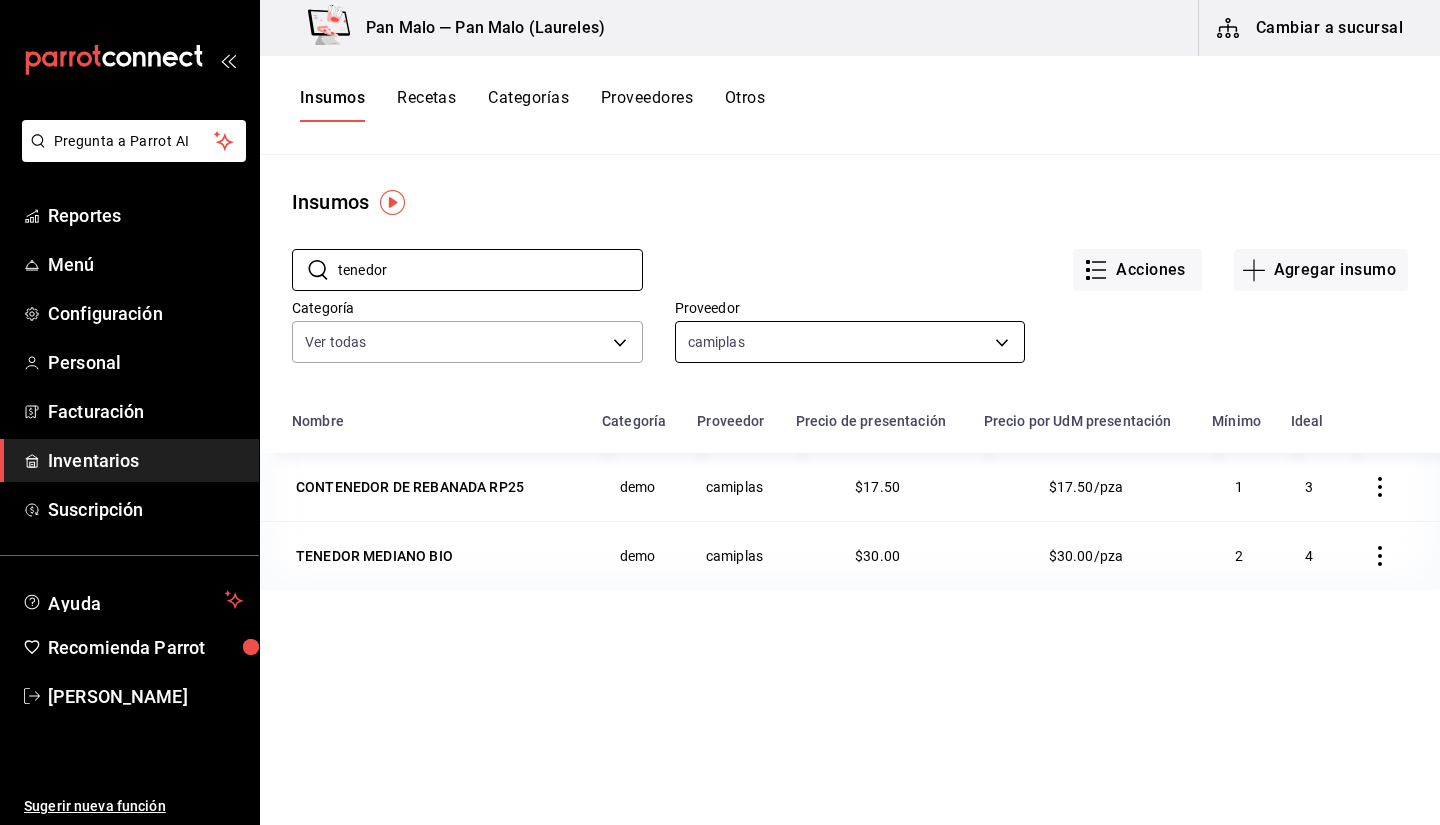 click on "Pregunta a Parrot AI Reportes   Menú   Configuración   Personal   Facturación   Inventarios   Suscripción   Ayuda Recomienda Parrot   [PERSON_NAME]   Sugerir nueva función   Pan Malo — Pan Malo ([GEOGRAPHIC_DATA]) Cambiar a sucursal Insumos Recetas Categorías Proveedores Otros Insumos ​ tenedor ​ Acciones Agregar insumo Categoría Ver todas b487d5ec-9a72-45d0-bbdf-ace0a58857df,b7fa4d3f-7896-4504-b4eb-29f52eb713d6,244b5d13-ccc3-40e0-adb2-1f470b7c2b02,5221ede4-7101-46e2-abe0-c56c9f57c453,97c4540b-fae9-4f1d-bf52-72ae5b7112b3,dfca19a1-d0af-4dd2-9161-d29e1e6480e6,845fc0d5-bafa-4929-a86e-e534cf7c03f2 Proveedor camiplas 7b8896bb-6492-4595-be19-67d068d1168f Nombre Categoría Proveedor Precio de presentación Precio por UdM presentación Mínimo Ideal CONTENEDOR DE REBANADA RP25 demo camiplas $17.50 $17.50/pza 1 3 TENEDOR MEDIANO BIO demo camiplas $30.00 $30.00/pza 2 4 GANA 1 MES GRATIS EN TU SUSCRIPCIÓN AQUÍ Ver video tutorial Ir a video Pregunta a Parrot AI Reportes   Menú   Configuración   Personal" at bounding box center [720, 405] 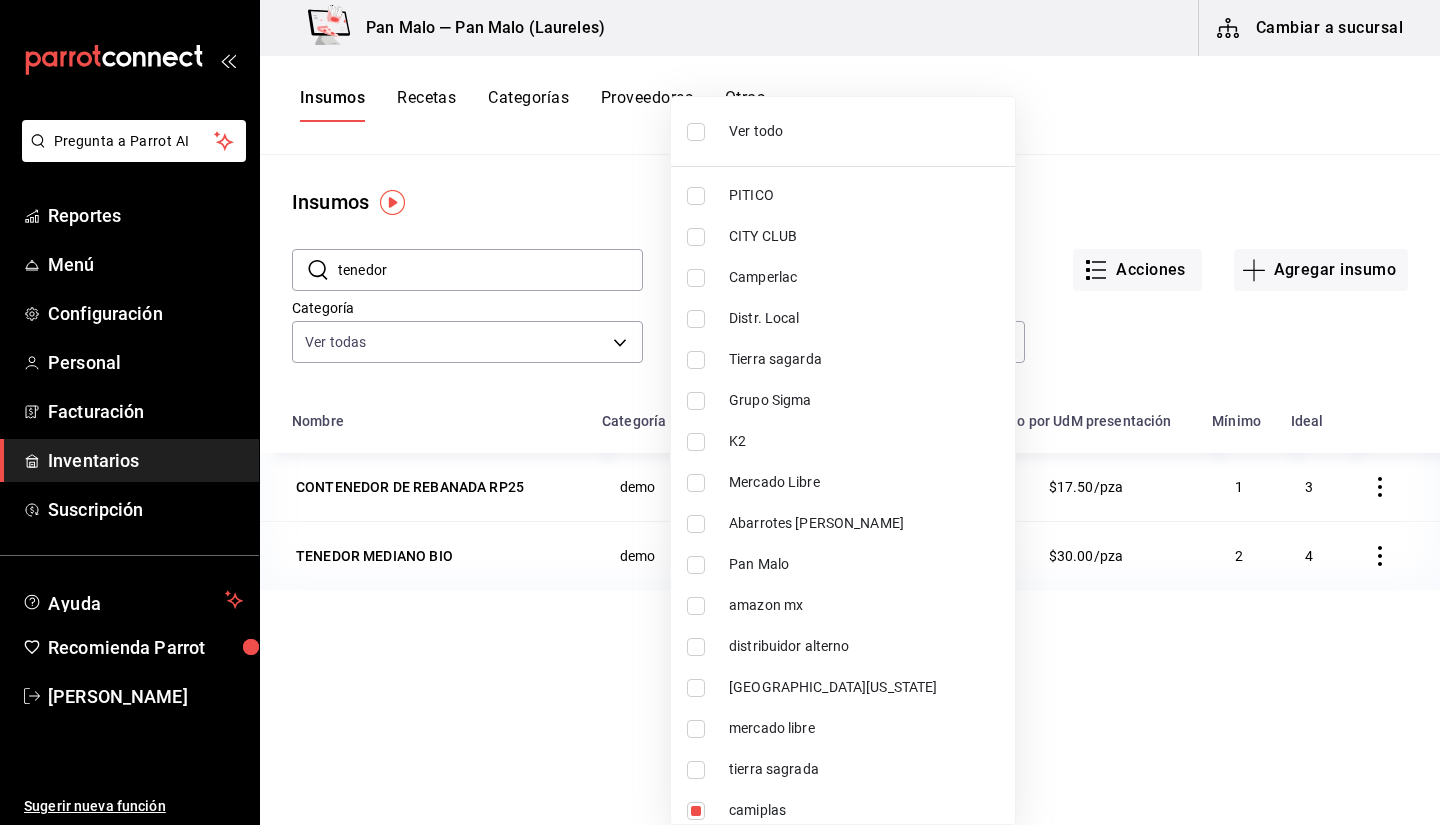 click at bounding box center (720, 412) 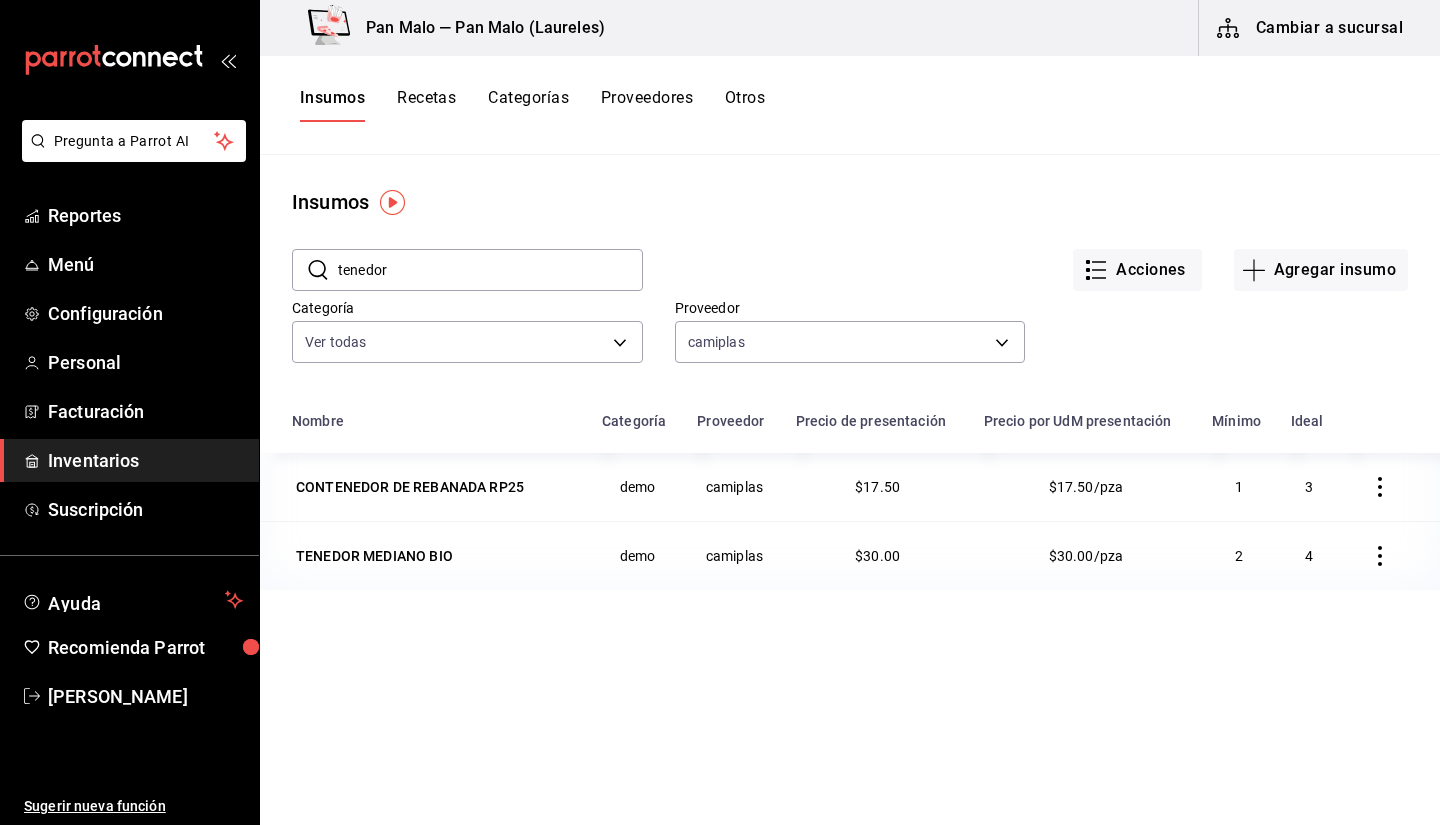 click on "tenedor" at bounding box center [490, 270] 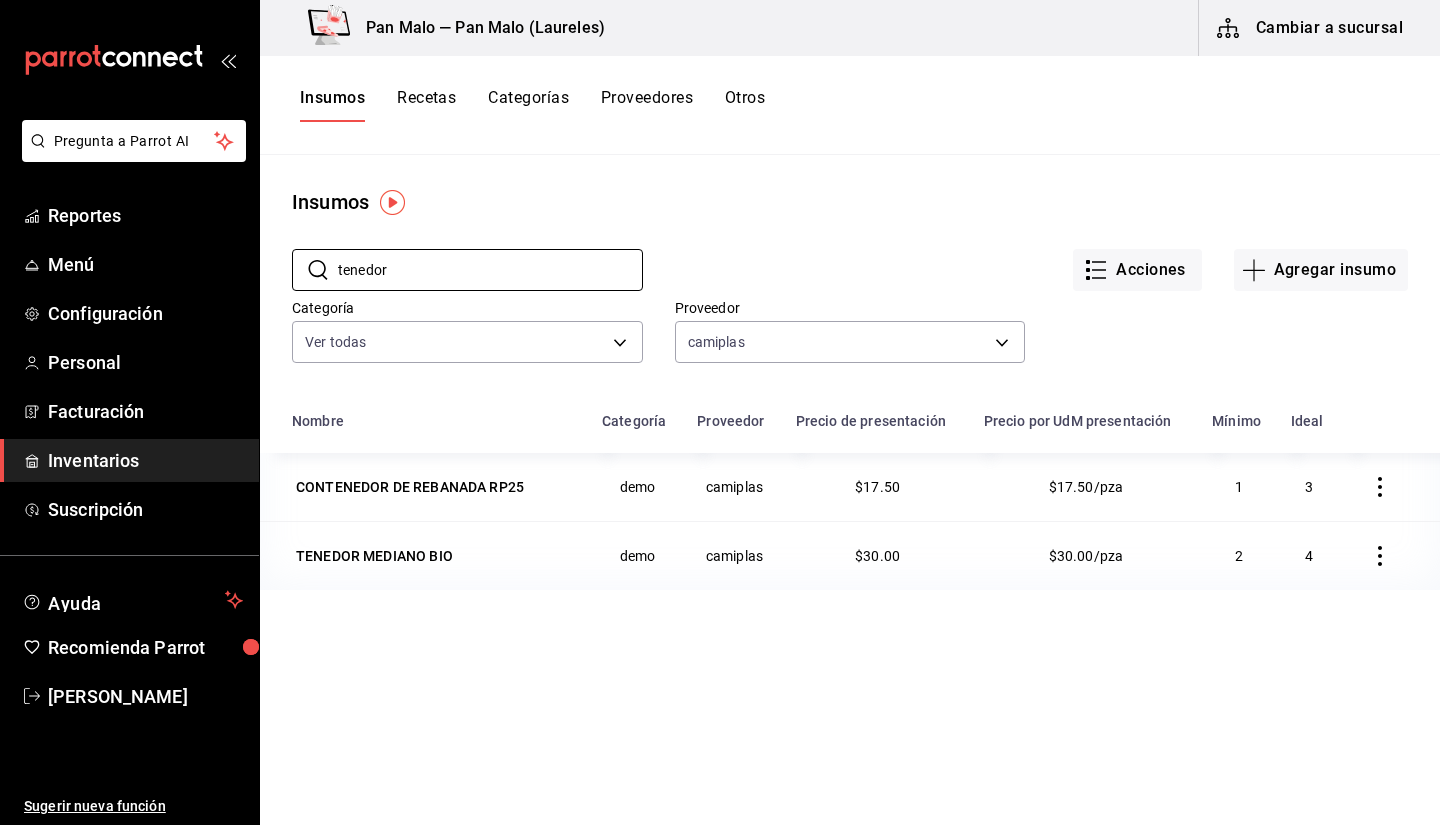 click on "tenedor" at bounding box center (490, 270) 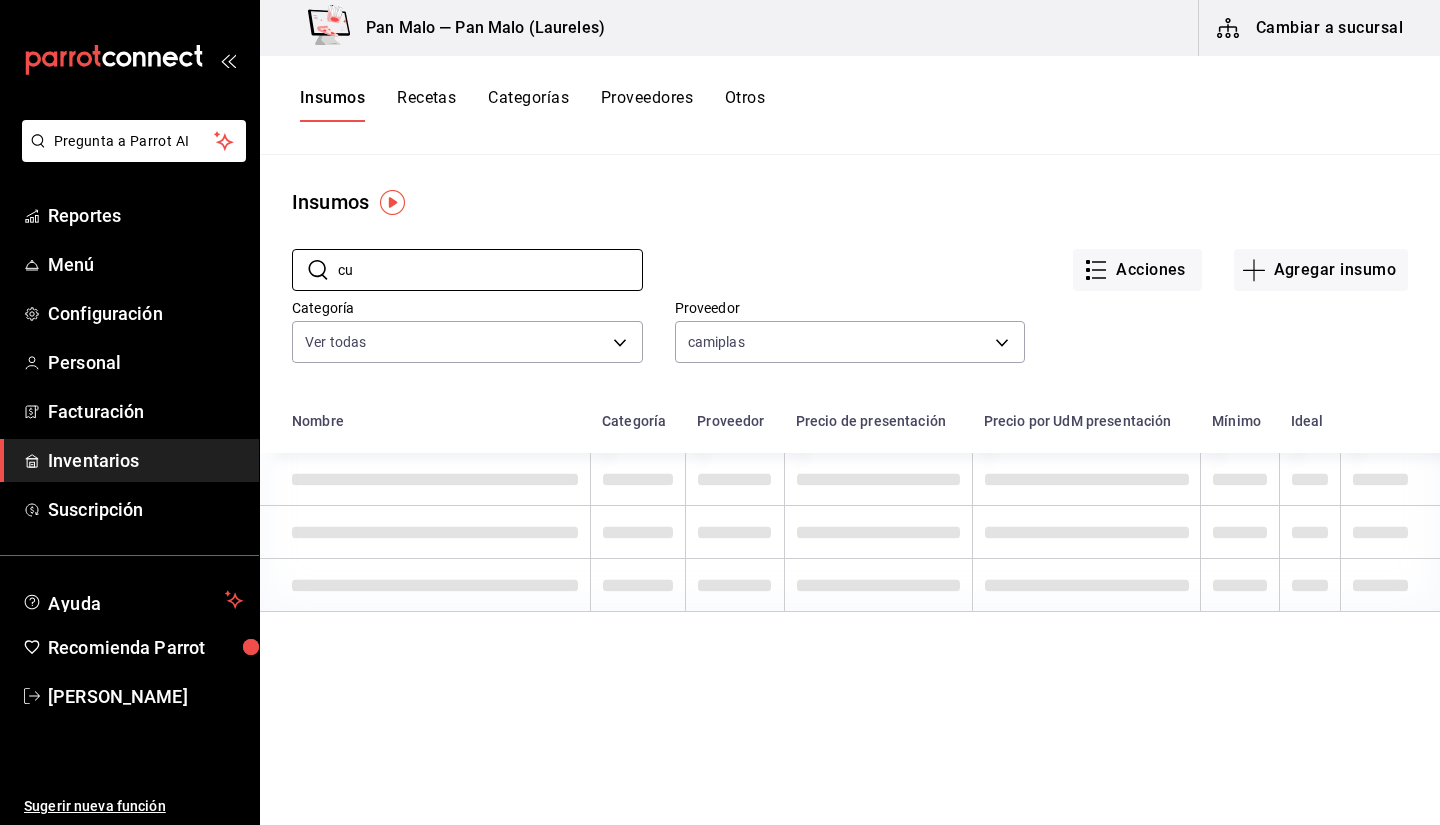 type on "c" 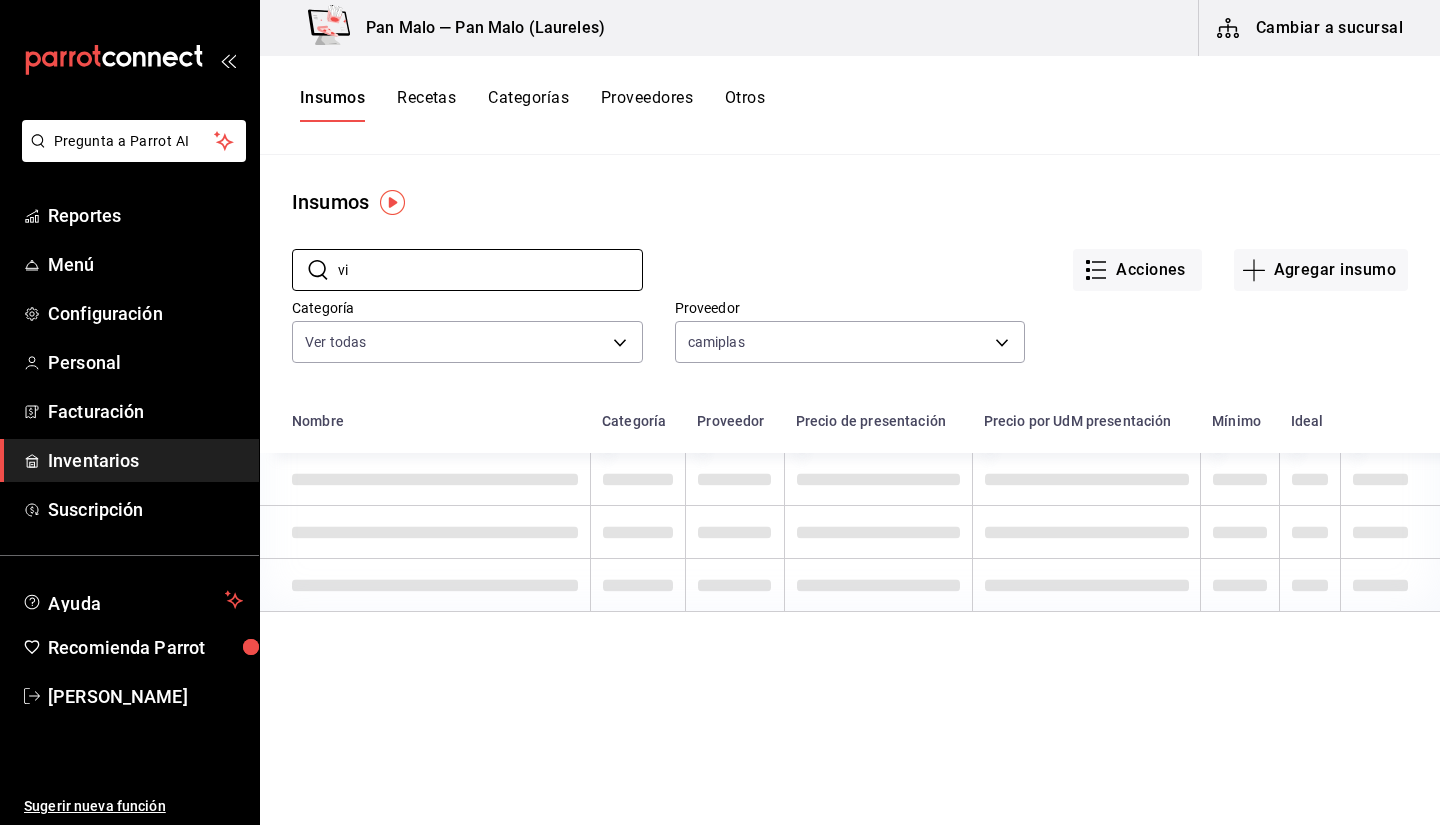 type on "v" 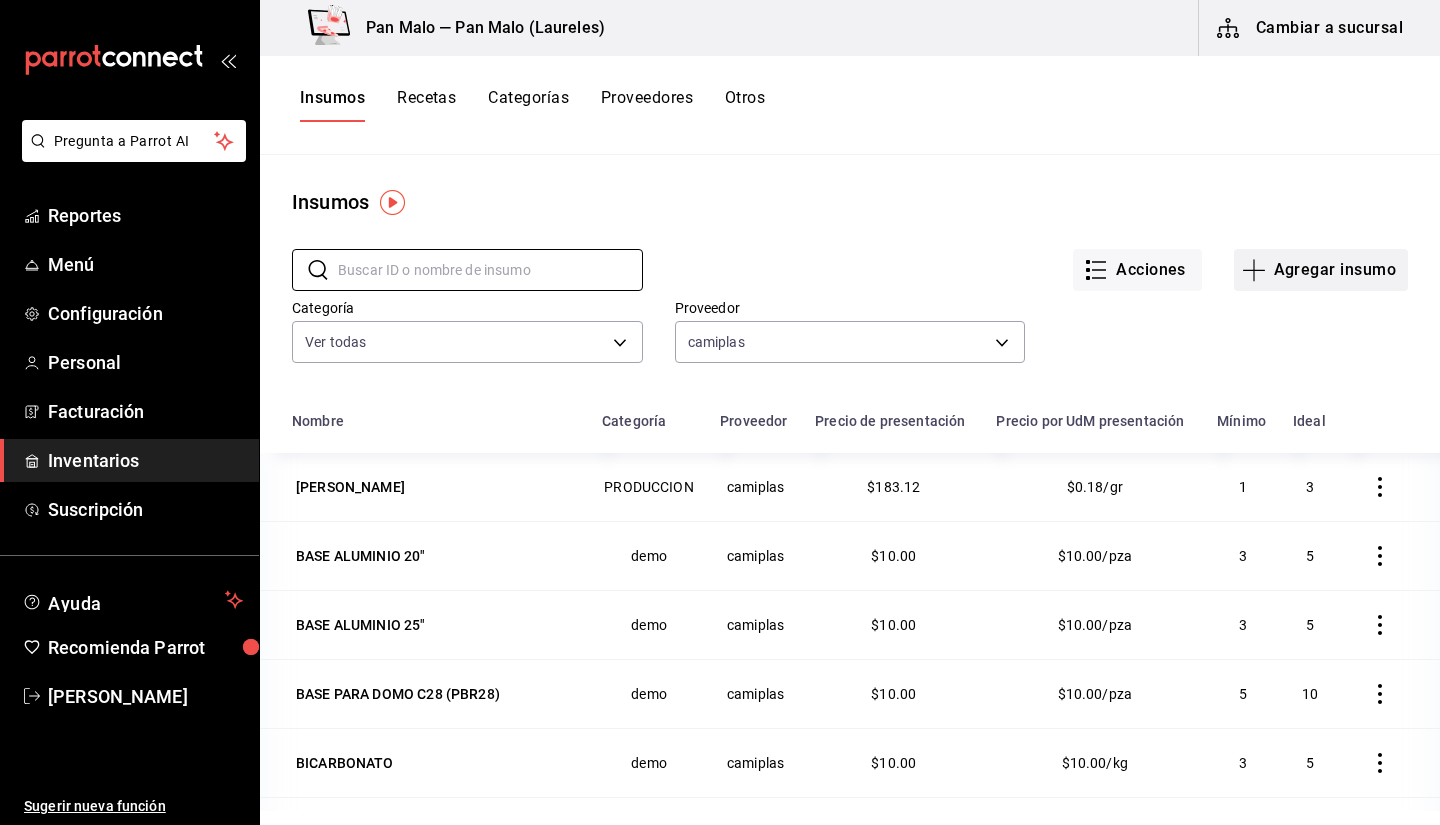 type 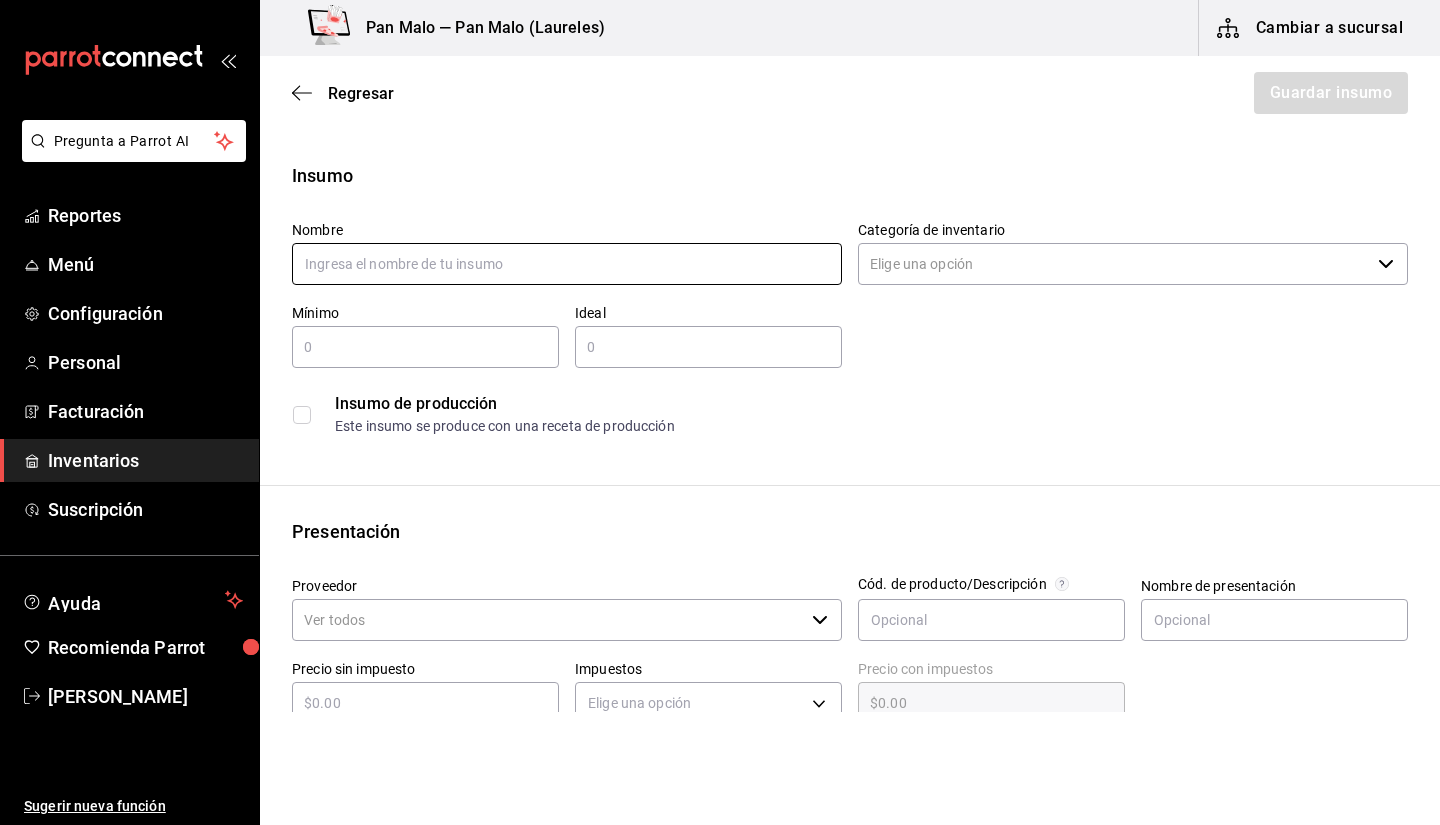 click at bounding box center (567, 264) 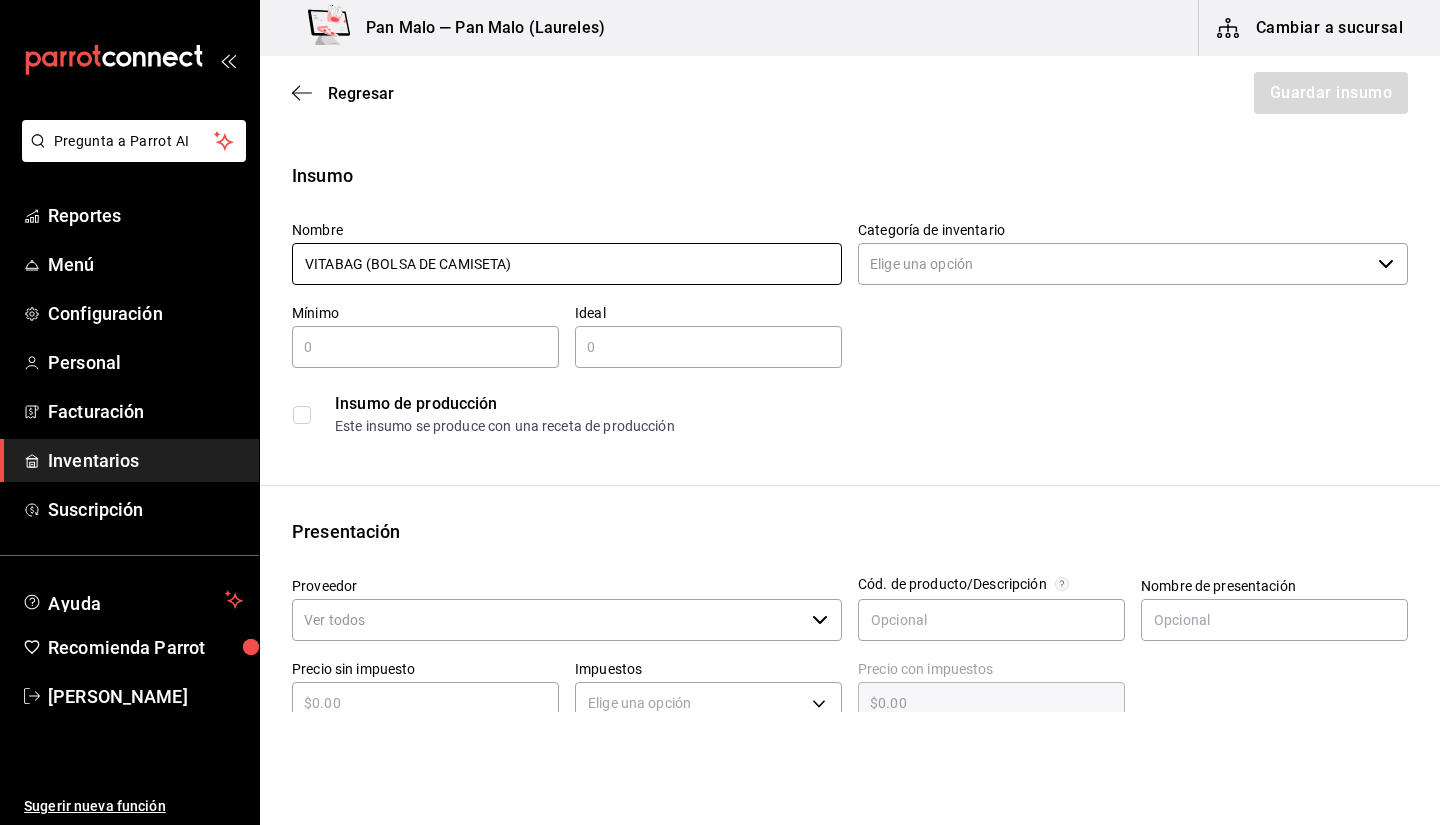click on "VITABAG (BOLSA DE CAMISETA)" at bounding box center [567, 264] 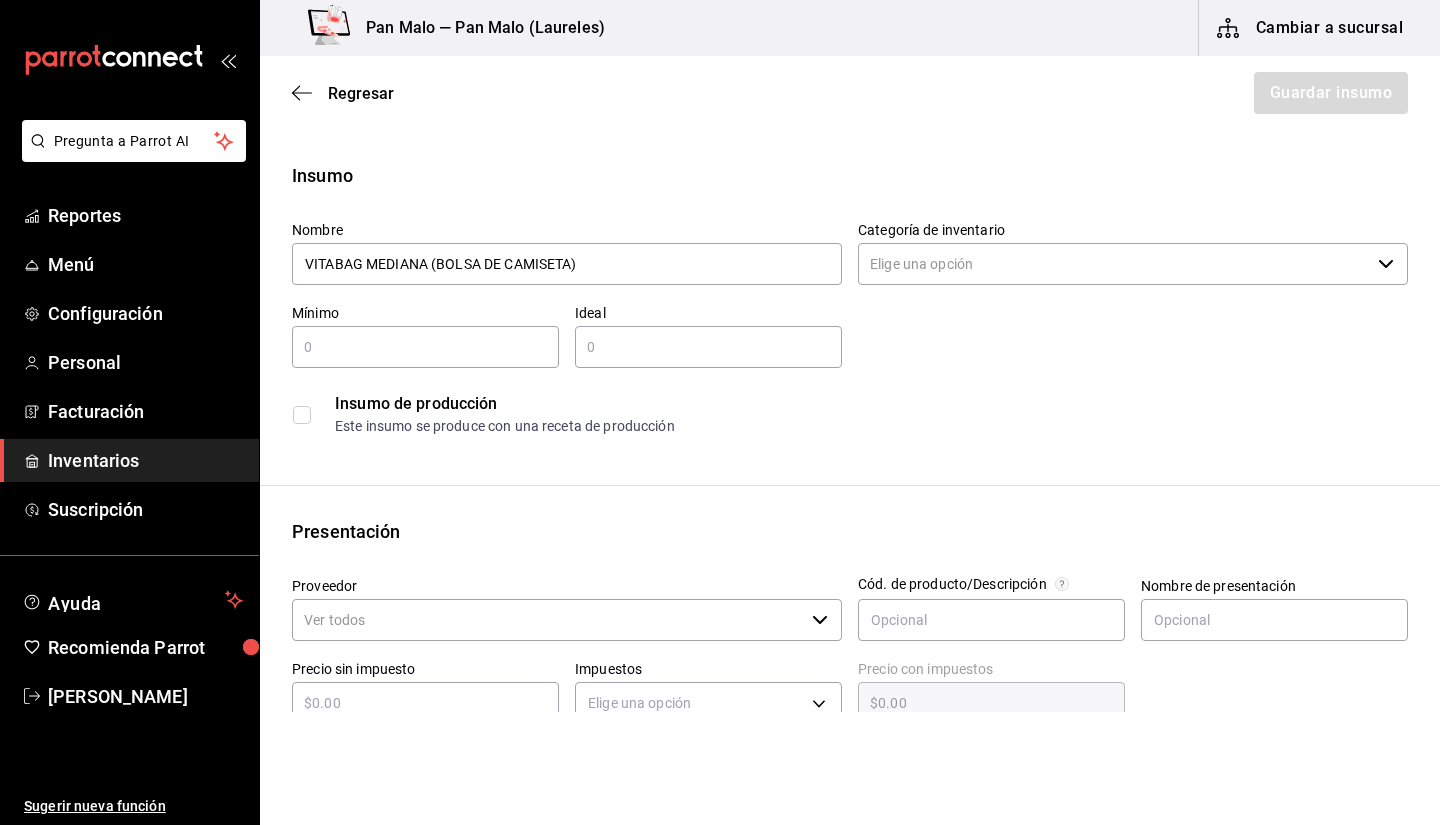 type on "VITABAG MEDIANA (BOLSA DE CAMISETA)" 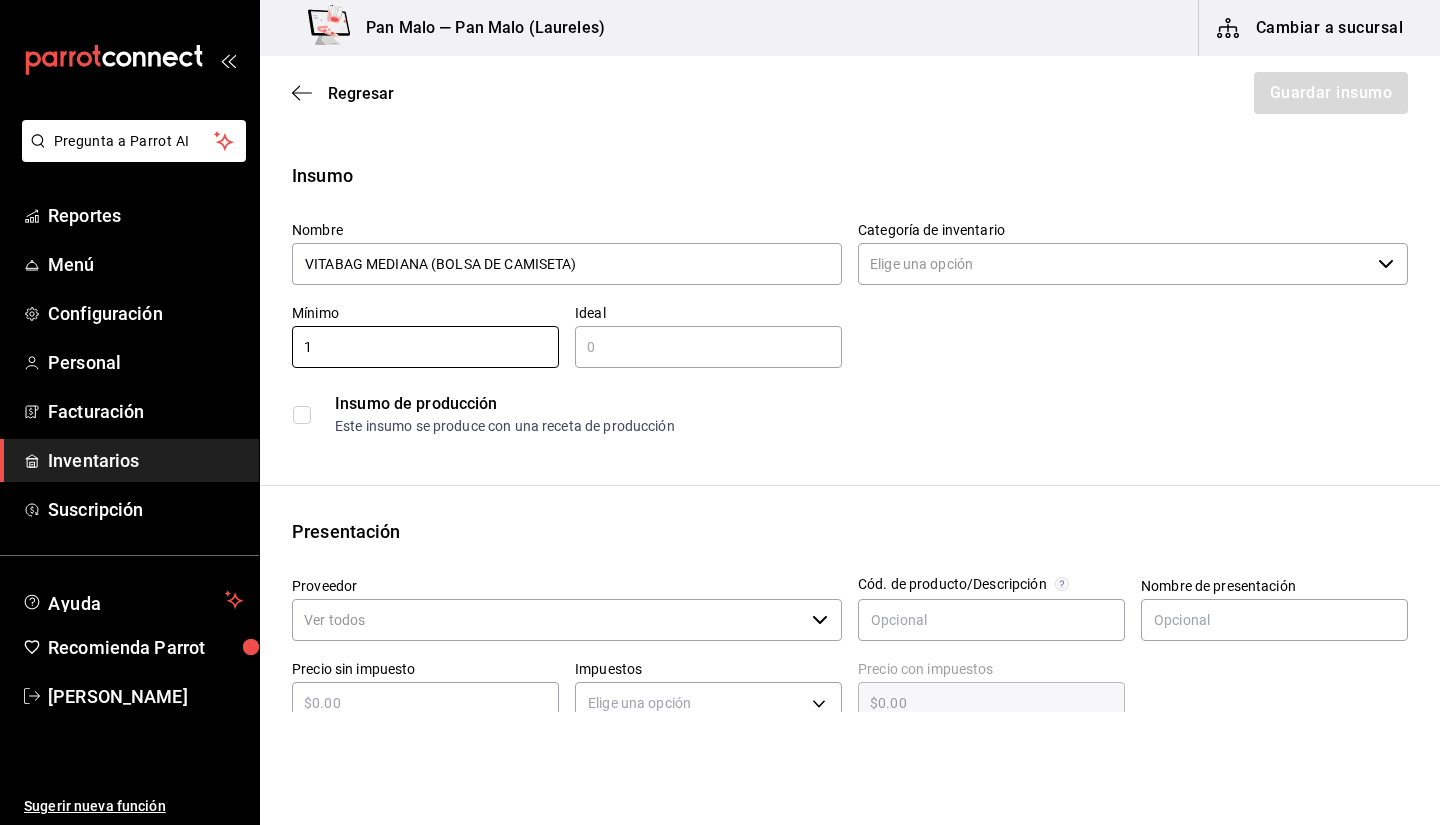 type on "1" 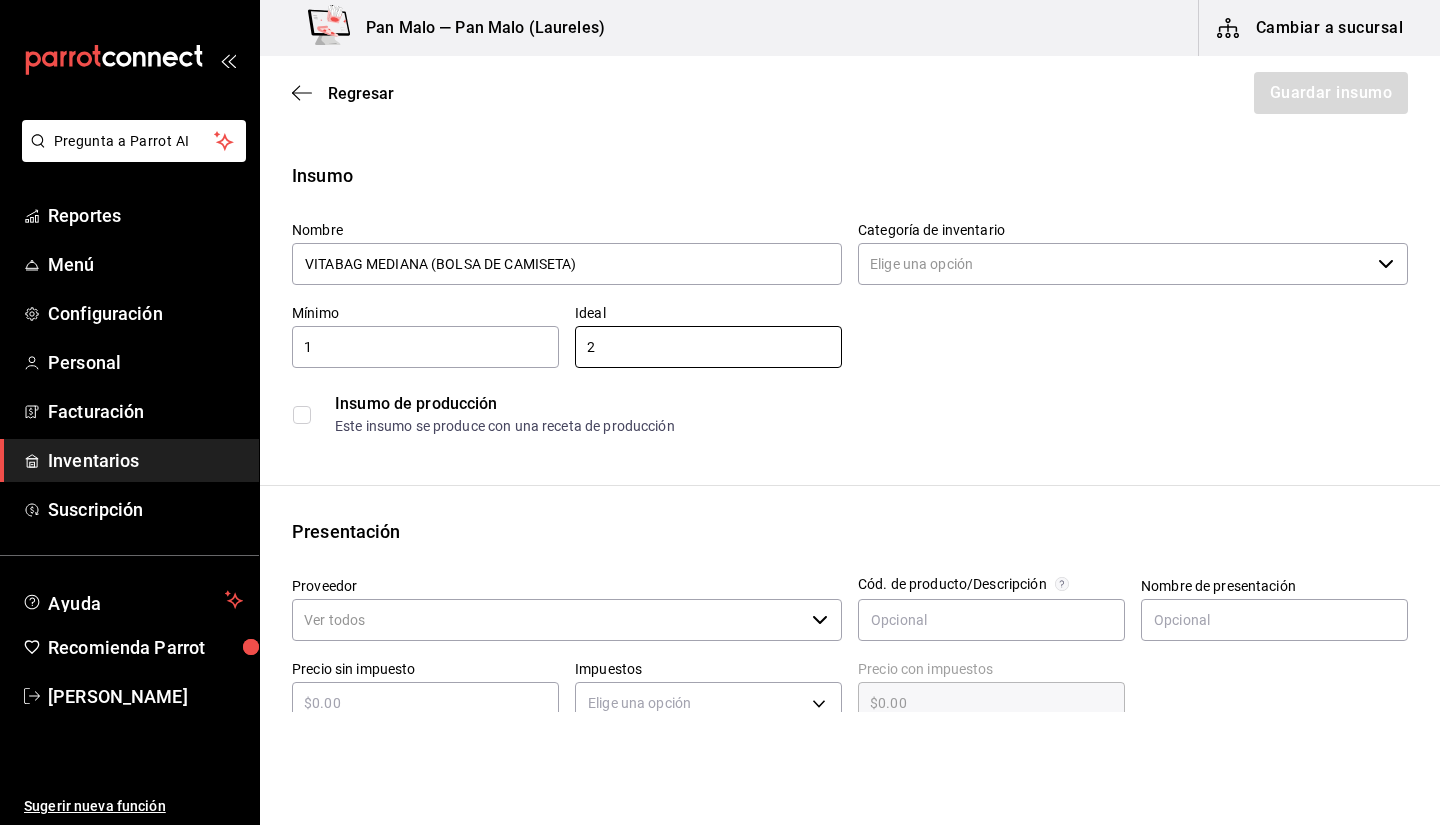 click on "Categoría de inventario ​" at bounding box center (1133, 254) 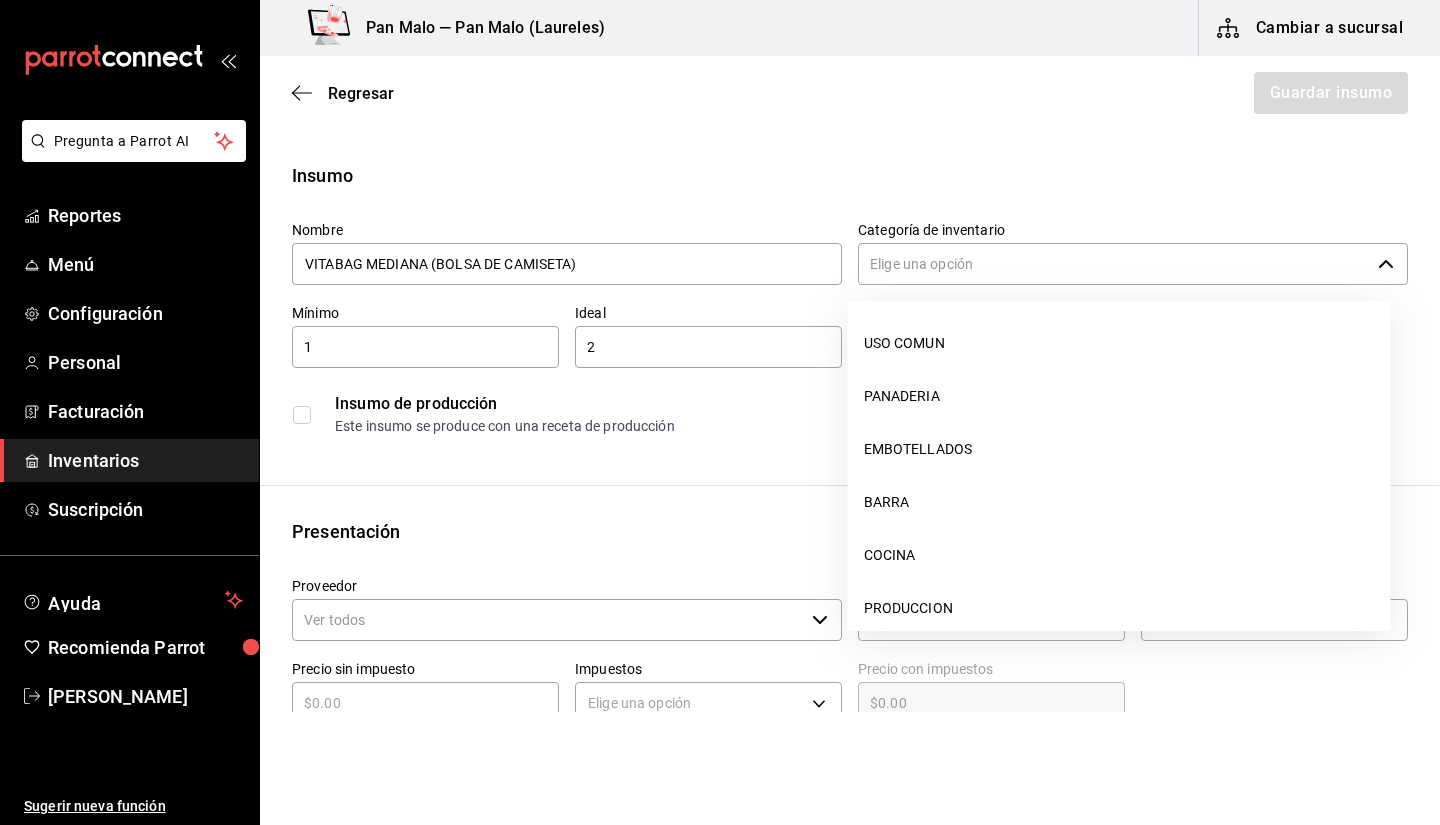 click on "Categoría de inventario" at bounding box center [1114, 264] 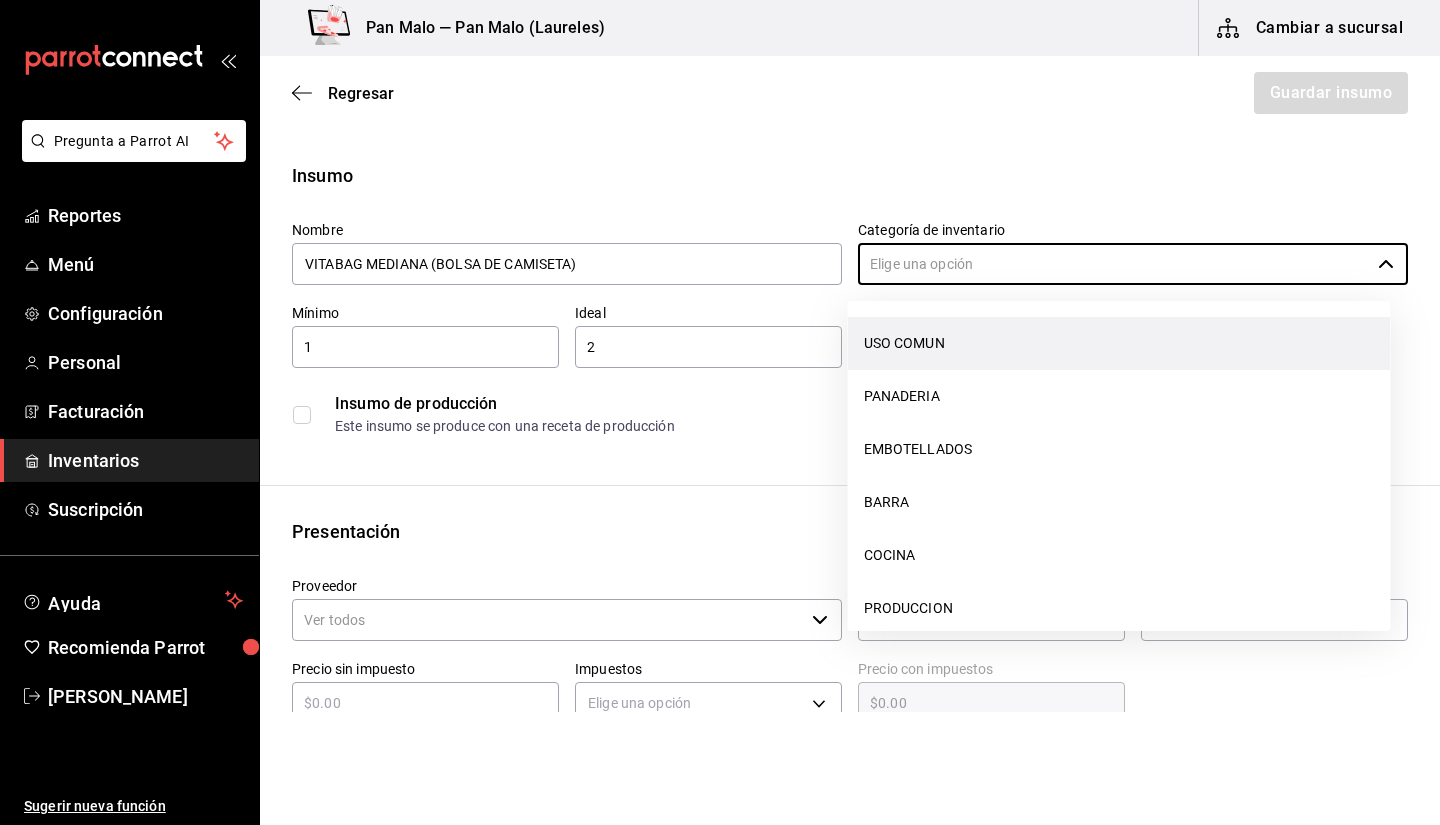 drag, startPoint x: 947, startPoint y: 536, endPoint x: 1006, endPoint y: 351, distance: 194.18033 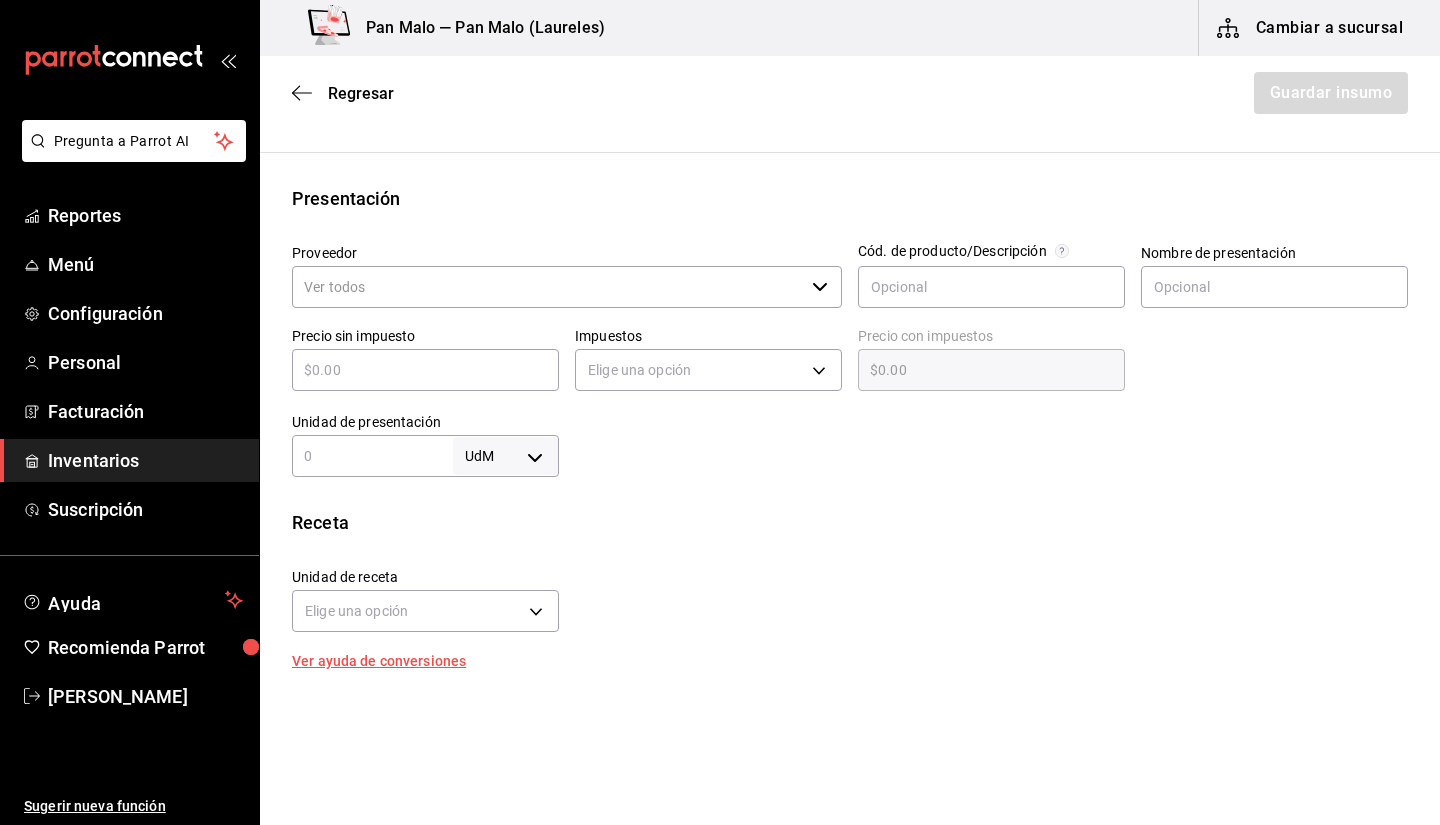 scroll, scrollTop: 354, scrollLeft: 0, axis: vertical 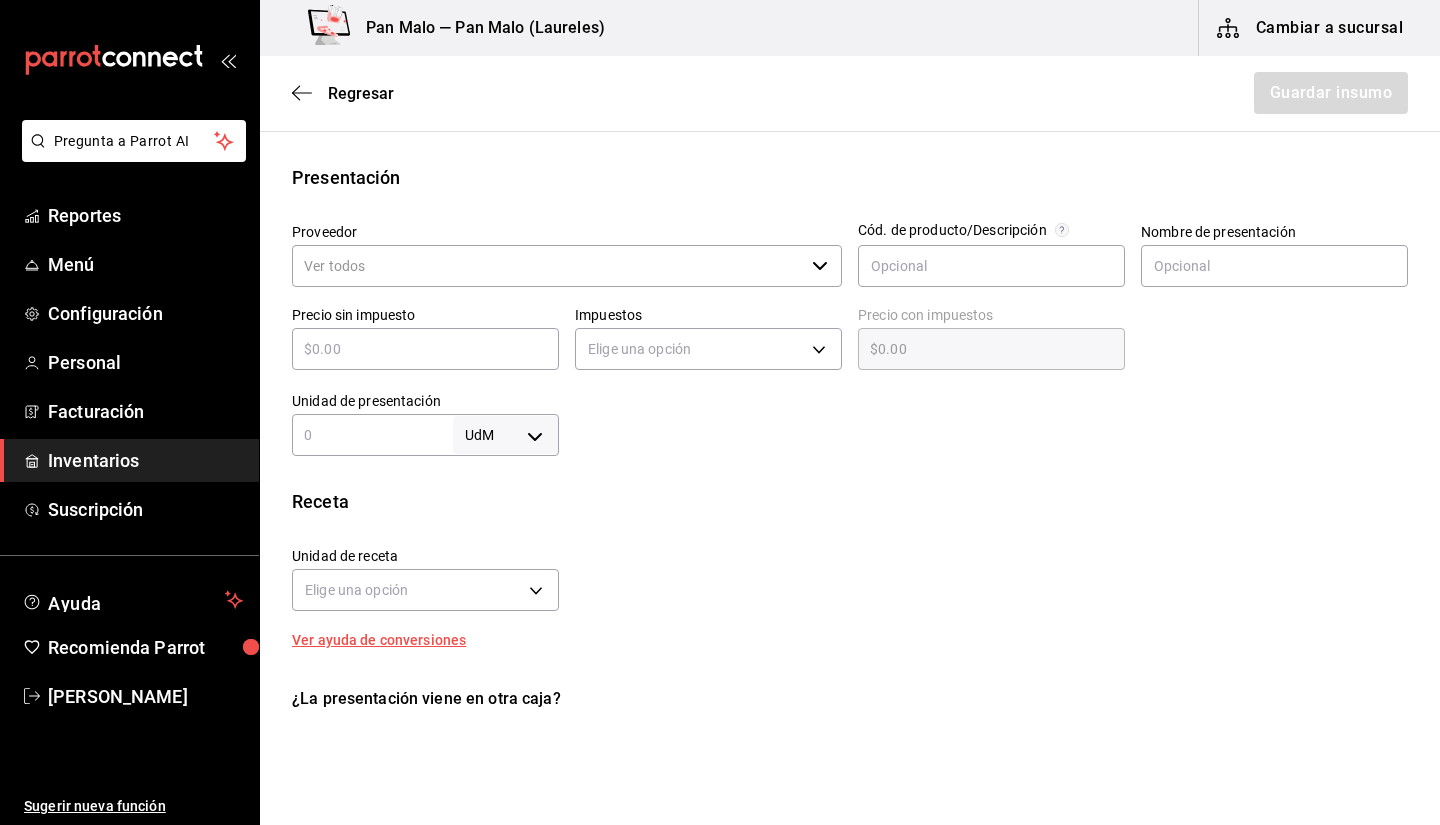 click on "​" at bounding box center (567, 266) 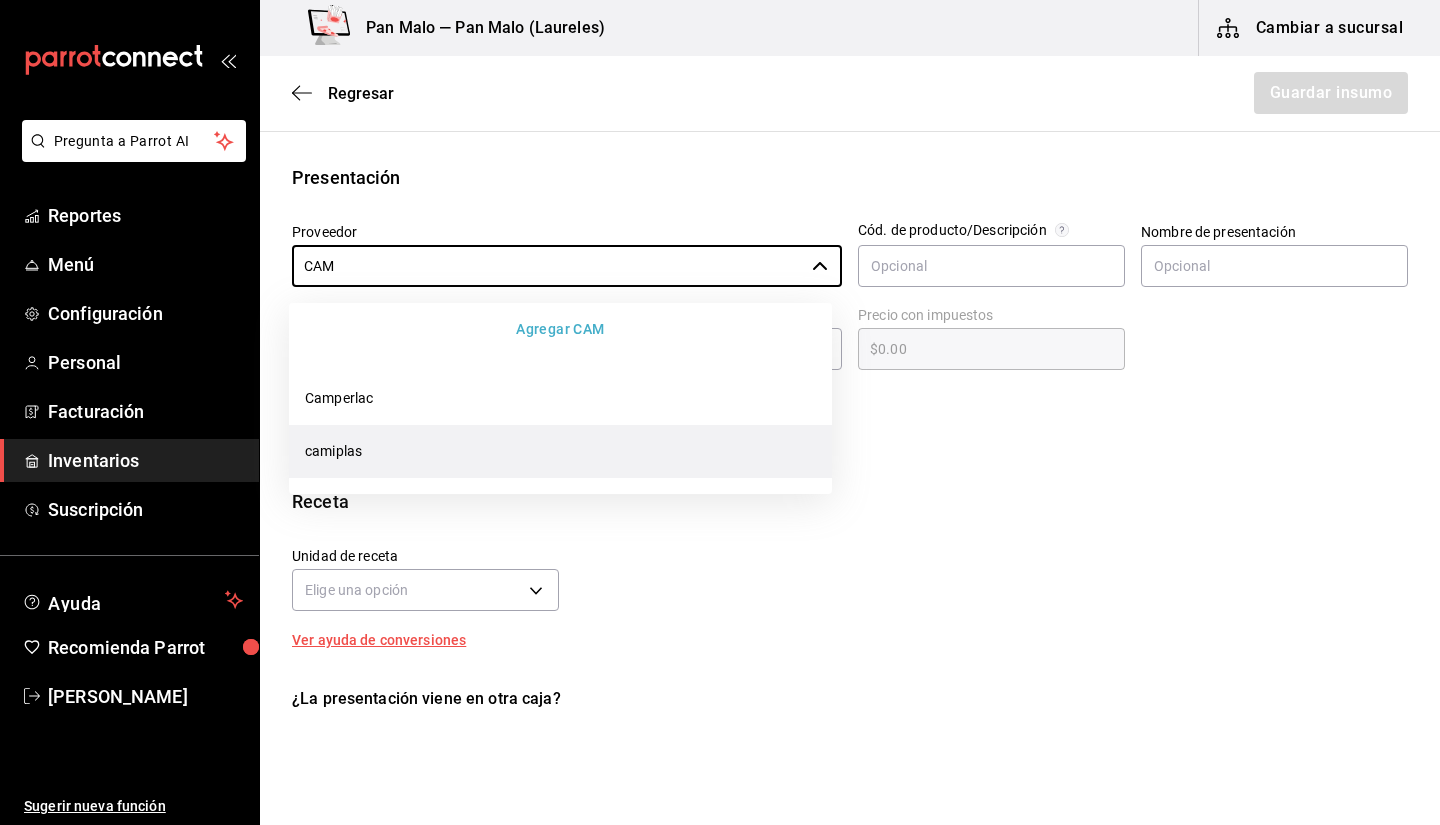 click on "camiplas" at bounding box center [560, 451] 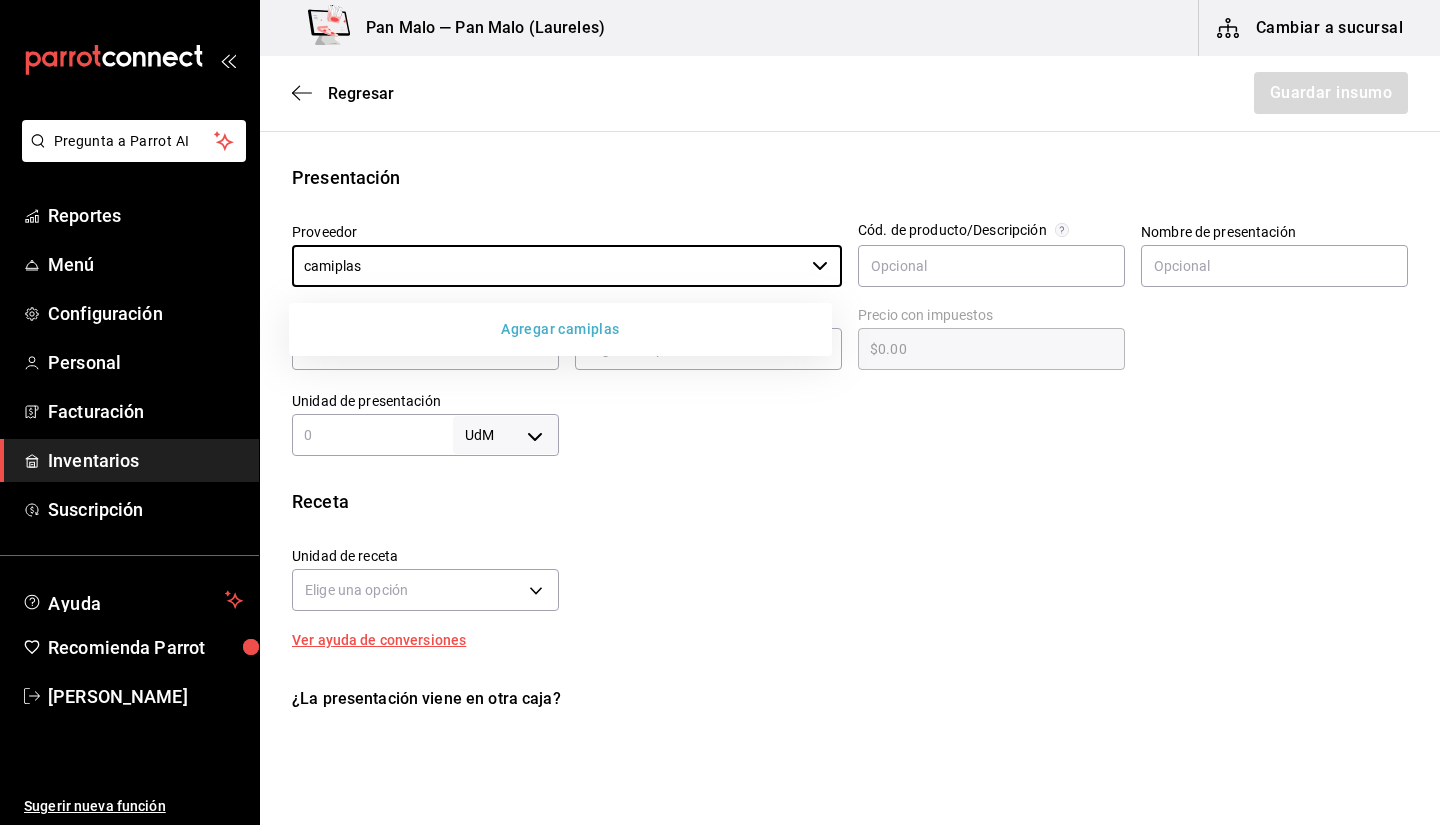 type on "camiplas" 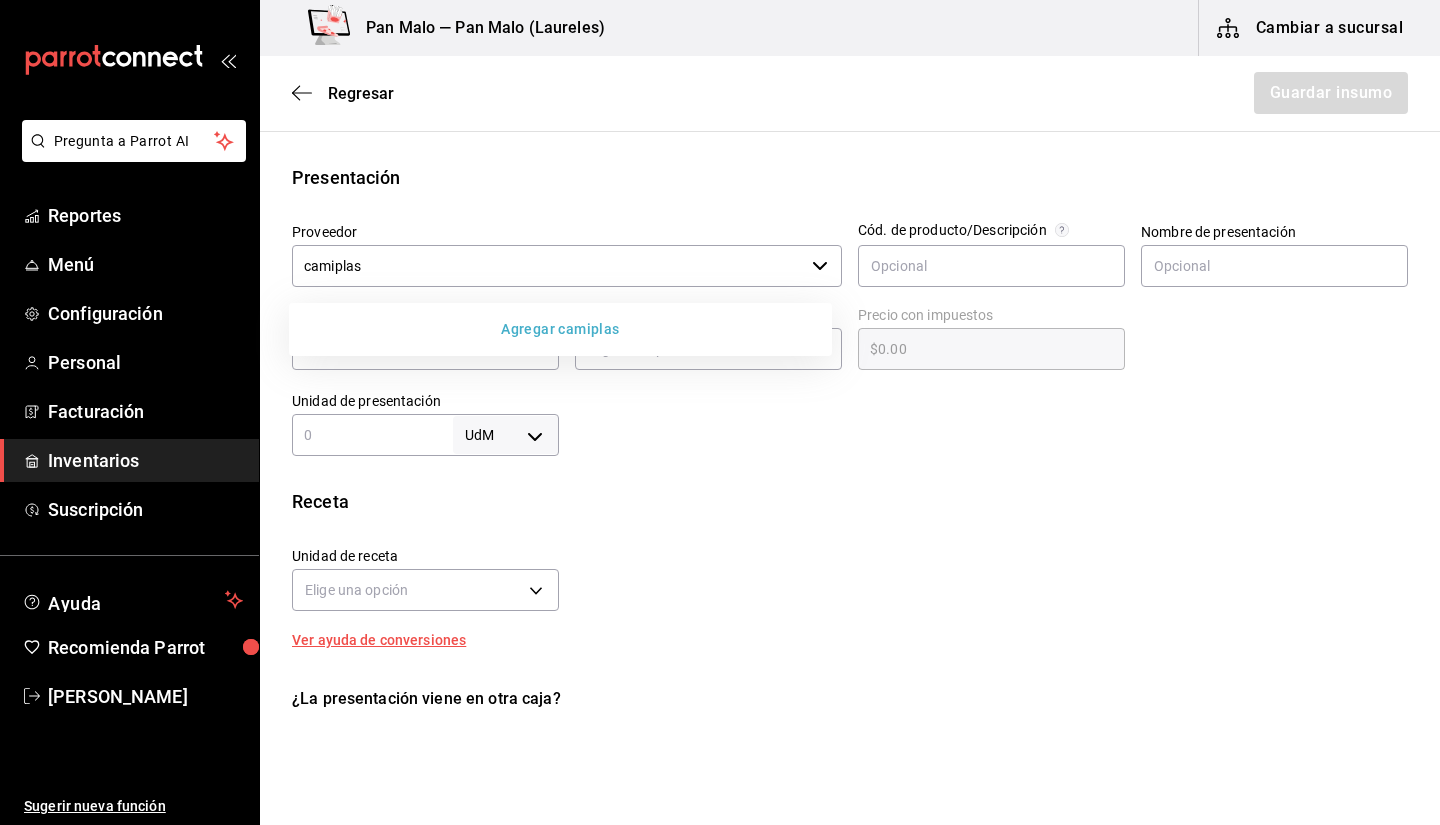 click on "Agregar camiplas" at bounding box center (560, 329) 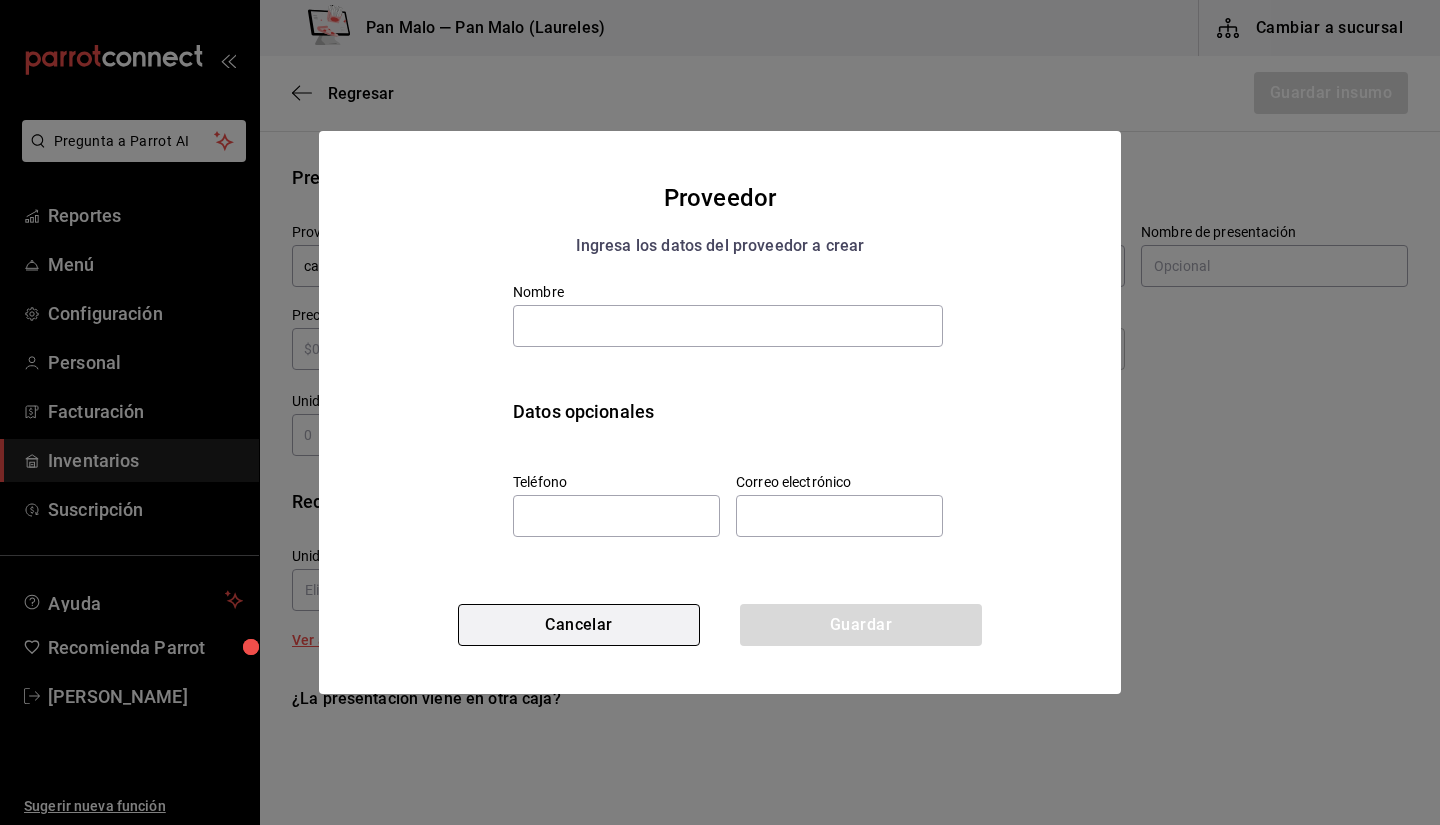click on "Cancelar" at bounding box center (579, 625) 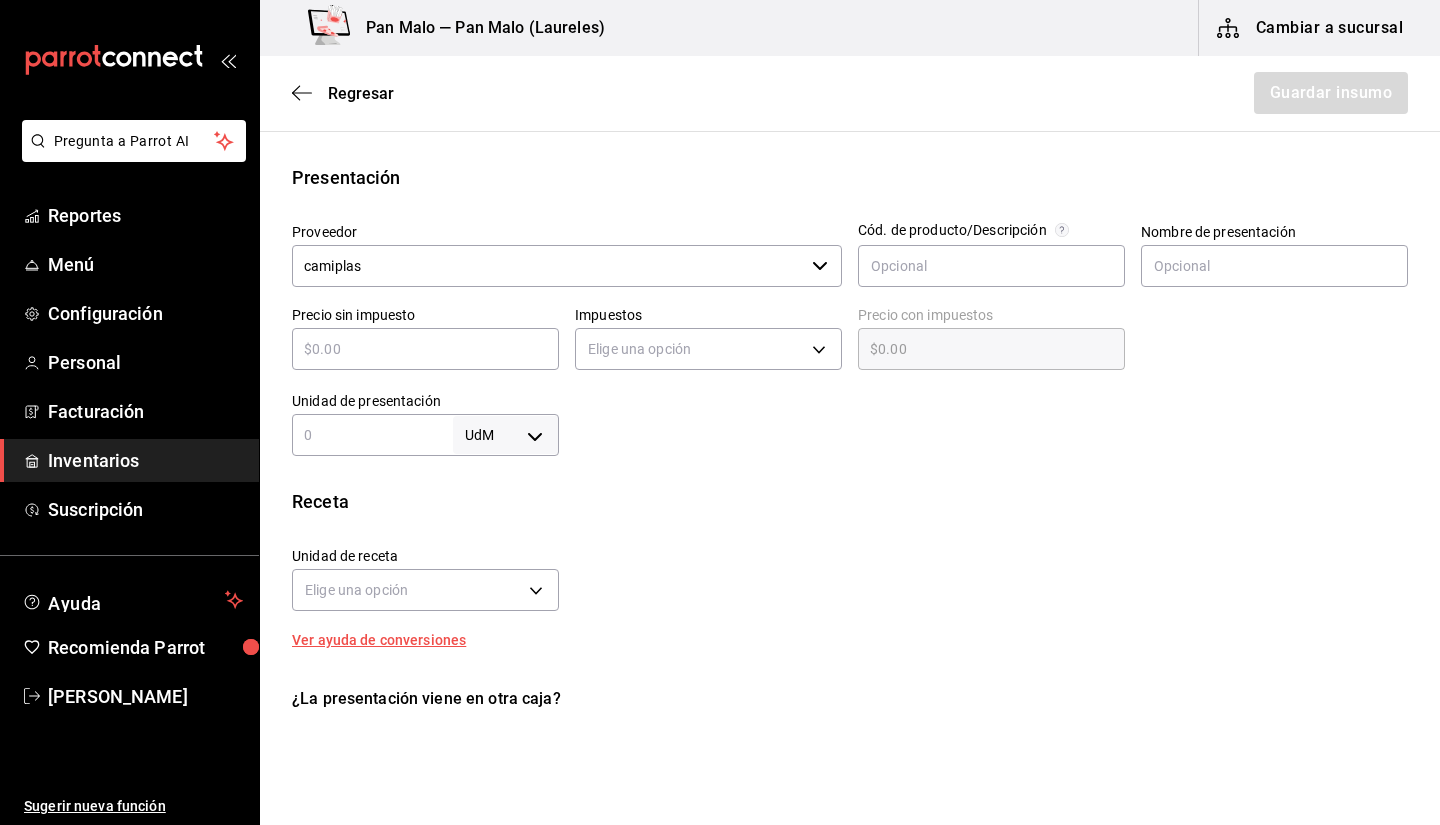 click on "​" at bounding box center [425, 349] 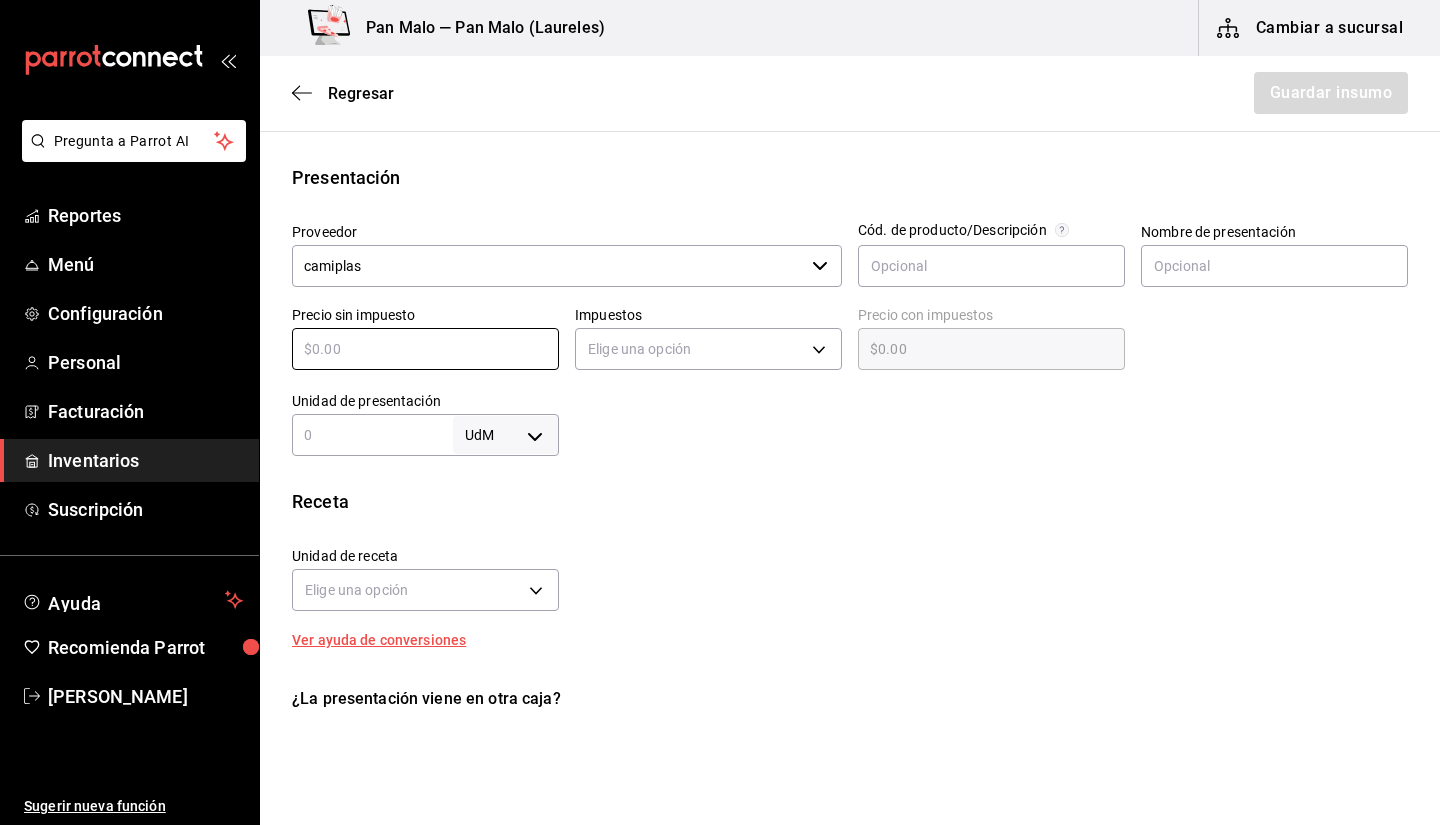 type on "$6" 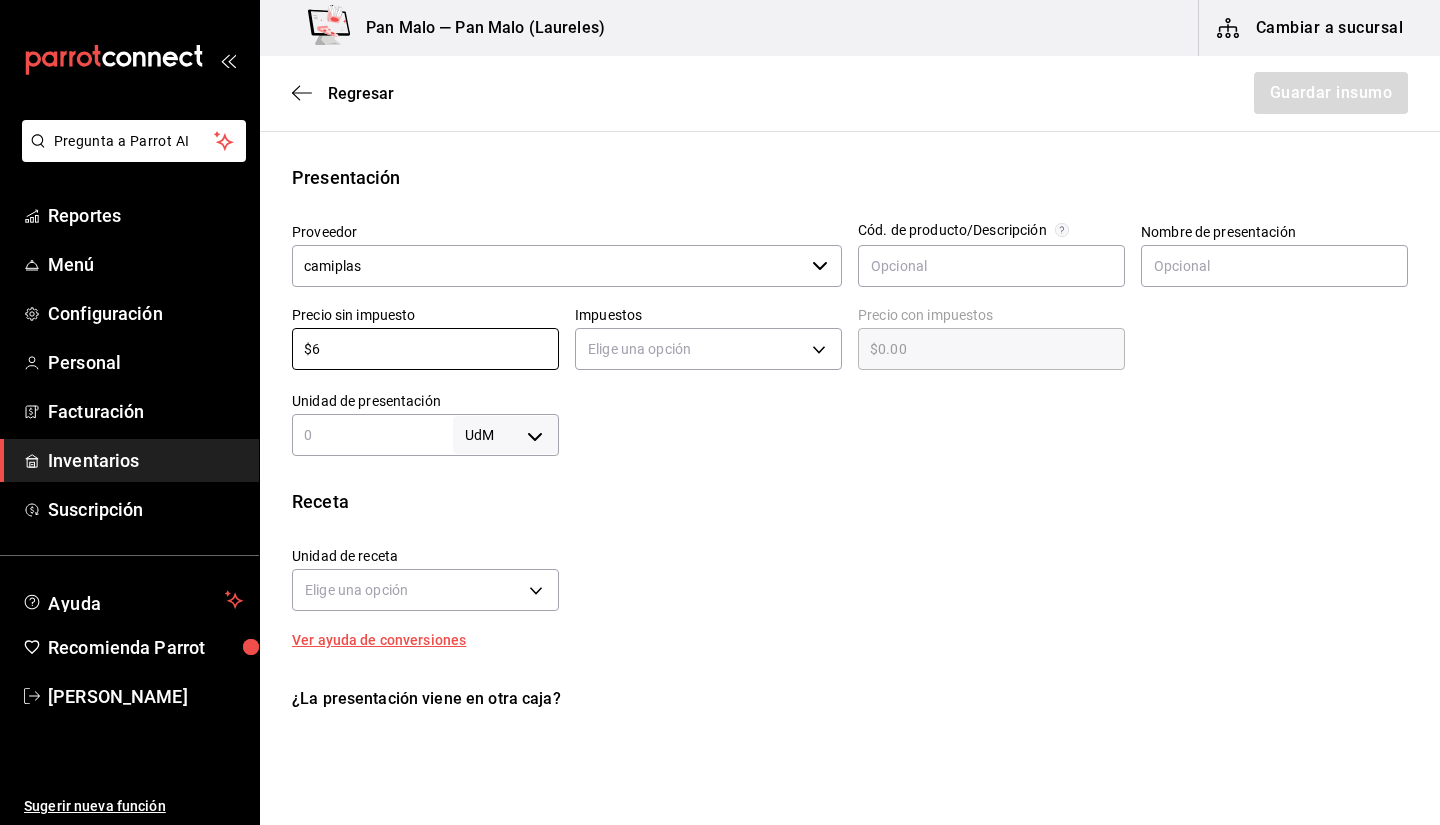type on "$6.00" 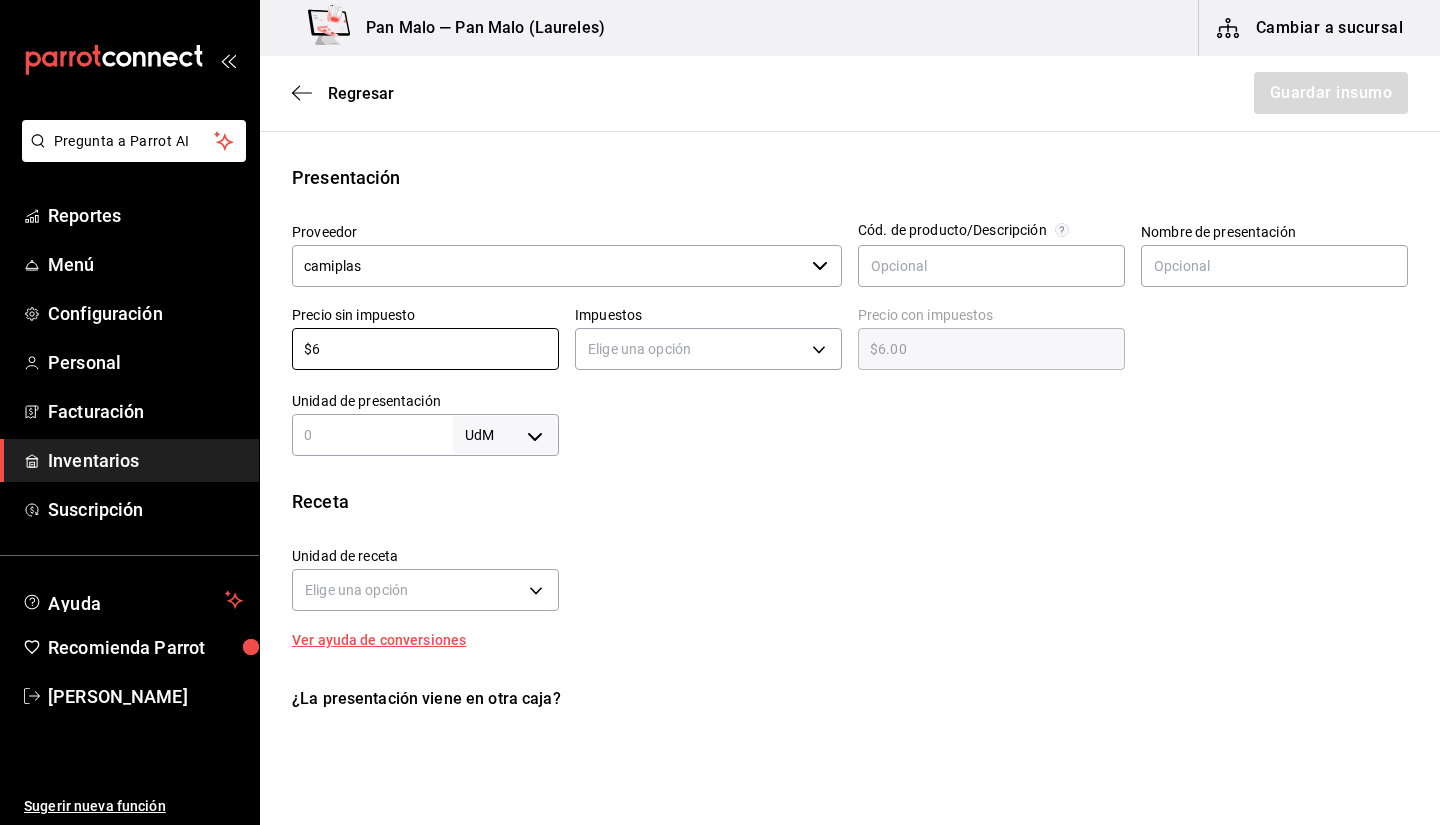 type on "$60" 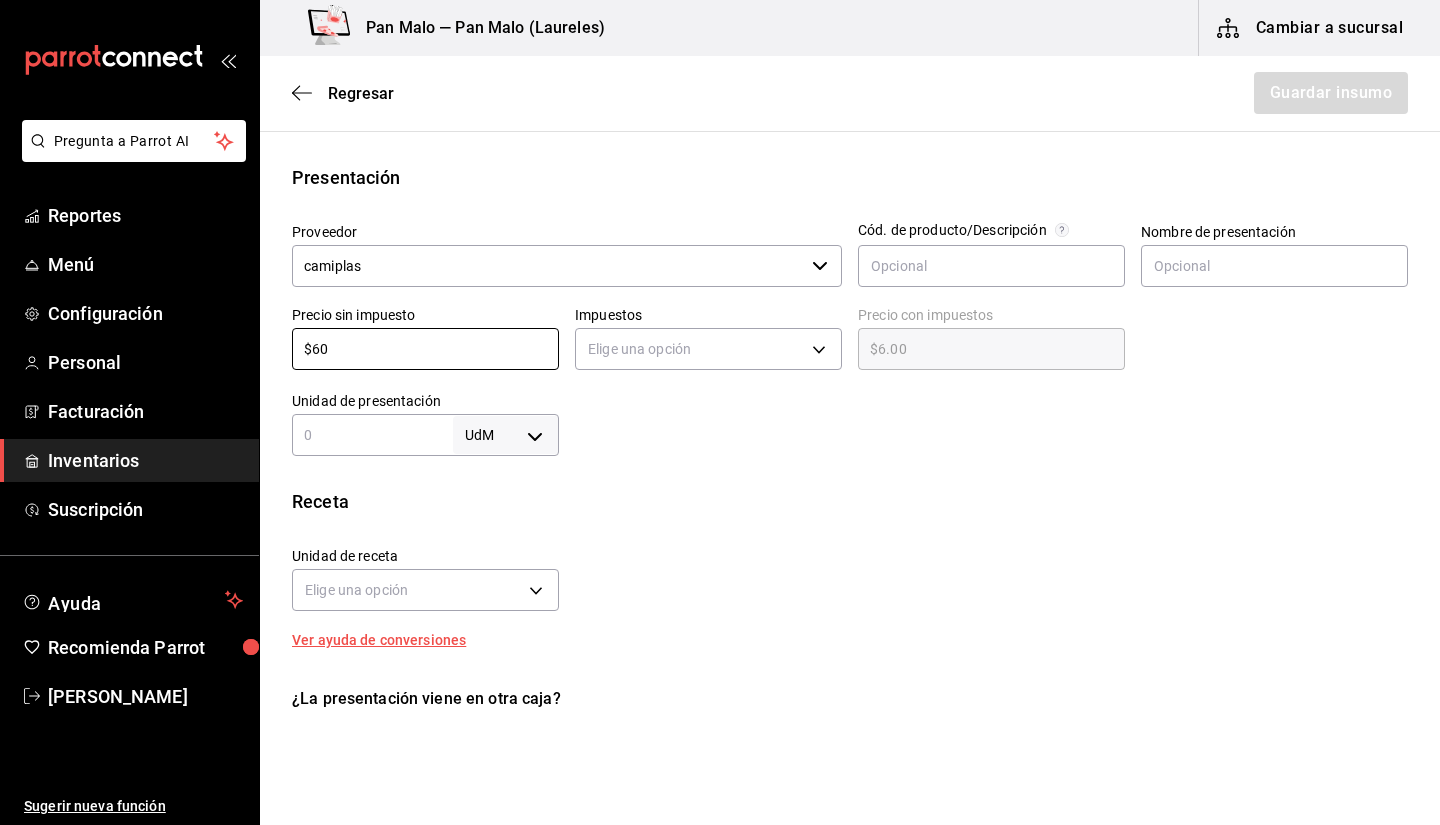 type on "$60.00" 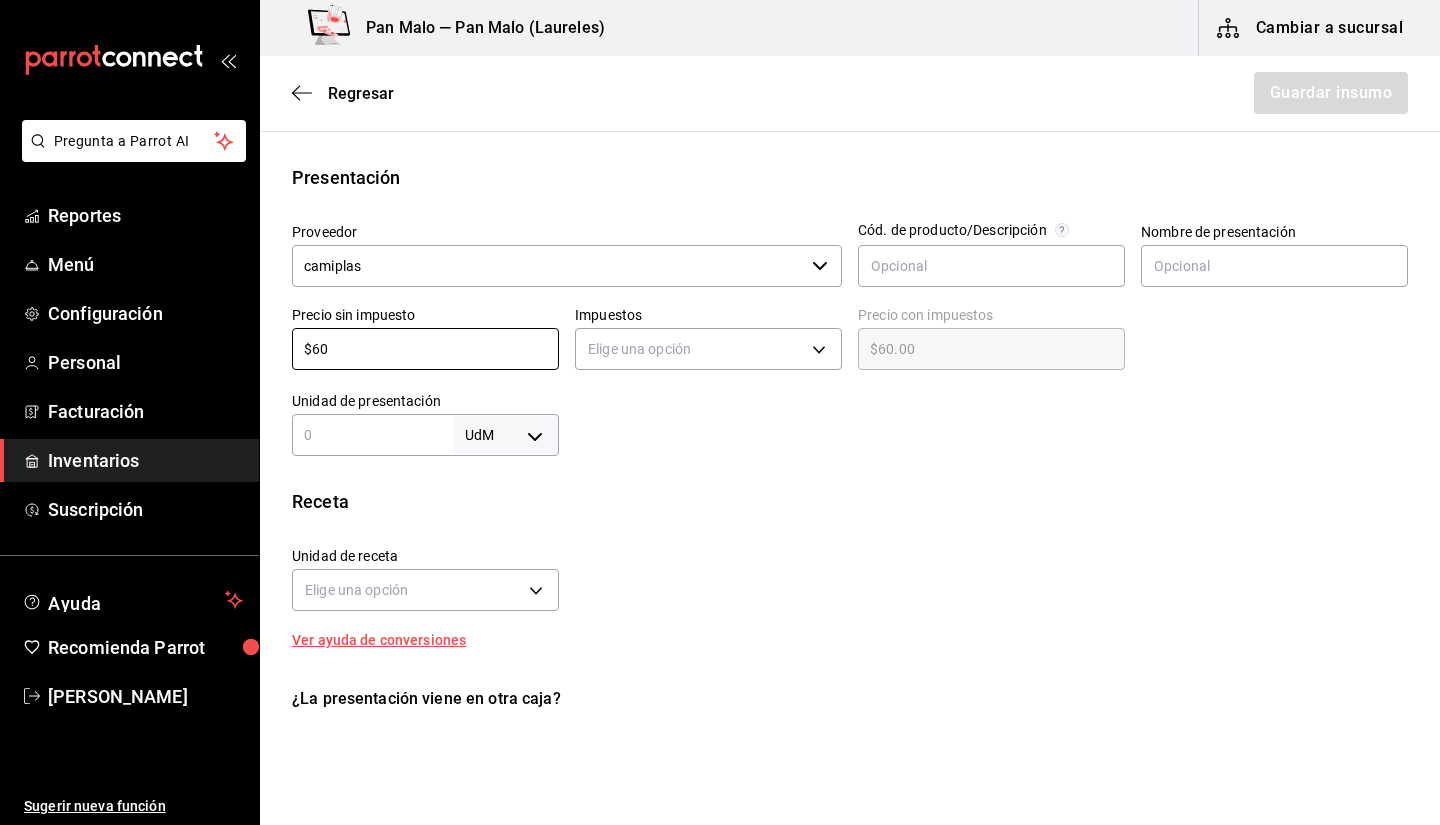 type on "$60" 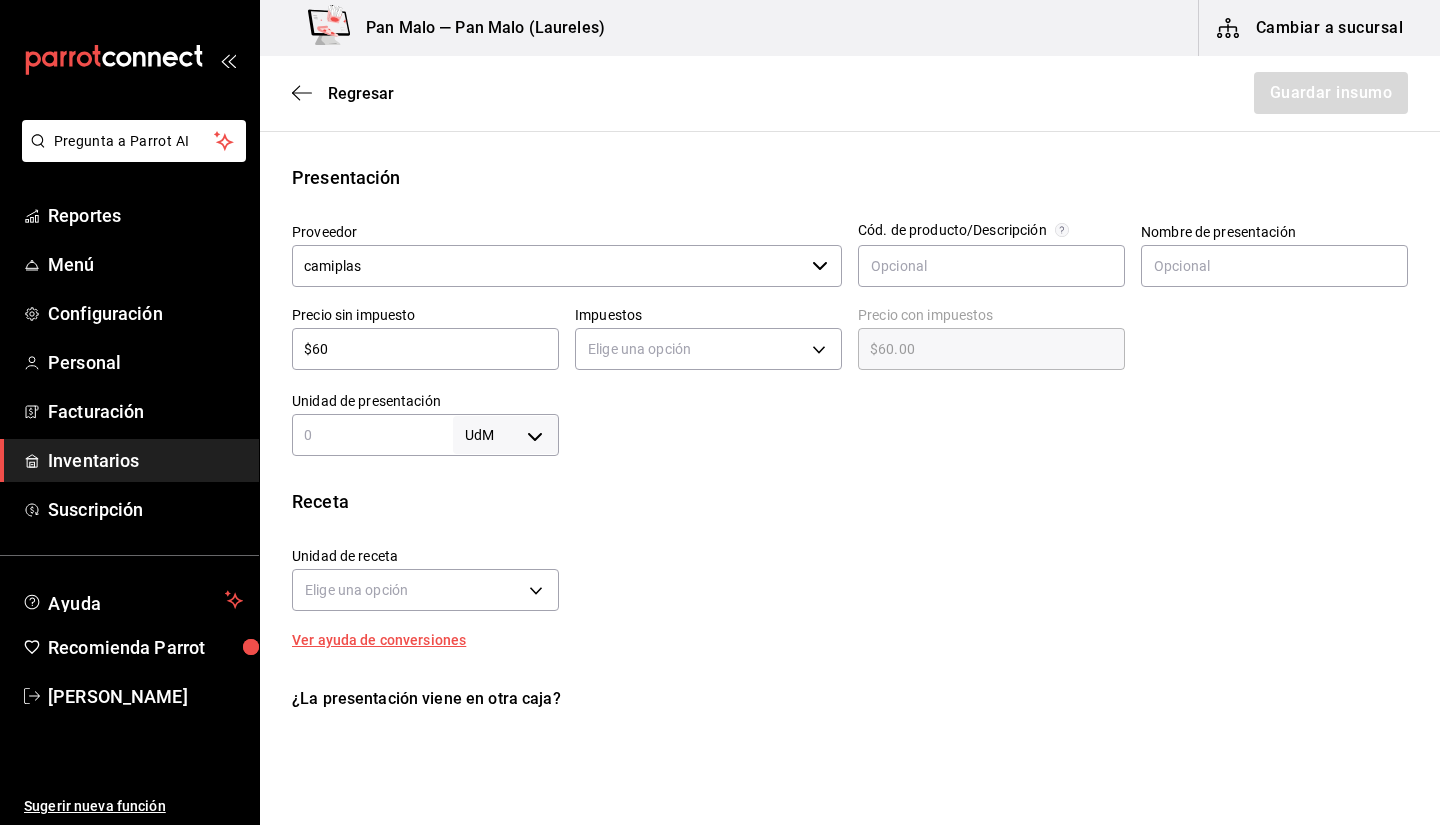 click on "$60 ​" at bounding box center [425, 349] 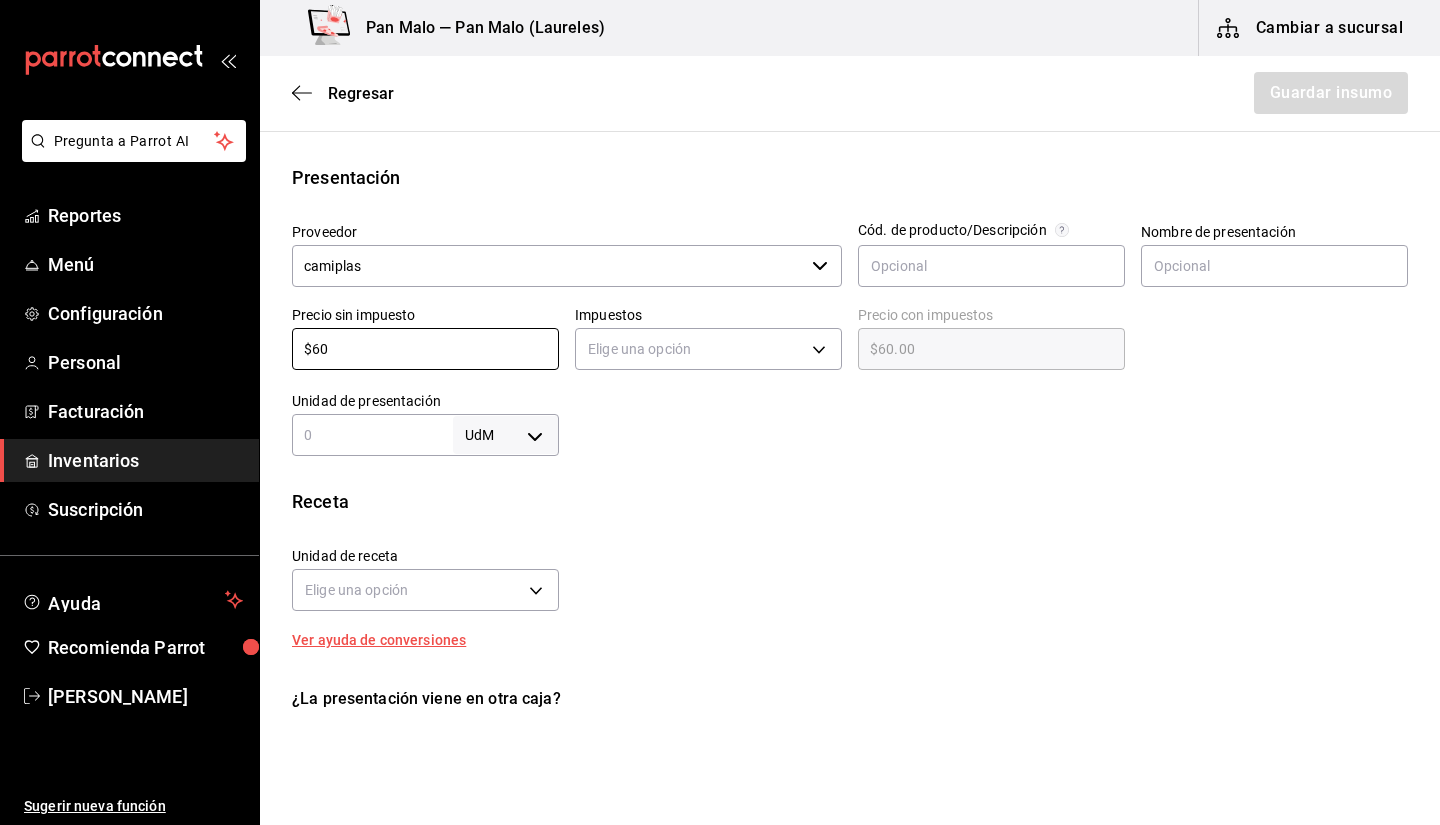 click at bounding box center (372, 435) 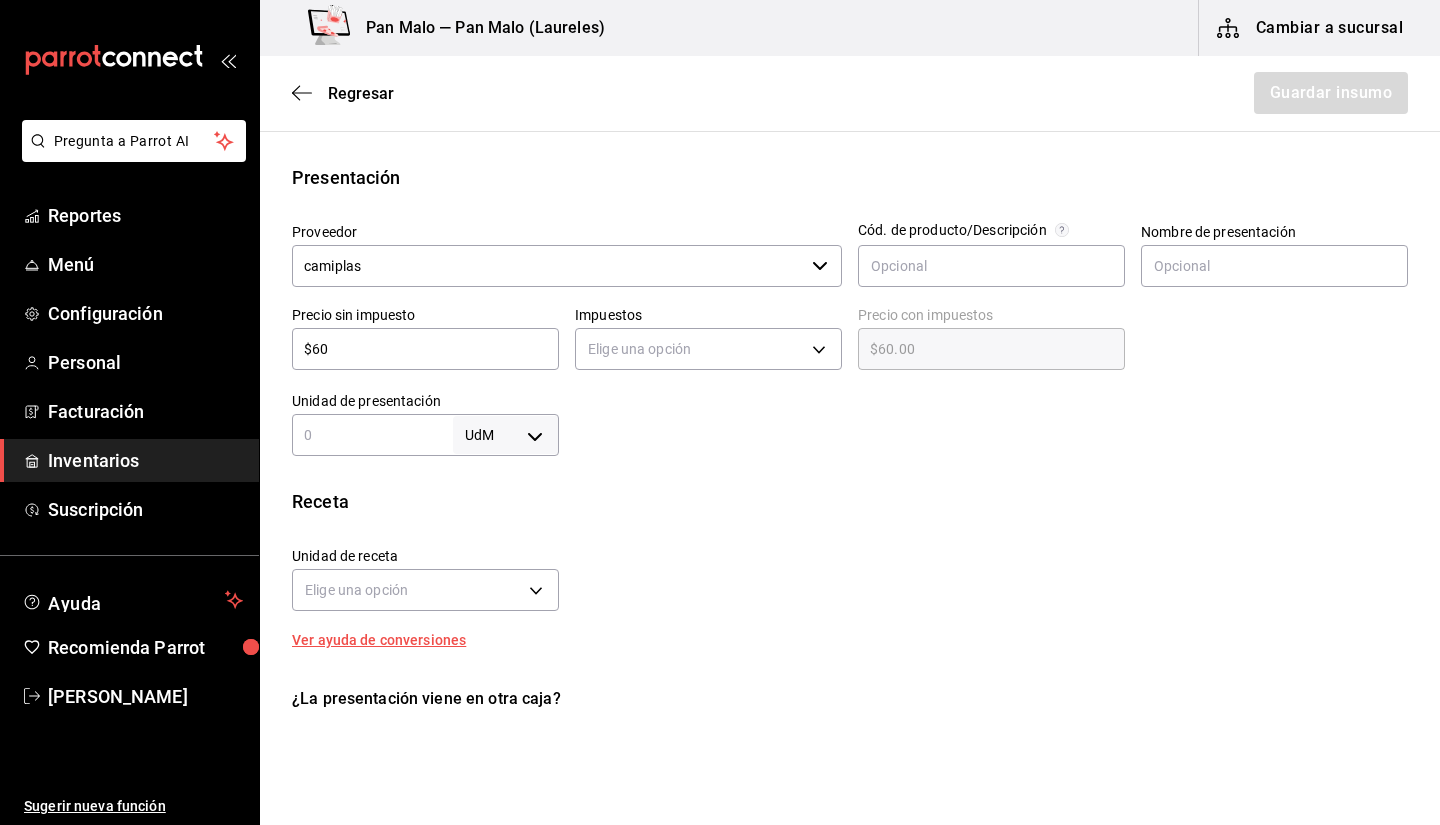 click on "Pregunta a Parrot AI Reportes   Menú   Configuración   Personal   Facturación   Inventarios   Suscripción   Ayuda Recomienda Parrot   [PERSON_NAME]   Sugerir nueva función   Pan Malo — Pan Malo ([GEOGRAPHIC_DATA]) Cambiar a sucursal Regresar Guardar insumo Insumo Nombre VITABAG MEDIANA (BOLSA DE CAMISETA) Categoría de inventario USO COMUN ​ Mínimo 1 ​ Ideal 2 ​ Insumo de producción Este insumo se produce con una receta de producción Presentación Proveedor camiplas ​ Cód. de producto/Descripción Nombre de presentación Precio sin impuesto $60 ​ Impuestos Elige una opción Precio con impuestos $60.00 ​ Unidad de presentación UdM ​ Receta Unidad de receta Elige una opción Factor de conversión ​ Ver ayuda de conversiones ¿La presentación  viene en otra caja? Si No Presentaciones por caja ​ Sin definir Unidades de conteo GANA 1 MES GRATIS EN TU SUSCRIPCIÓN AQUÍ Pregunta a Parrot AI Reportes   Menú   Configuración   Personal   Facturación   Inventarios   Suscripción   Ayuda" at bounding box center (720, 356) 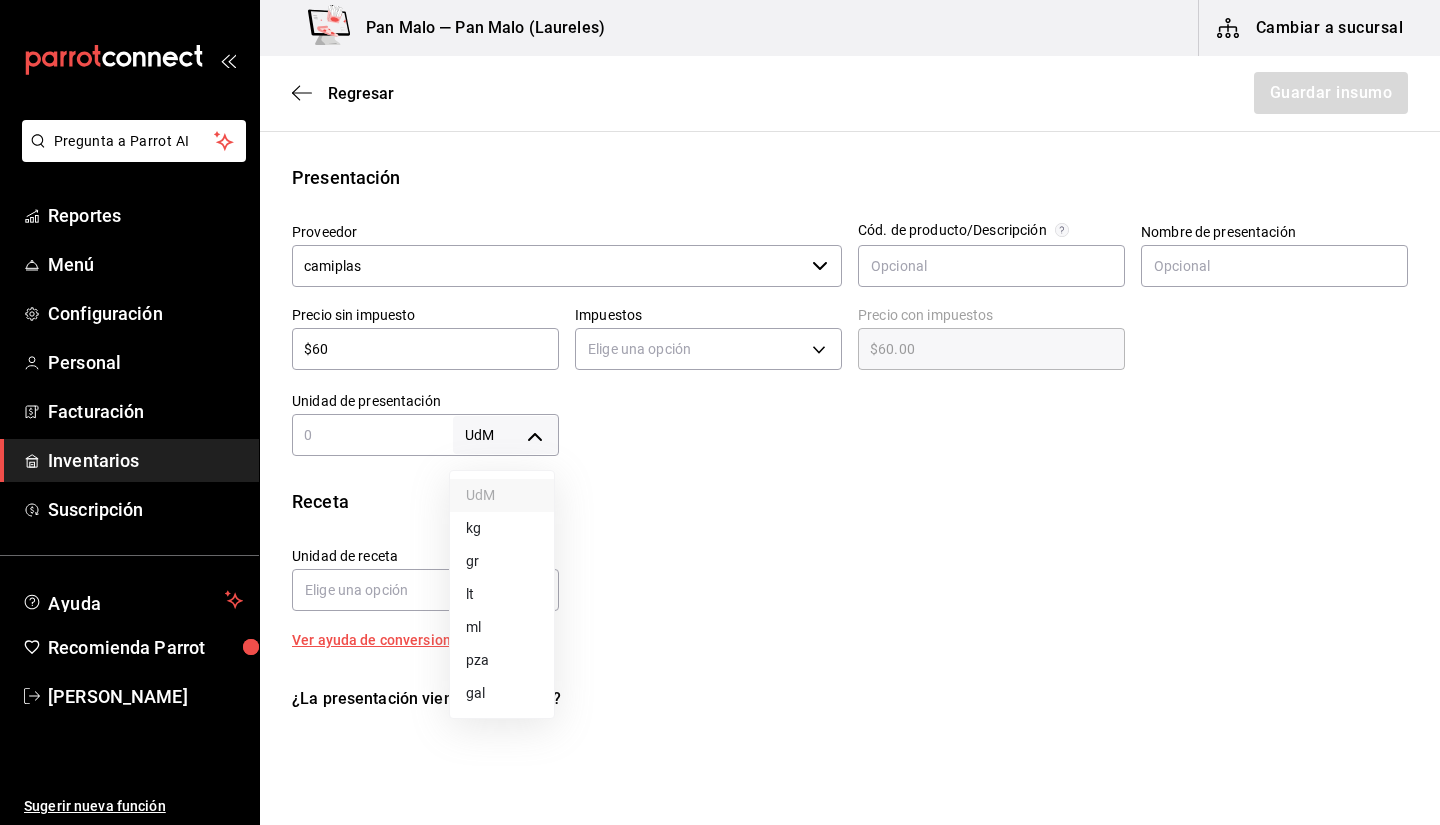 click on "pza" at bounding box center (502, 660) 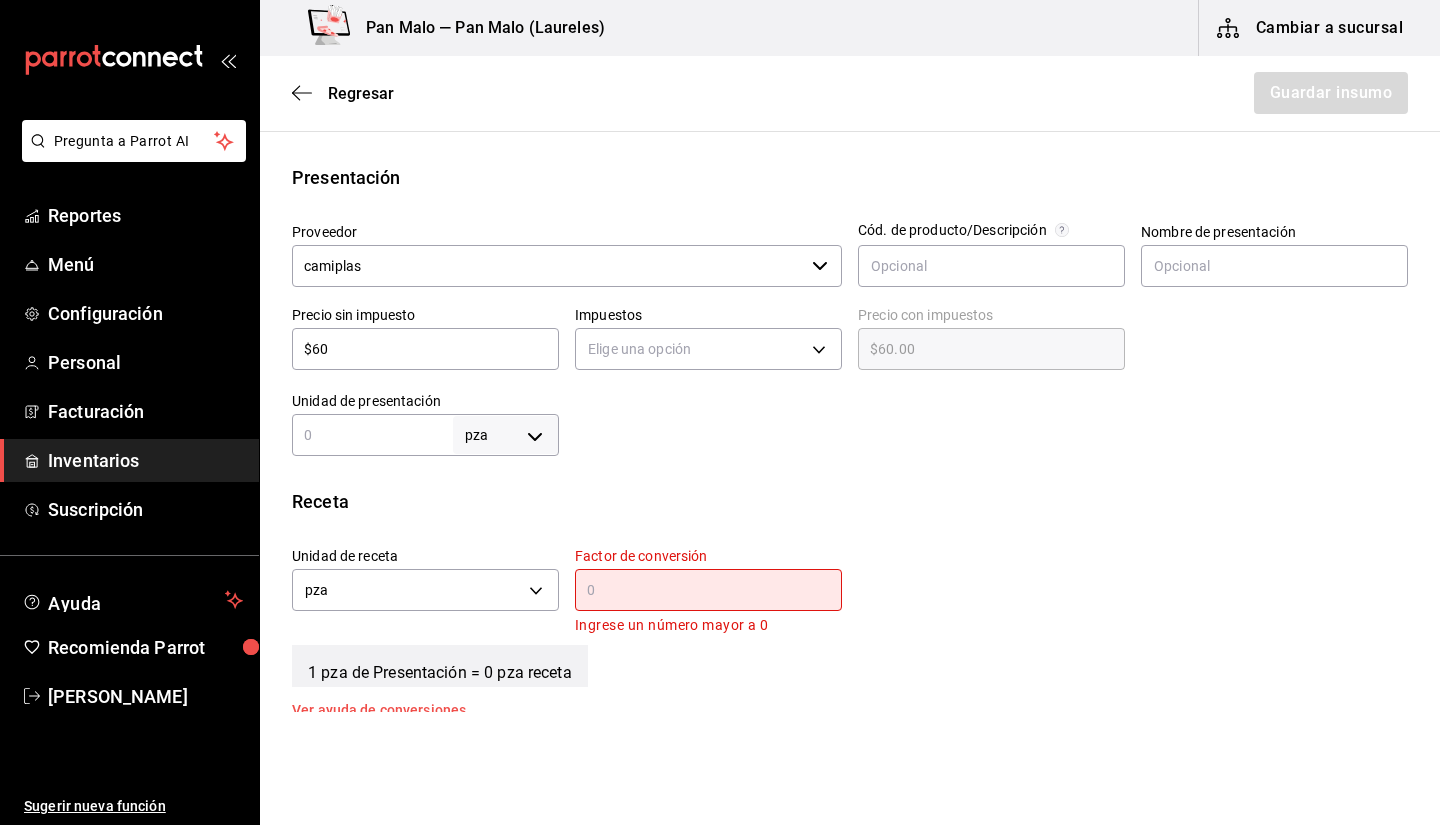 click at bounding box center [372, 435] 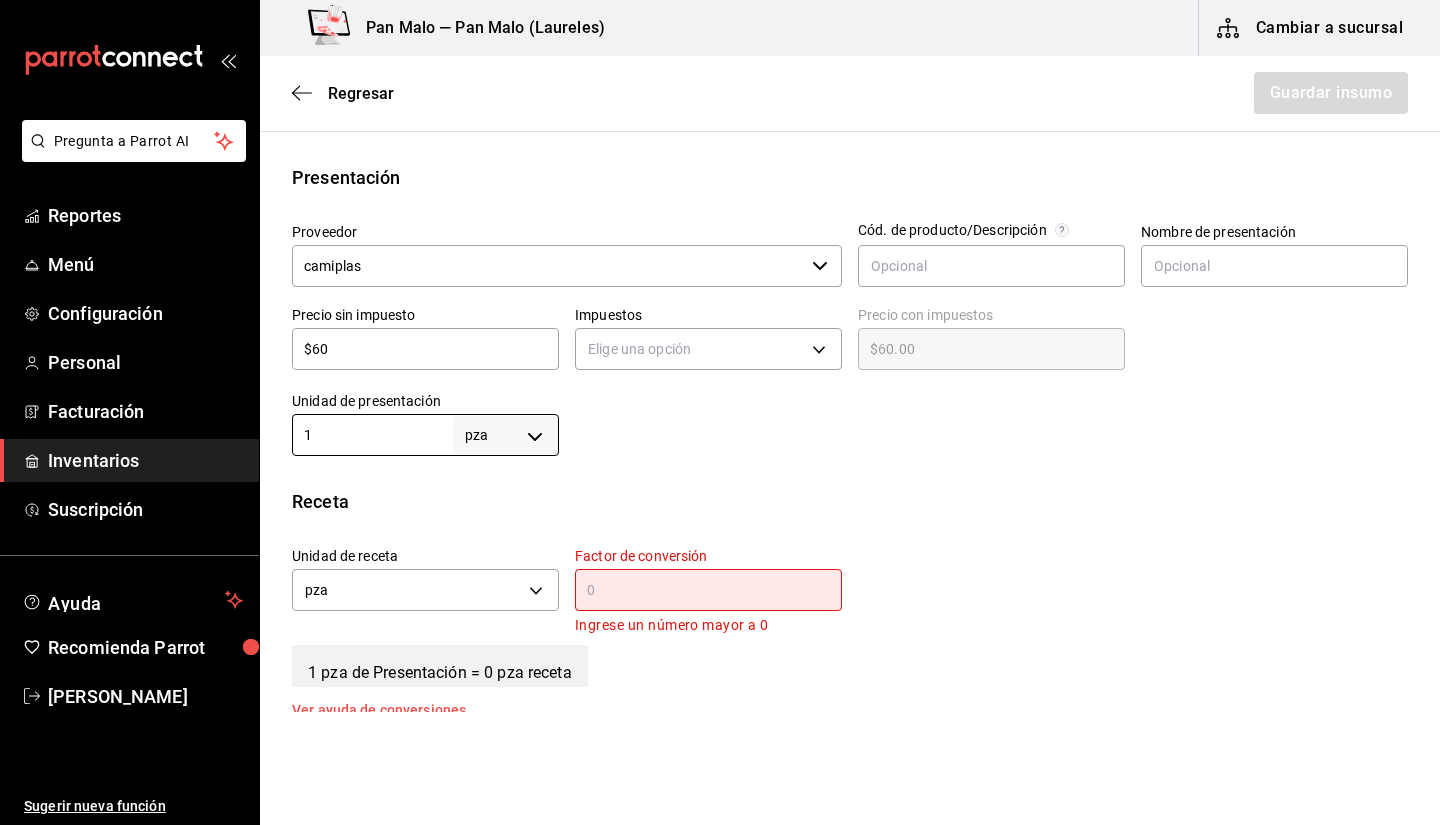 type on "1" 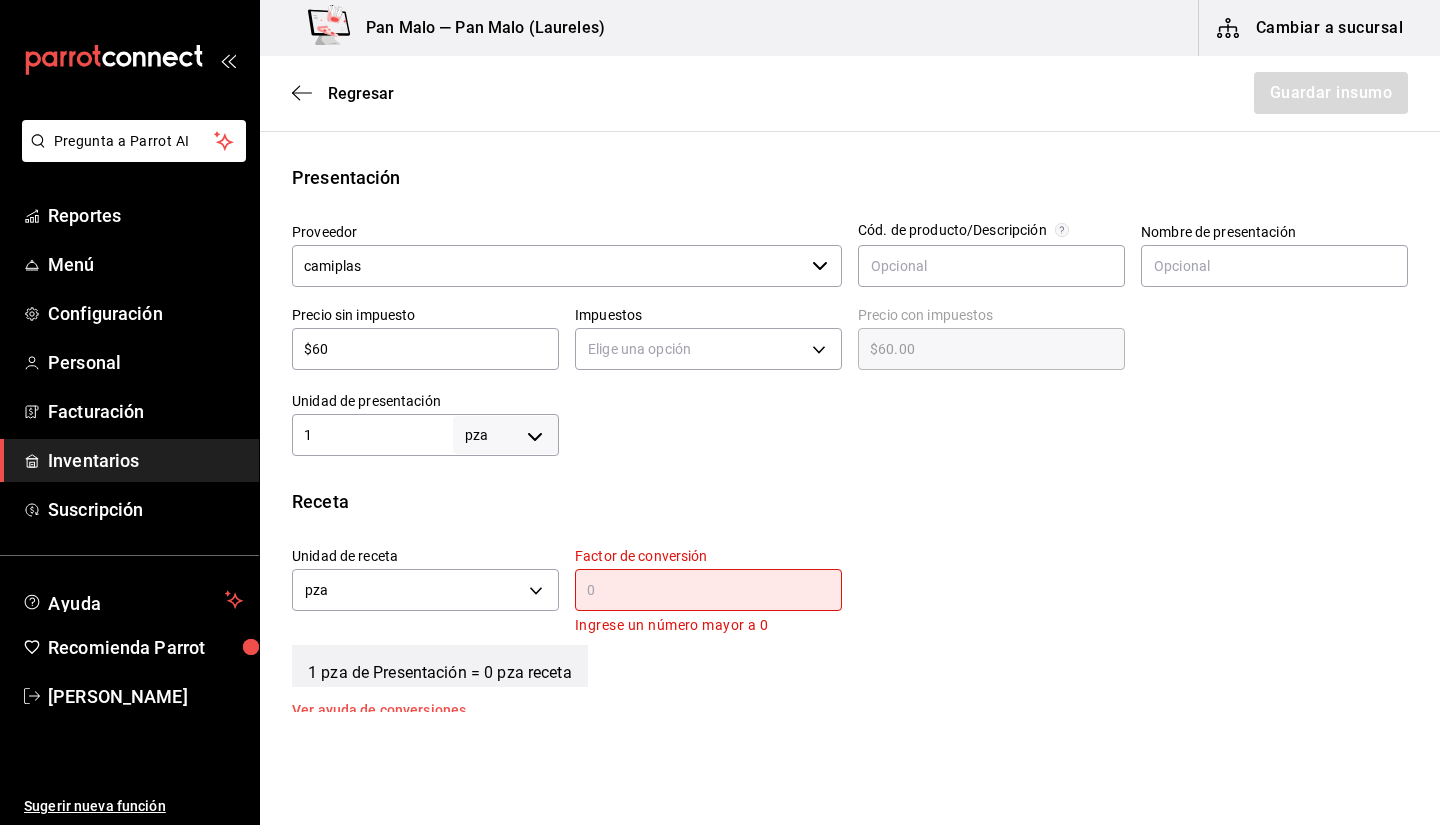 click at bounding box center (983, 416) 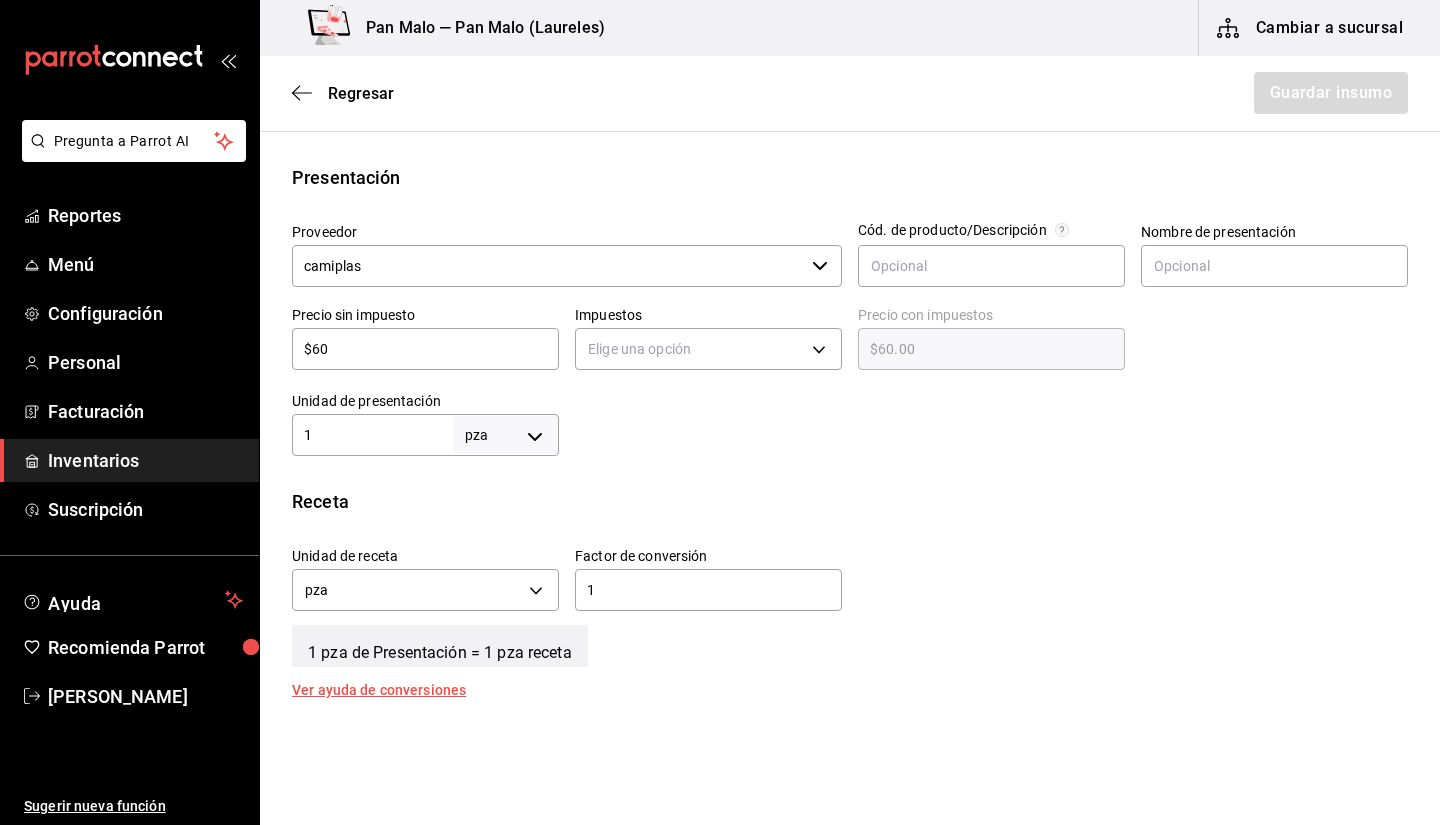 click on "1" at bounding box center (708, 590) 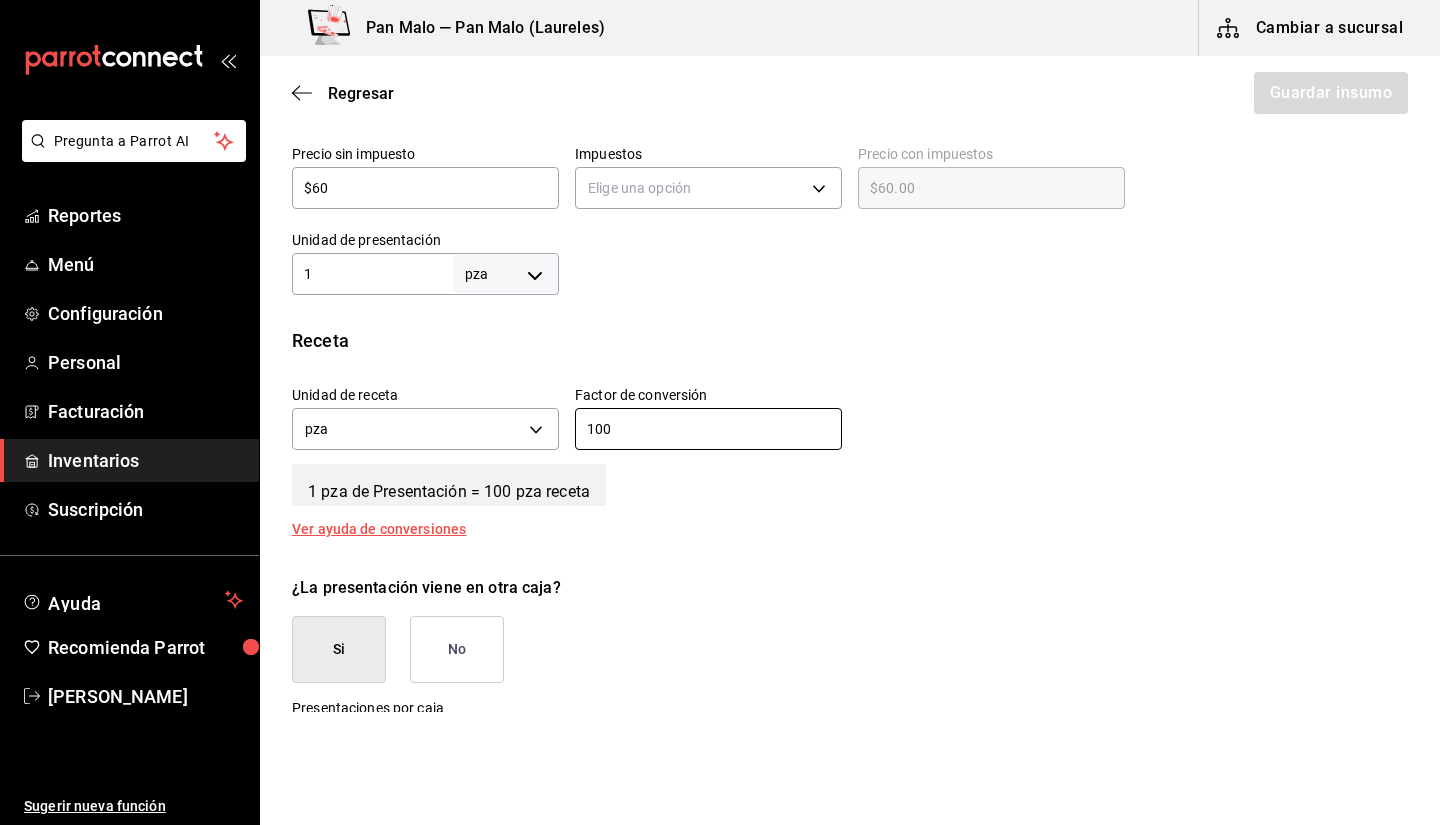 scroll, scrollTop: 509, scrollLeft: 0, axis: vertical 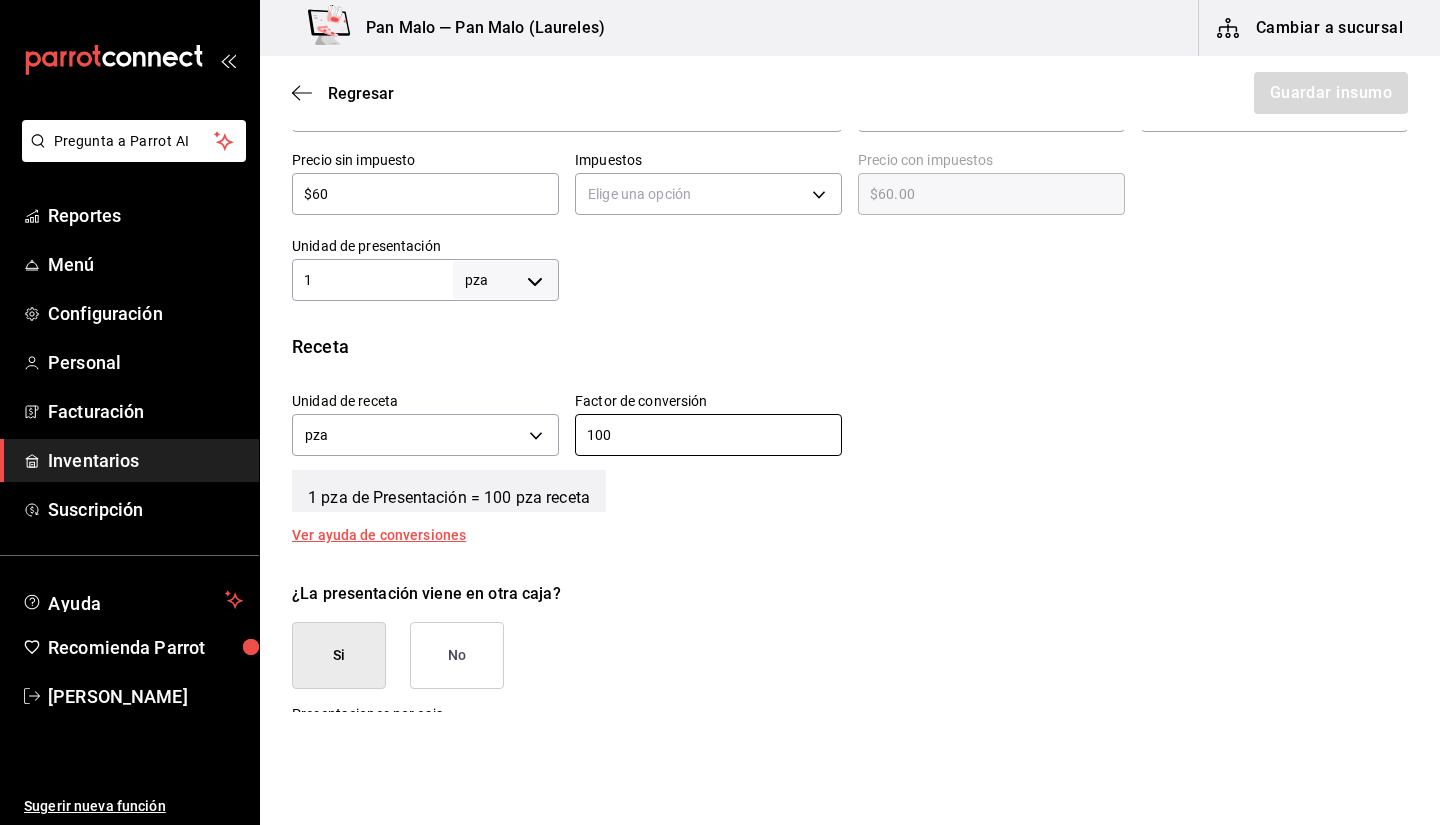 type on "100" 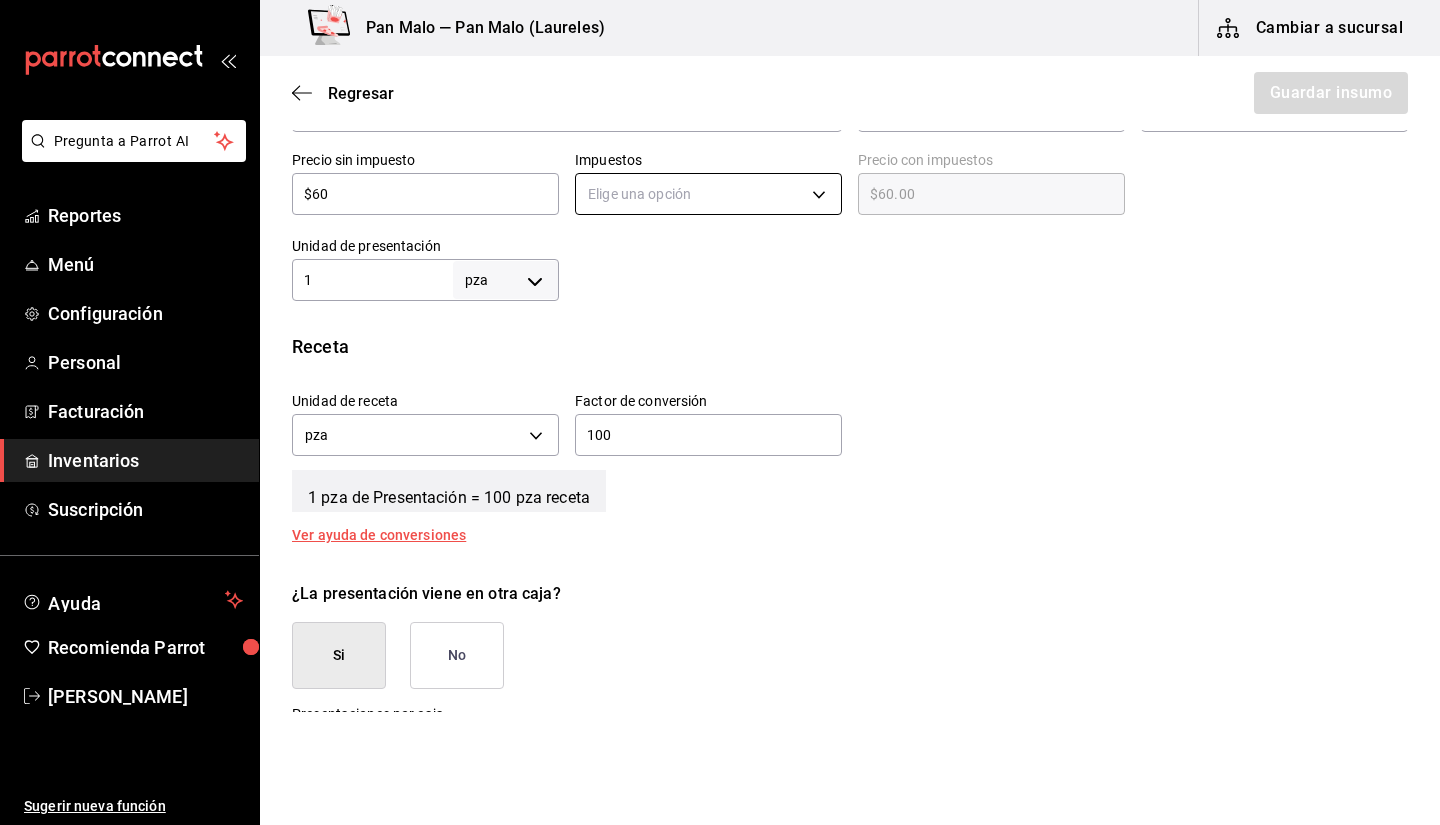 click on "Pregunta a Parrot AI Reportes   Menú   Configuración   Personal   Facturación   Inventarios   Suscripción   Ayuda Recomienda Parrot   [PERSON_NAME]   Sugerir nueva función   Pan Malo — Pan Malo ([GEOGRAPHIC_DATA]) Cambiar a sucursal Regresar Guardar insumo Insumo Nombre VITABAG MEDIANA (BOLSA DE CAMISETA) Categoría de inventario USO COMUN ​ Mínimo 1 ​ Ideal 2 ​ Insumo de producción Este insumo se produce con una receta de producción Presentación Proveedor camiplas ​ Cód. de producto/Descripción Nombre de presentación Precio sin impuesto $60 ​ Impuestos Elige una opción Precio con impuestos $60.00 ​ Unidad de presentación 1 pza UNIT ​ Receta Unidad de receta pza UNIT Factor de conversión 100 ​ 1 pza de Presentación = 100 pza receta Ver ayuda de conversiones ¿La presentación  viene en otra caja? Si No Presentaciones por caja ​   de 1 pza Unidades de conteo pza Presentación (1 pza) GANA 1 MES GRATIS EN TU SUSCRIPCIÓN AQUÍ Pregunta a Parrot AI Reportes   Menú   Configuración" at bounding box center [720, 356] 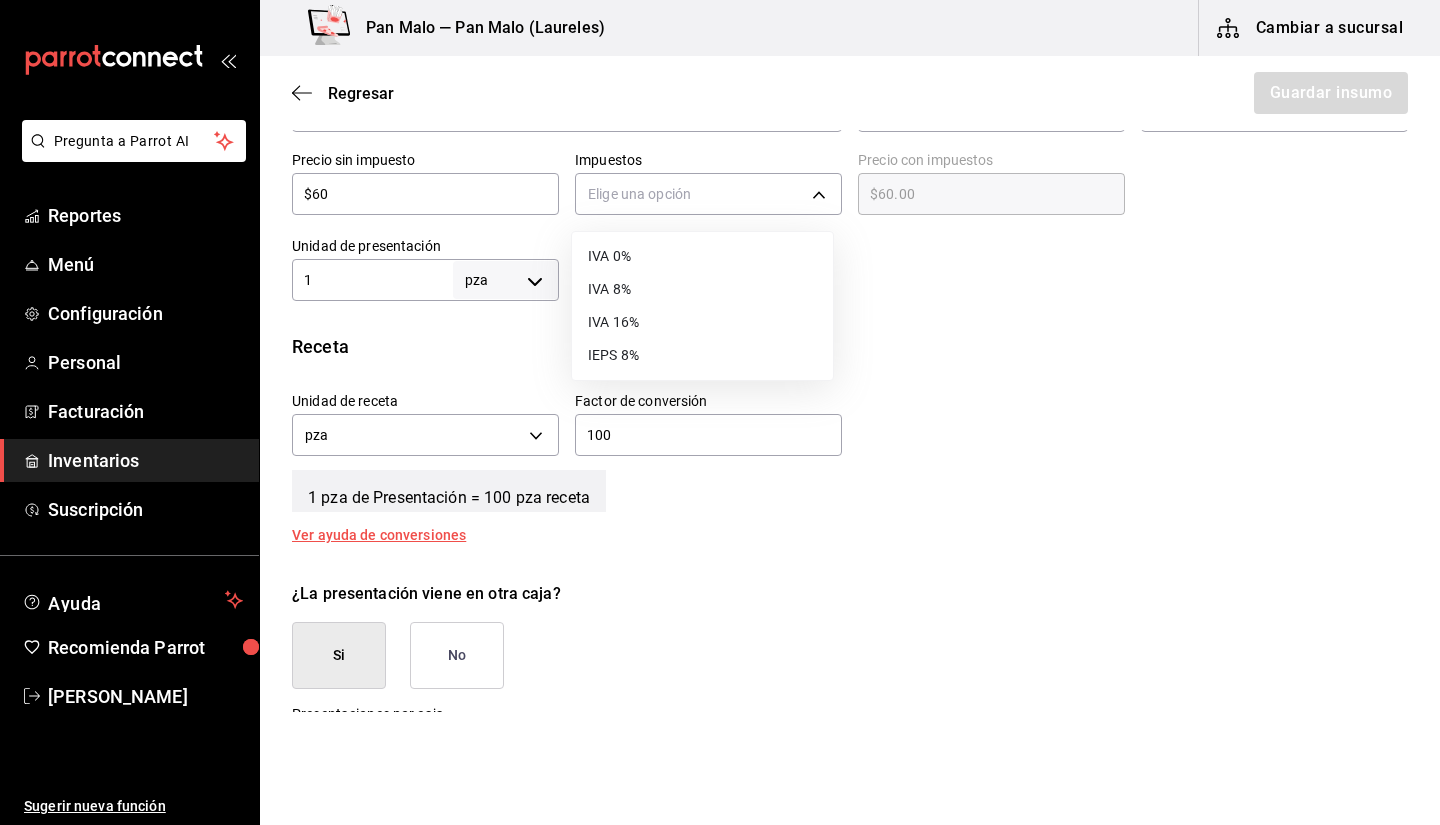 click on "IVA 0%" at bounding box center (702, 256) 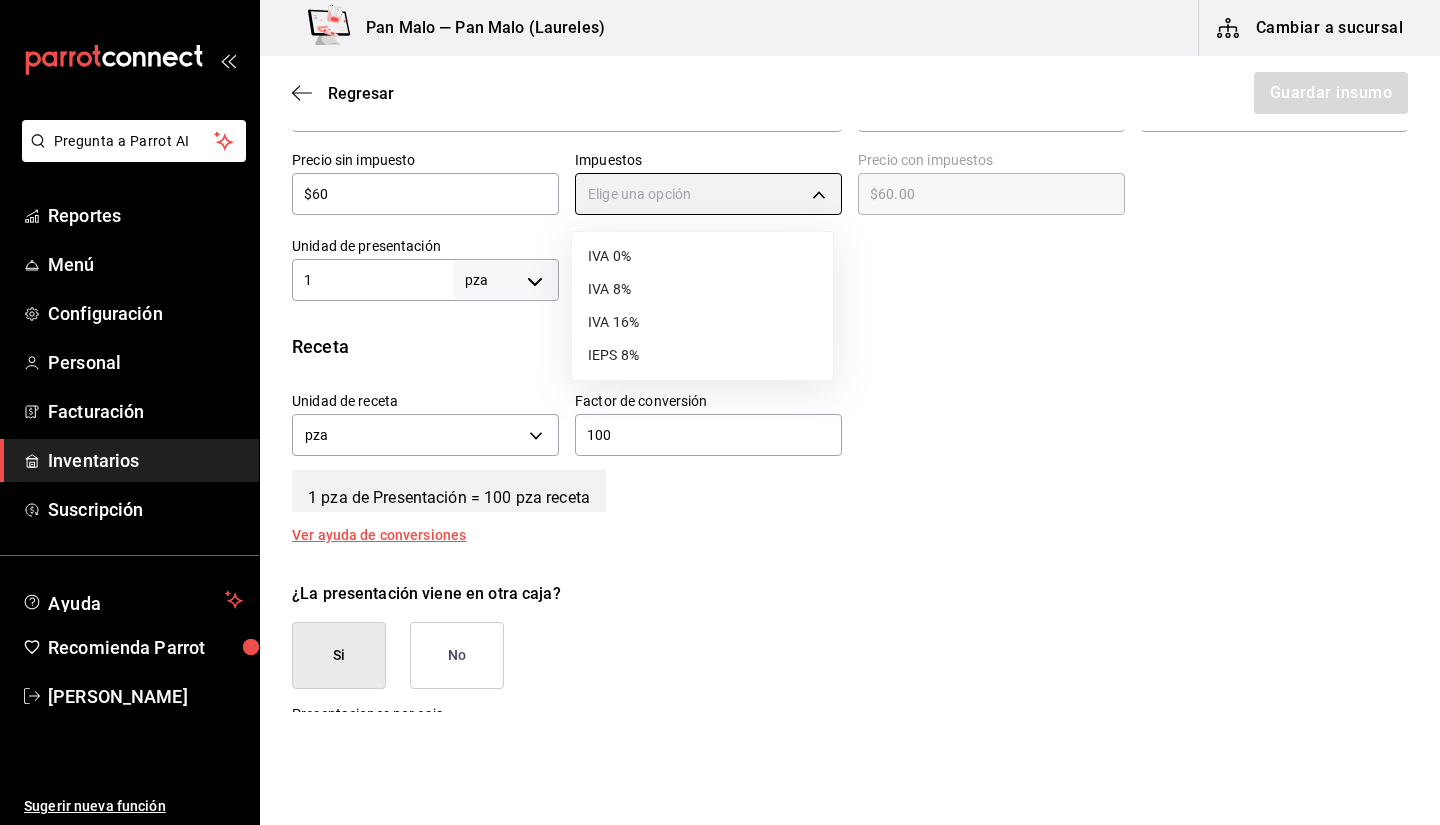 type on "IVA_0" 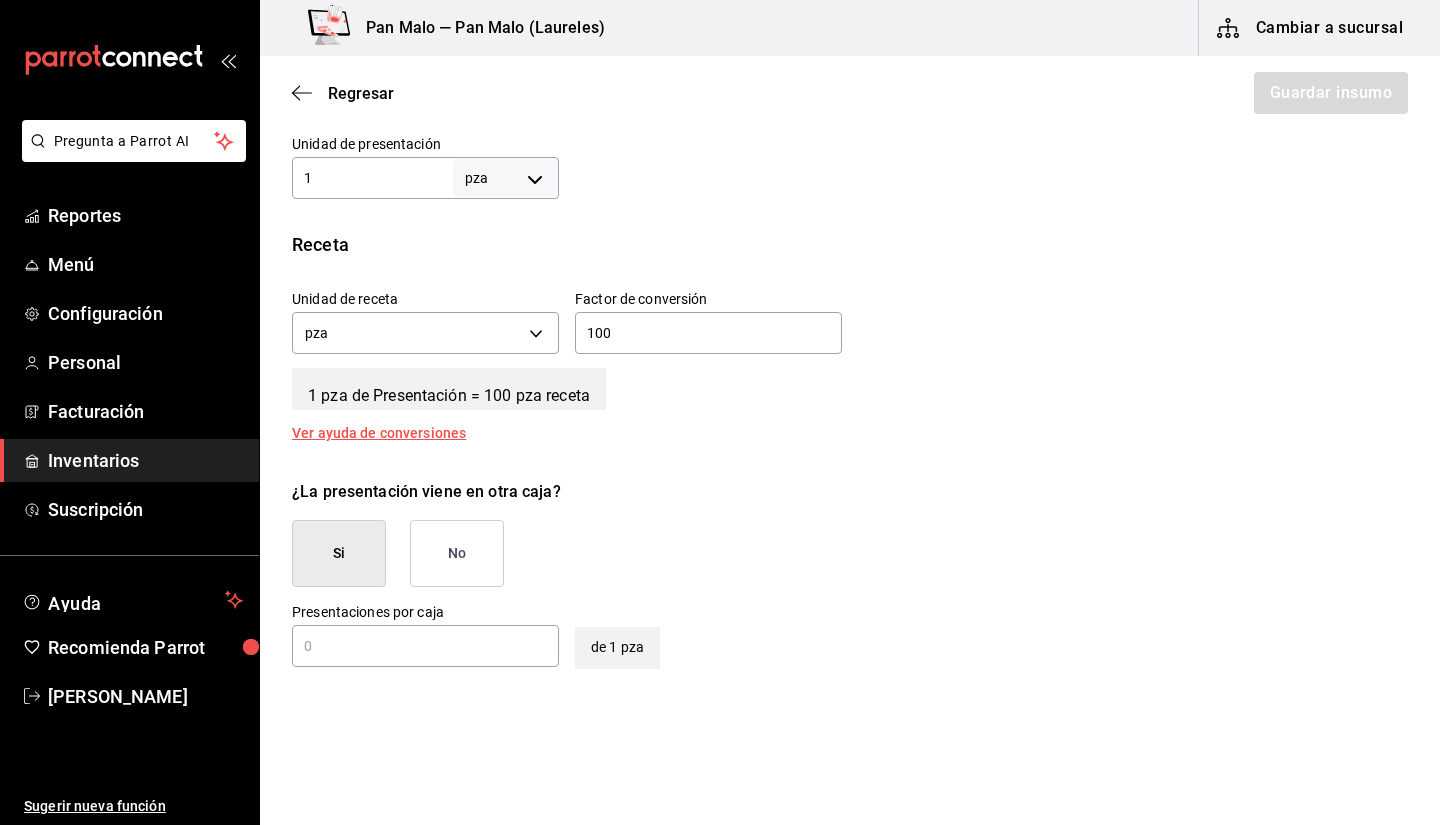 scroll, scrollTop: 673, scrollLeft: 0, axis: vertical 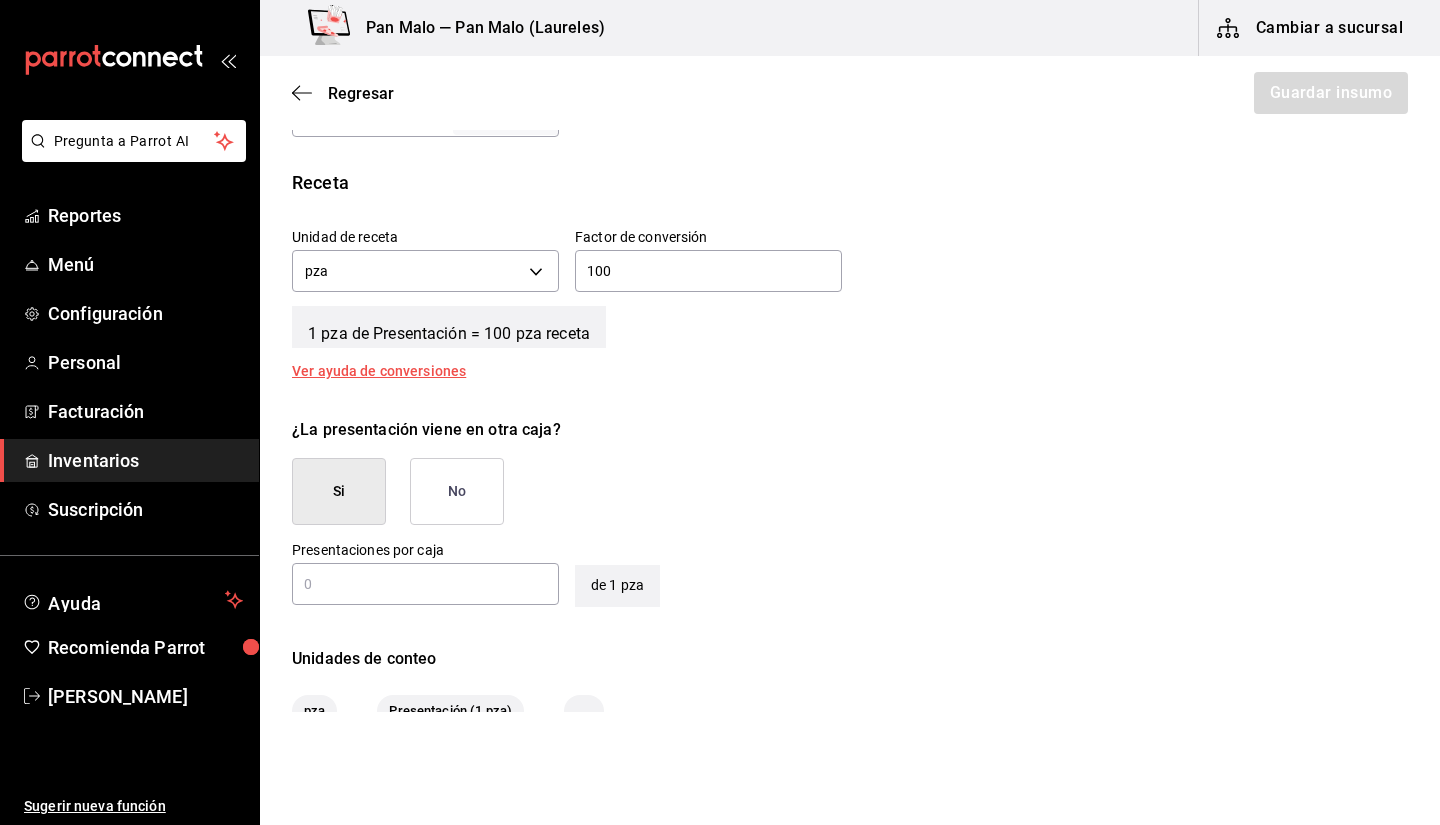 click on "No" at bounding box center (457, 491) 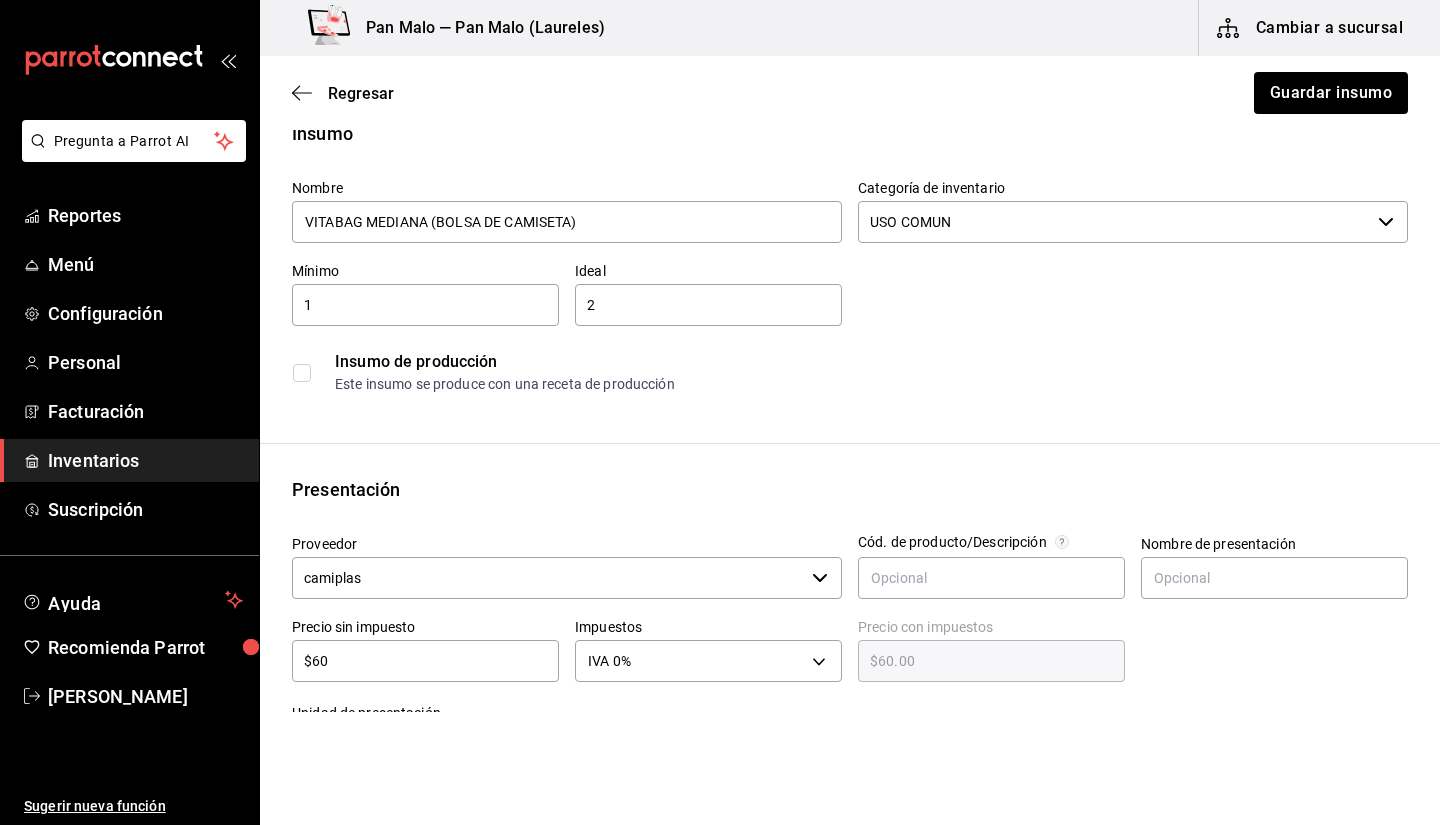 scroll, scrollTop: 0, scrollLeft: 0, axis: both 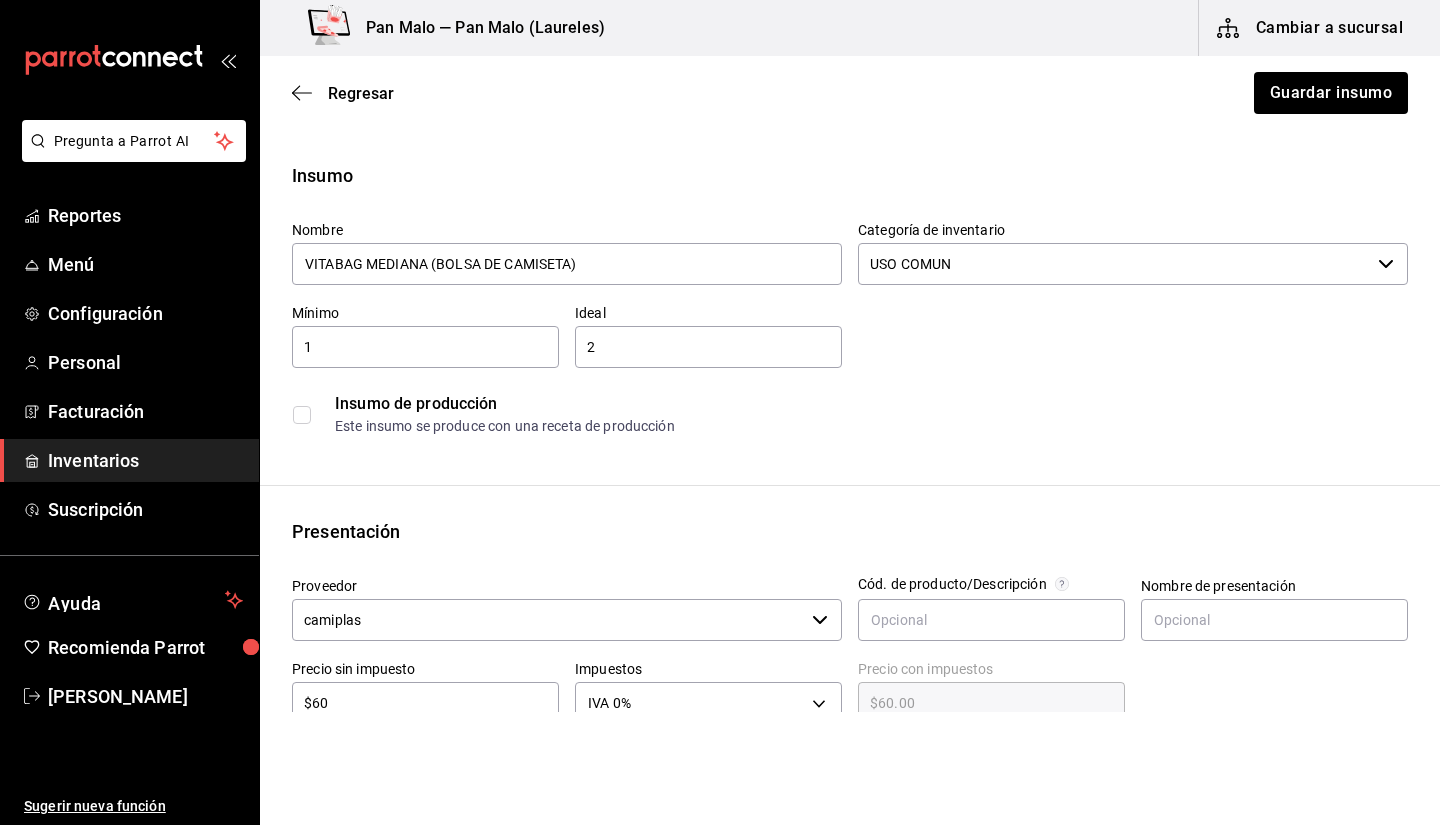 drag, startPoint x: 1439, startPoint y: 275, endPoint x: 1300, endPoint y: 120, distance: 208.19702 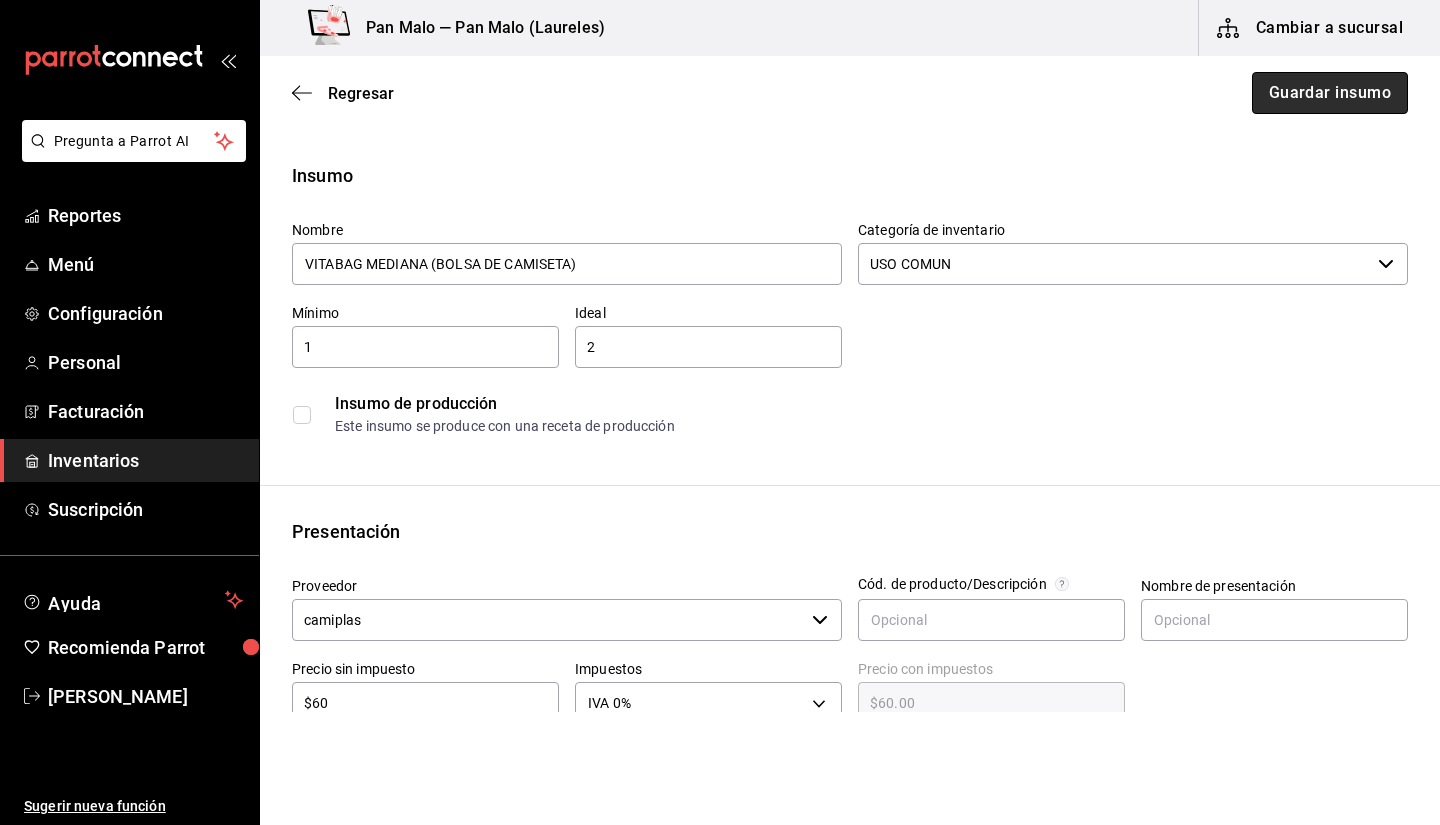 click on "Guardar insumo" at bounding box center [1330, 93] 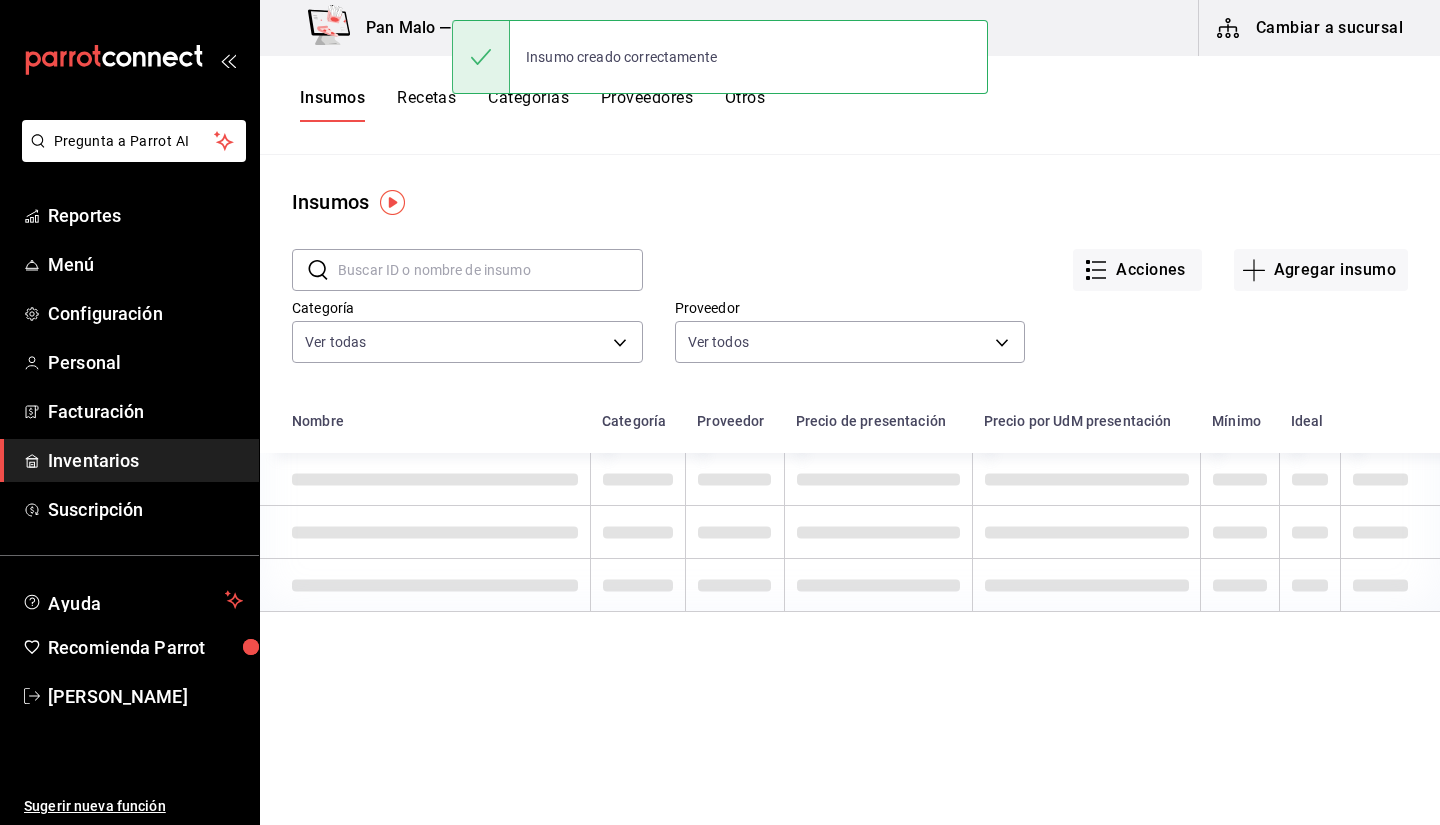 click on "Categoría Ver todas b487d5ec-9a72-45d0-bbdf-ace0a58857df,b7fa4d3f-7896-4504-b4eb-29f52eb713d6,244b5d13-ccc3-40e0-adb2-1f470b7c2b02,5221ede4-7101-46e2-abe0-c56c9f57c453,97c4540b-fae9-4f1d-bf52-72ae5b7112b3,dfca19a1-d0af-4dd2-9161-d29e1e6480e6,845fc0d5-bafa-4929-a86e-e534cf7c03f2 Proveedor Ver todos" at bounding box center [834, 314] 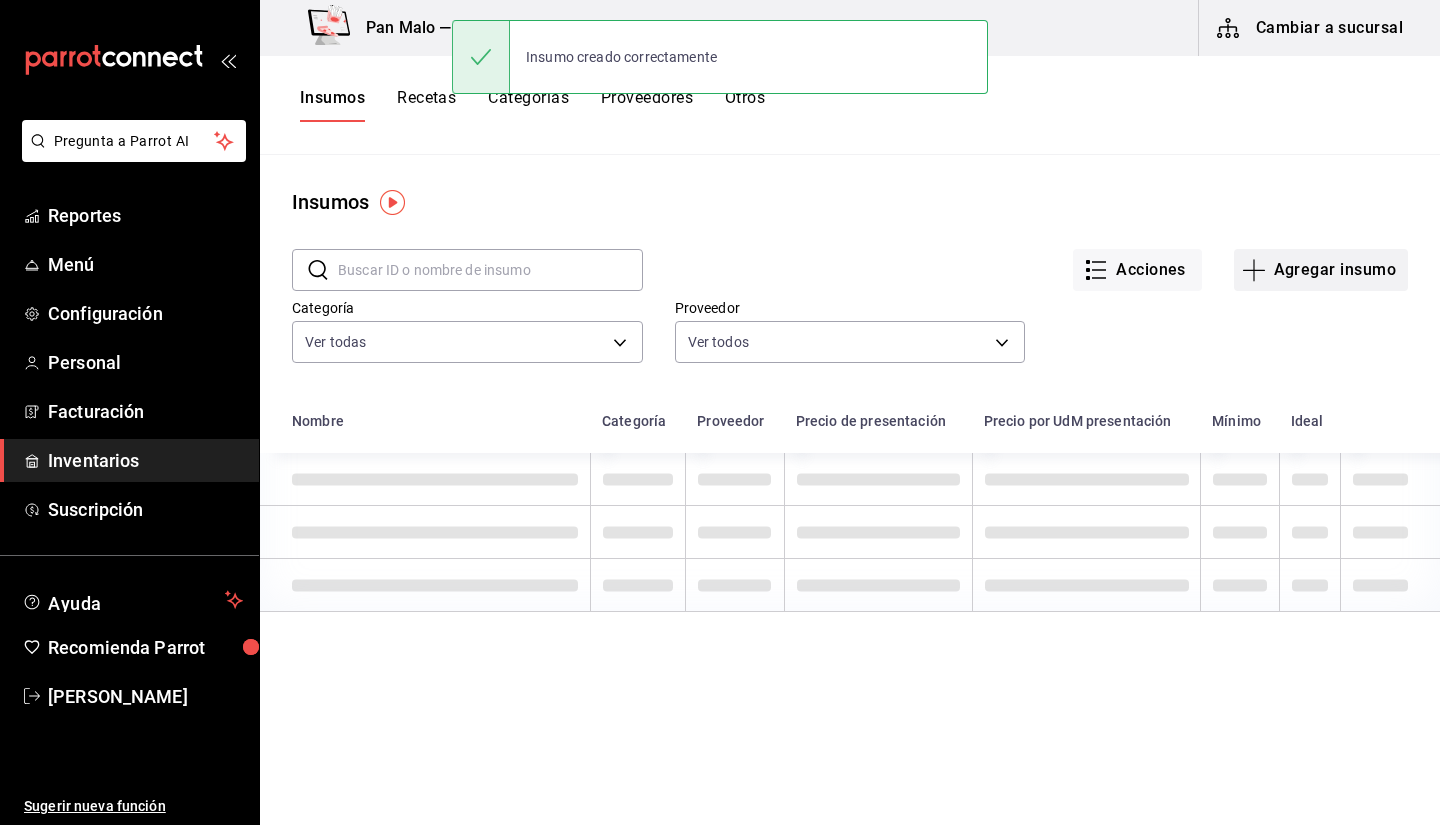 click on "Agregar insumo" at bounding box center [1321, 270] 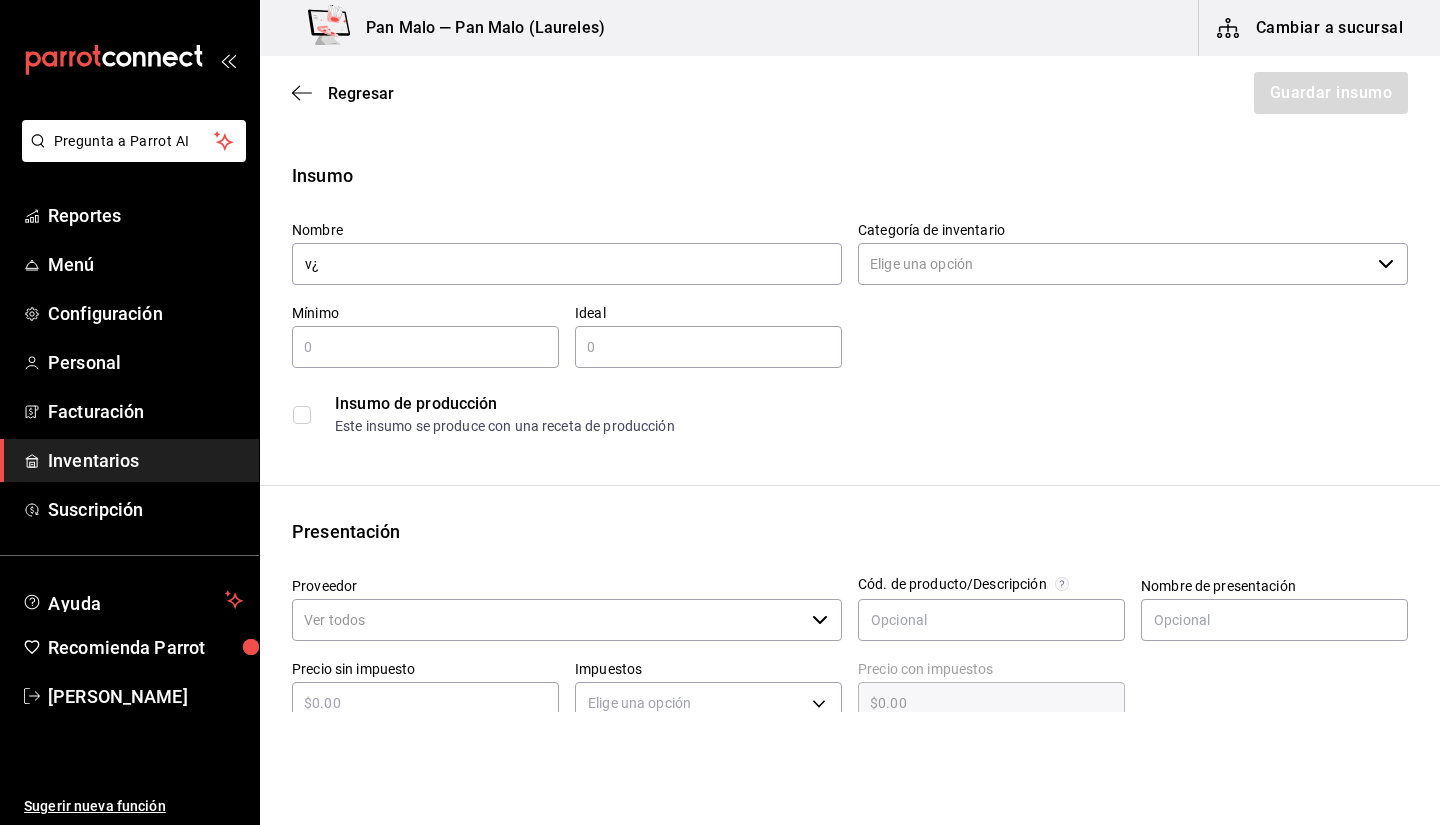 type on "v" 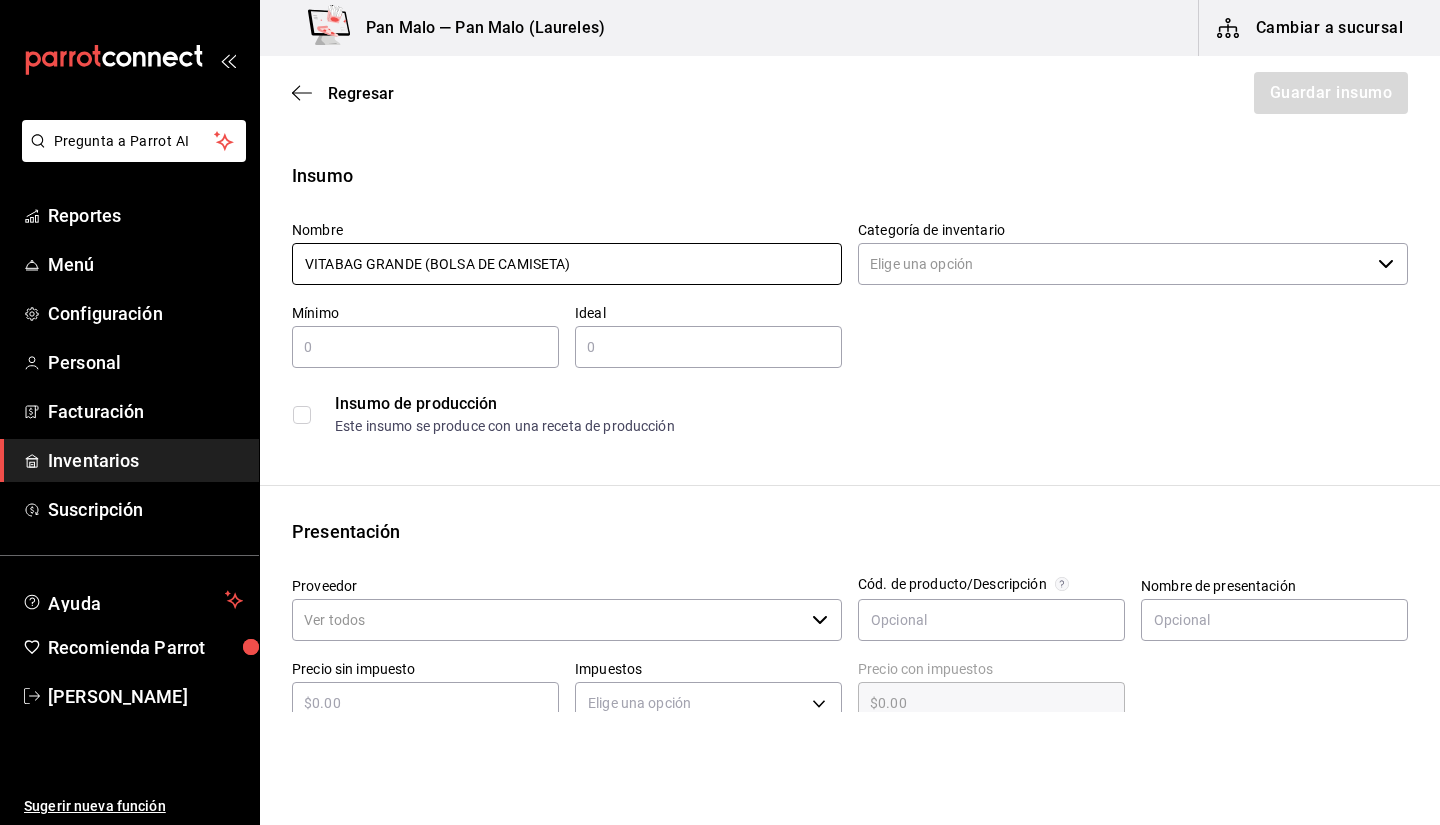 click on "VITABAG GRANDE (BOLSA DE CAMISETA)" at bounding box center [567, 264] 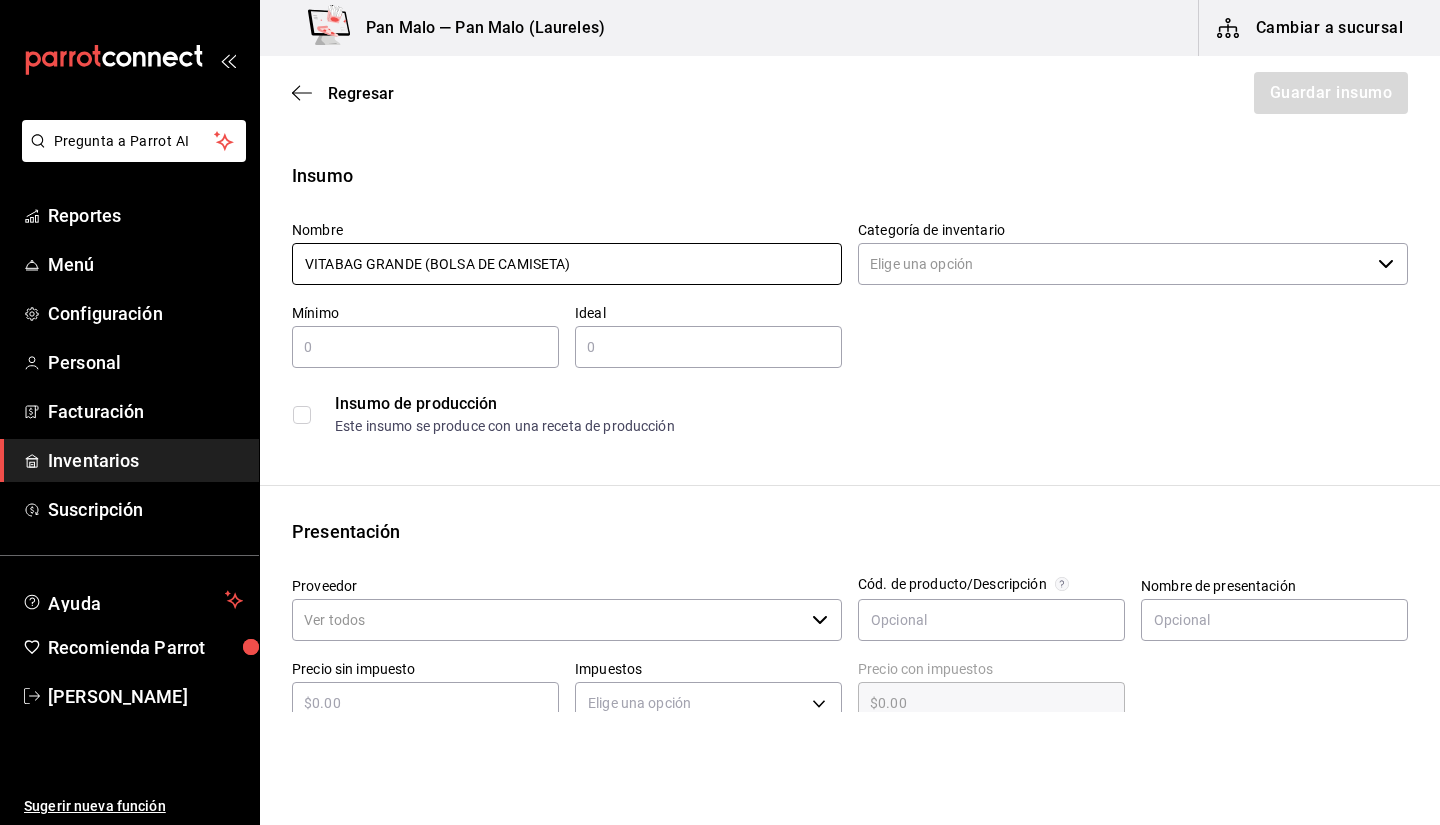 click on "VITABAG GRANDE (BOLSA DE CAMISETA)" at bounding box center (567, 264) 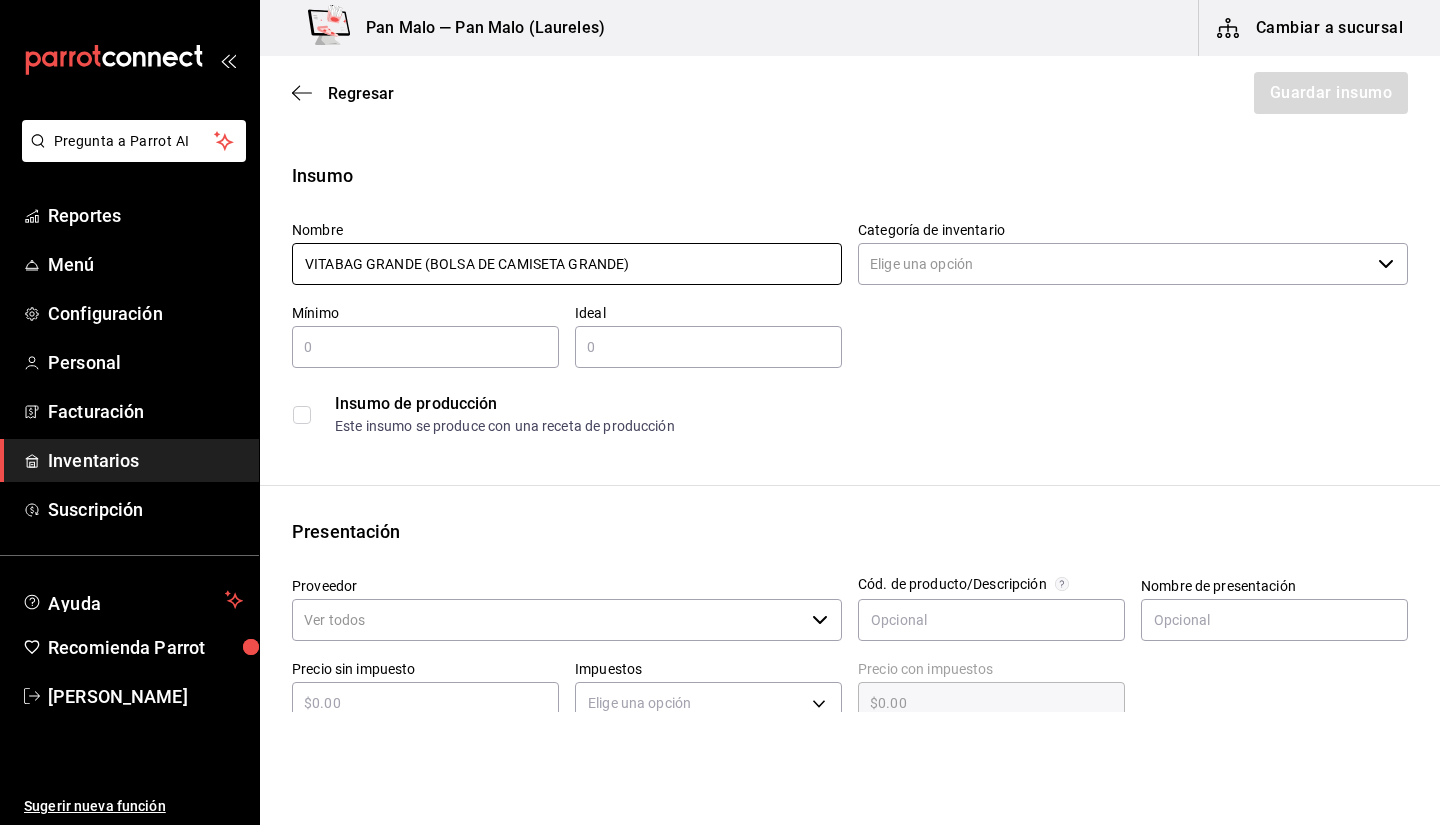 click on "VITABAG GRANDE (BOLSA DE CAMISETA GRANDE)" at bounding box center [567, 264] 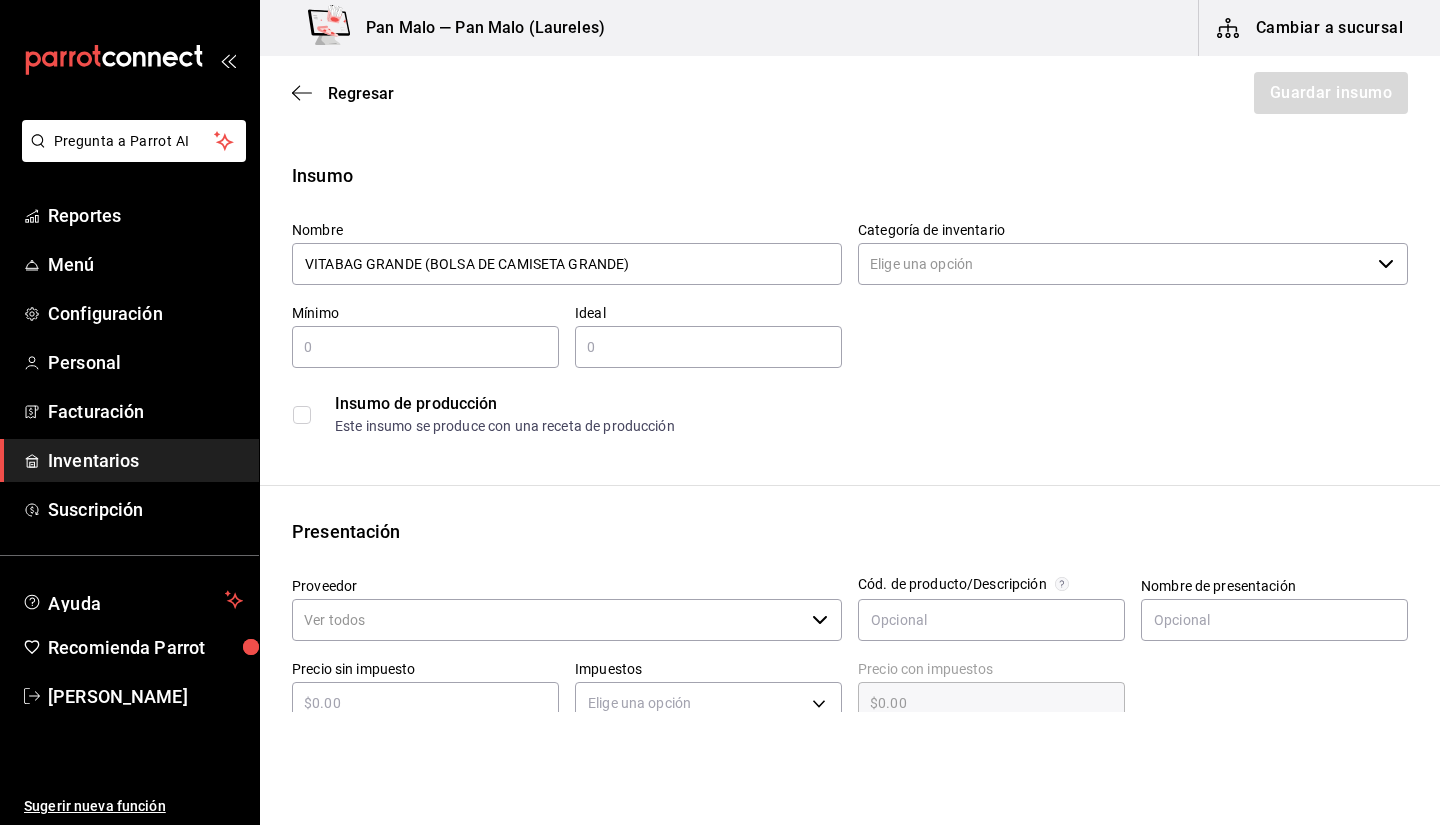 type on "VITABAG GRANDE (BOLSA DE CAMISETA GRANDE)" 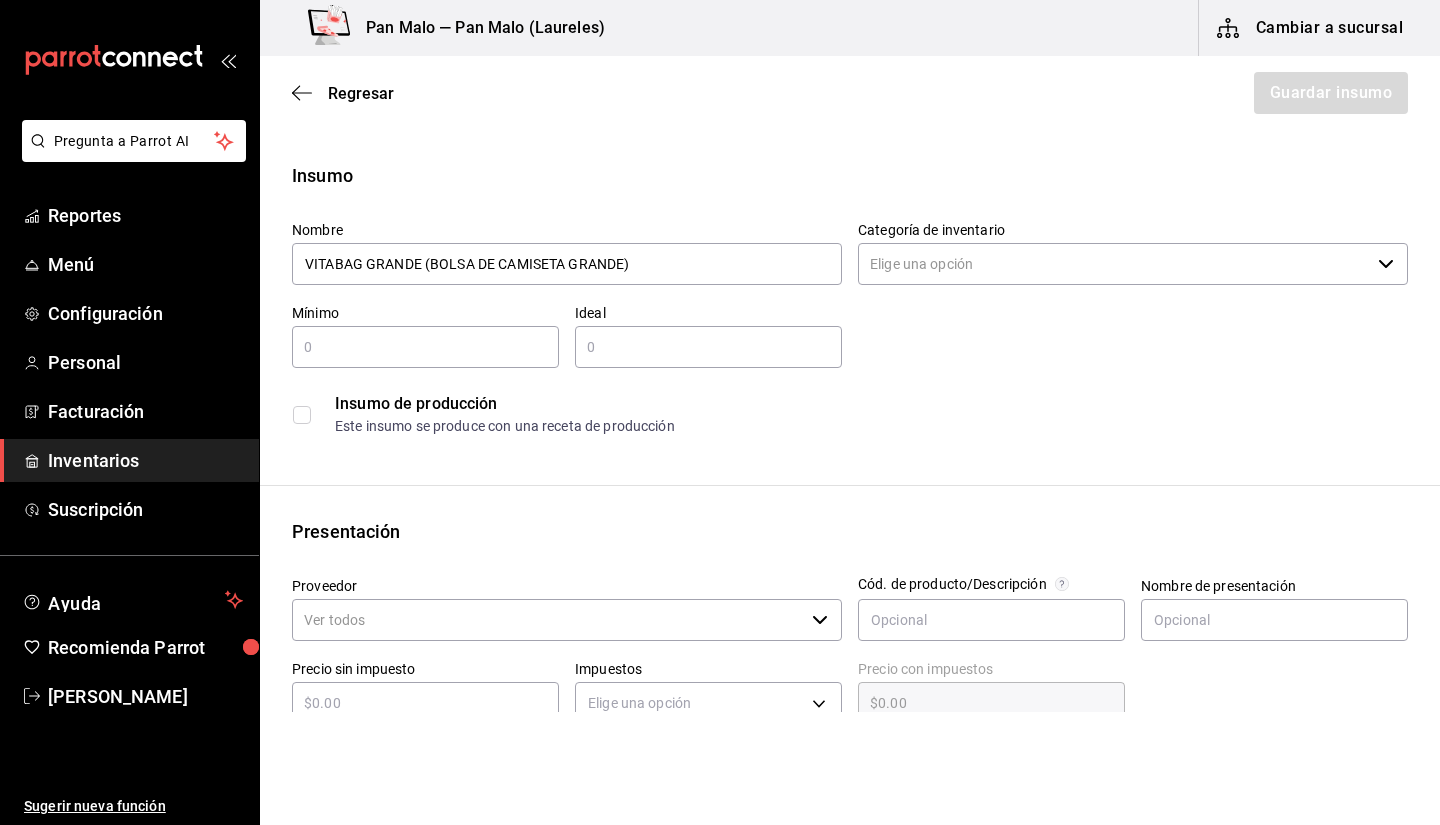click at bounding box center [708, 347] 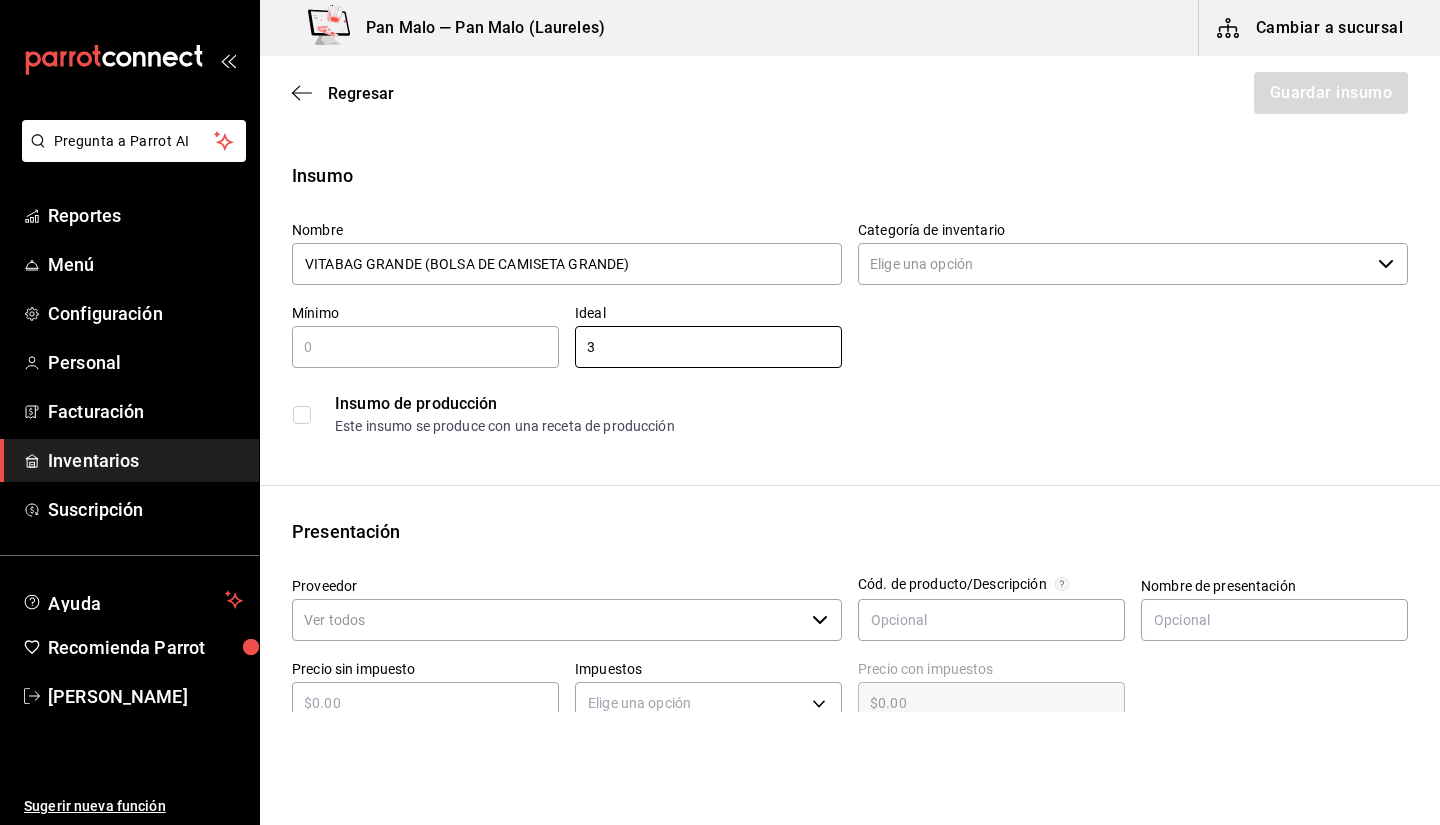 type on "3" 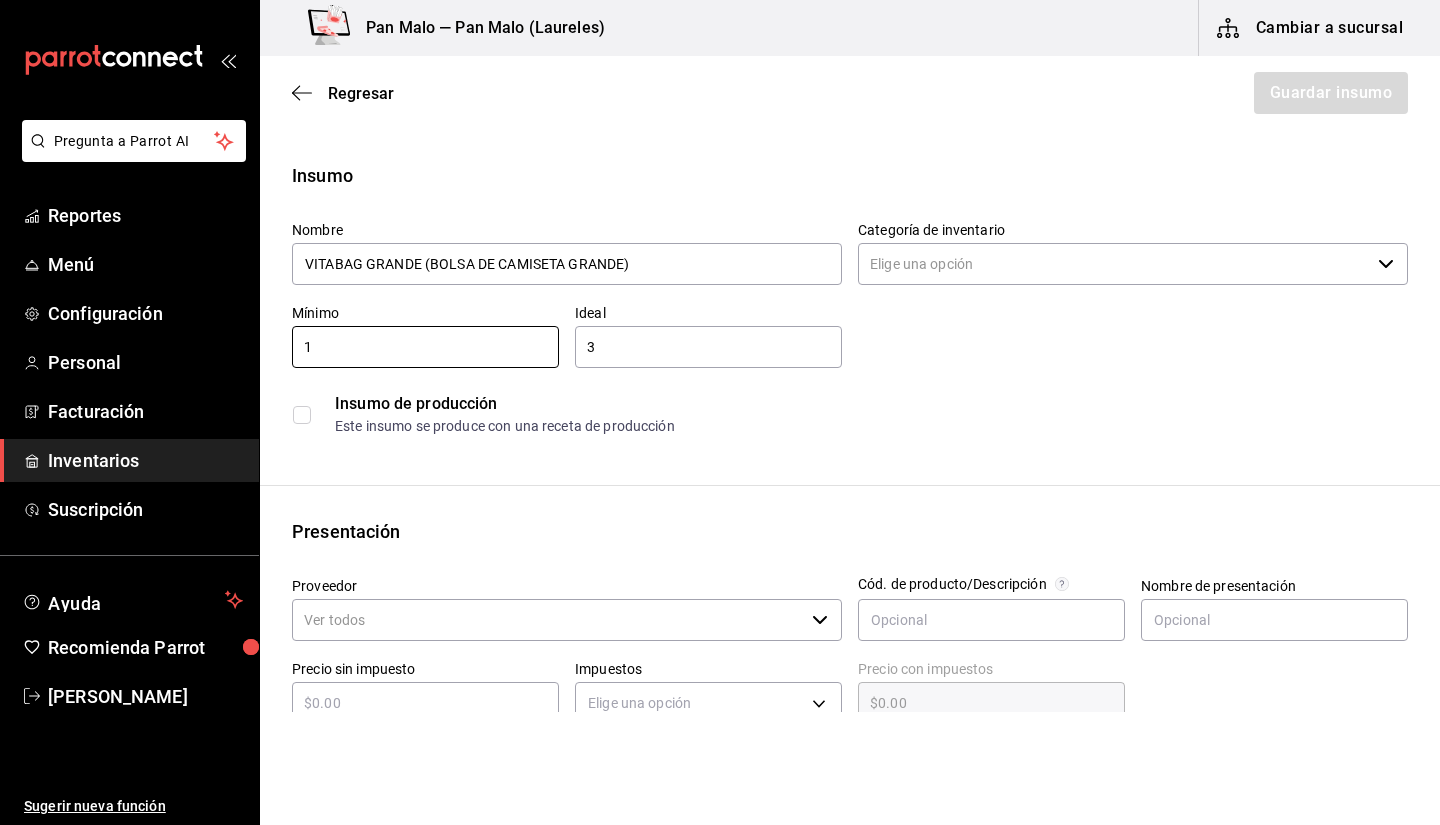 type on "1" 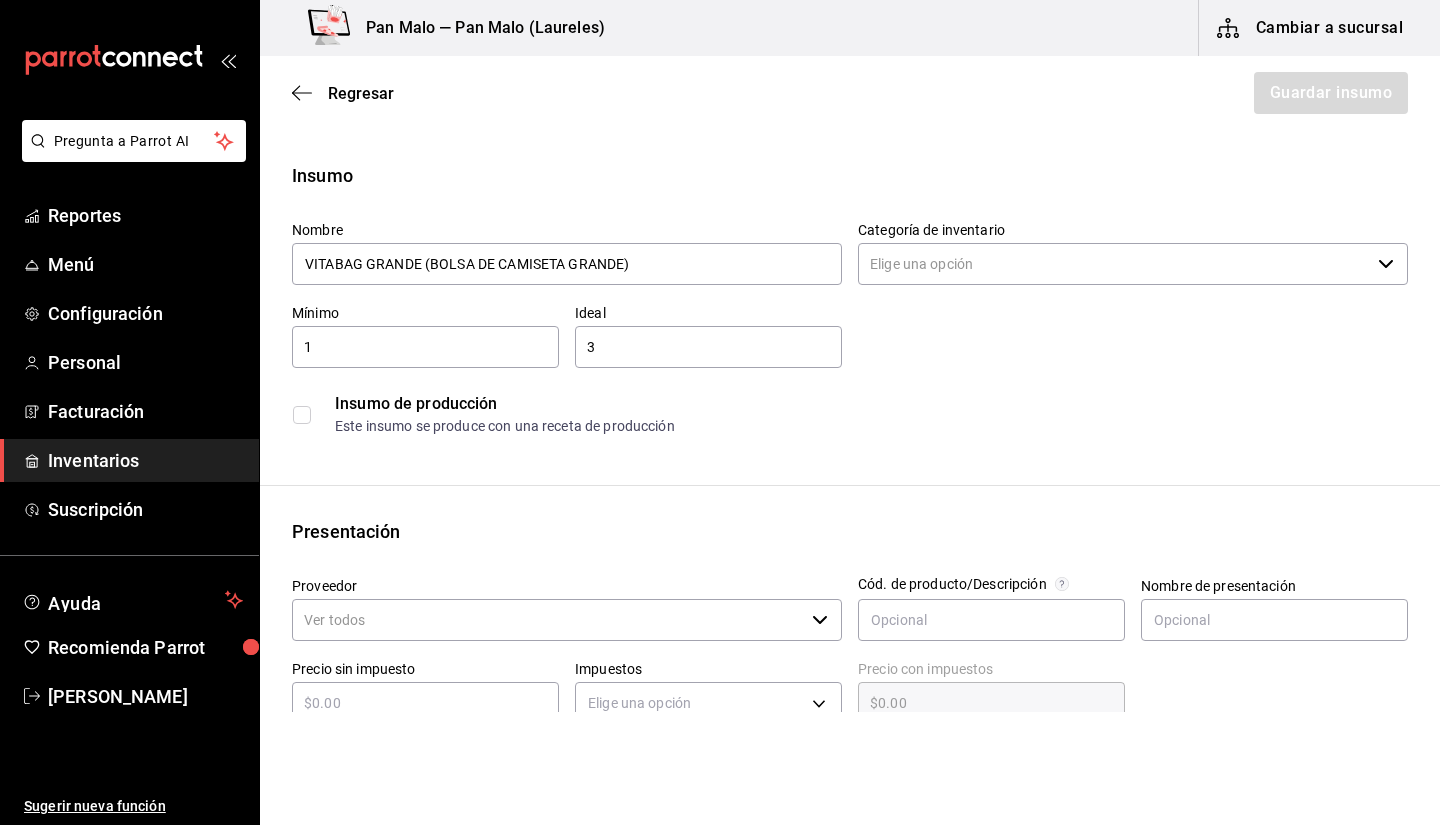 click on "Este insumo se produce con una receta de producción" at bounding box center (871, 426) 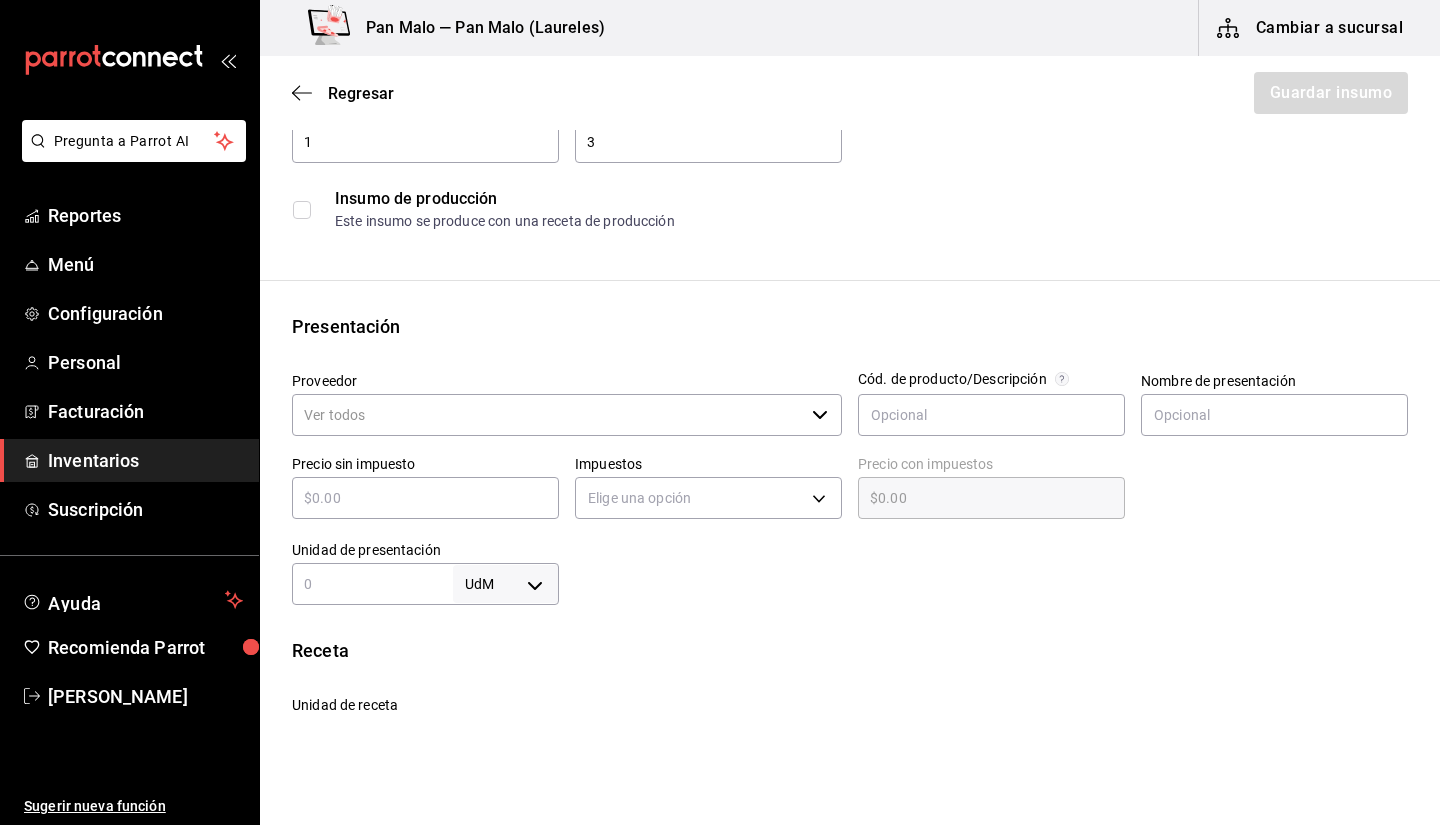 scroll, scrollTop: 209, scrollLeft: 0, axis: vertical 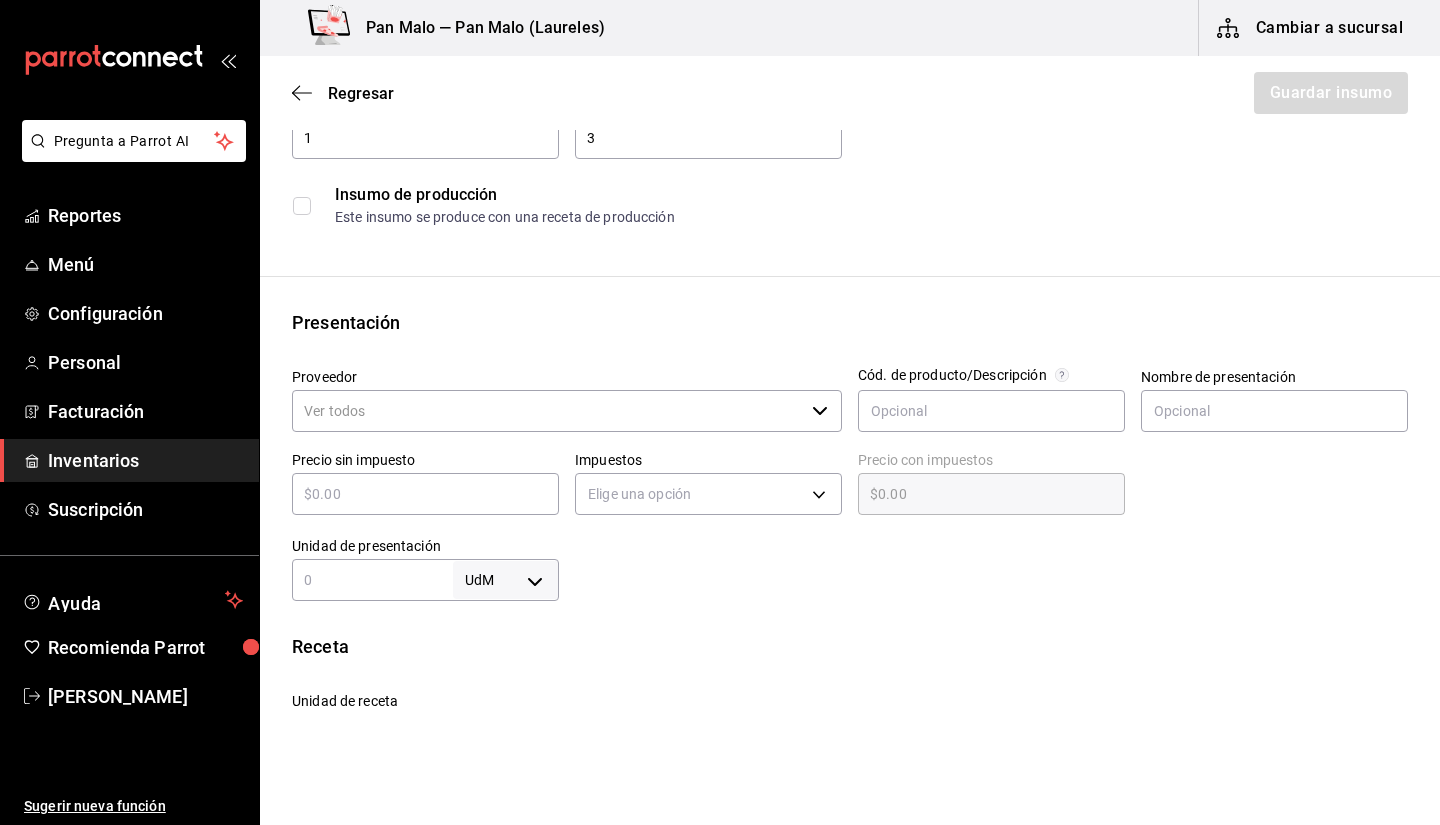 click on "Proveedor" at bounding box center (548, 411) 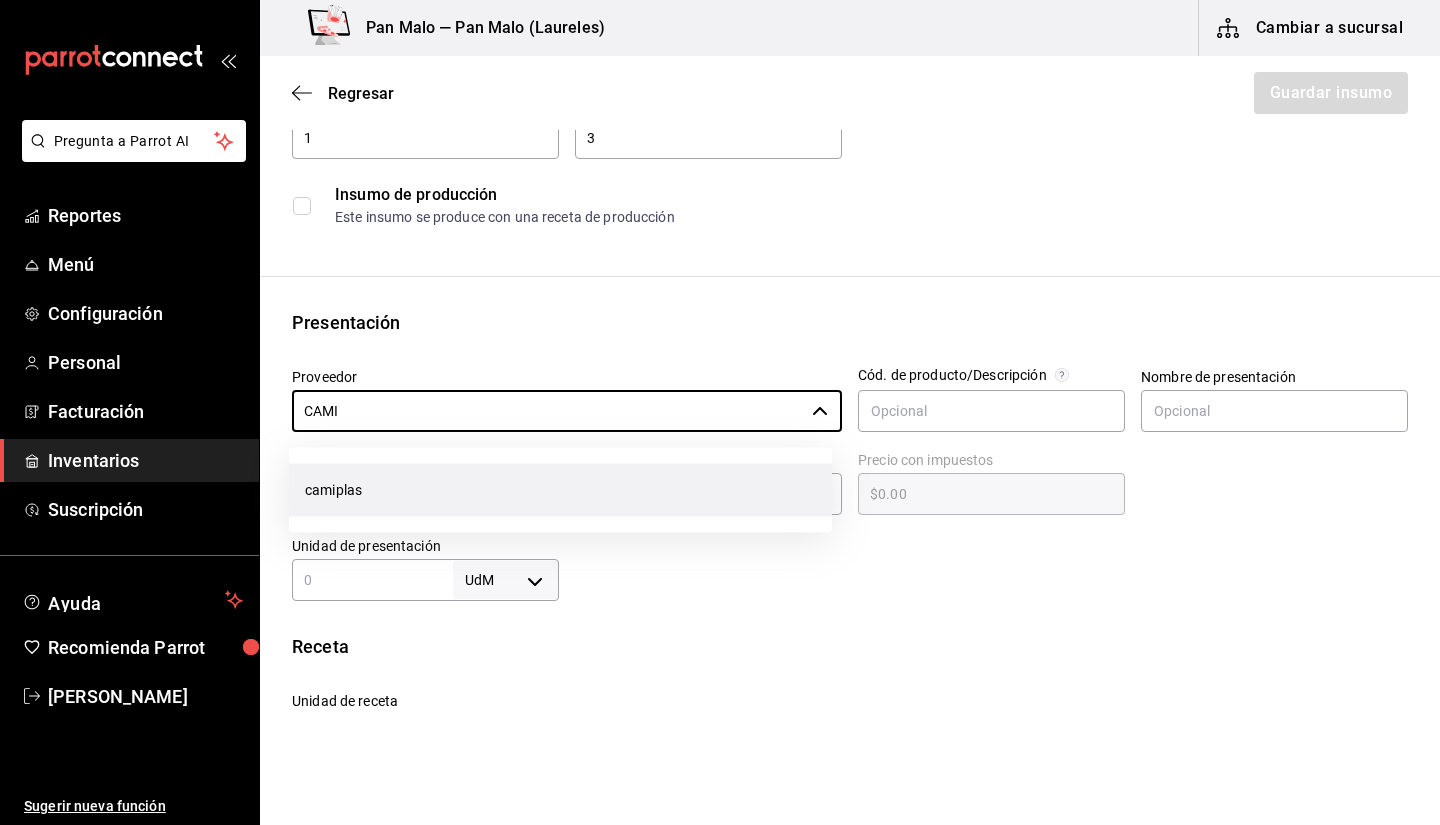 click on "camiplas" at bounding box center (560, 490) 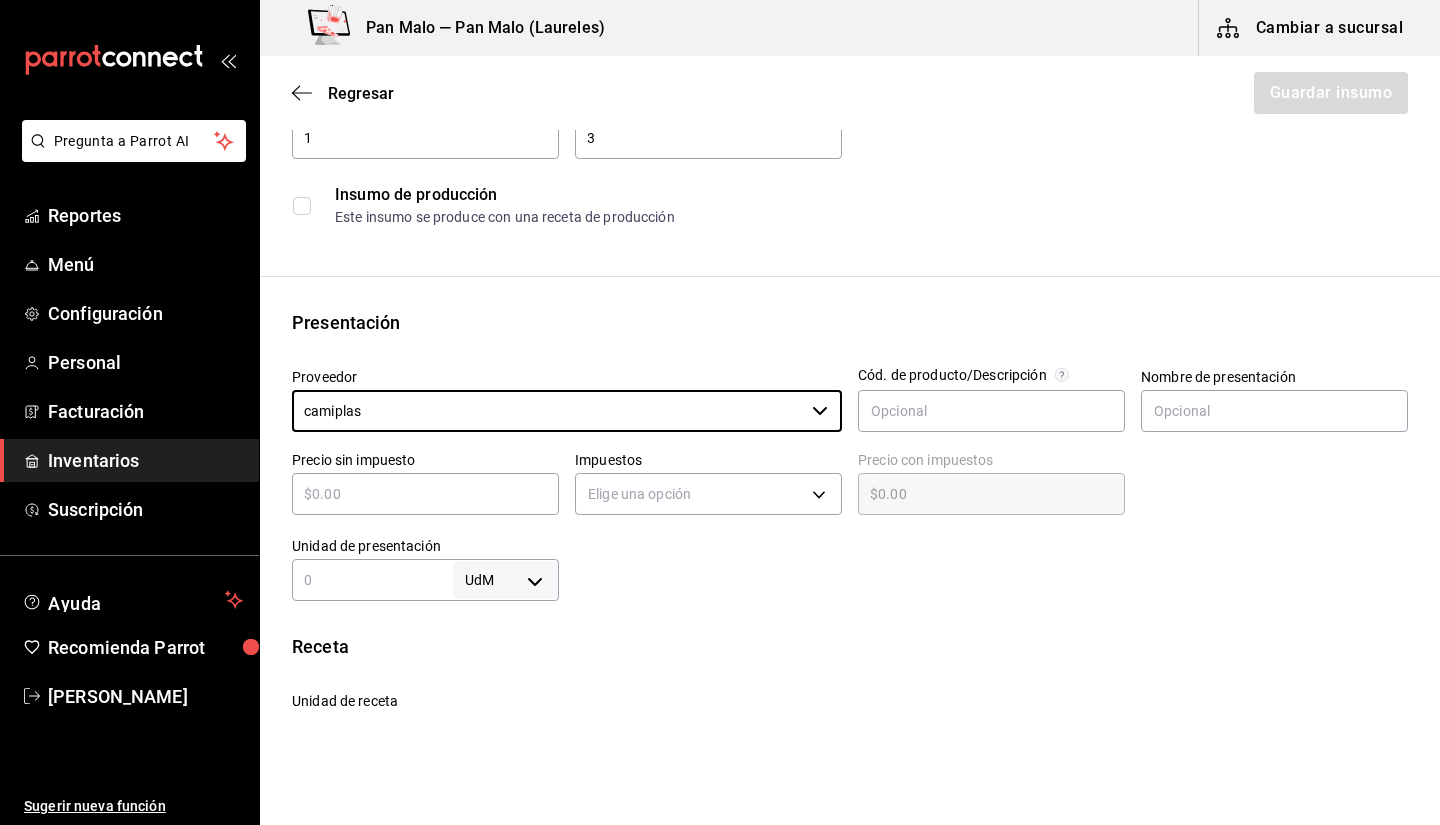 type on "camiplas" 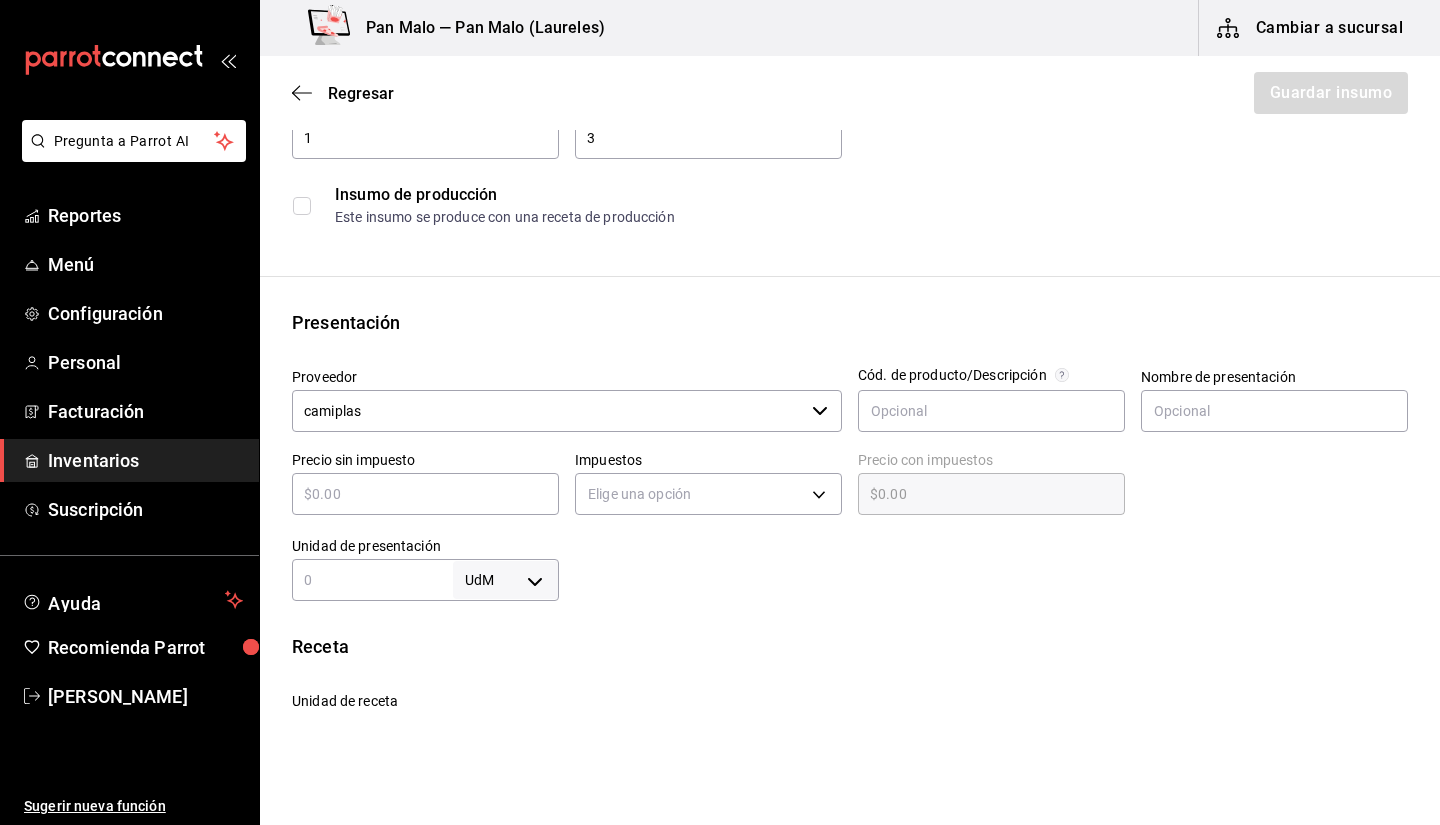 click at bounding box center [425, 494] 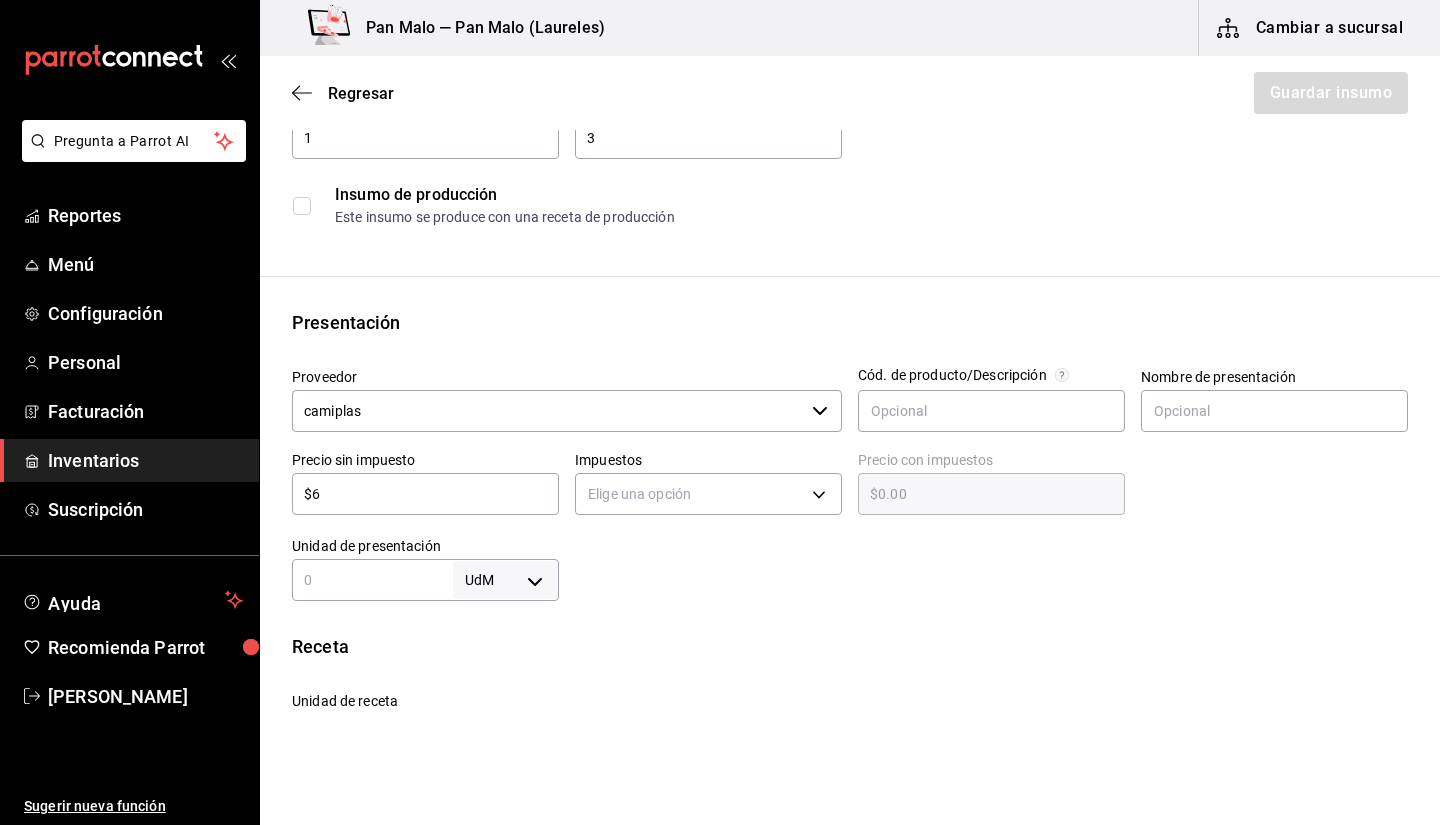 type on "$6.00" 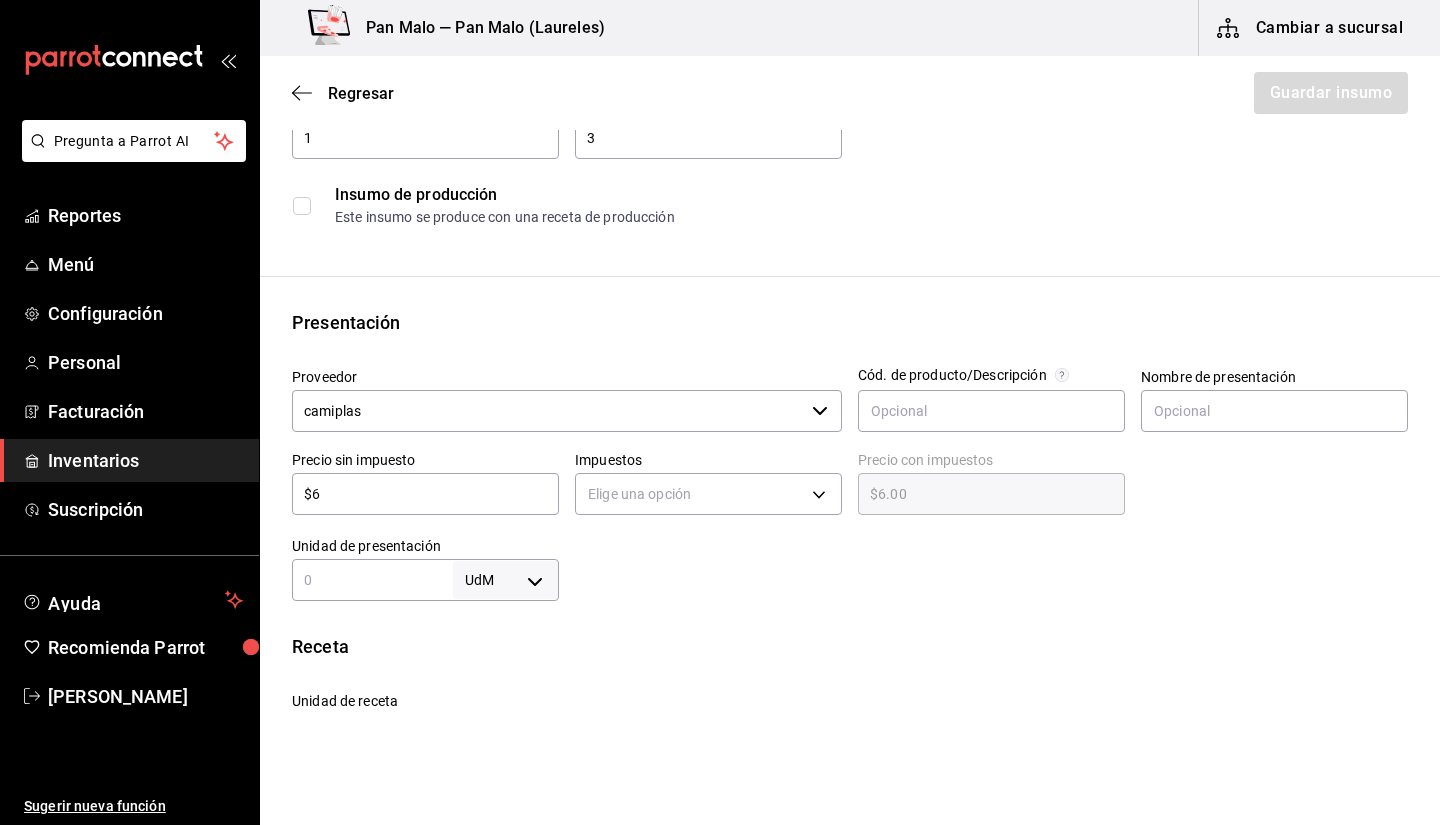 type on "$60" 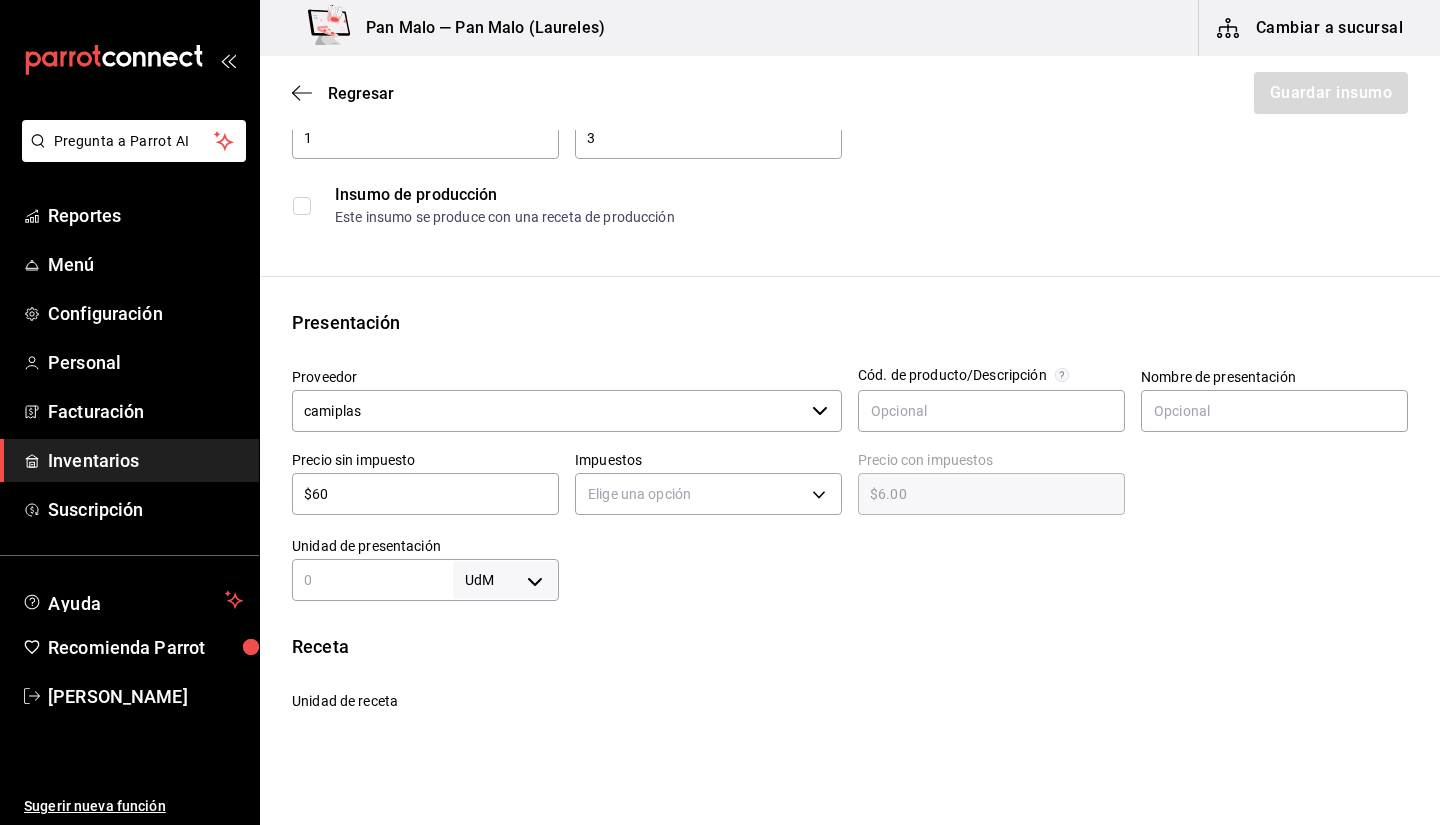 type on "$60.00" 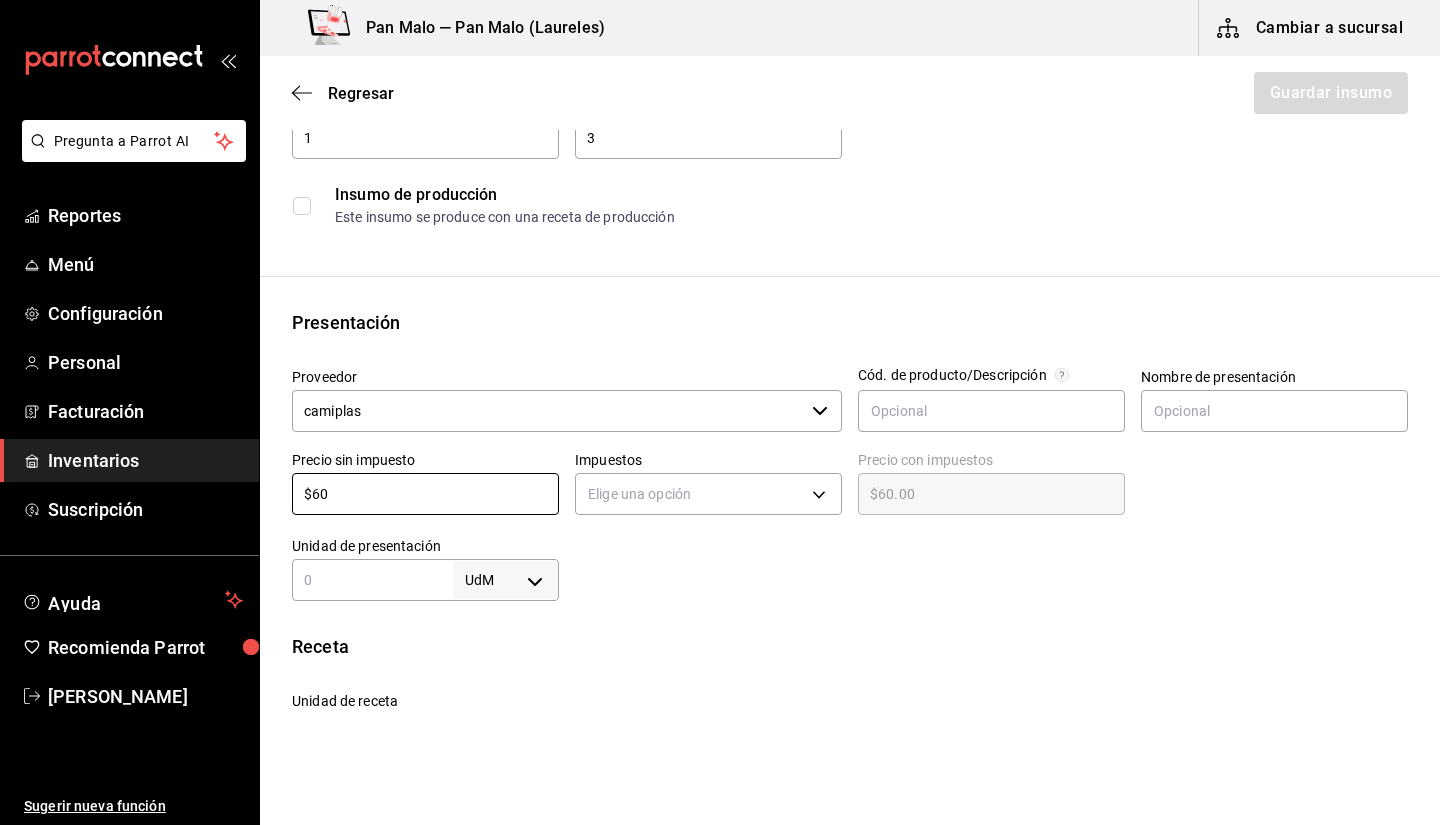 type on "$60" 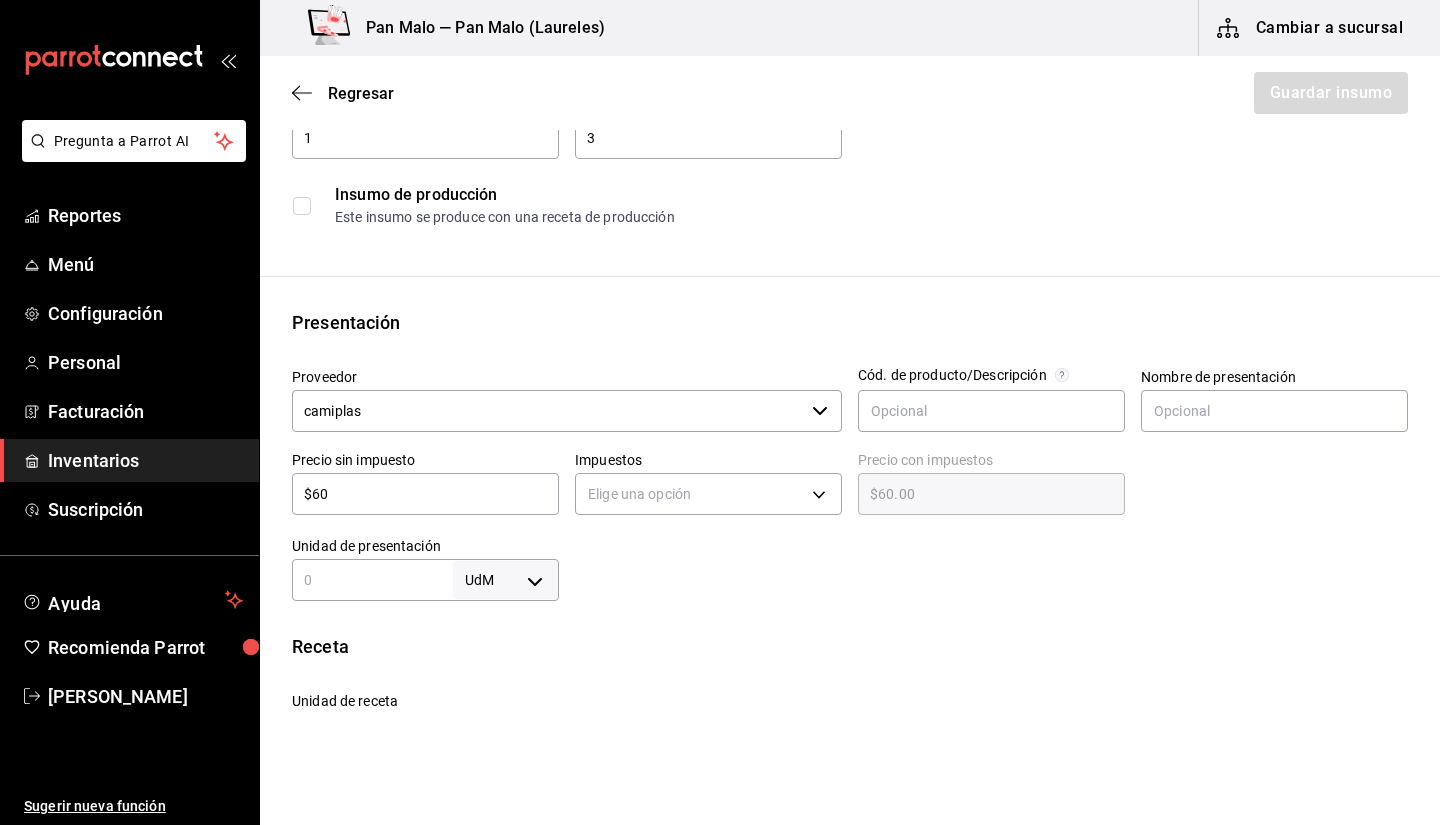 click on "Receta" at bounding box center [850, 646] 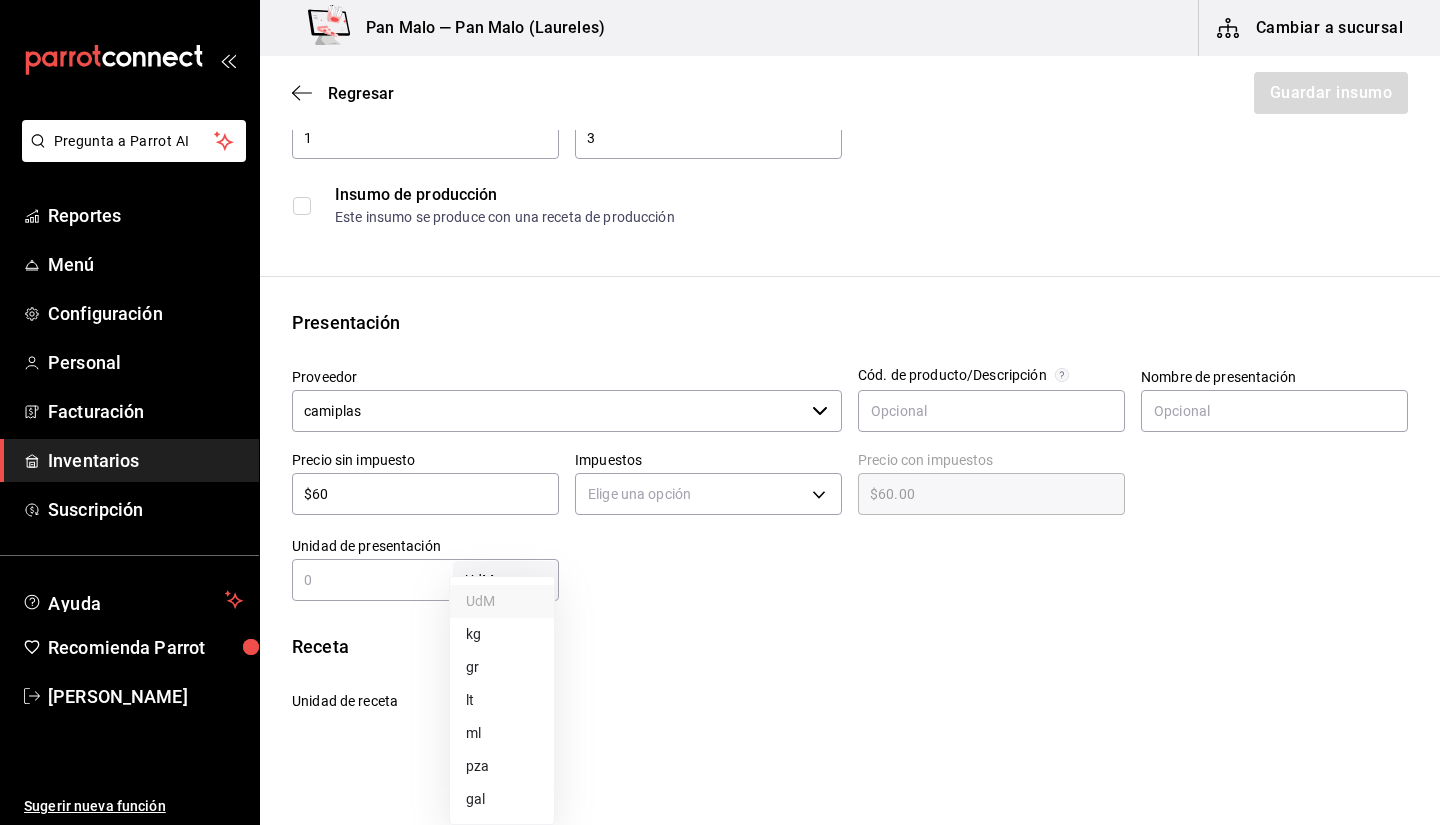 click on "Pregunta a Parrot AI Reportes   Menú   Configuración   Personal   Facturación   Inventarios   Suscripción   Ayuda Recomienda Parrot   [PERSON_NAME]   Sugerir nueva función   Pan Malo — Pan Malo ([GEOGRAPHIC_DATA]) Cambiar a sucursal Regresar Guardar insumo Insumo Nombre VITABAG GRANDE (BOLSA DE CAMISETA GRANDE) Categoría de inventario ​ Mínimo 1 ​ Ideal 3 ​ Insumo de producción Este insumo se produce con una receta de producción Presentación Proveedor camiplas ​ Cód. de producto/Descripción Nombre de presentación Precio sin impuesto $60 ​ Impuestos Elige una opción Precio con impuestos $60.00 ​ Unidad de presentación UdM ​ Receta Unidad de receta Elige una opción Factor de conversión ​ Ver ayuda de conversiones ¿La presentación  viene en otra caja? Si No Presentaciones por caja ​ Sin definir Unidades de conteo GANA 1 MES GRATIS EN TU SUSCRIPCIÓN AQUÍ Pregunta a Parrot AI Reportes   Menú   Configuración   Personal   Facturación   Inventarios   Suscripción   Ayuda" at bounding box center (720, 356) 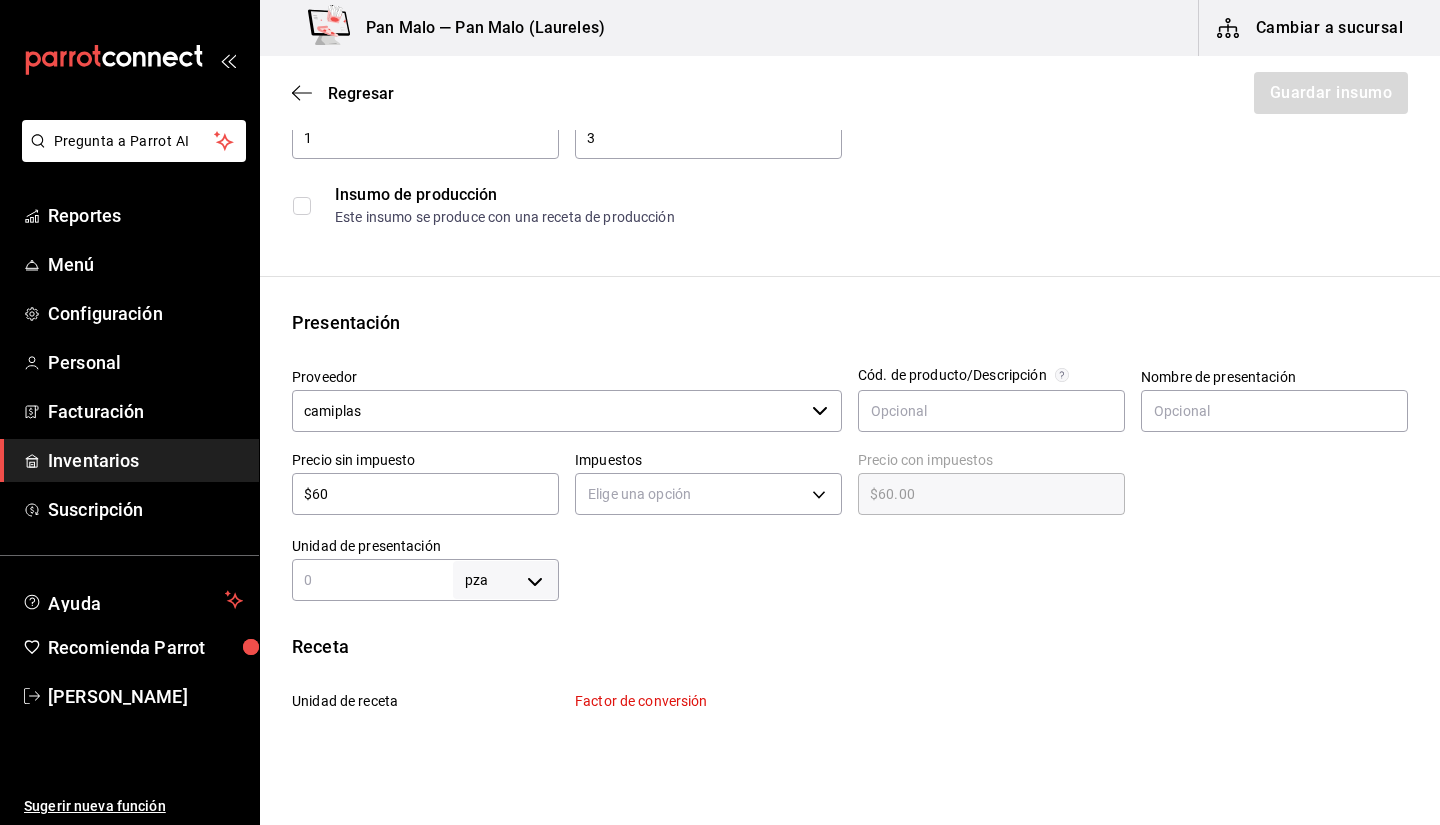 click on "pza UNIT ​" at bounding box center [425, 580] 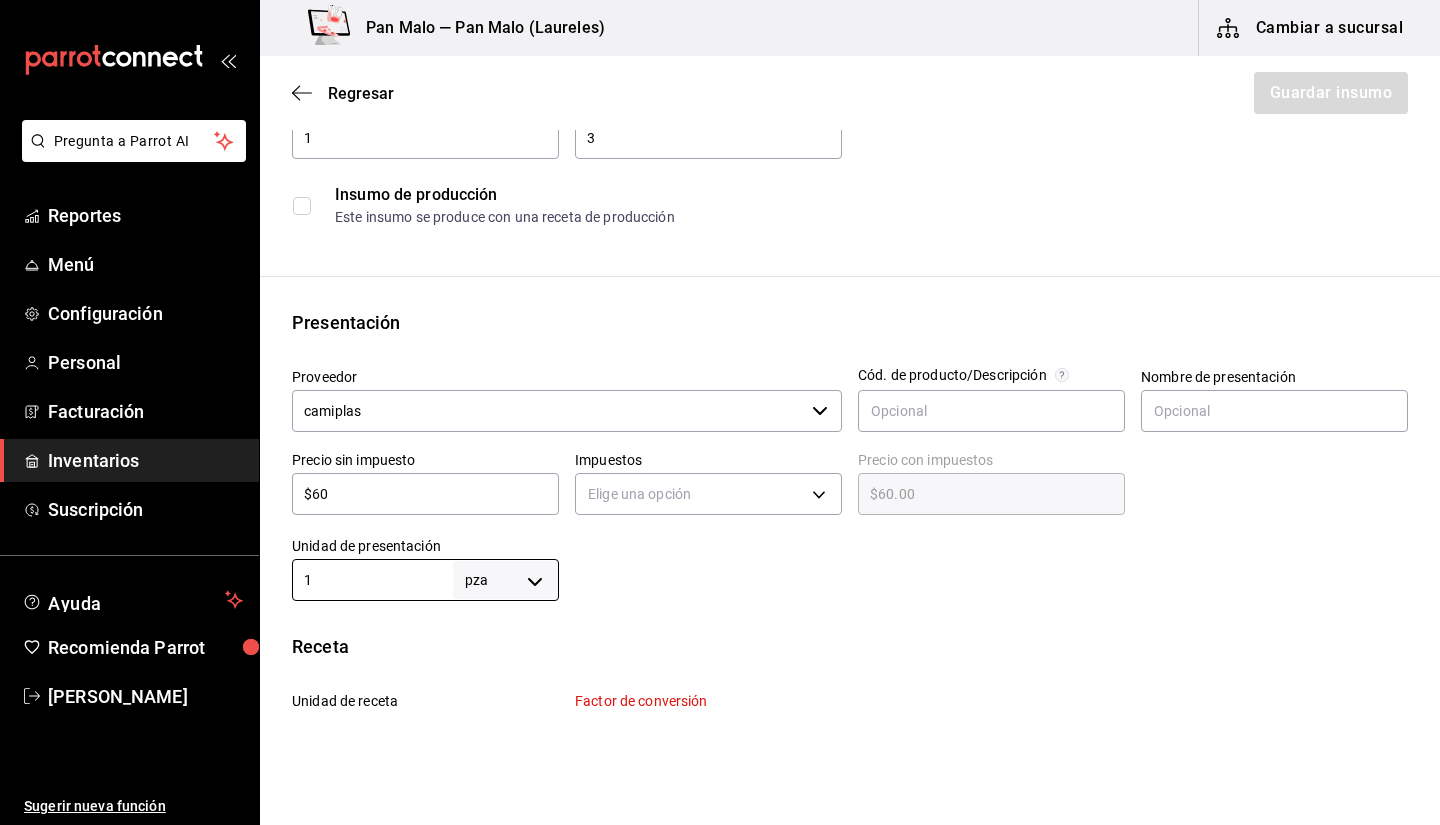 type on "1" 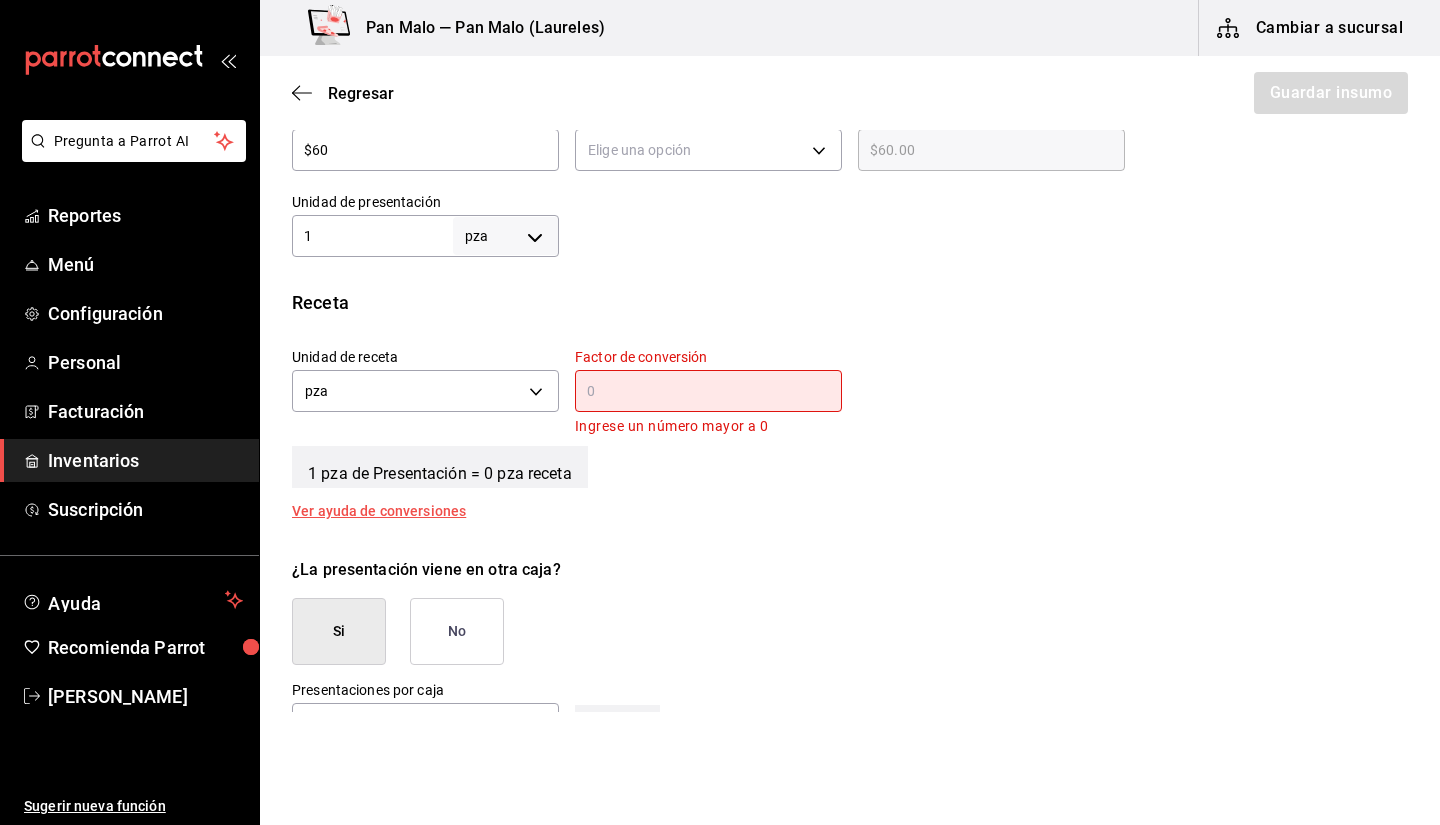 scroll, scrollTop: 581, scrollLeft: 0, axis: vertical 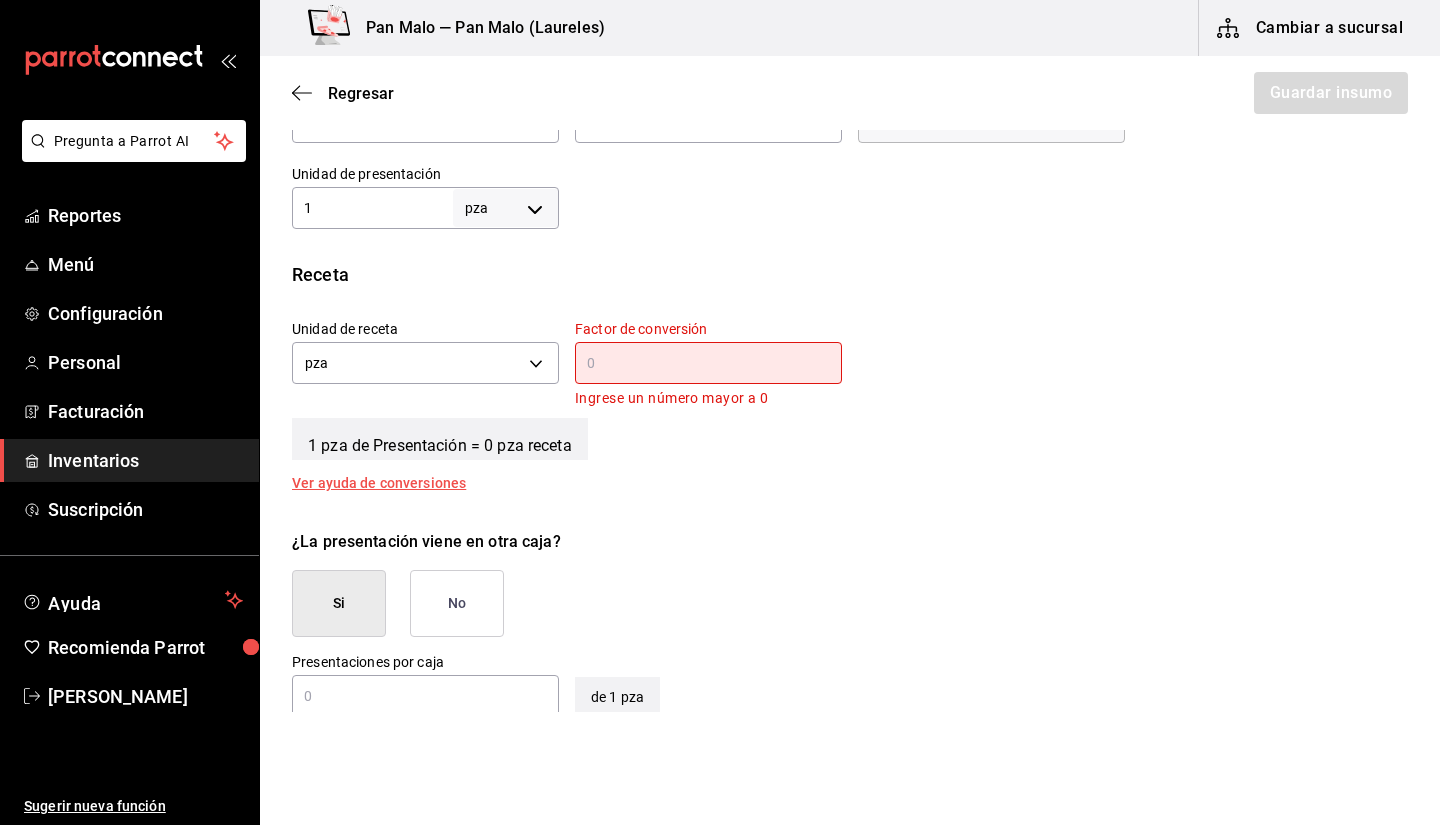 click on "​" at bounding box center [708, 363] 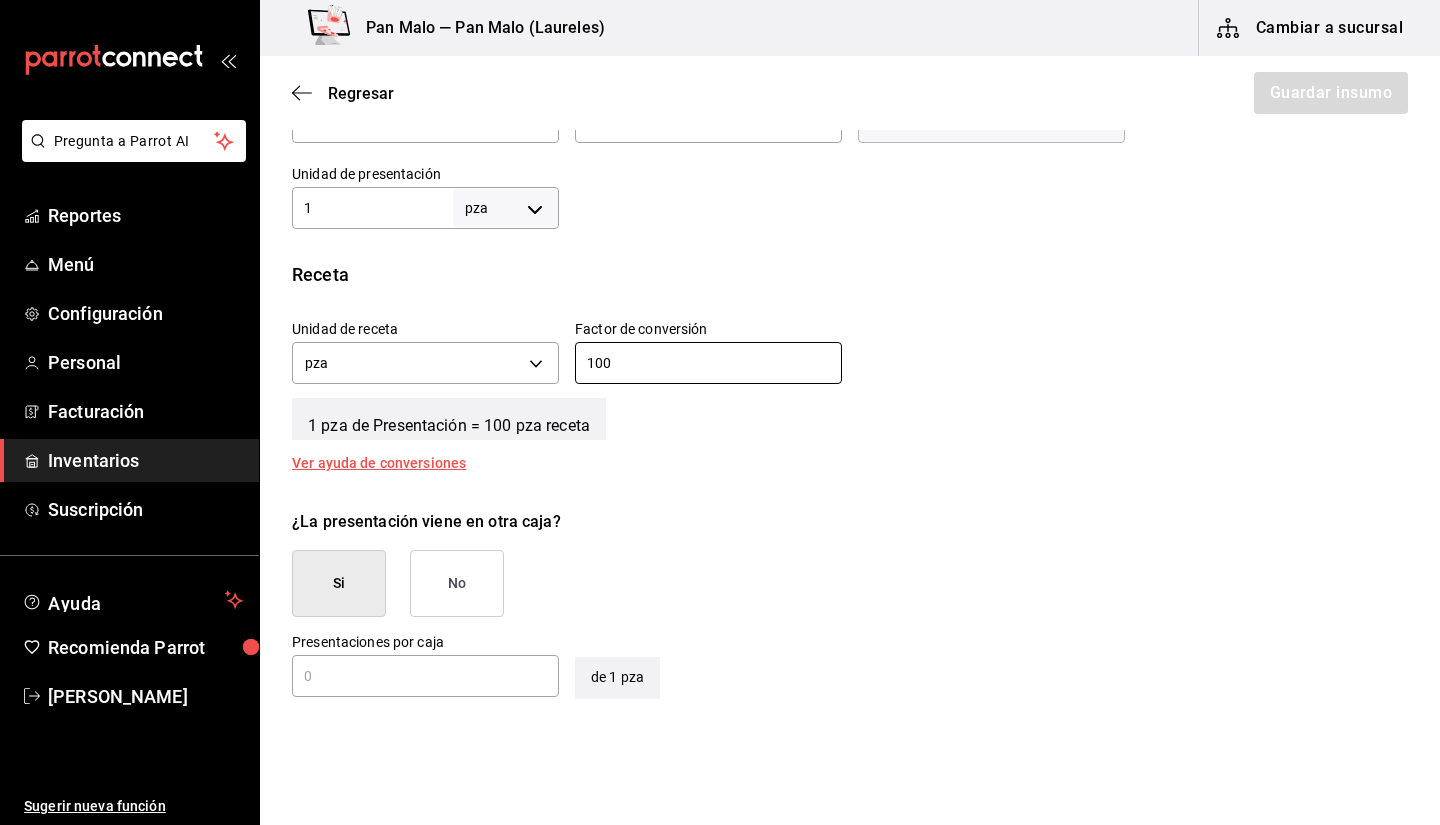 type on "100" 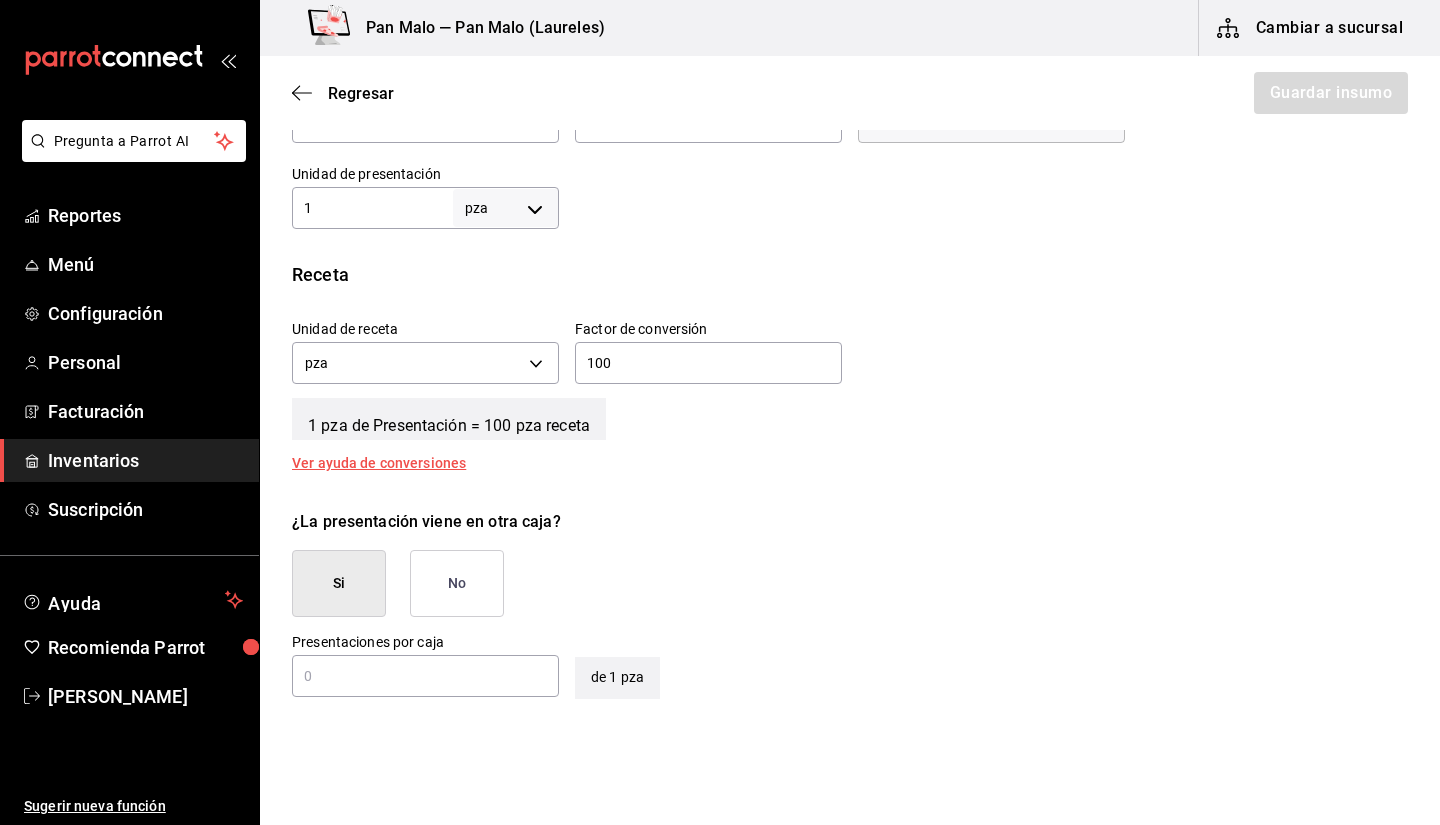 click on "Unidad de receta pza UNIT Factor de conversión 100 ​" at bounding box center [842, 347] 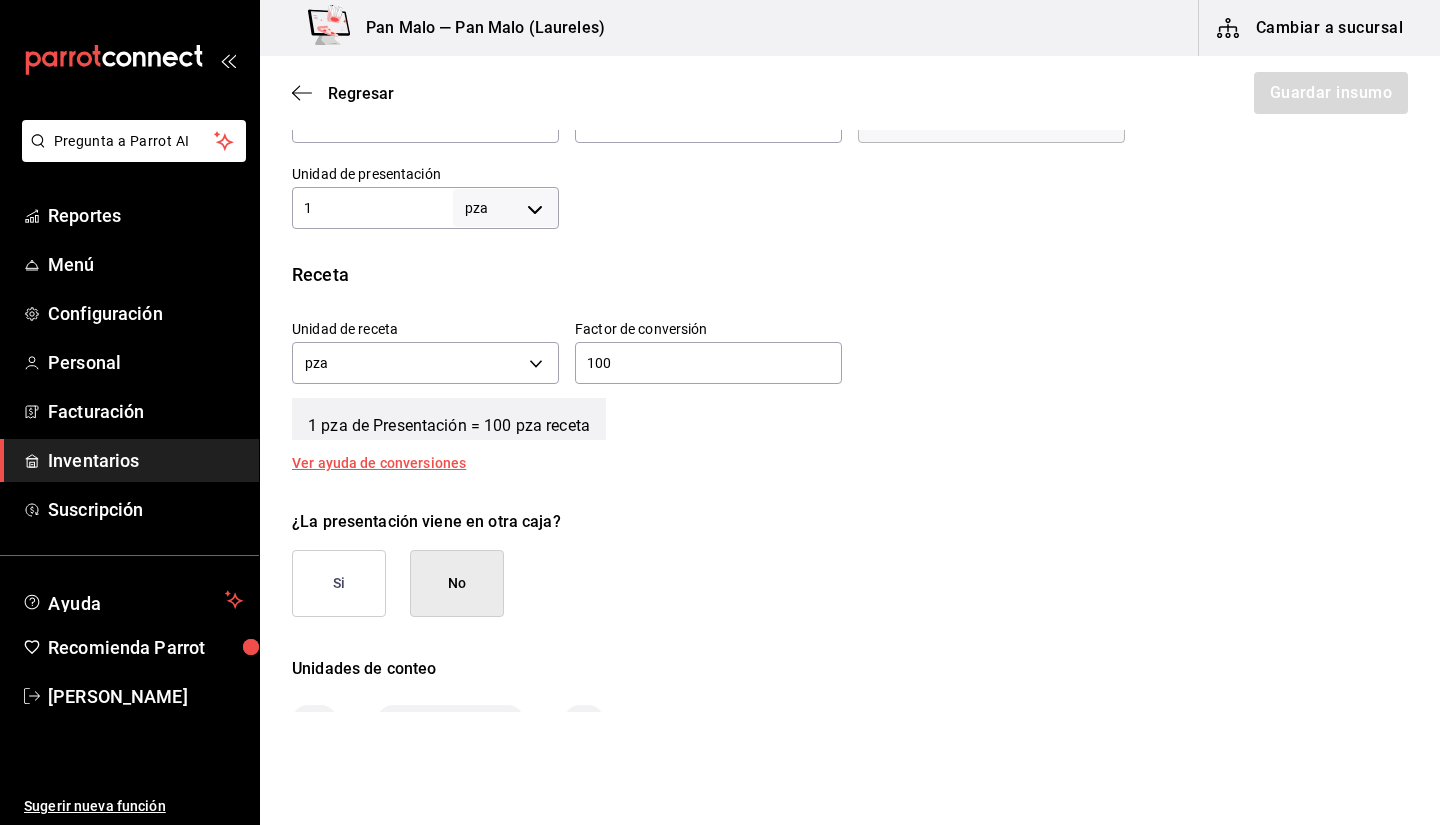 scroll, scrollTop: 375, scrollLeft: 0, axis: vertical 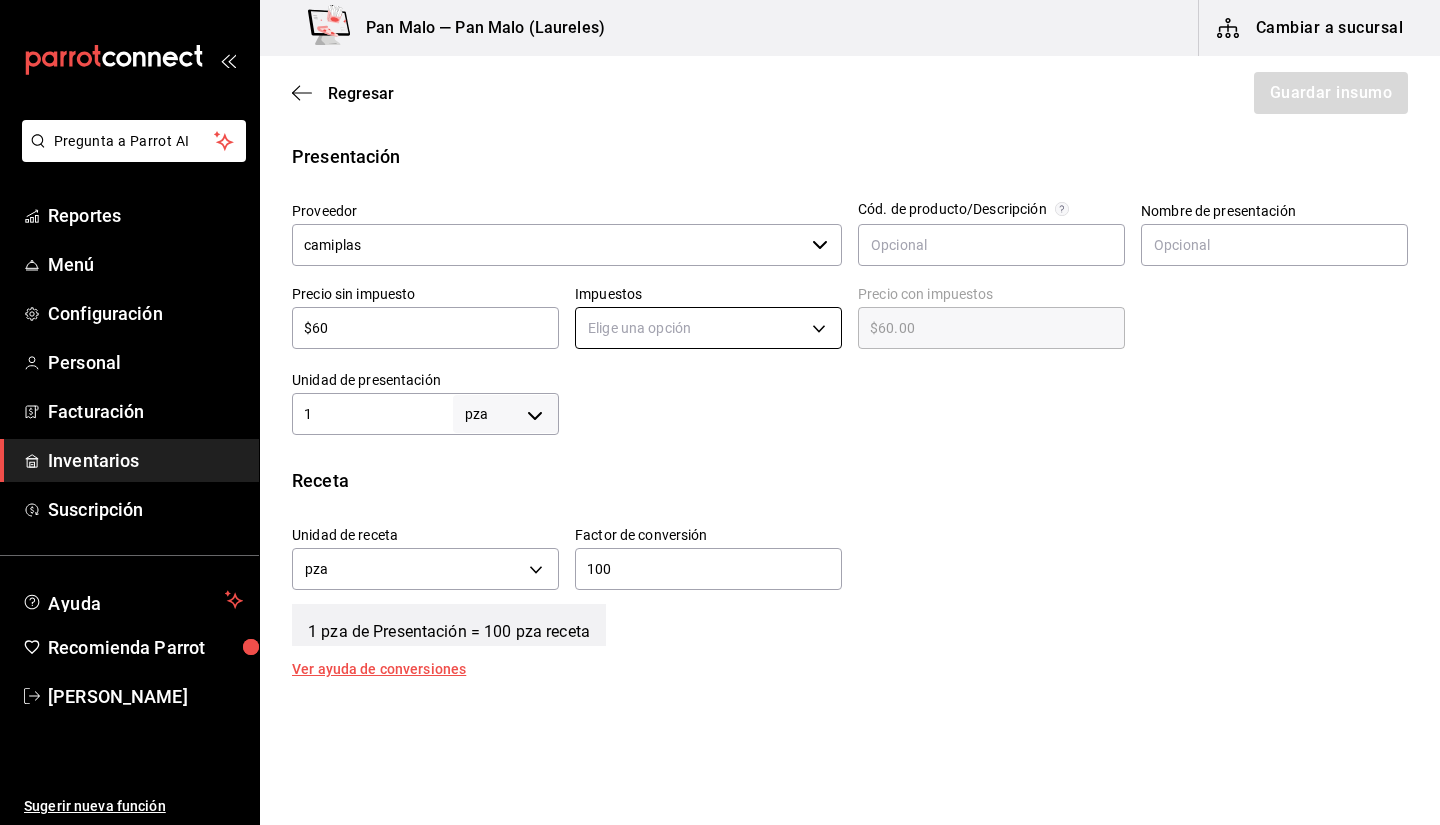 click on "Pregunta a Parrot AI Reportes   Menú   Configuración   Personal   Facturación   Inventarios   Suscripción   Ayuda Recomienda Parrot   [PERSON_NAME]   Sugerir nueva función   Pan Malo — Pan Malo ([GEOGRAPHIC_DATA]) Cambiar a sucursal Regresar Guardar insumo Insumo Nombre VITABAG GRANDE (BOLSA DE CAMISETA GRANDE) Categoría de inventario ​ Mínimo 1 ​ Ideal 3 ​ Insumo de producción Este insumo se produce con una receta de producción Presentación Proveedor camiplas ​ Cód. de producto/Descripción Nombre de presentación Precio sin impuesto $60 ​ Impuestos Elige una opción Precio con impuestos $60.00 ​ Unidad de presentación 1 pza UNIT ​ Receta Unidad de receta pza UNIT Factor de conversión 100 ​ 1 pza de Presentación = 100 pza receta Ver ayuda de conversiones ¿La presentación  viene en otra caja? Si No Unidades de conteo pza Presentación (1 pza) GANA 1 MES GRATIS EN TU SUSCRIPCIÓN AQUÍ Pregunta a Parrot AI Reportes   Menú   Configuración   Personal   Facturación   Inventarios" at bounding box center [720, 356] 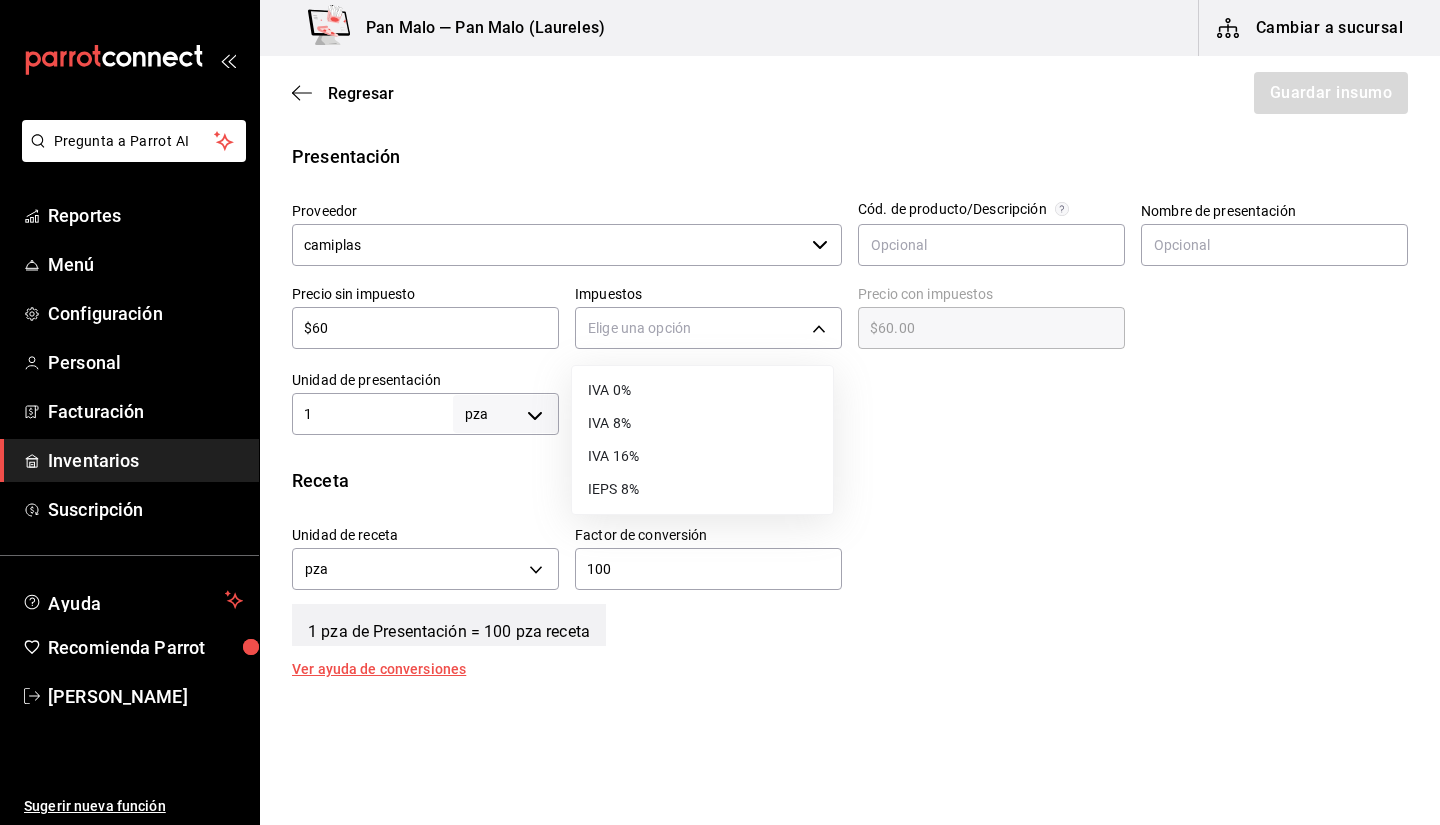 click on "IVA 0%" at bounding box center [702, 390] 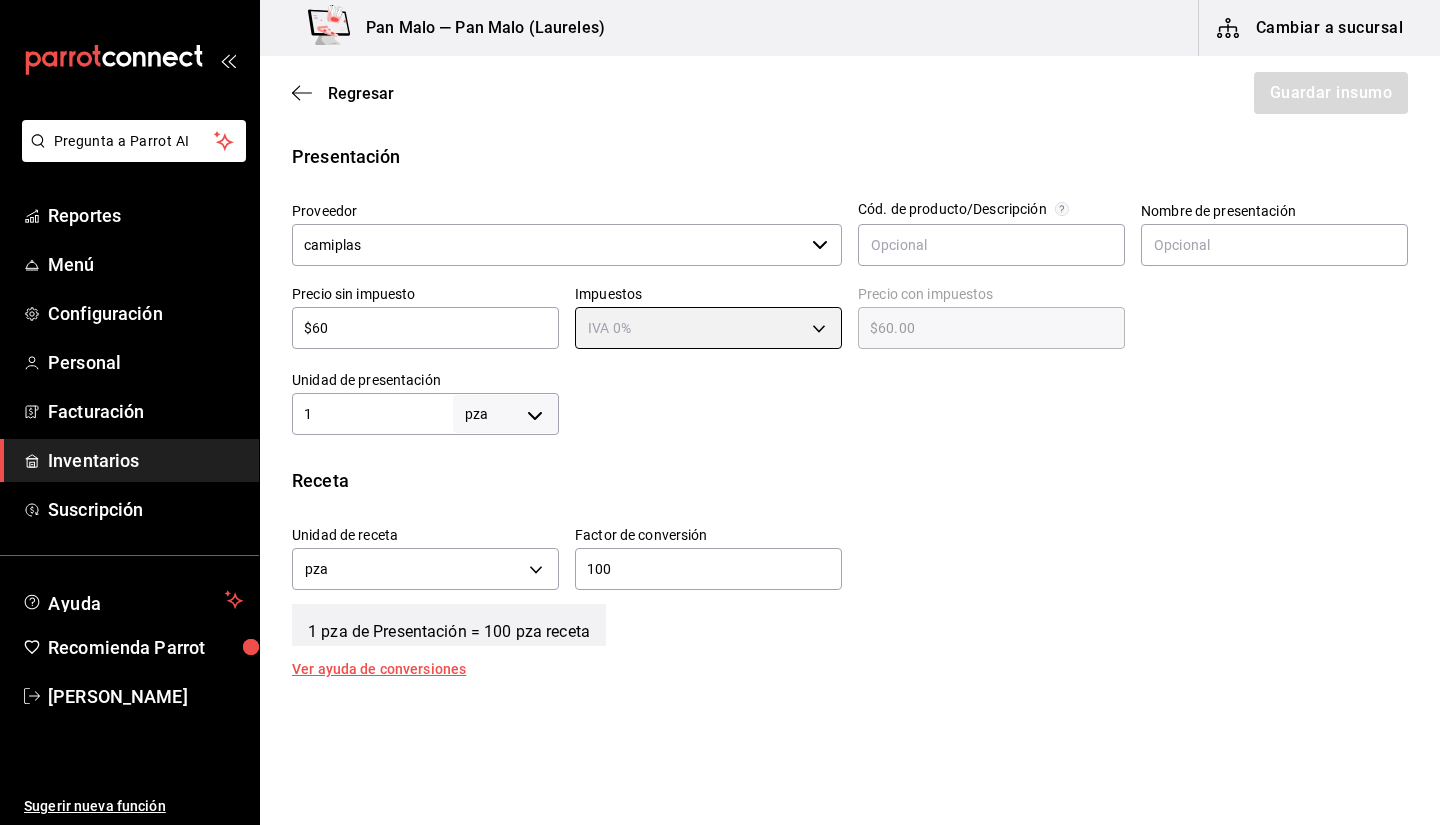 type on "IVA_0" 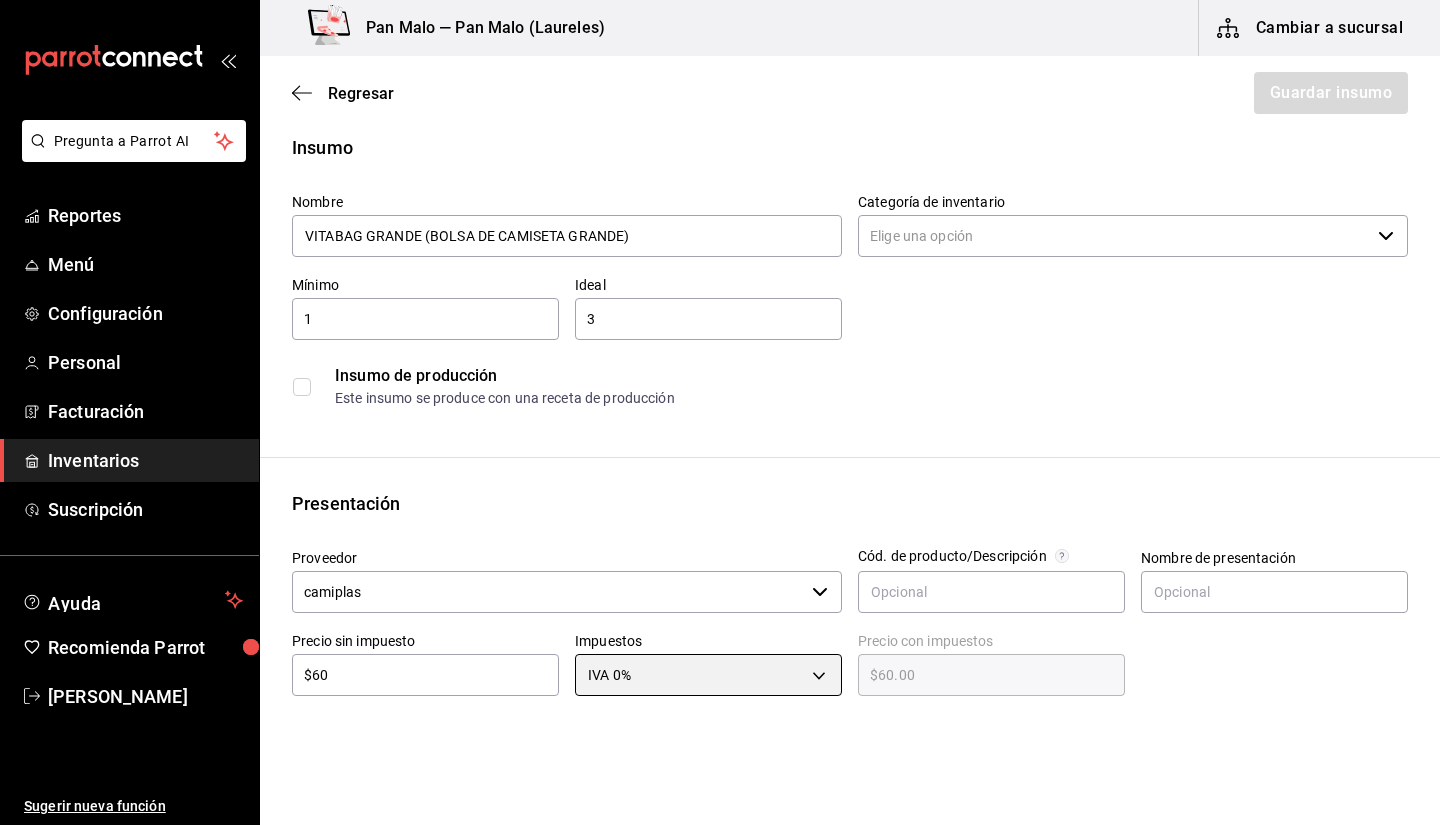 scroll, scrollTop: 26, scrollLeft: 0, axis: vertical 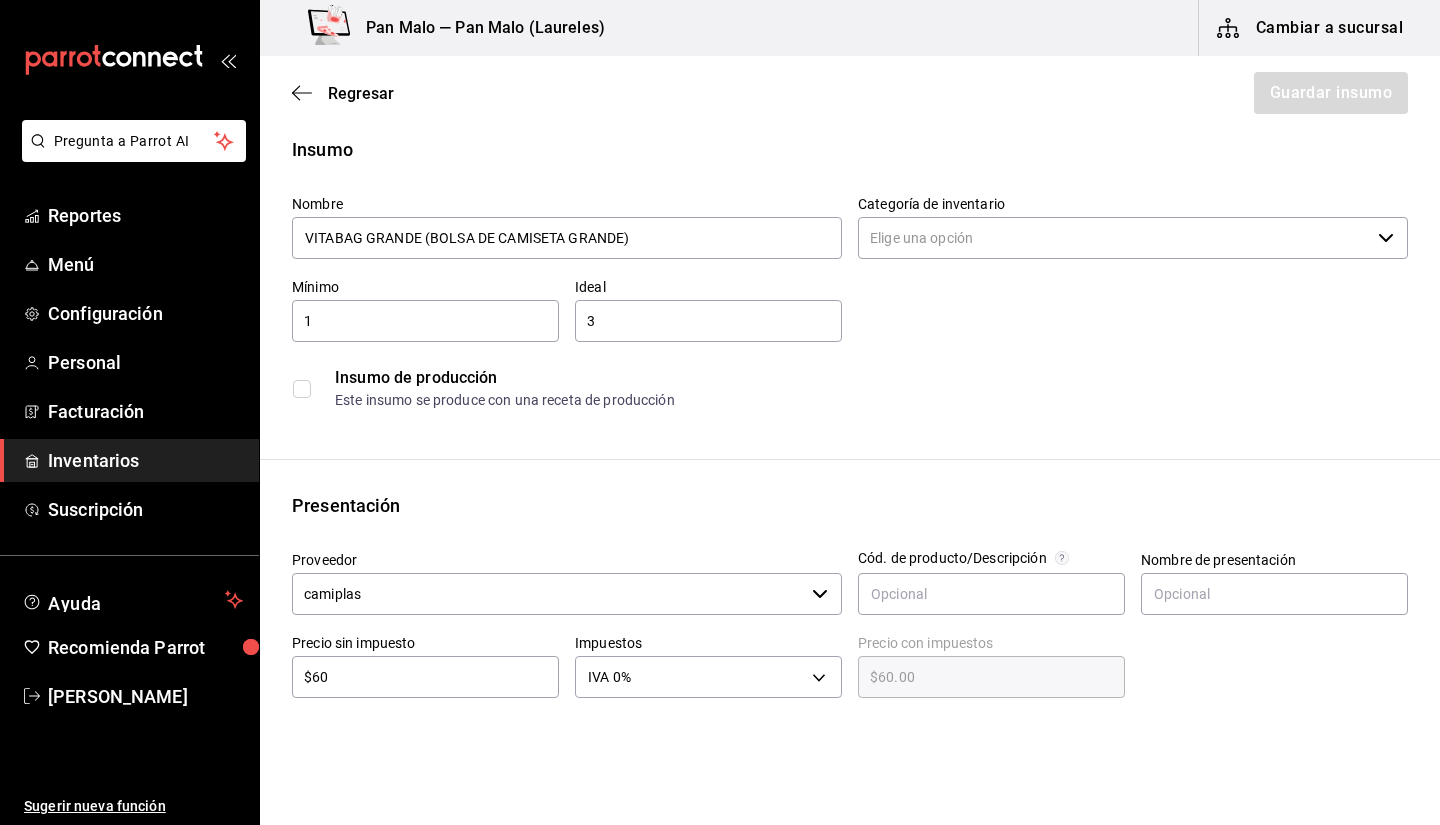 click on "Categoría de inventario" at bounding box center [1114, 238] 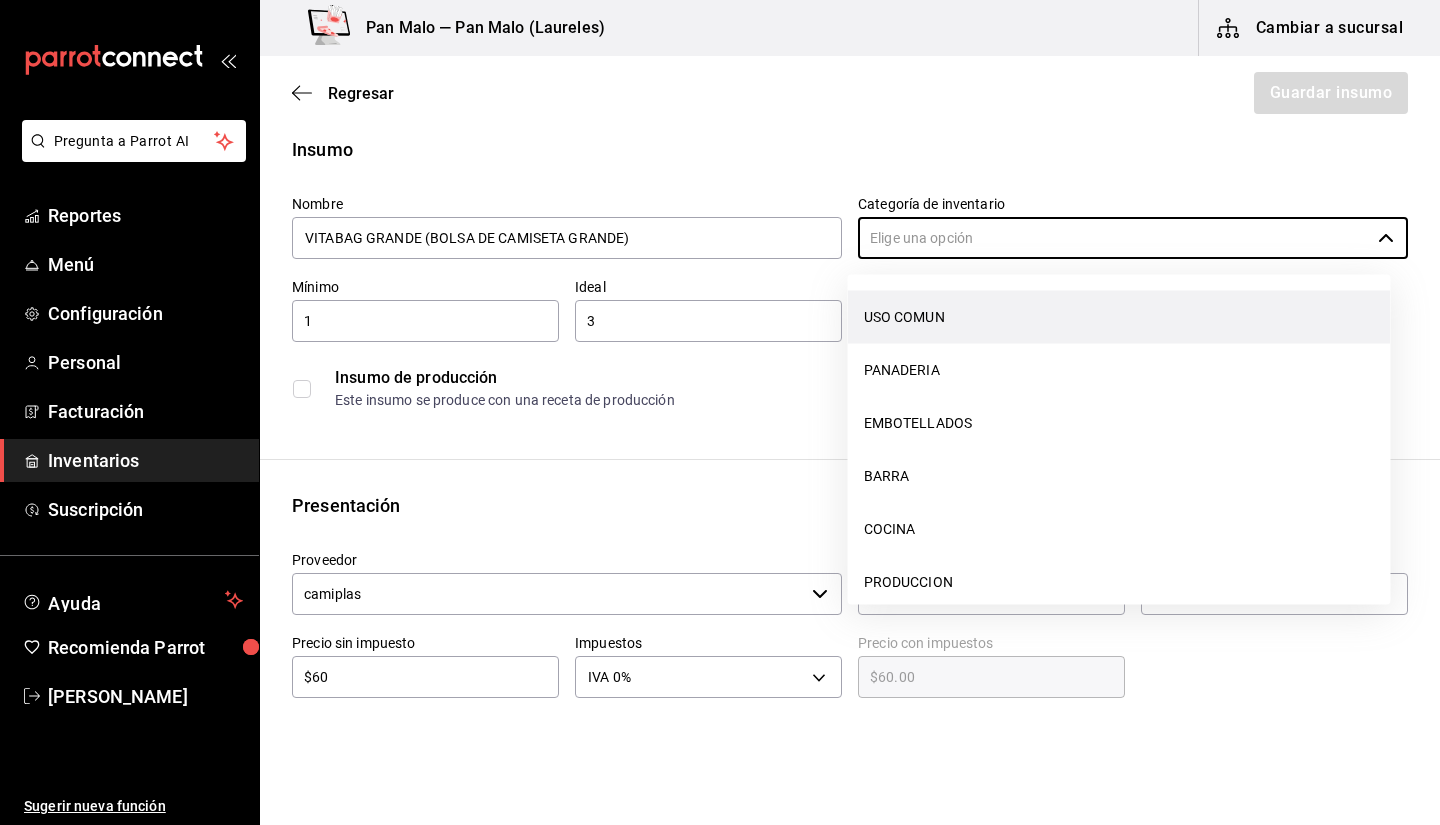 click on "USO COMUN" at bounding box center (1119, 317) 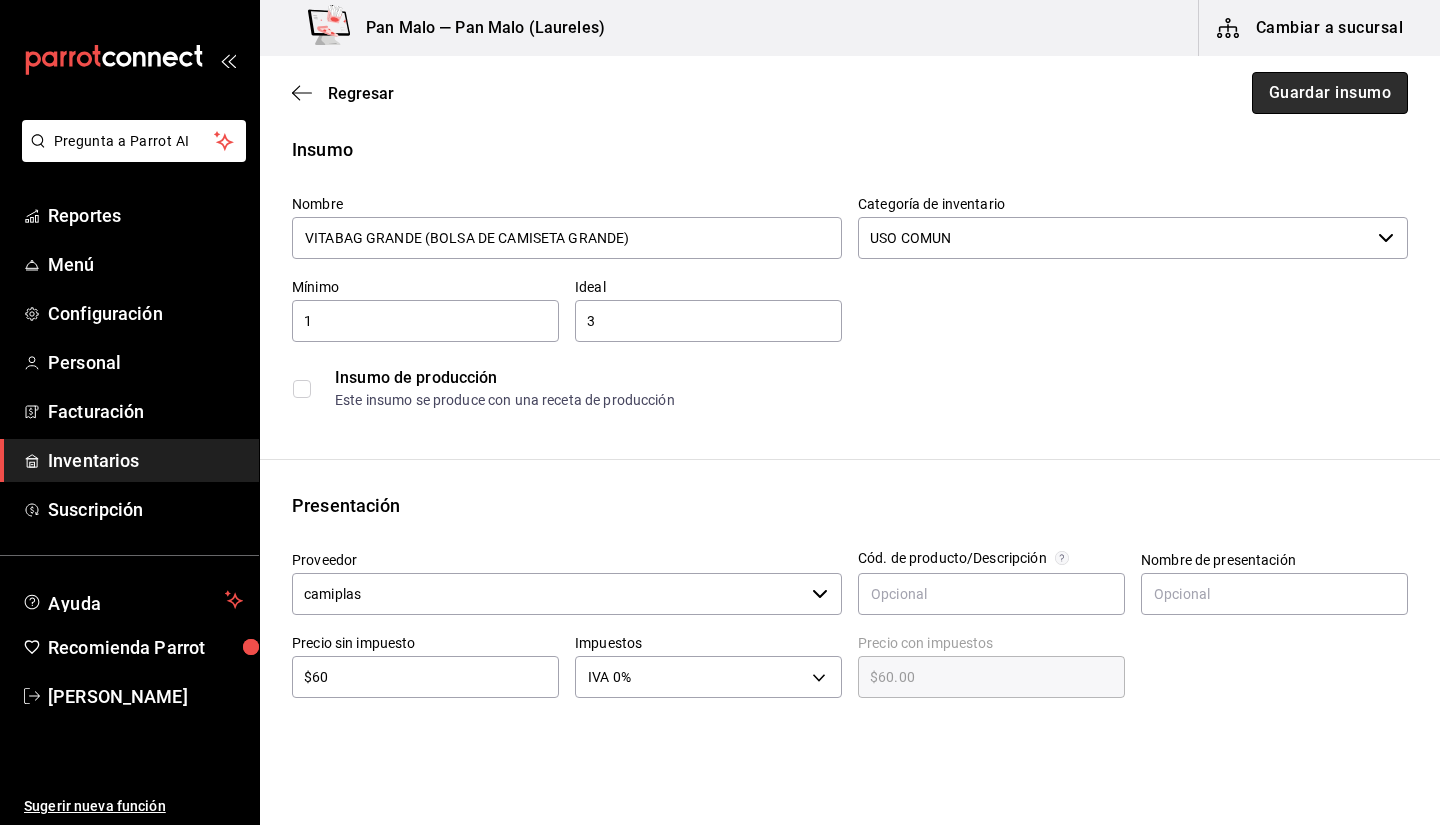 click on "Guardar insumo" at bounding box center [1330, 93] 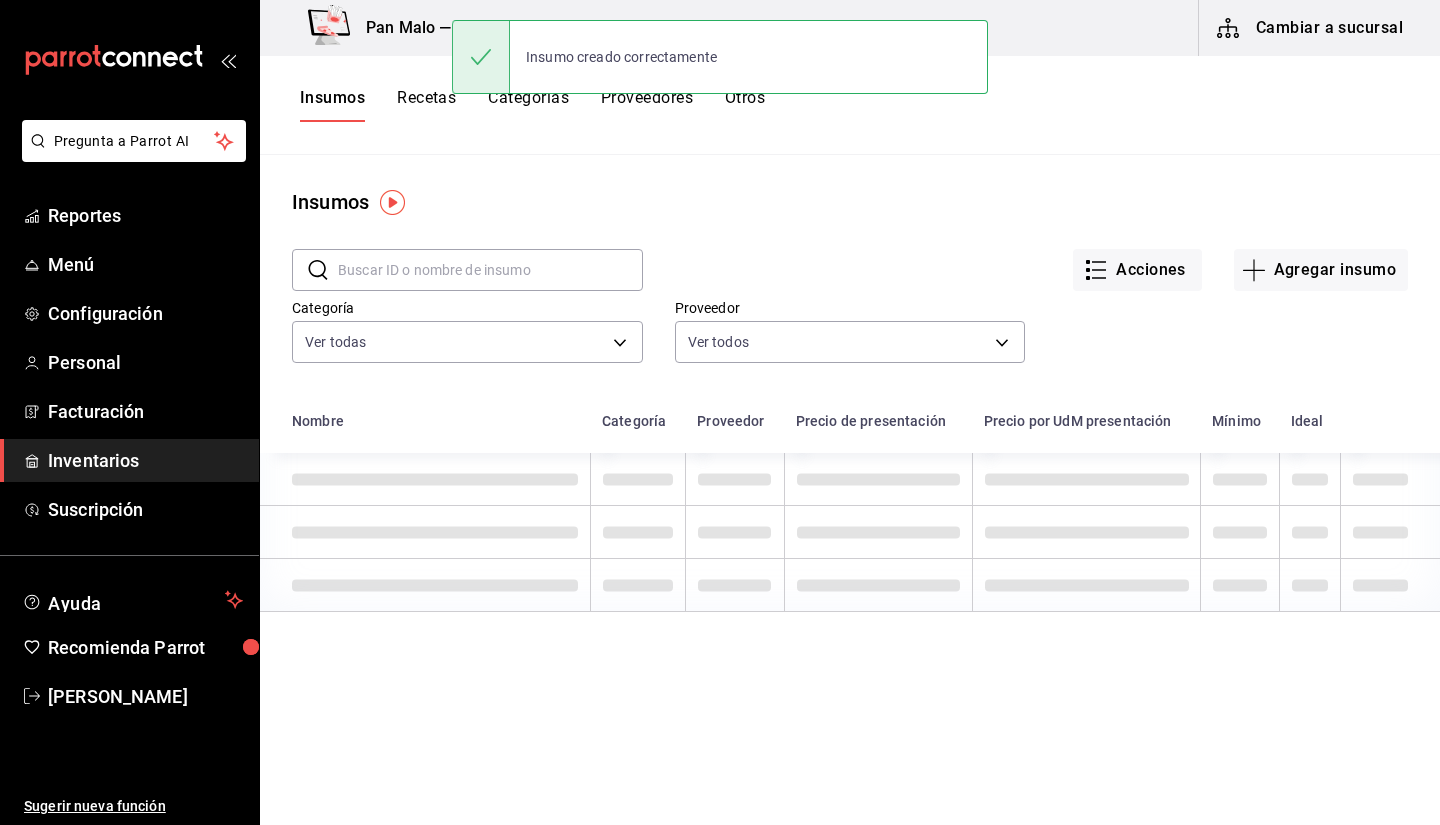click at bounding box center [490, 270] 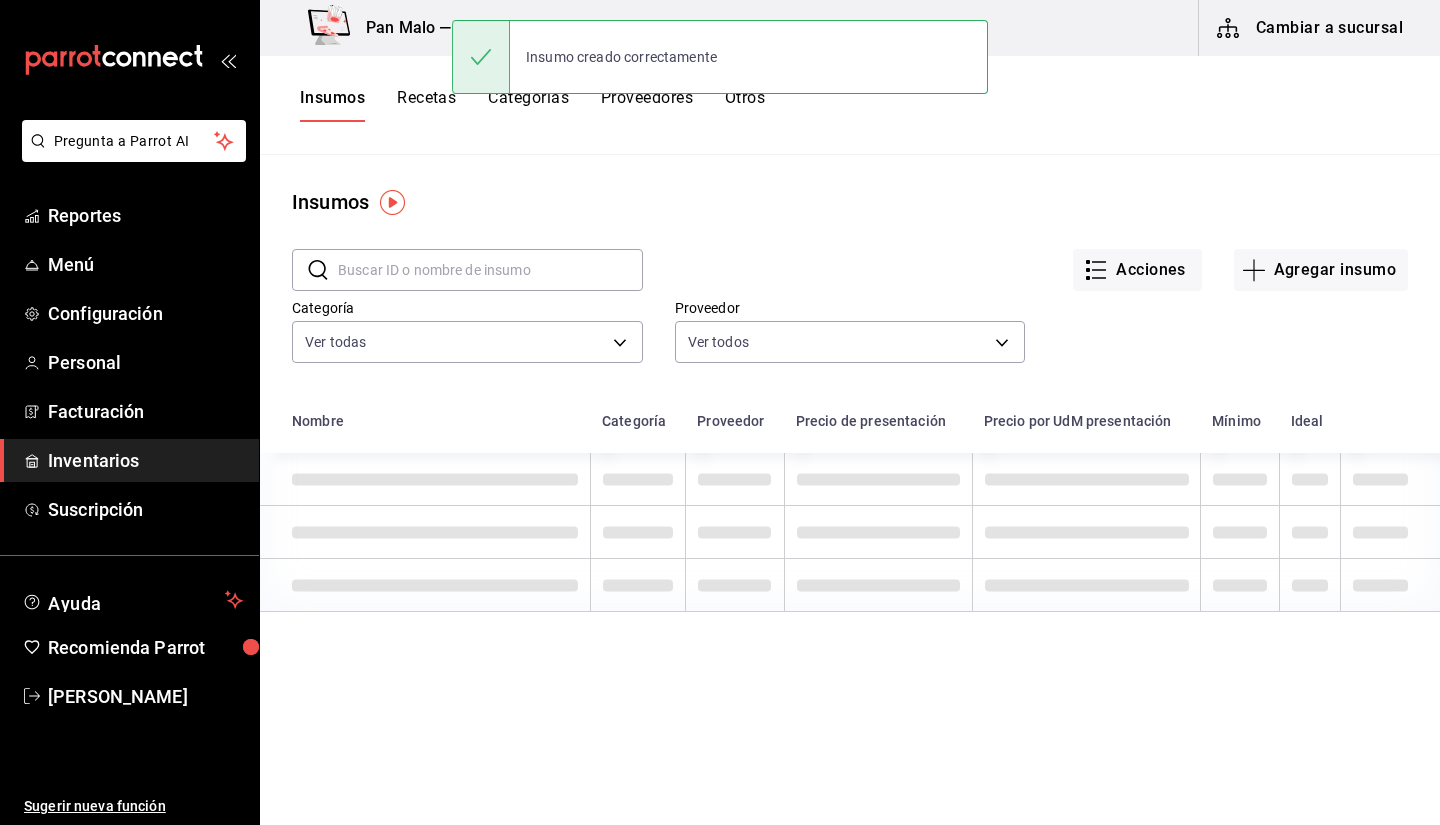 click at bounding box center [490, 270] 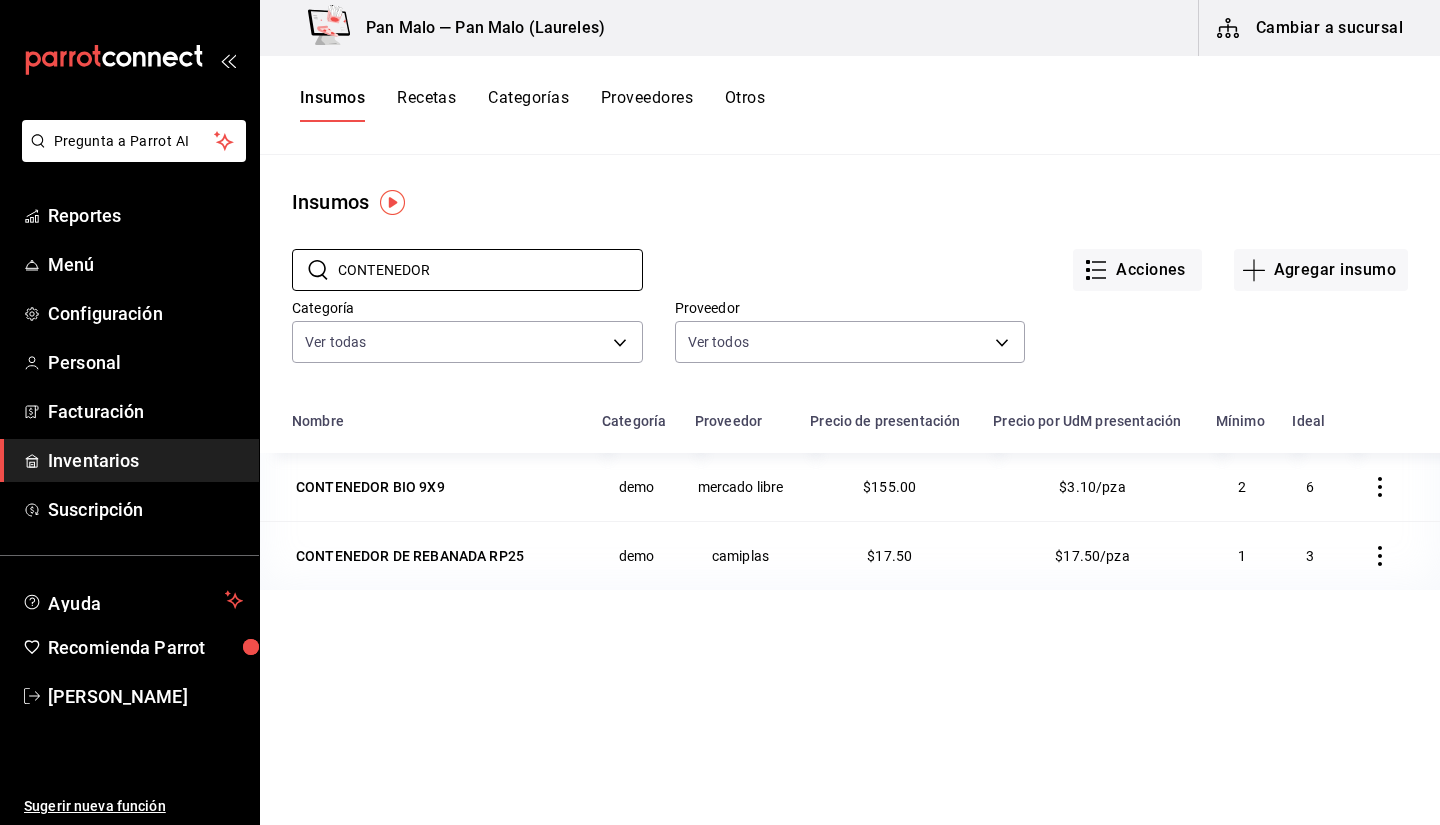 type on "CONTENEDOR" 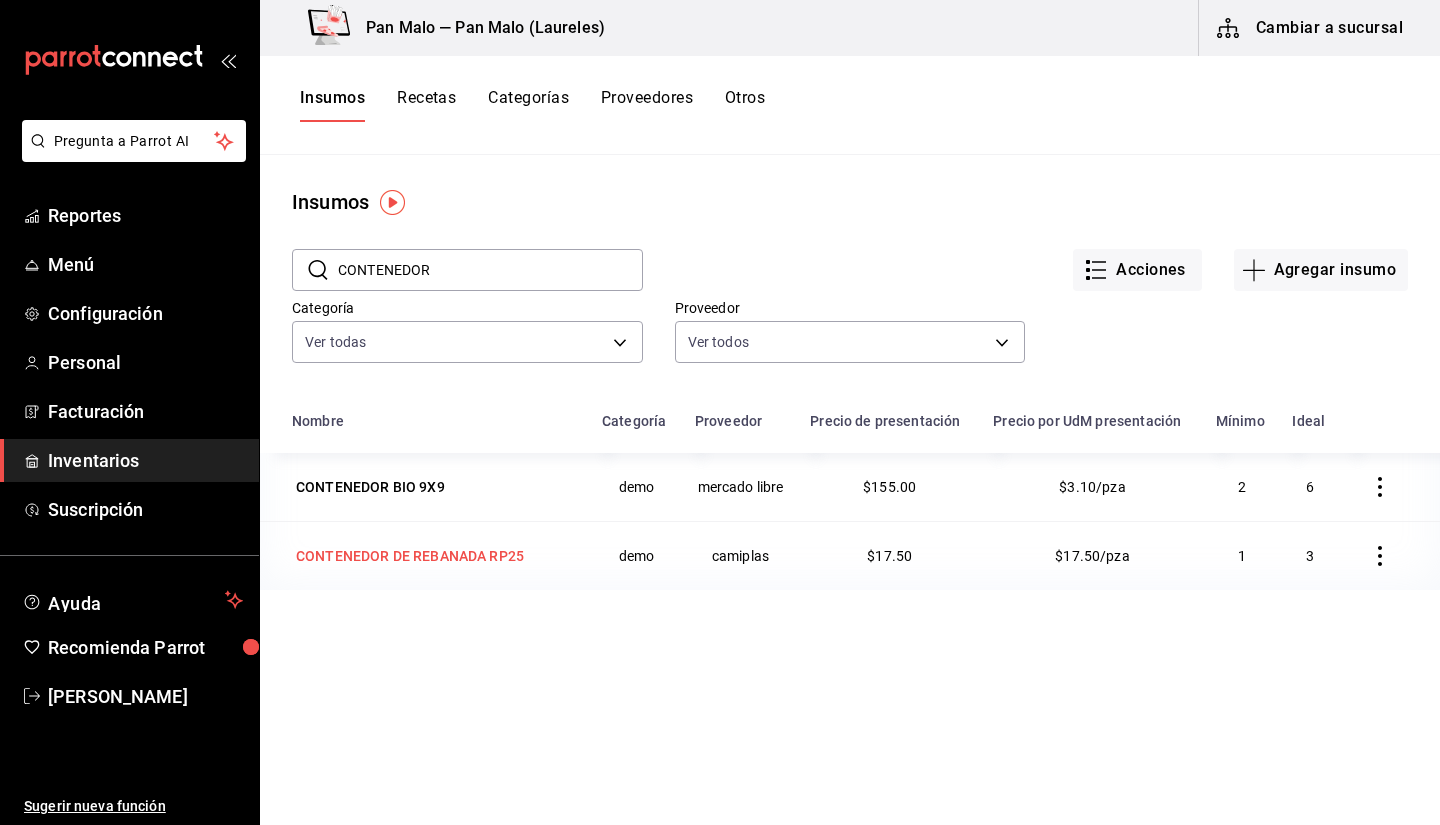 click on "CONTENEDOR DE REBANADA RP25" at bounding box center (425, 555) 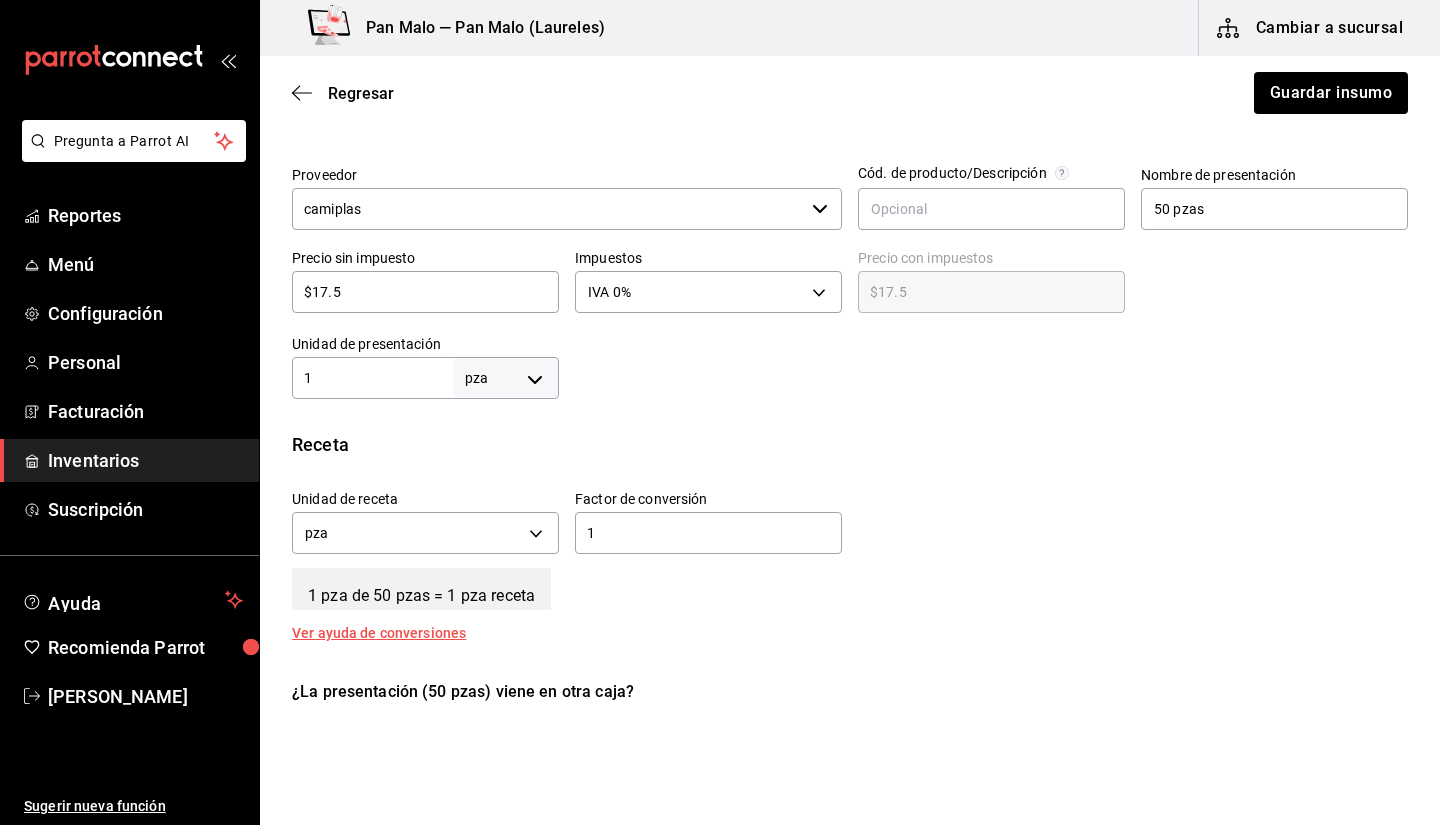scroll, scrollTop: 441, scrollLeft: 0, axis: vertical 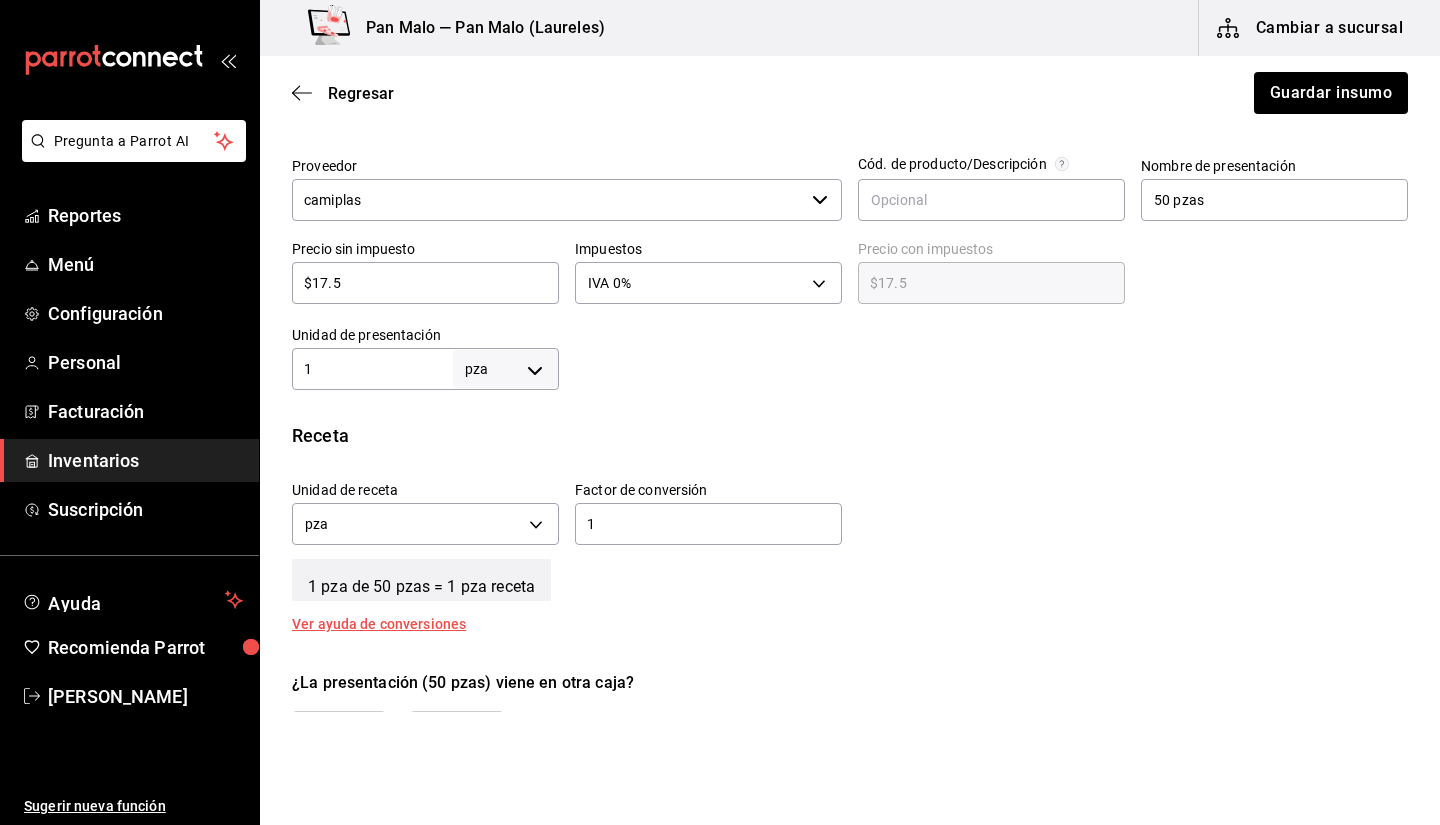 click on "$17.5 ​" at bounding box center (425, 283) 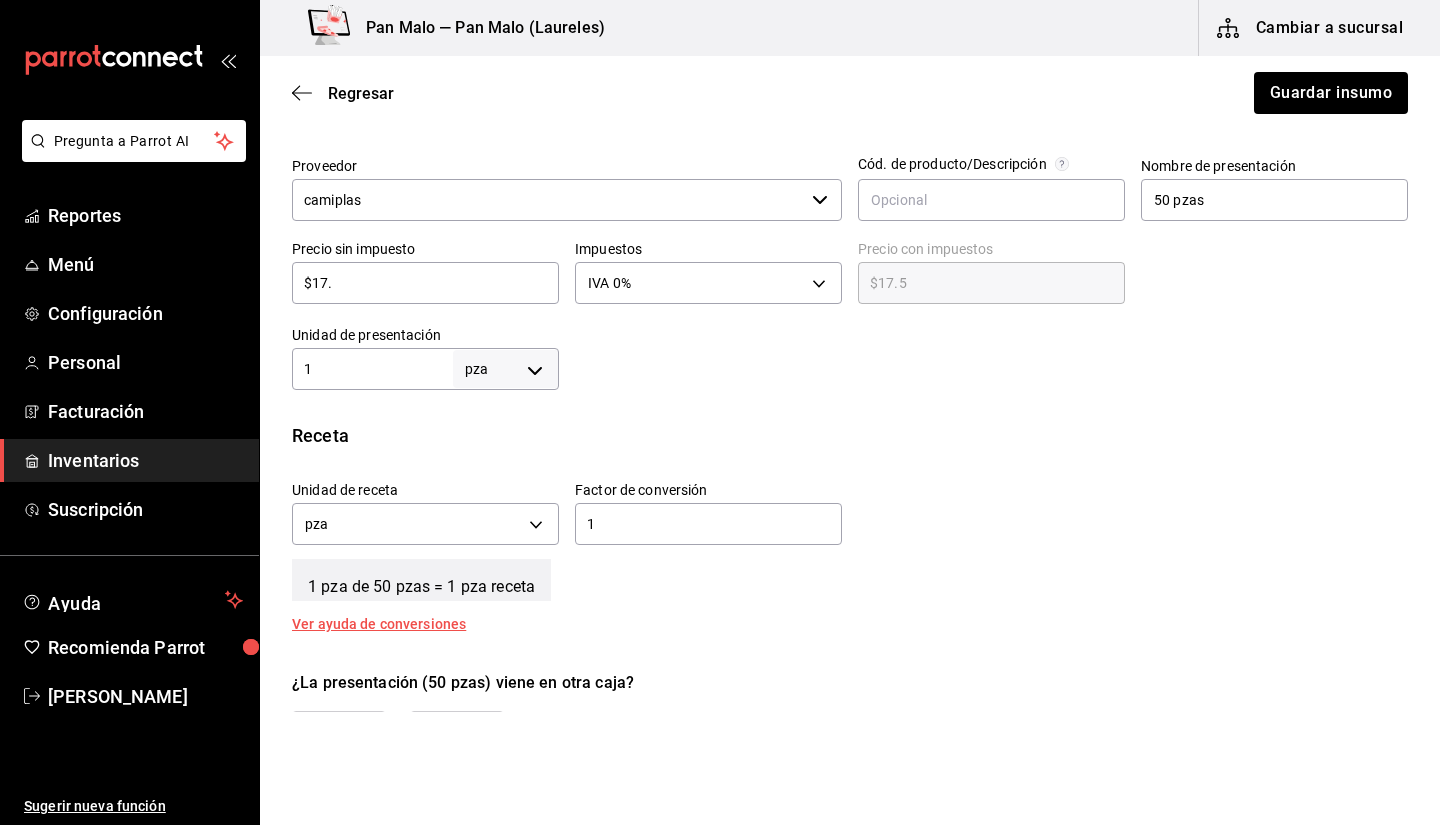 type on "$17.00" 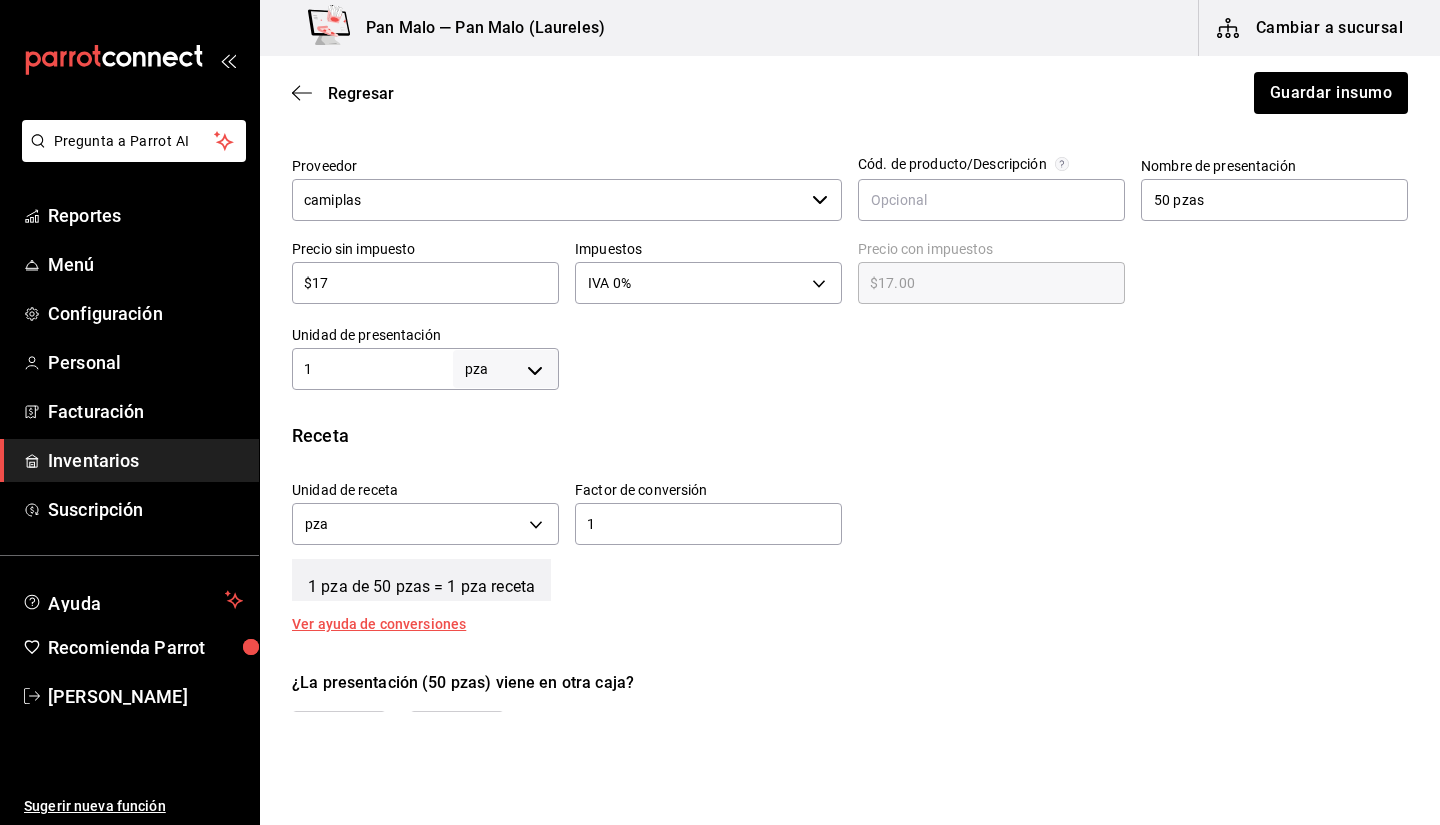 type on "$1" 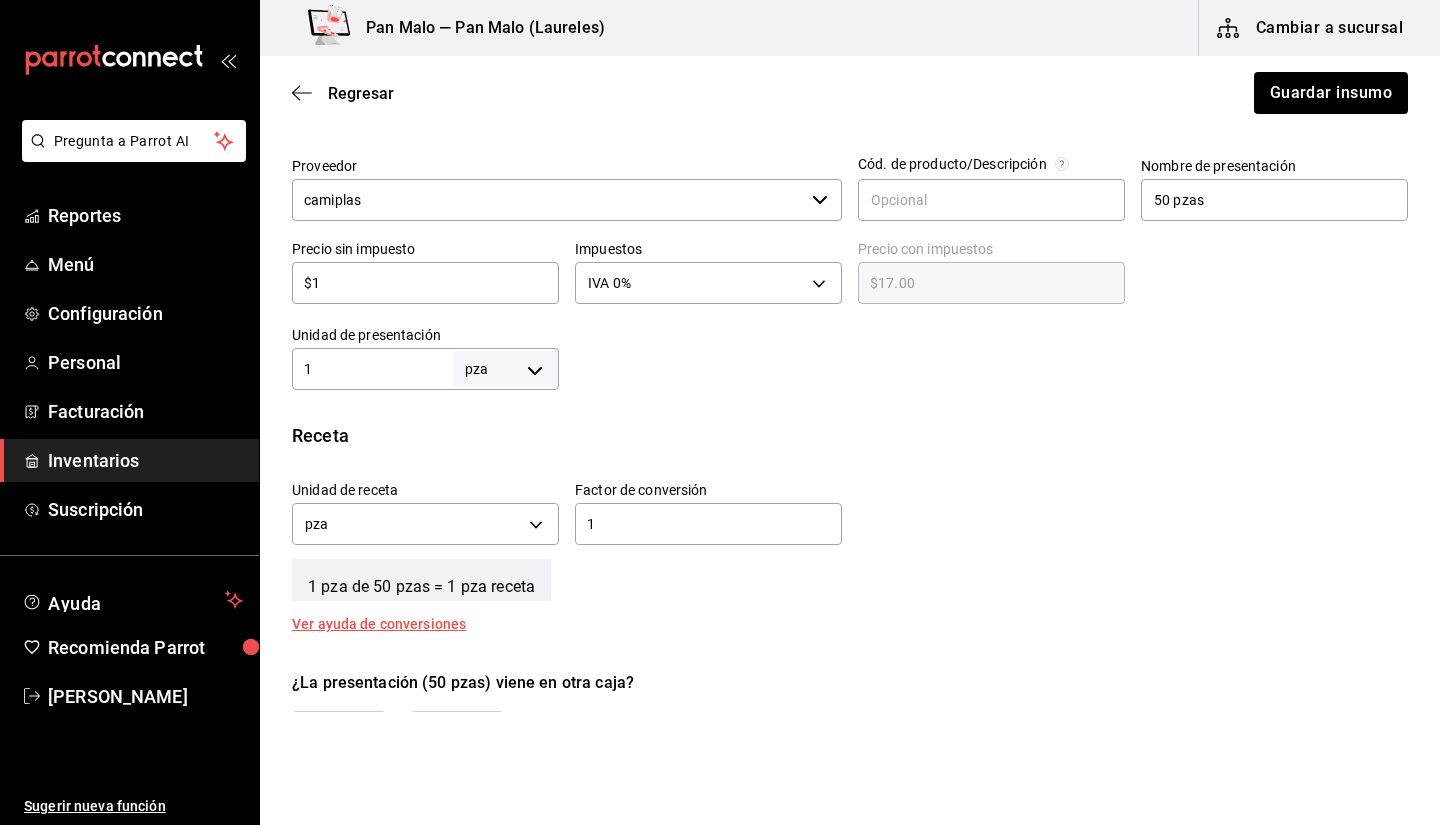 type on "$1.00" 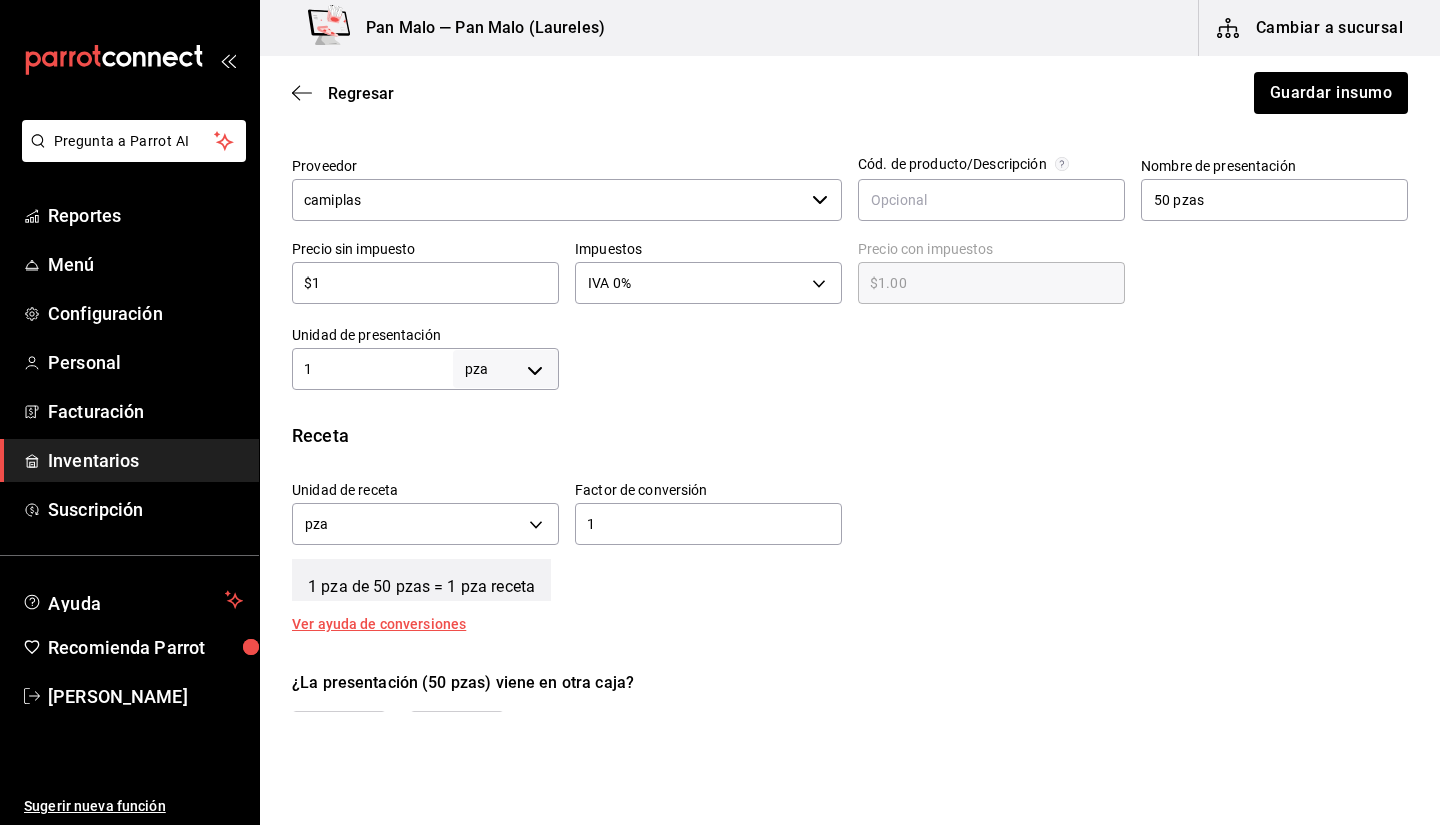 type 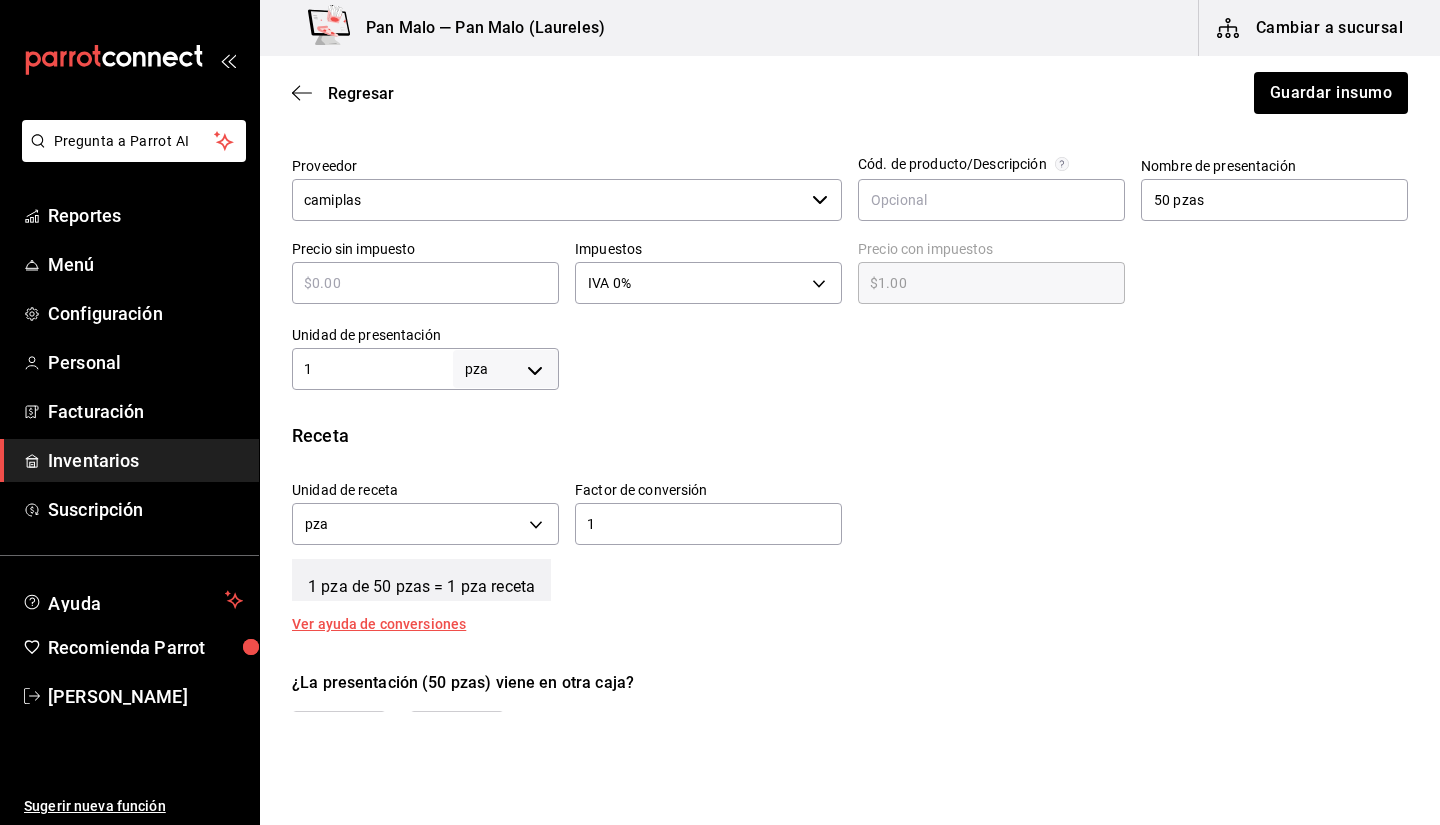 type on "$0.00" 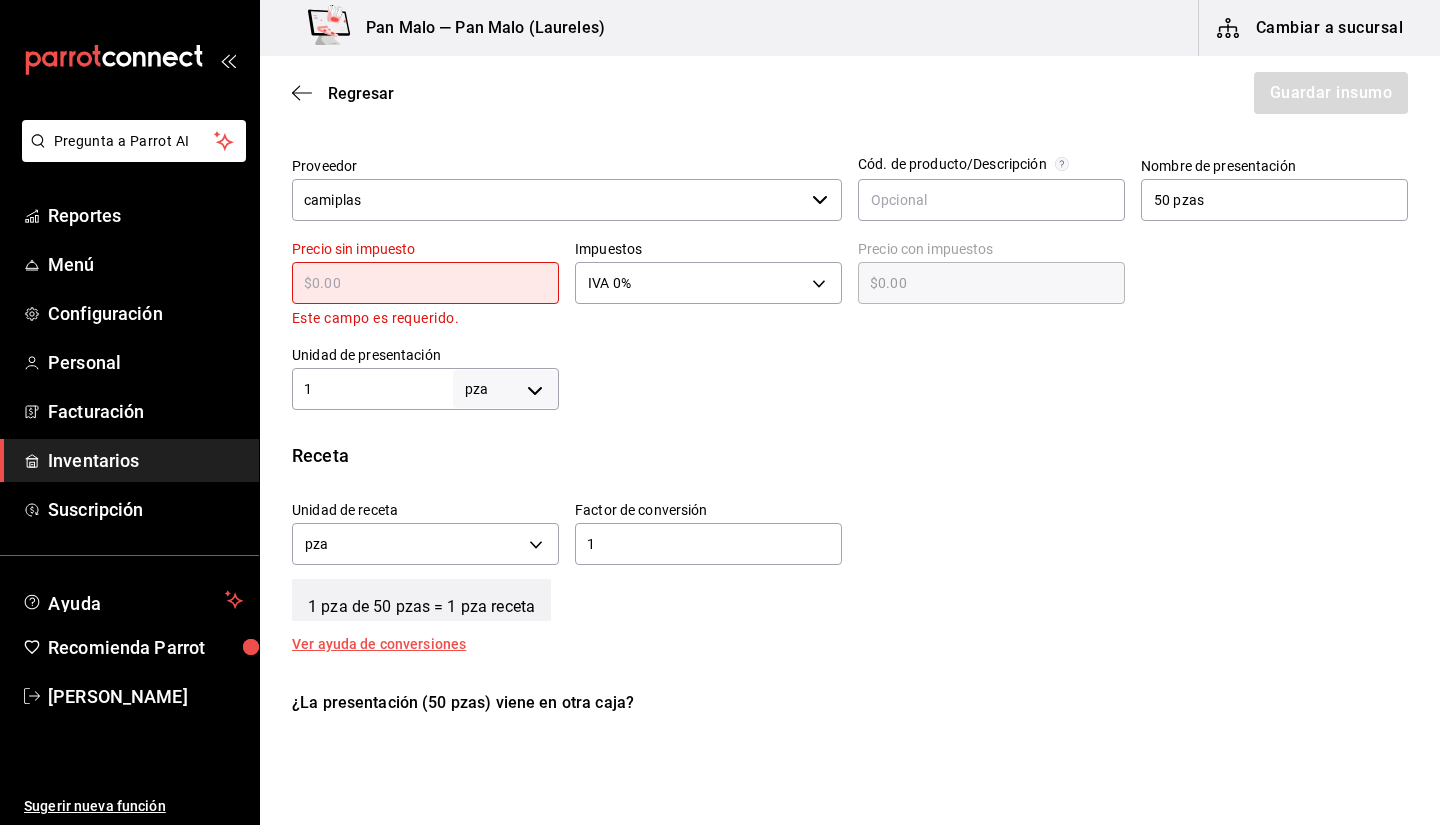 type on "$4" 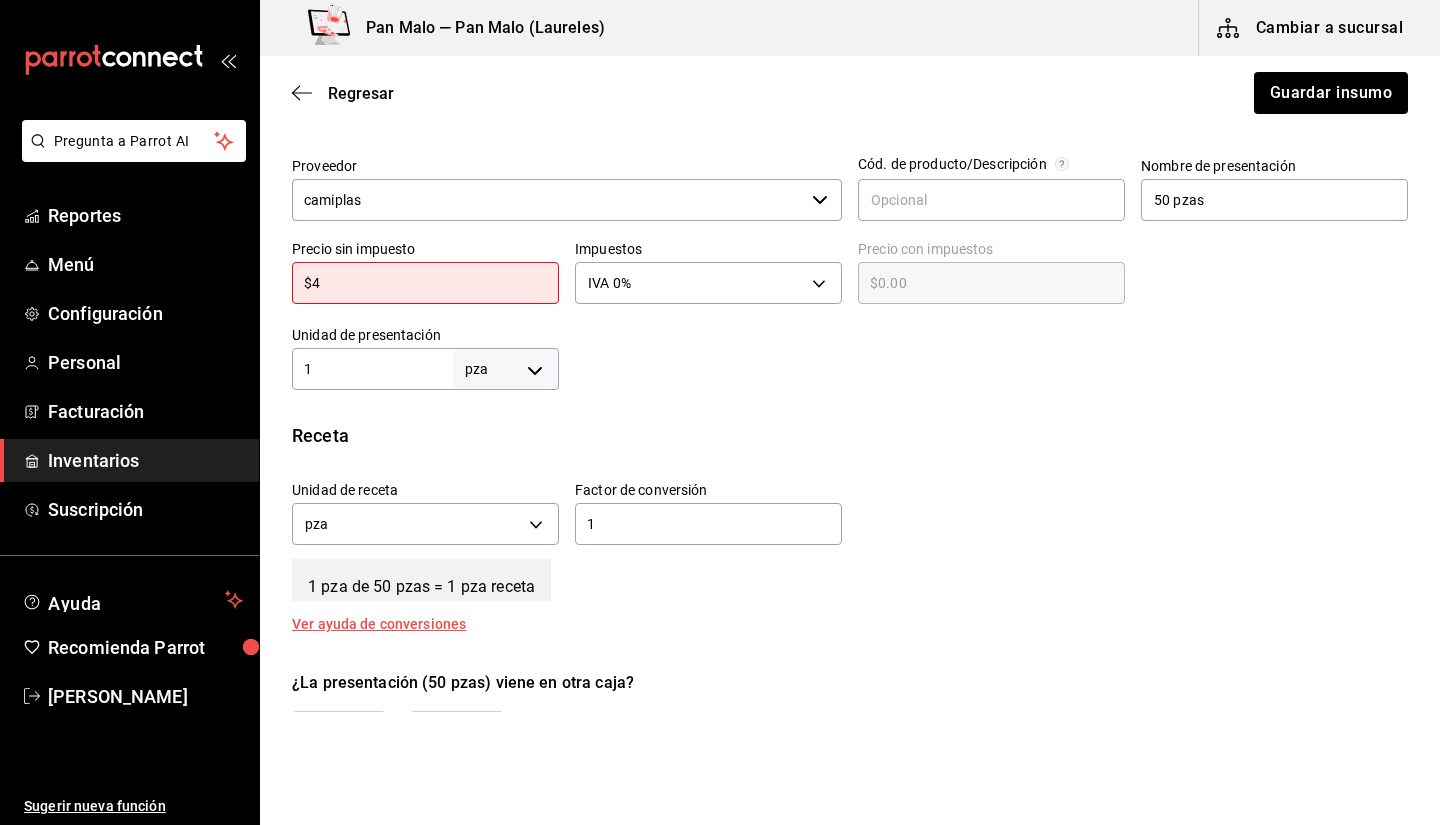 type on "$4.00" 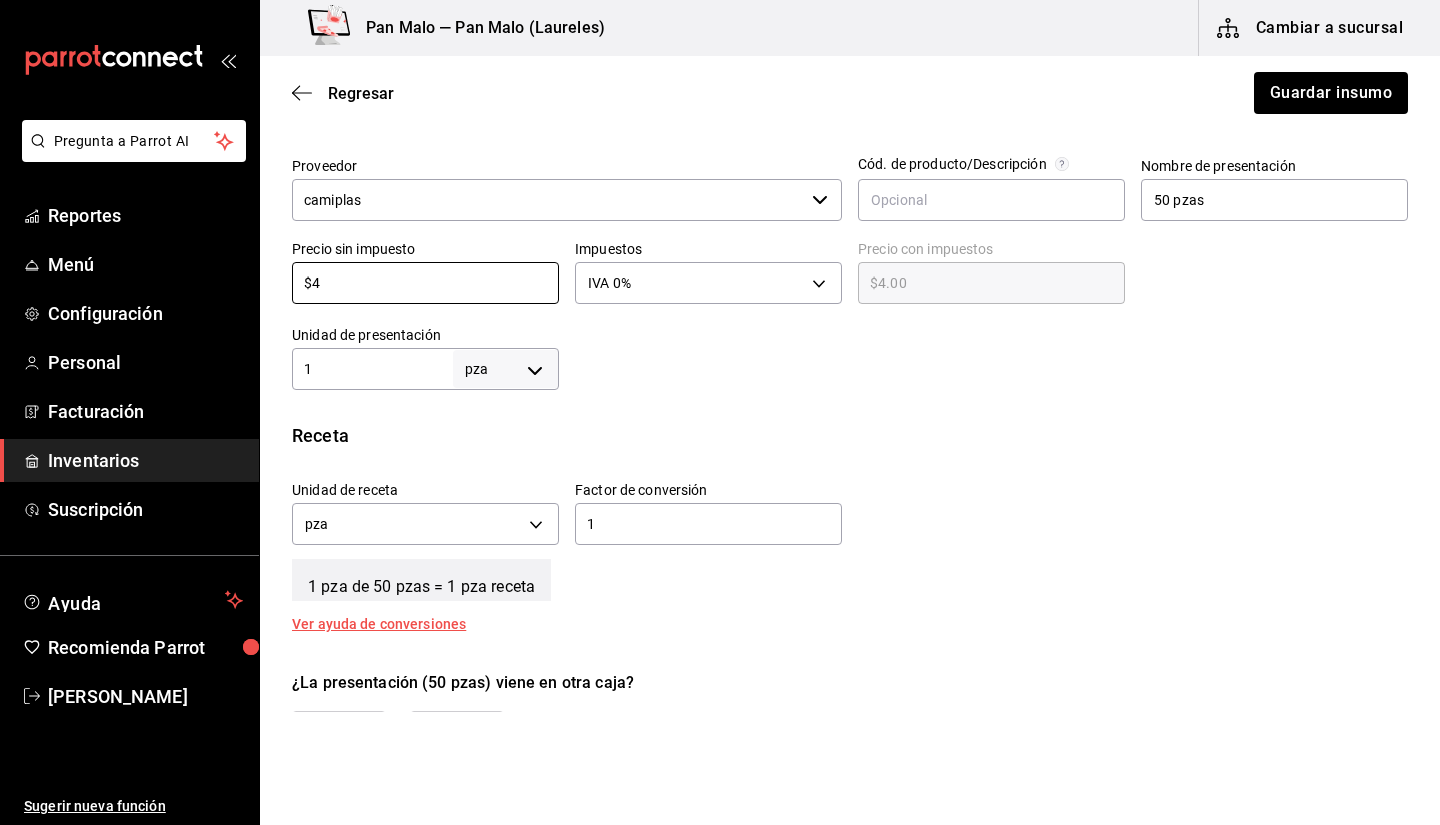 type on "$4" 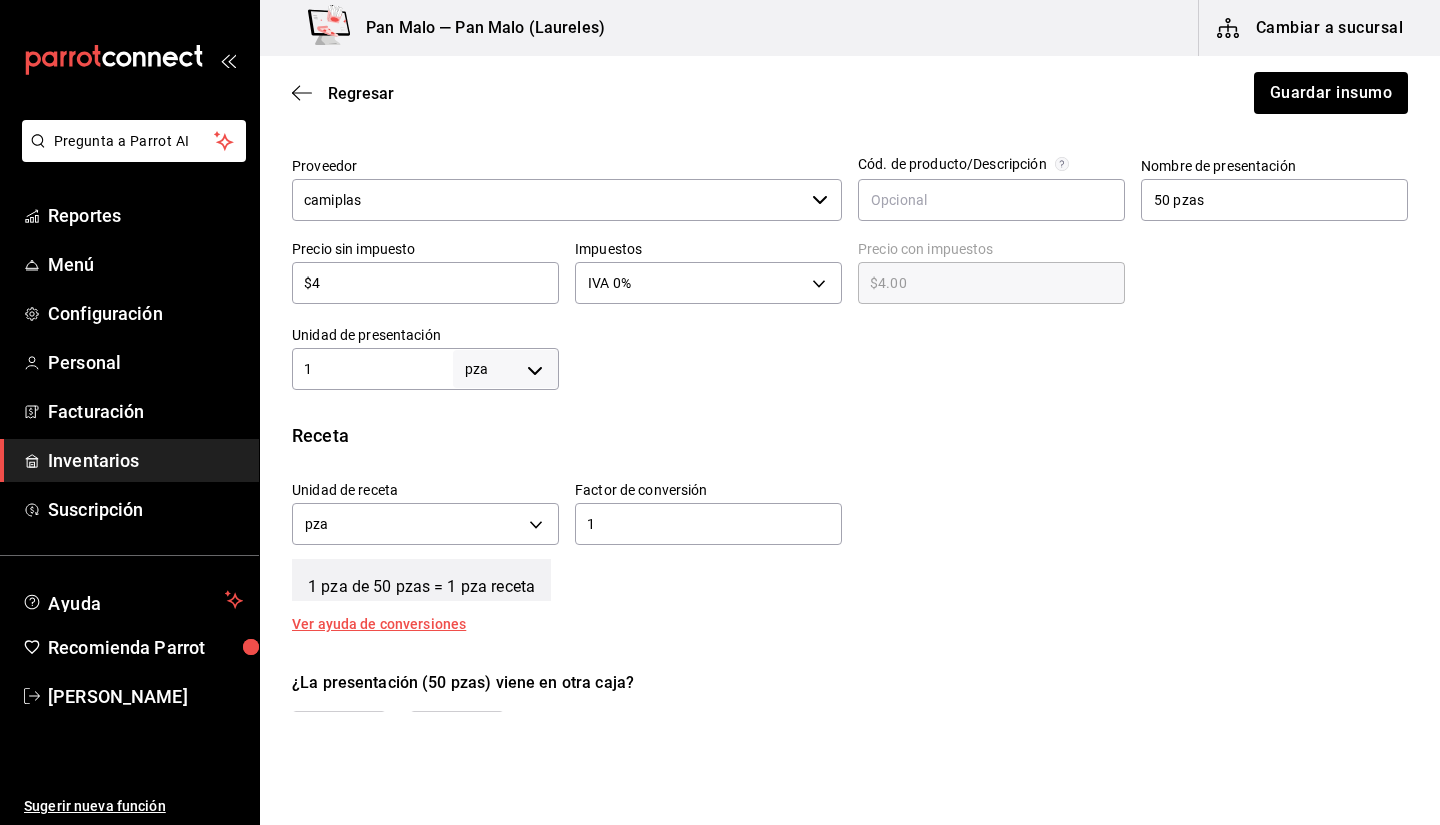 drag, startPoint x: 1001, startPoint y: 460, endPoint x: 914, endPoint y: 349, distance: 141.0319 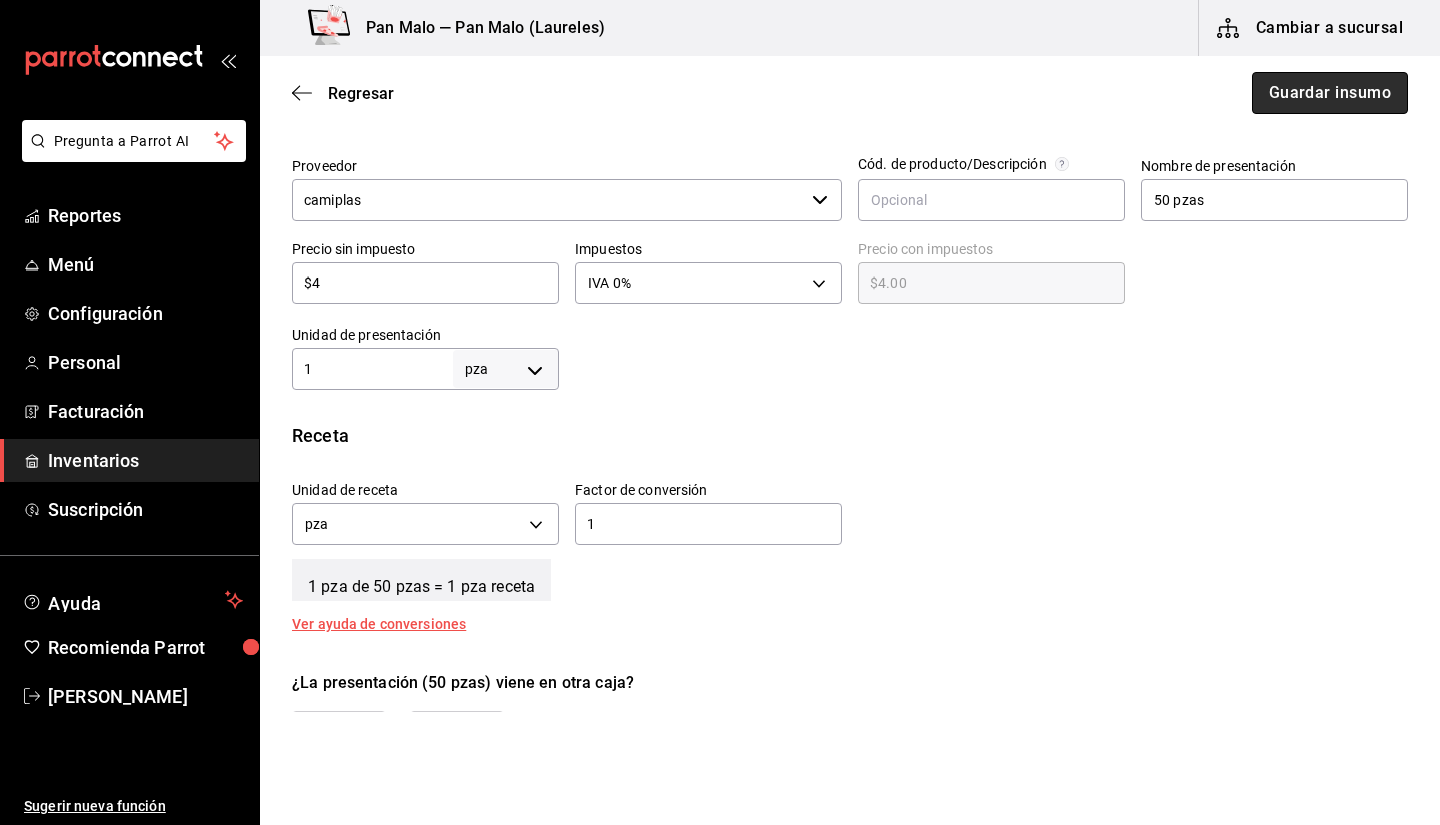 click on "Guardar insumo" at bounding box center (1330, 93) 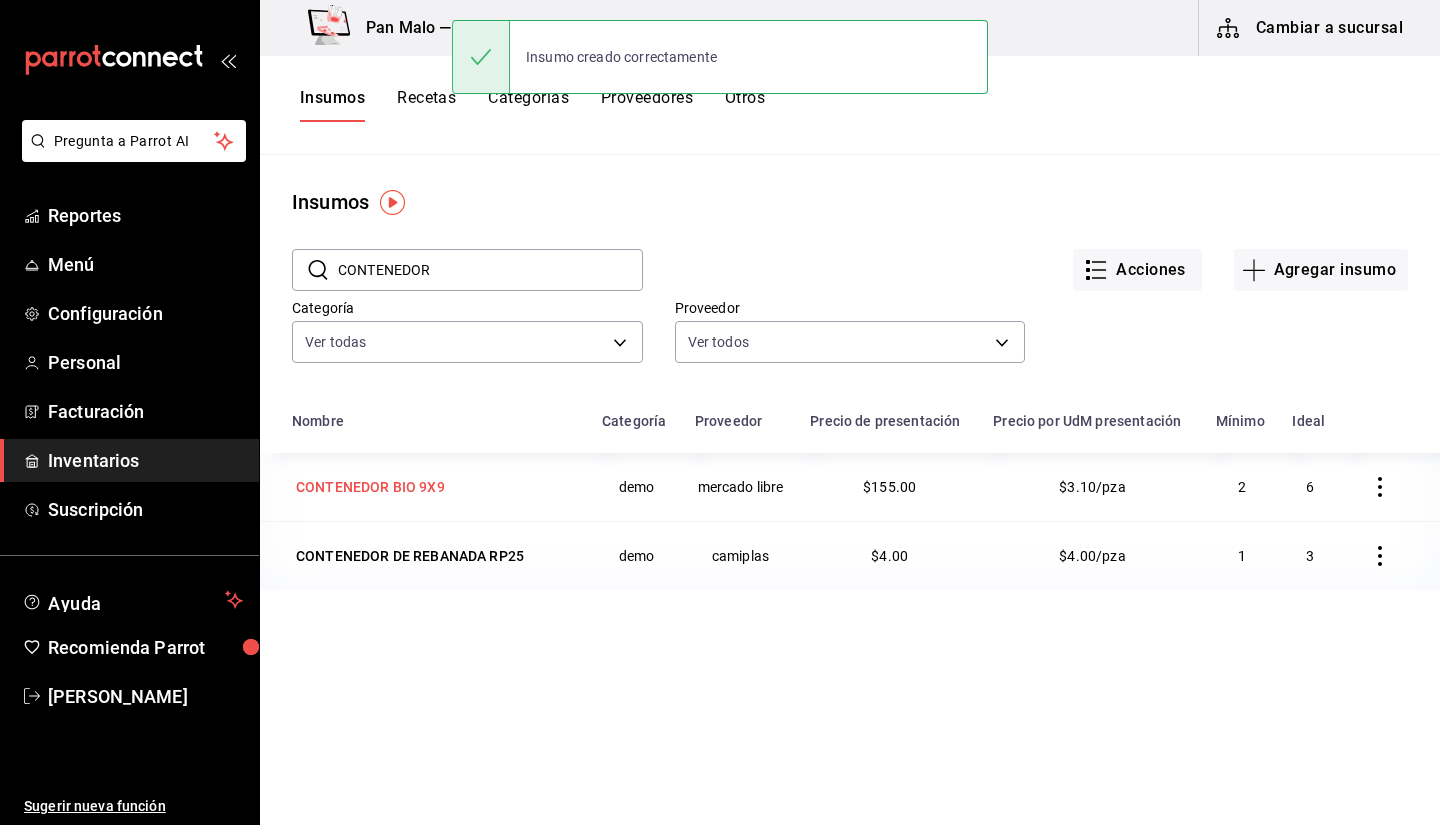click on "CONTENEDOR BIO 9X9" at bounding box center [370, 487] 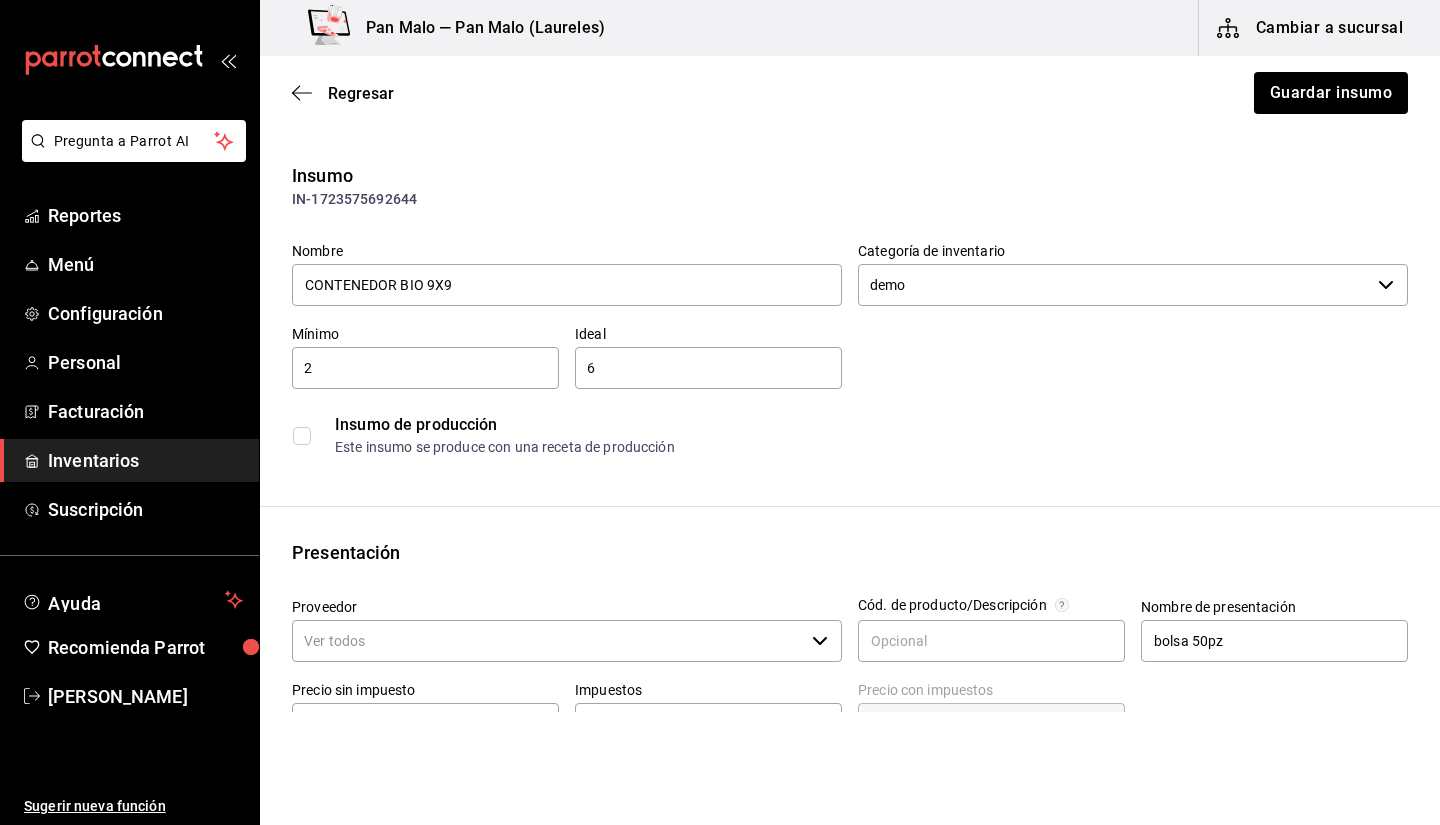 type on "mercado libre" 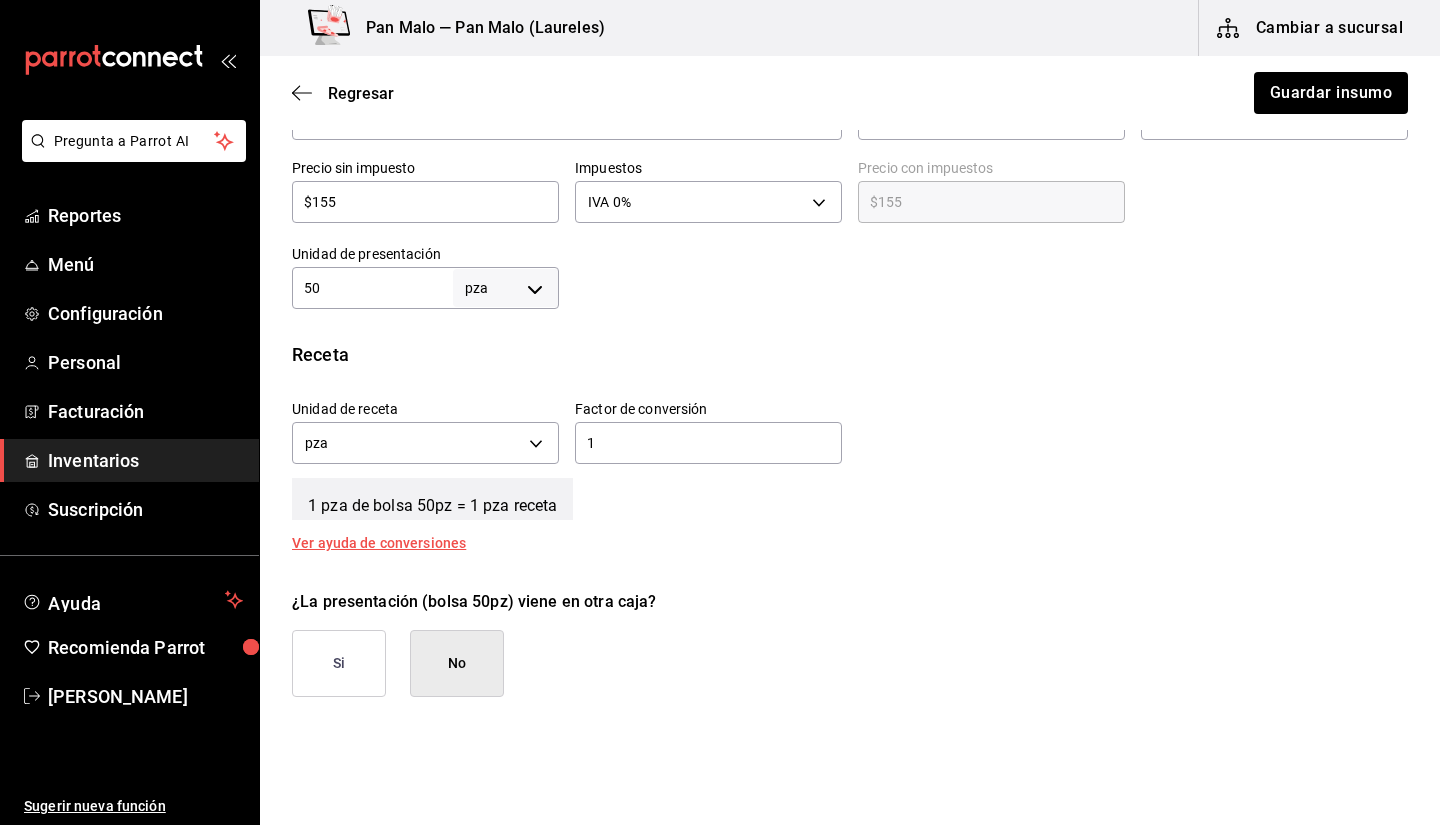 scroll, scrollTop: 520, scrollLeft: 0, axis: vertical 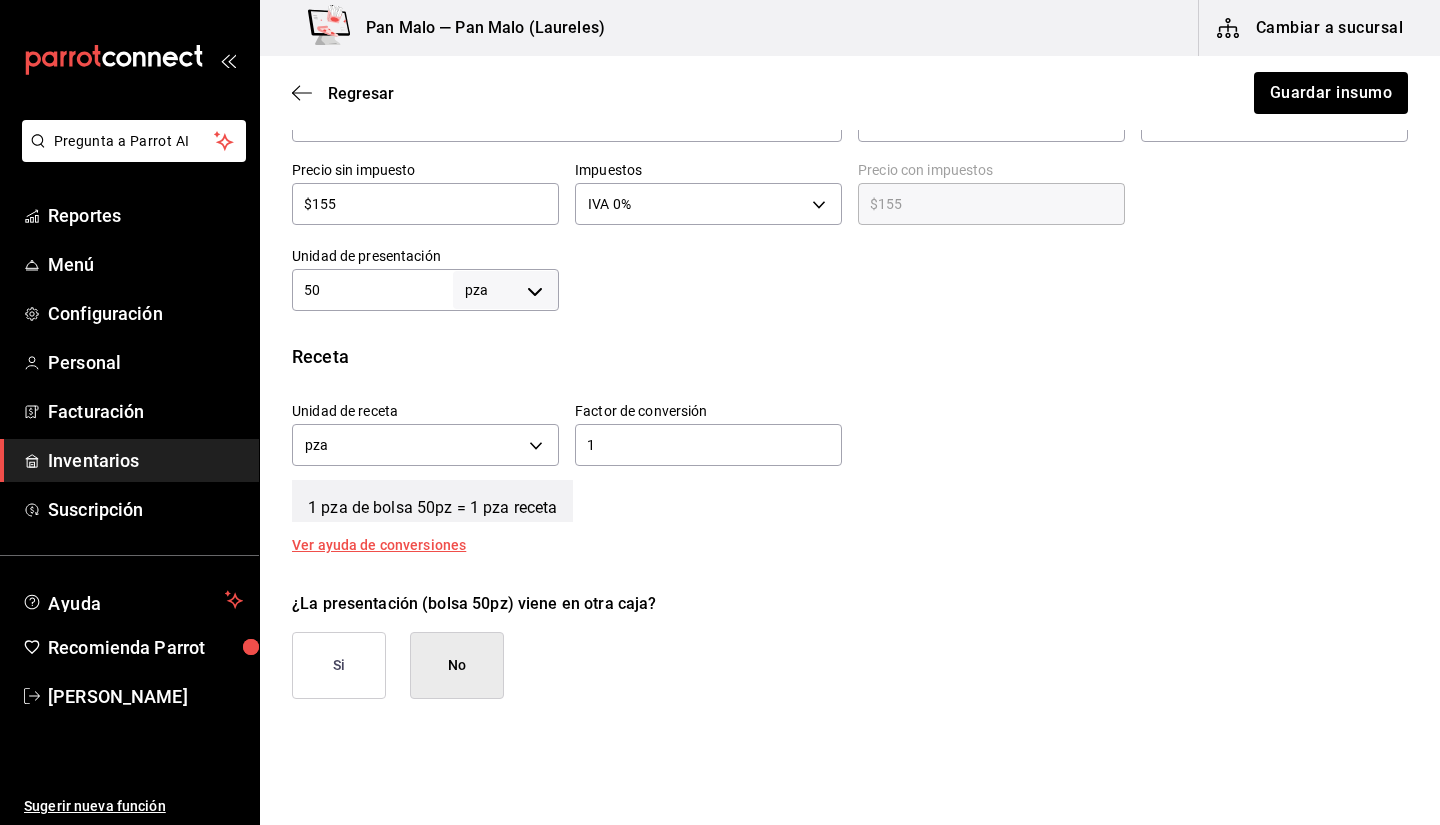 click on "Unidad de receta pza UNIT Factor de conversión 1 ​" at bounding box center (842, 429) 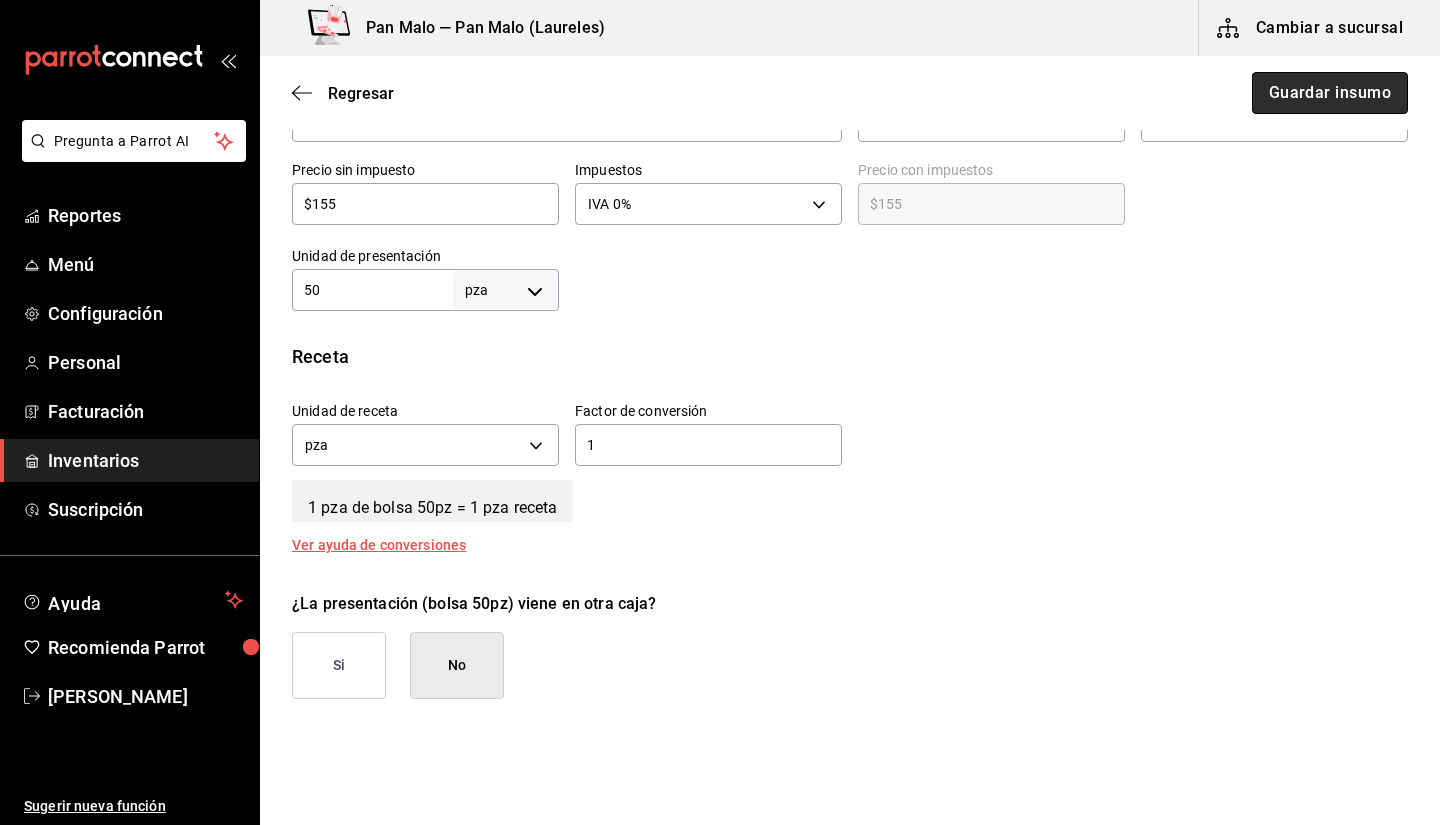 click on "Guardar insumo" at bounding box center (1330, 93) 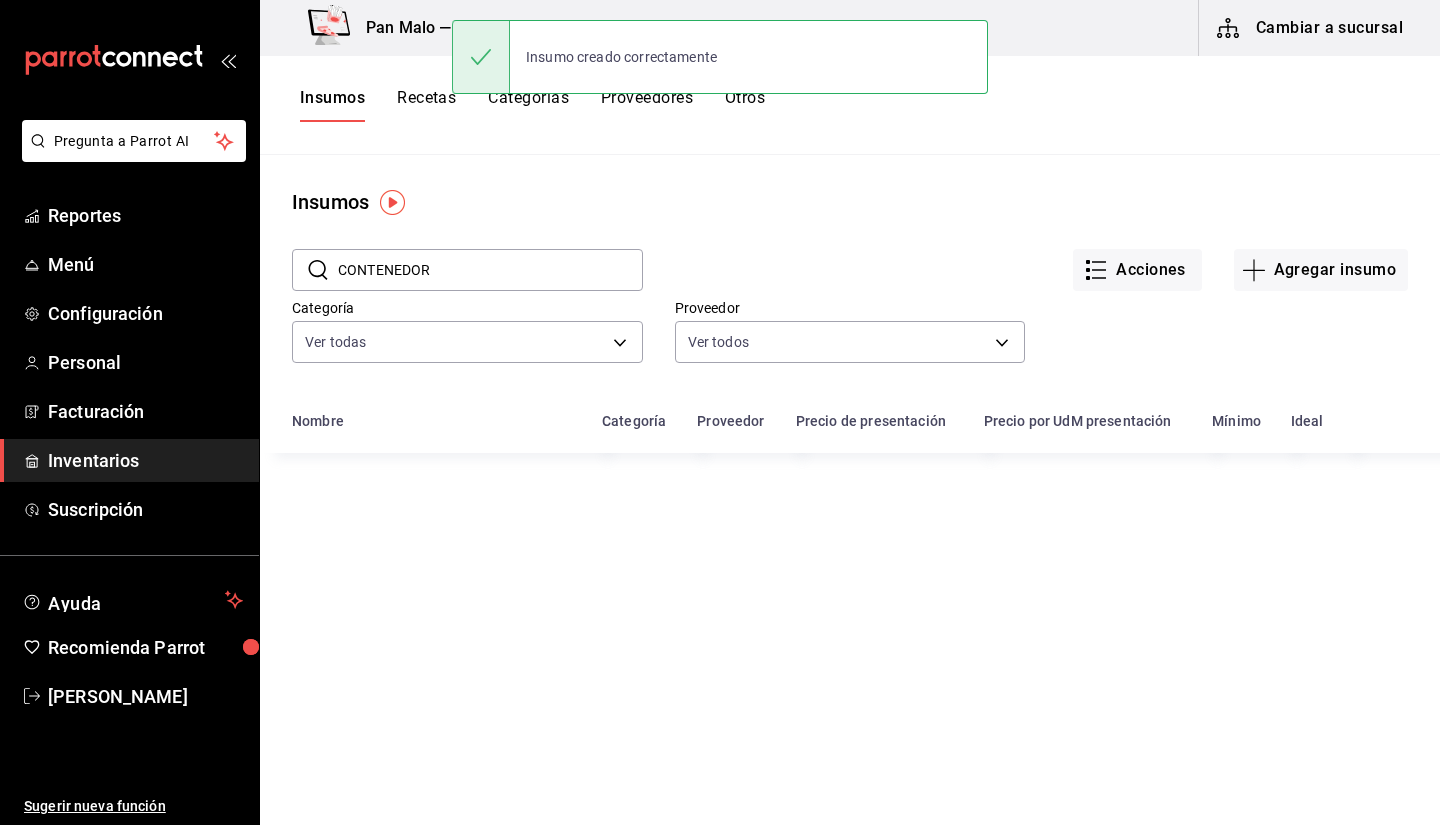 click on "CONTENEDOR" at bounding box center (490, 270) 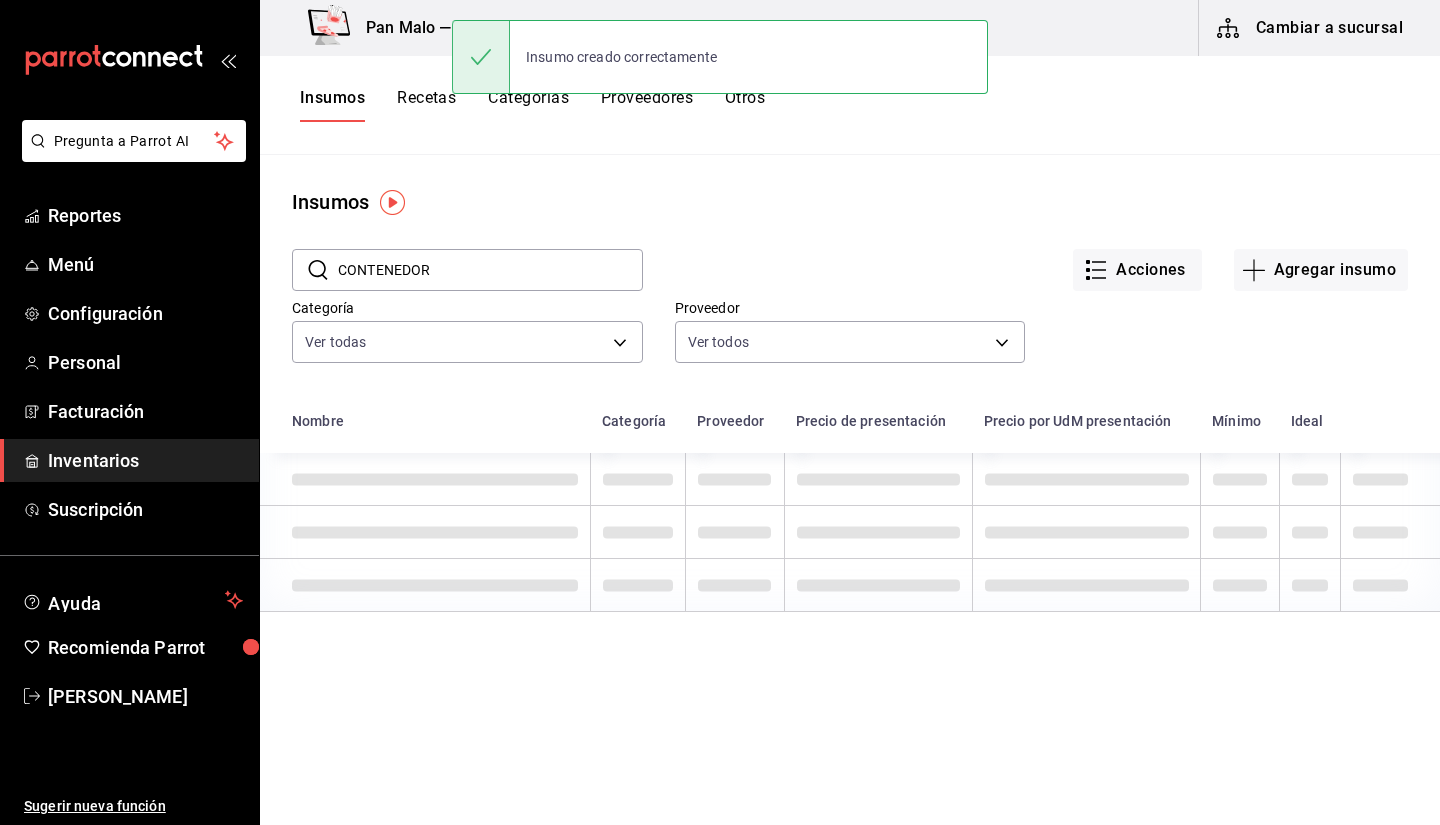 click on "CONTENEDOR" at bounding box center [490, 270] 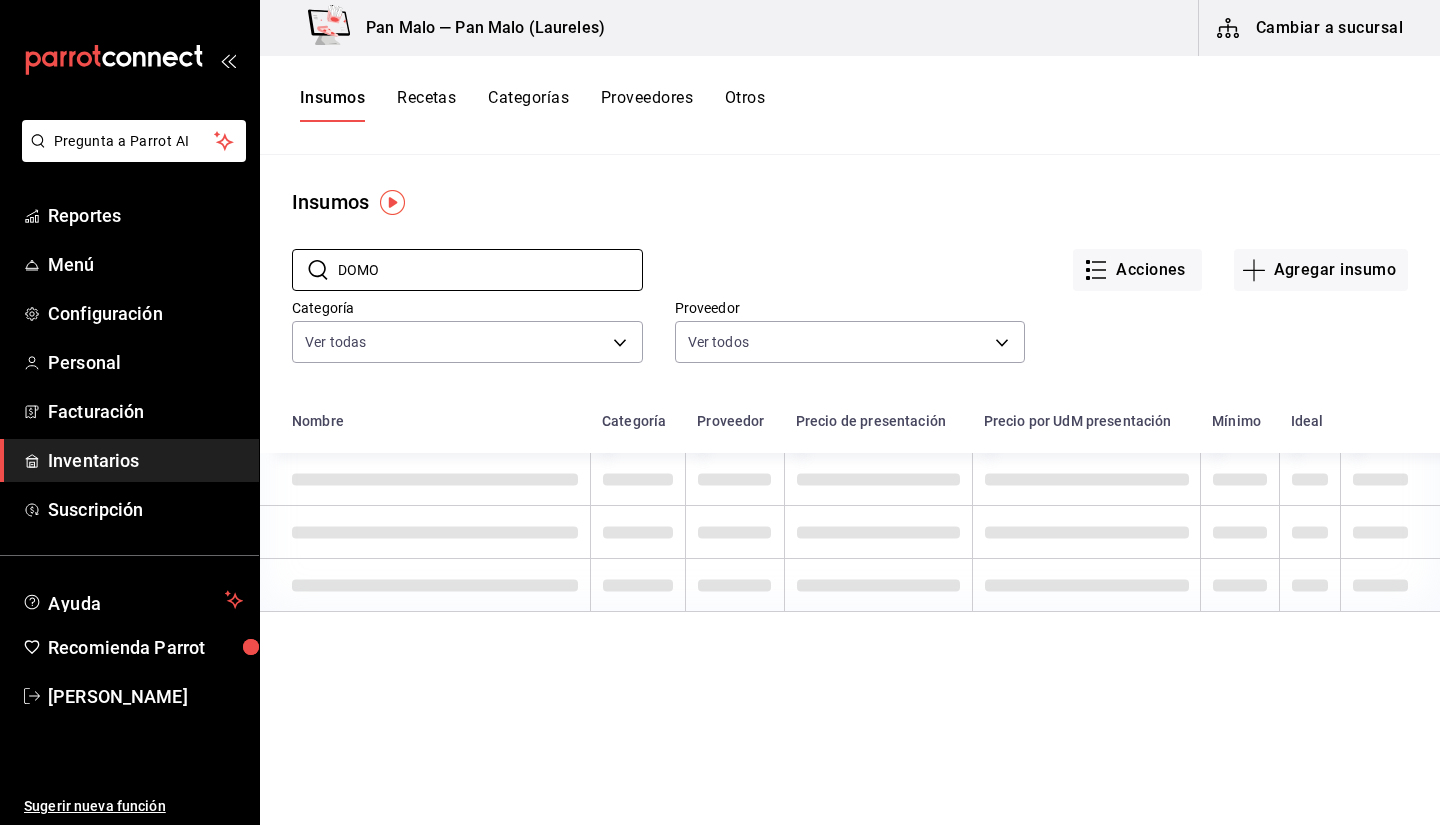 type on "DOMO" 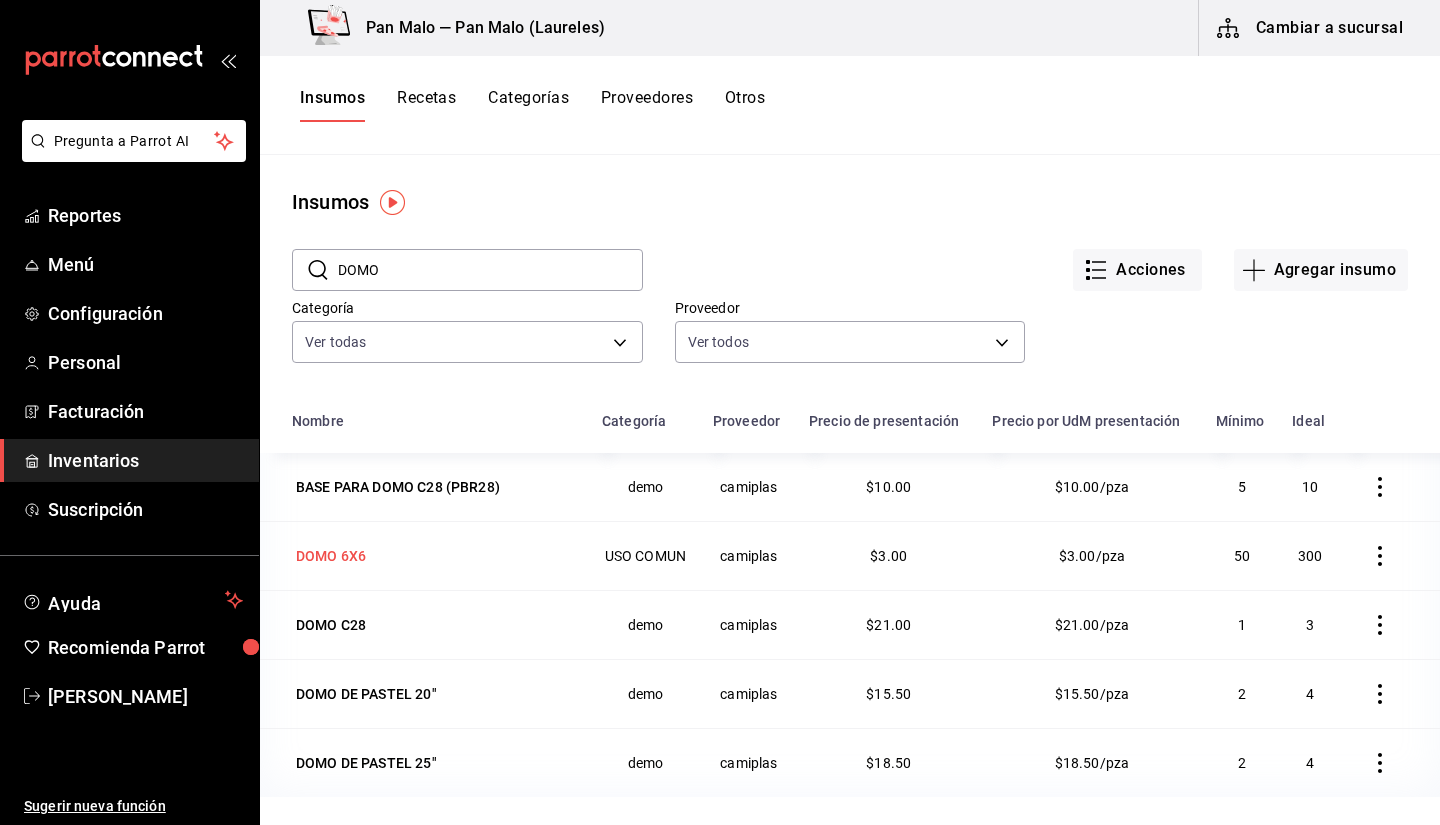 click on "DOMO 6X6" at bounding box center [435, 556] 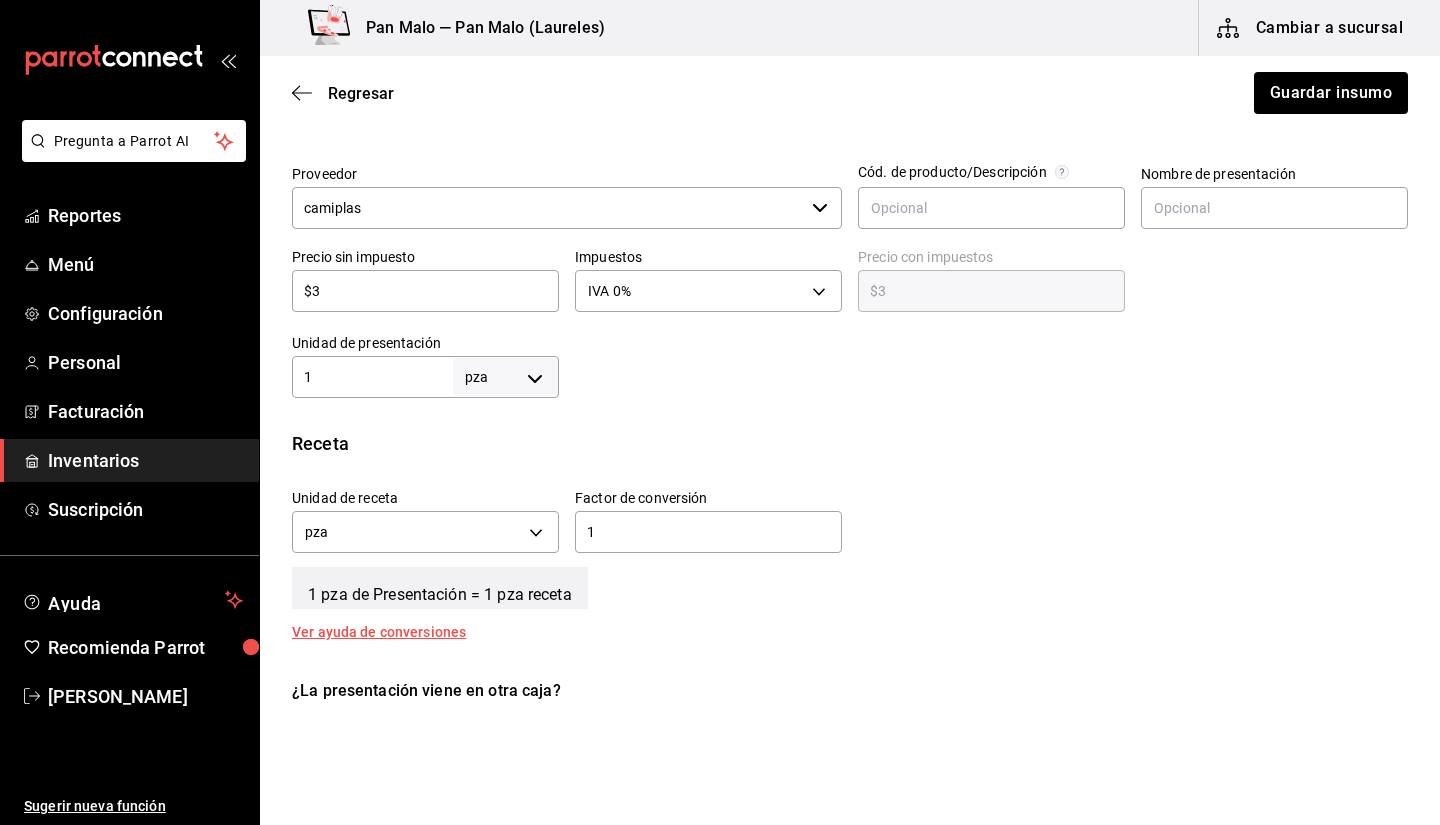 scroll, scrollTop: 445, scrollLeft: 0, axis: vertical 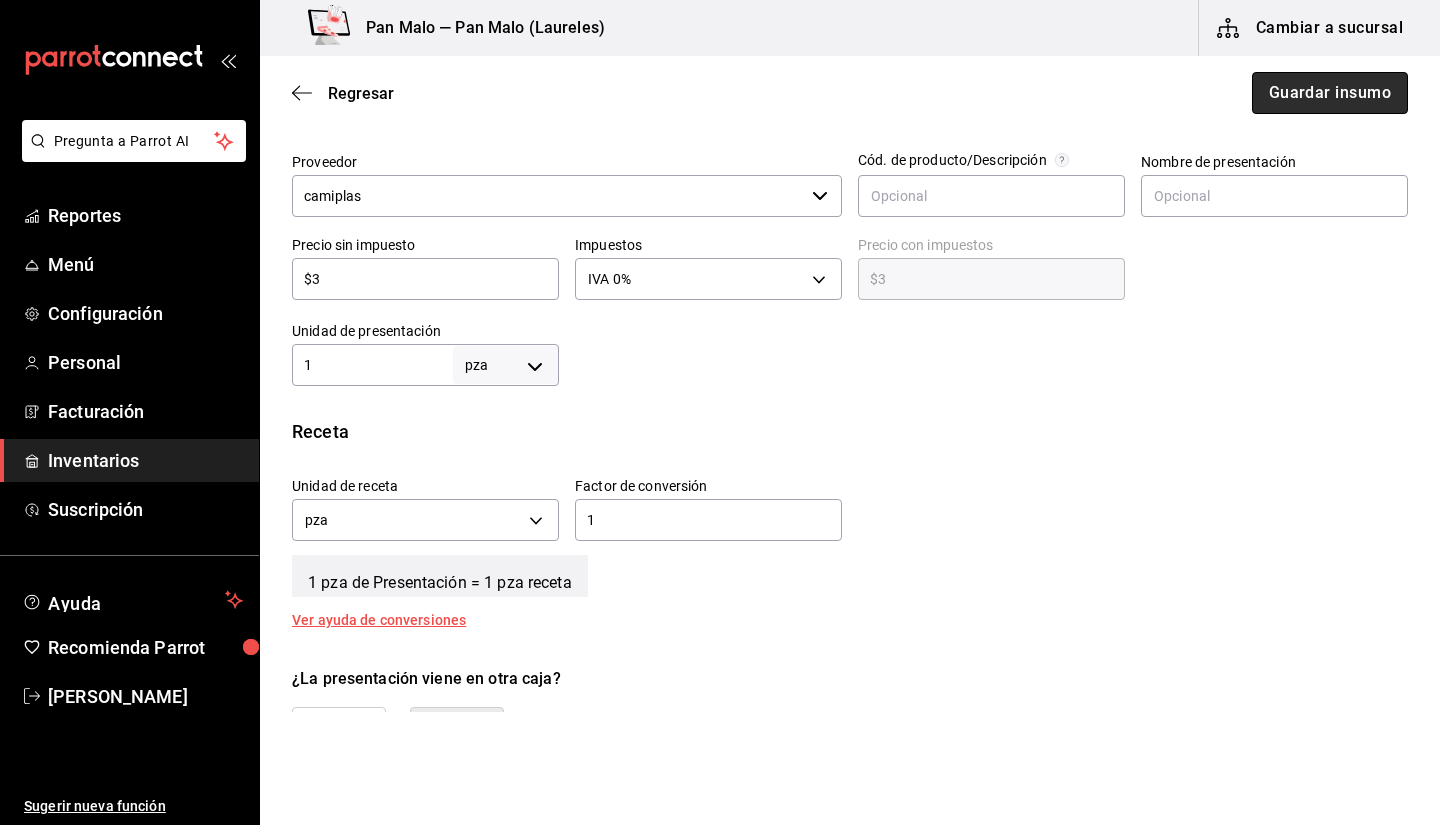 click on "Guardar insumo" at bounding box center (1330, 93) 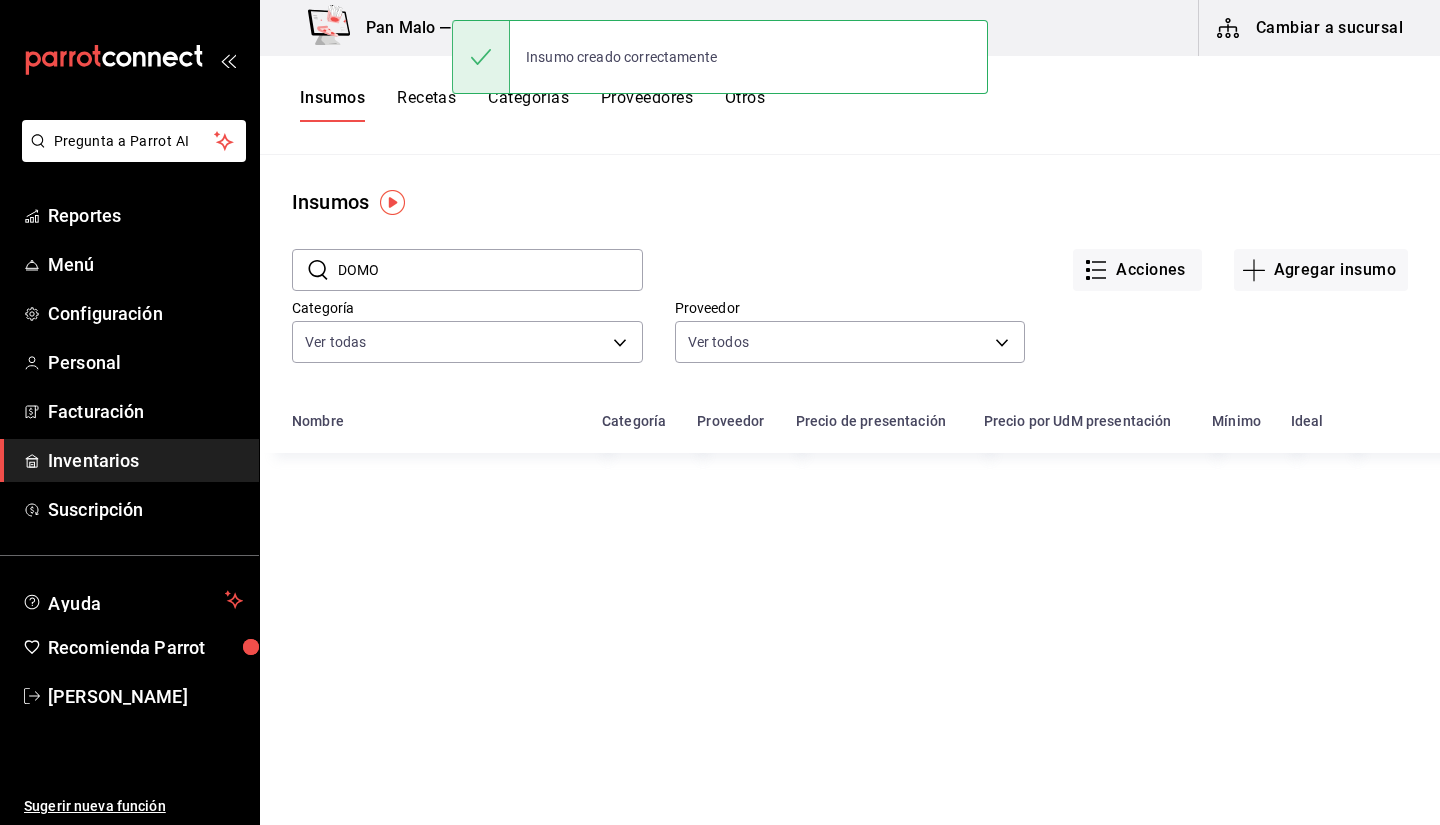 click on "DOMO" at bounding box center [490, 270] 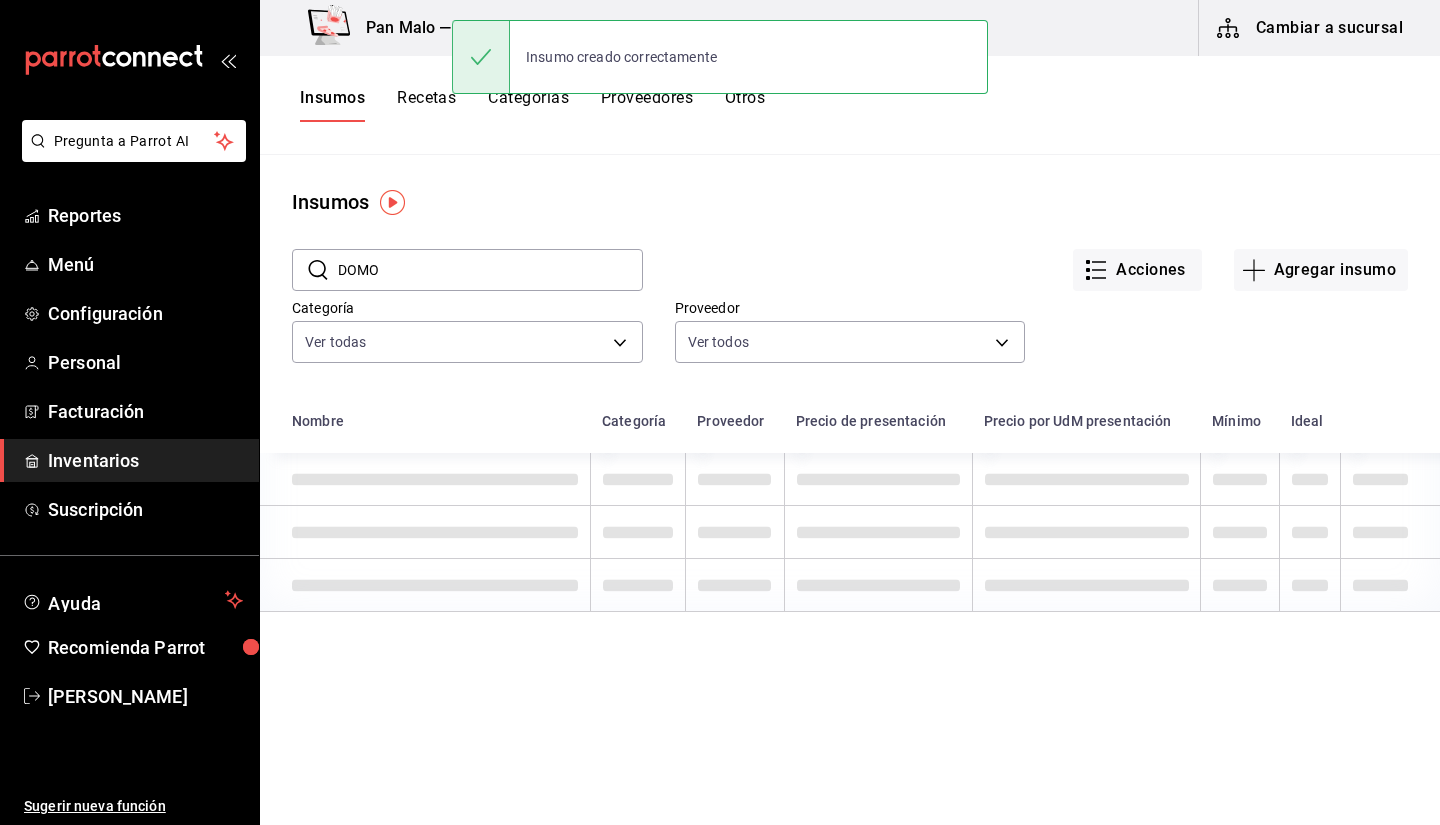 click on "DOMO" at bounding box center (490, 270) 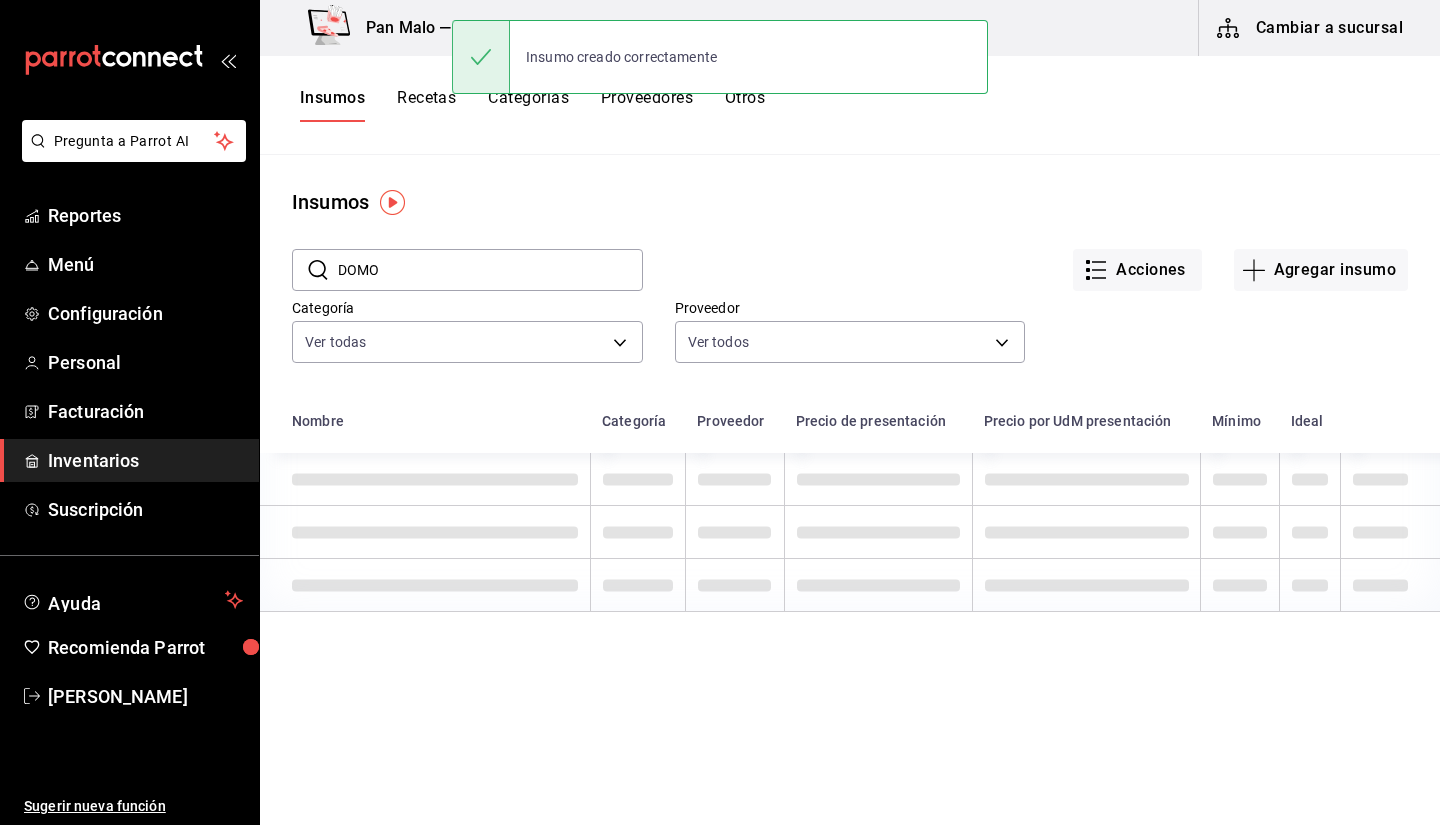 click on "DOMO" at bounding box center (490, 270) 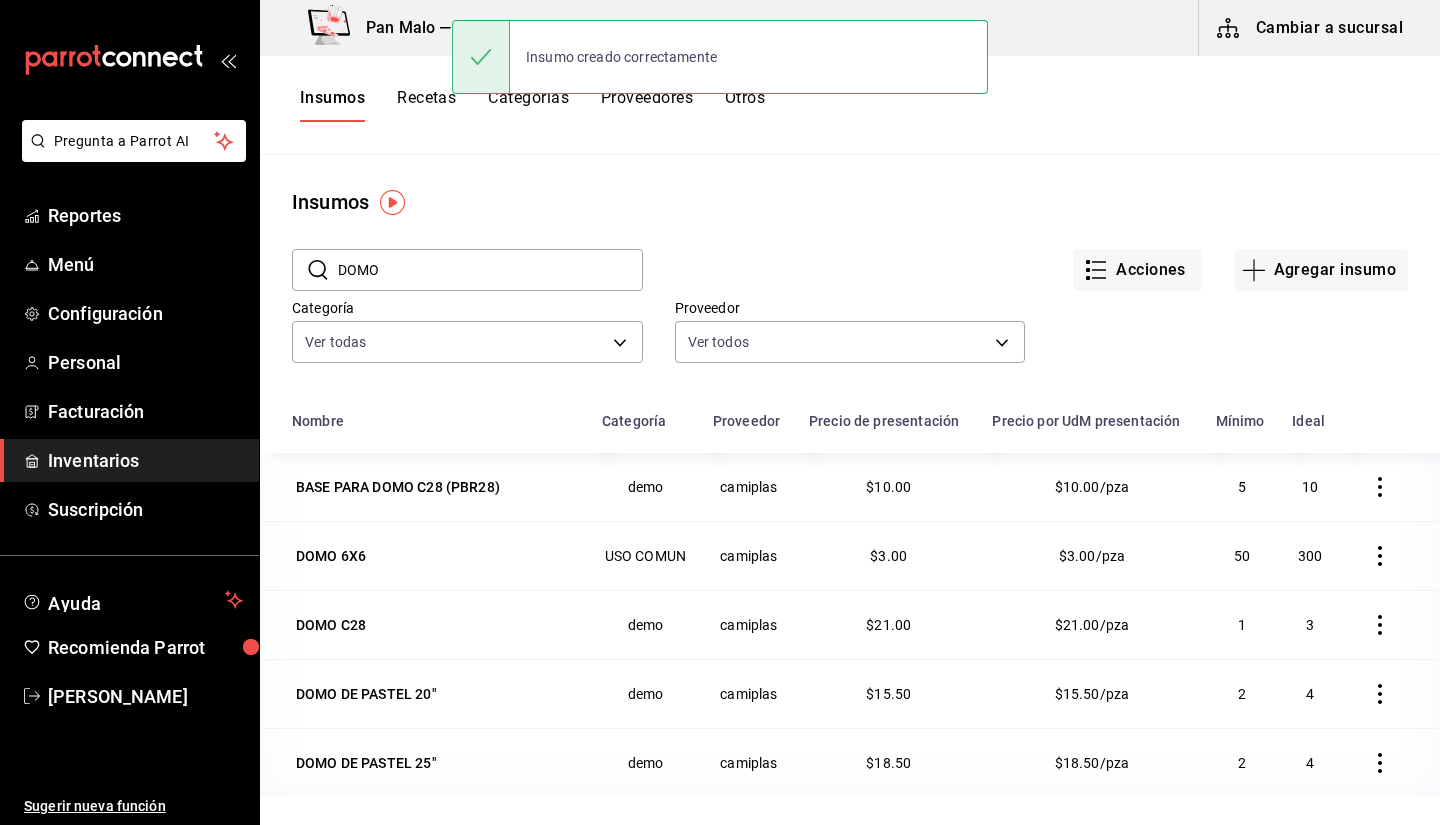 type on "¿" 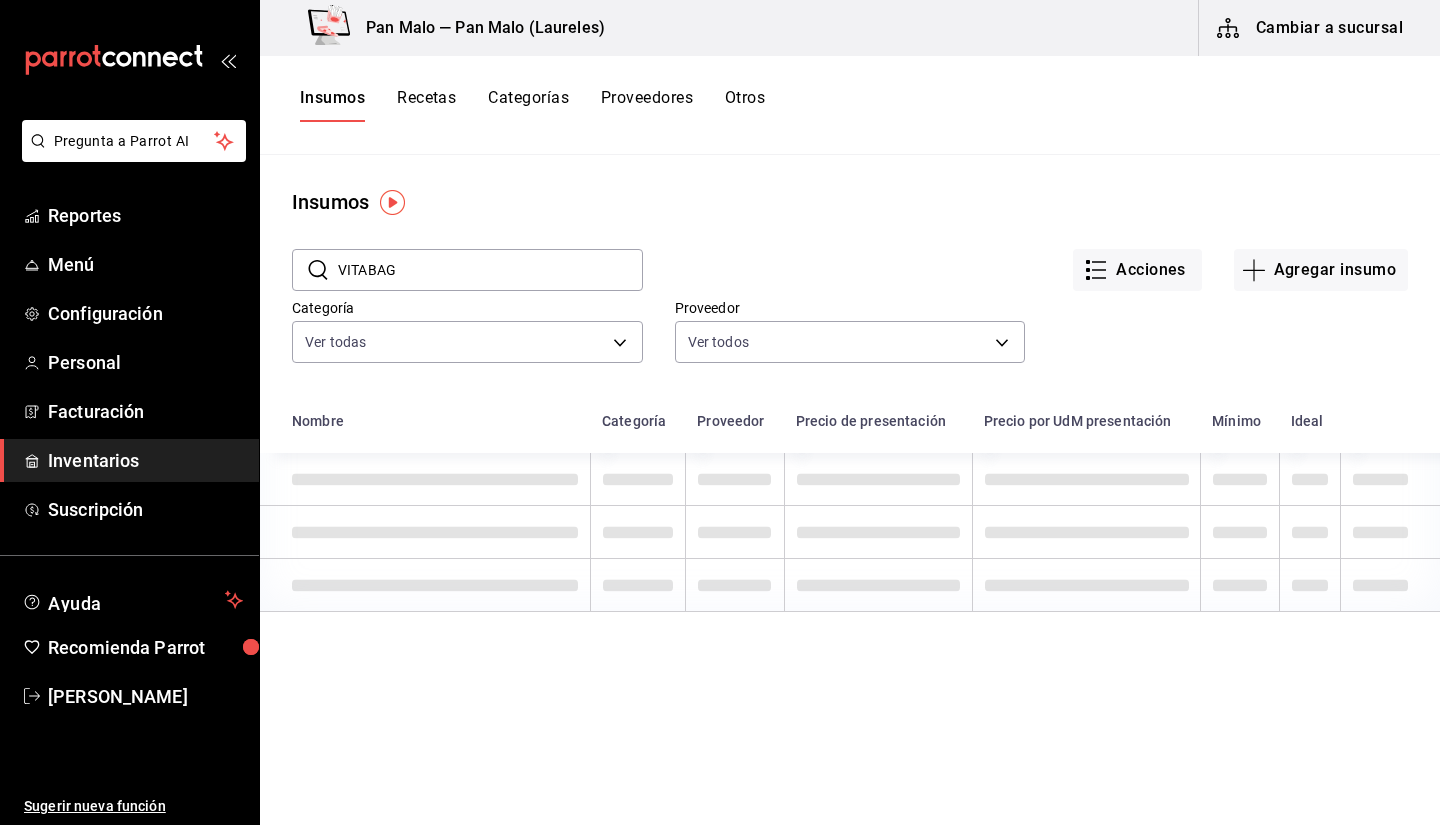 type on "VITABAG" 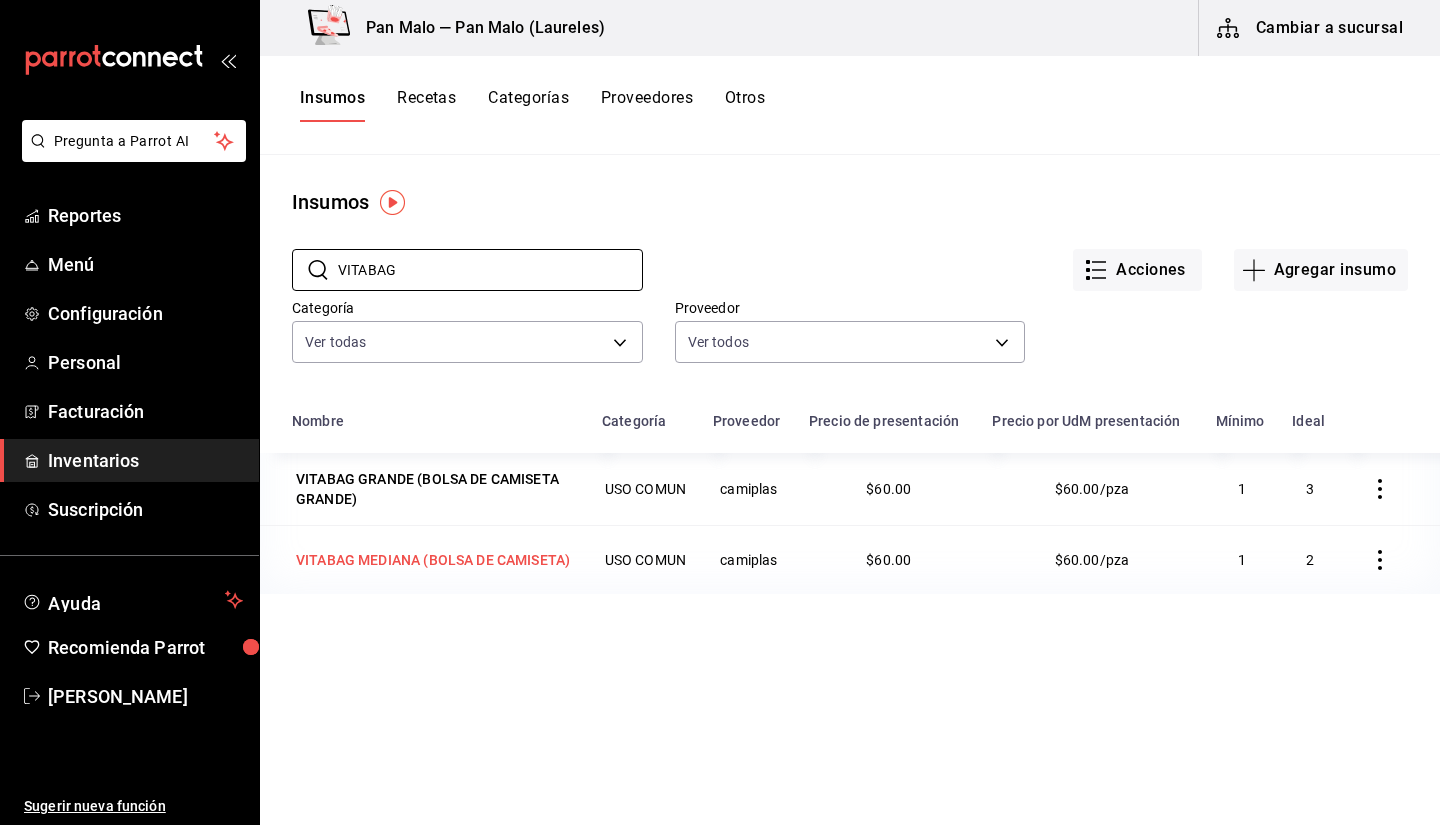 click on "VITABAG MEDIANA (BOLSA DE CAMISETA)" at bounding box center [425, 559] 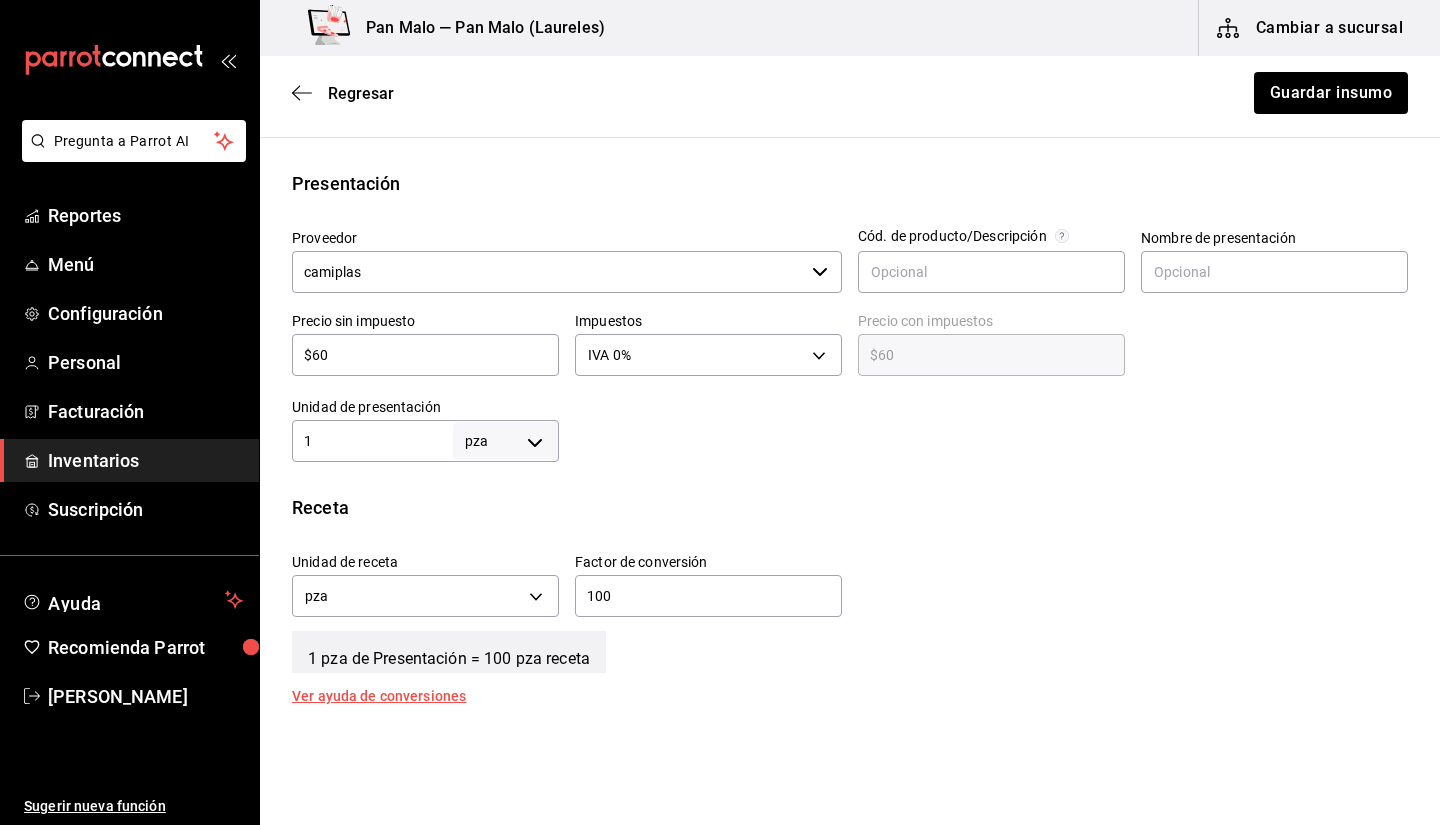 scroll, scrollTop: 567, scrollLeft: 0, axis: vertical 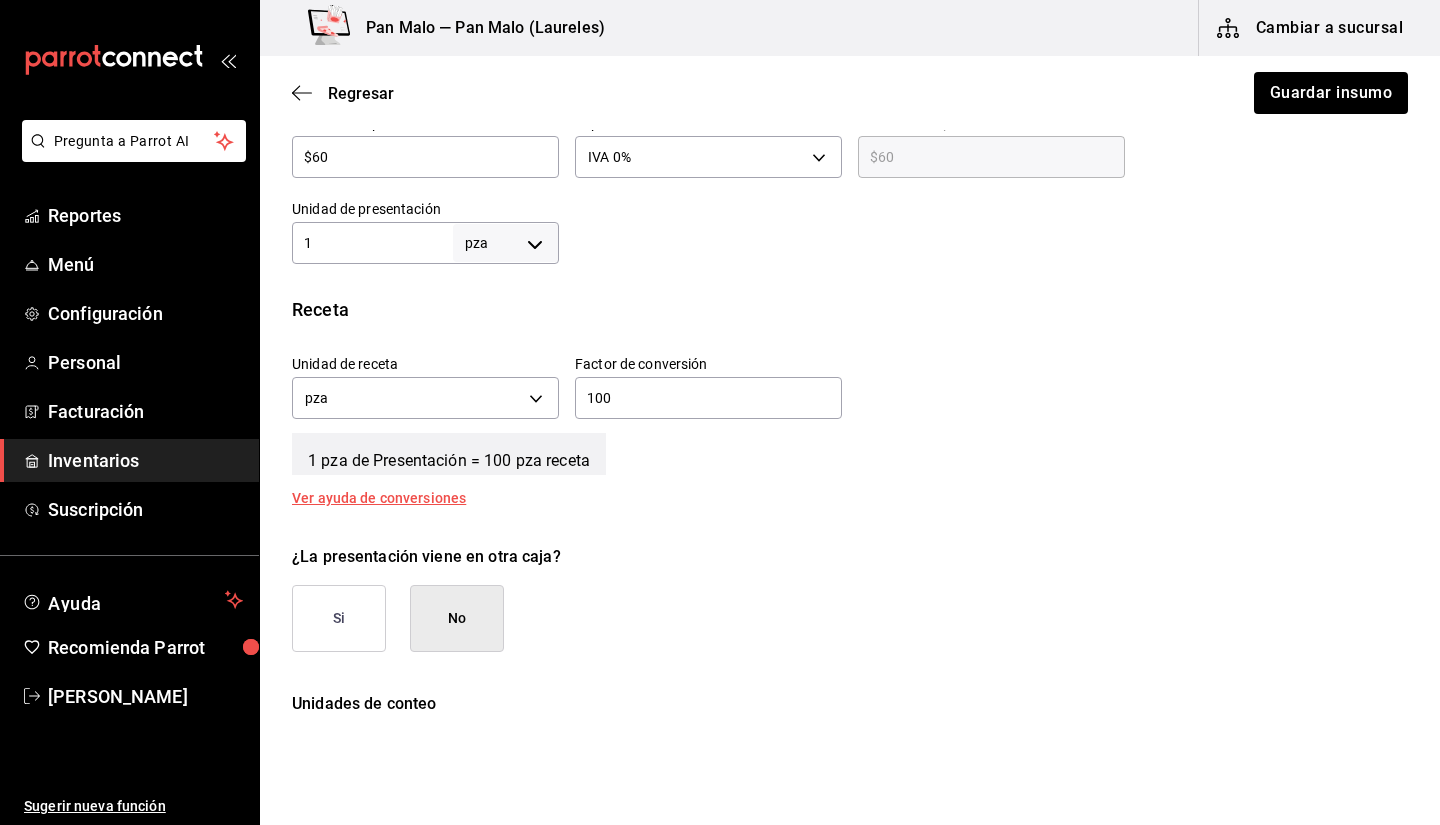 click on "100" at bounding box center (708, 398) 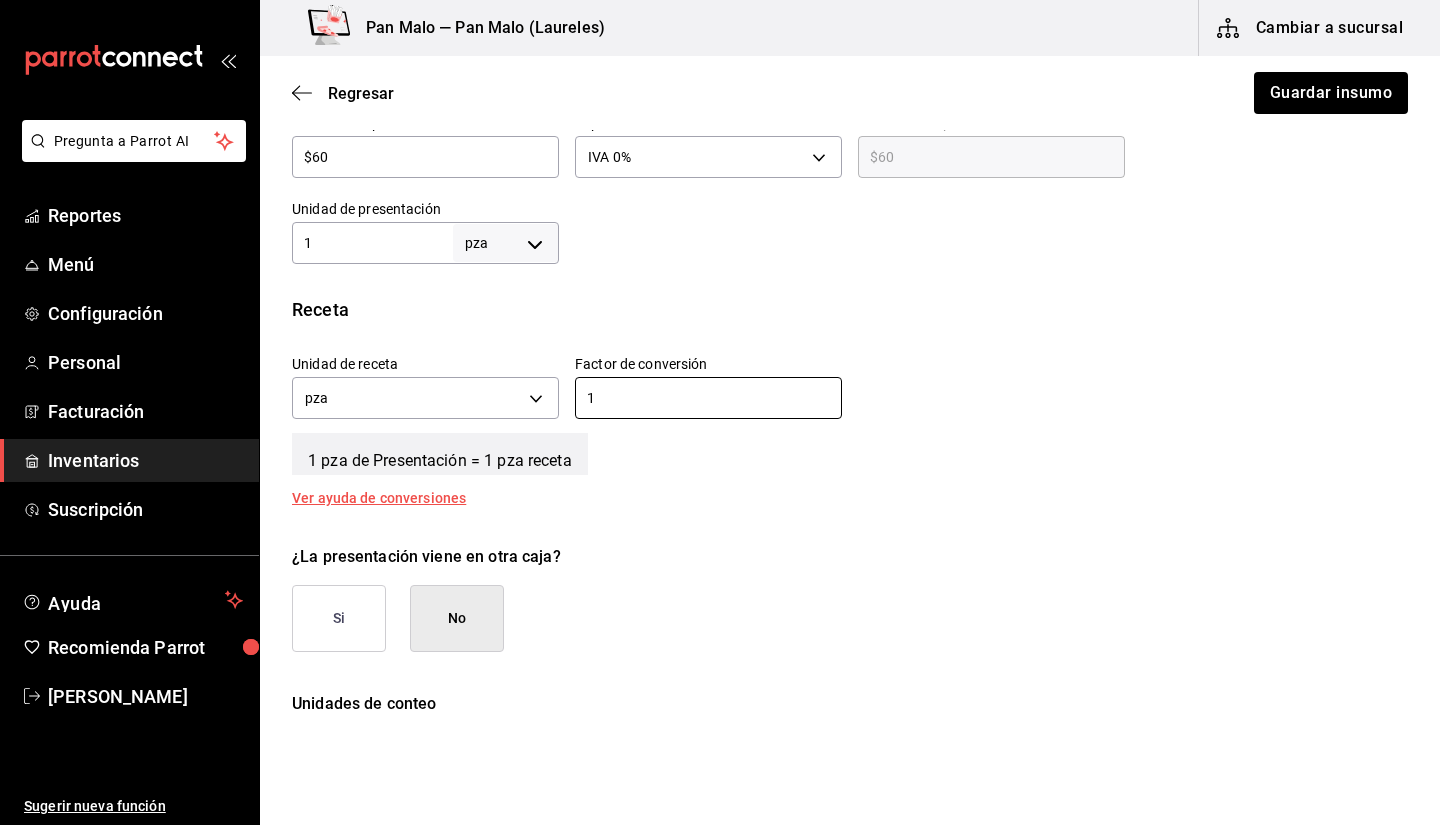 type on "1" 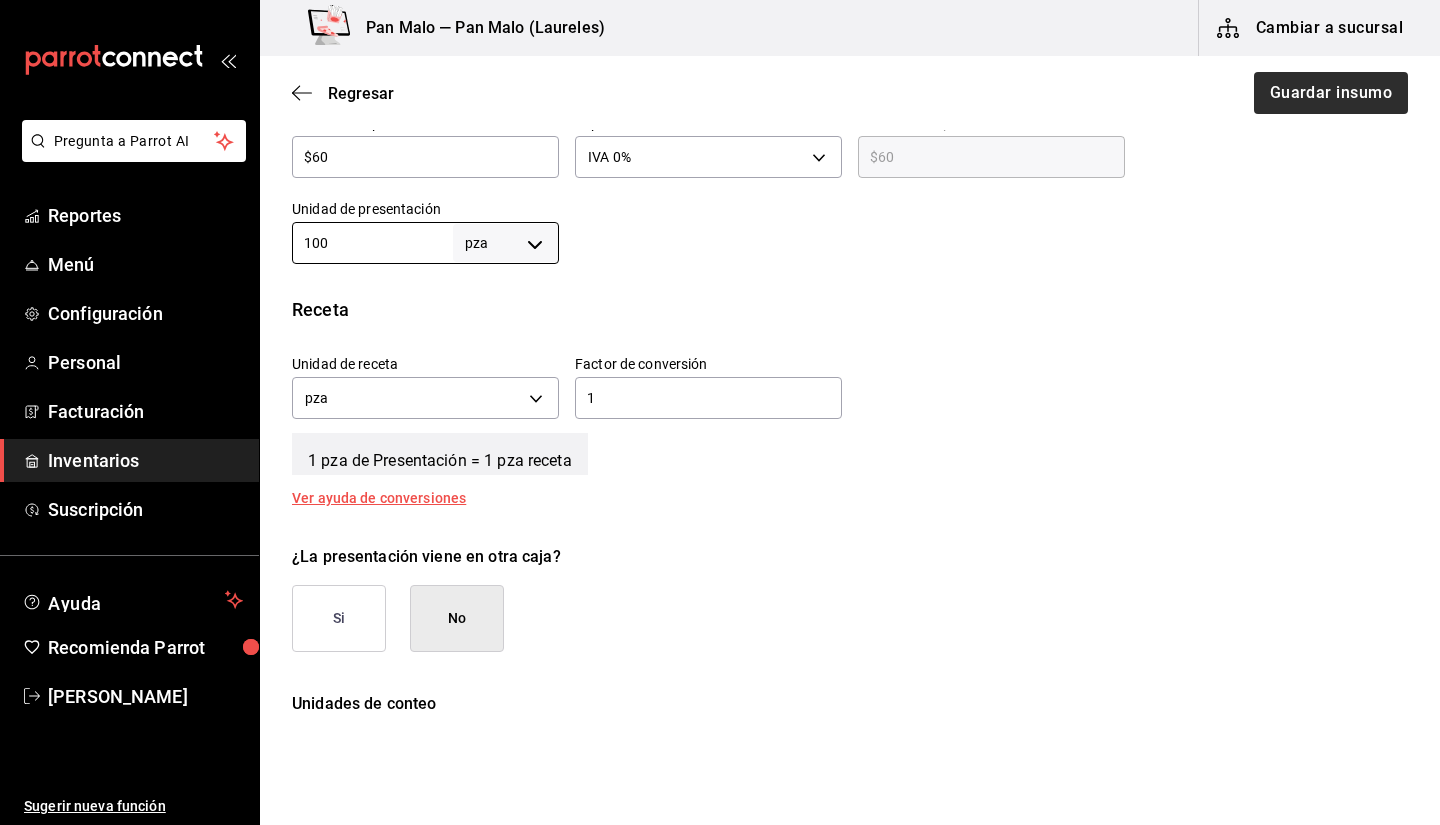type on "100" 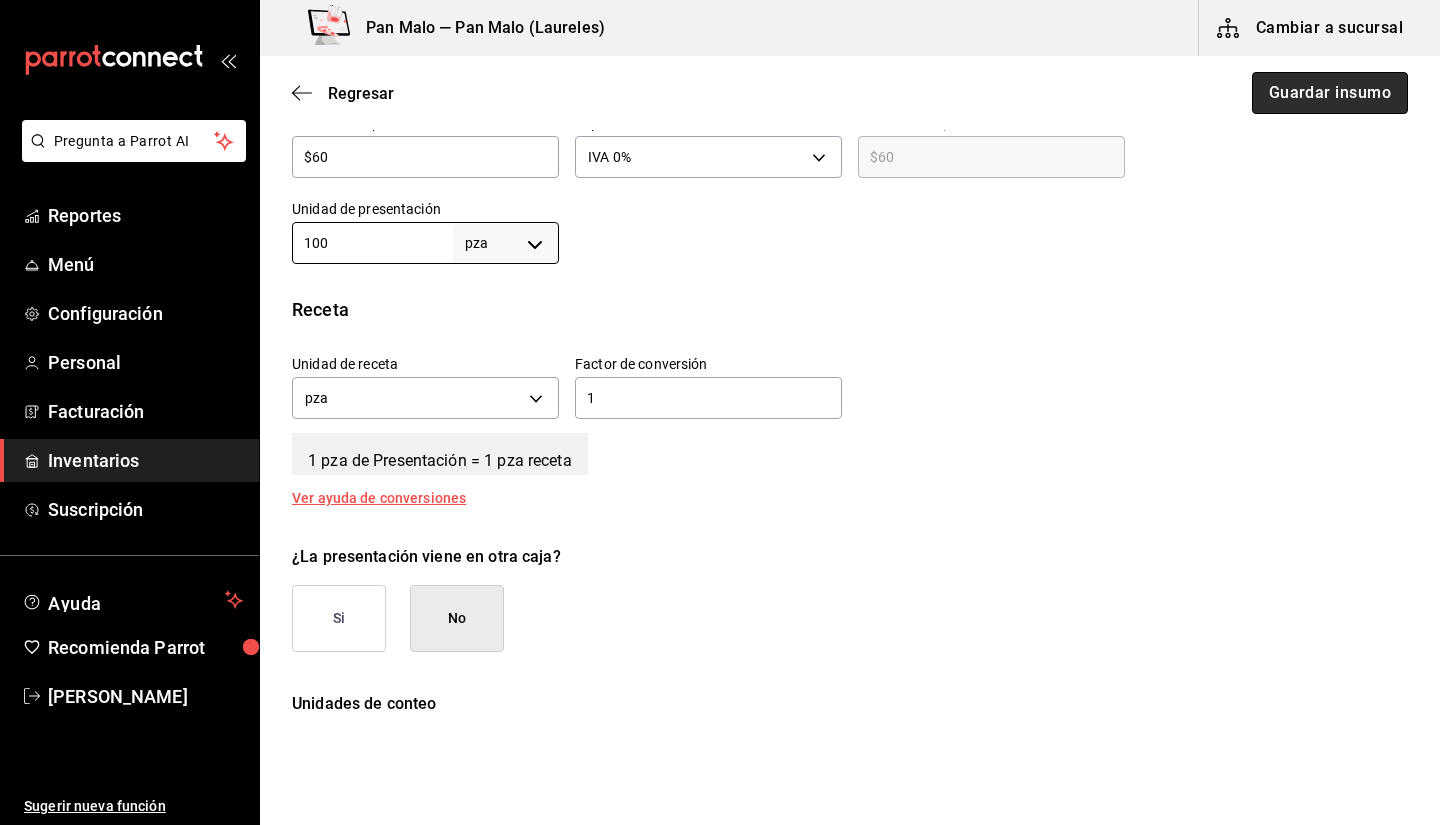 click on "Guardar insumo" at bounding box center (1330, 93) 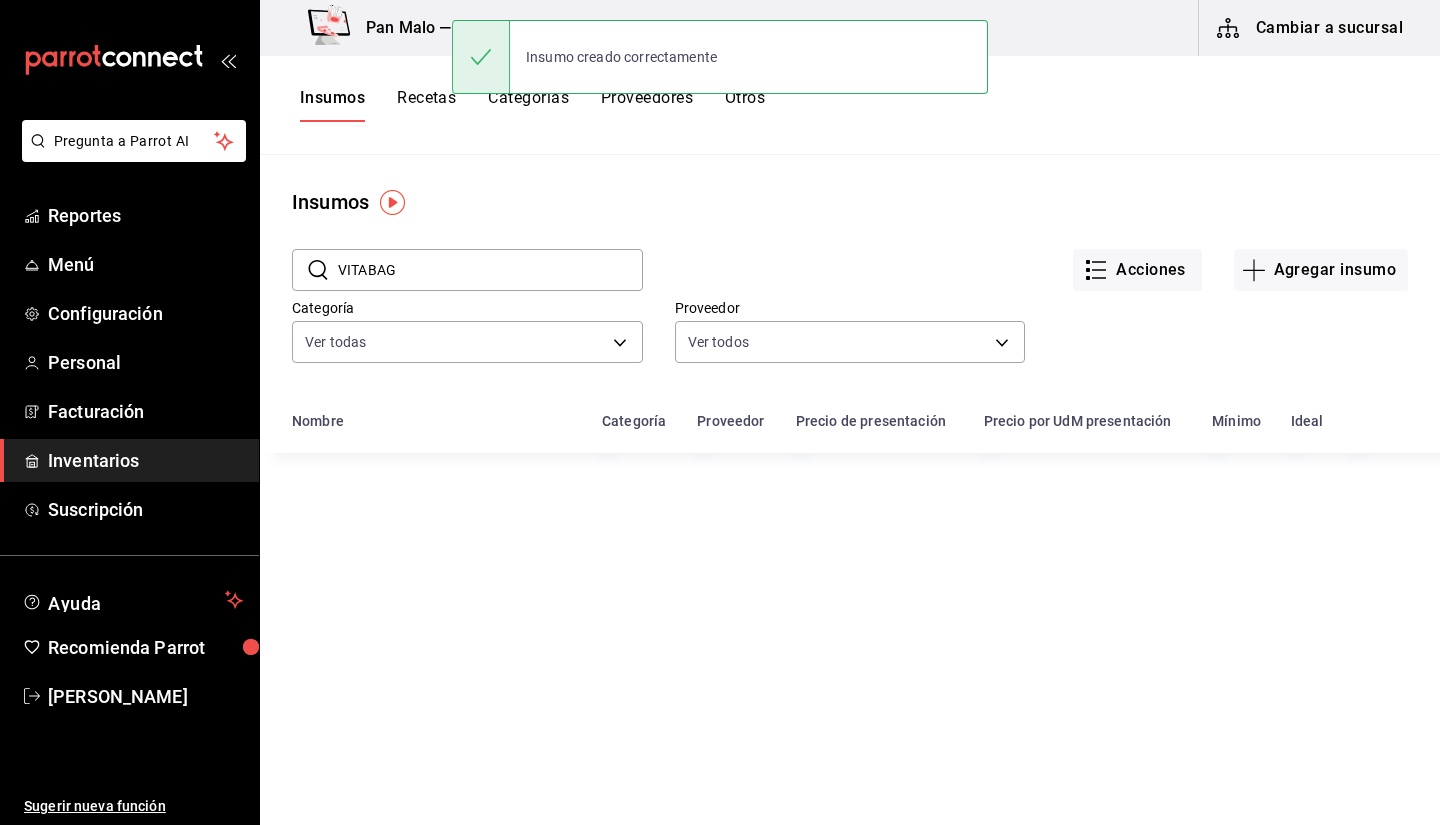 click on "VITABAG" at bounding box center (490, 270) 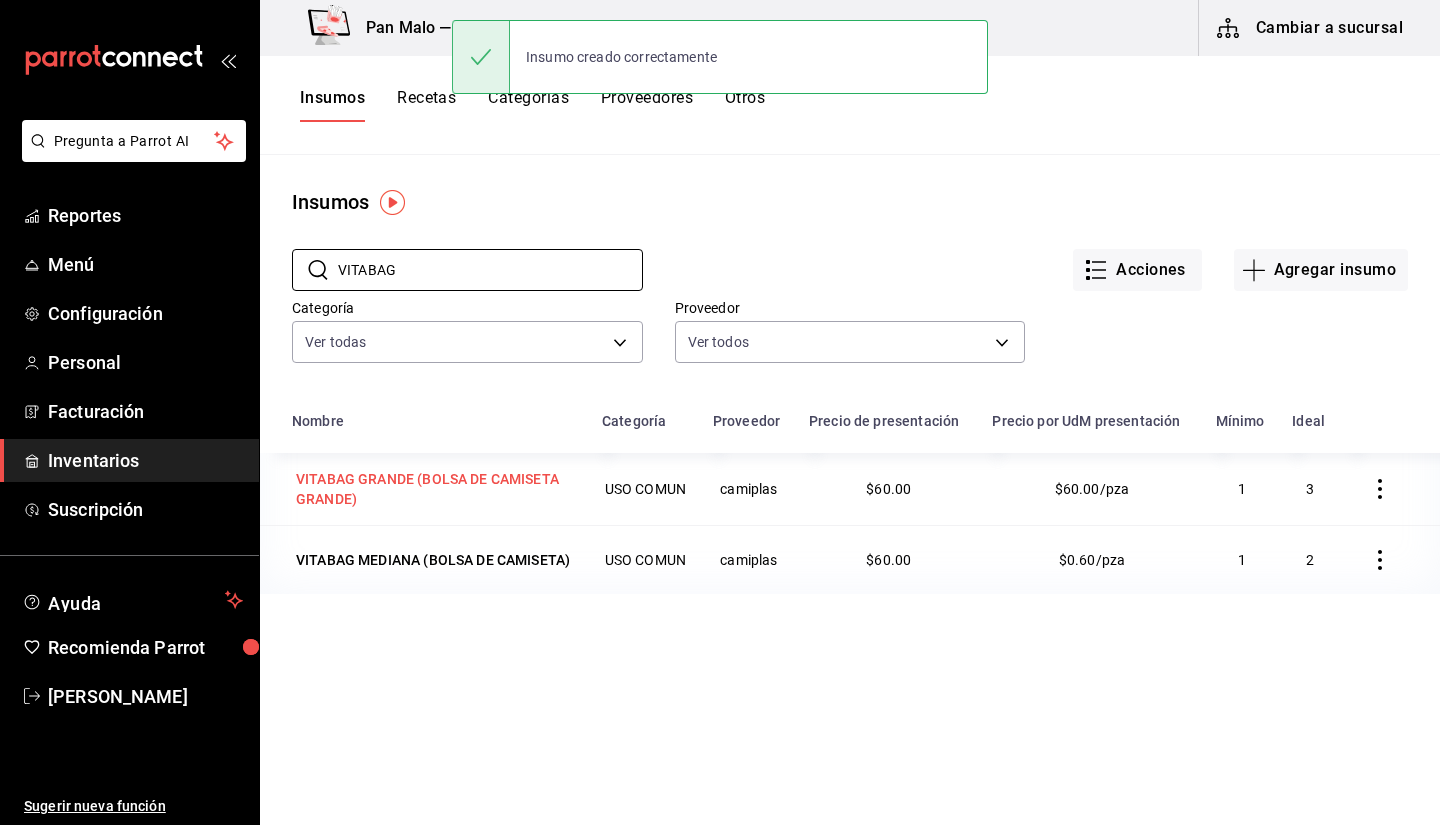 click on "VITABAG GRANDE (BOLSA DE CAMISETA GRANDE)" at bounding box center (435, 489) 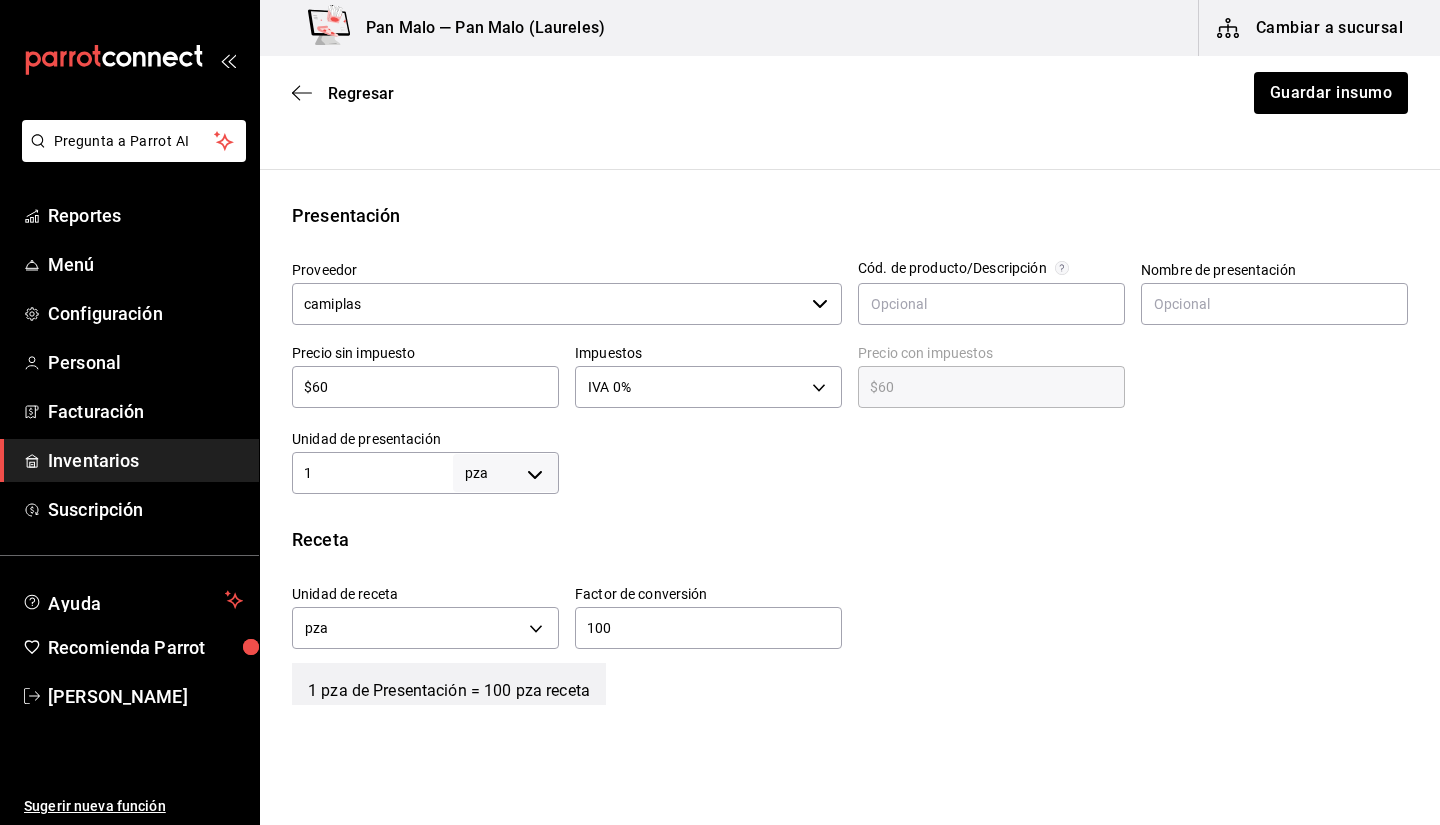 scroll, scrollTop: 345, scrollLeft: 0, axis: vertical 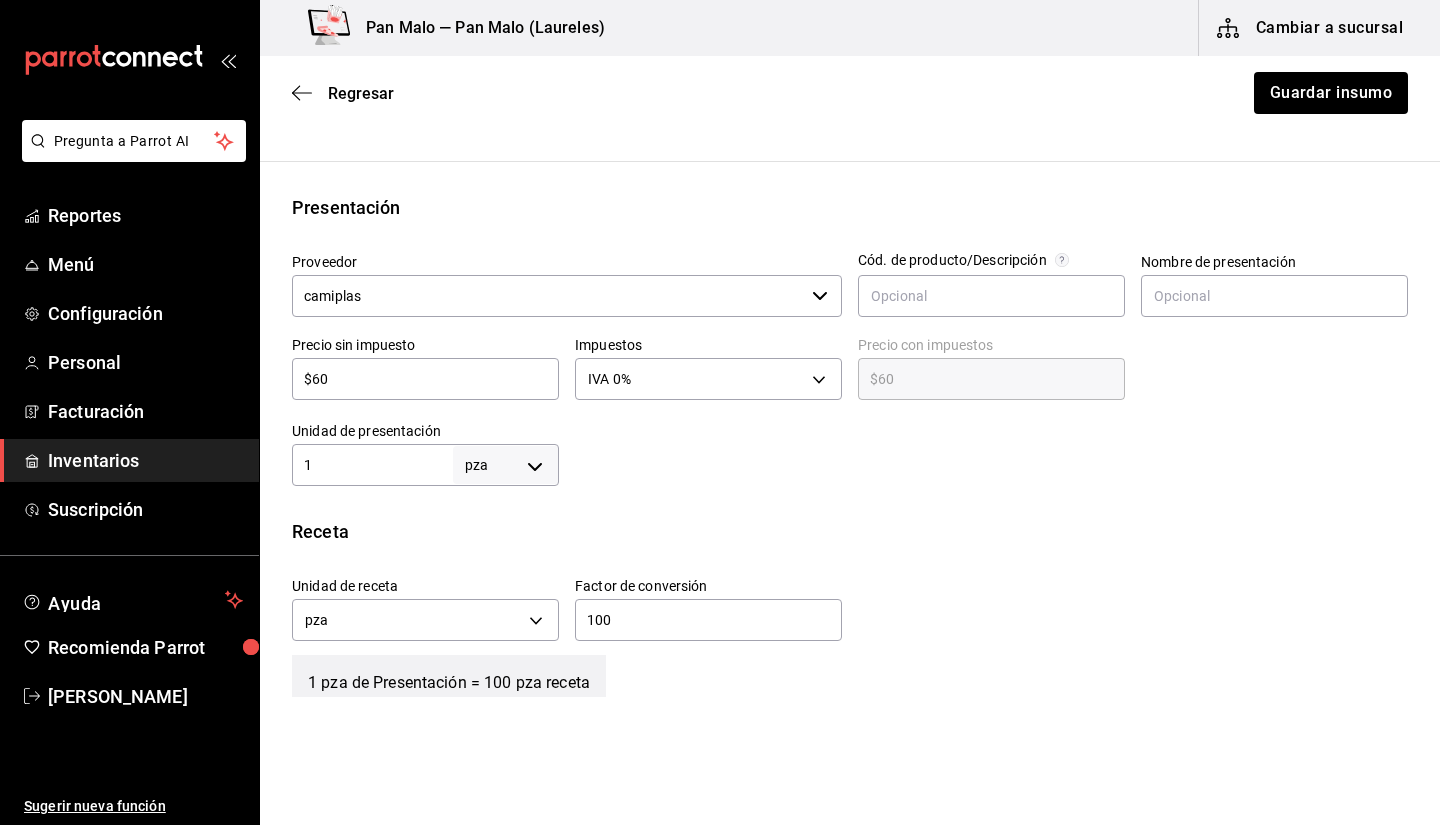 click on "100" at bounding box center [708, 620] 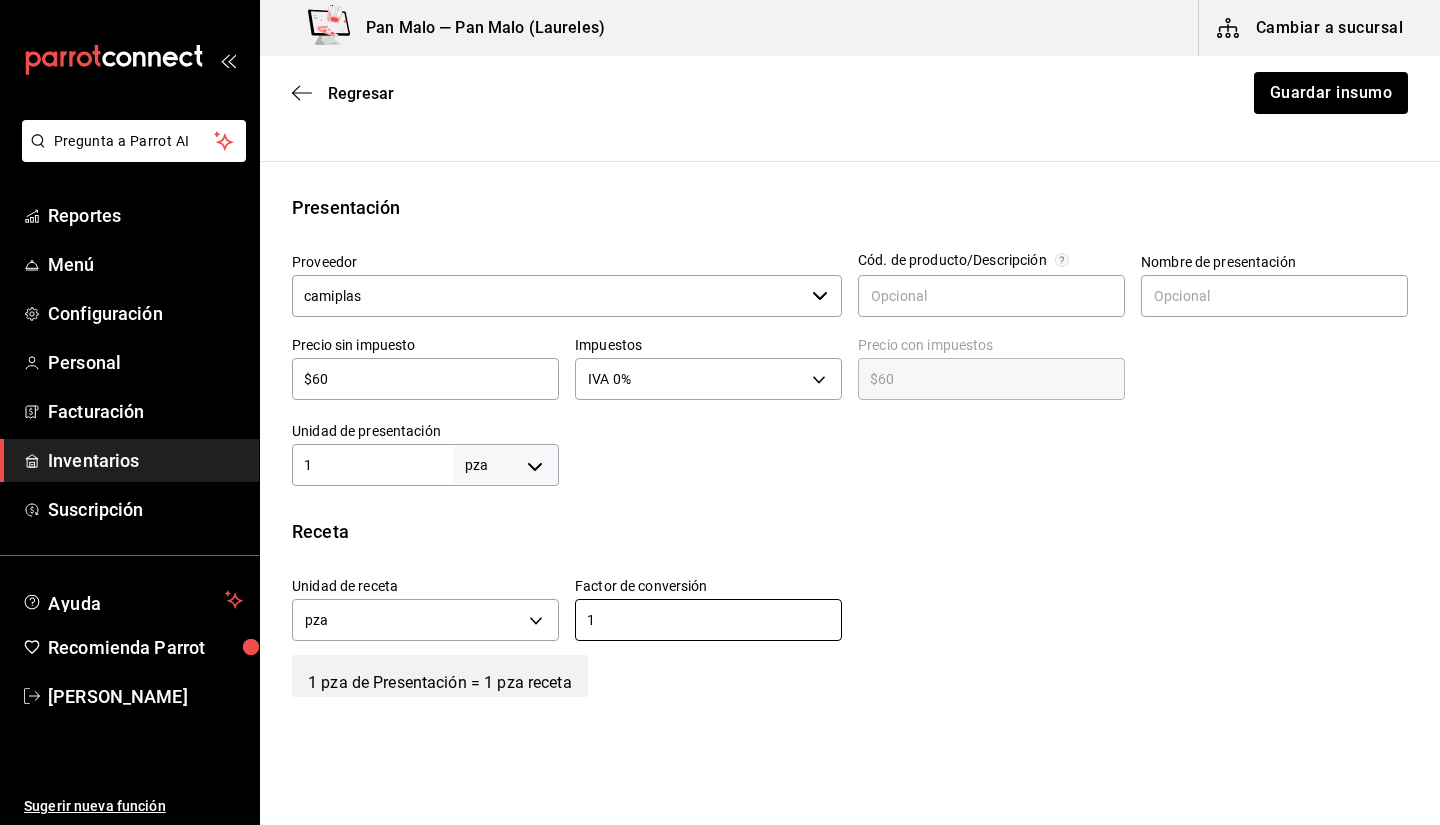 type on "1" 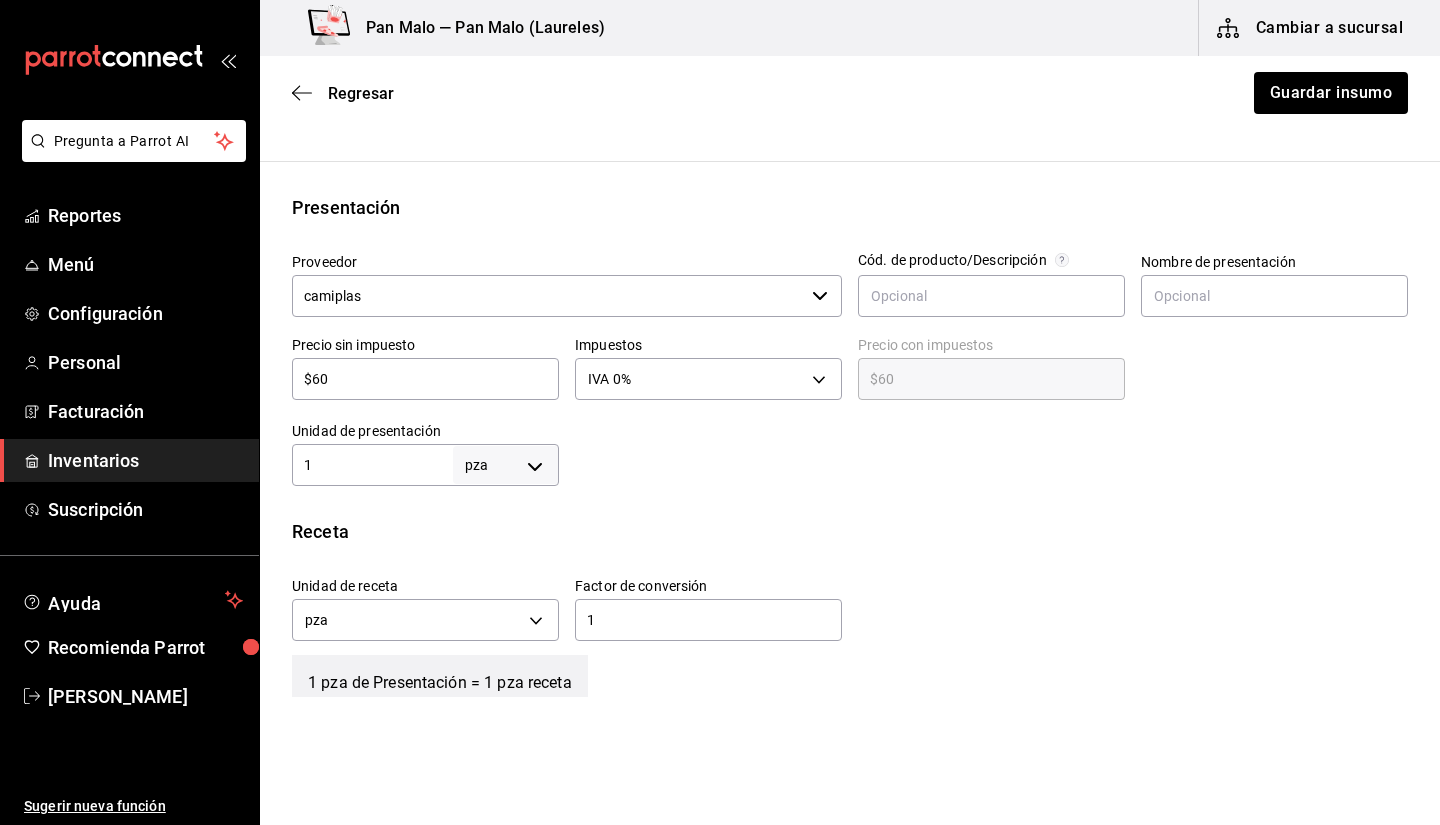 click on "1" at bounding box center [372, 465] 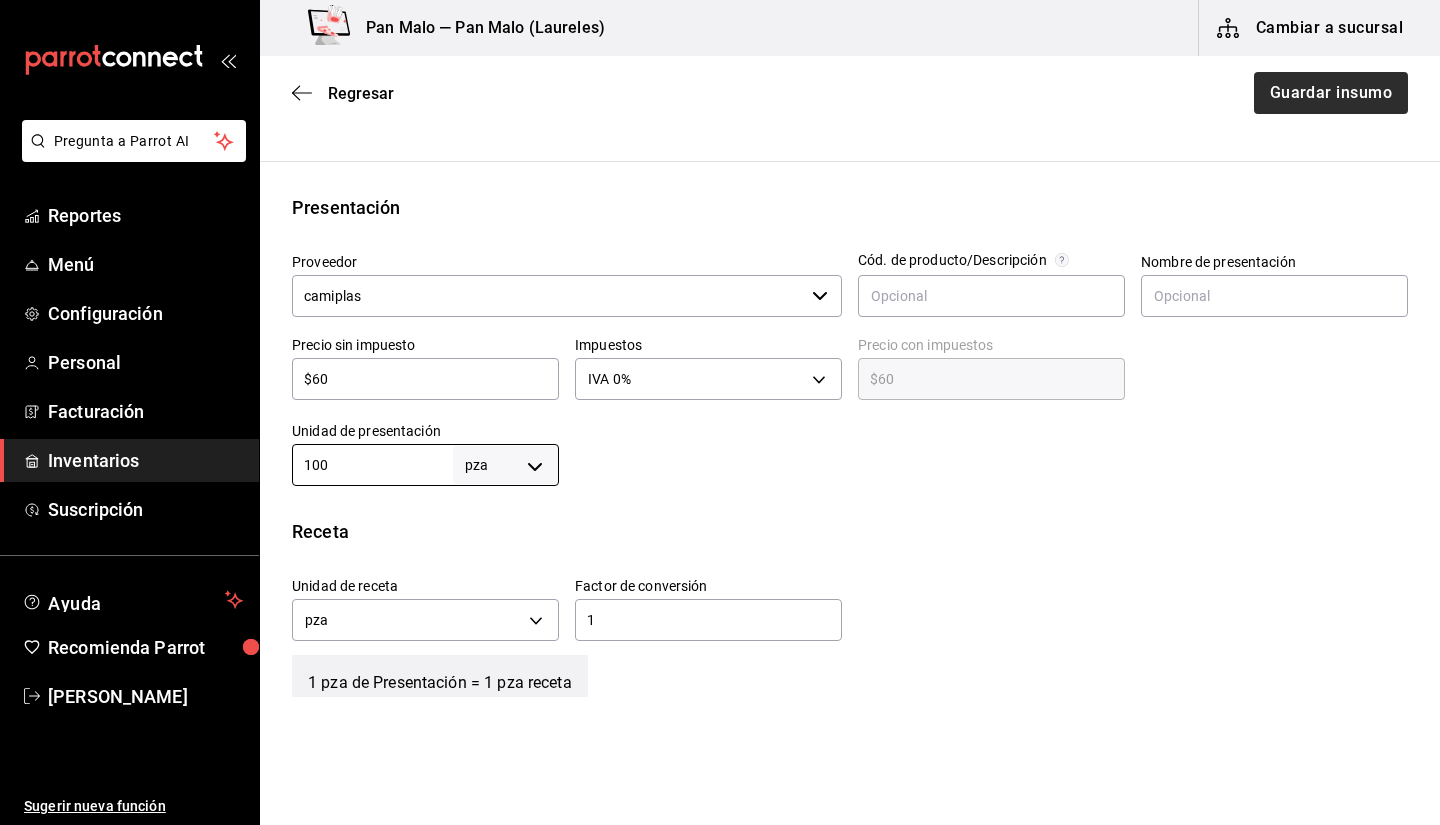 type on "100" 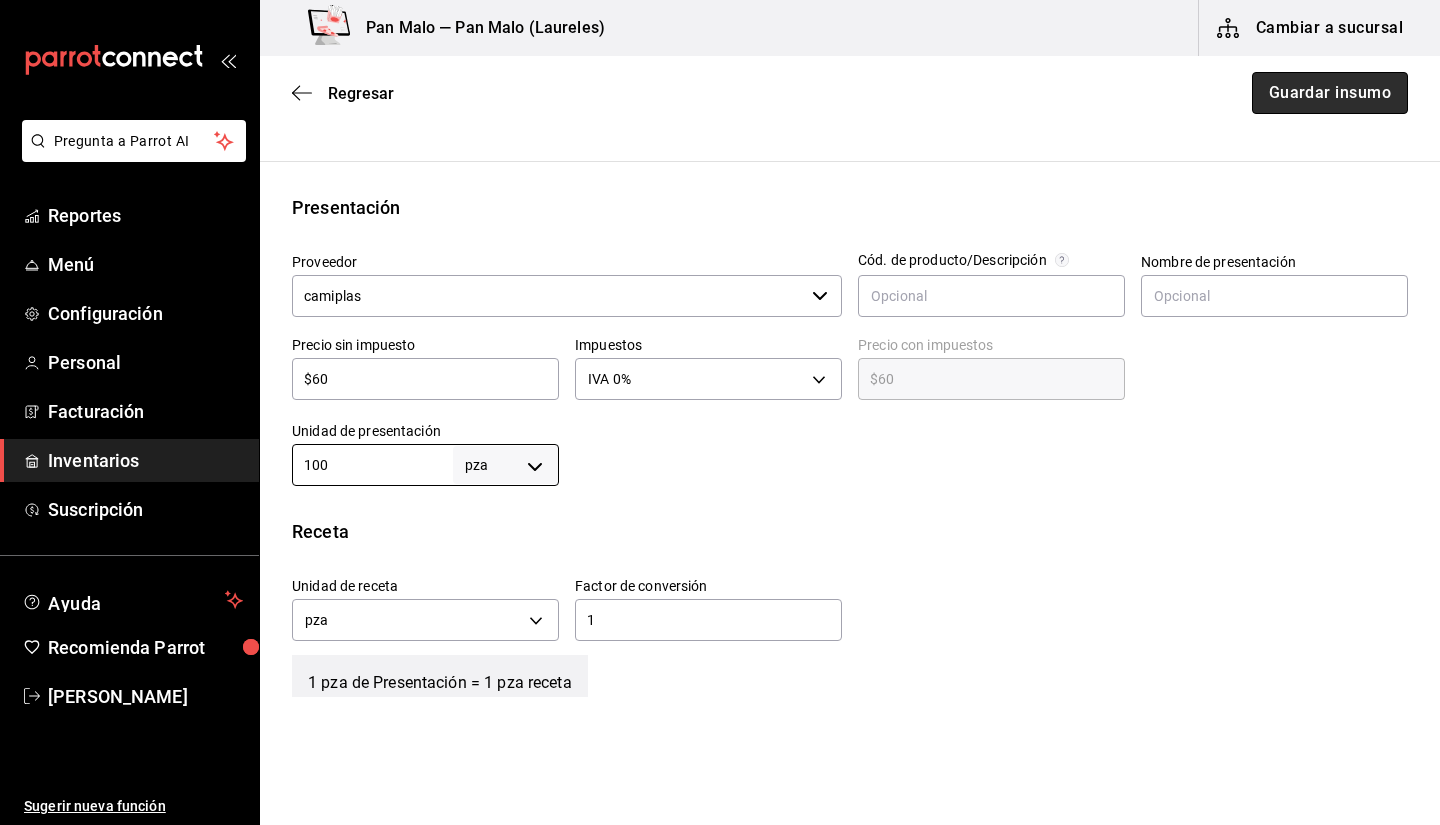 click on "Guardar insumo" at bounding box center (1330, 93) 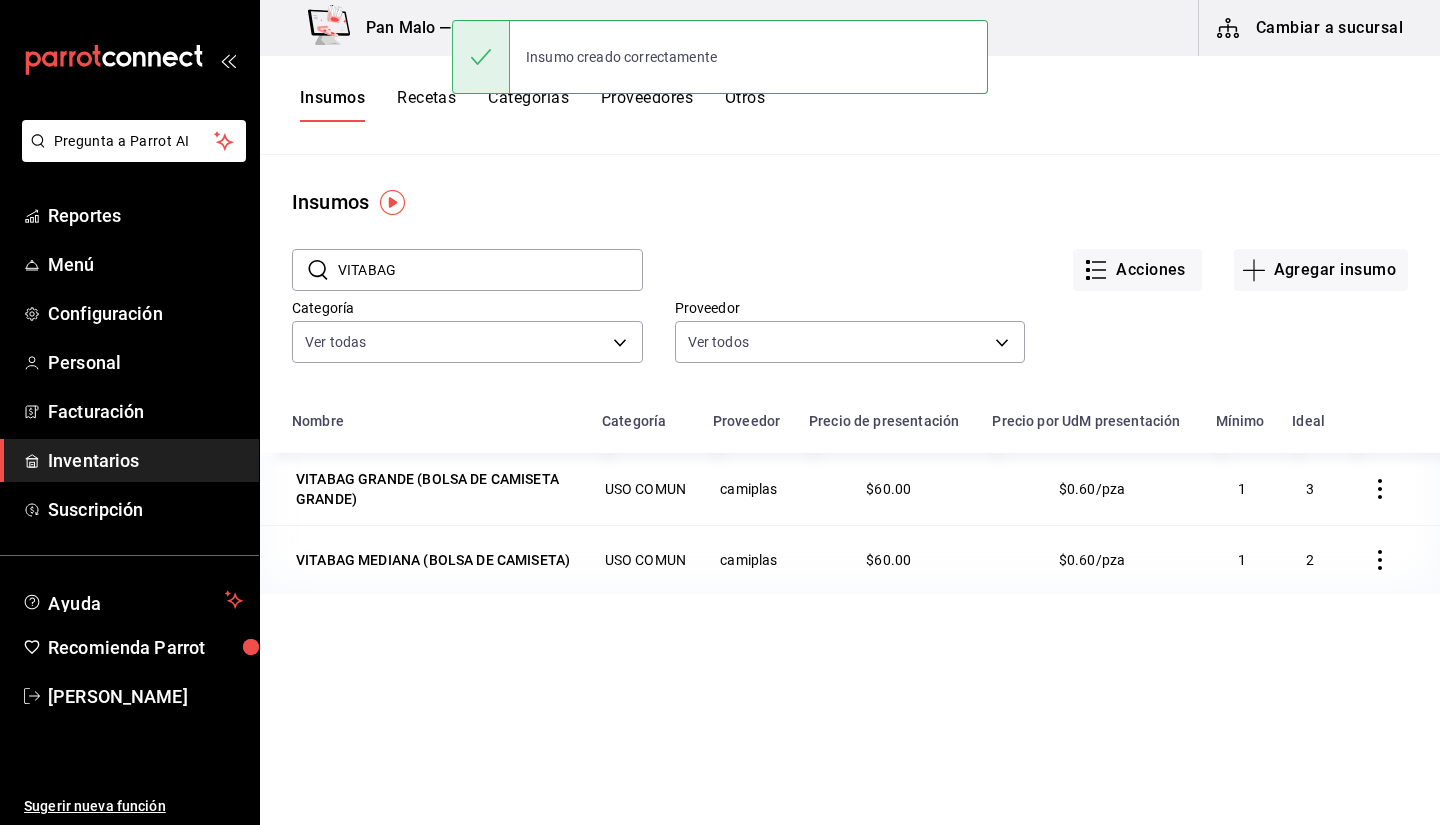 click on "​ VITABAG ​ Acciones Agregar insumo Categoría Ver todas b487d5ec-9a72-45d0-bbdf-ace0a58857df,b7fa4d3f-7896-4504-b4eb-29f52eb713d6,244b5d13-ccc3-40e0-adb2-1f470b7c2b02,5221ede4-7101-46e2-abe0-c56c9f57c453,97c4540b-fae9-4f1d-bf52-72ae5b7112b3,dfca19a1-d0af-4dd2-9161-d29e1e6480e6,845fc0d5-bafa-4929-a86e-e534cf7c03f2 Proveedor Ver todos" at bounding box center (850, 309) 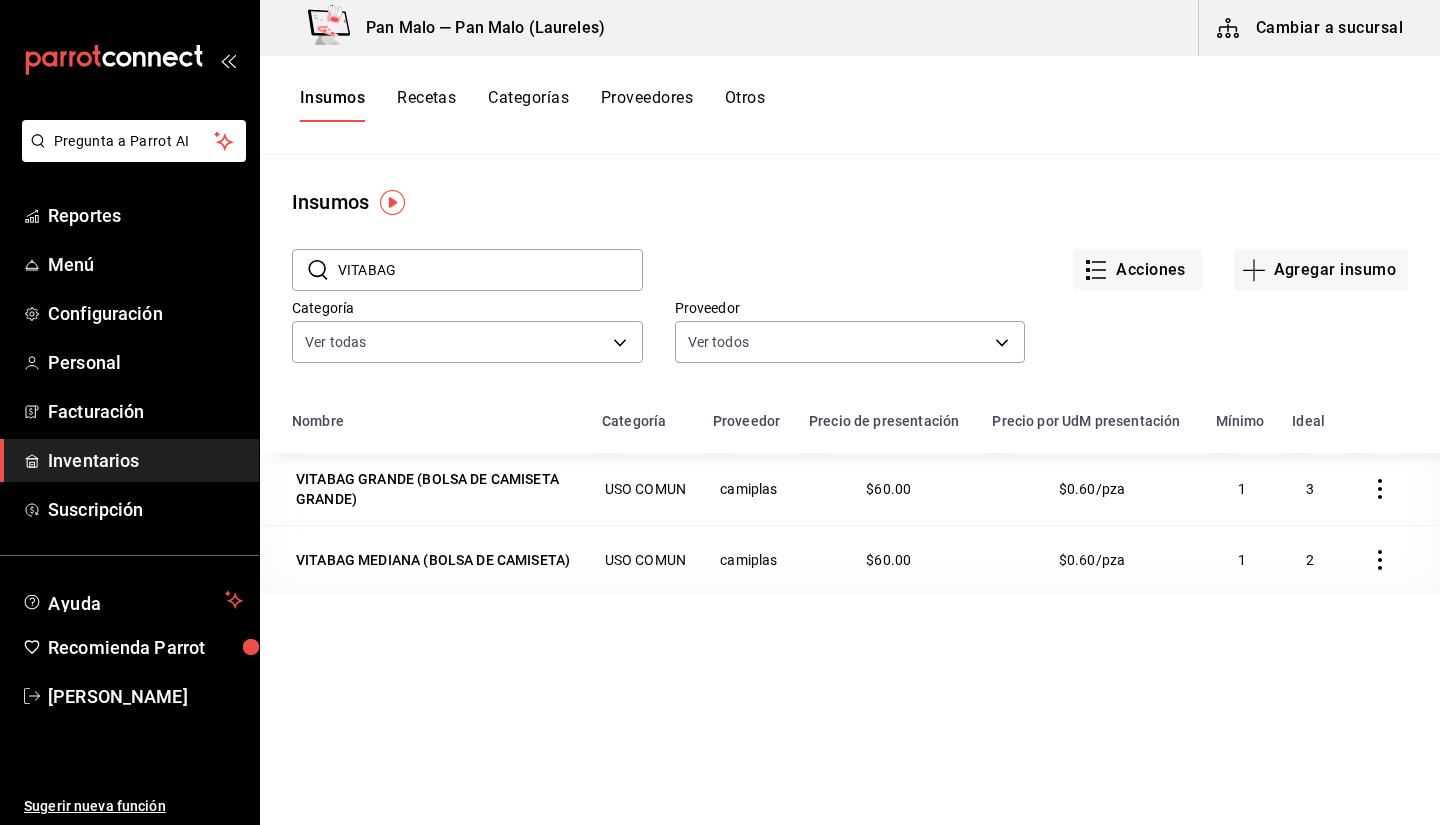 drag, startPoint x: 1410, startPoint y: 326, endPoint x: 1425, endPoint y: 351, distance: 29.15476 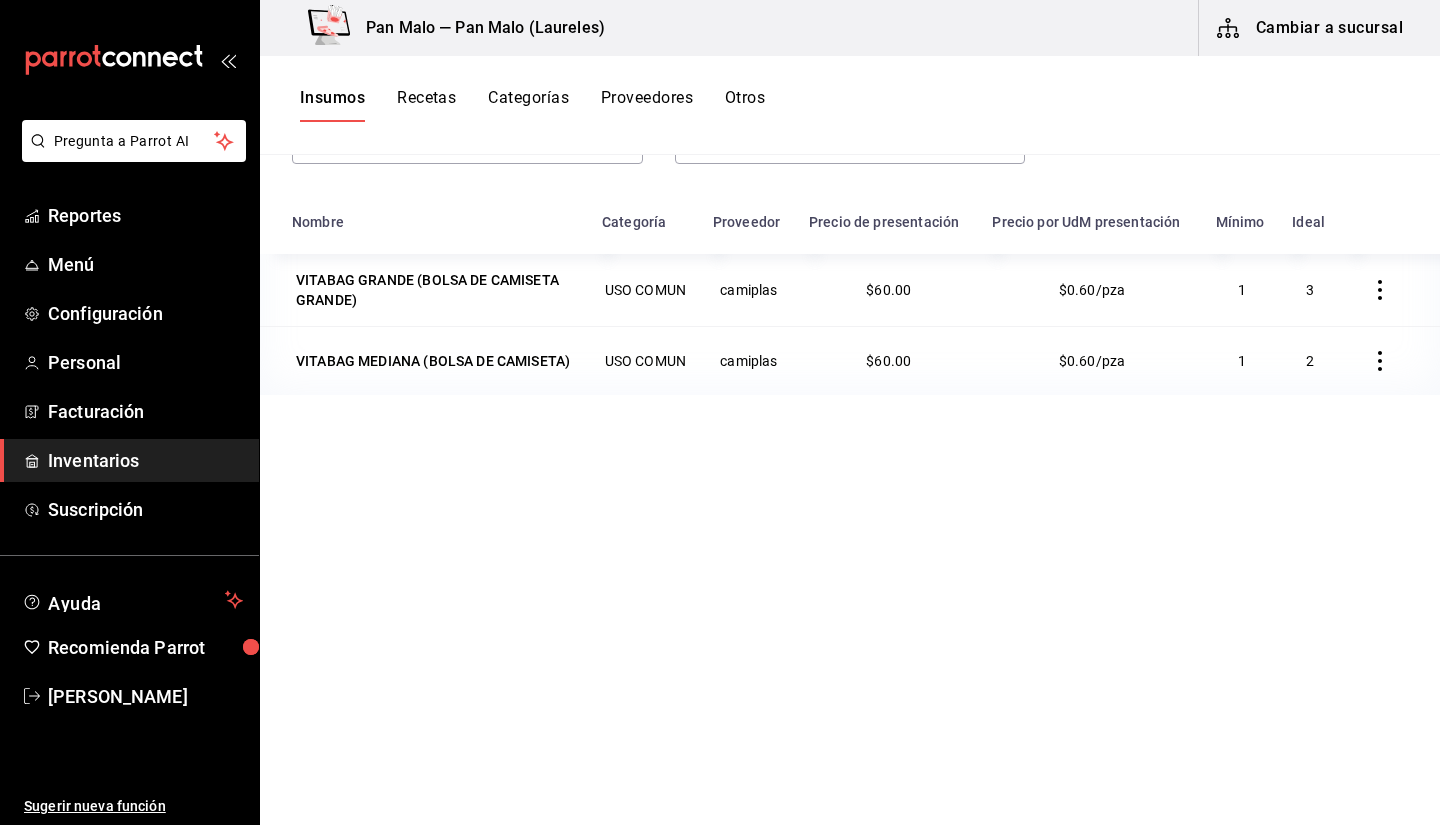 scroll, scrollTop: 0, scrollLeft: 0, axis: both 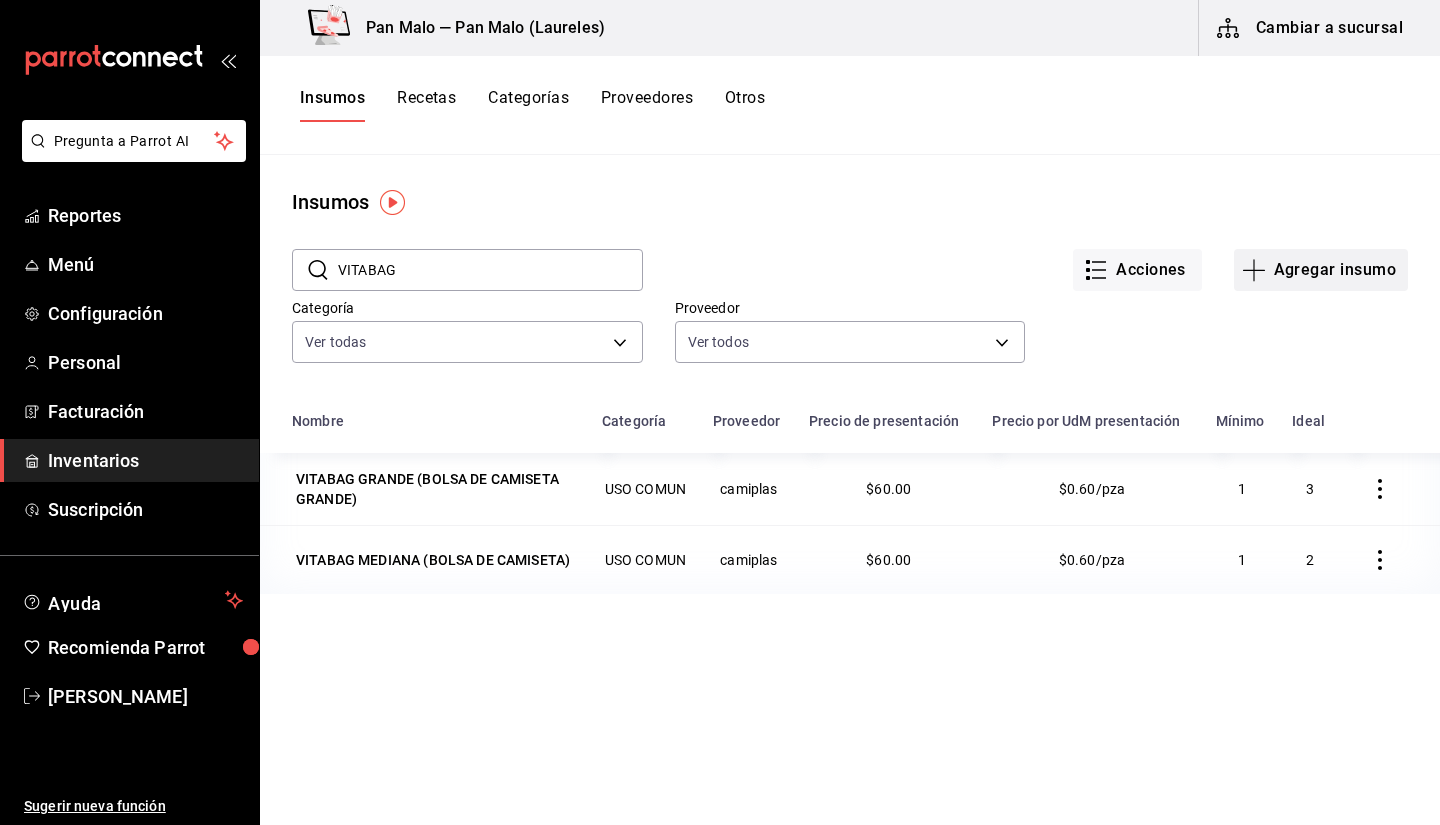 click on "Agregar insumo" at bounding box center (1321, 270) 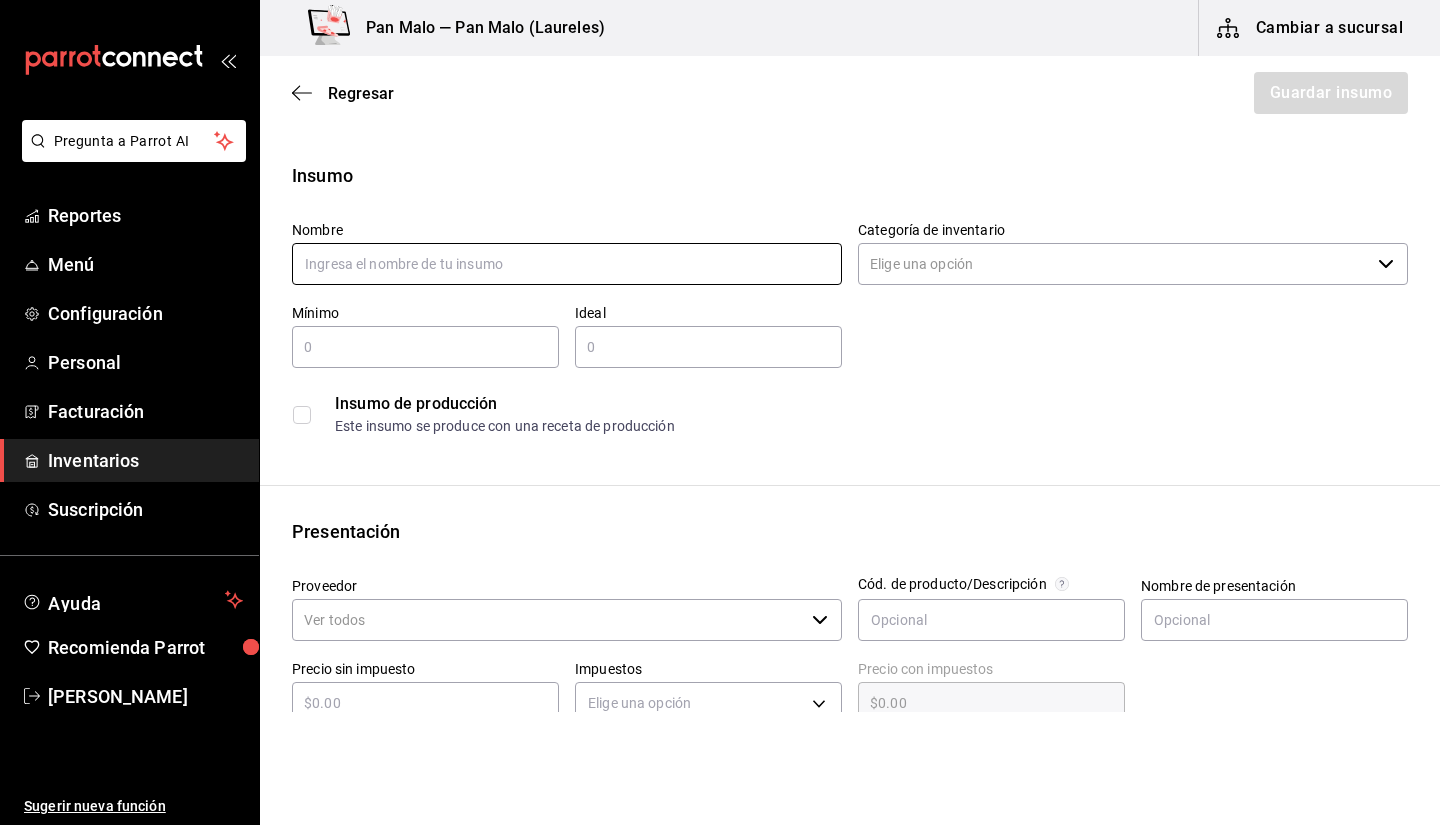click at bounding box center (567, 264) 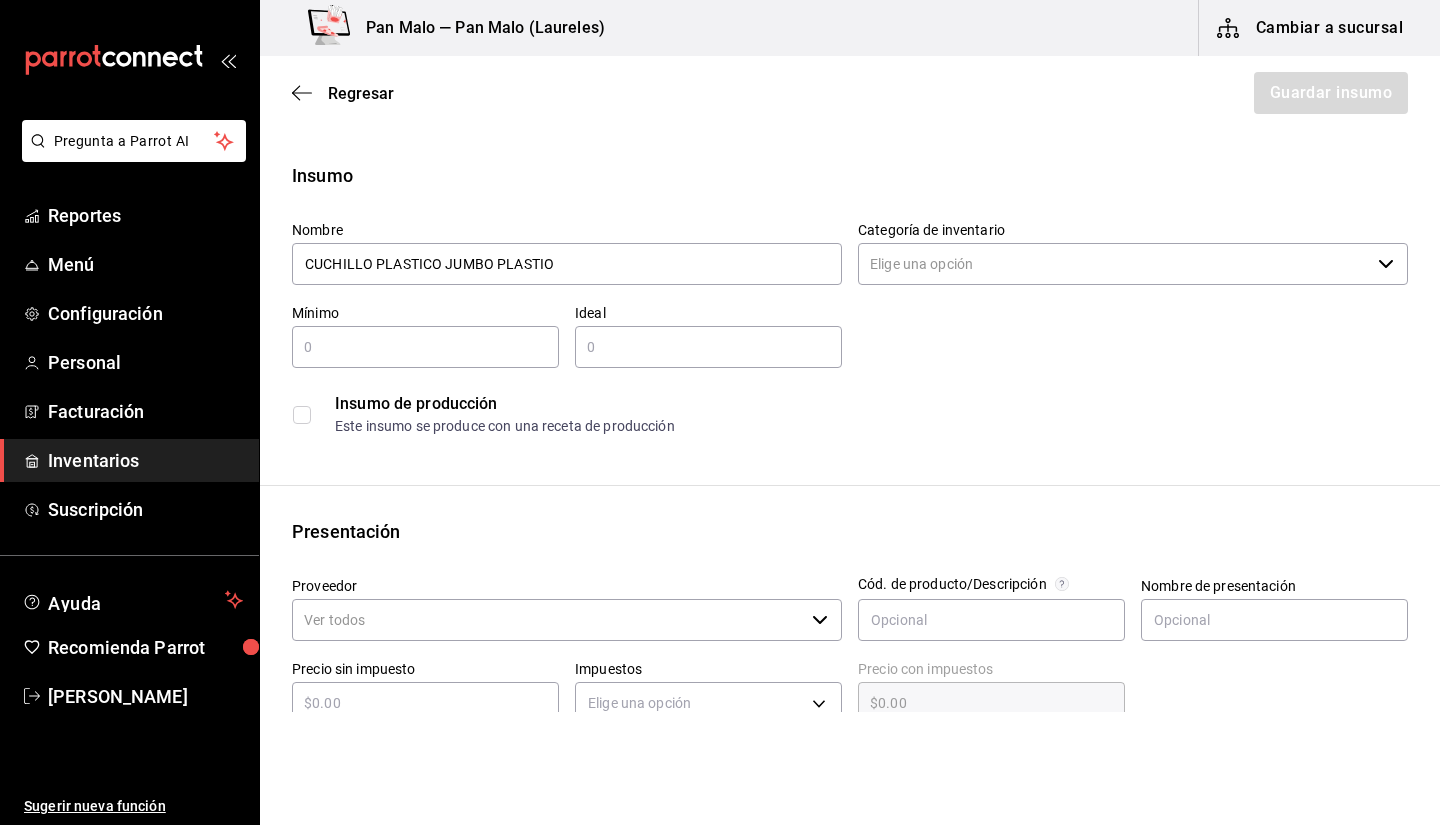click on "Ideal ​" at bounding box center (700, 328) 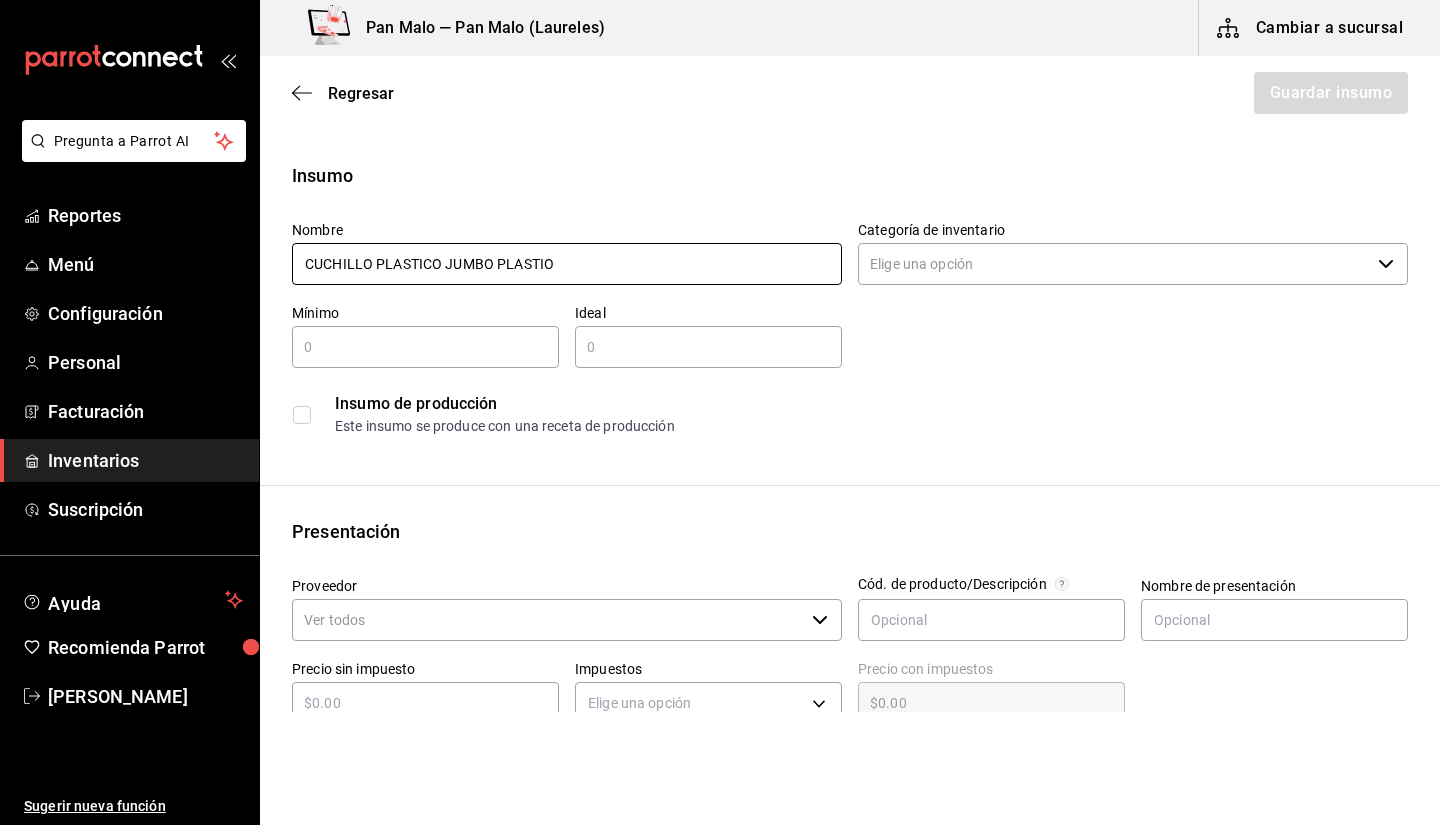 click on "CUCHILLO PLASTICO JUMBO PLASTIO" at bounding box center [567, 264] 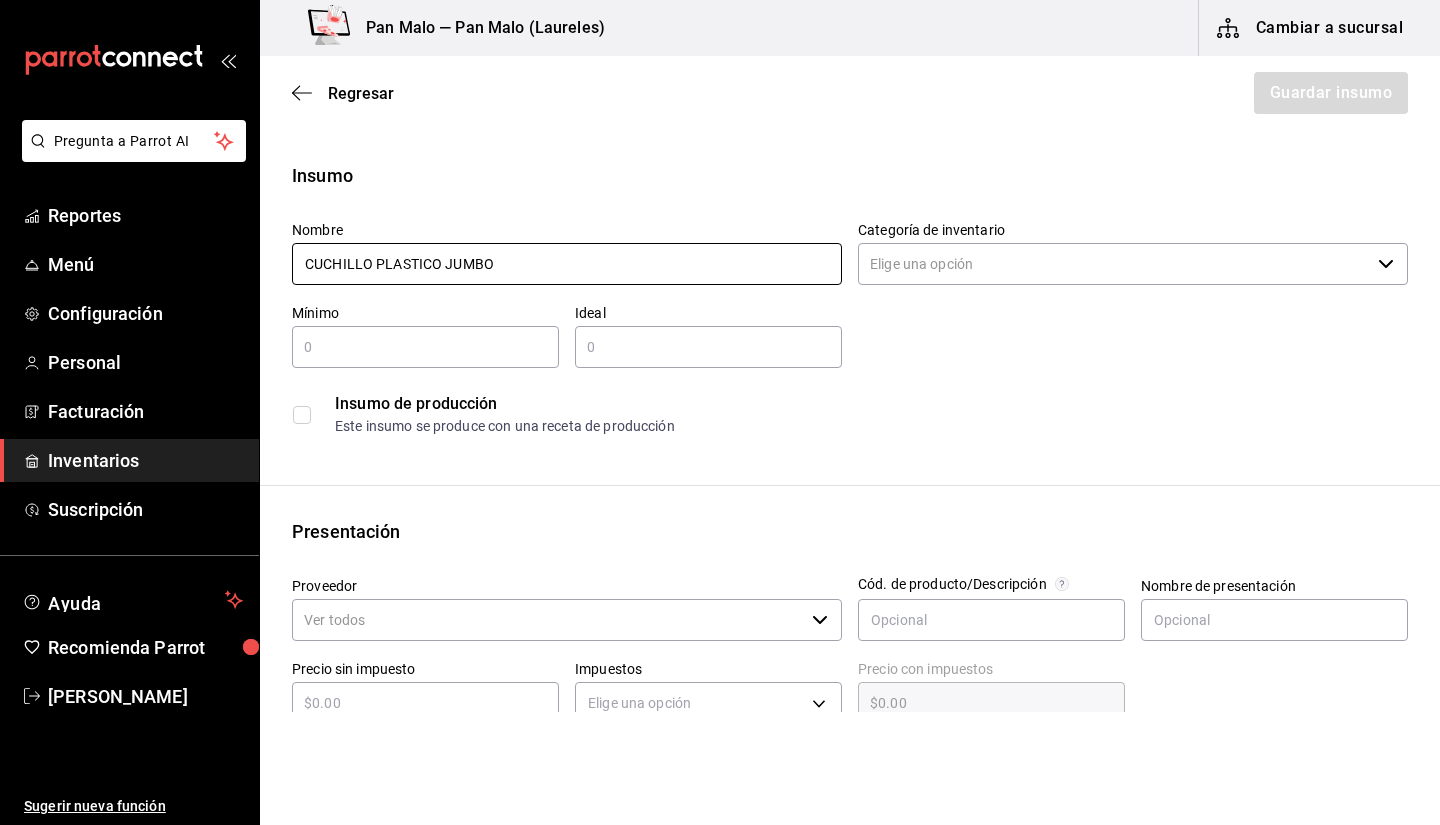 type on "CUCHILLO PLASTICO JUMBO" 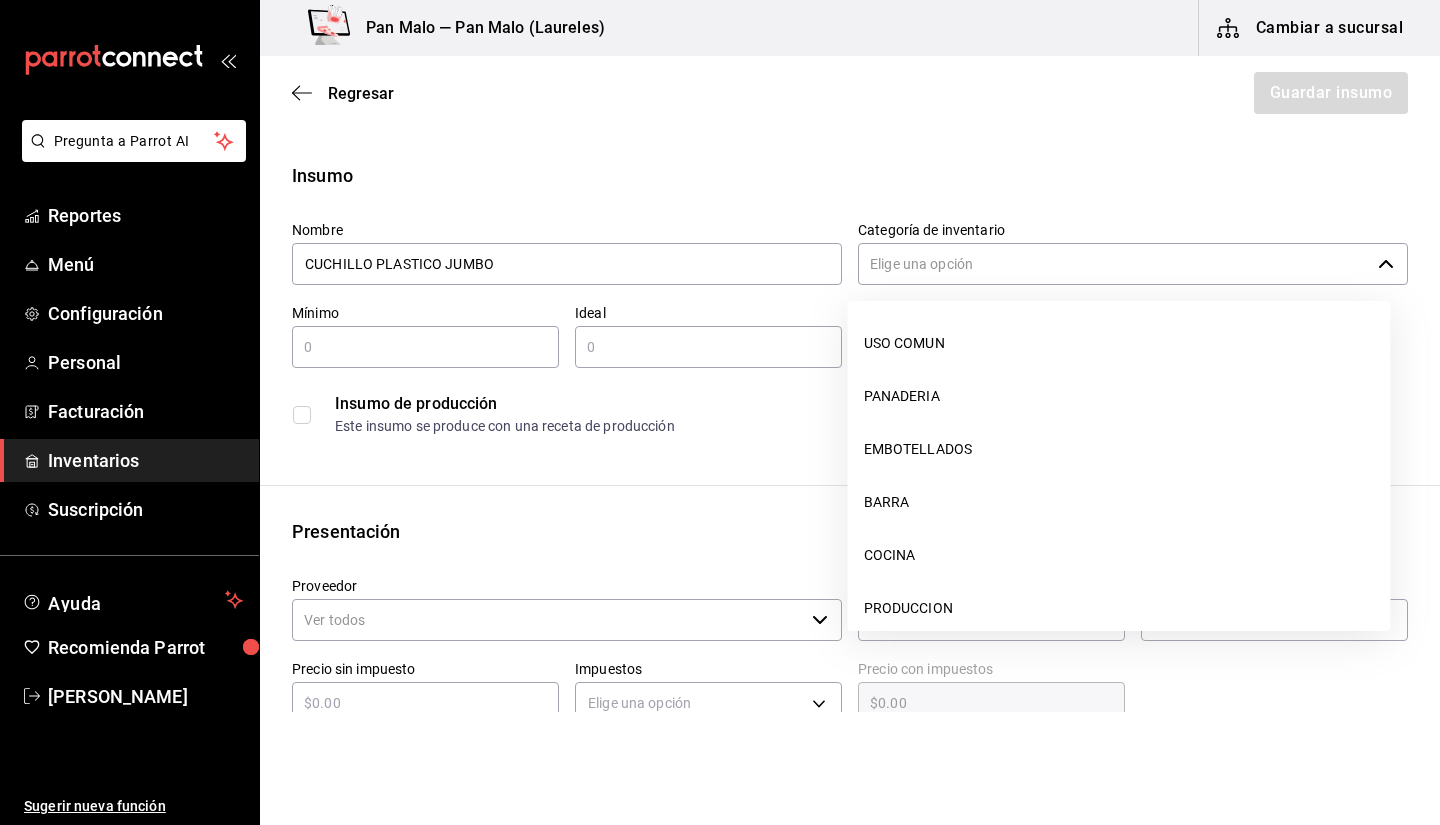 click on "Categoría de inventario" at bounding box center [1114, 264] 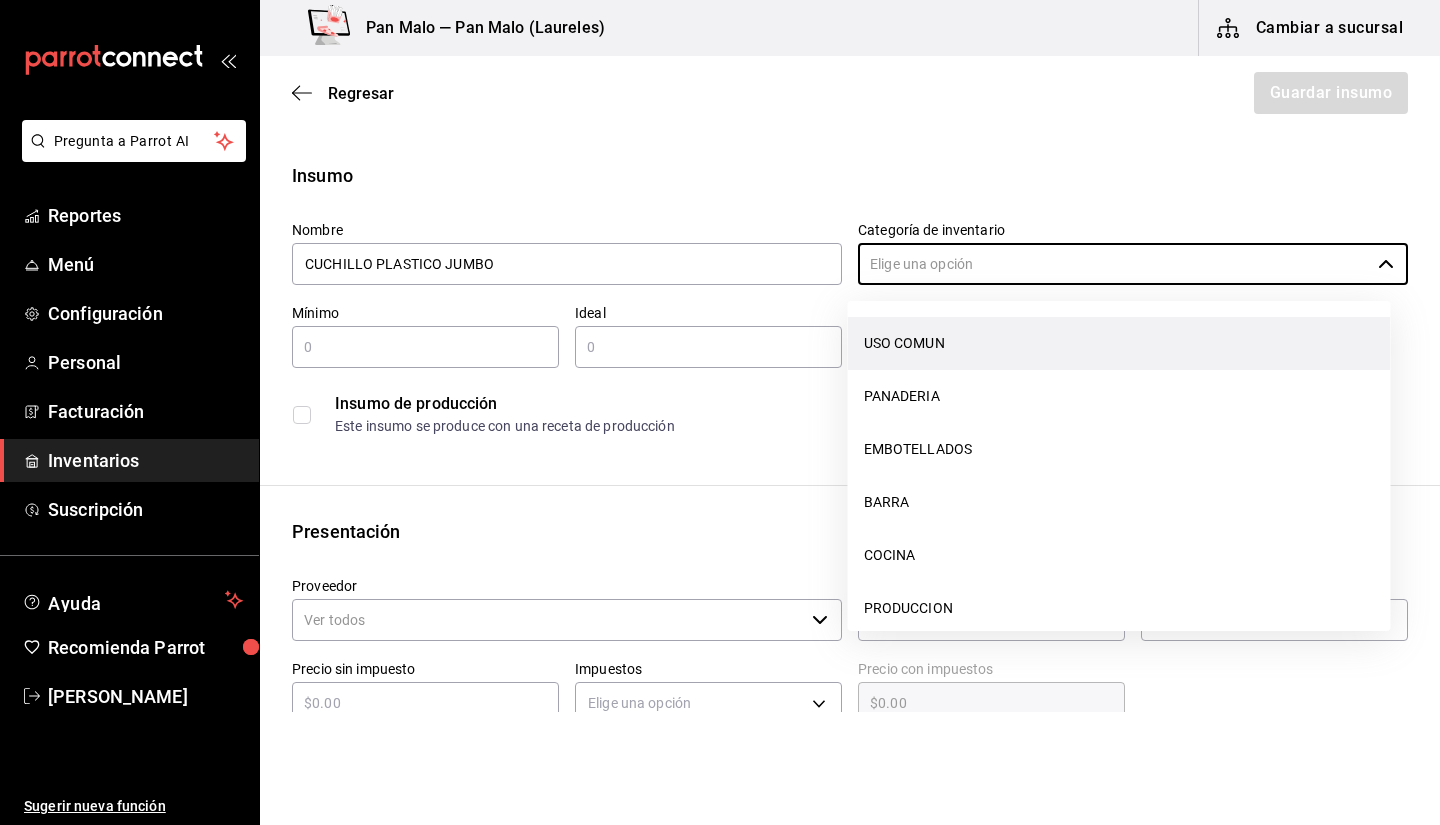 click on "USO COMUN" at bounding box center [1119, 343] 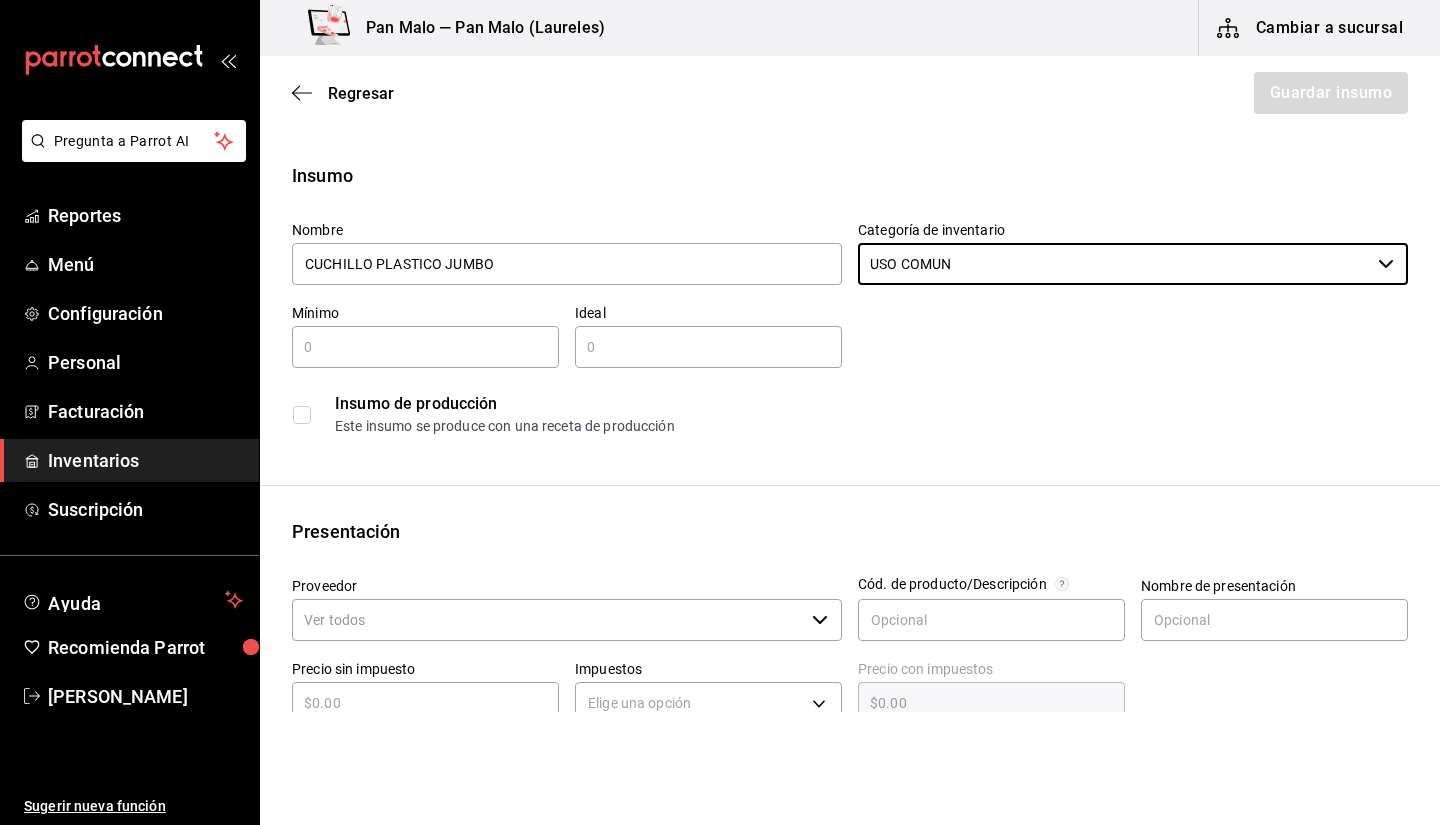 click at bounding box center (708, 347) 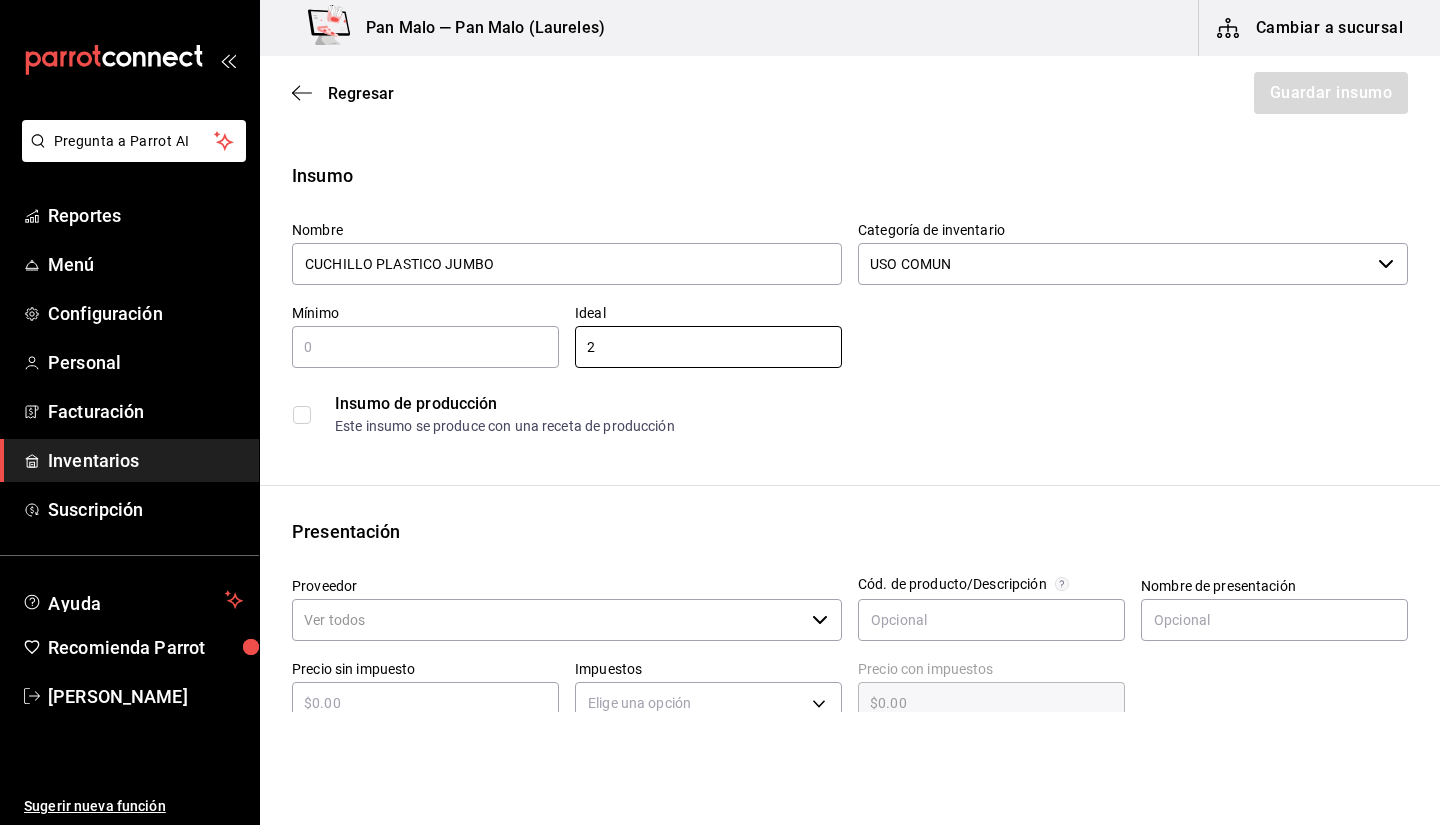 type on "2" 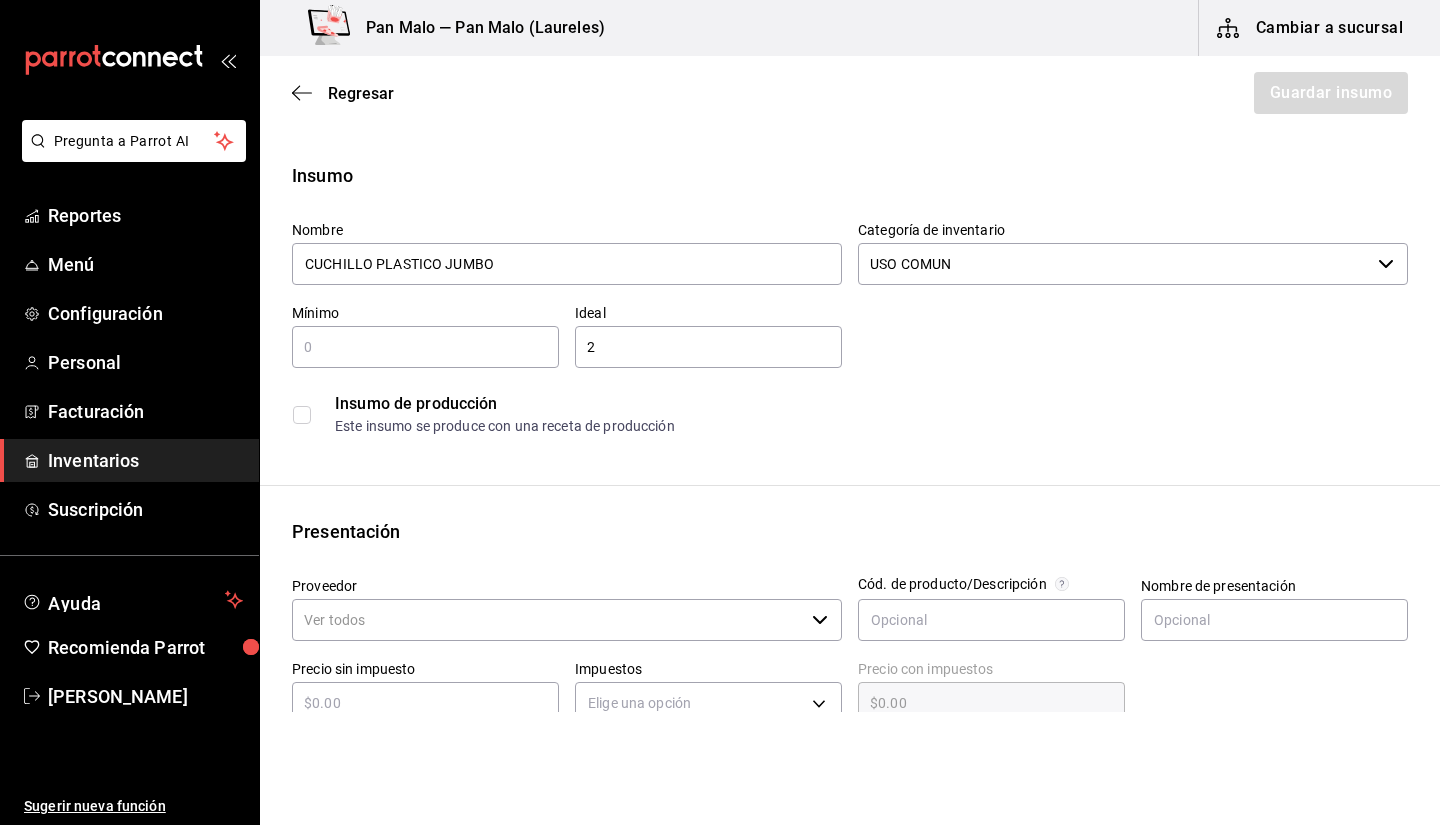 click at bounding box center (425, 347) 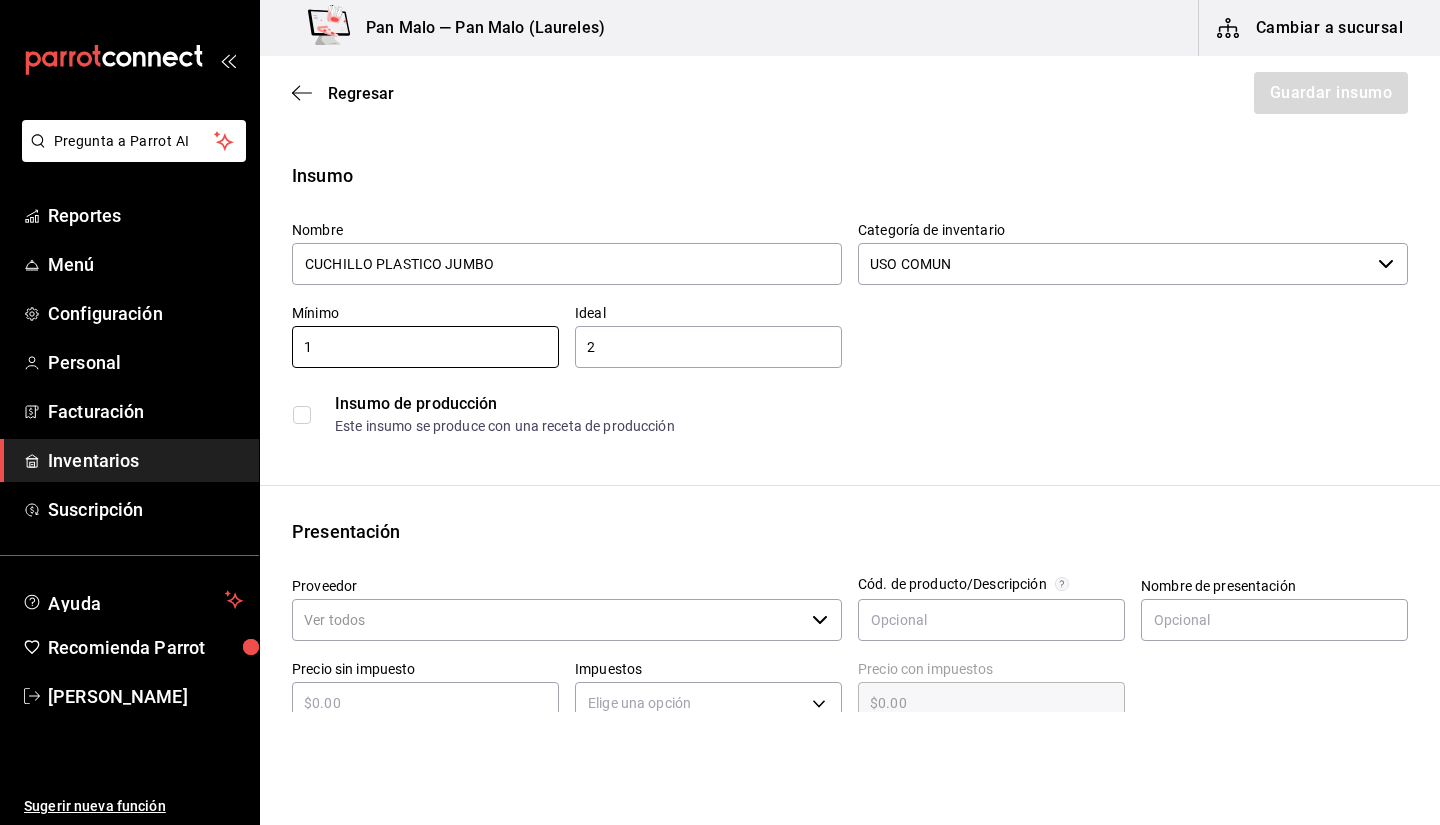 type on "1" 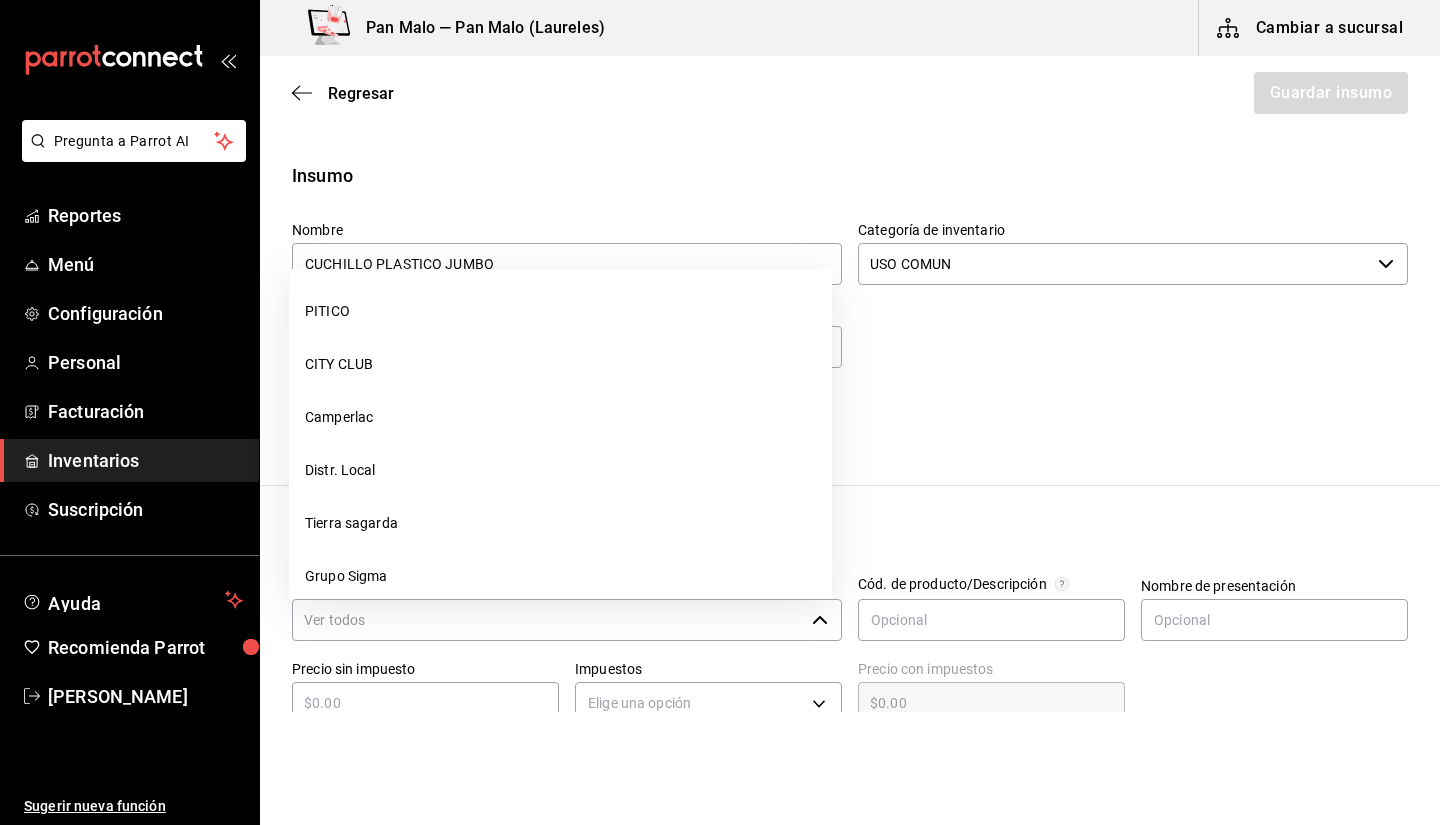 click on "Proveedor" at bounding box center (548, 620) 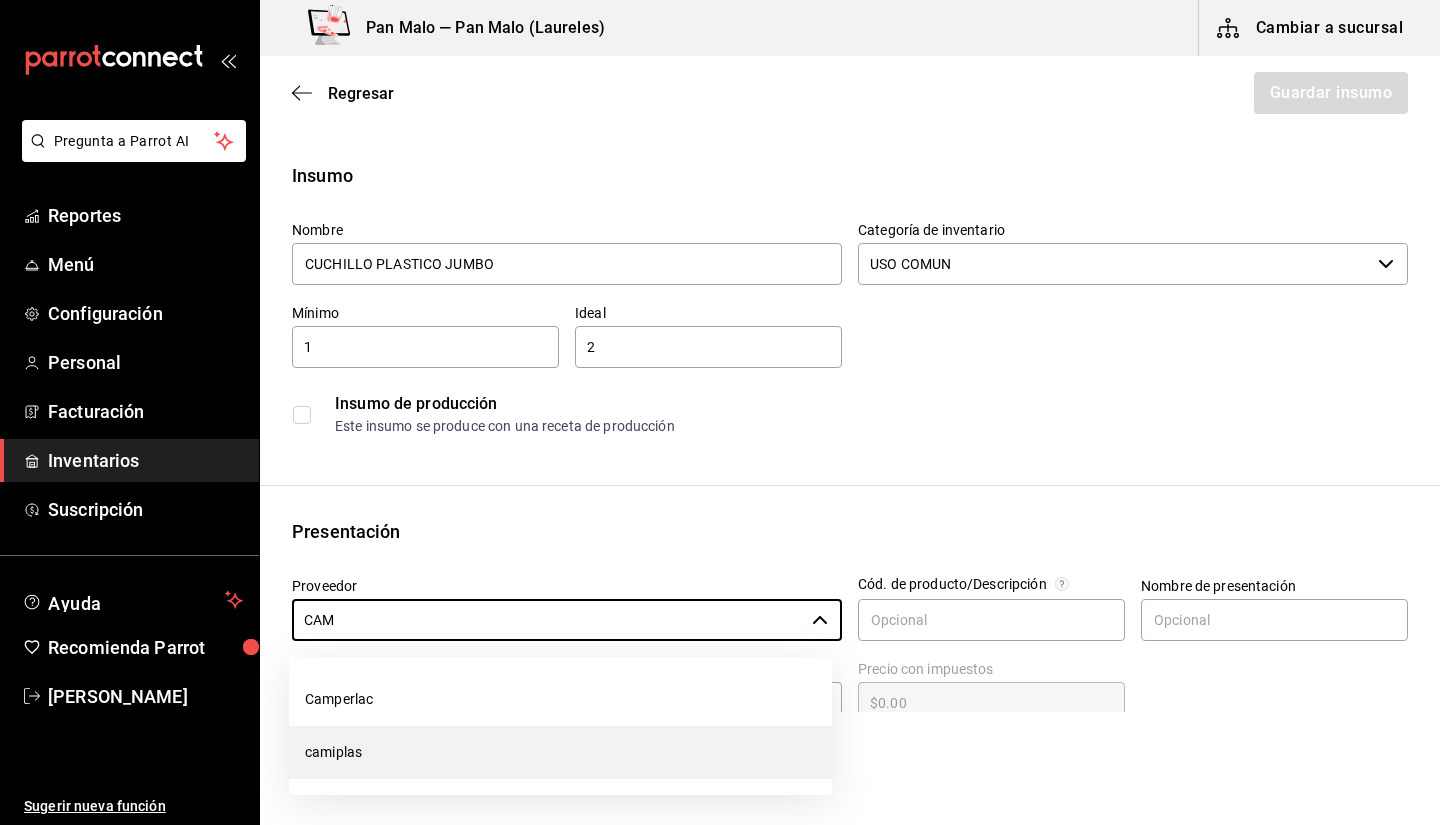 click on "camiplas" at bounding box center [560, 752] 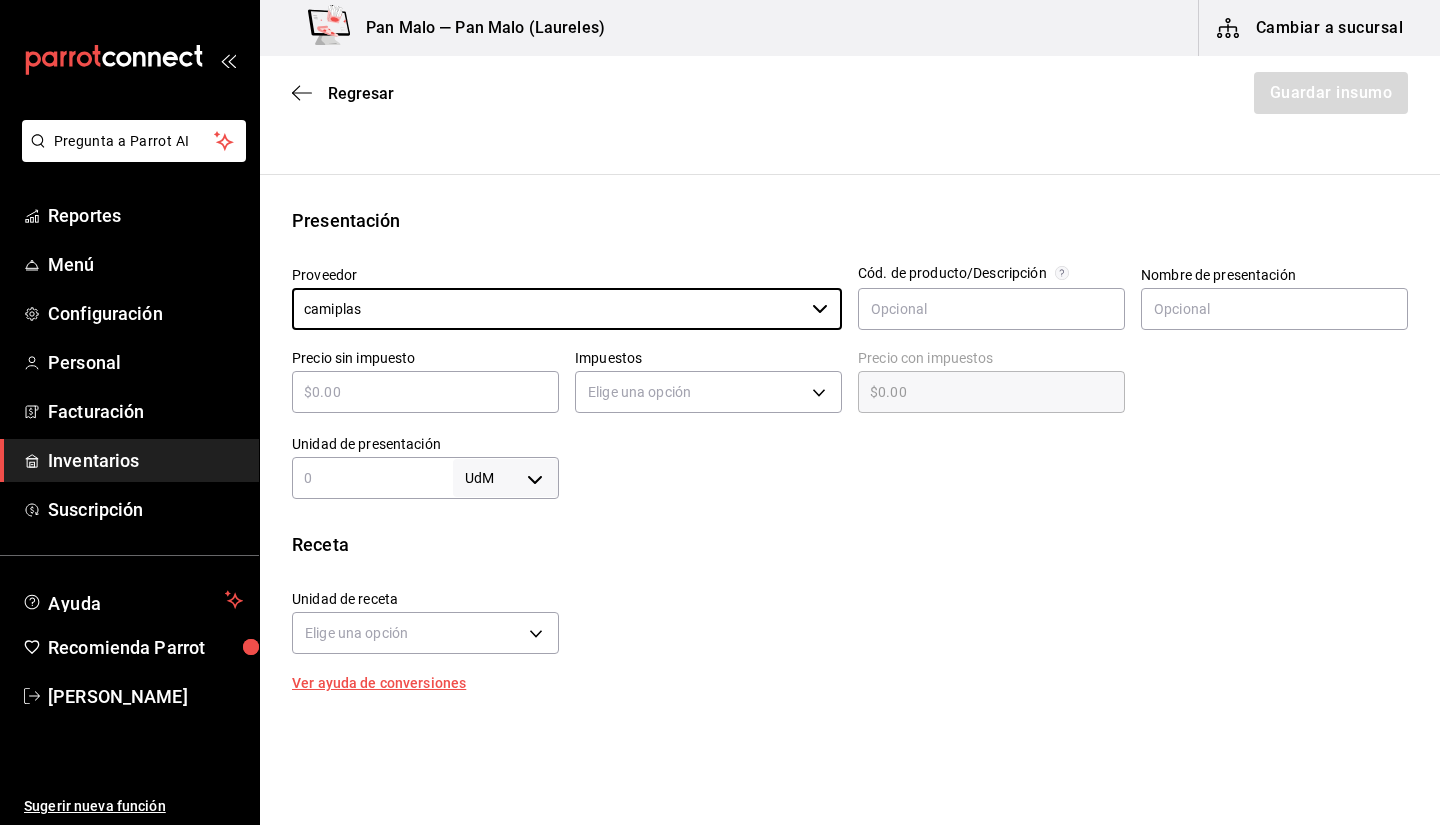 scroll, scrollTop: 345, scrollLeft: 0, axis: vertical 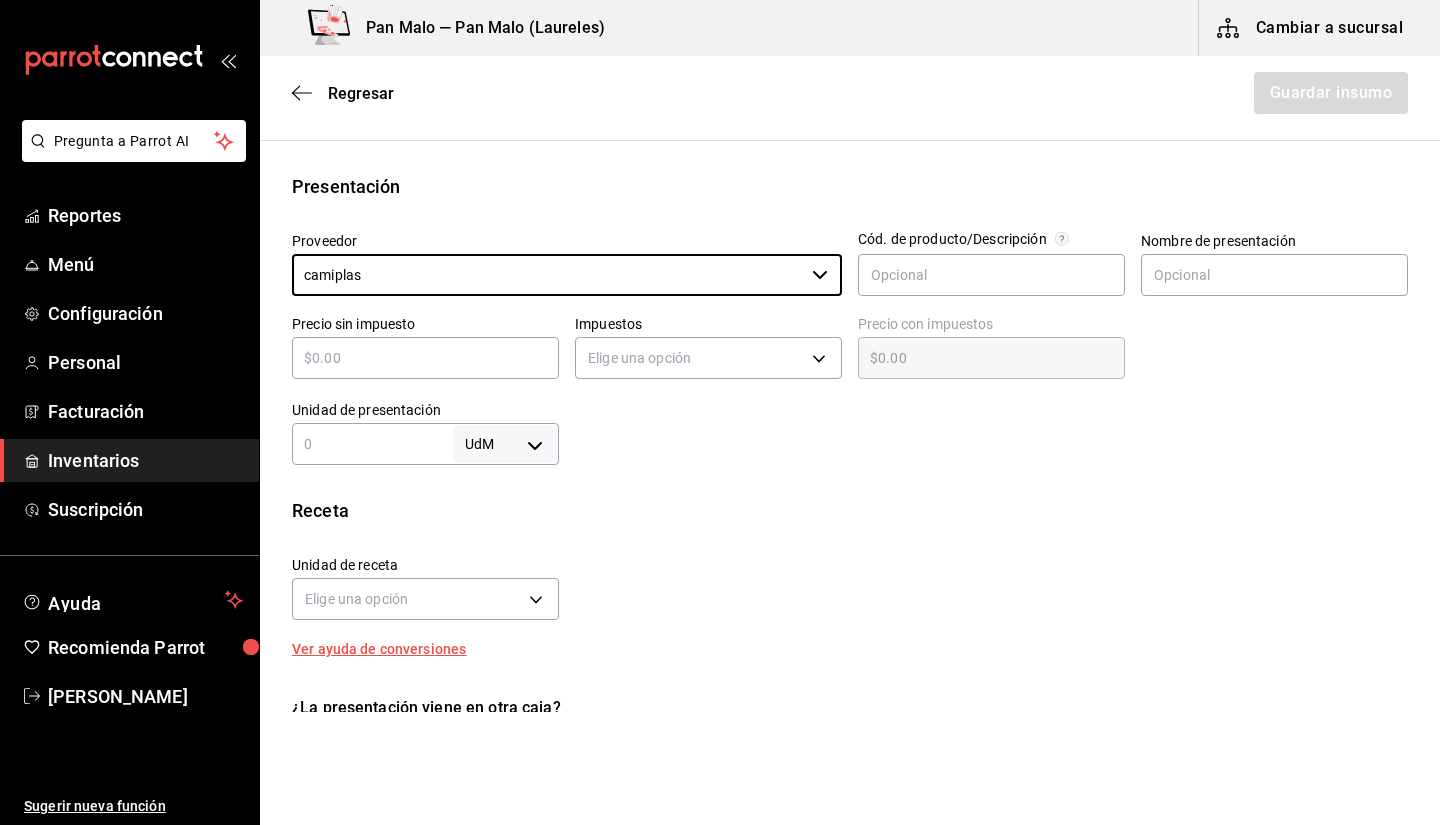 type on "camiplas" 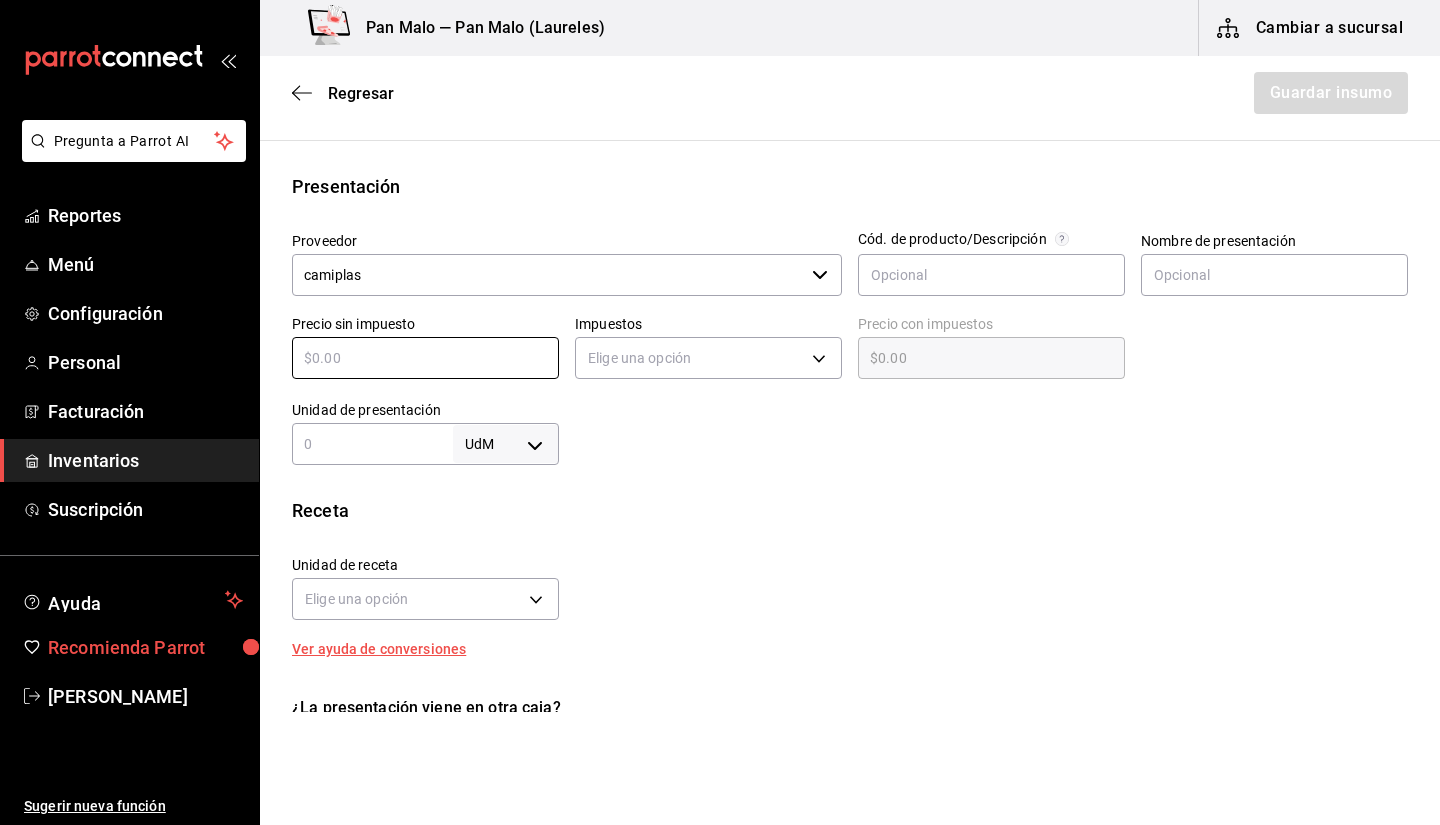 click on "Recomienda Parrot" at bounding box center (129, 647) 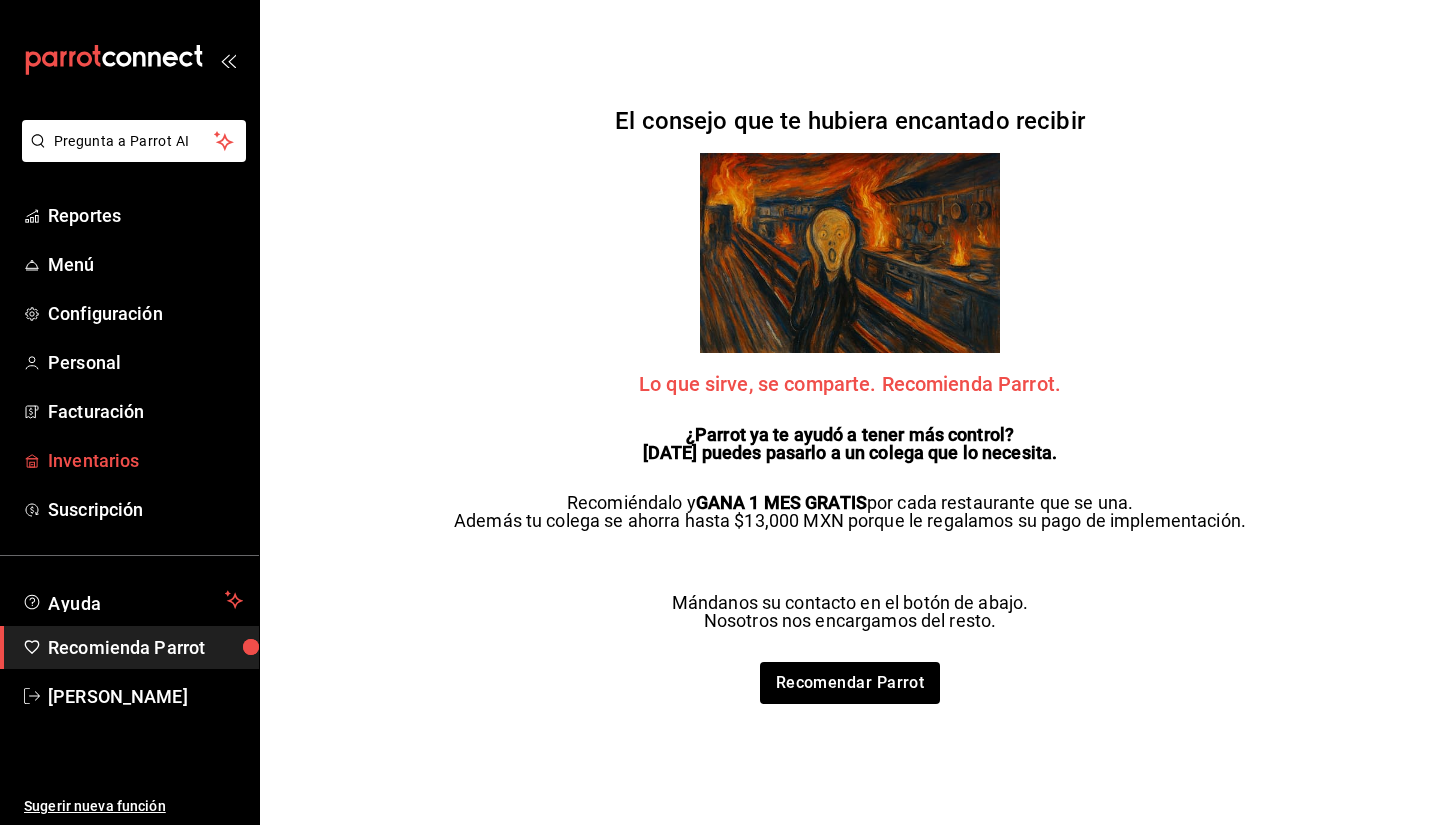 click on "Inventarios" at bounding box center (145, 460) 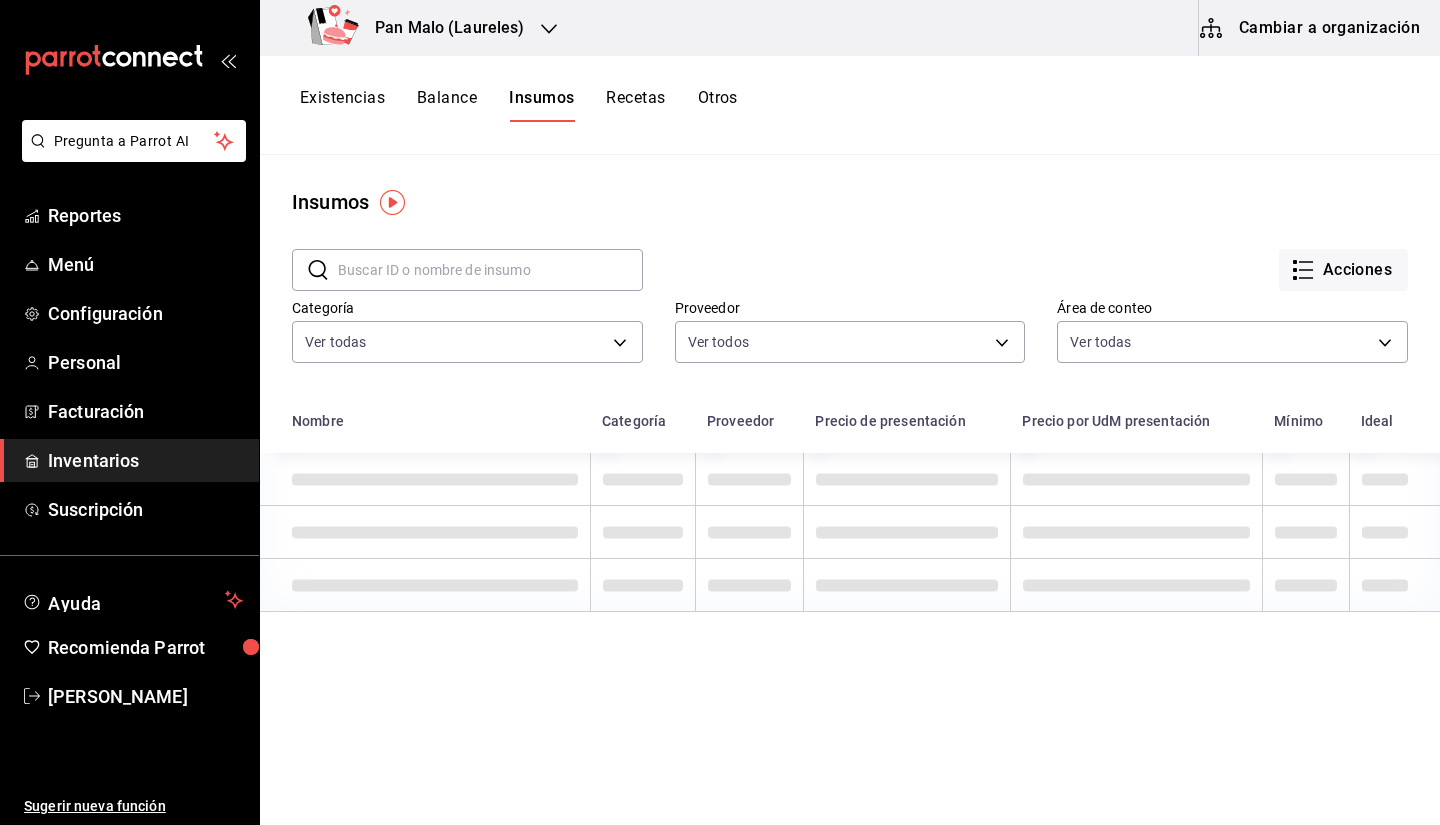 click on "Existencias" at bounding box center (342, 105) 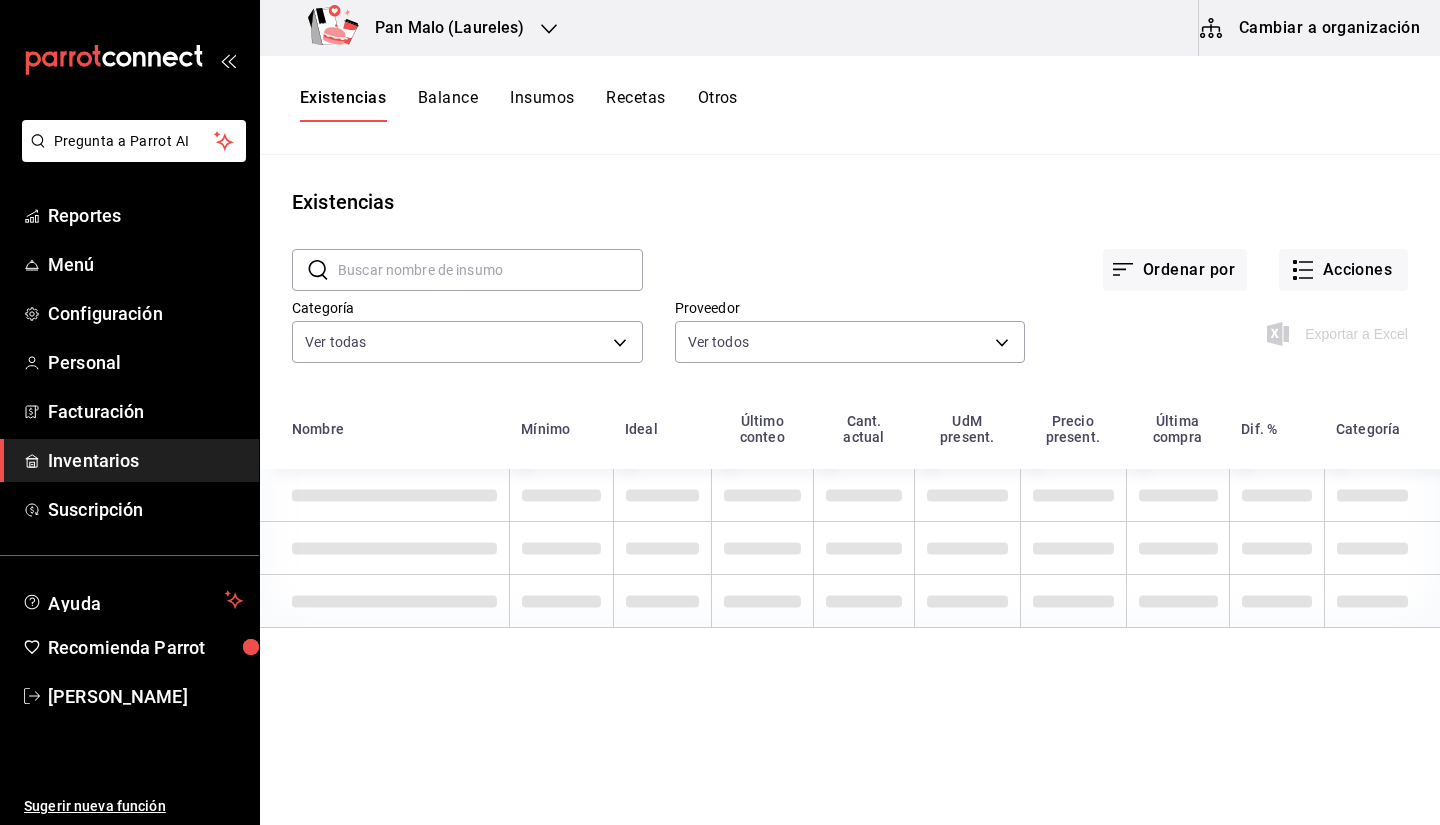 drag, startPoint x: 477, startPoint y: 254, endPoint x: 651, endPoint y: 222, distance: 176.91806 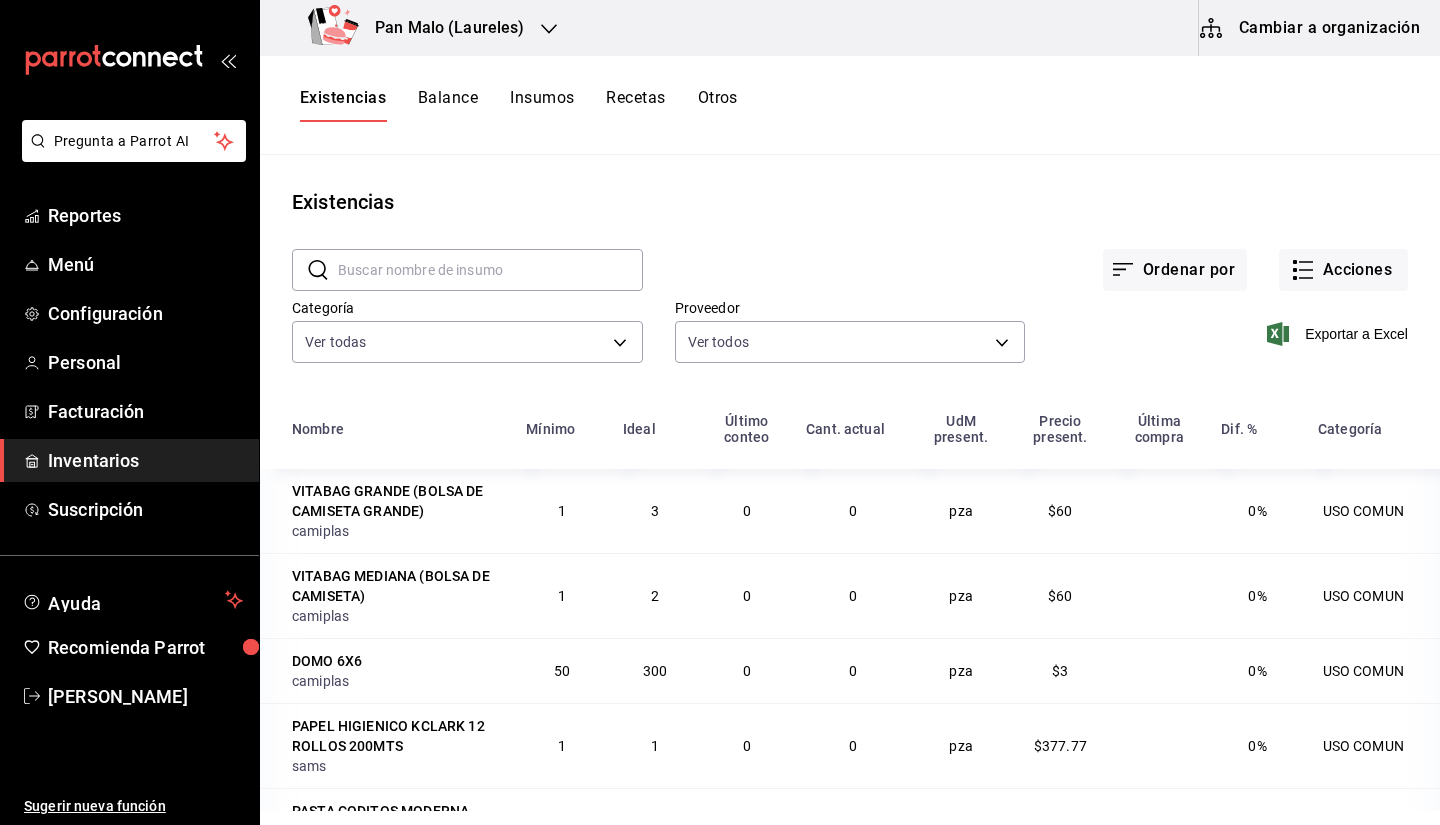 click on "Existencias ​ ​ Ordenar por Acciones Categoría Ver todas b487d5ec-9a72-45d0-bbdf-ace0a58857df,b7fa4d3f-7896-4504-b4eb-29f52eb713d6,244b5d13-ccc3-40e0-adb2-1f470b7c2b02,5221ede4-7101-46e2-abe0-c56c9f57c453,97c4540b-fae9-4f1d-bf52-72ae5b7112b3,dfca19a1-d0af-4dd2-9161-d29e1e6480e6,845fc0d5-bafa-4929-a86e-e534cf7c03f2 Proveedor Ver todos Exportar a Excel Nombre Mínimo Ideal Último conteo Cant. actual [GEOGRAPHIC_DATA] present. Precio present. Última compra Dif. % Categoría VITABAG GRANDE (BOLSA DE CAMISETA GRANDE) camiplas 1 3 0 0 pza $60 0% USO COMUN VITABAG MEDIANA (BOLSA DE CAMISETA) camiplas 1 2 0 0 pza $60 0% USO COMUN DOMO 6X6 camiplas 50 300 0 0 pza $3 0% USO COMUN PAPEL HIGIENICO KCLARK 12 ROLLOS 200MTS sams 1 1 0 0 pza $377.77 0% USO COMUN PASTA CODITOS MODERNA Mercado Isis 1 1 0 0 gr $8 0% COCINA TOCINO CHIMEX walmart 1 5 0 340 gr $43 0% COCINA MANZANA VERDE Mercado Isis 5 10 0 1 kg $73 0% COCINA   crema de pistache 1 og  Interno 1 4 0 0 pza $52.13 0% PRODUCCION CHOCOLATE BLANCO camiplas 1 2 0 0 kg $180 0% 1" at bounding box center (850, 483) 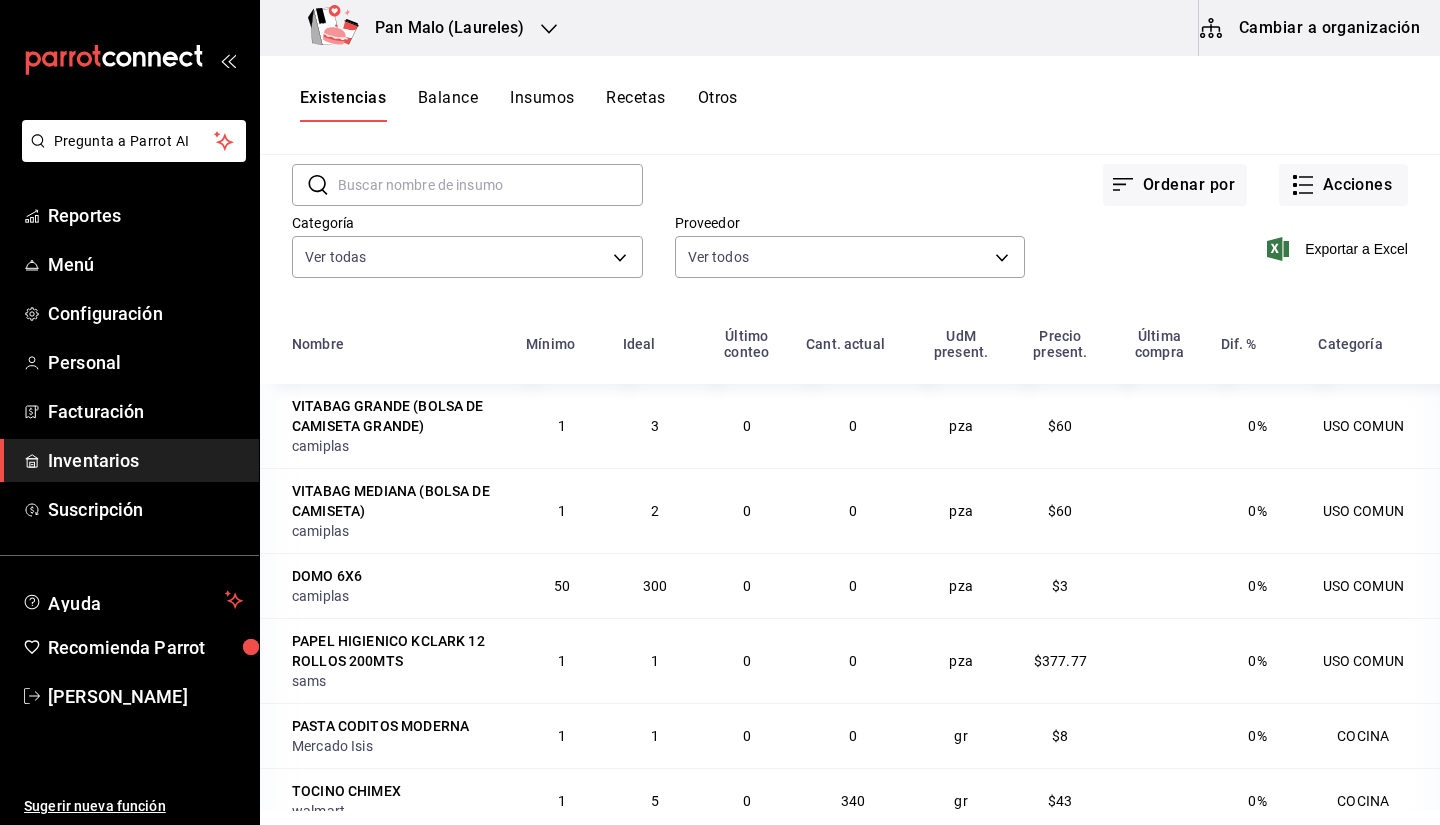 scroll, scrollTop: 0, scrollLeft: 0, axis: both 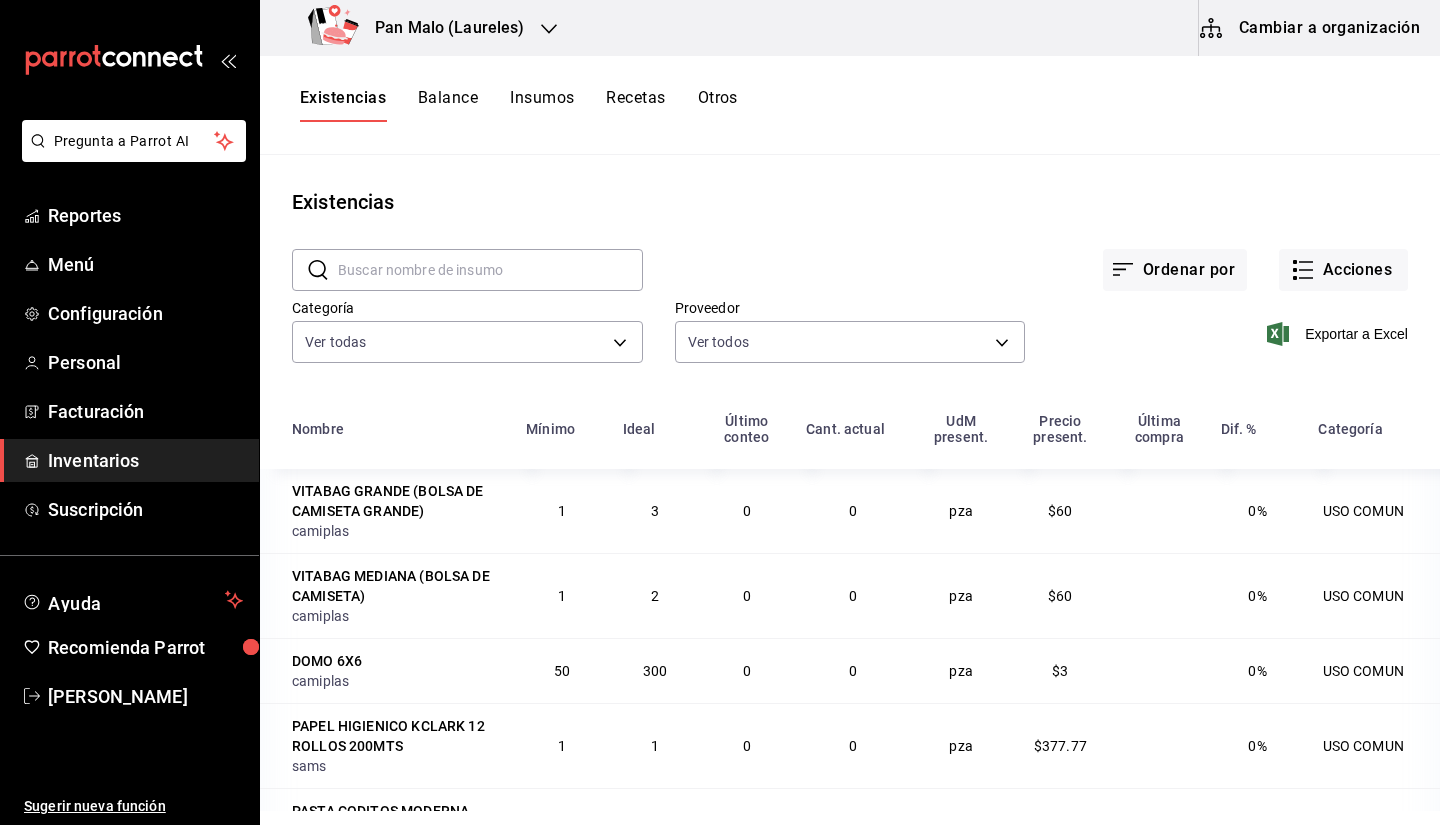click at bounding box center (490, 270) 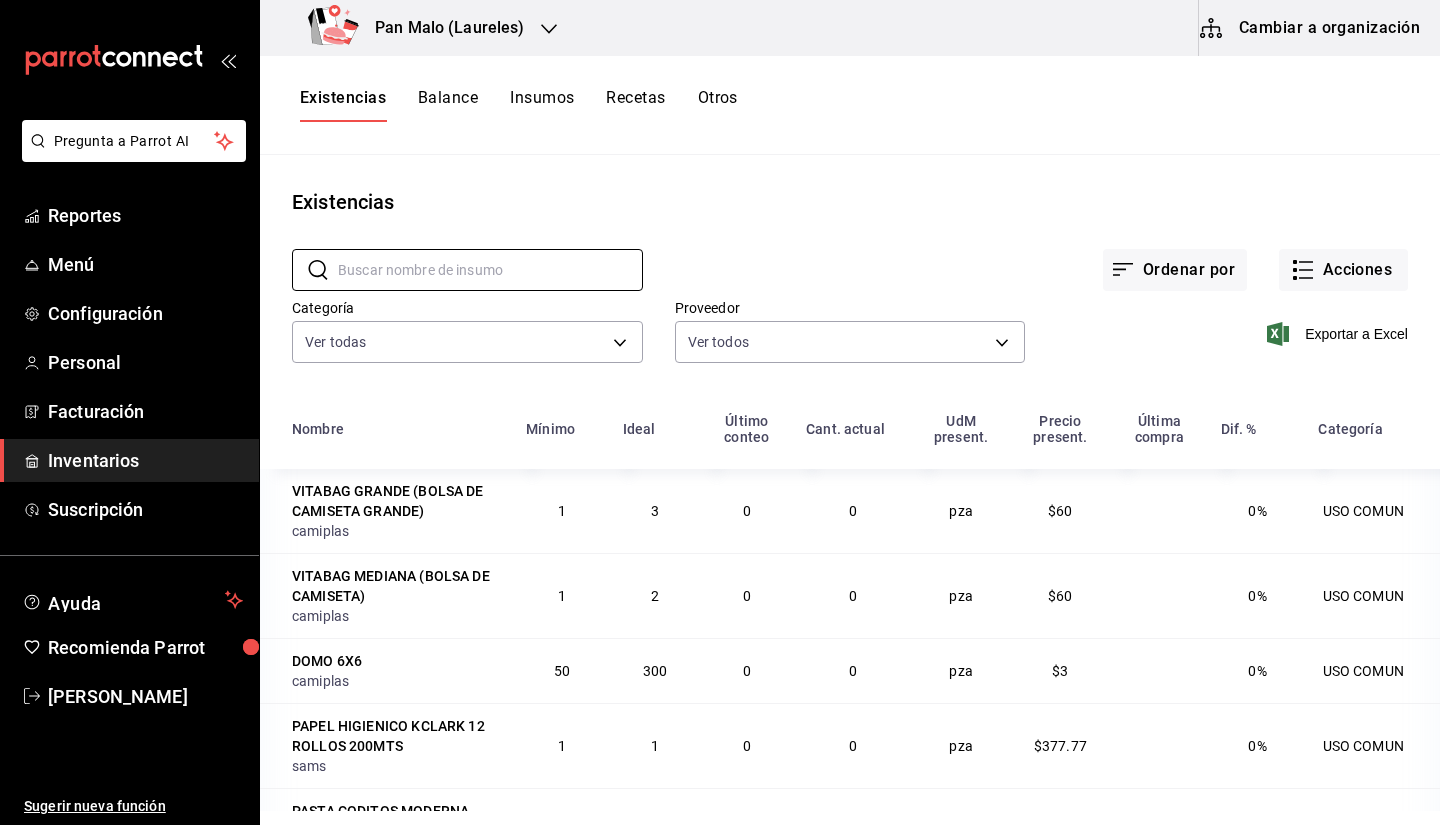 click on "Ordenar por Acciones" at bounding box center (1025, 254) 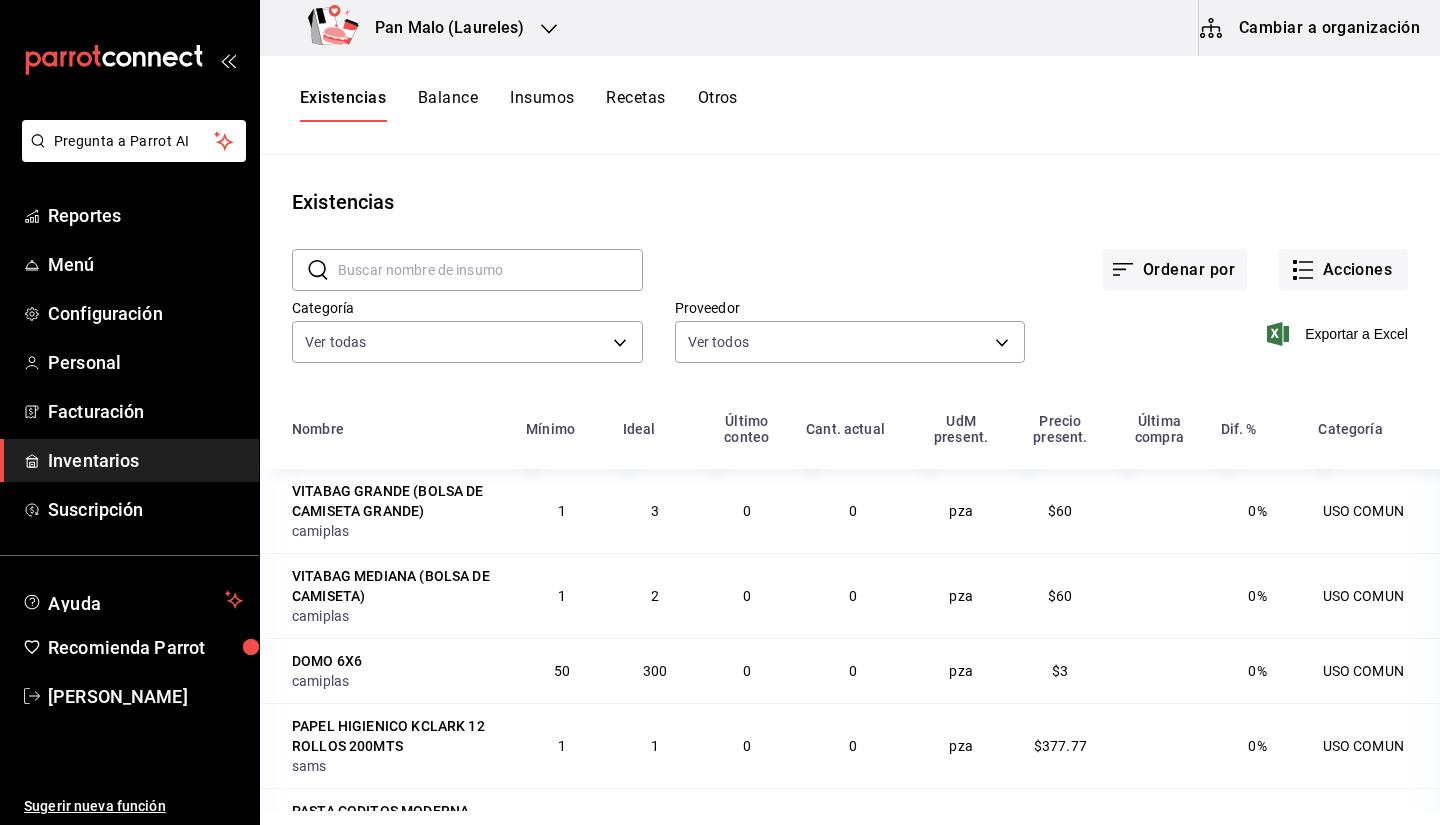 click at bounding box center [490, 270] 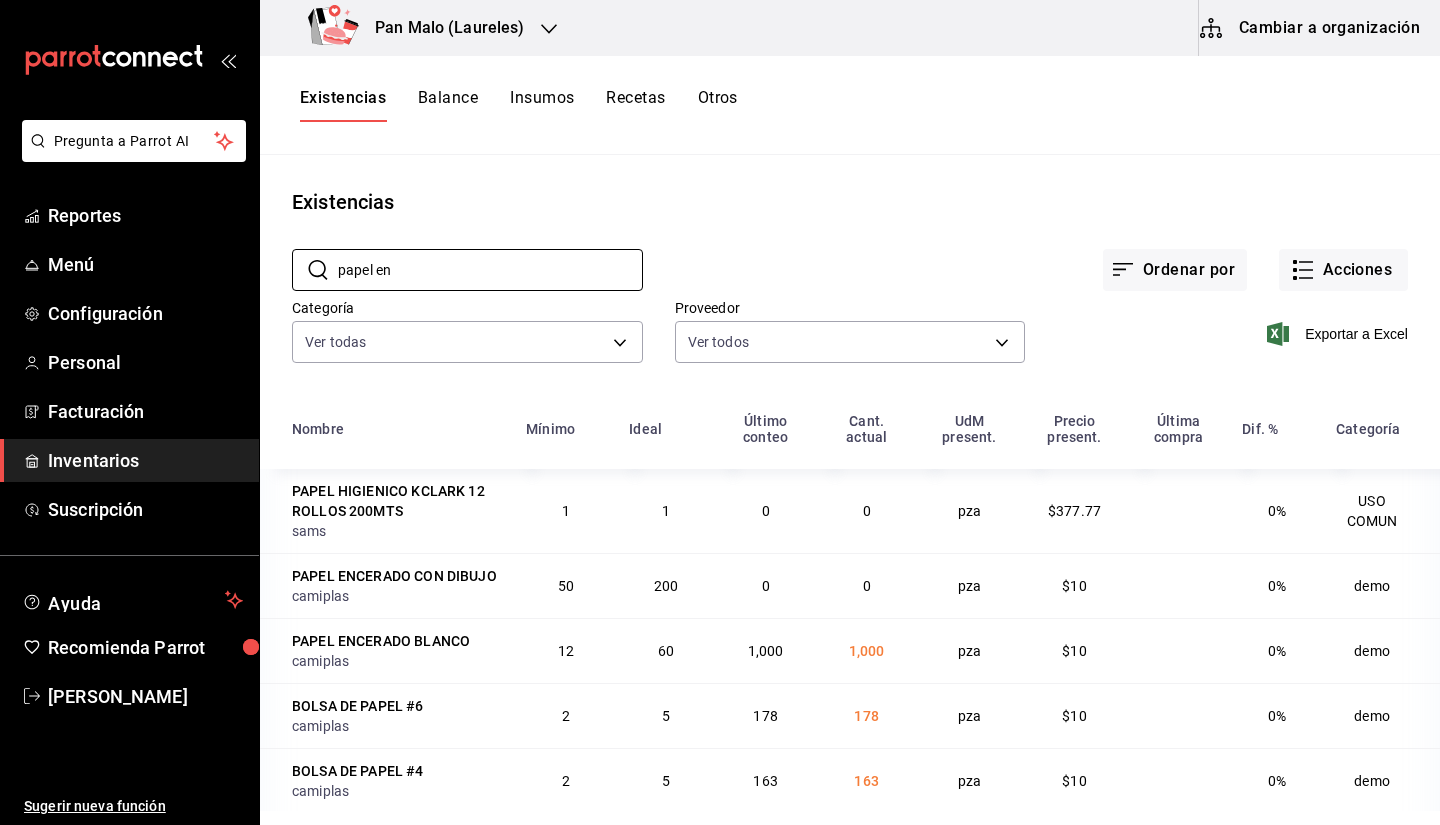 type on "papel en" 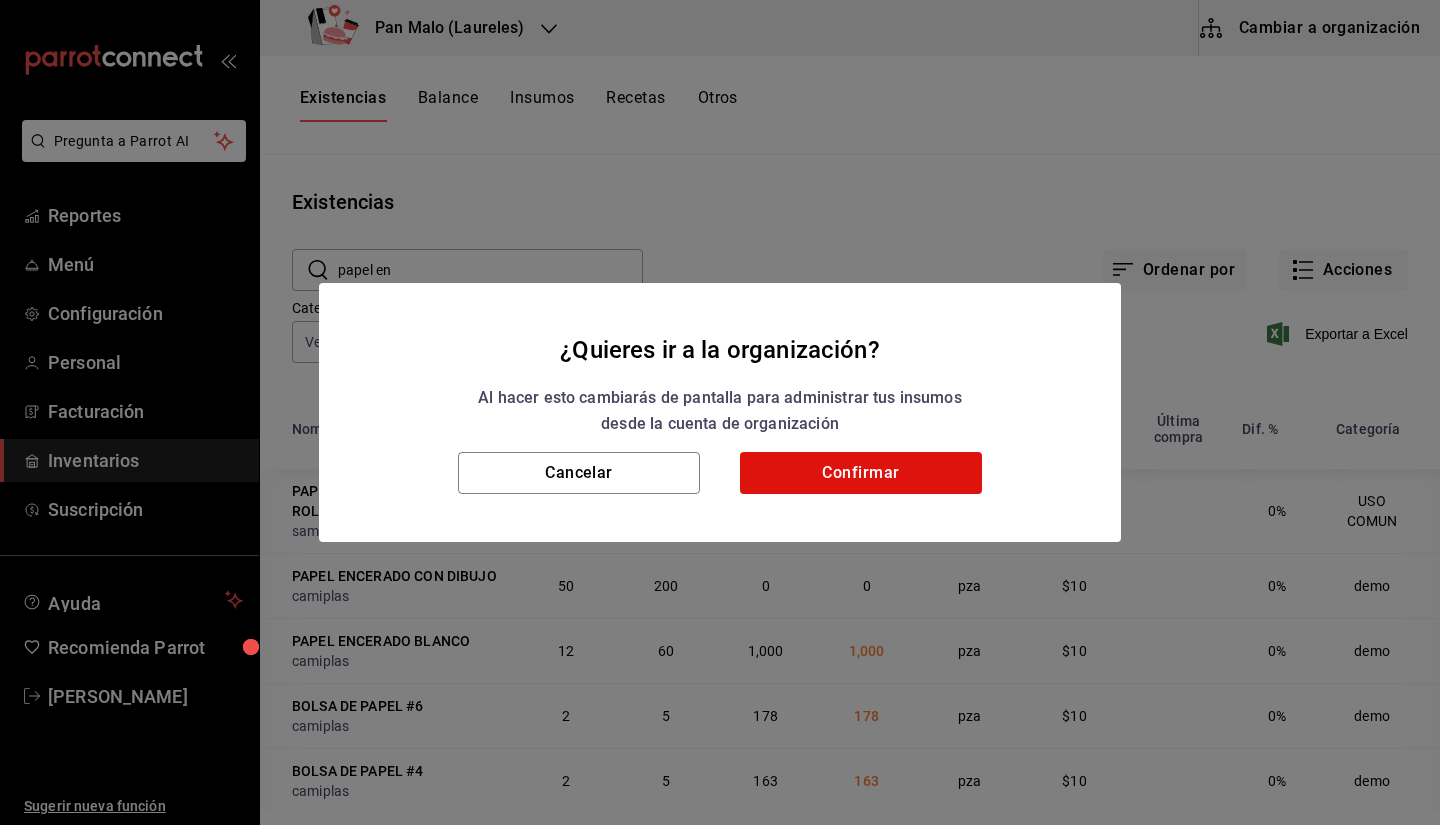 click on "Al hacer esto cambiarás de pantalla para administrar tus insumos desde la cuenta de organización" at bounding box center (720, 410) 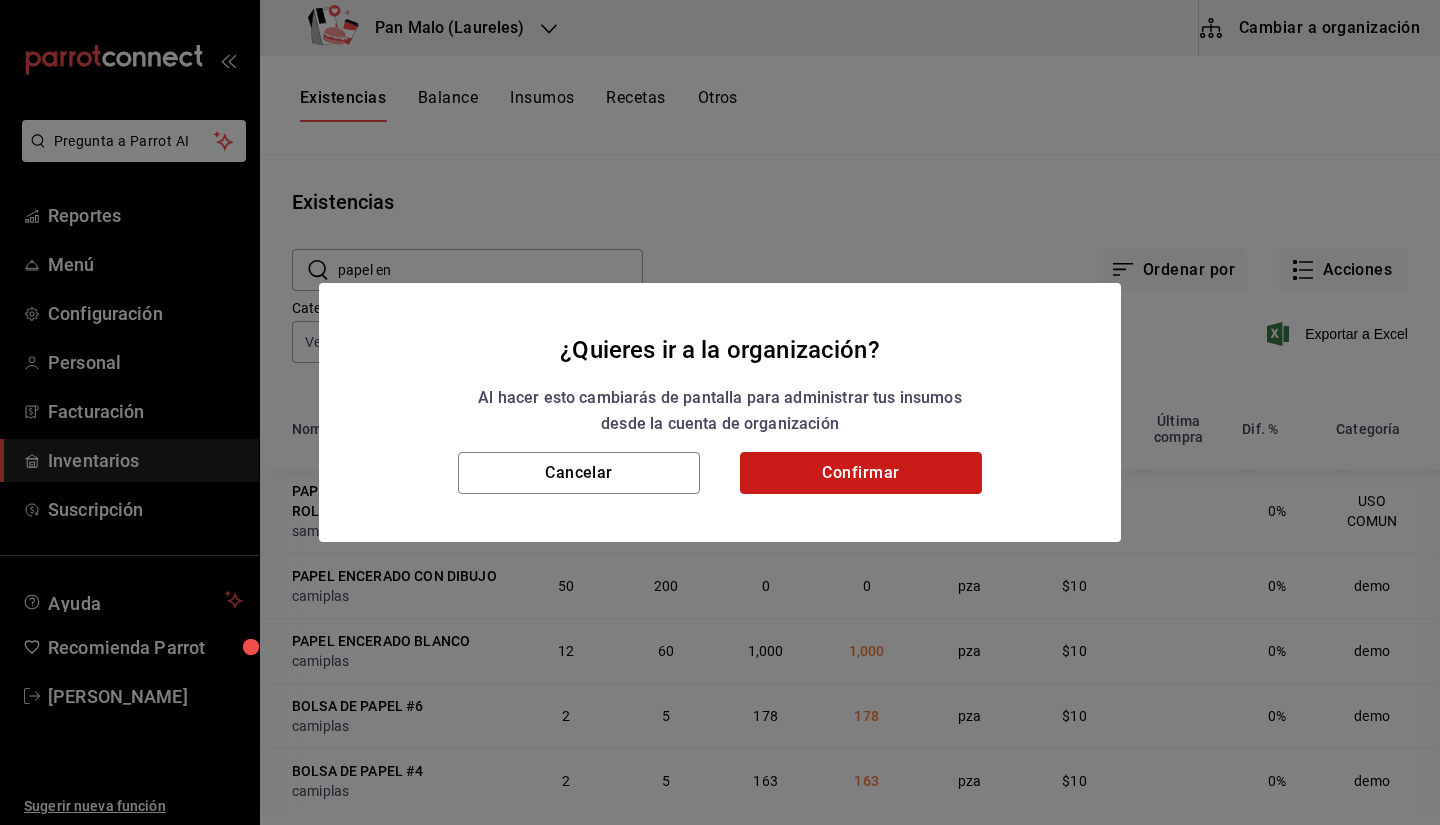 click on "Confirmar" at bounding box center [861, 473] 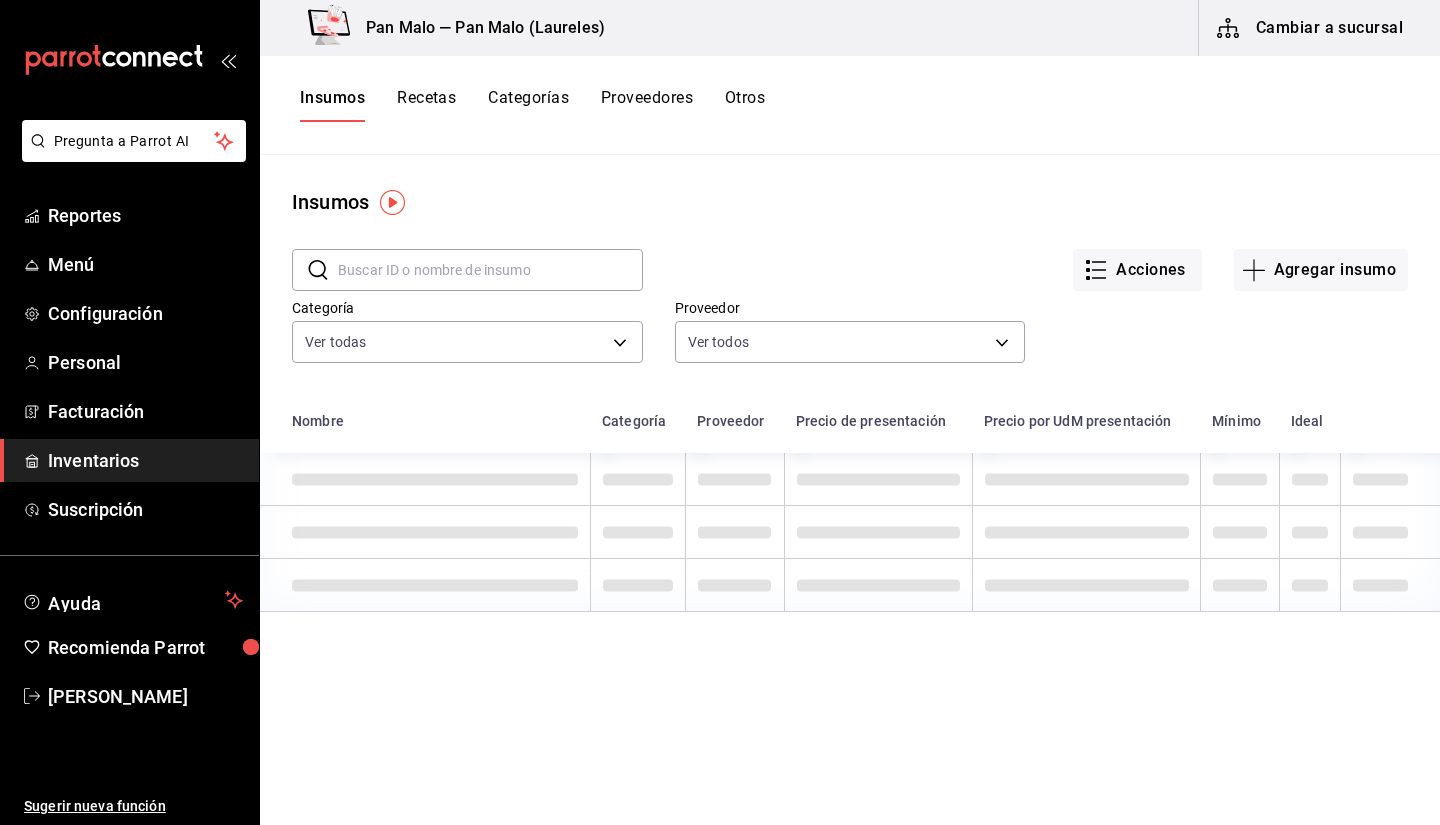 click on "Categoría Ver todas b487d5ec-9a72-45d0-bbdf-ace0a58857df,b7fa4d3f-7896-4504-b4eb-29f52eb713d6,244b5d13-ccc3-40e0-adb2-1f470b7c2b02,5221ede4-7101-46e2-abe0-c56c9f57c453,97c4540b-fae9-4f1d-bf52-72ae5b7112b3,dfca19a1-d0af-4dd2-9161-d29e1e6480e6,845fc0d5-bafa-4929-a86e-e534cf7c03f2" at bounding box center [451, 318] 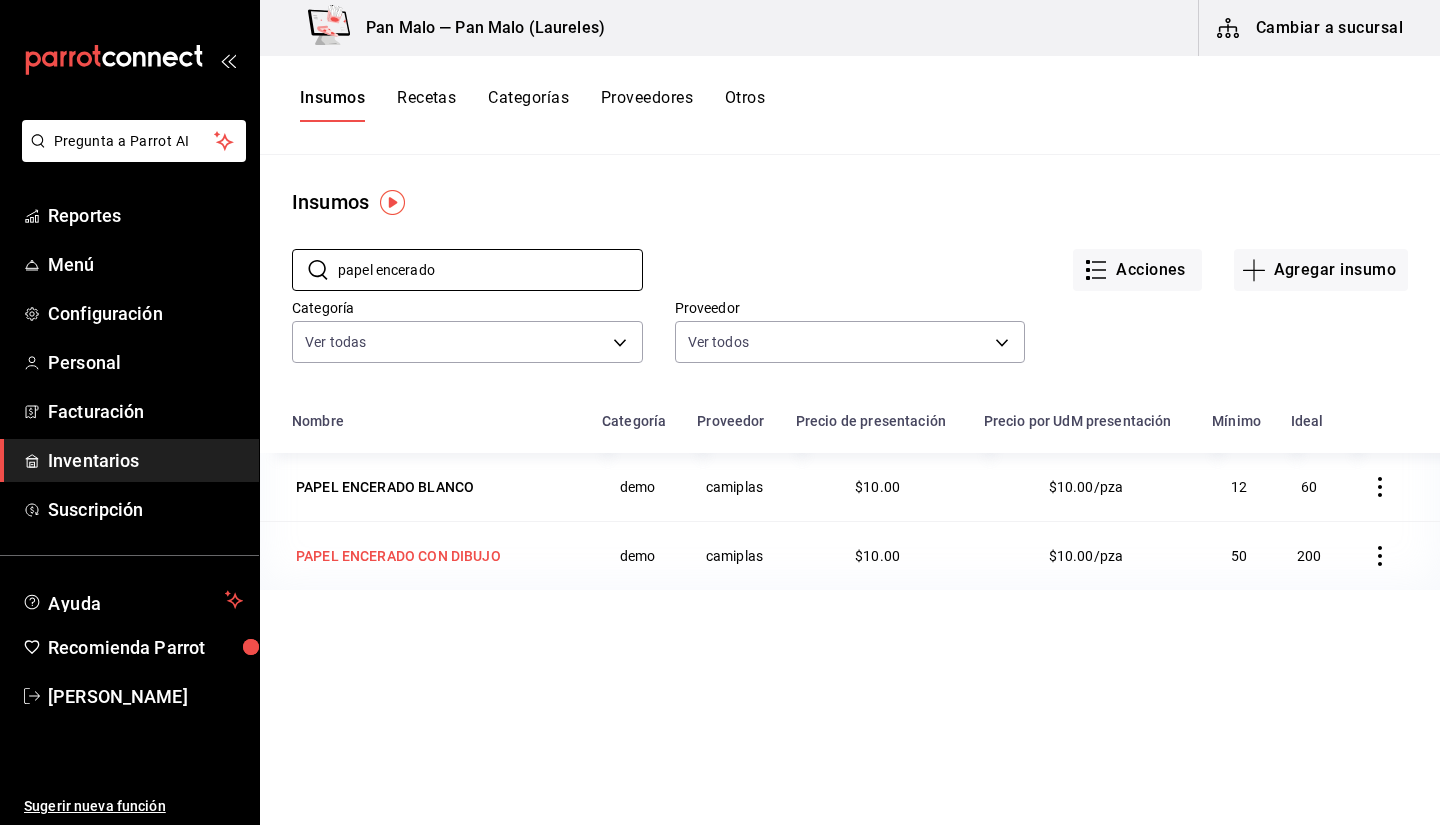 type on "papel encerado" 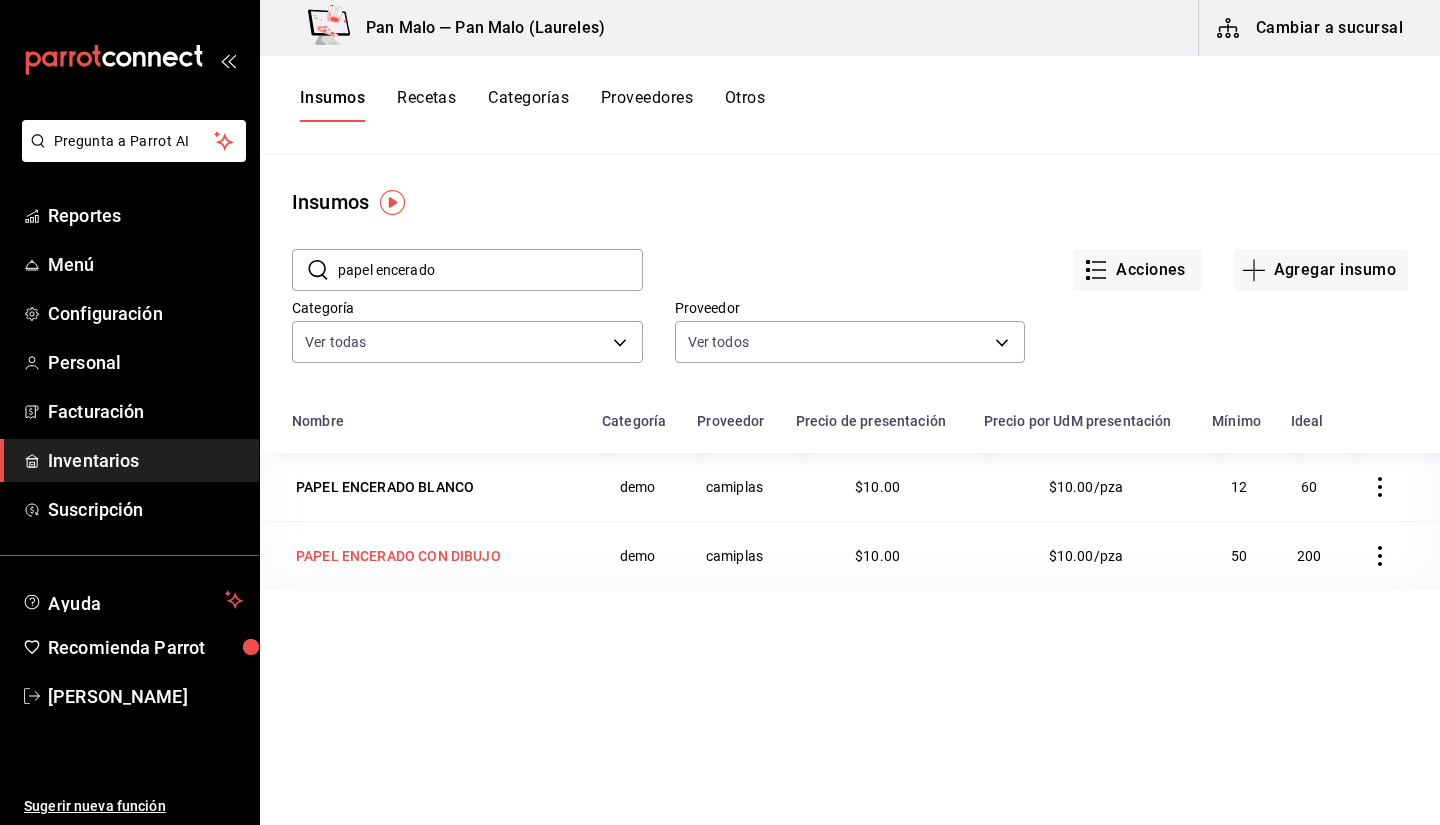 click on "PAPEL ENCERADO CON DIBUJO" at bounding box center (398, 556) 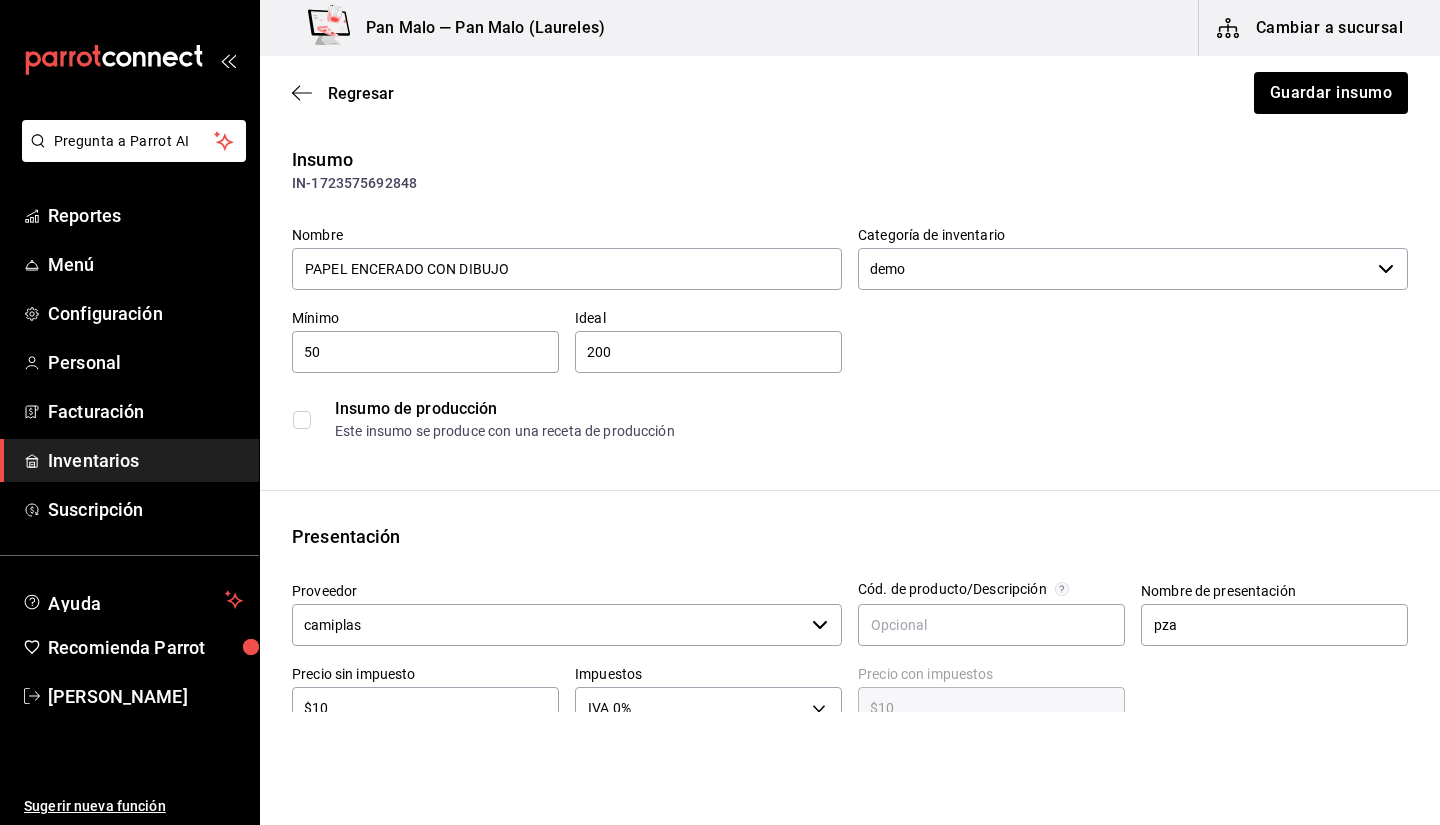 scroll, scrollTop: 11, scrollLeft: 0, axis: vertical 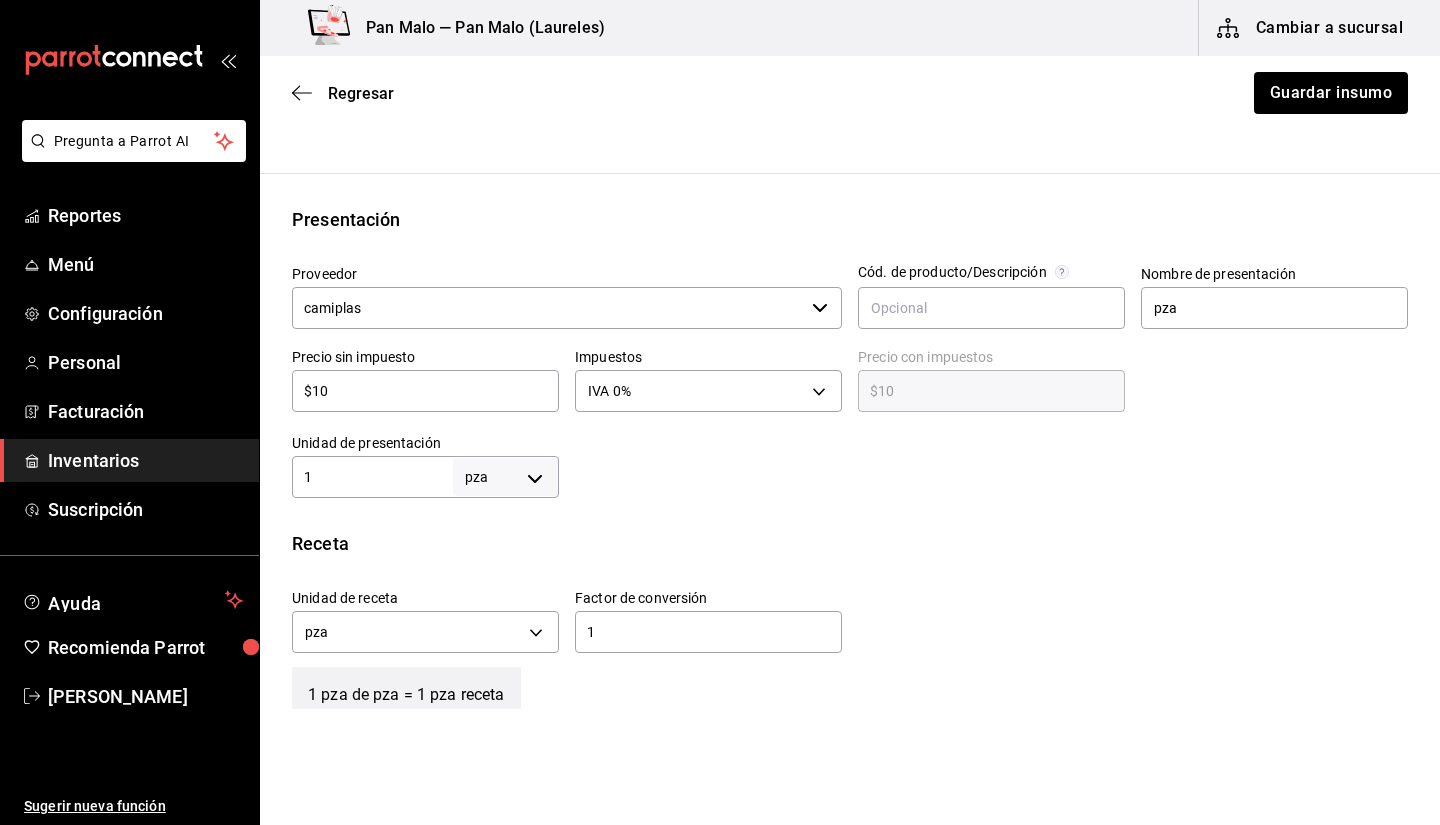 click on "$10" at bounding box center [425, 391] 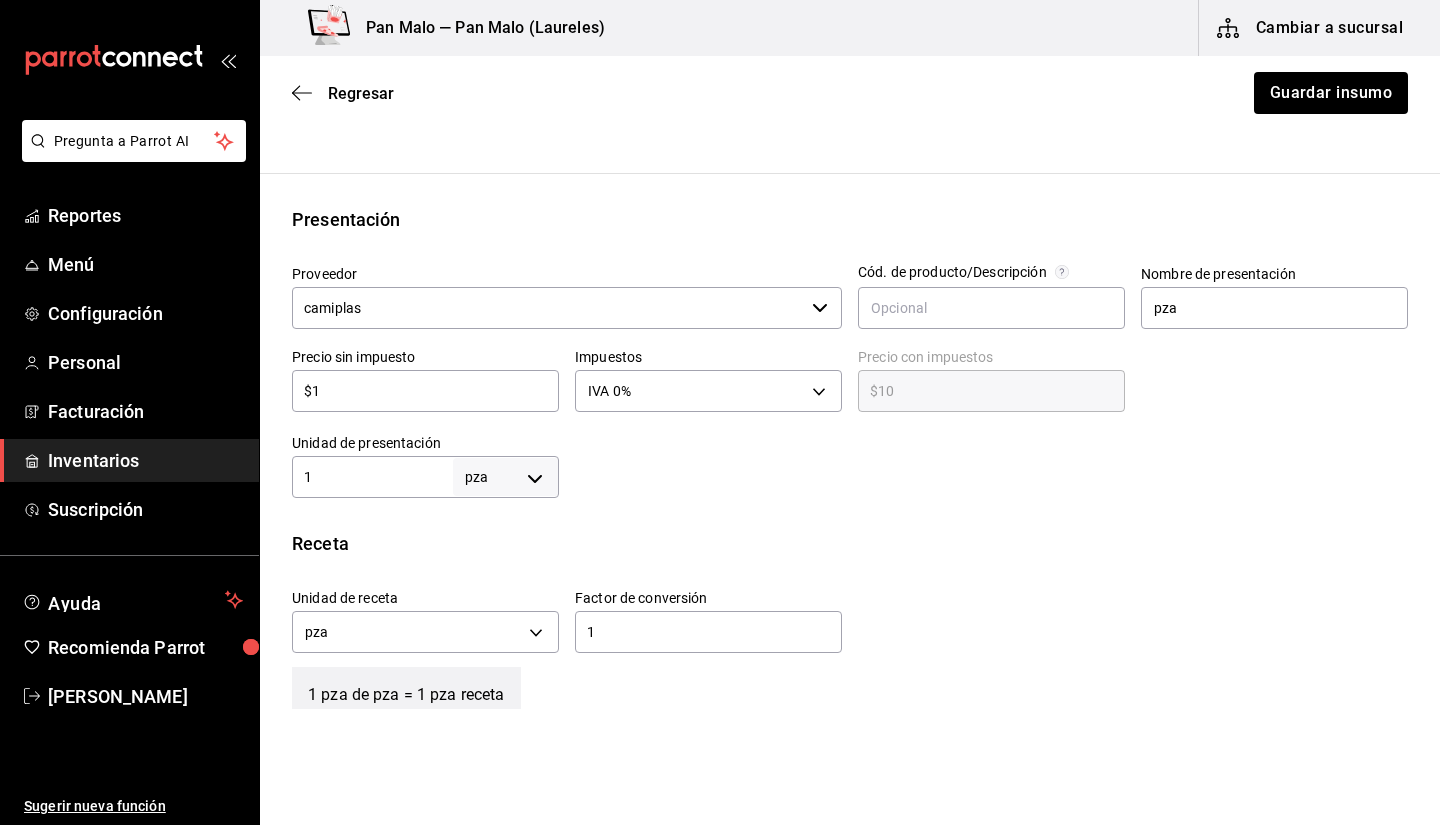 type on "$1.00" 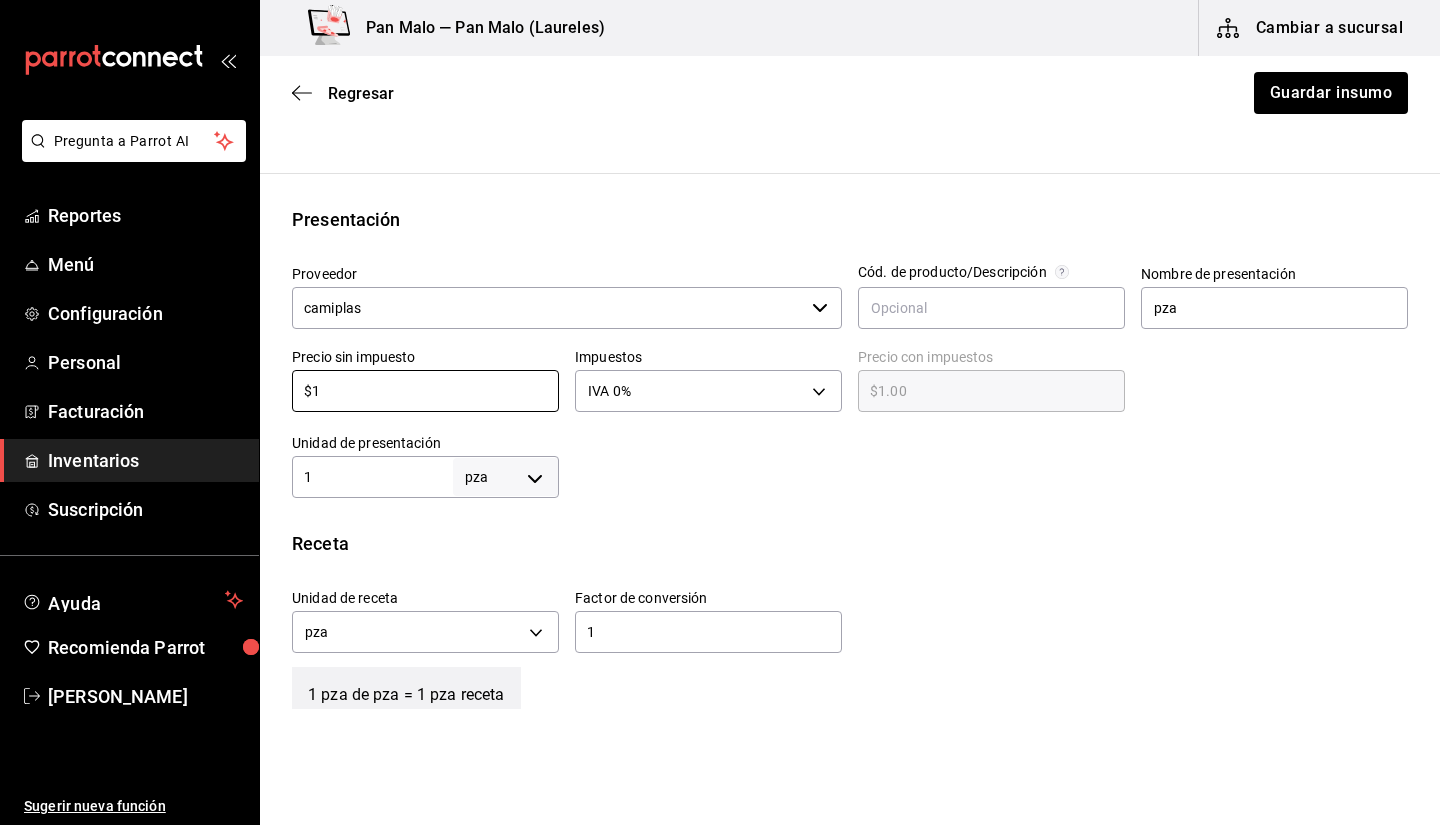 type on "$1" 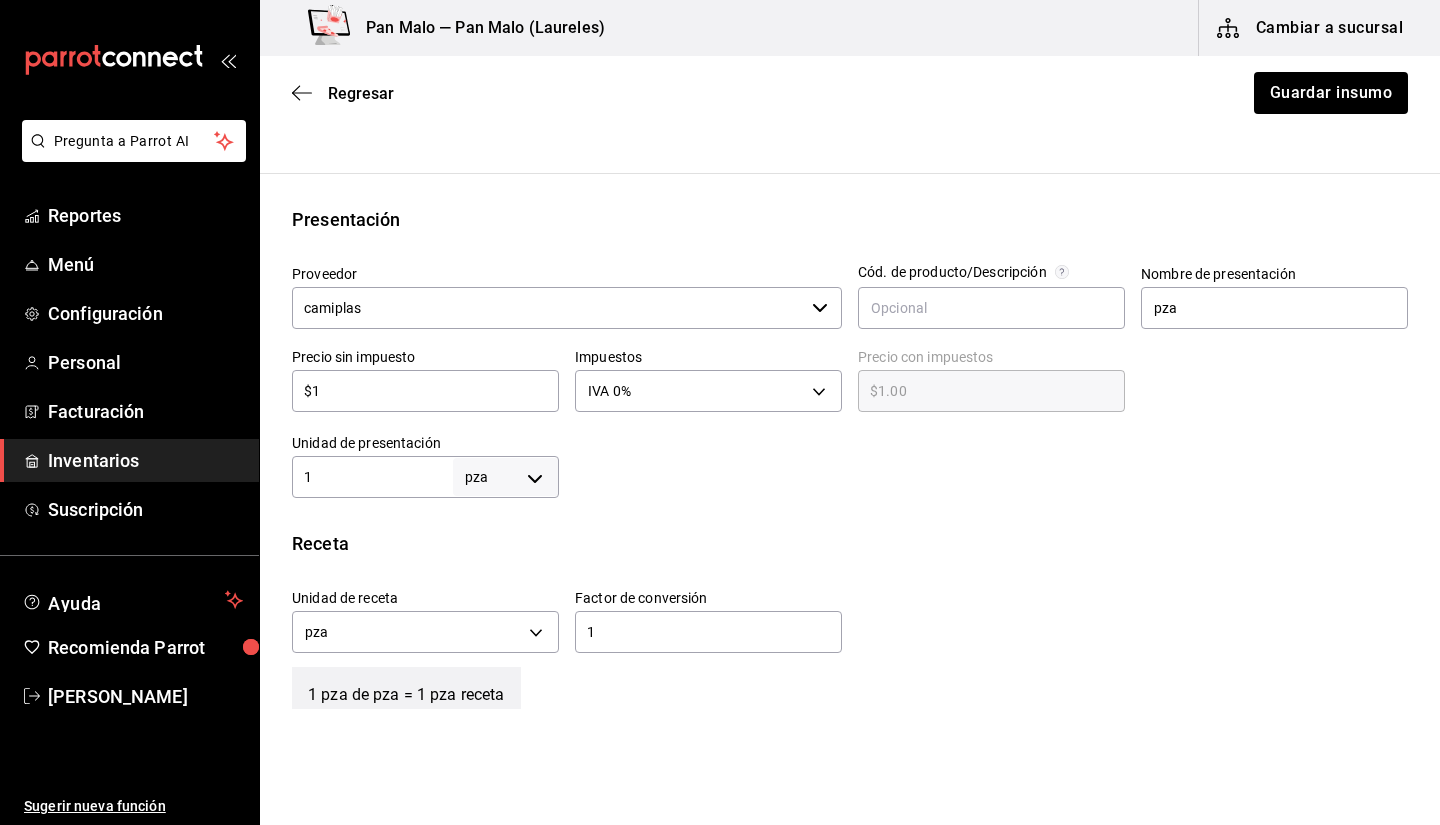 click on "Unidad de receta pza UNIT Factor de conversión 1 ​" at bounding box center [842, 616] 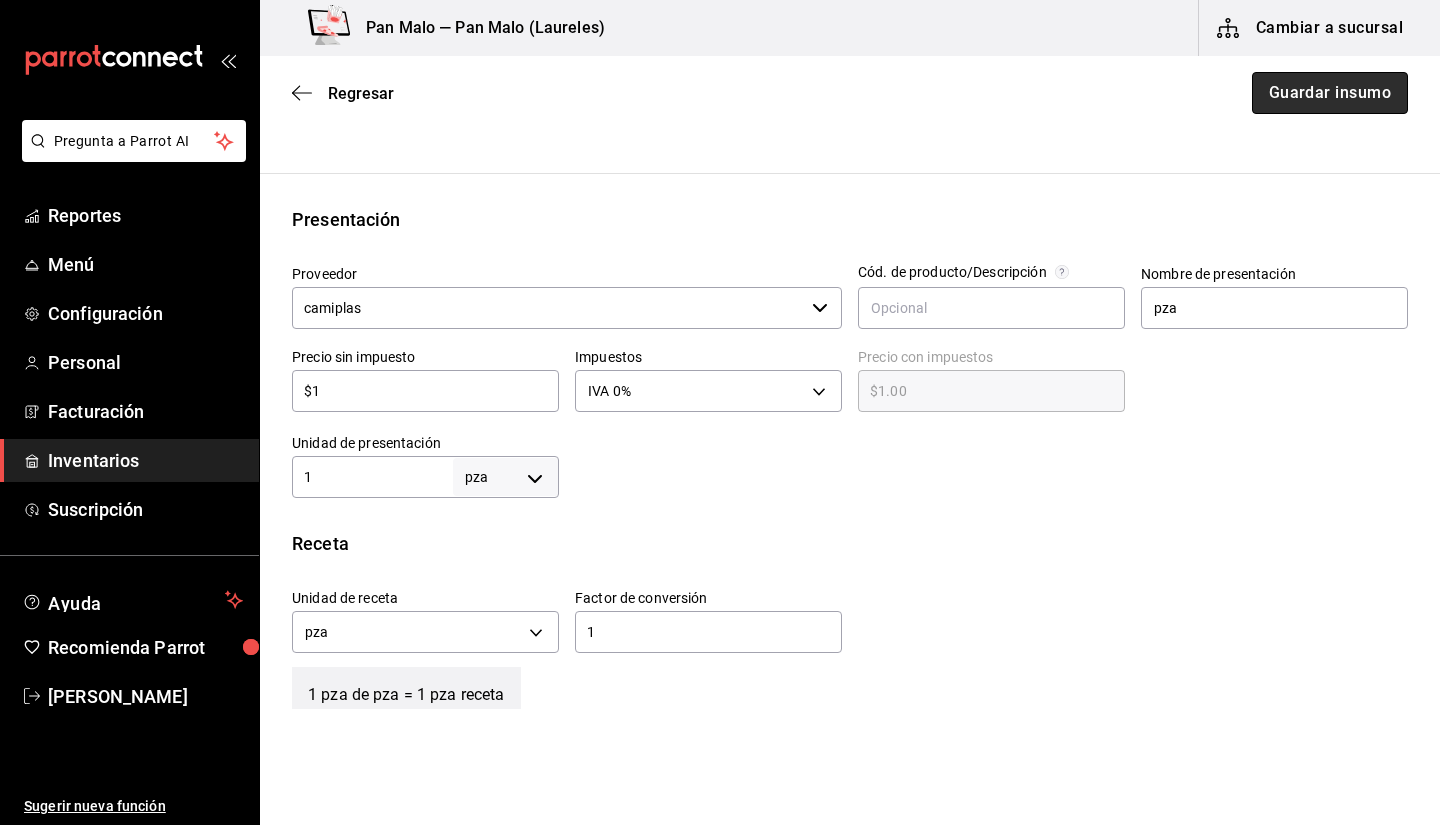 click on "Guardar insumo" at bounding box center (1330, 93) 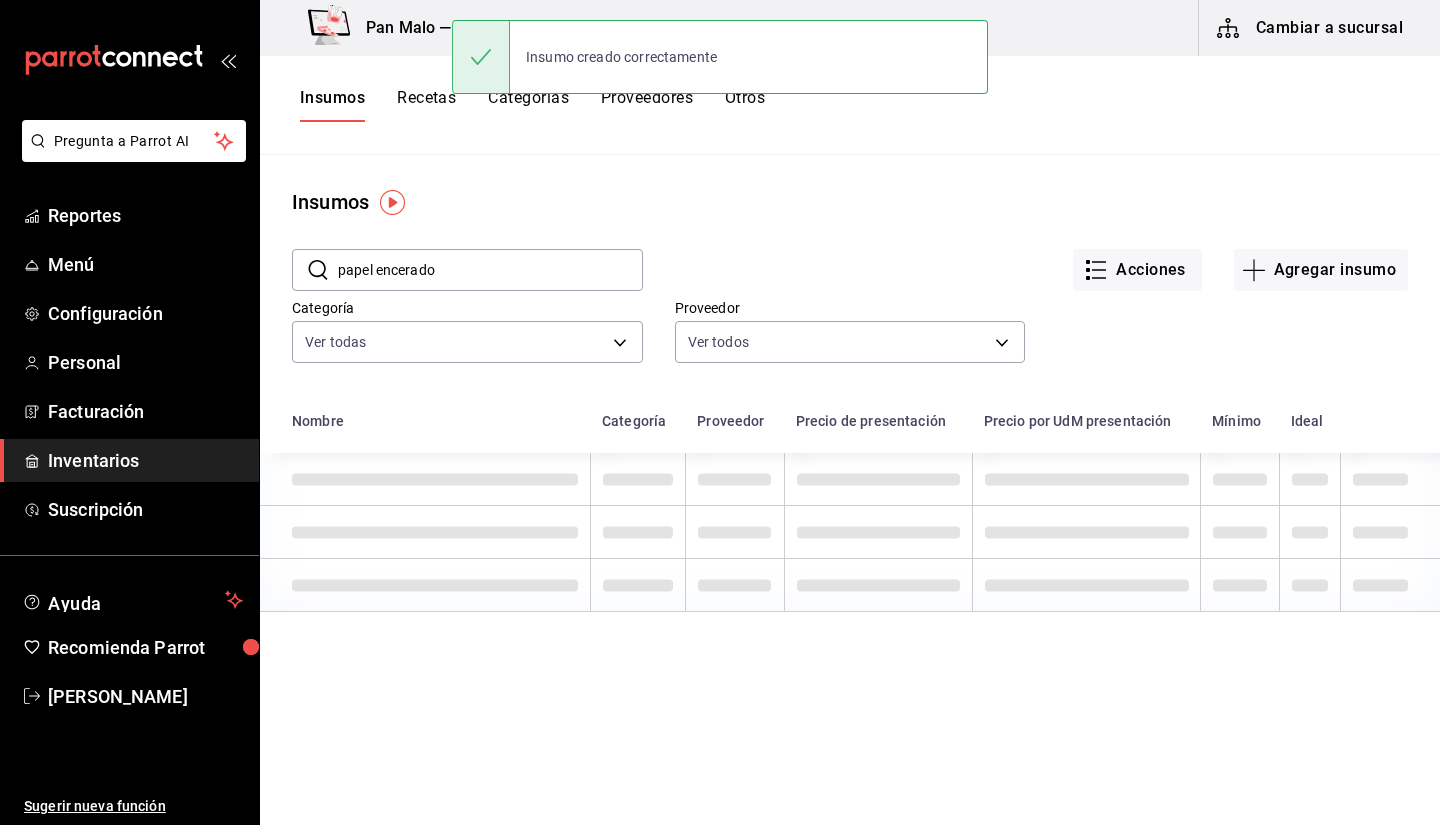 click on "papel encerado" at bounding box center (490, 270) 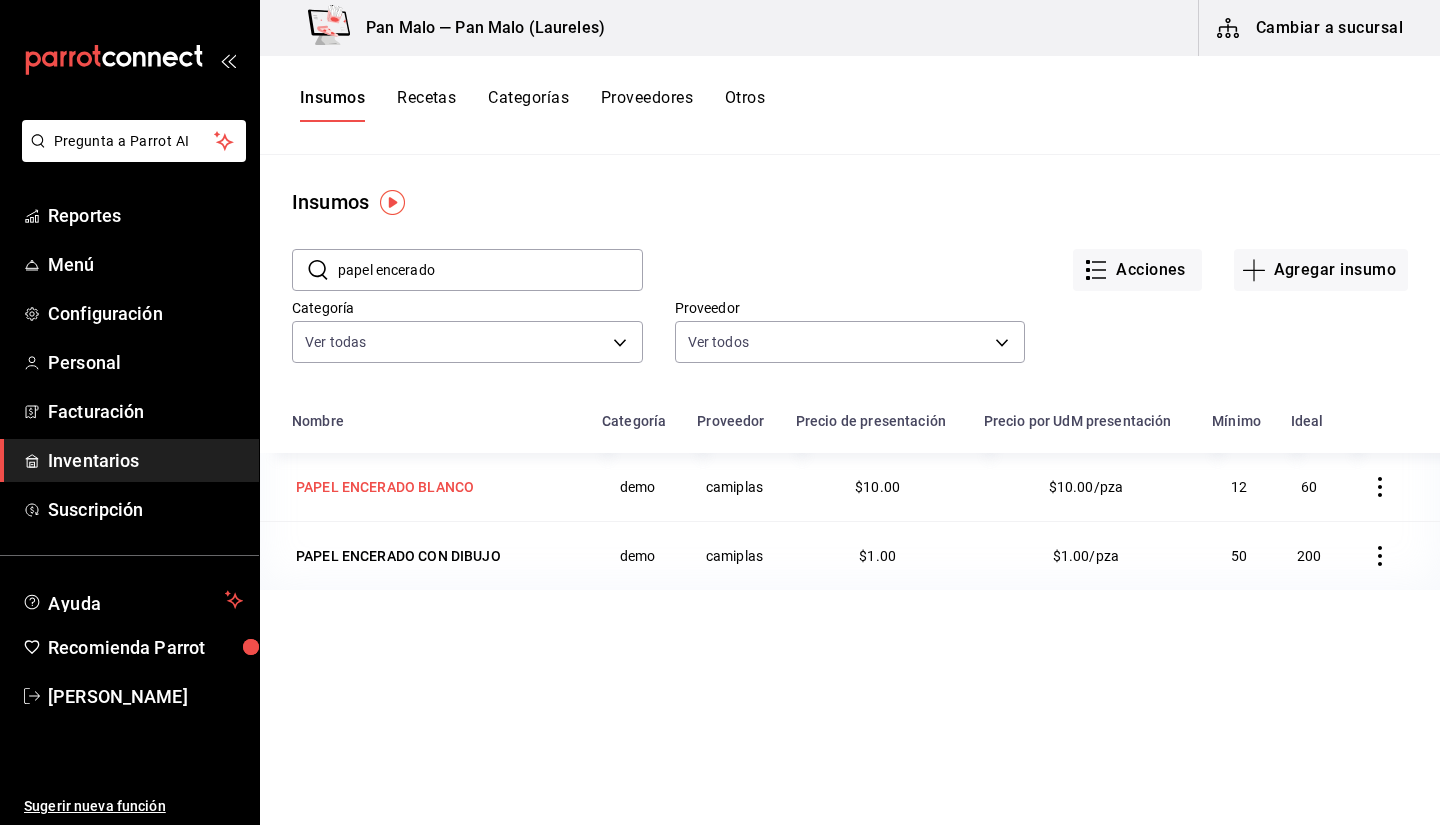 click on "PAPEL ENCERADO BLANCO" at bounding box center (385, 487) 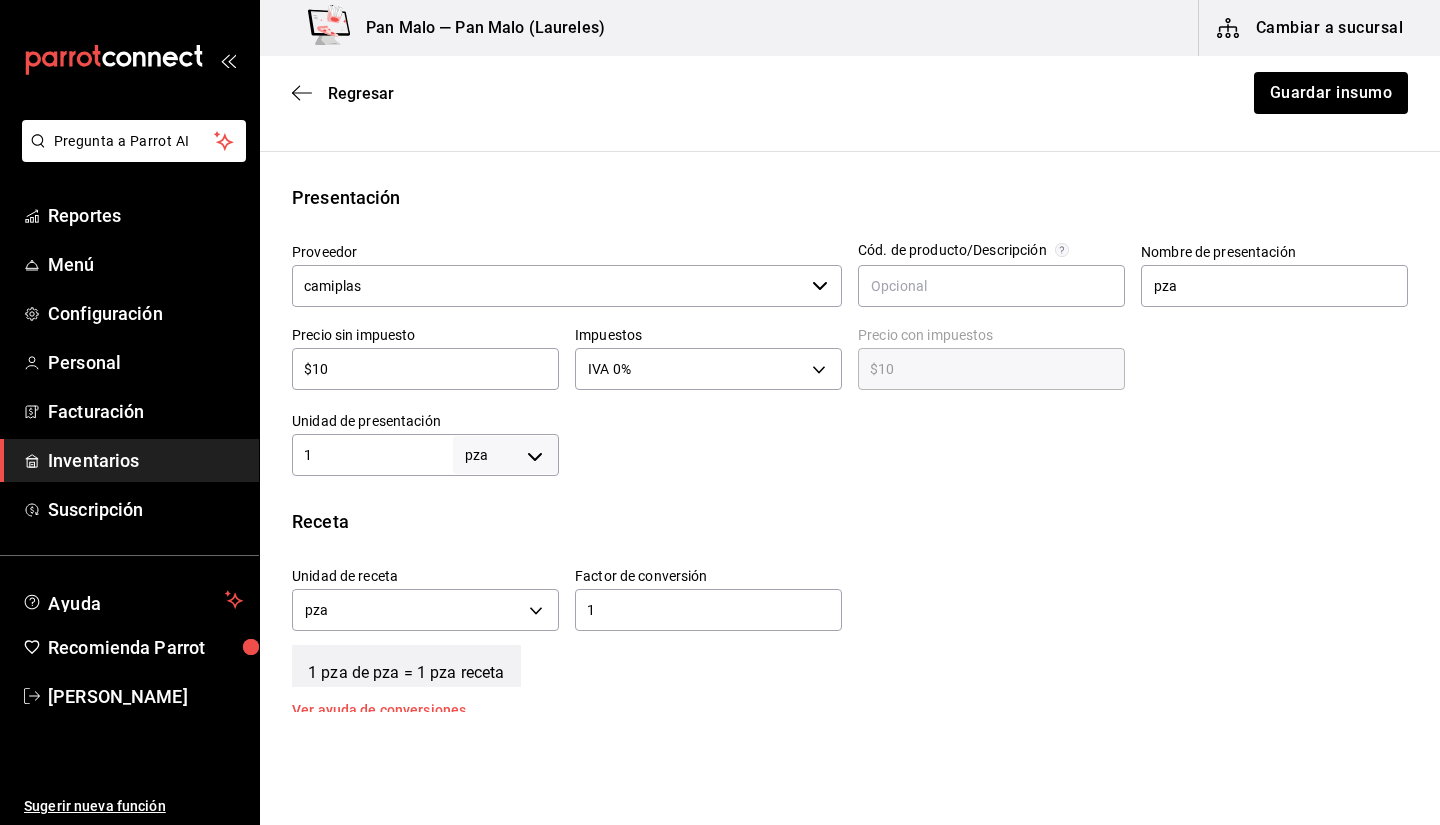 scroll, scrollTop: 202, scrollLeft: 0, axis: vertical 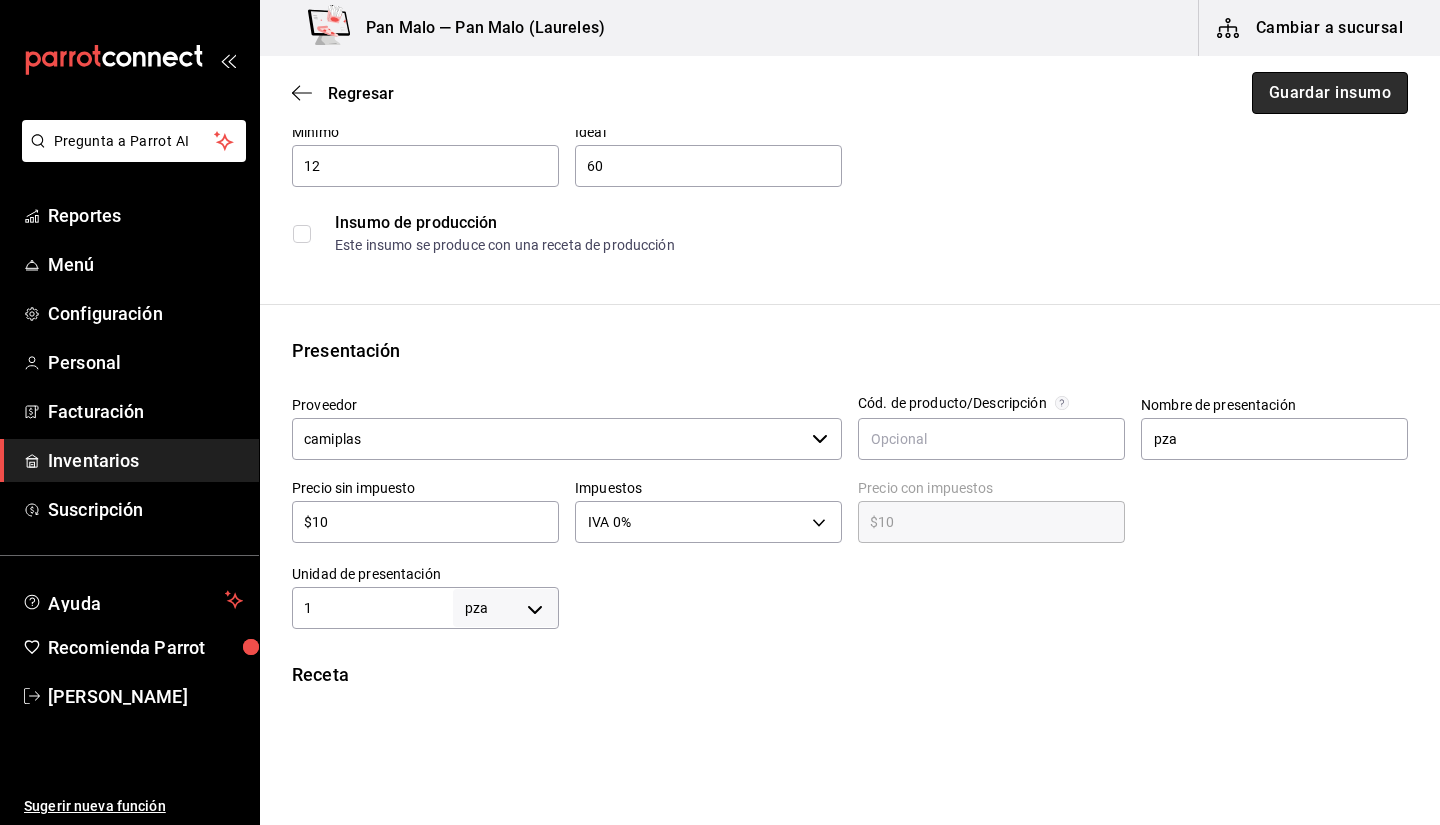 click on "Guardar insumo" at bounding box center (1330, 93) 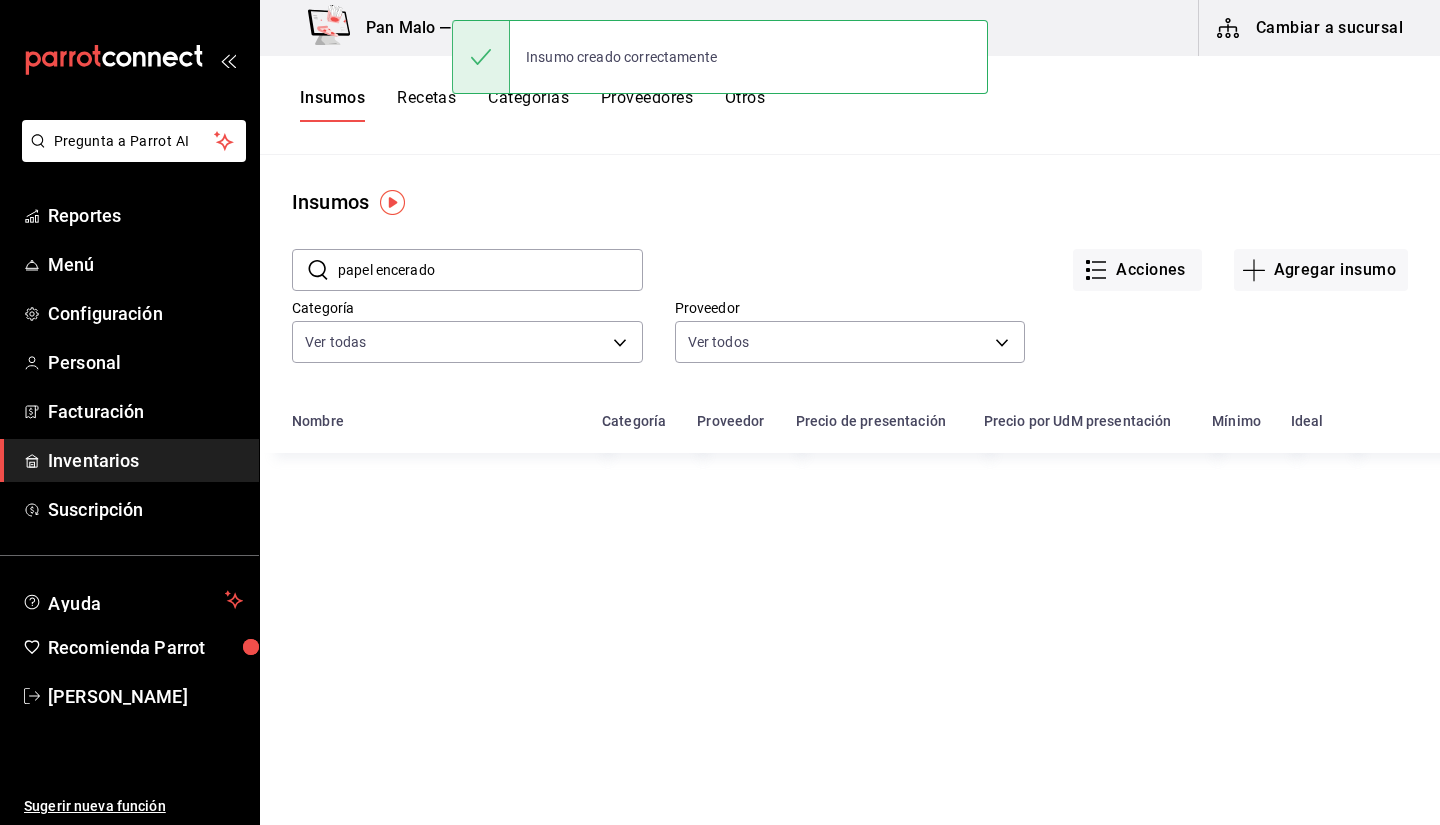 click on "papel encerado" at bounding box center (490, 270) 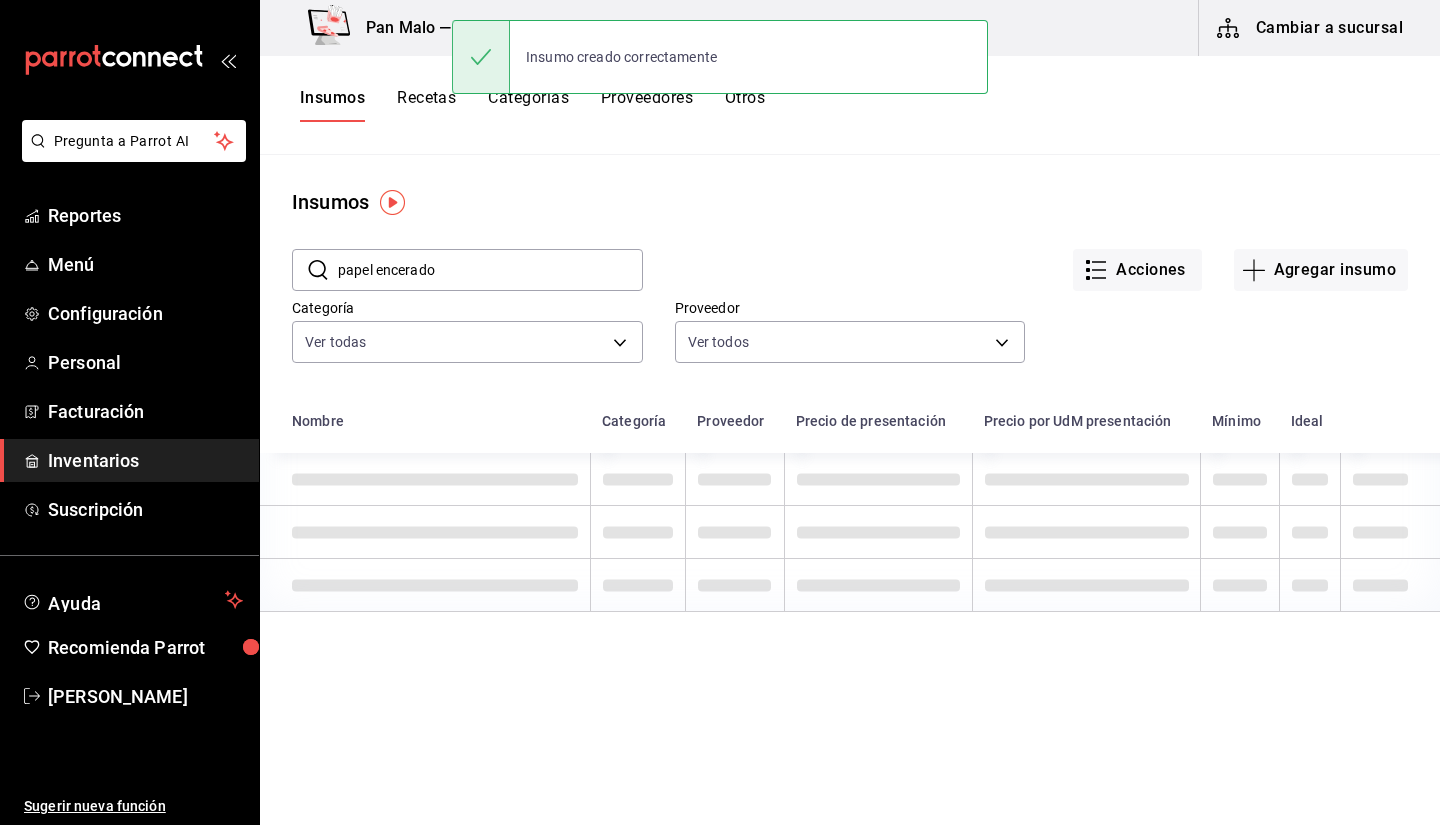 click on "papel encerado" at bounding box center [490, 270] 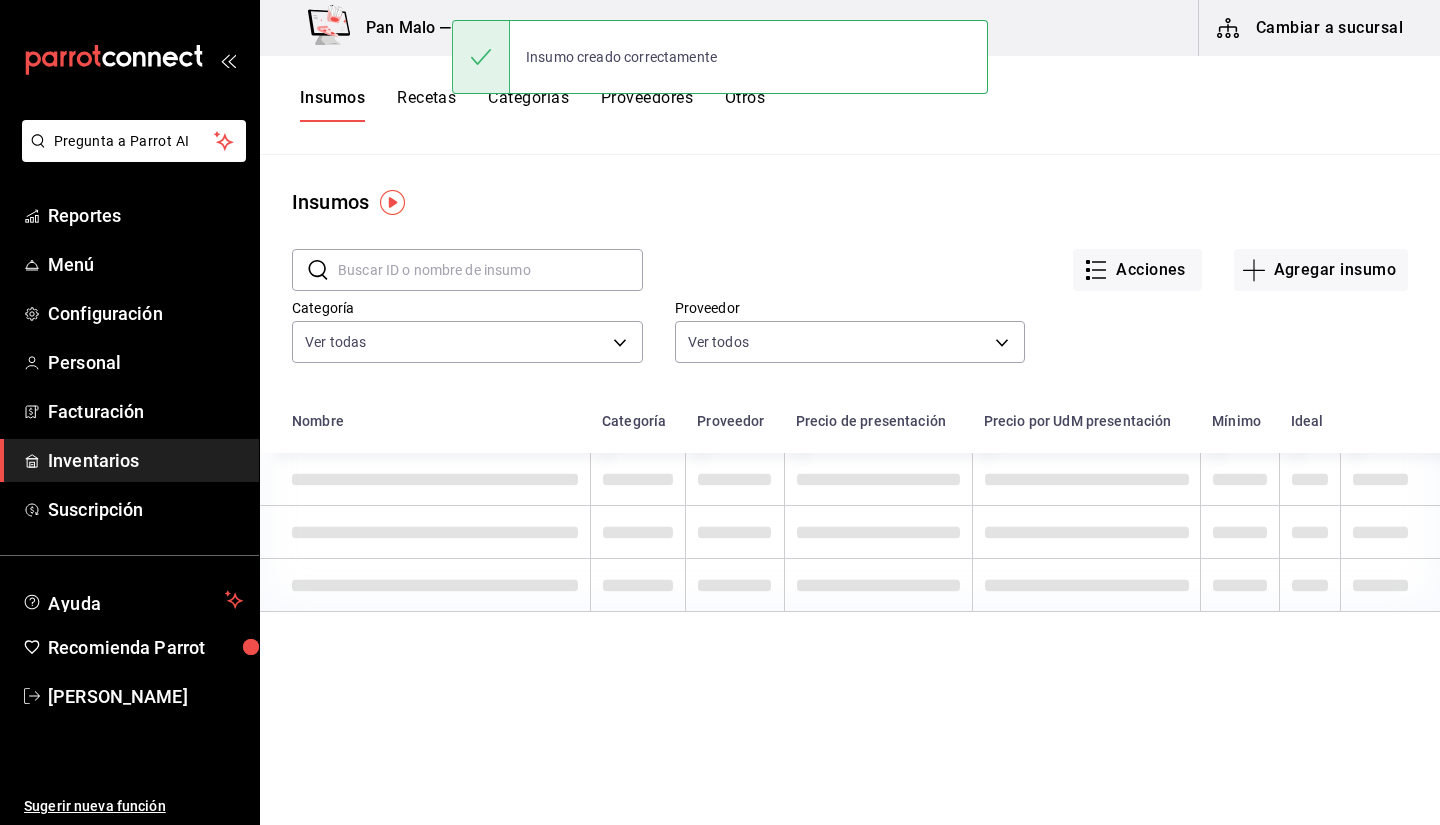 type on "c" 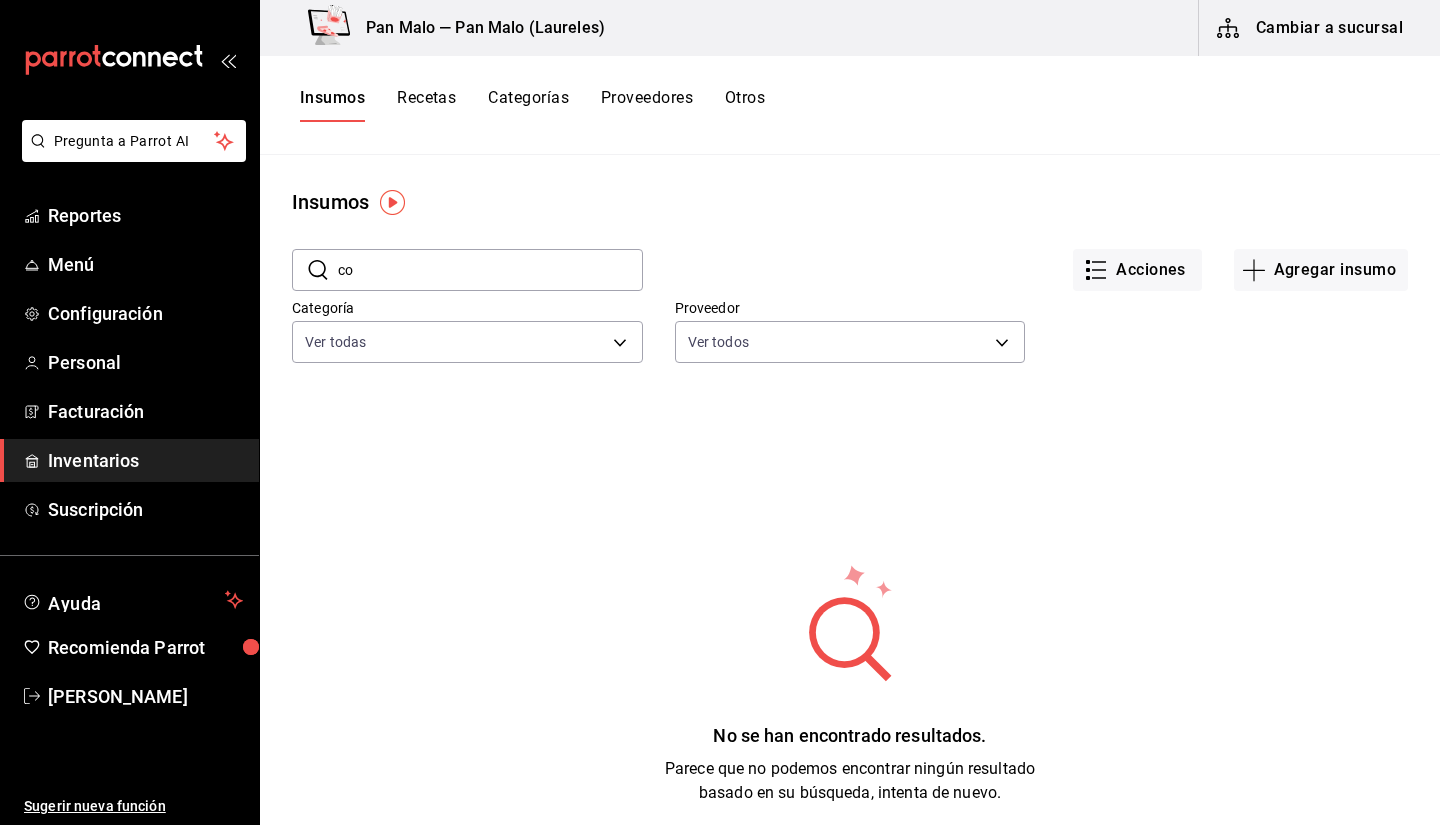 type on "c" 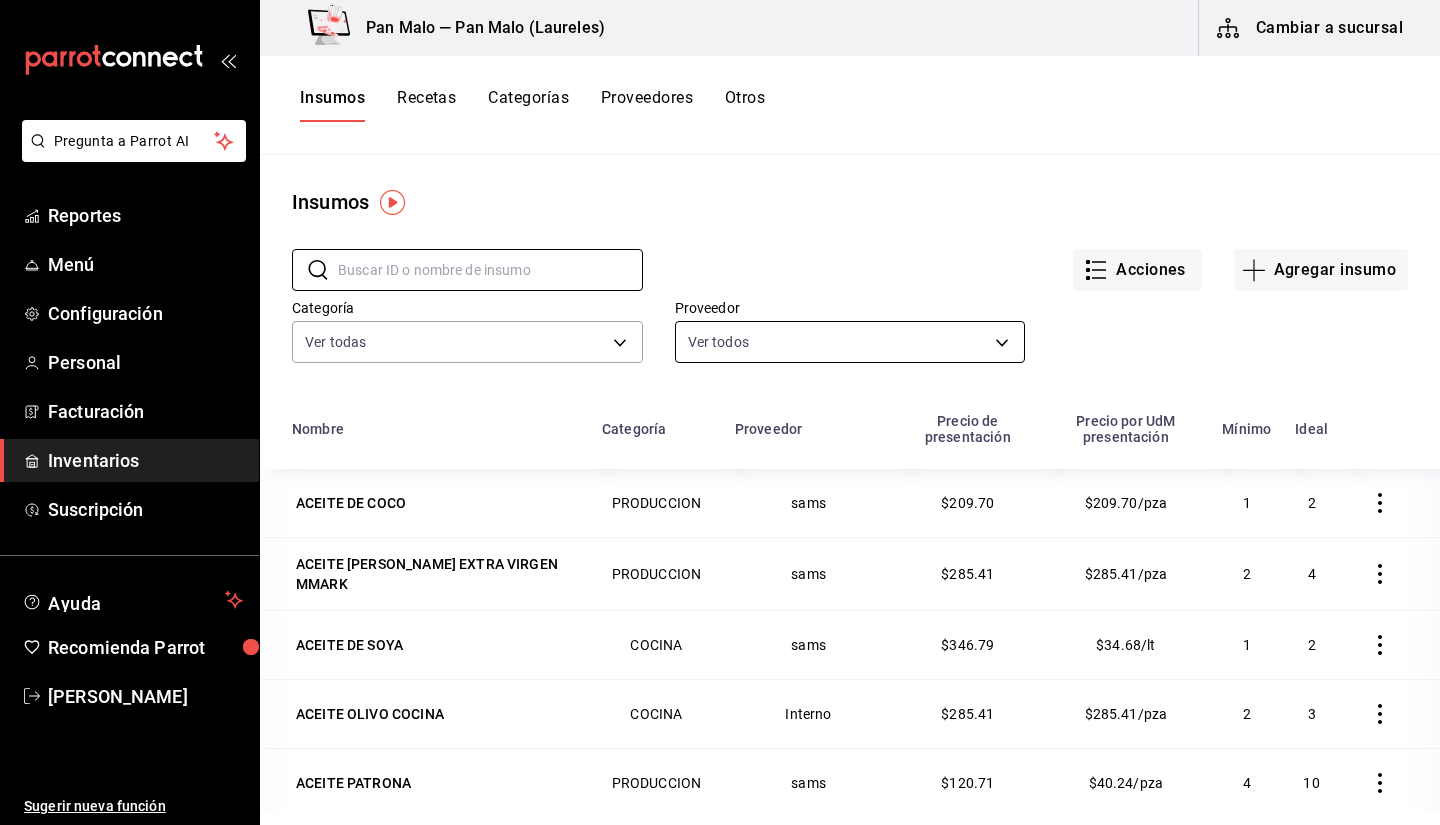 type 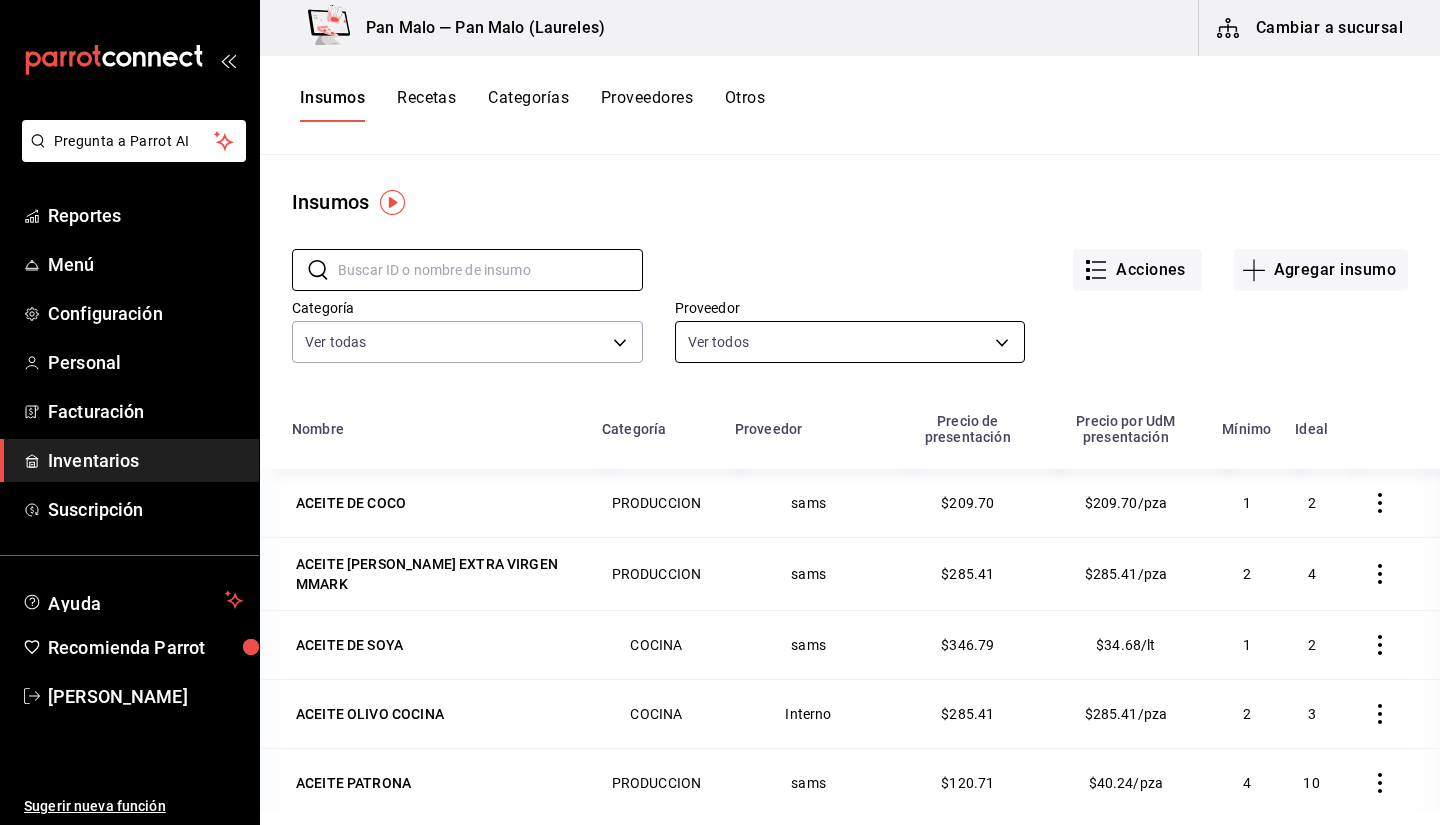 click on "Pregunta a Parrot AI Reportes   Menú   Configuración   Personal   Facturación   Inventarios   Suscripción   Ayuda Recomienda Parrot   [PERSON_NAME]   Sugerir nueva función   Pan Malo — Pan Malo ([GEOGRAPHIC_DATA]) Cambiar a sucursal Insumos Recetas Categorías Proveedores Otros Insumos ​ ​ Acciones Agregar insumo Categoría Ver todas b487d5ec-9a72-45d0-bbdf-ace0a58857df,b7fa4d3f-7896-4504-b4eb-29f52eb713d6,244b5d13-ccc3-40e0-adb2-1f470b7c2b02,5221ede4-7101-46e2-abe0-c56c9f57c453,97c4540b-fae9-4f1d-bf52-72ae5b7112b3,dfca19a1-d0af-4dd2-9161-d29e1e6480e6,845fc0d5-bafa-4929-a86e-e534cf7c03f2 Proveedor Ver todos Nombre Categoría Proveedor Precio de presentación Precio por UdM presentación Mínimo Ideal ACEITE [PERSON_NAME] PRODUCCION sams $209.70 $209.70/pza 1 2 ACEITE [PERSON_NAME] EXTRA VIRGEN MMARK PRODUCCION sams $285.41 $285.41/pza 2 4 ACEITE DE SOYA COCINA sams $346.79 $34.68/lt 1 2 ACEITE OLIVO COCINA COCINA Interno $285.41 $285.41/pza 2 3 ACEITE PATRONA PRODUCCION sams $120.71 $40.24/pza 4 10 COCINA walmart" at bounding box center (720, 405) 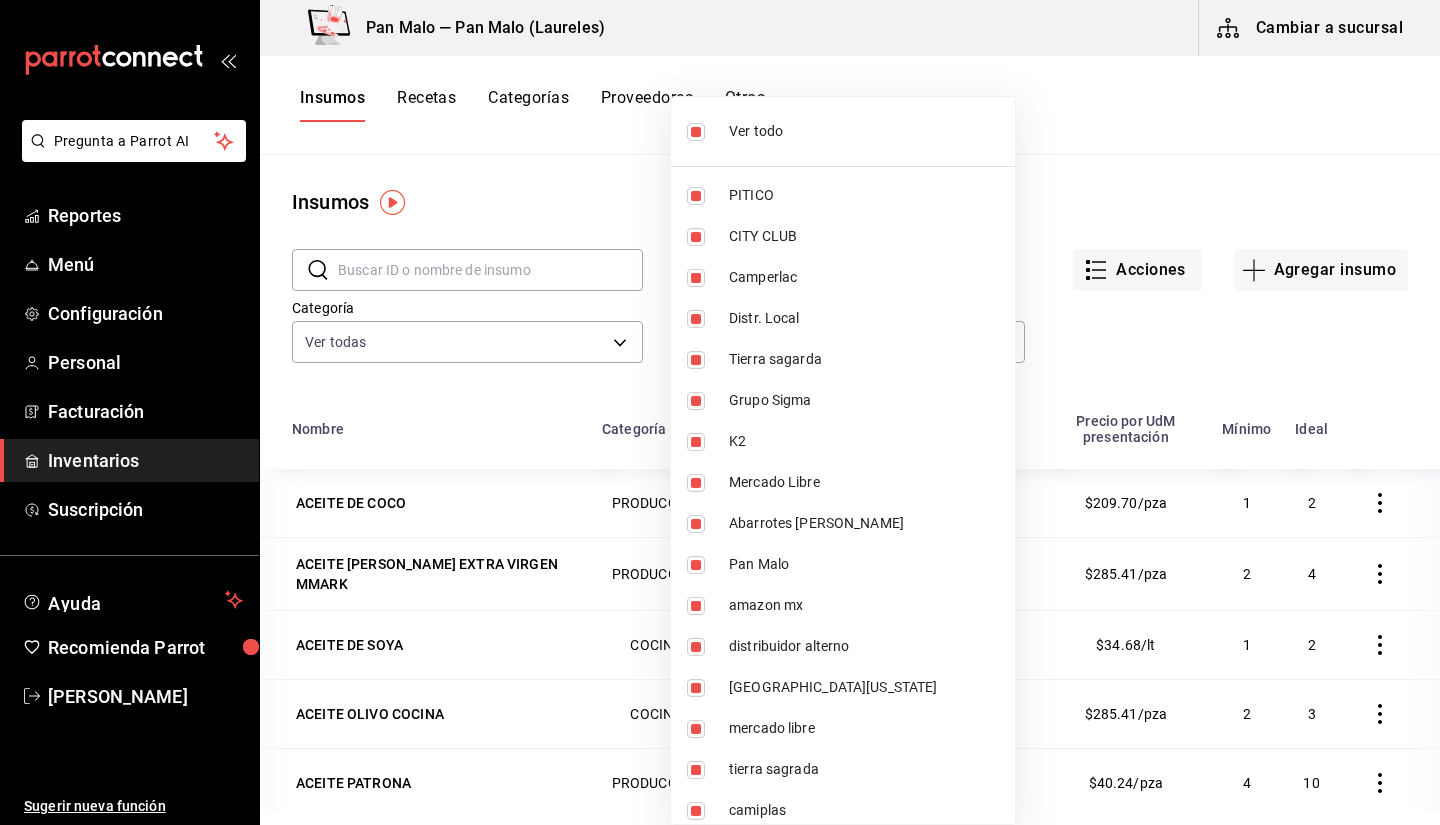 click on "Ver todo" at bounding box center [864, 131] 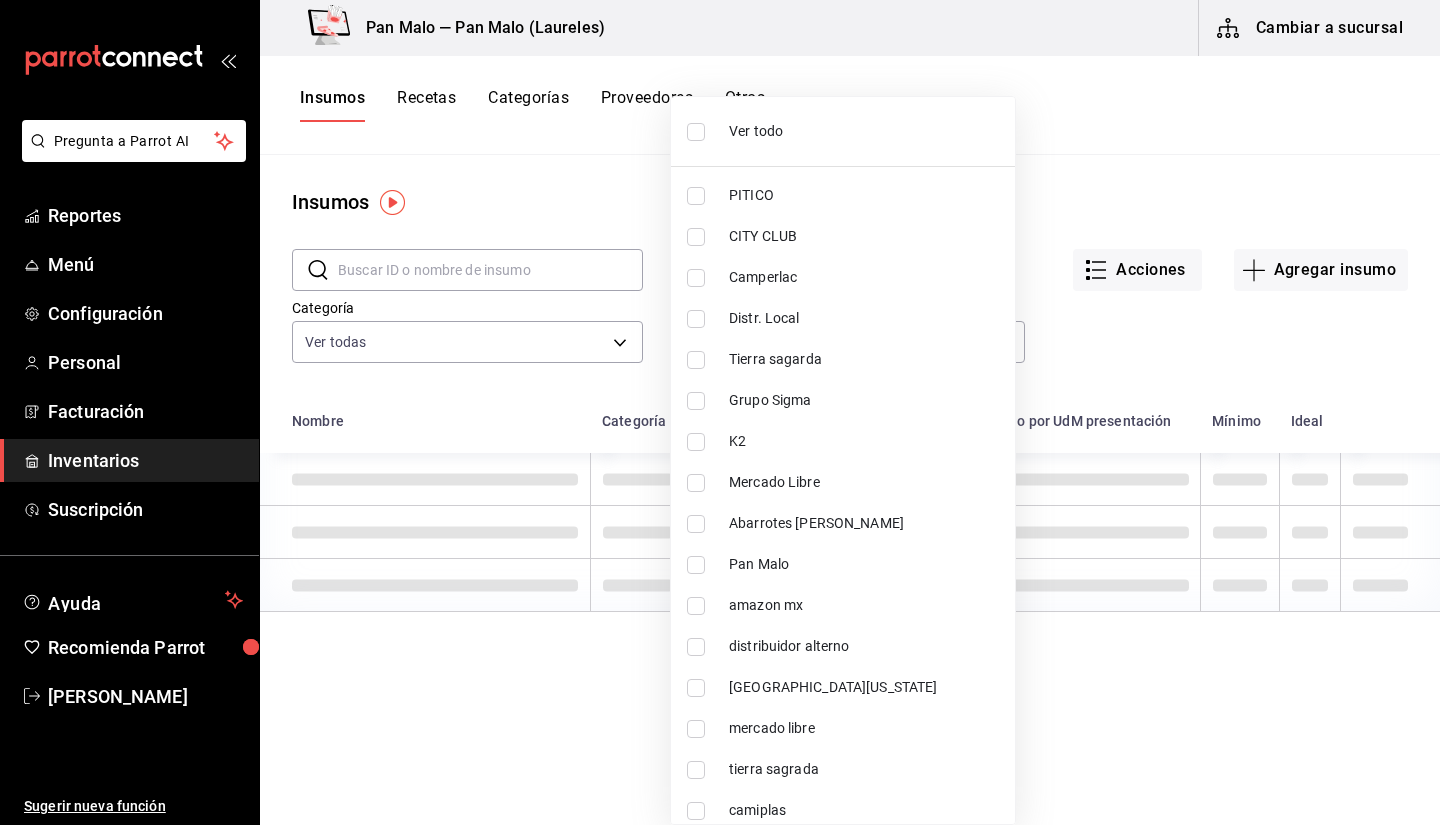 click at bounding box center (696, 811) 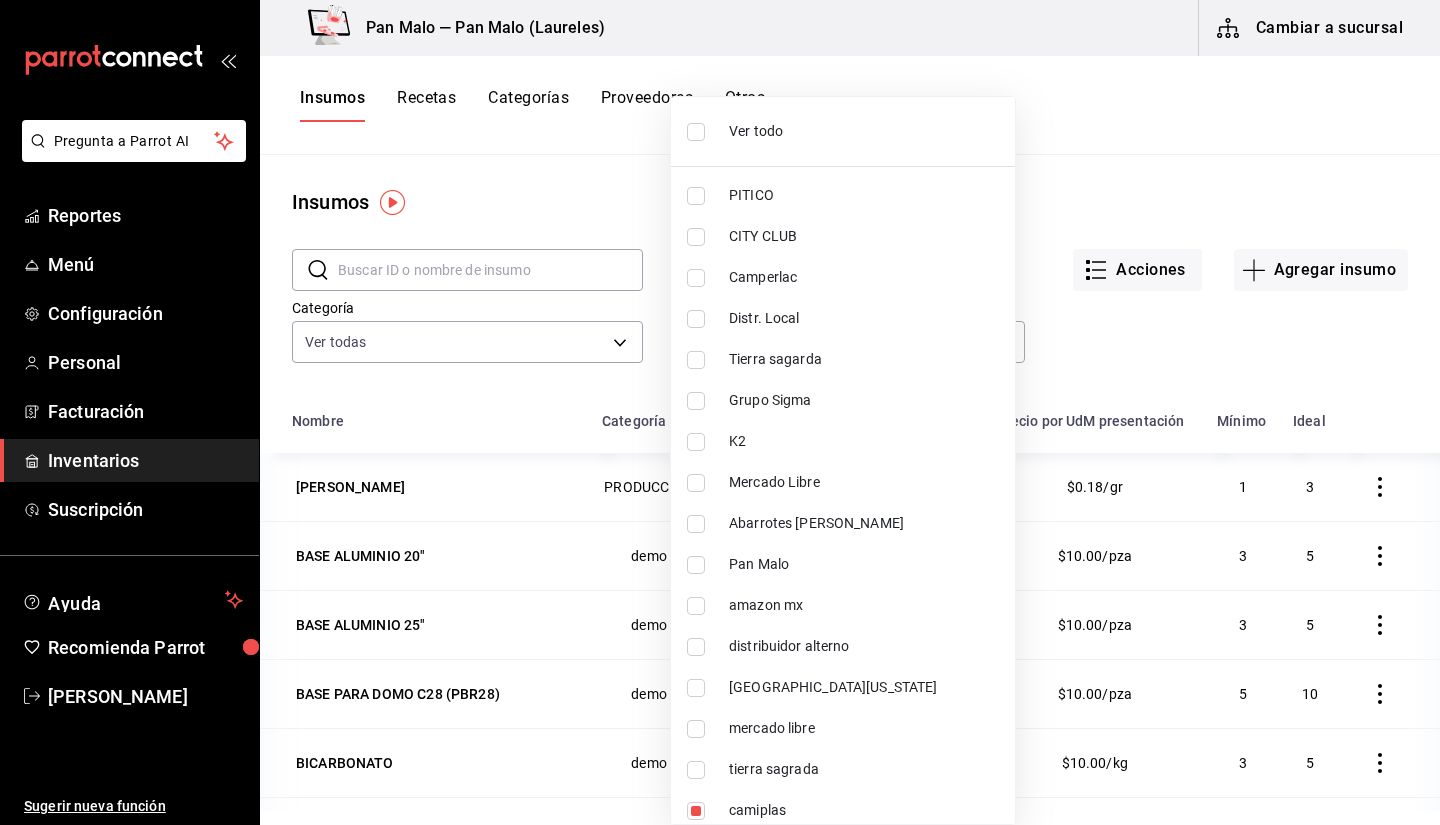 click at bounding box center [720, 412] 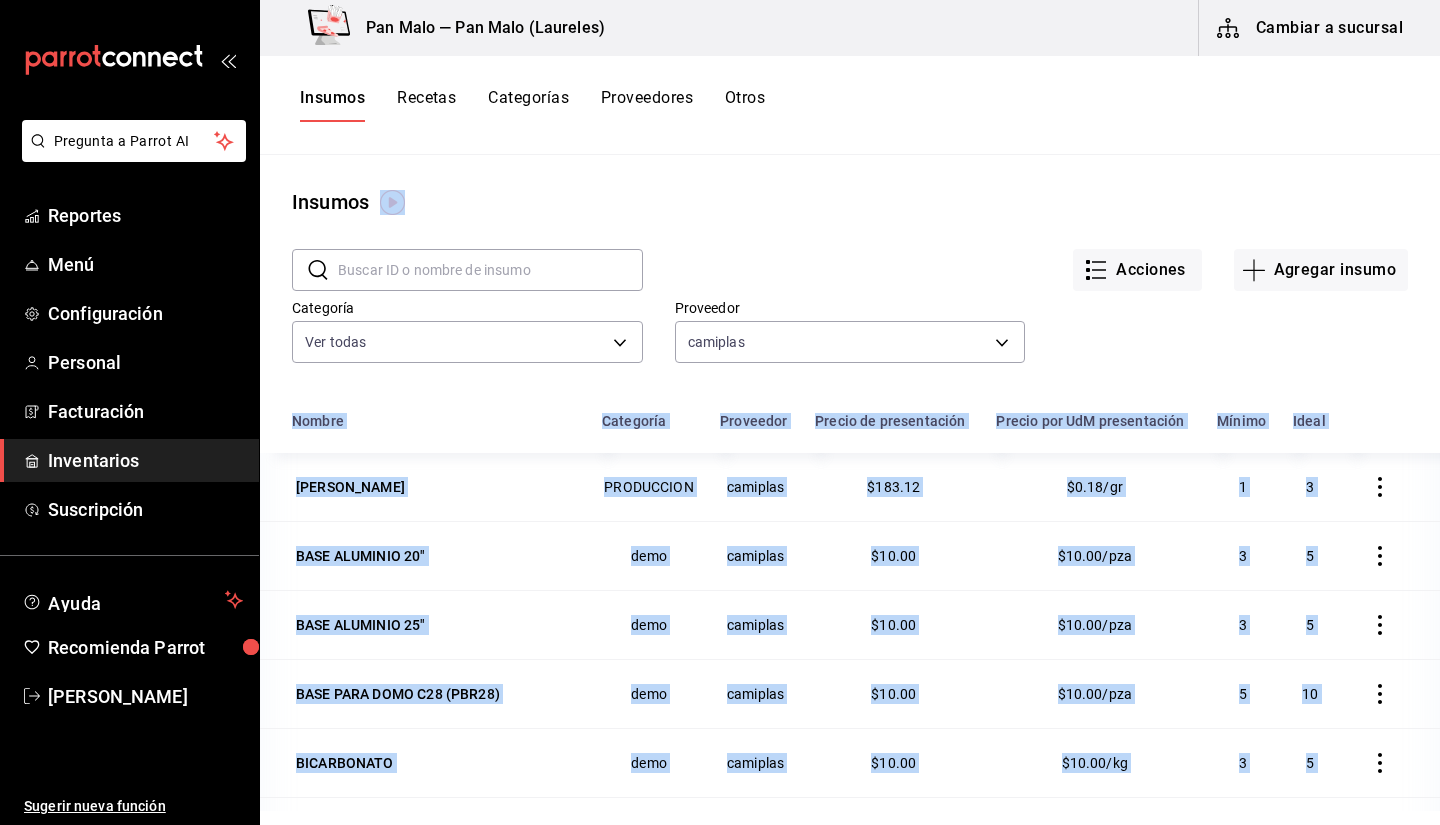 drag, startPoint x: 1439, startPoint y: 268, endPoint x: 1436, endPoint y: 475, distance: 207.02174 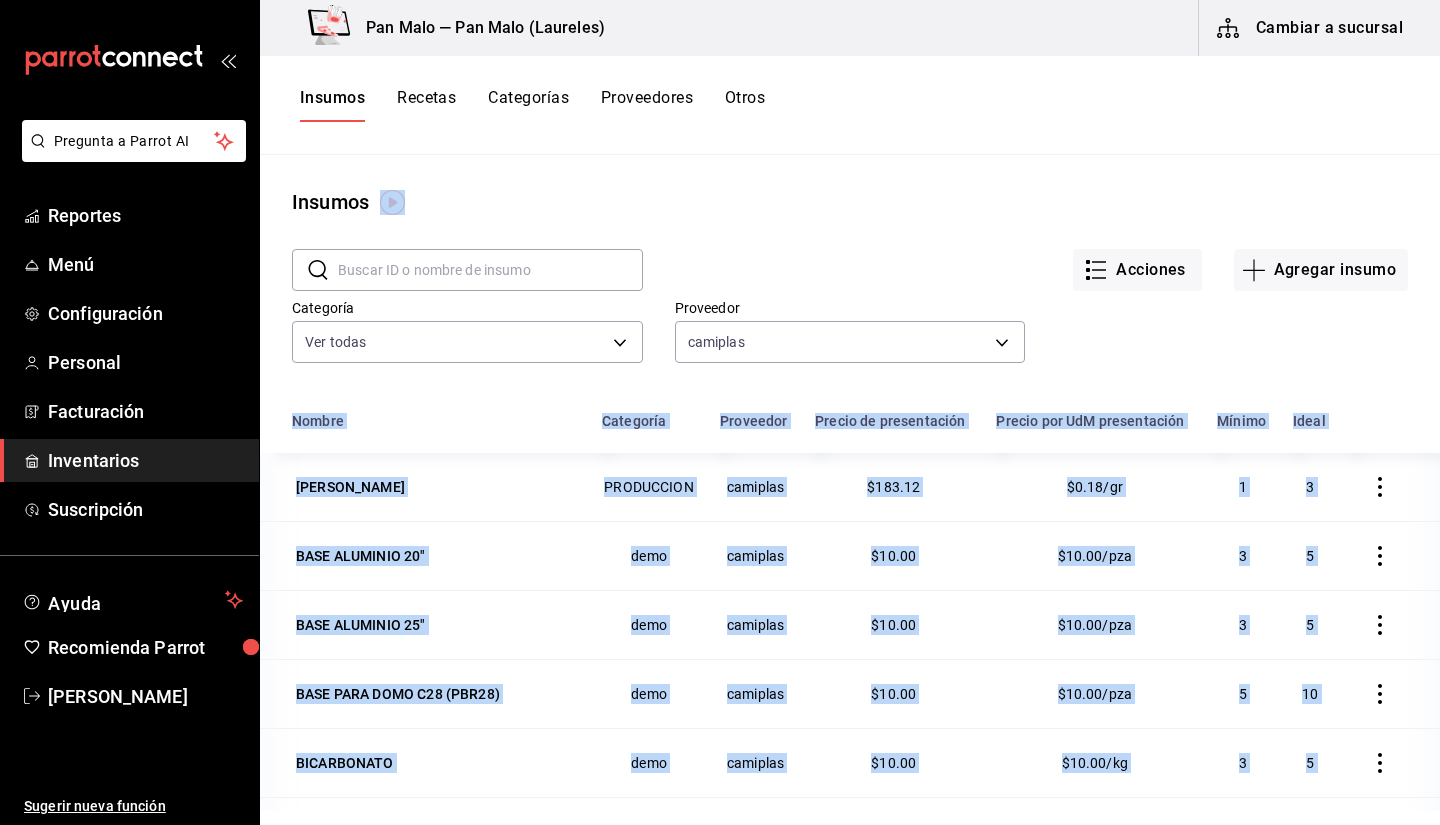 scroll, scrollTop: 246, scrollLeft: 0, axis: vertical 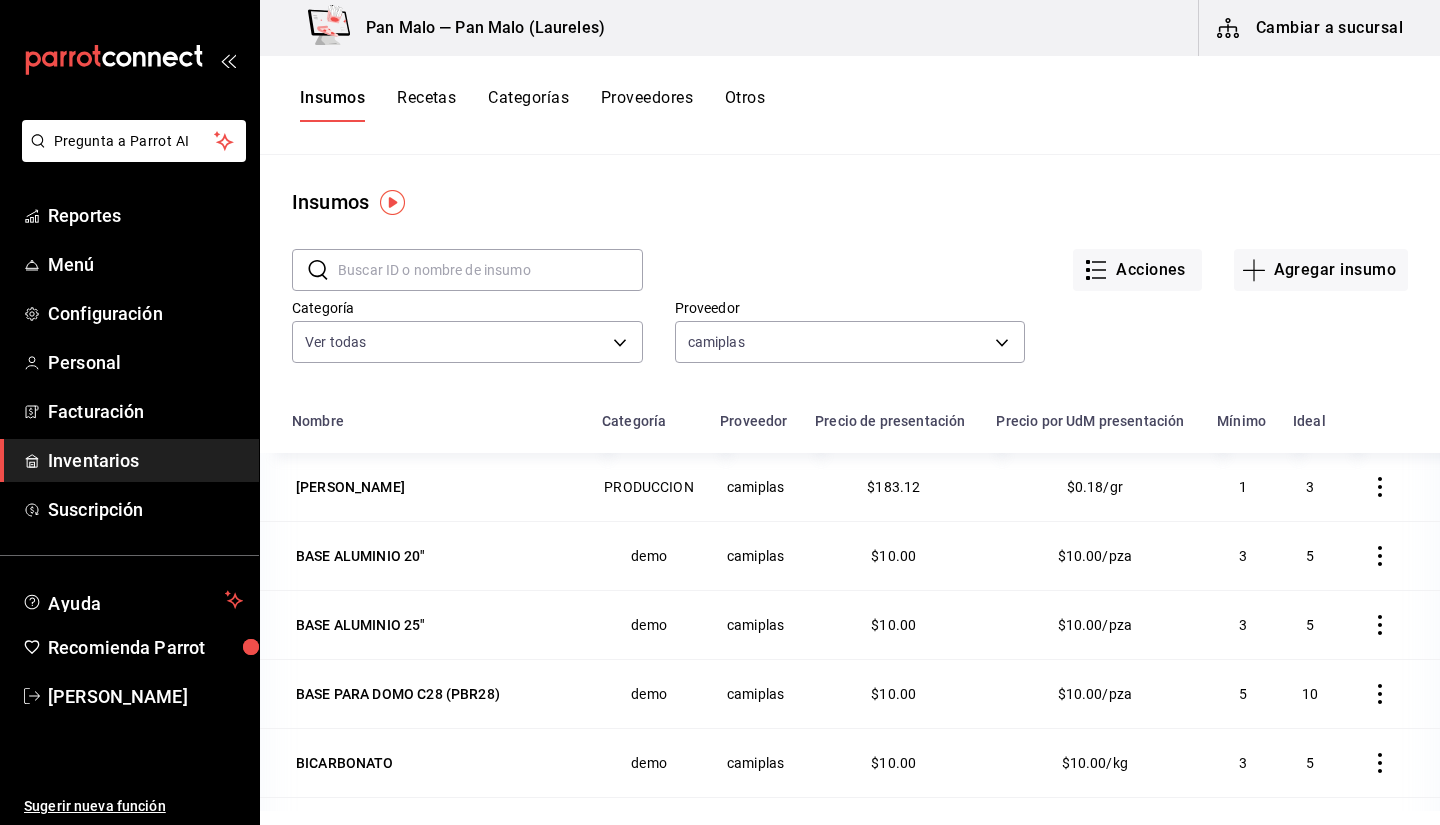 click at bounding box center (490, 270) 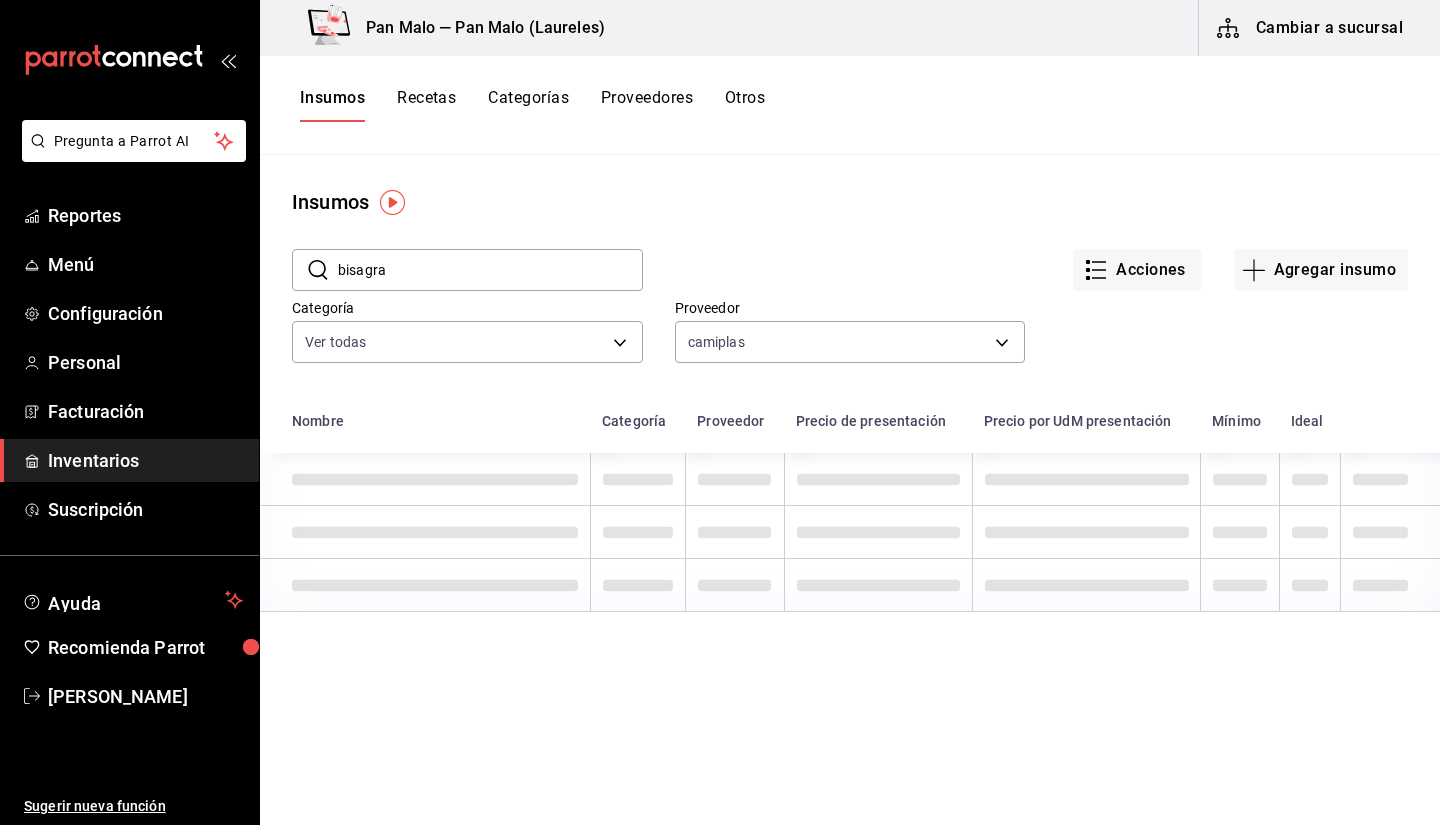 type on "bisagra" 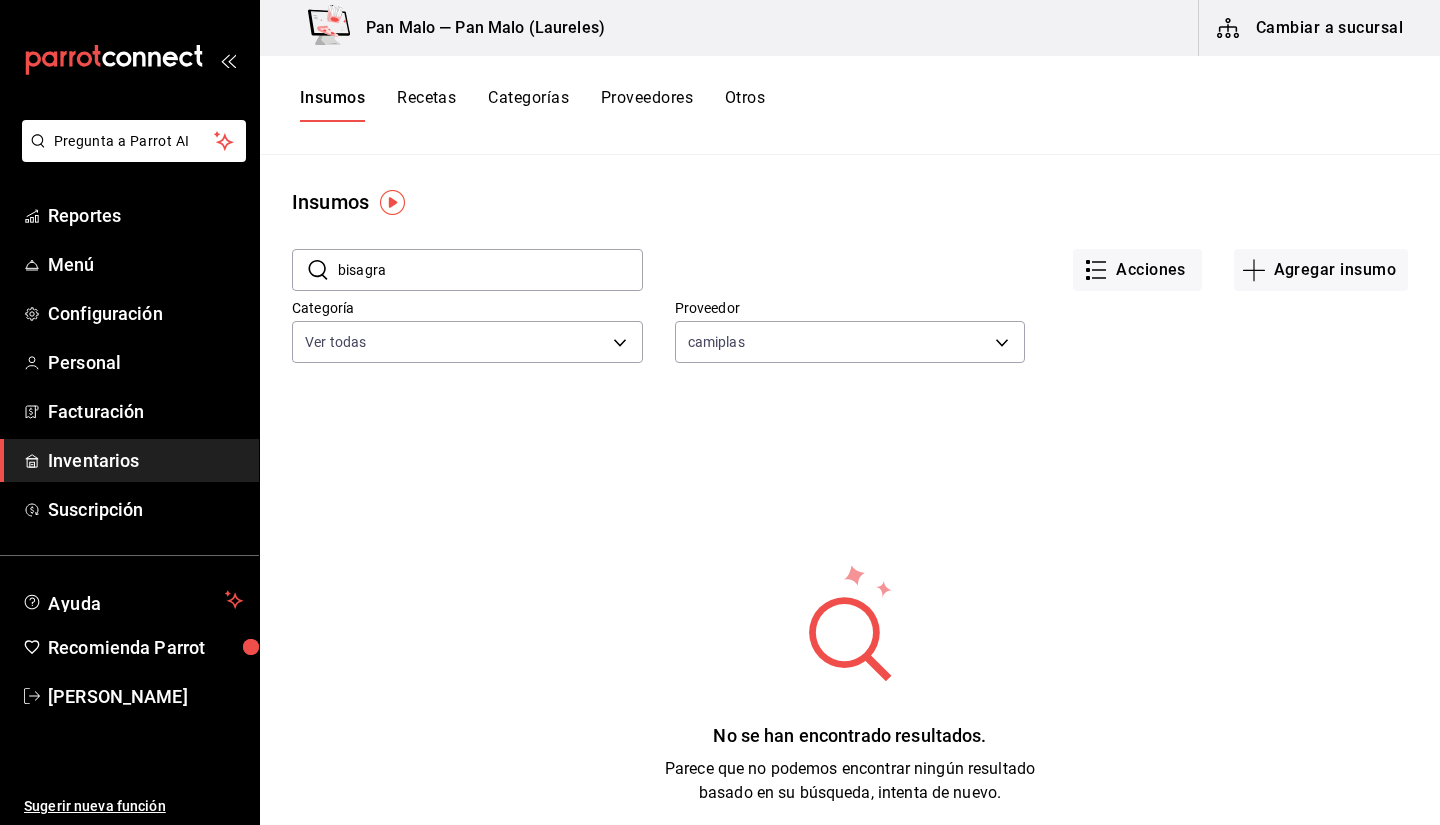 click on "bisagra" at bounding box center [490, 270] 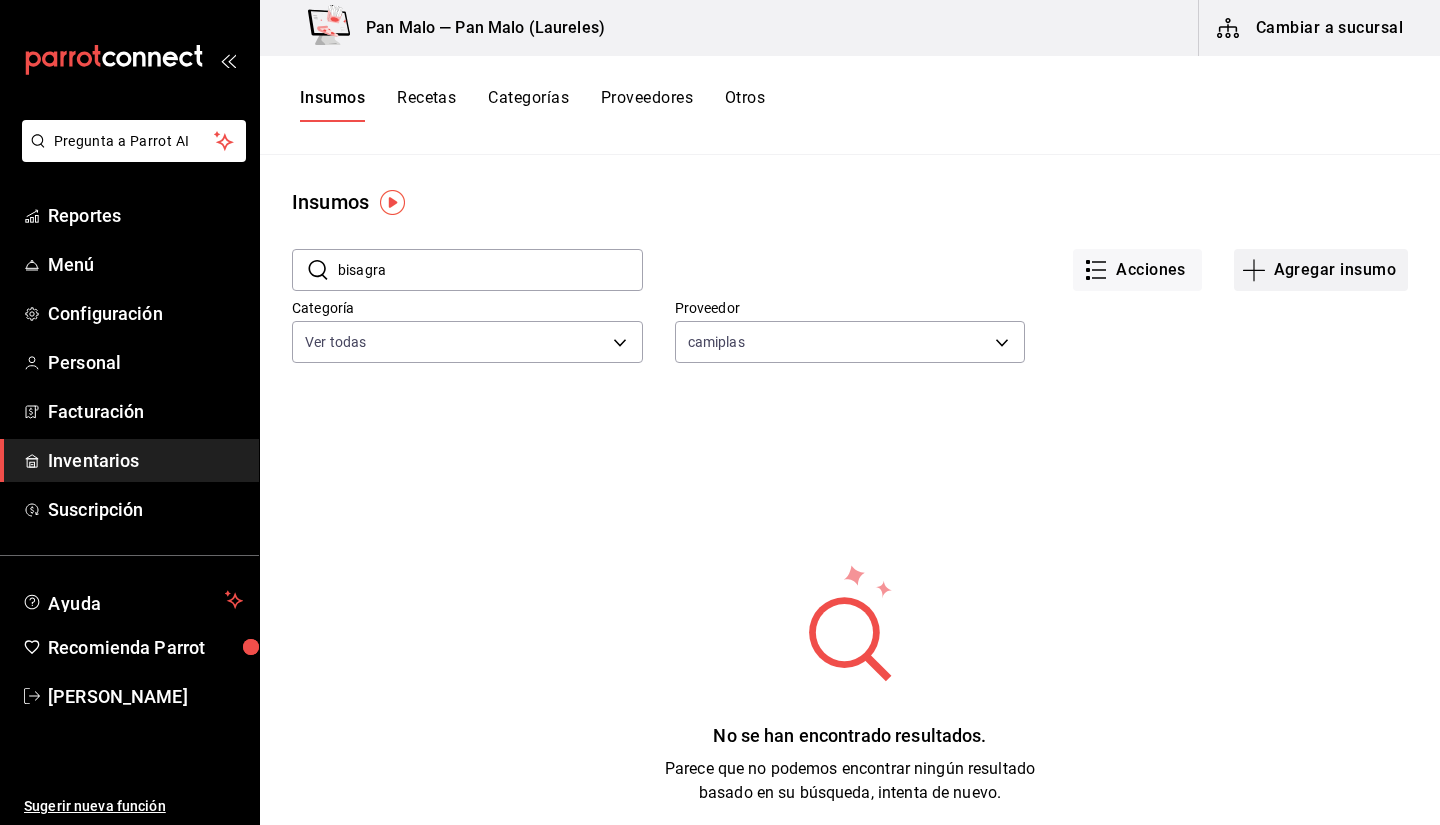 click on "Agregar insumo" at bounding box center (1321, 270) 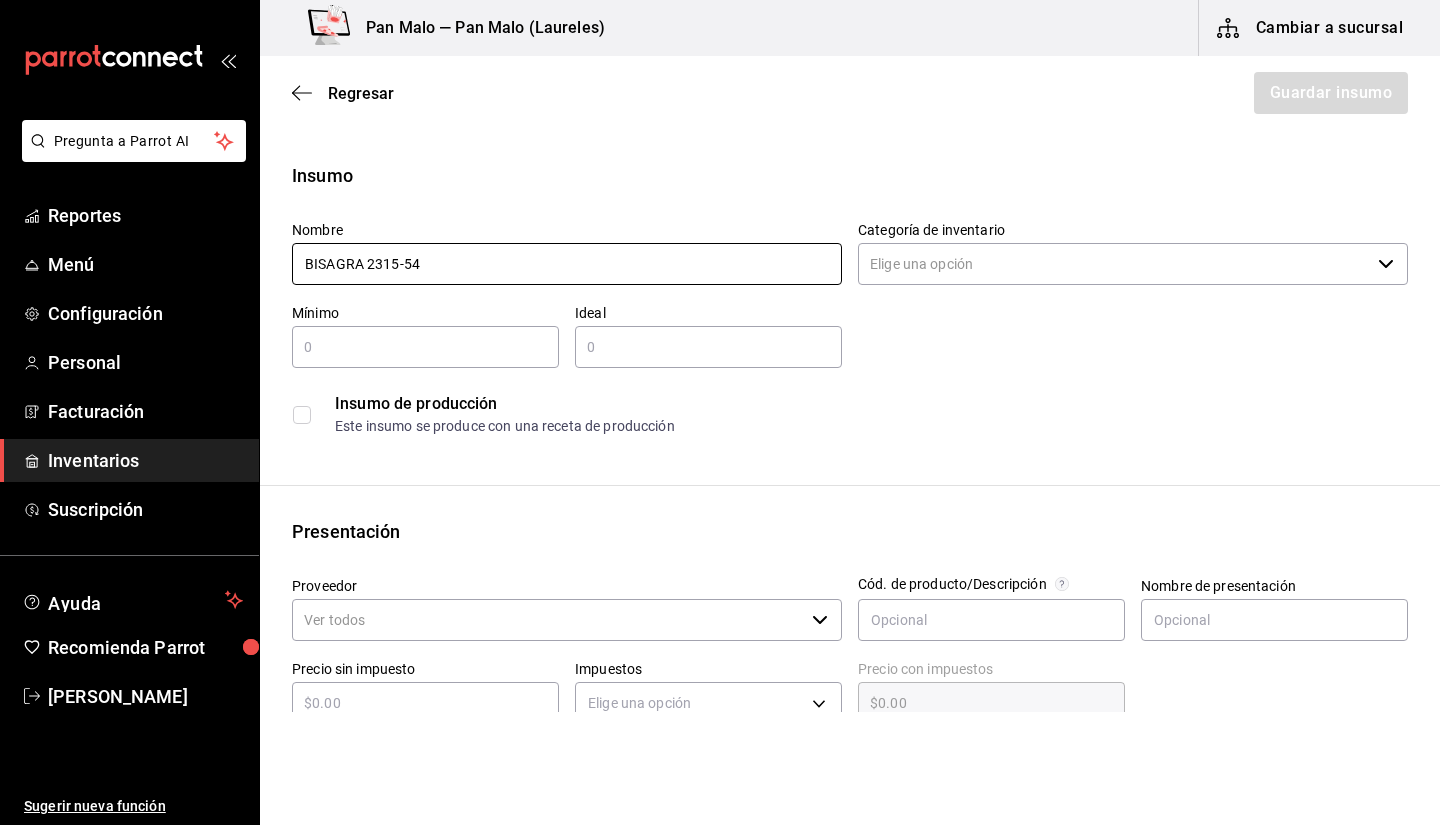 click on "BISAGRA 2315-54" at bounding box center (567, 264) 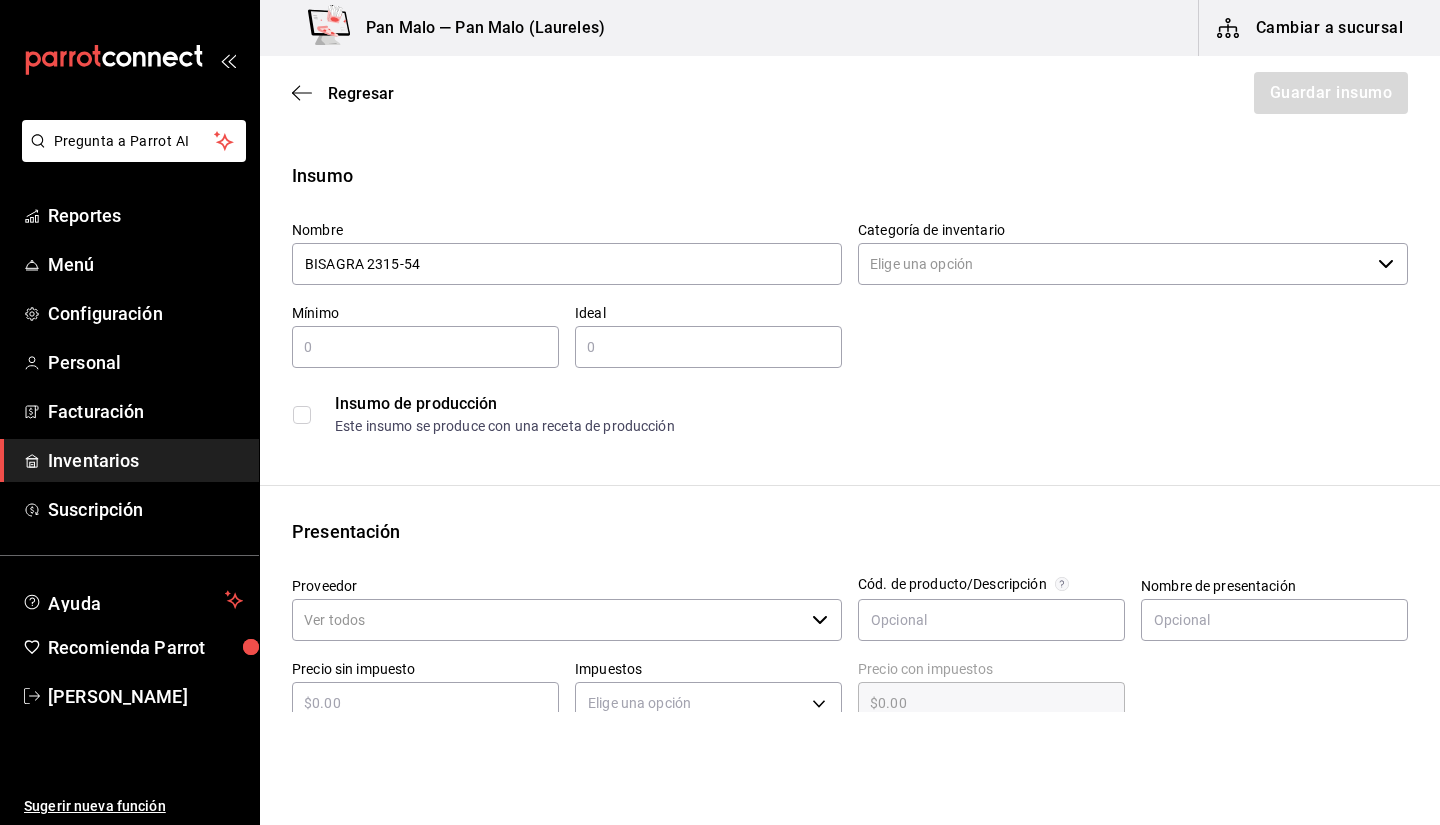type on "BISAGRA 2315-54" 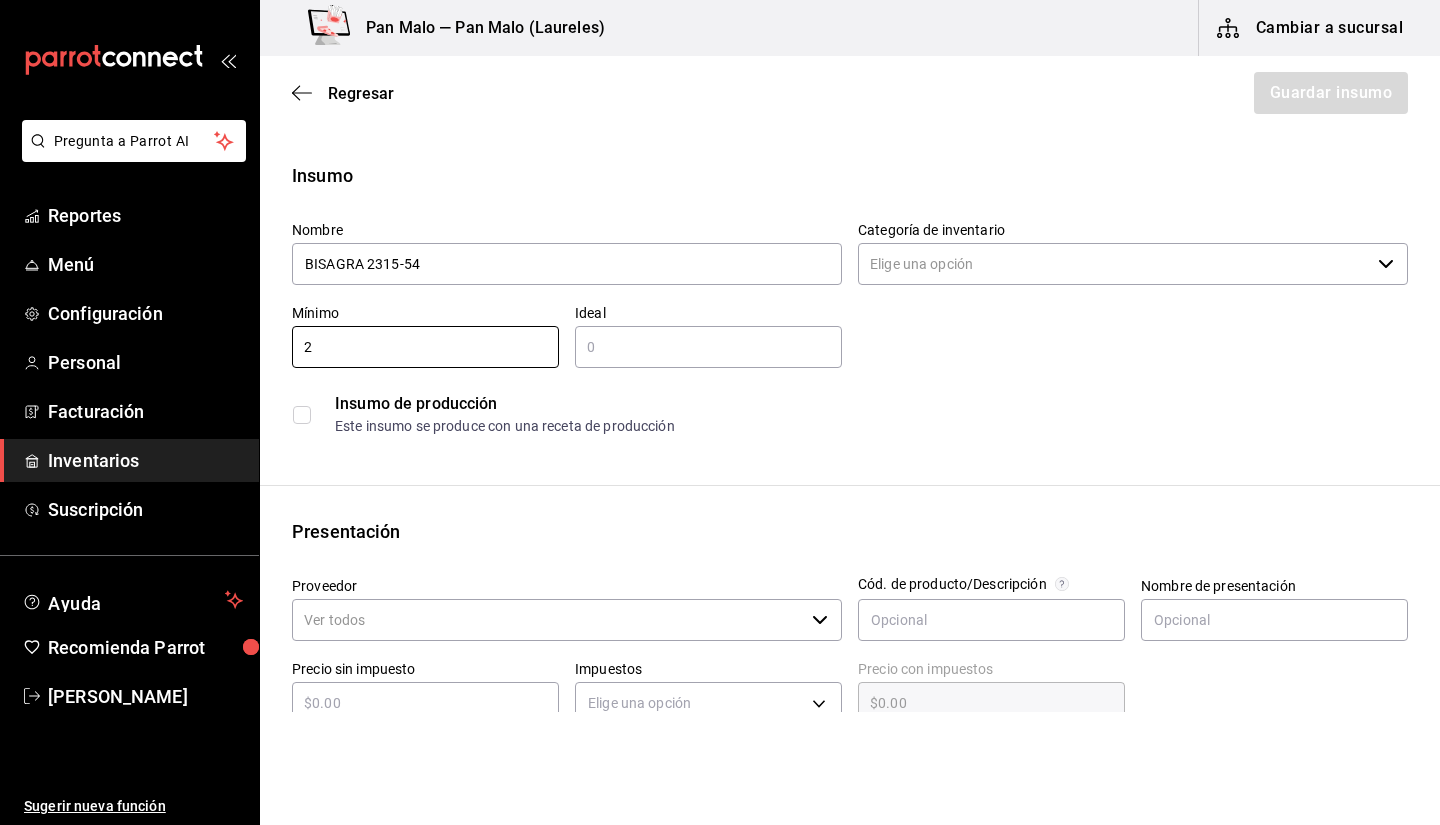 type on "2" 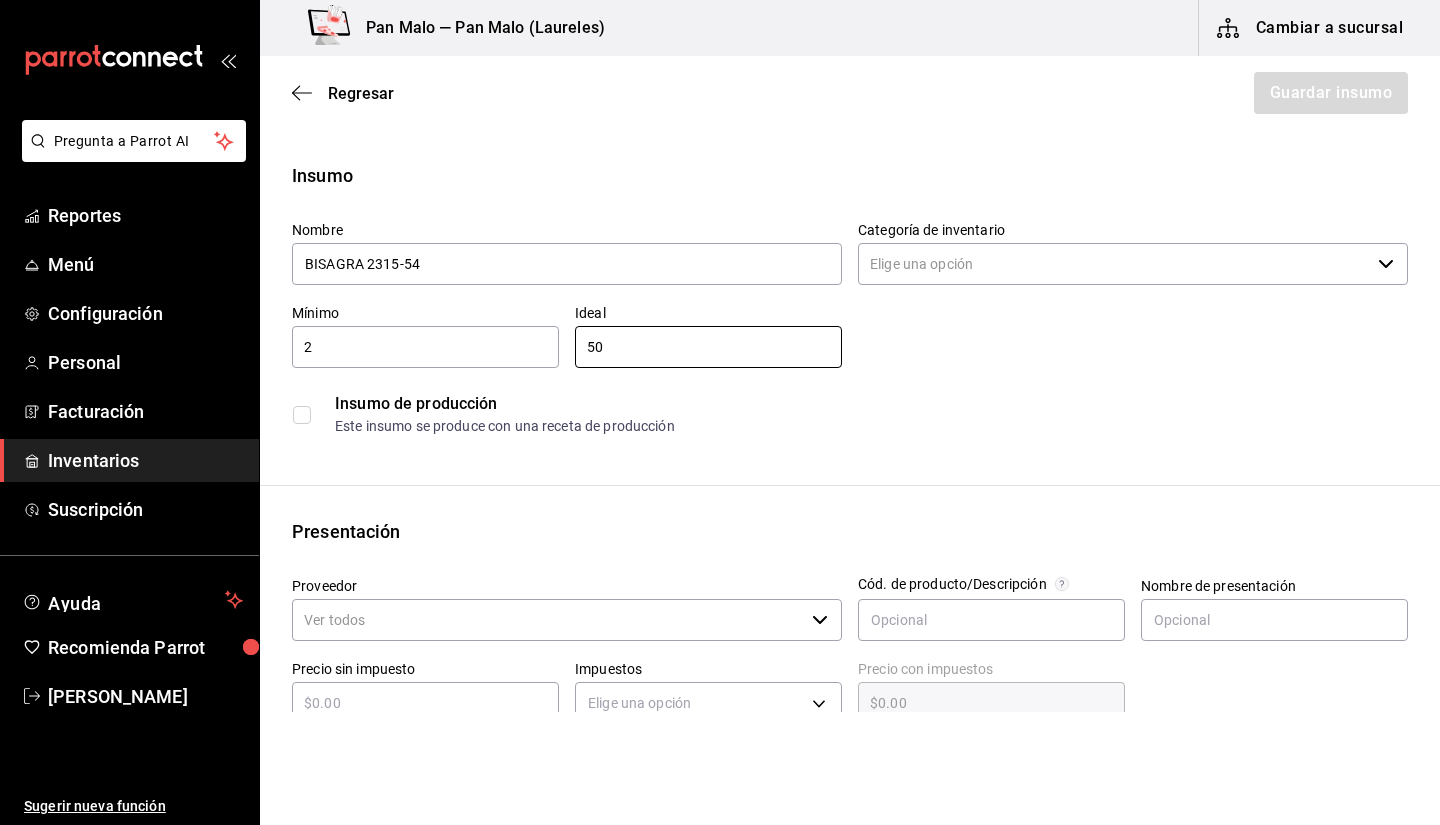 type on "50" 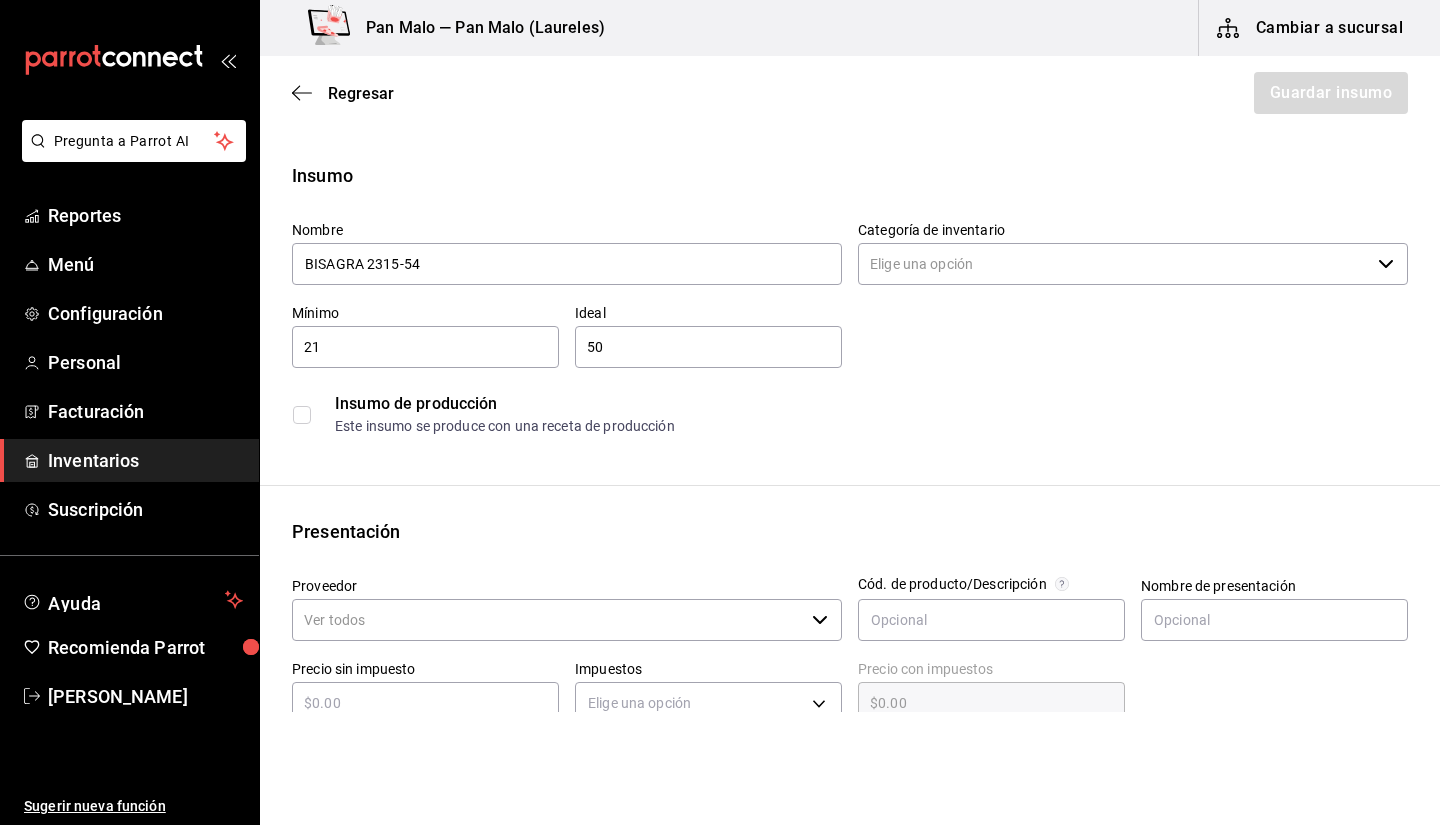 type on "2" 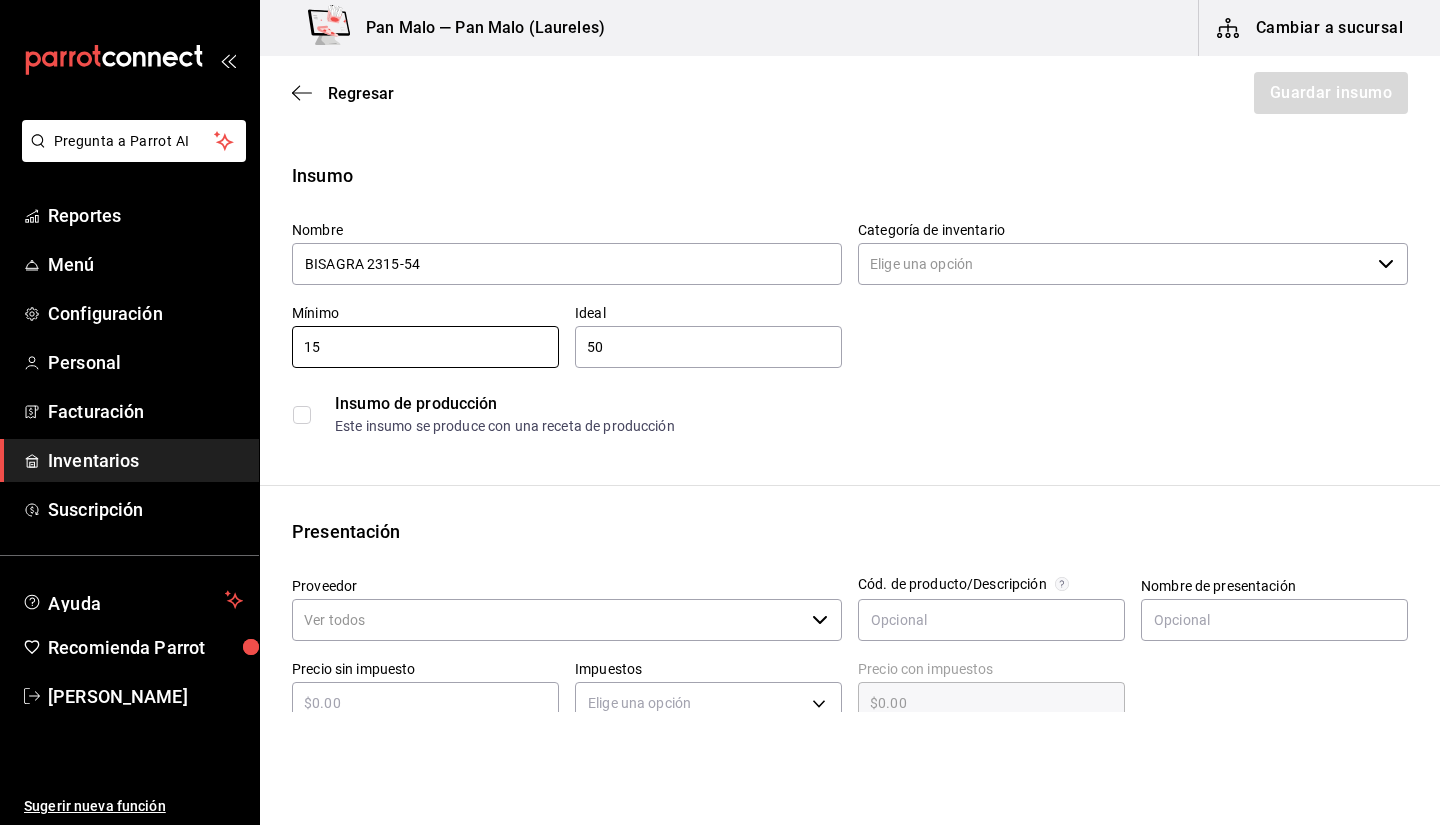 type on "15" 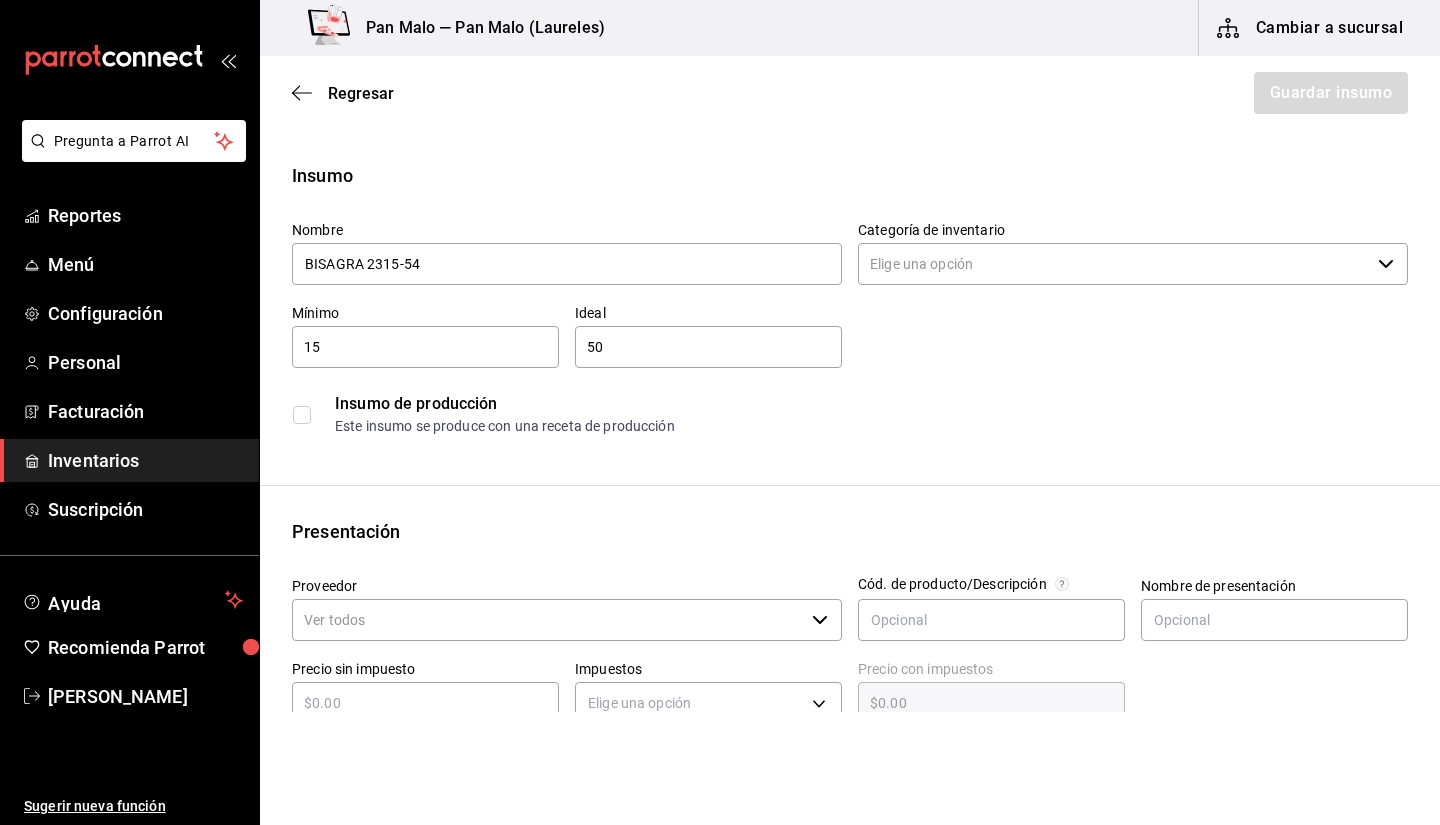 click on "Categoría de inventario ​" at bounding box center (1133, 254) 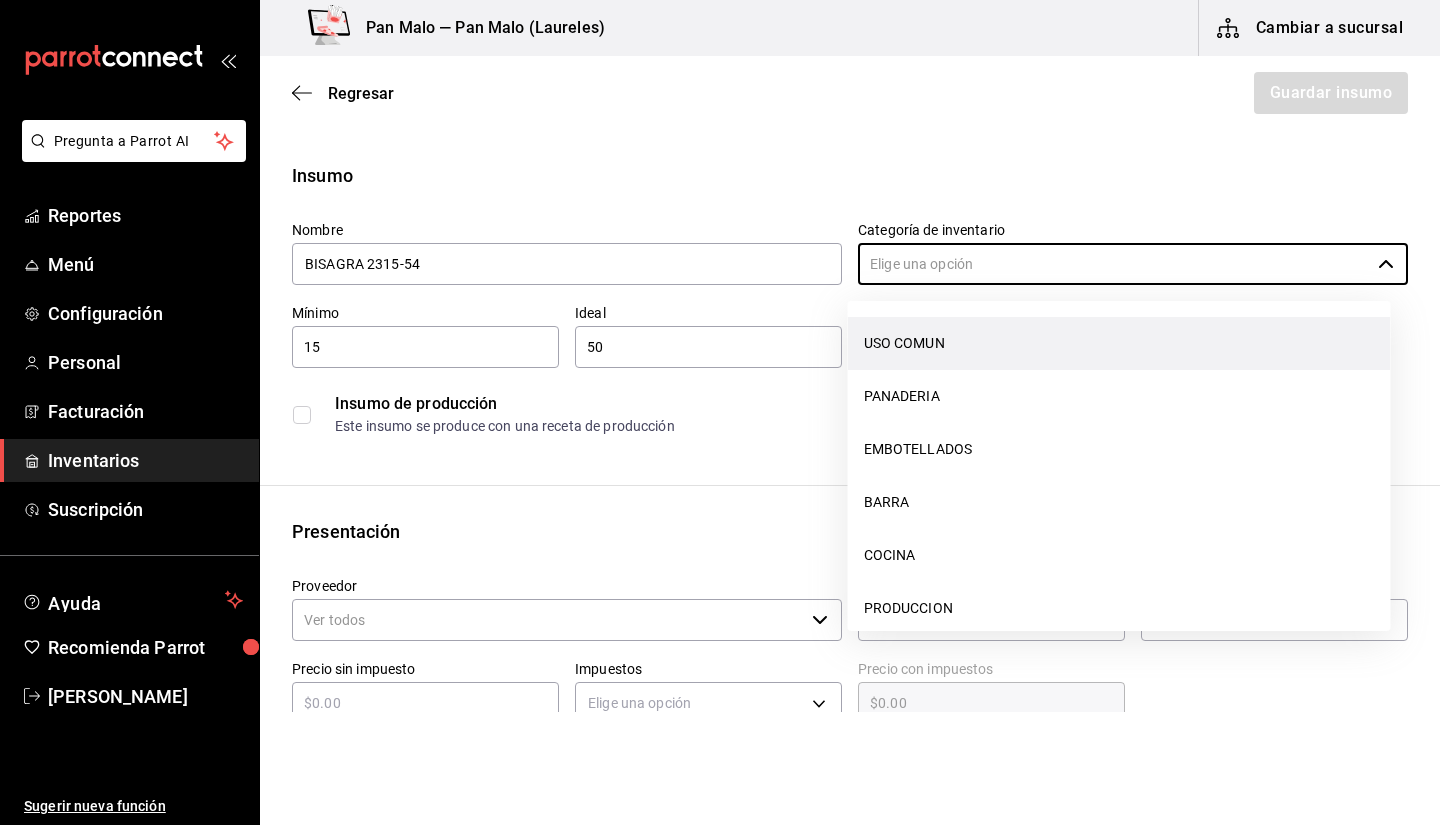 click on "USO COMUN" at bounding box center [1119, 343] 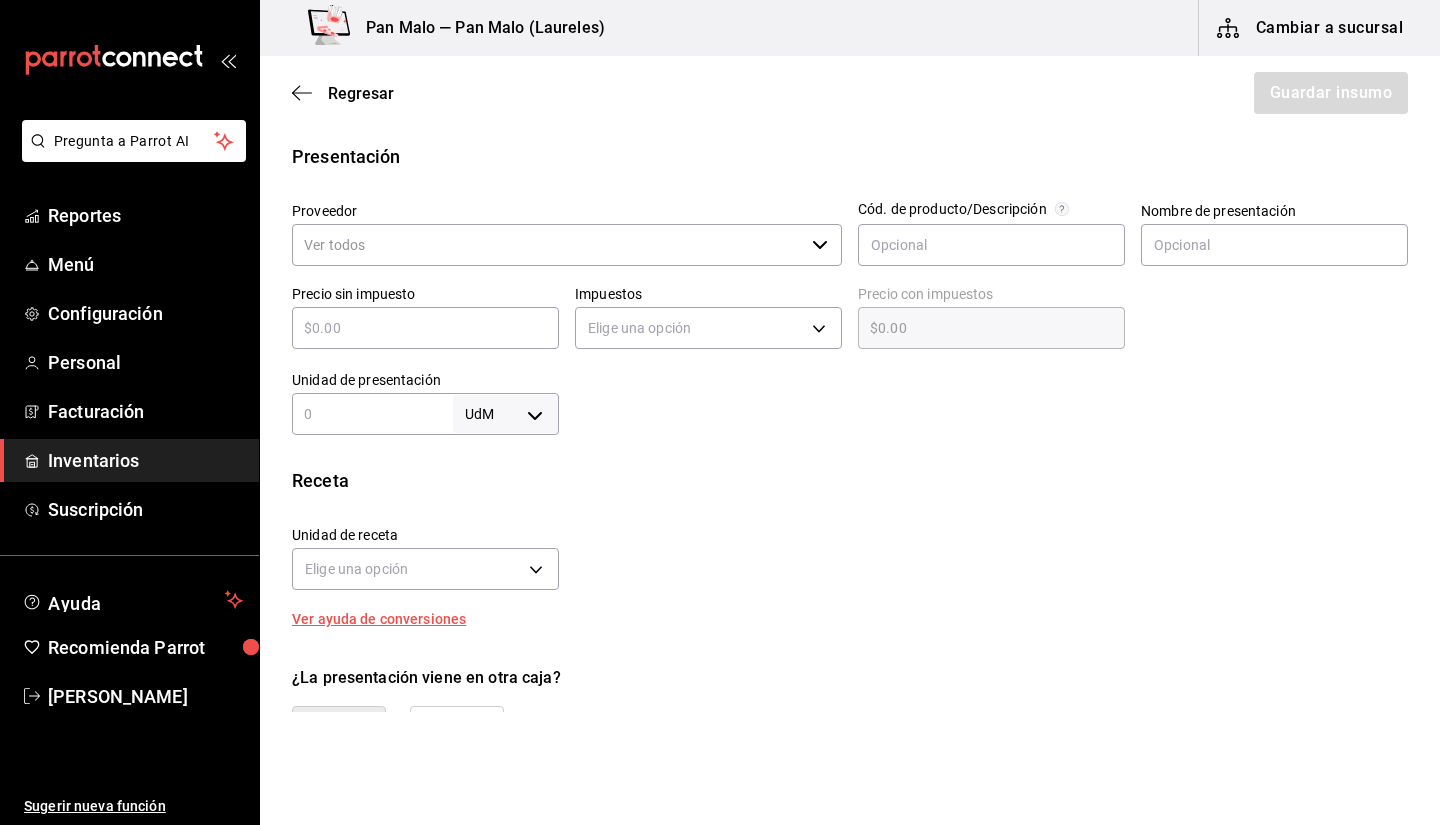 scroll, scrollTop: 367, scrollLeft: 0, axis: vertical 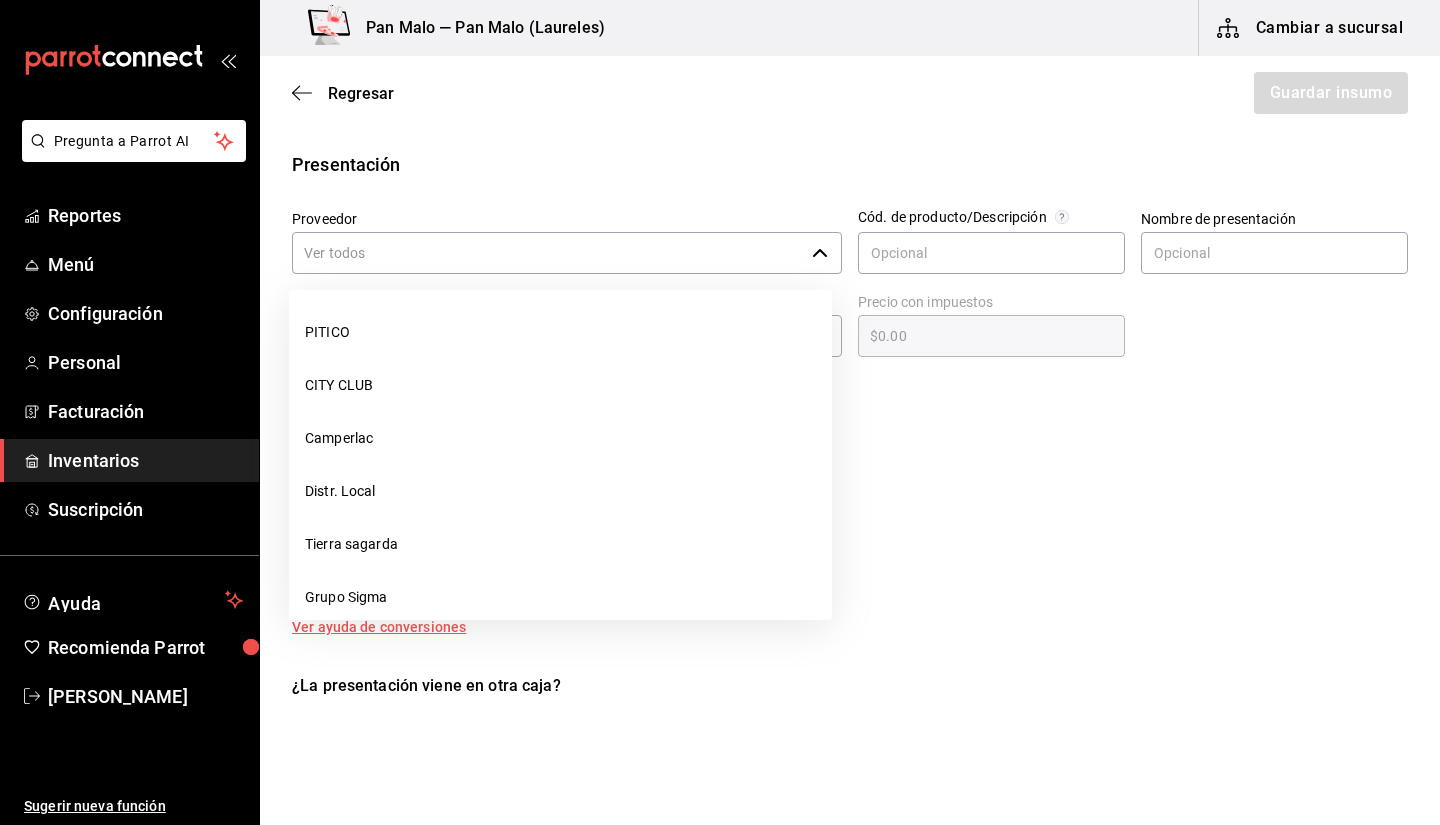 click on "Proveedor" at bounding box center (548, 253) 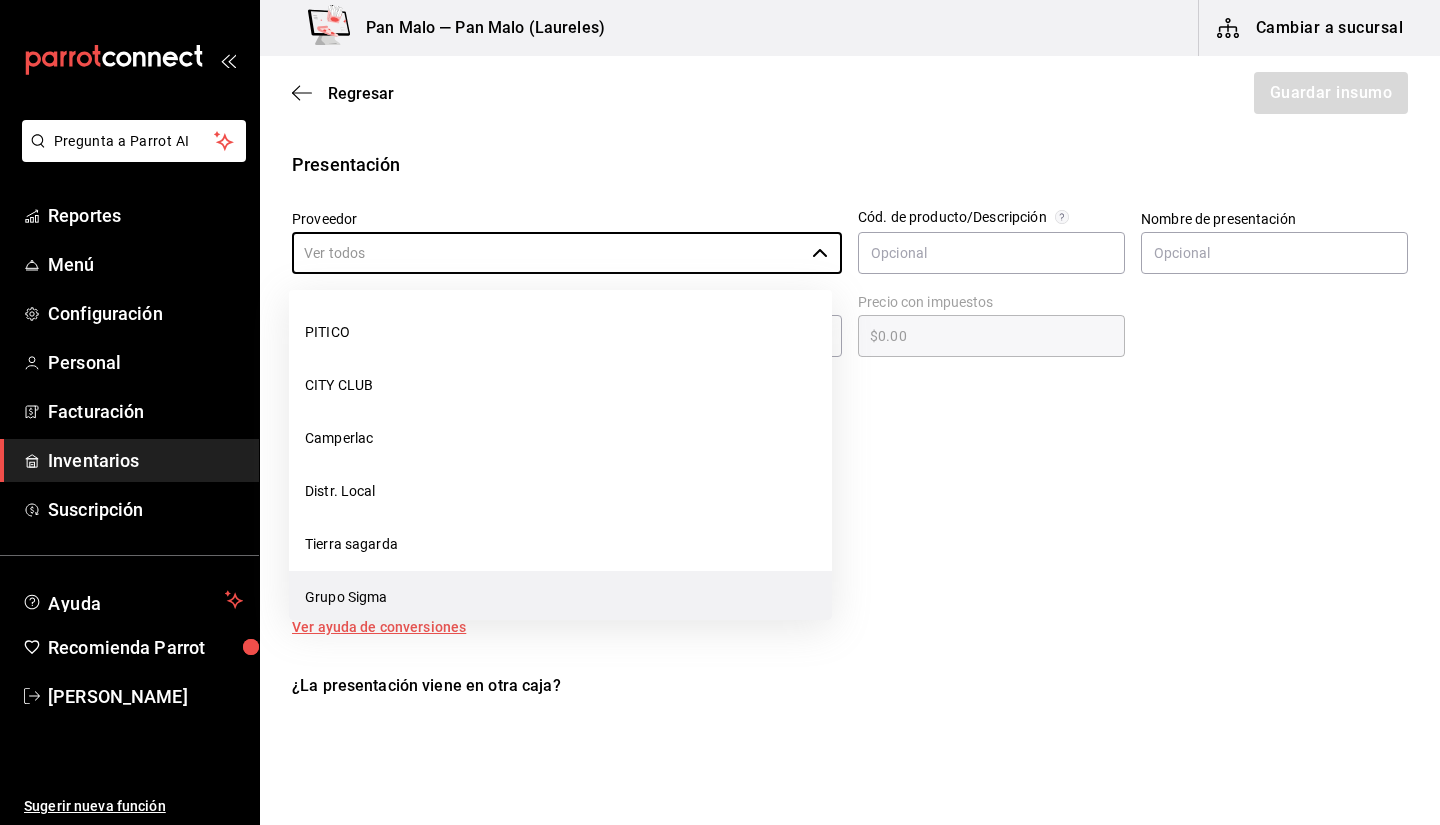 click on "Grupo Sigma" at bounding box center [560, 597] 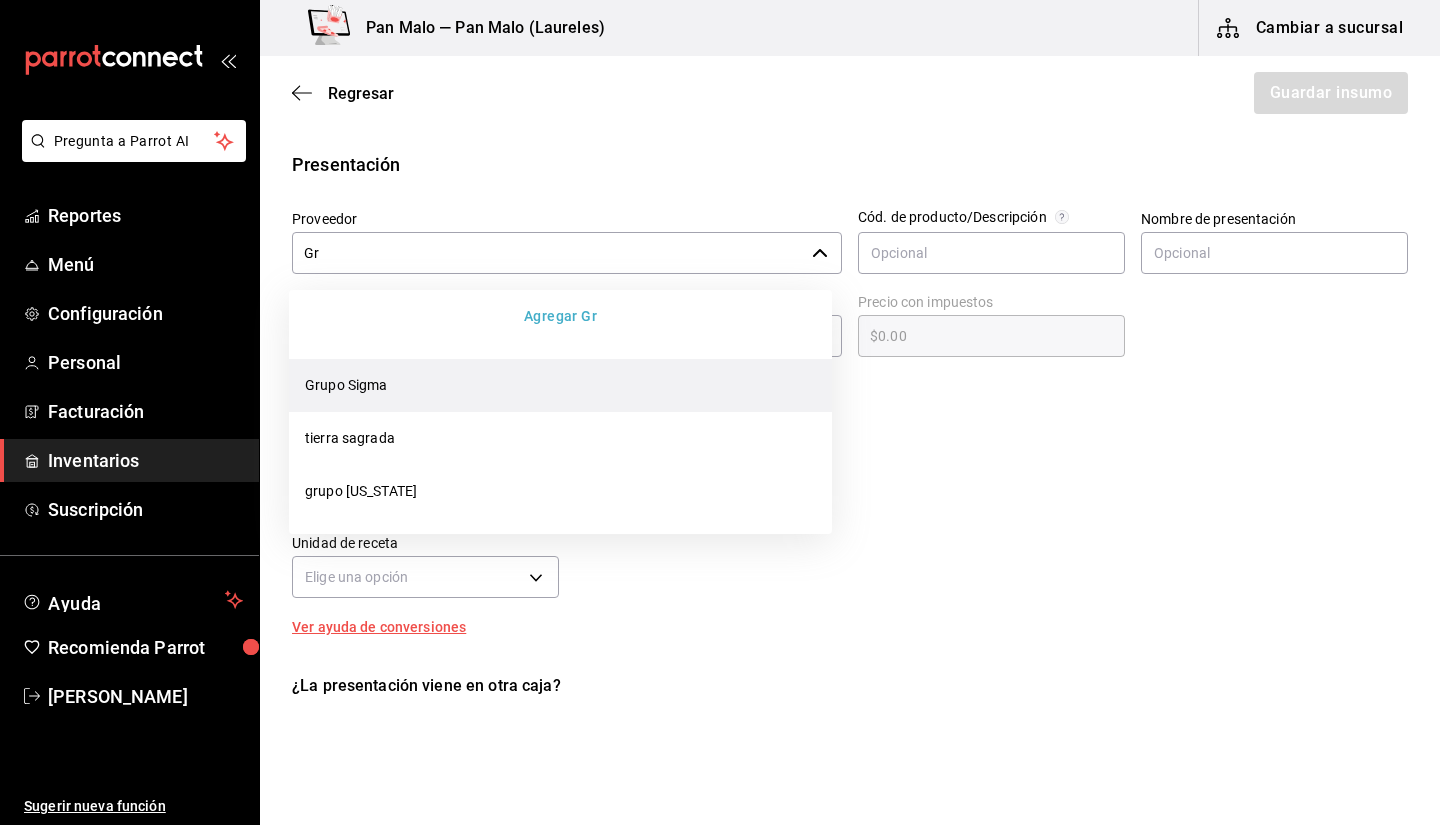 type on "G" 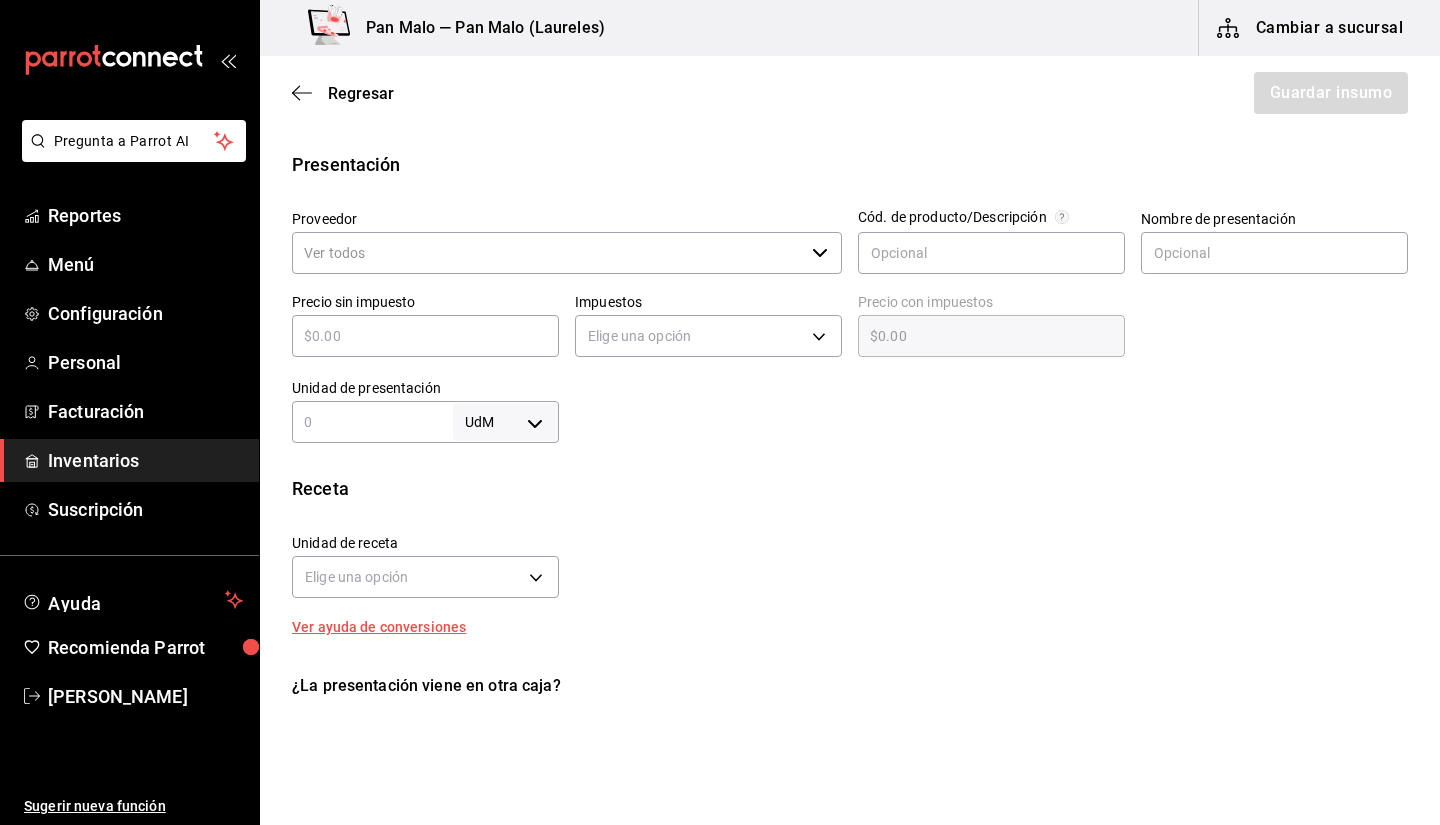 click on "Presentación" at bounding box center (850, 164) 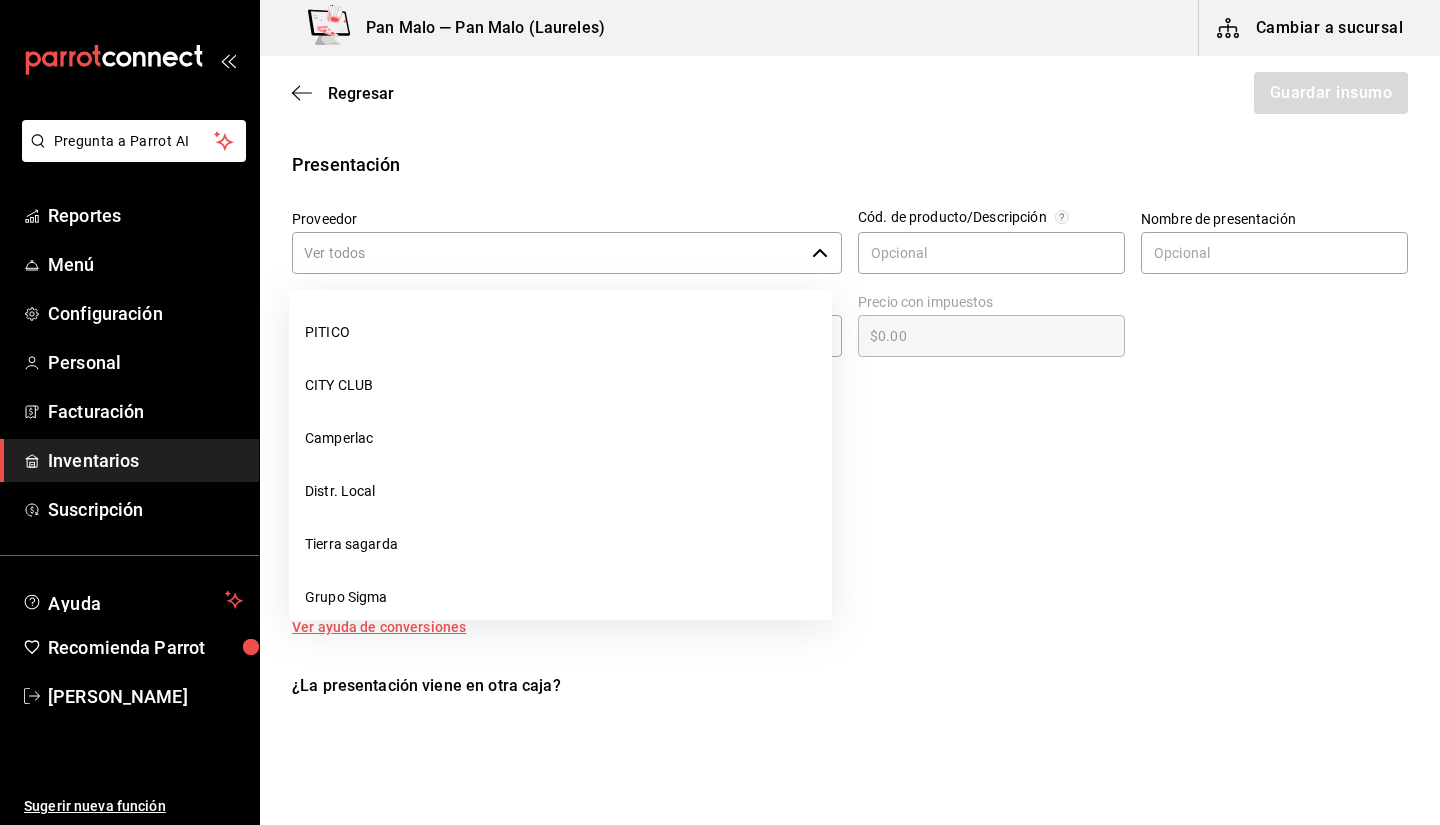 click on "Proveedor" at bounding box center (548, 253) 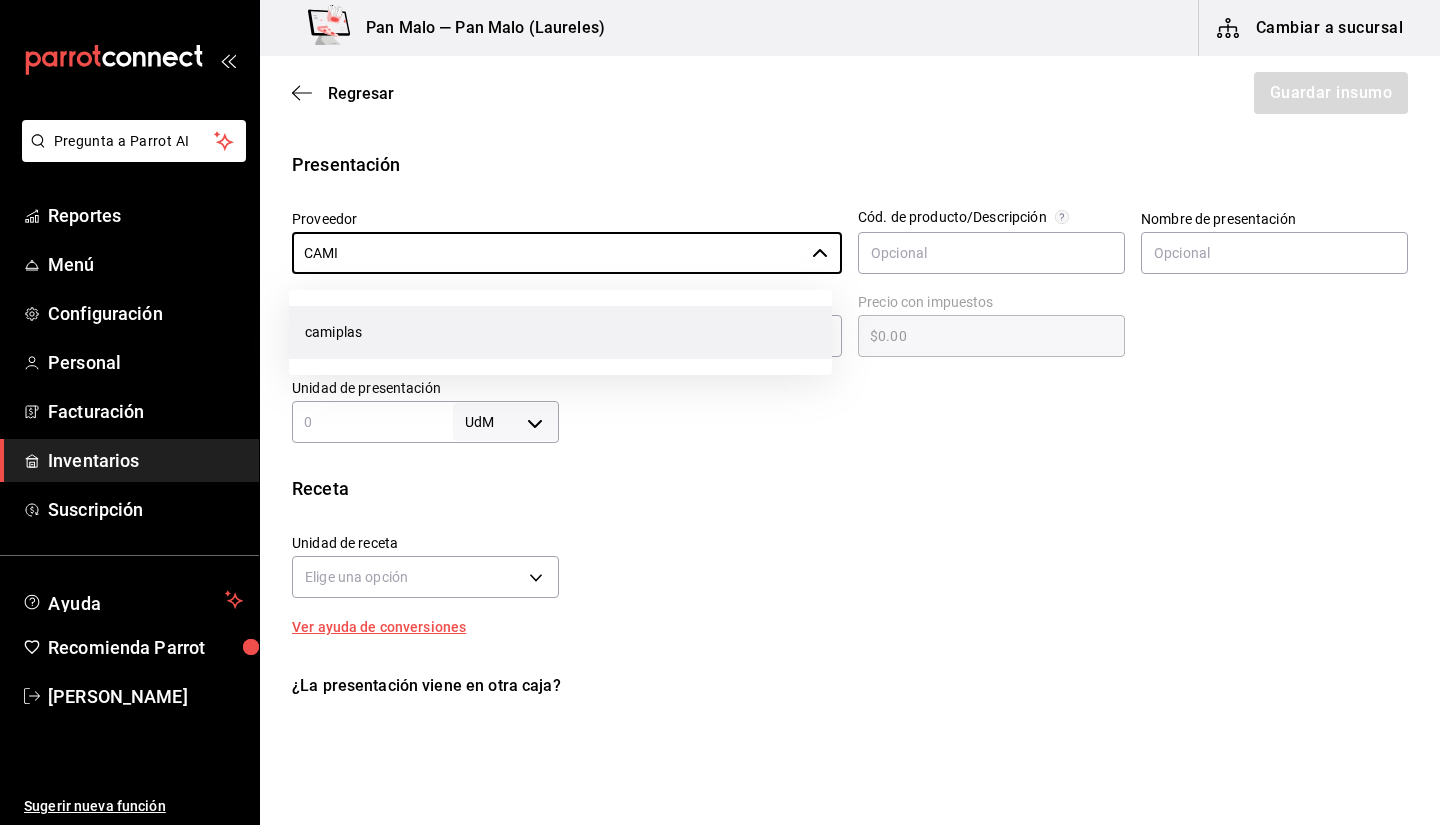 click on "camiplas" at bounding box center [560, 332] 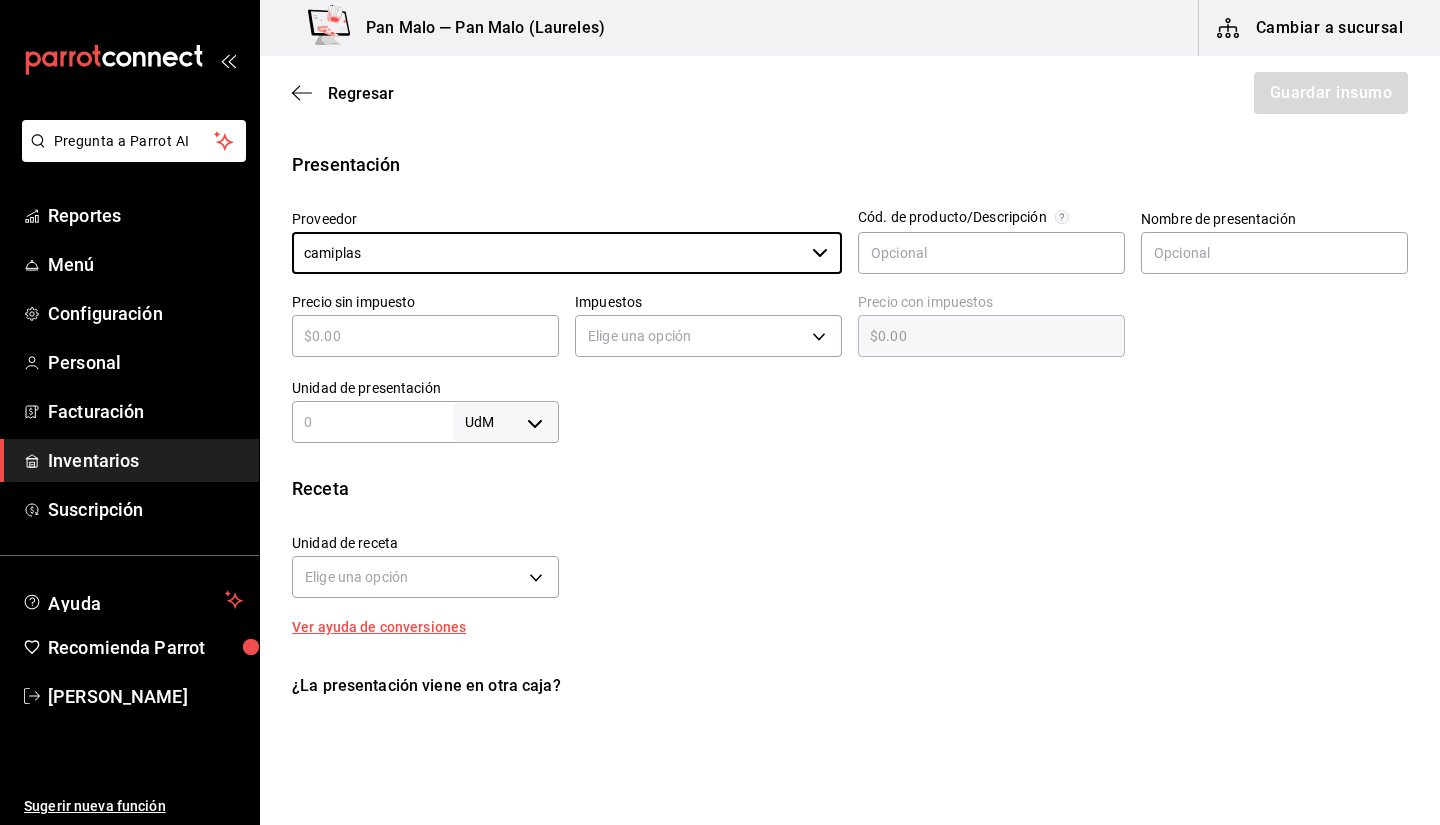 type on "camiplas" 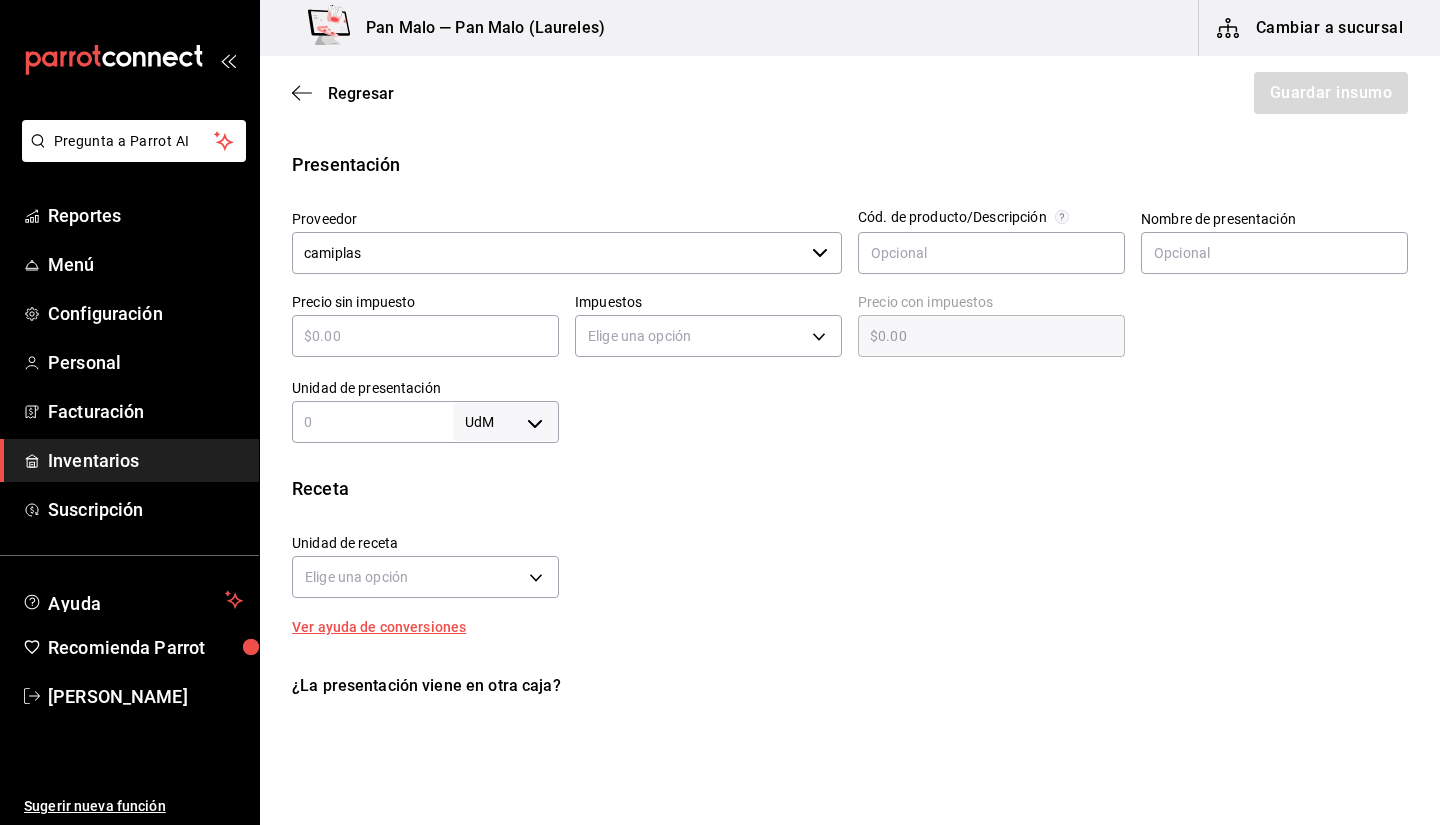 click on "​" at bounding box center [425, 336] 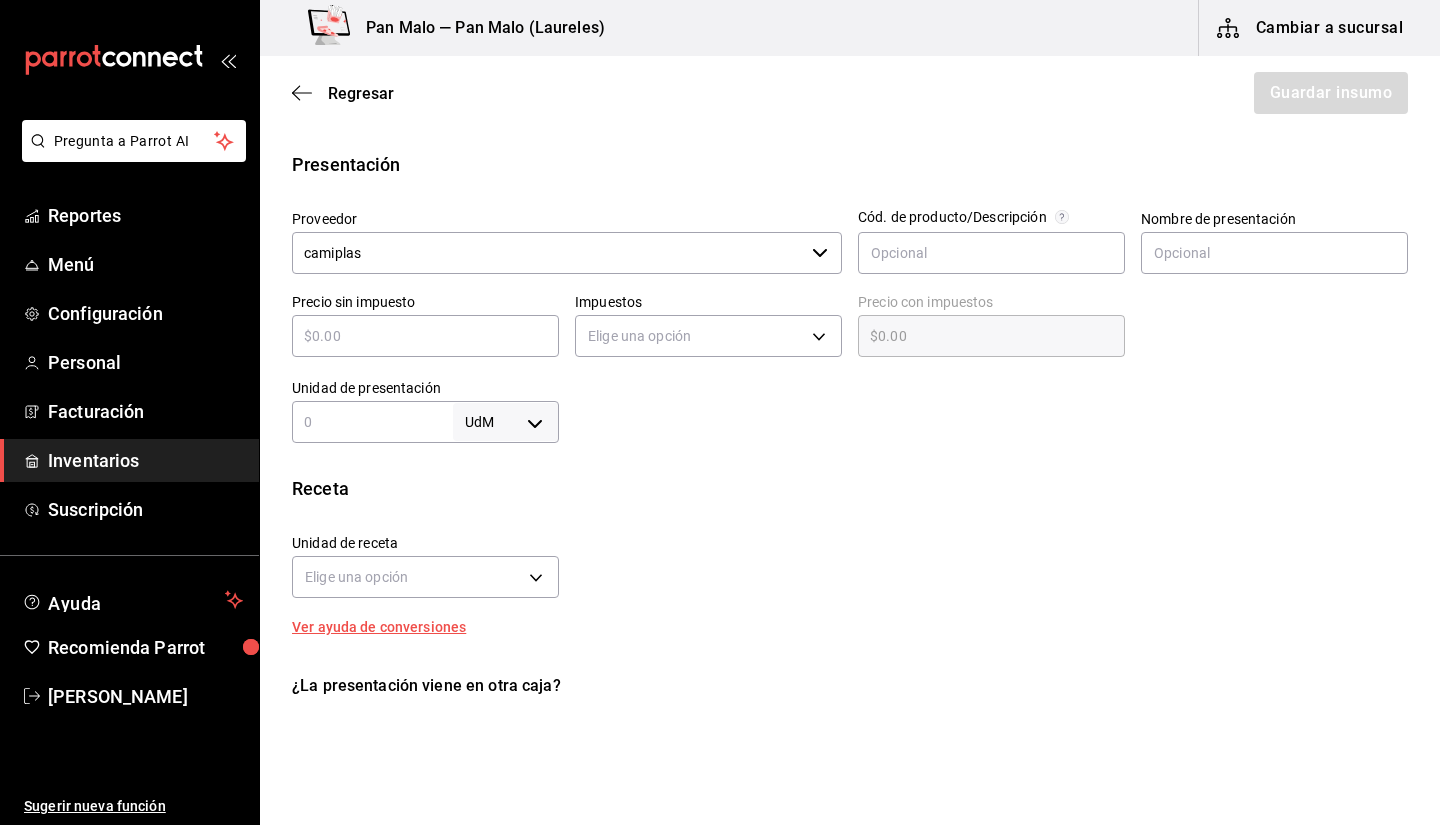 type on "$8" 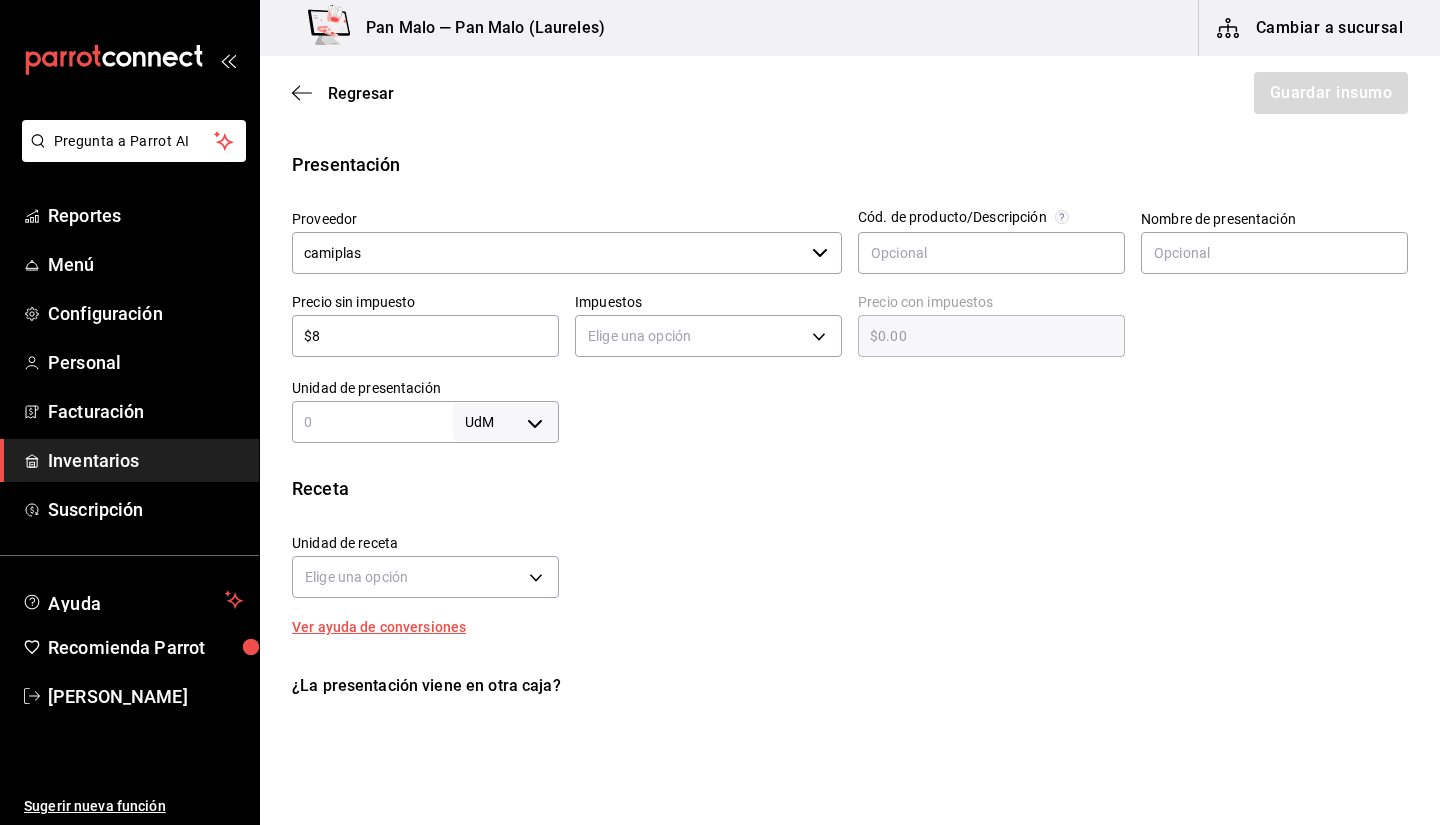 type on "$8.00" 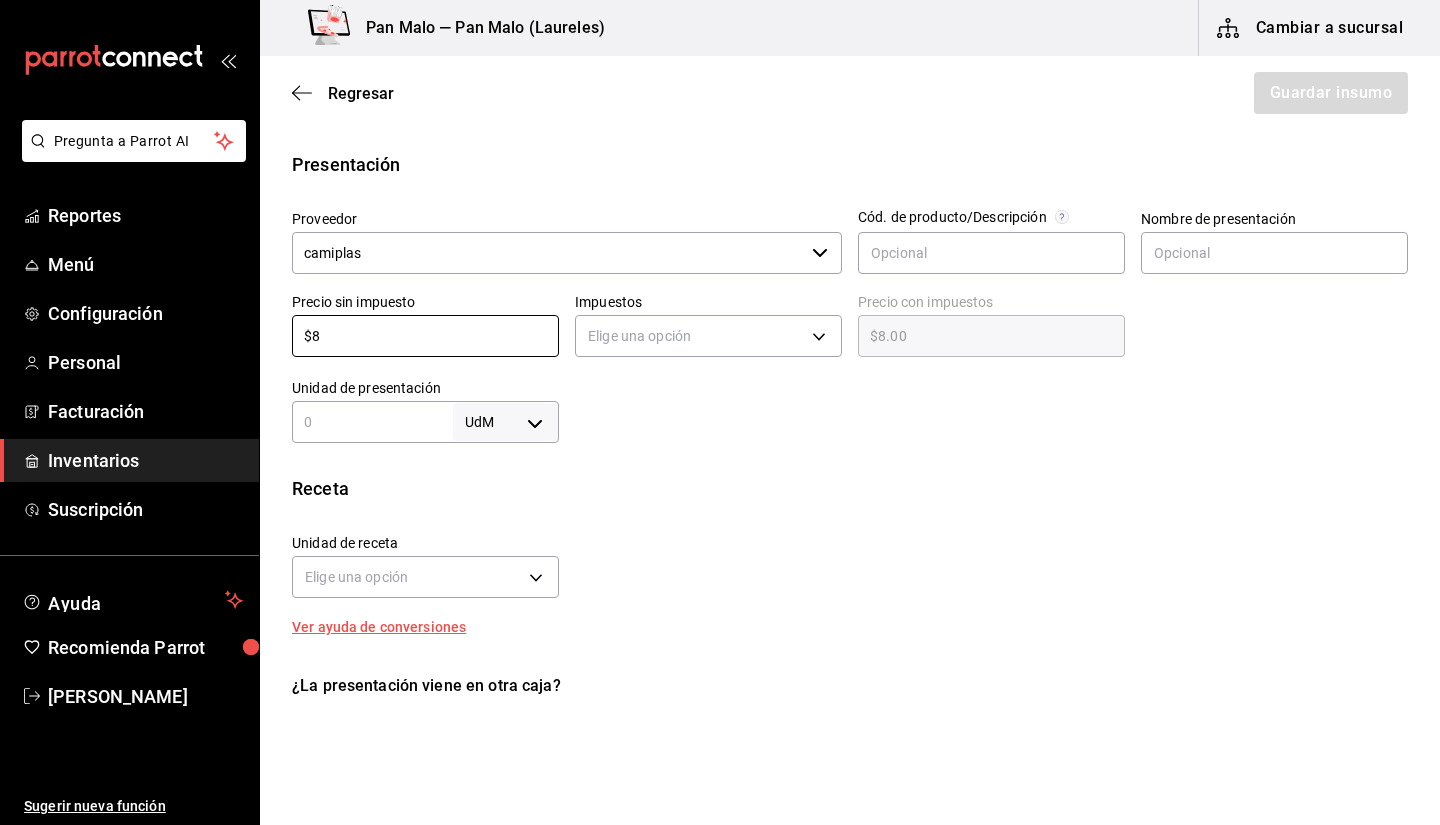 type on "$8" 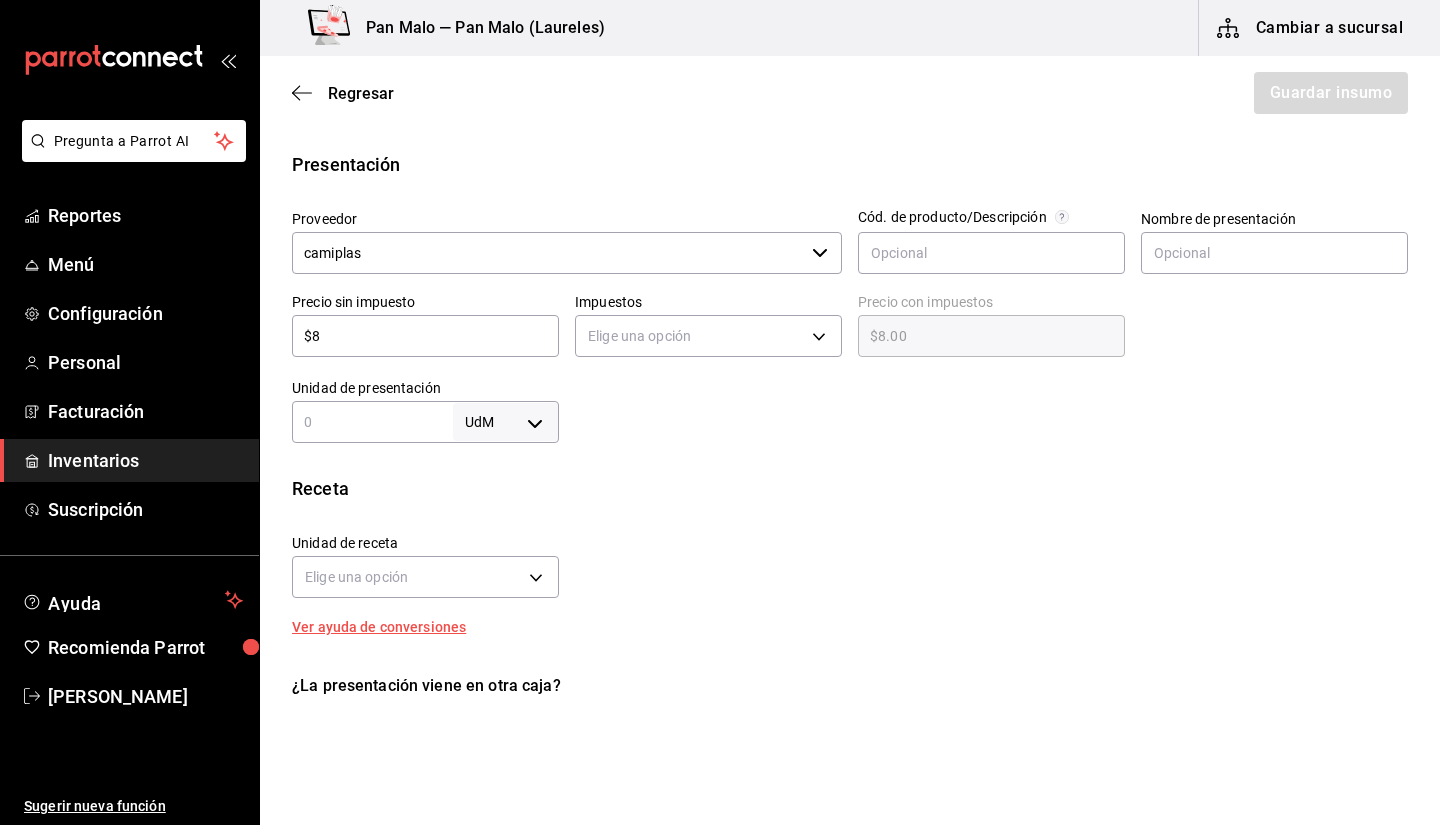 click on "Pregunta a Parrot AI Reportes   Menú   Configuración   Personal   Facturación   Inventarios   Suscripción   Ayuda Recomienda Parrot   [PERSON_NAME]   Sugerir nueva función   Pan Malo — Pan Malo ([GEOGRAPHIC_DATA]) Cambiar a sucursal Regresar Guardar insumo Insumo Nombre BISAGRA 2315-54 Categoría de inventario USO COMUN ​ Mínimo 15 ​ Ideal 50 ​ Insumo de producción Este insumo se produce con una receta de producción Presentación Proveedor camiplas ​ Cód. de producto/Descripción Nombre de presentación Precio sin impuesto $8 ​ Impuestos Elige una opción Precio con impuestos $8.00 ​ Unidad de presentación UdM ​ Receta Unidad de receta Elige una opción Factor de conversión ​ Ver ayuda de conversiones ¿La presentación  viene en otra caja? Si No Presentaciones por caja ​ Sin definir Unidades de conteo GANA 1 MES GRATIS EN TU SUSCRIPCIÓN AQUÍ Pregunta a Parrot AI Reportes   Menú   Configuración   Personal   Facturación   Inventarios   Suscripción   Ayuda Recomienda Parrot" at bounding box center (720, 356) 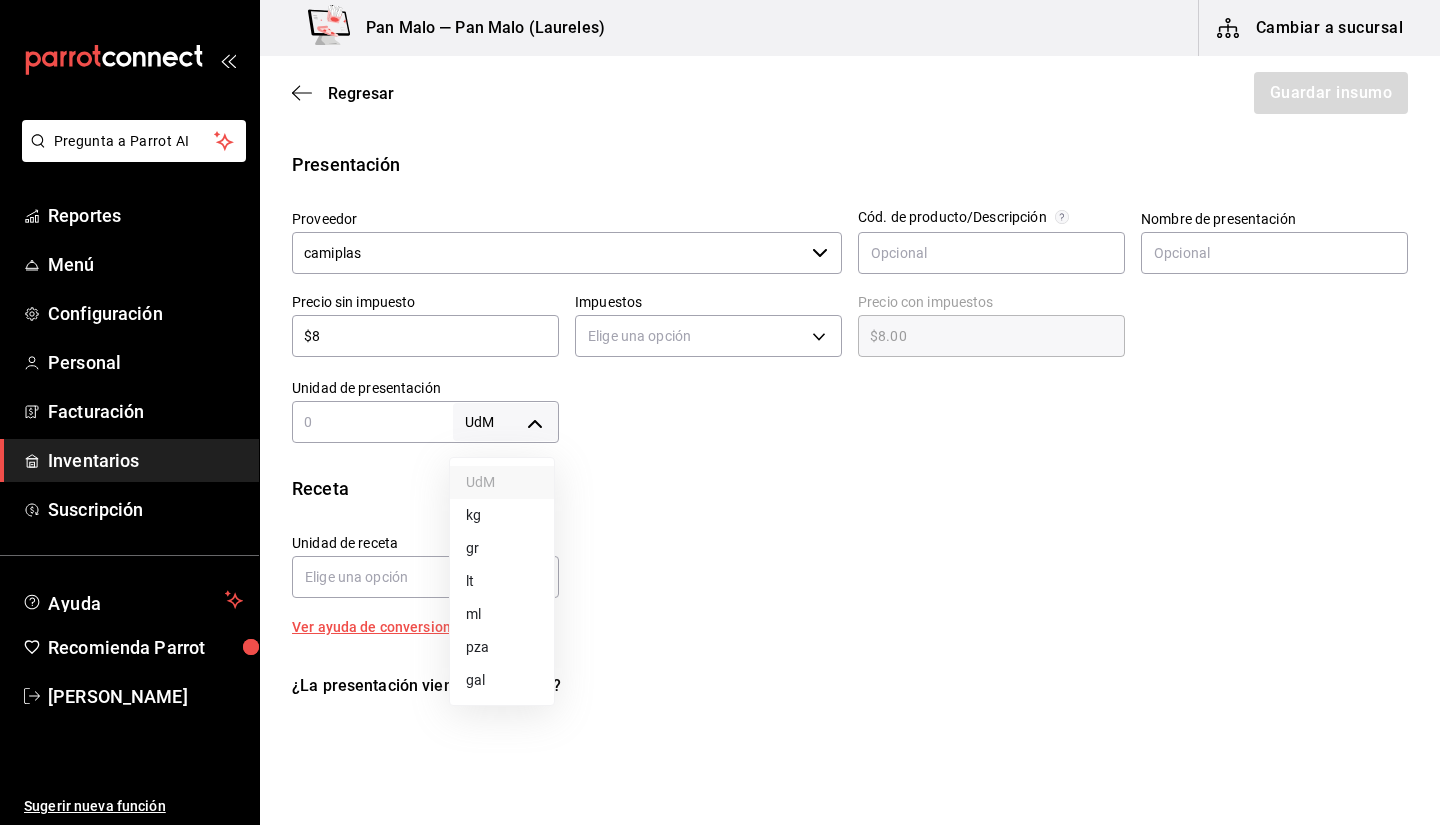 click on "pza" at bounding box center (502, 647) 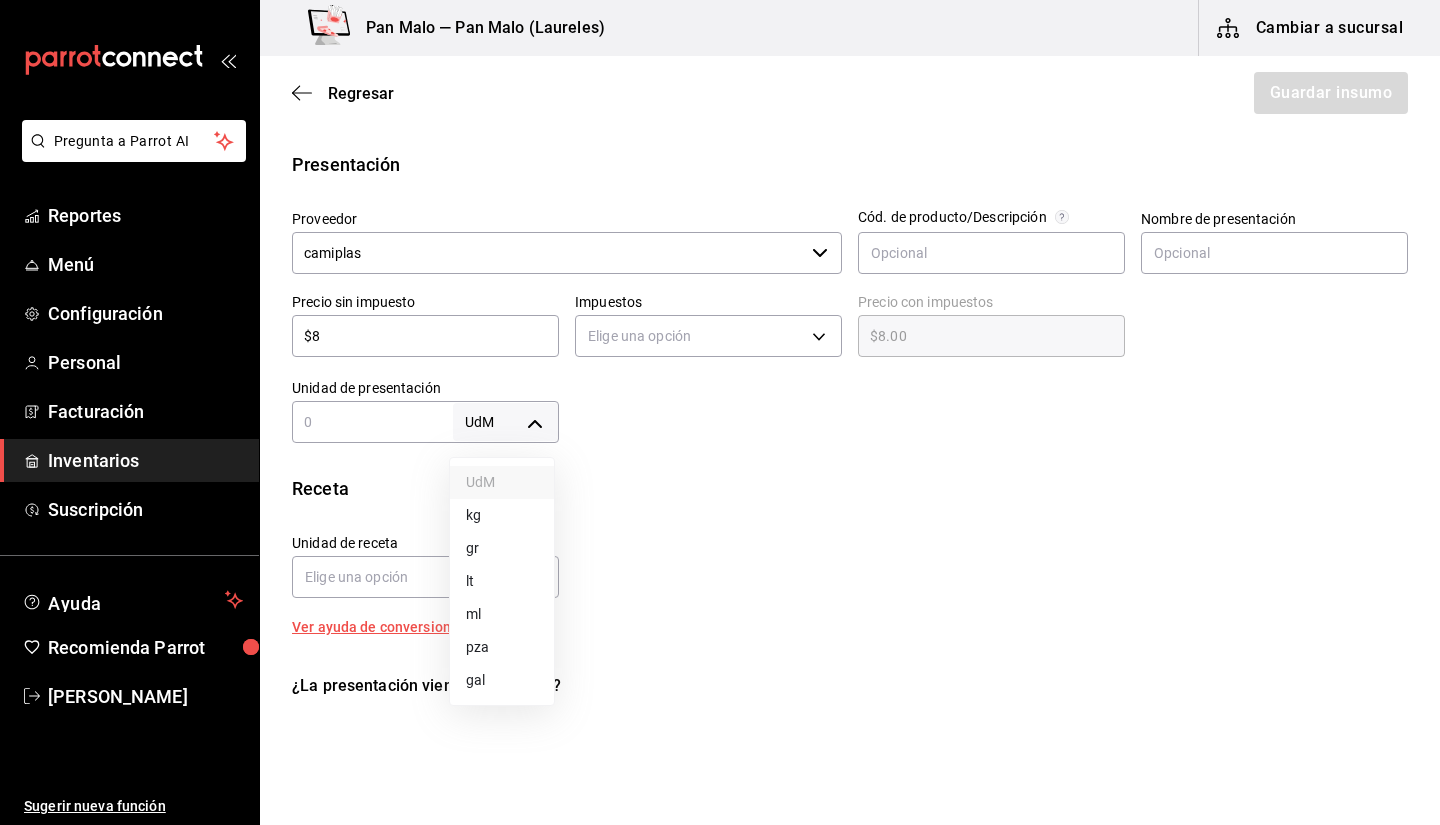 type on "UNIT" 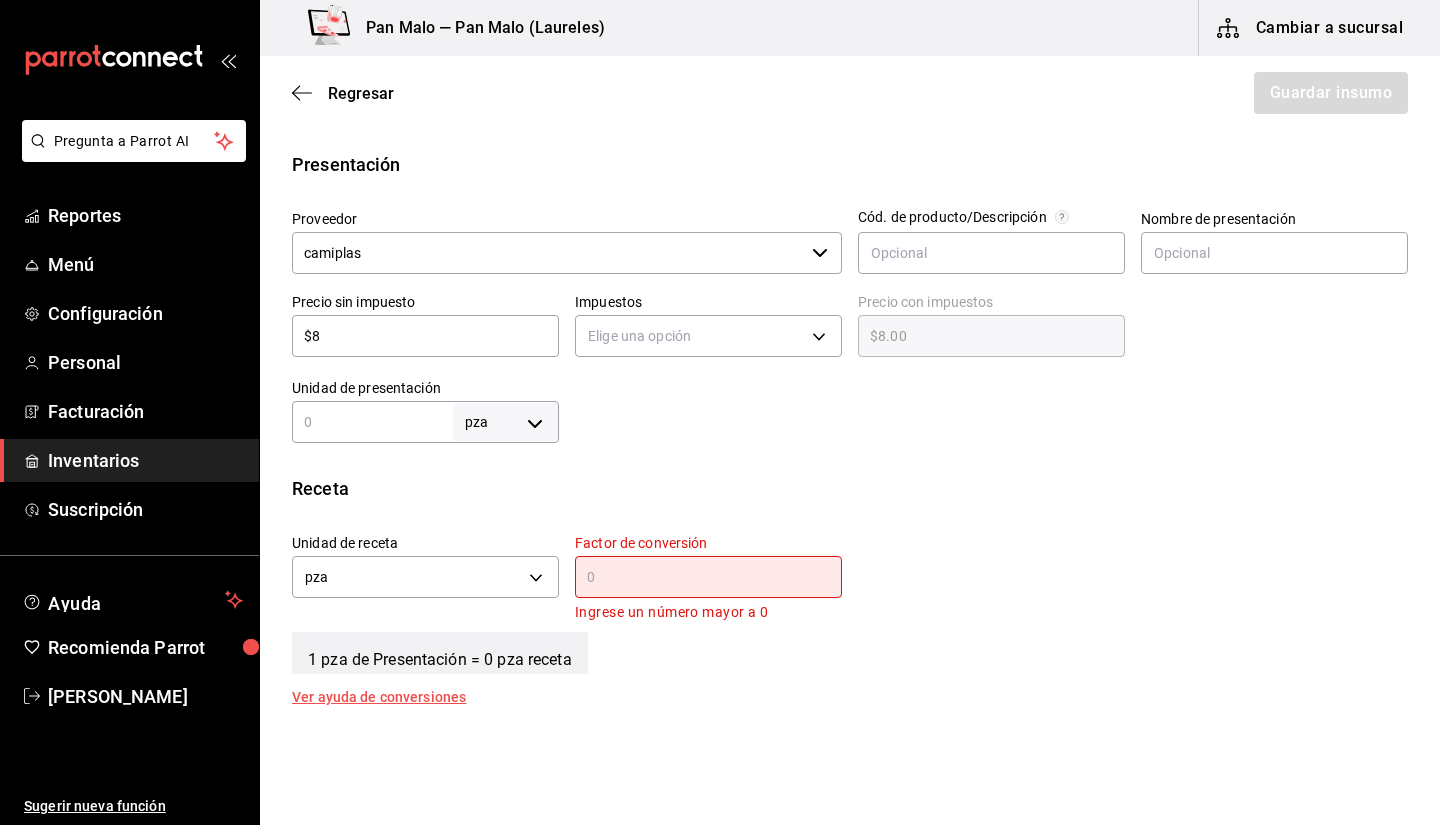 click at bounding box center [372, 422] 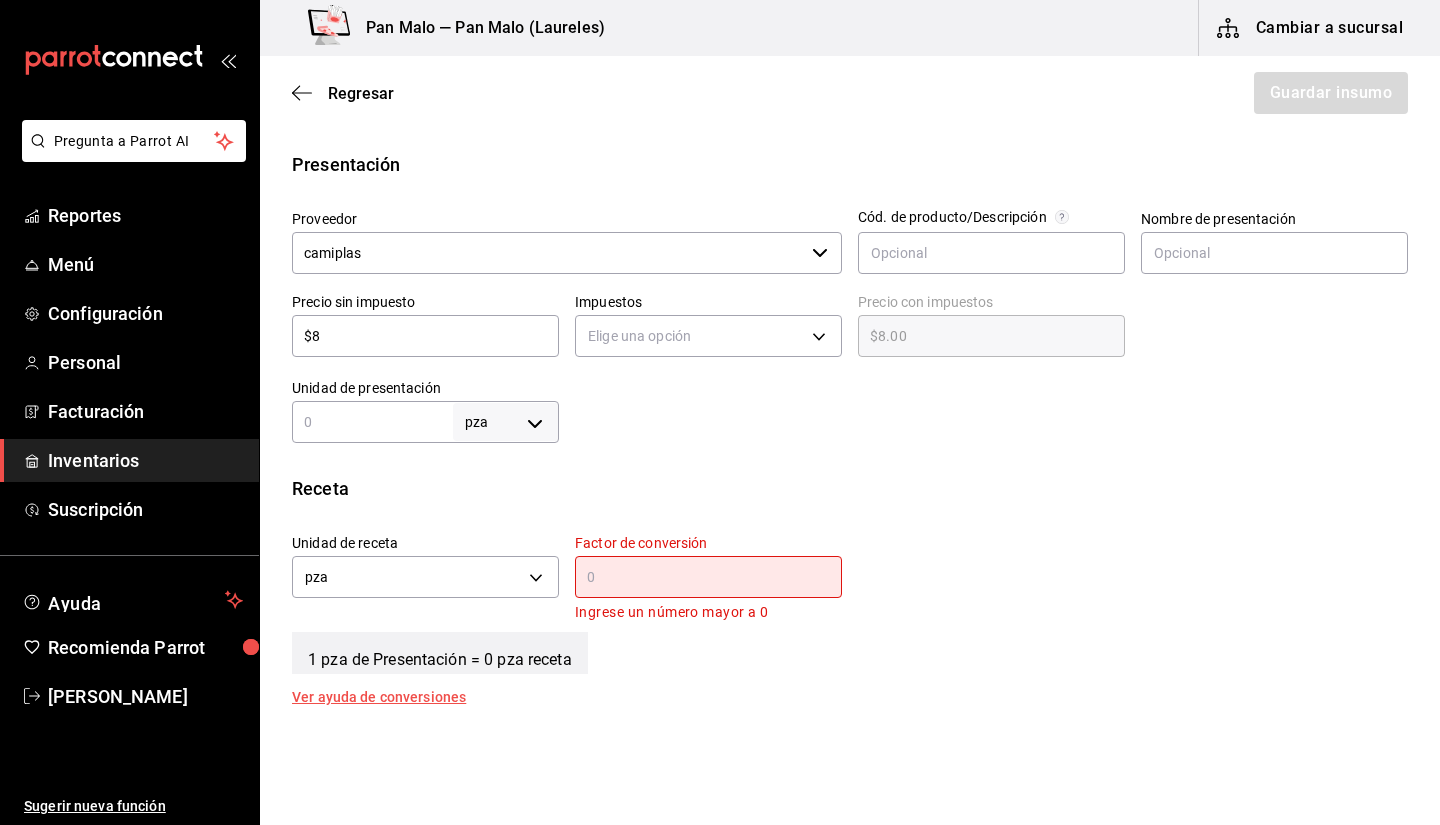 click on "Factor de conversión ​ Ingrese un número mayor a 0" at bounding box center (700, 571) 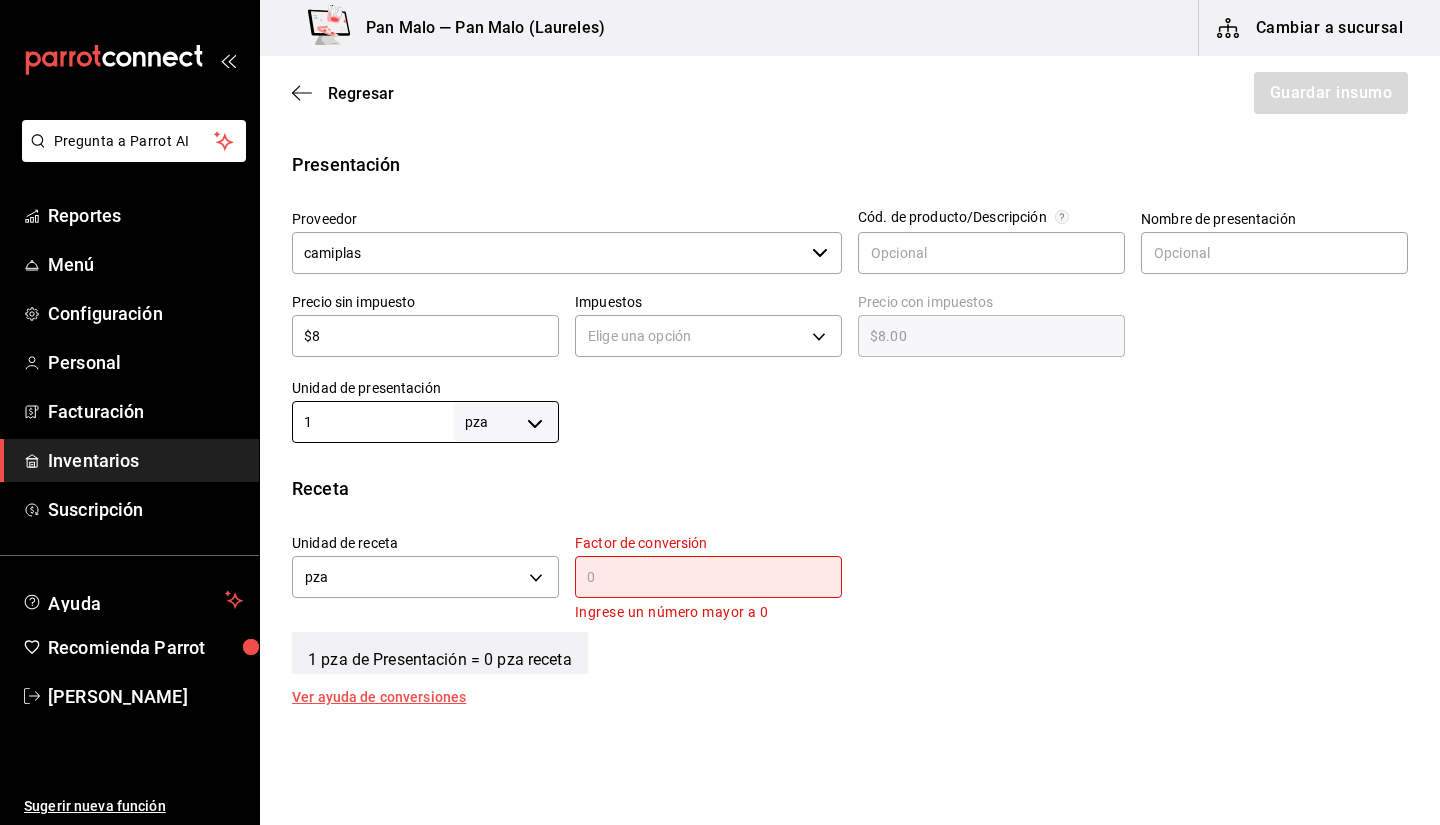 type on "1" 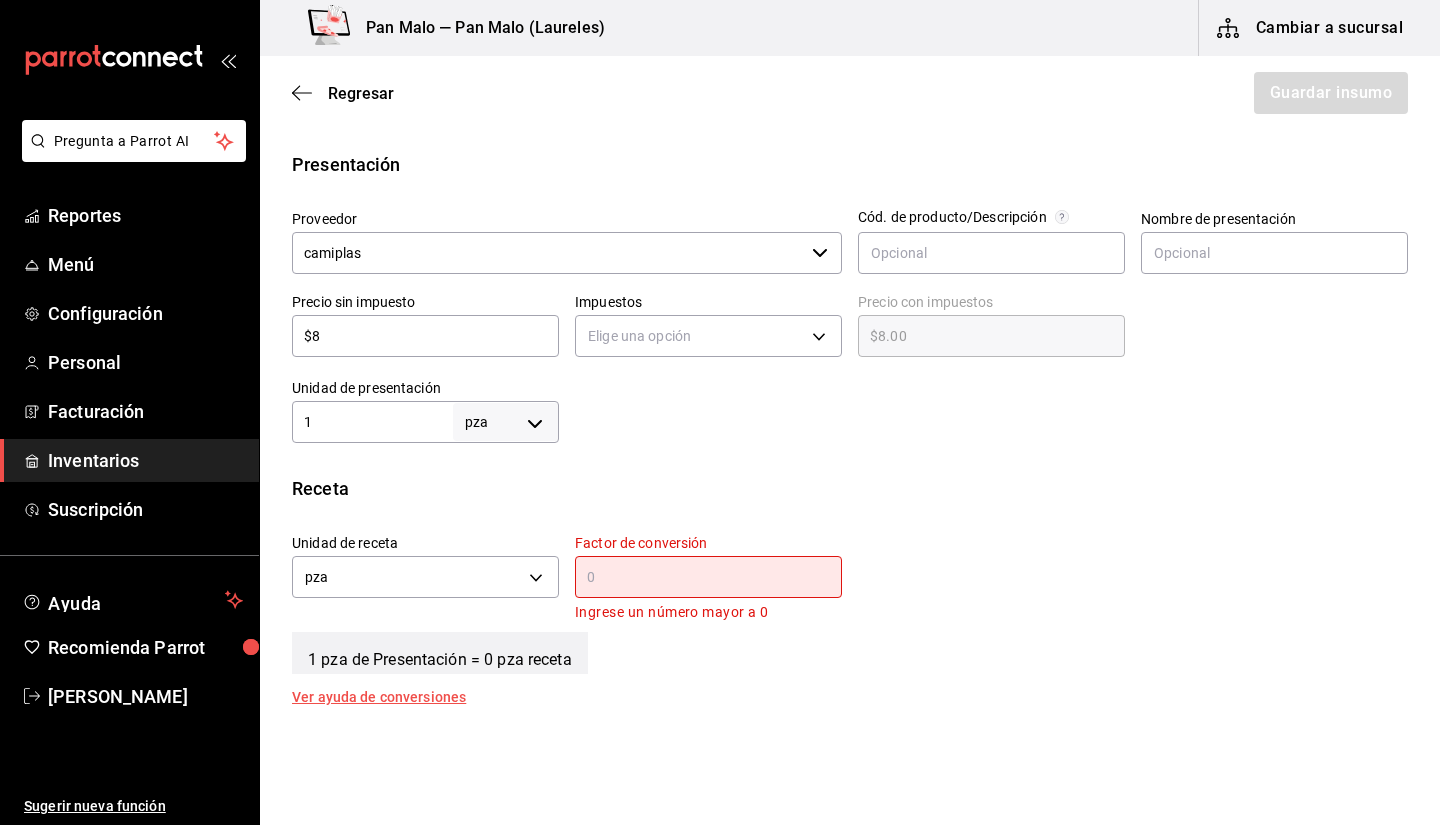 click on "Factor de conversión ​ Ingrese un número mayor a 0" at bounding box center (708, 579) 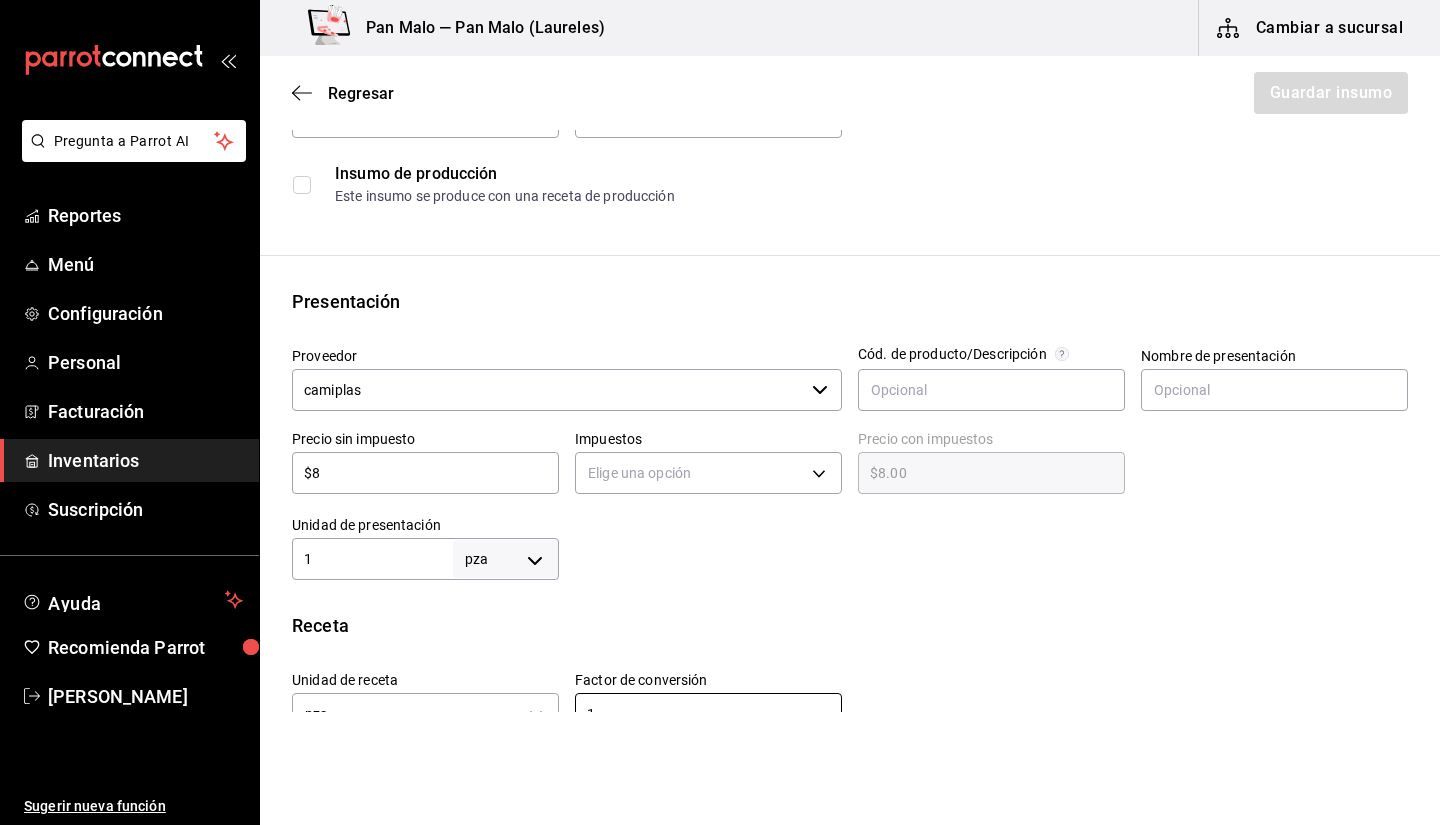 scroll, scrollTop: 151, scrollLeft: 0, axis: vertical 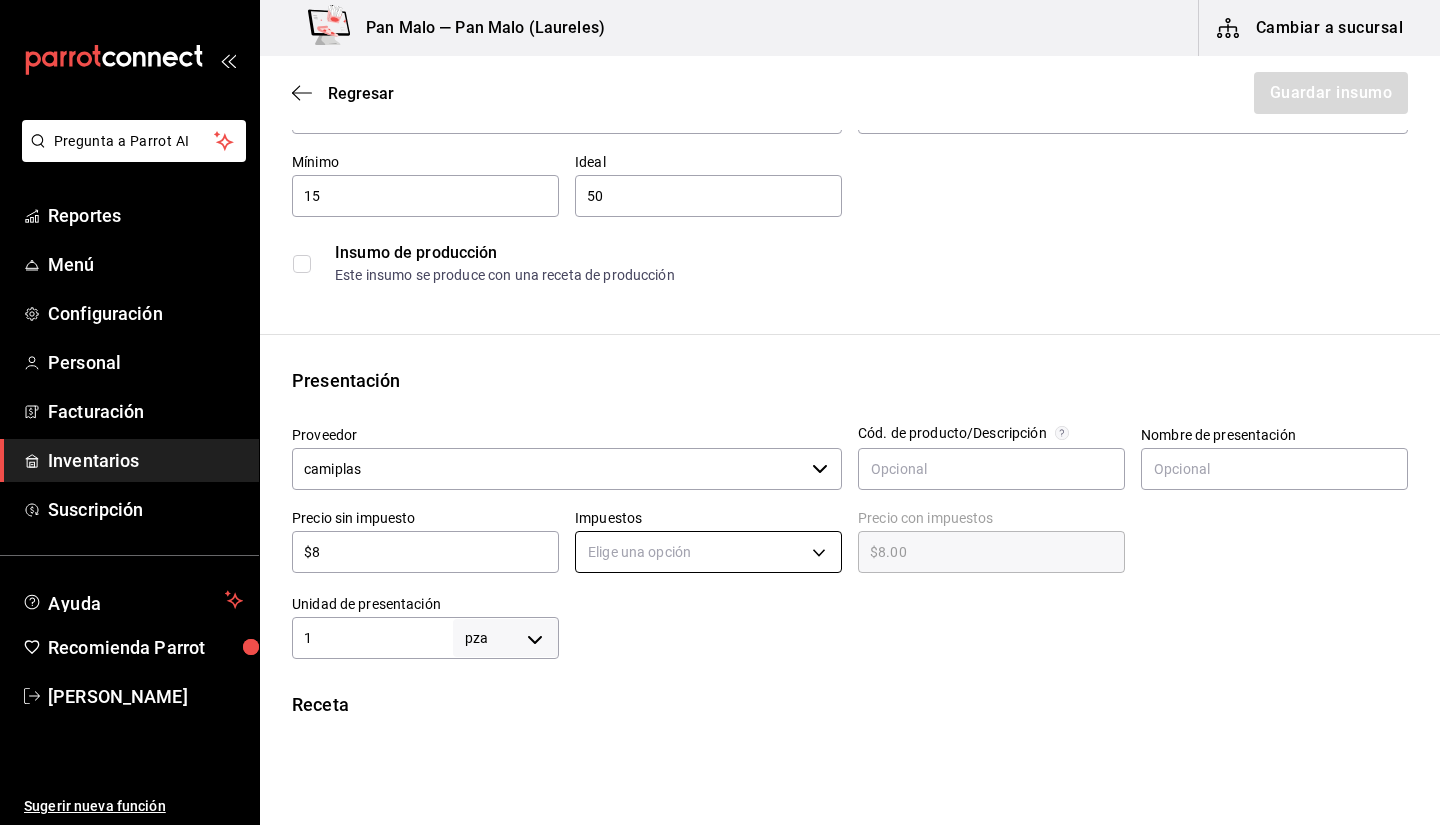 type on "1" 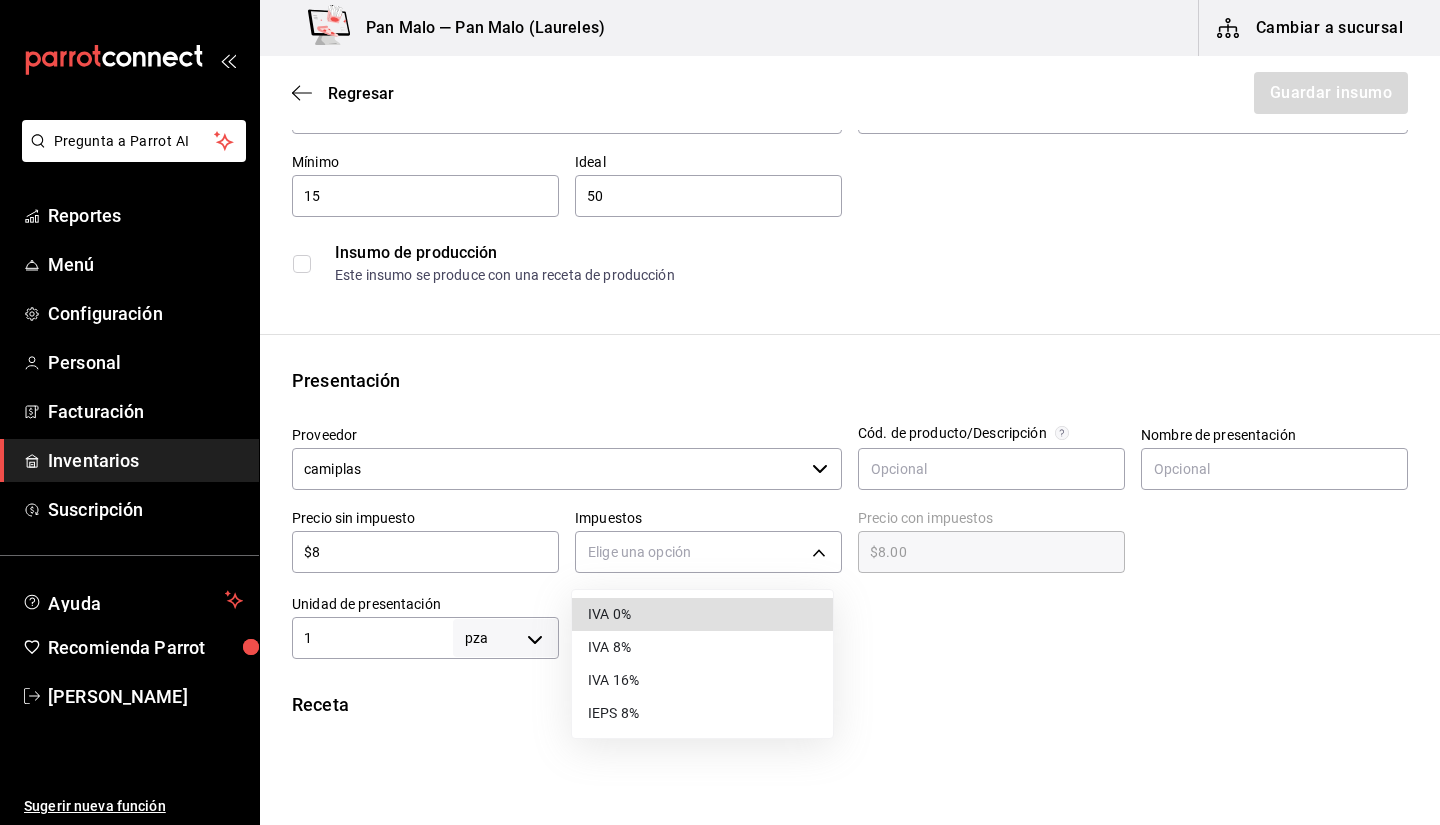 click on "Pregunta a Parrot AI Reportes   Menú   Configuración   Personal   Facturación   Inventarios   Suscripción   Ayuda Recomienda Parrot   [PERSON_NAME]   Sugerir nueva función   Pan Malo — Pan Malo ([GEOGRAPHIC_DATA]) Cambiar a sucursal Regresar Guardar insumo Insumo Nombre BISAGRA 2315-54 Categoría de inventario USO COMUN ​ Mínimo 15 ​ Ideal 50 ​ Insumo de producción Este insumo se produce con una receta de producción Presentación Proveedor camiplas ​ Cód. de producto/Descripción Nombre de presentación Precio sin impuesto $8 ​ Impuestos Elige una opción Precio con impuestos $8.00 ​ Unidad de presentación 1 pza UNIT ​ Receta Unidad de receta pza UNIT Factor de conversión 1 ​ 1 pza de Presentación = 1 pza receta Ver ayuda de conversiones ¿La presentación  viene en otra caja? Si No Presentaciones por caja ​   de 1 pza Unidades de conteo pza Presentación (1 pza) GANA 1 MES GRATIS EN TU SUSCRIPCIÓN AQUÍ Pregunta a Parrot AI Reportes   Menú   Configuración   Personal" at bounding box center (720, 356) 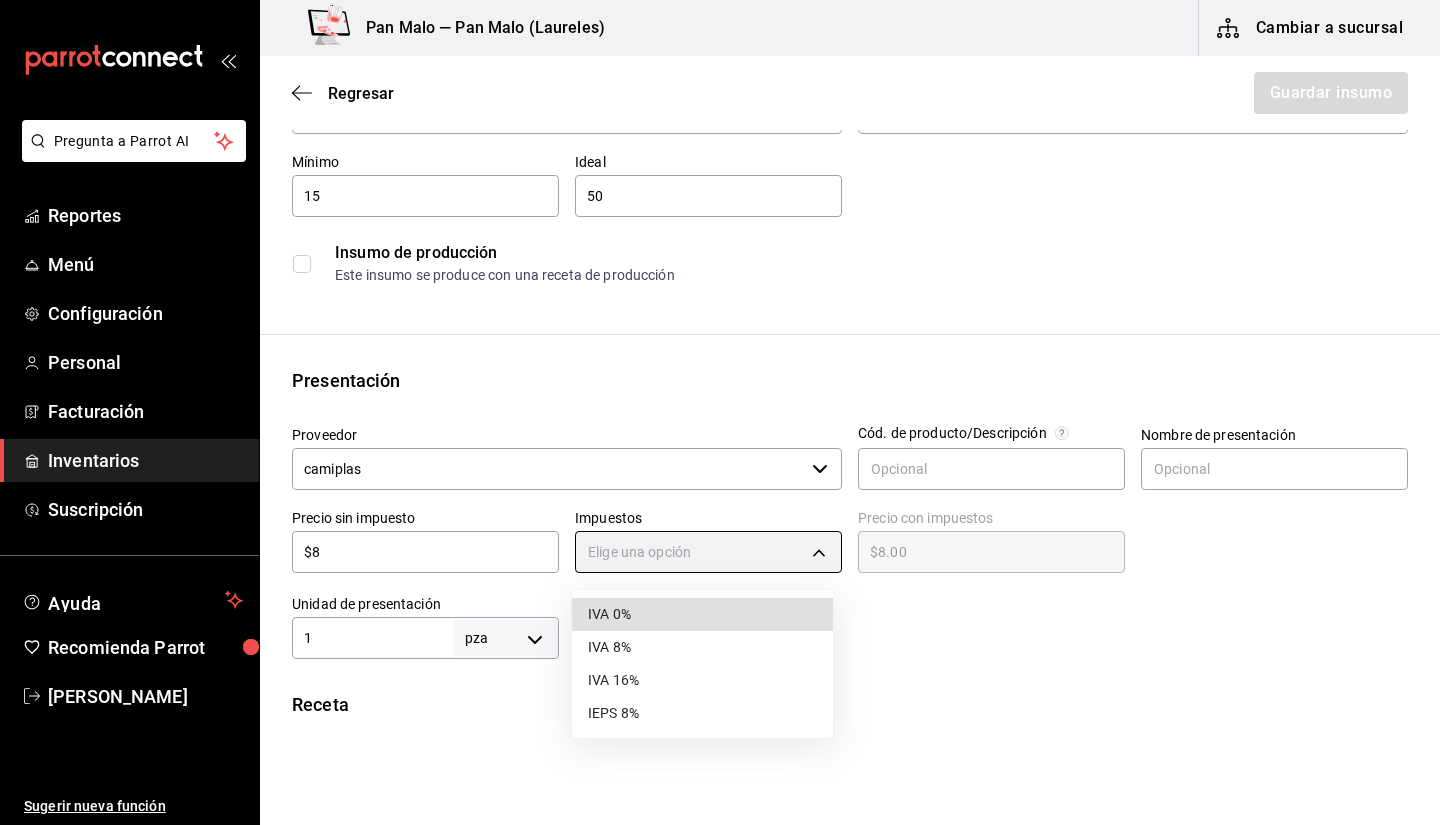 type on "IVA_0" 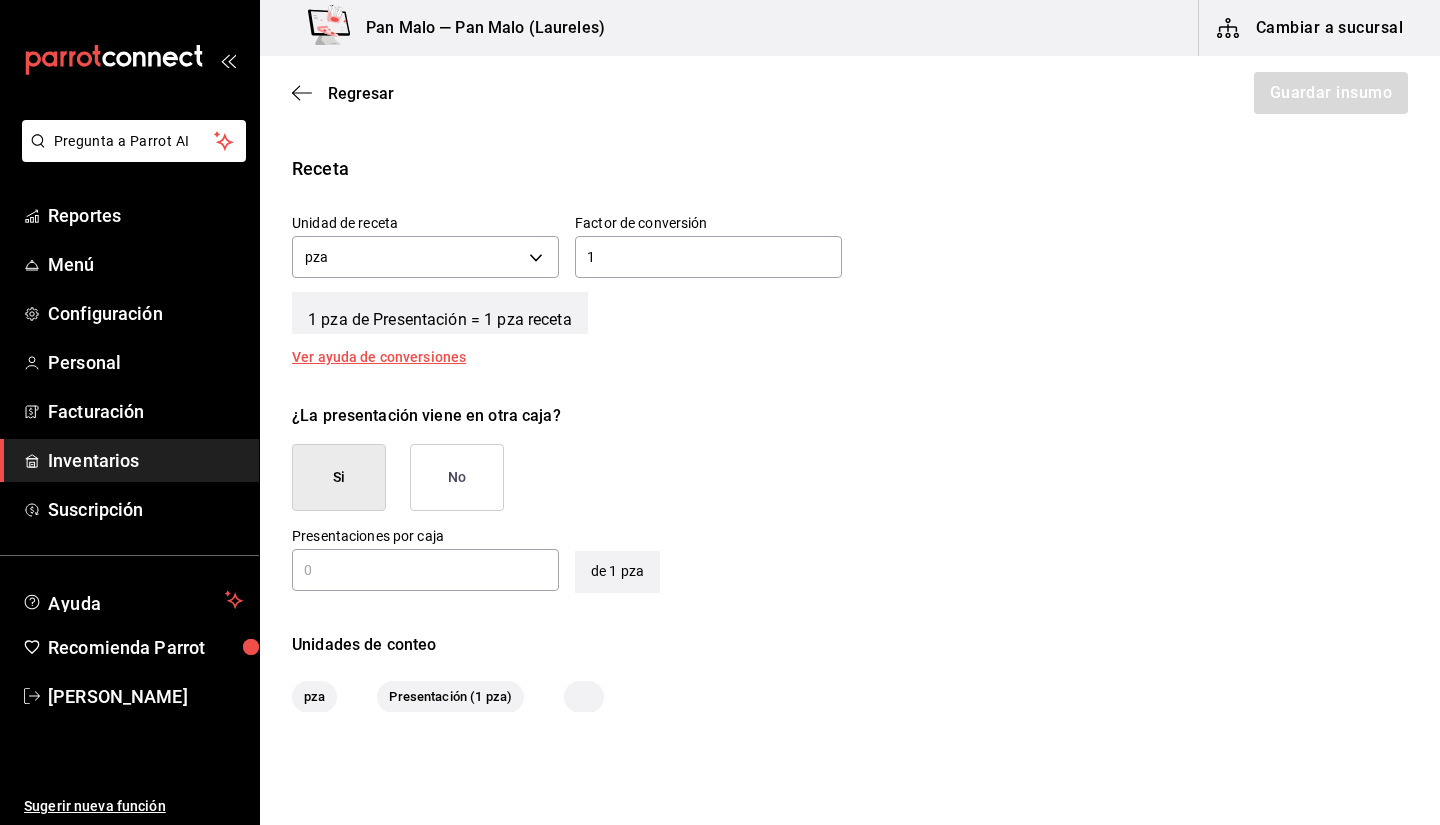 scroll, scrollTop: 740, scrollLeft: 0, axis: vertical 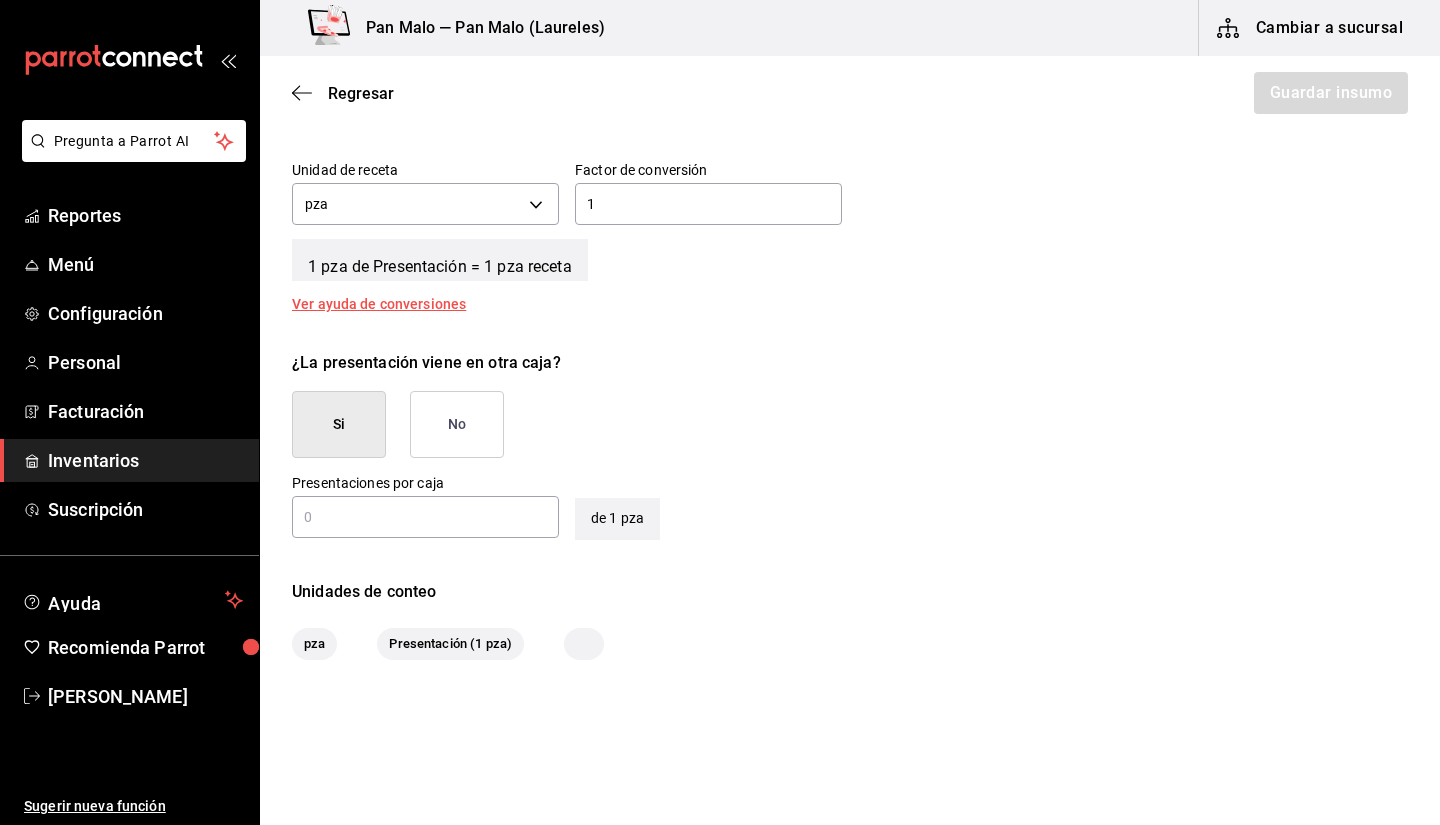 click on "No" at bounding box center (457, 424) 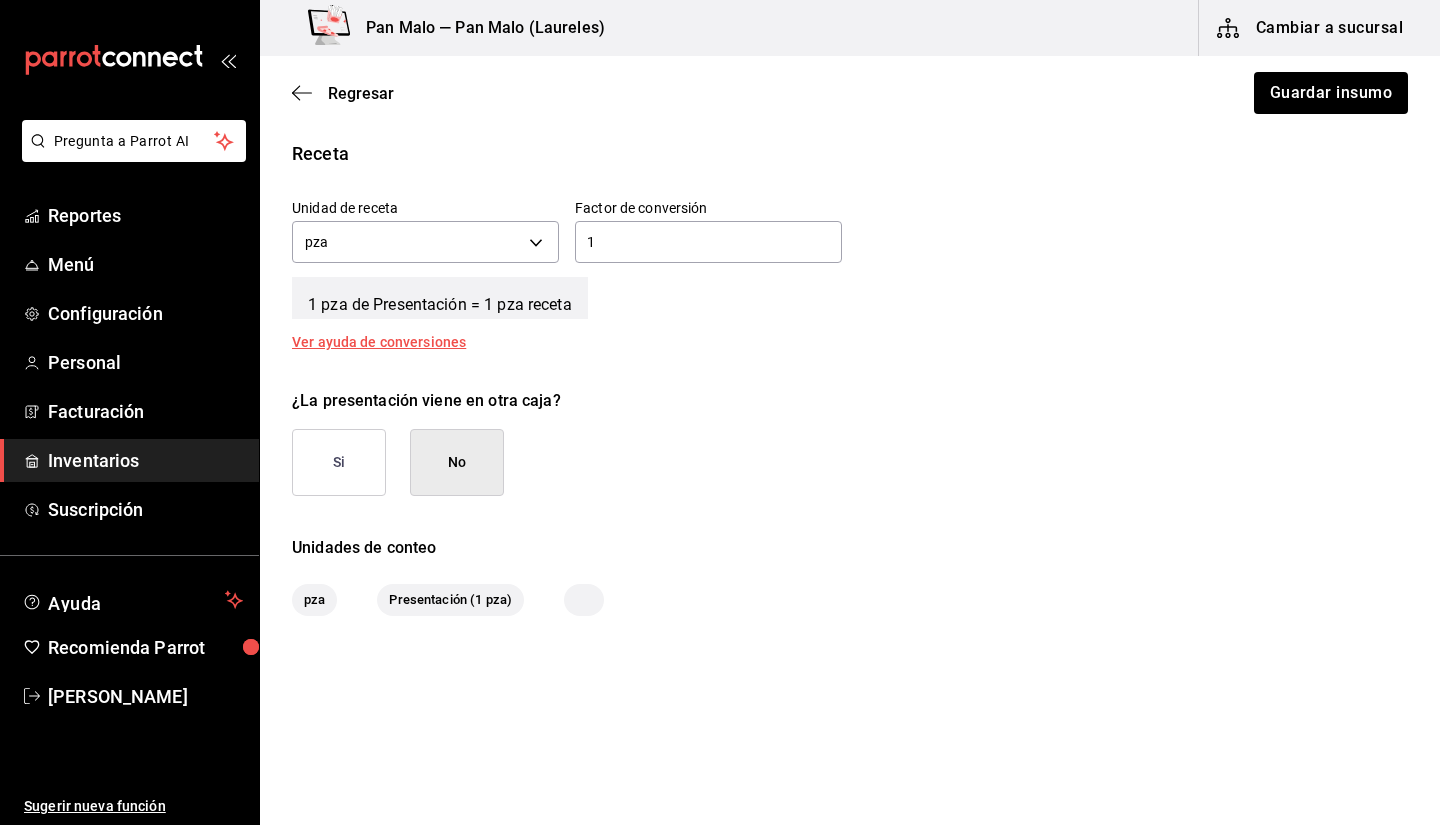 scroll, scrollTop: 701, scrollLeft: 0, axis: vertical 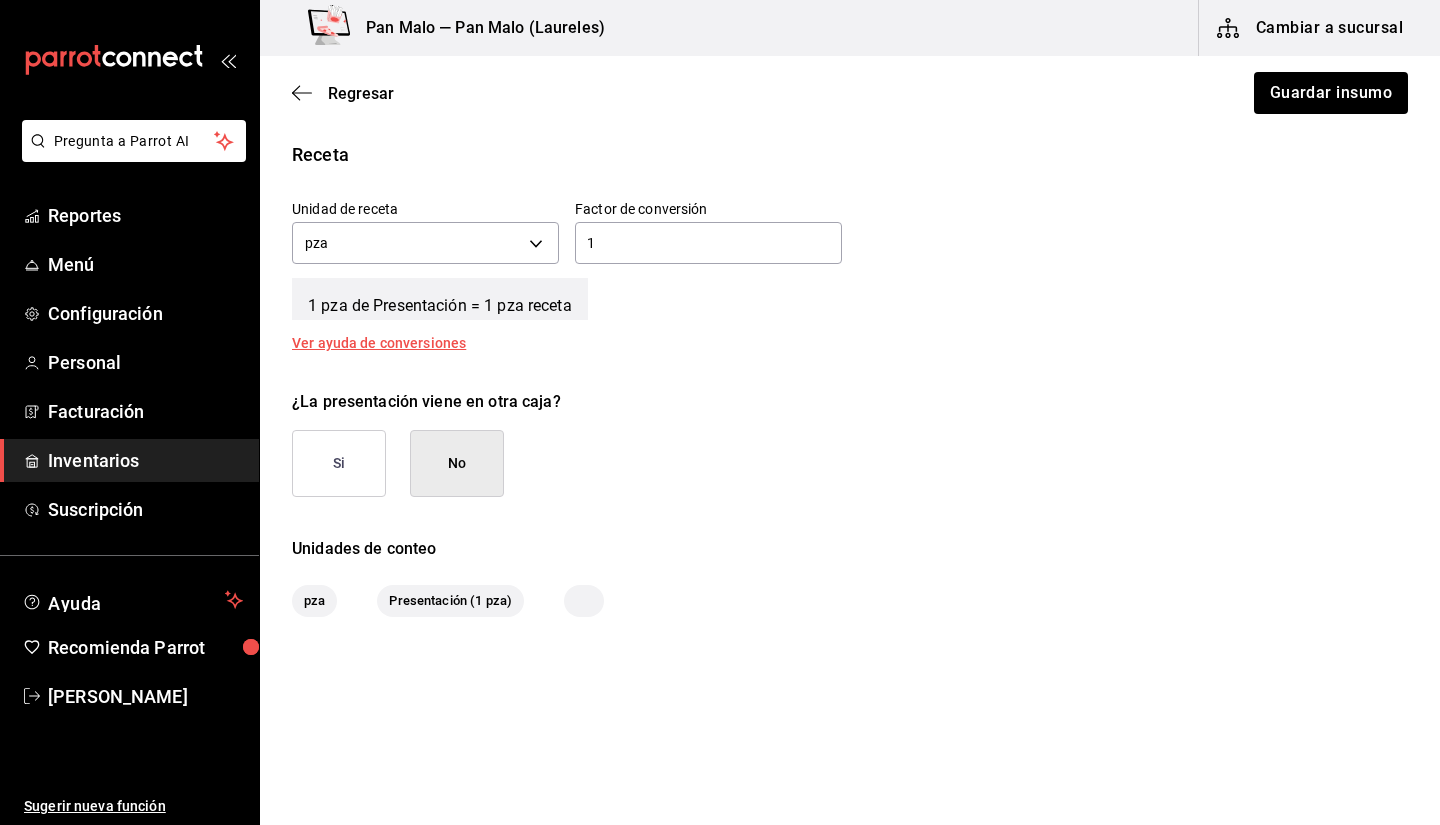 click on "Regresar Guardar insumo" at bounding box center [850, 93] 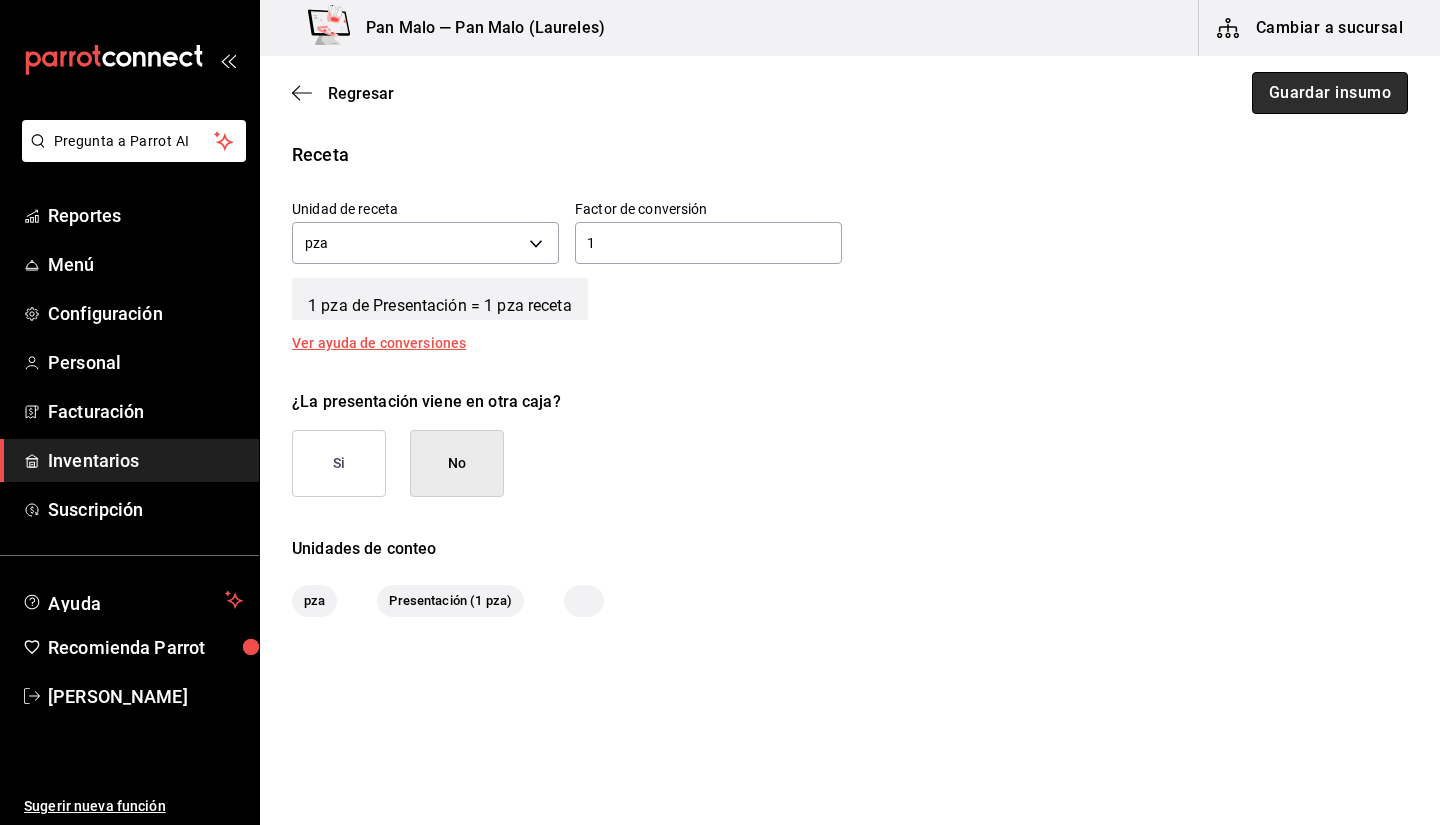 click on "Guardar insumo" at bounding box center (1330, 93) 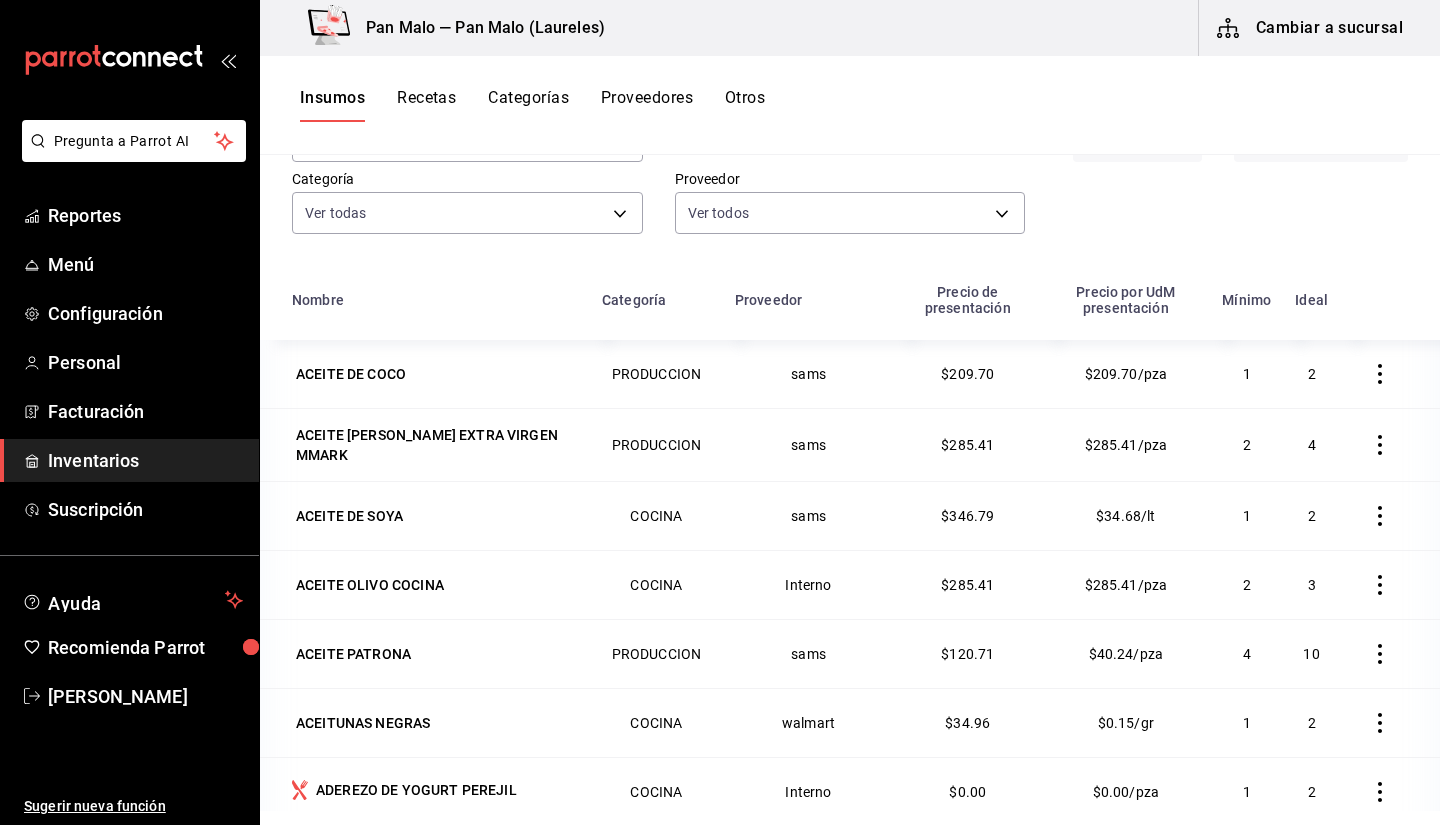 scroll, scrollTop: 0, scrollLeft: 0, axis: both 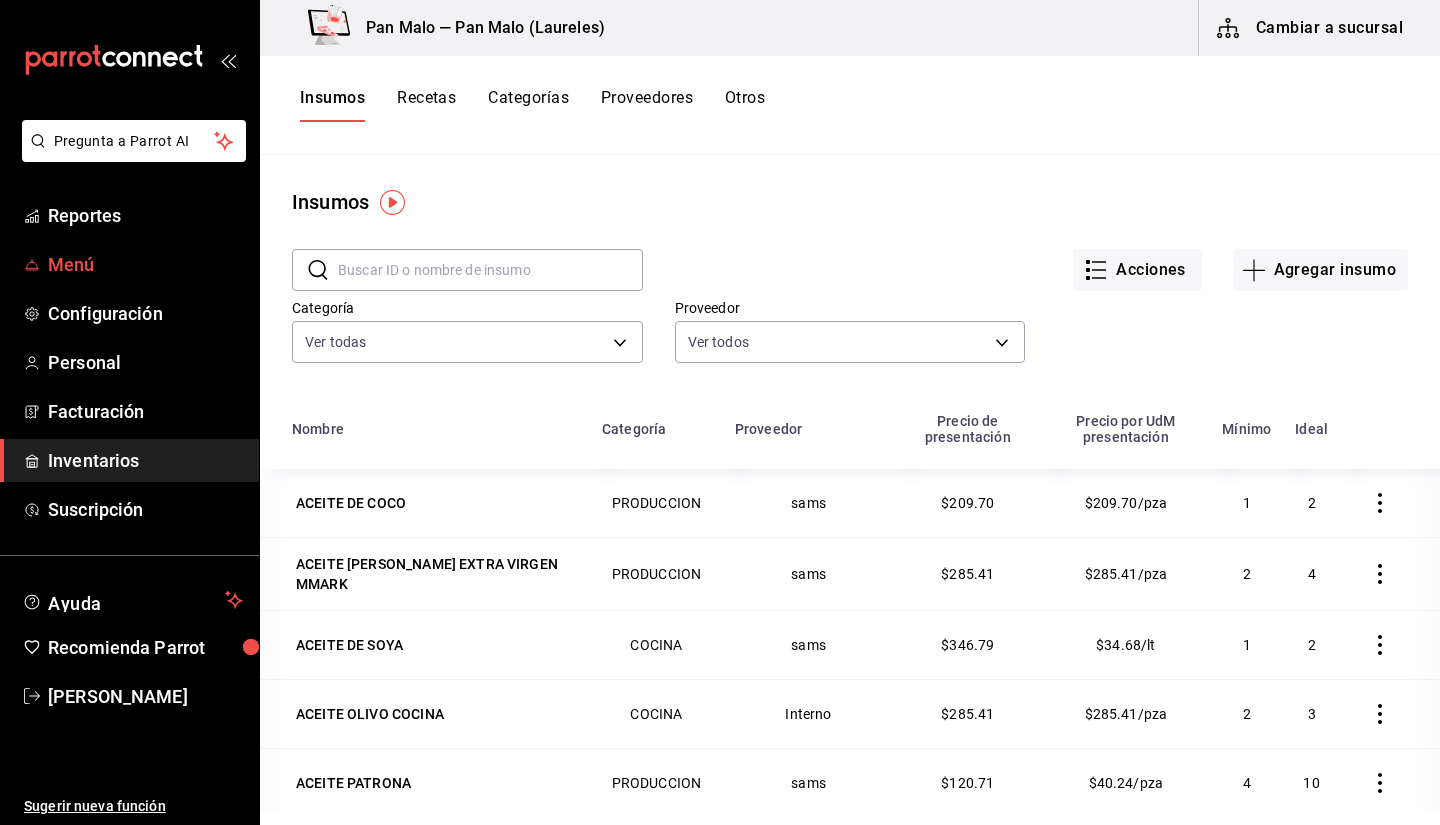 click on "Menú" at bounding box center [145, 264] 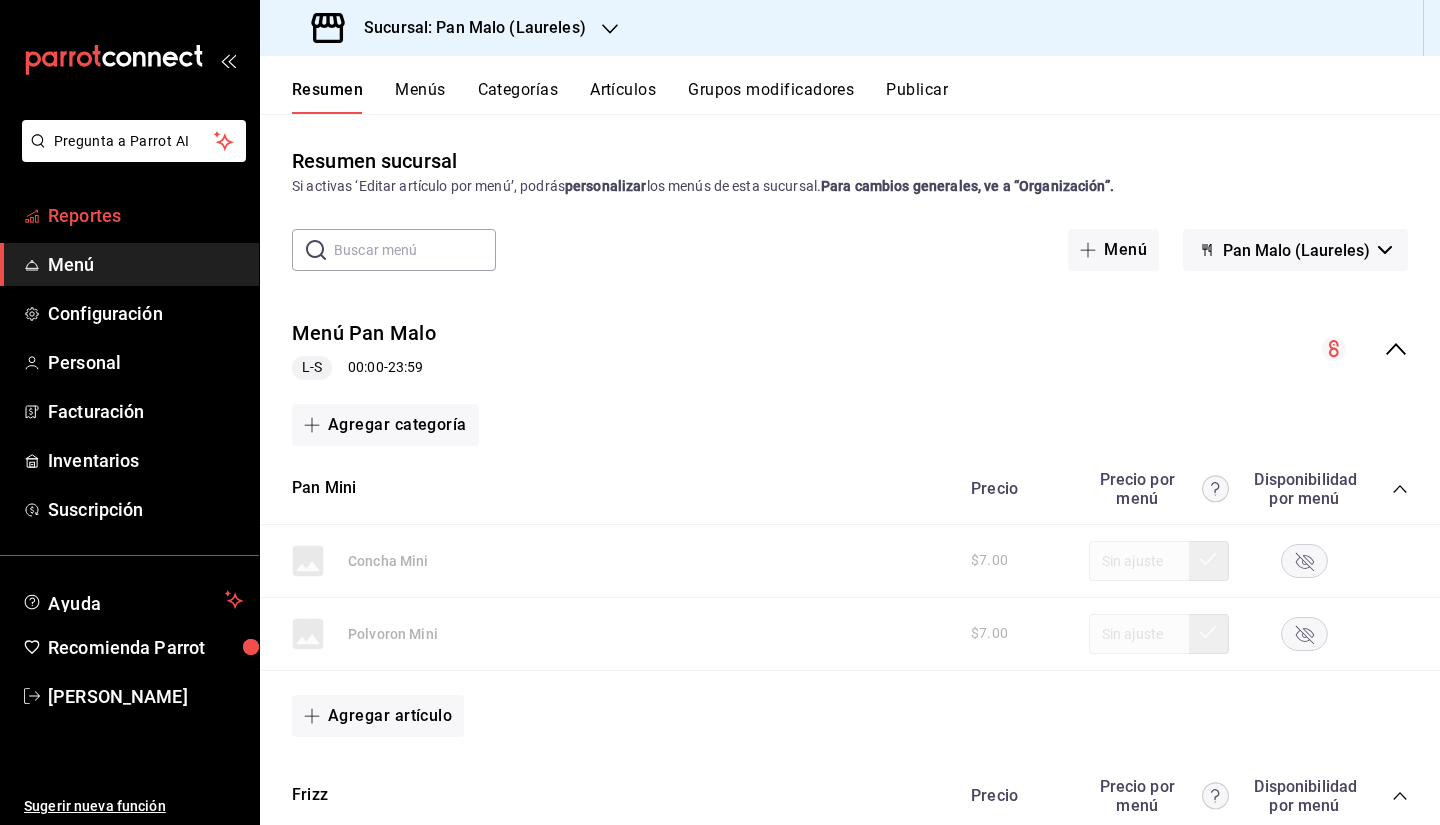 click on "Reportes" at bounding box center (145, 215) 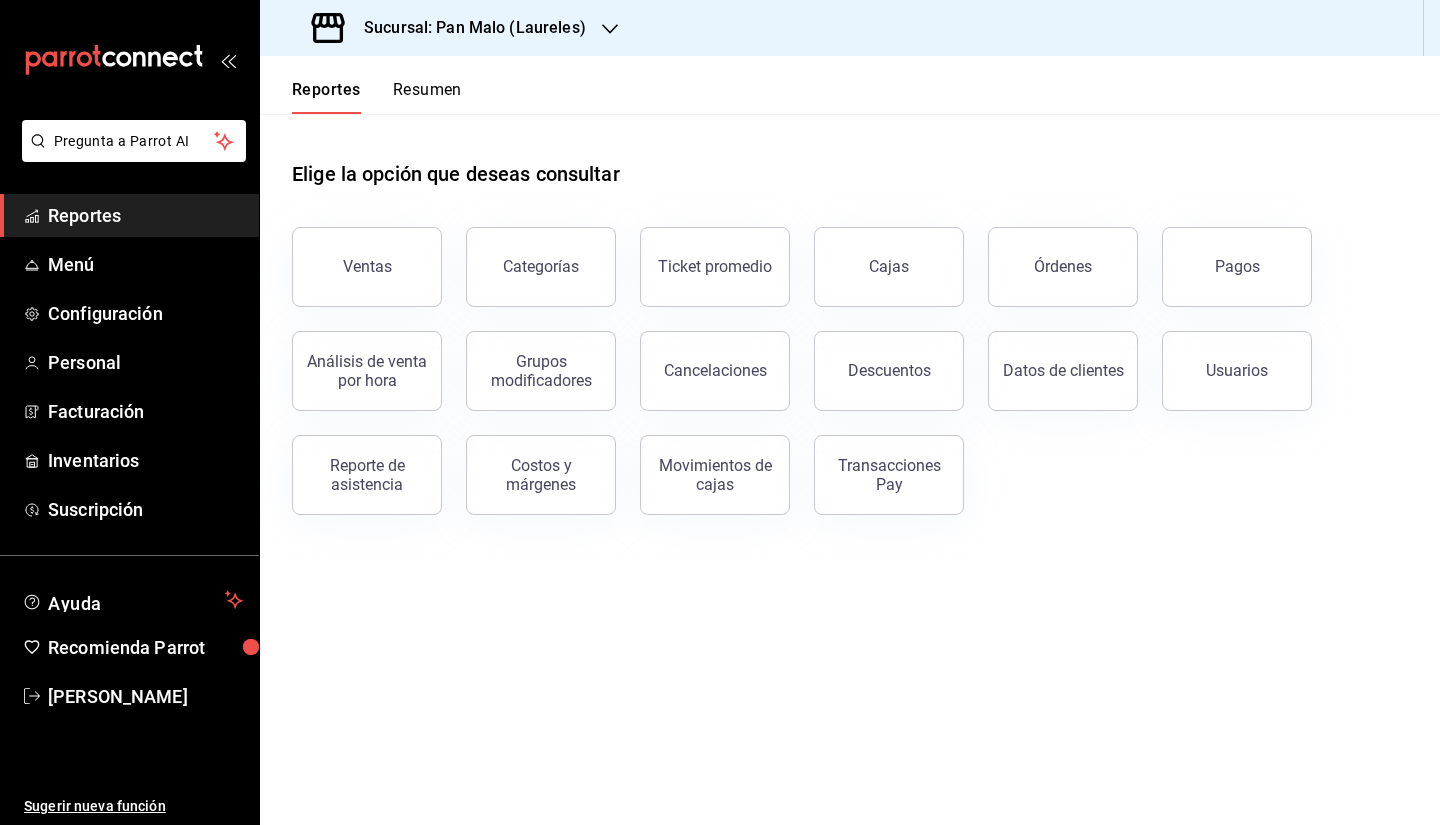click on "Resumen" at bounding box center (427, 97) 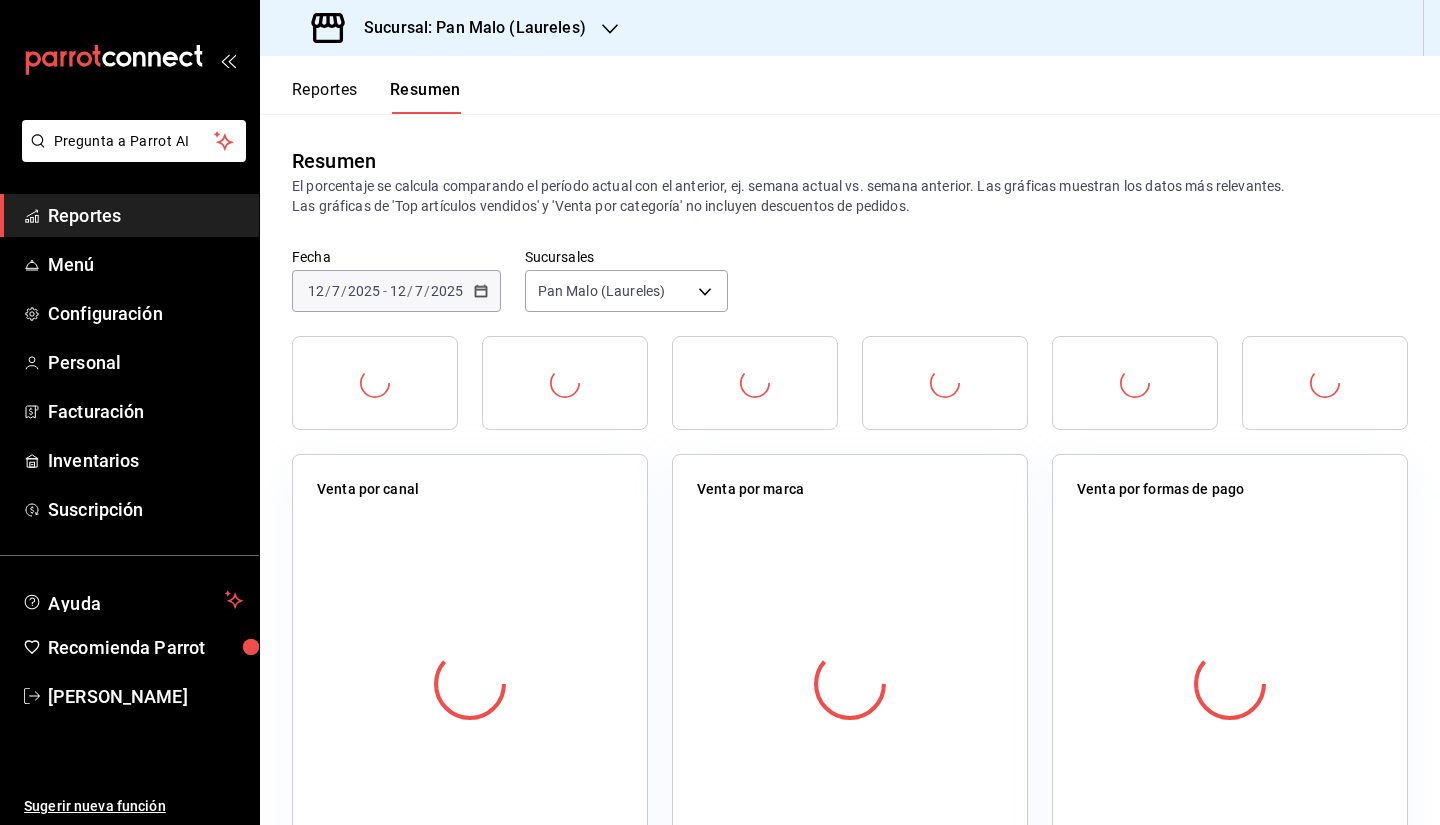 click on "Reportes" at bounding box center (325, 97) 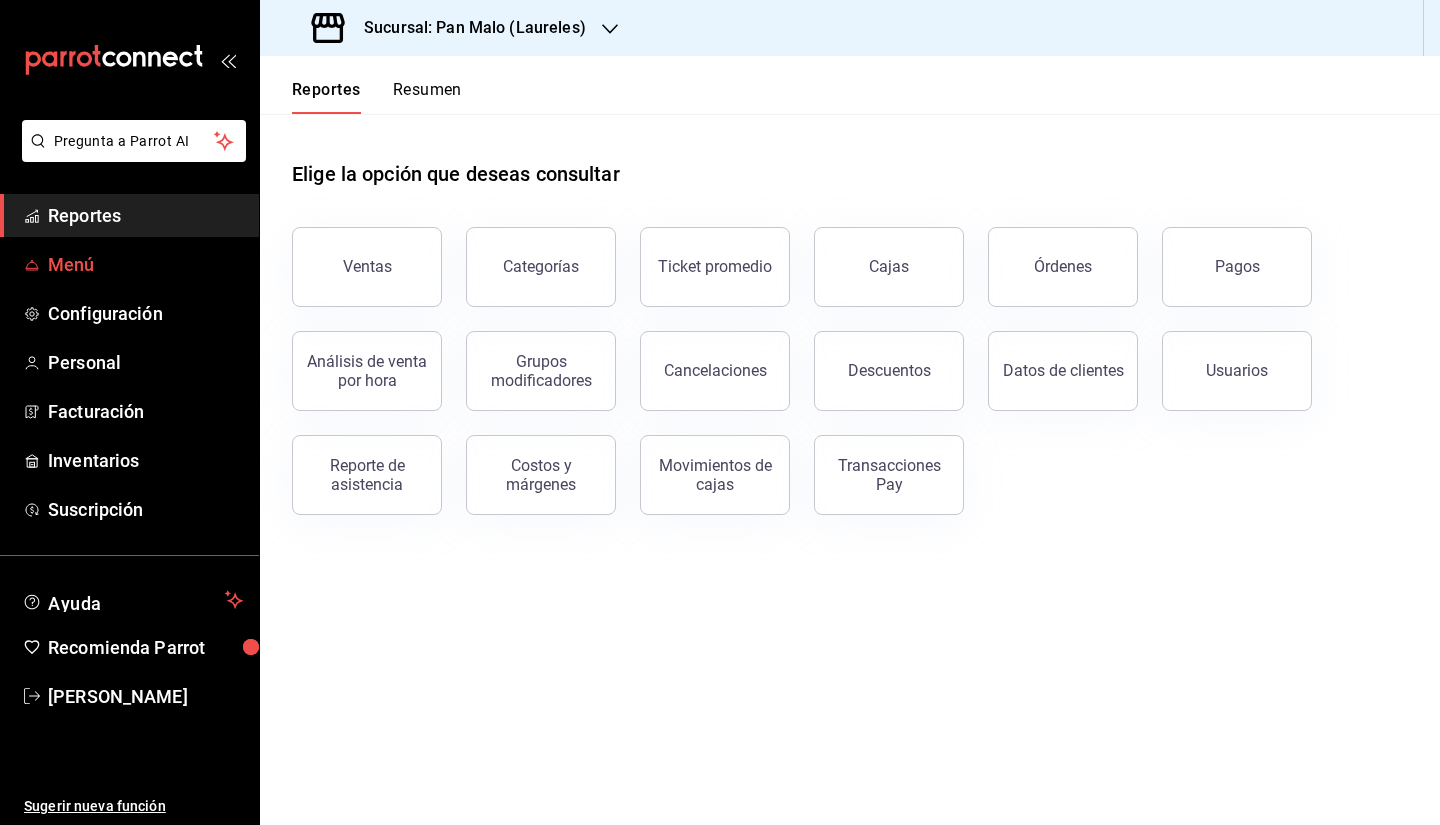 click on "Menú" at bounding box center [145, 264] 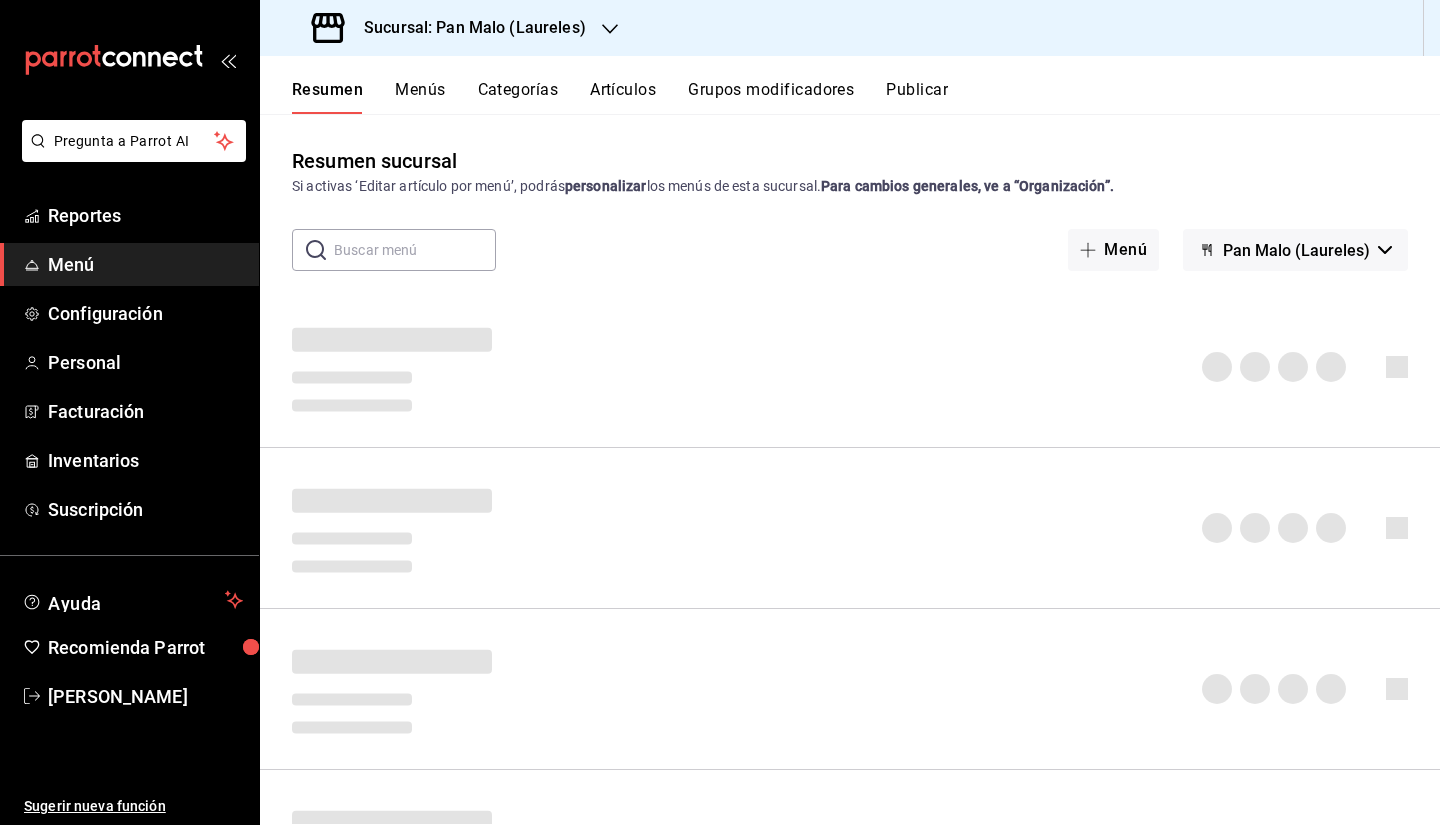 click on "Grupos modificadores" at bounding box center [771, 97] 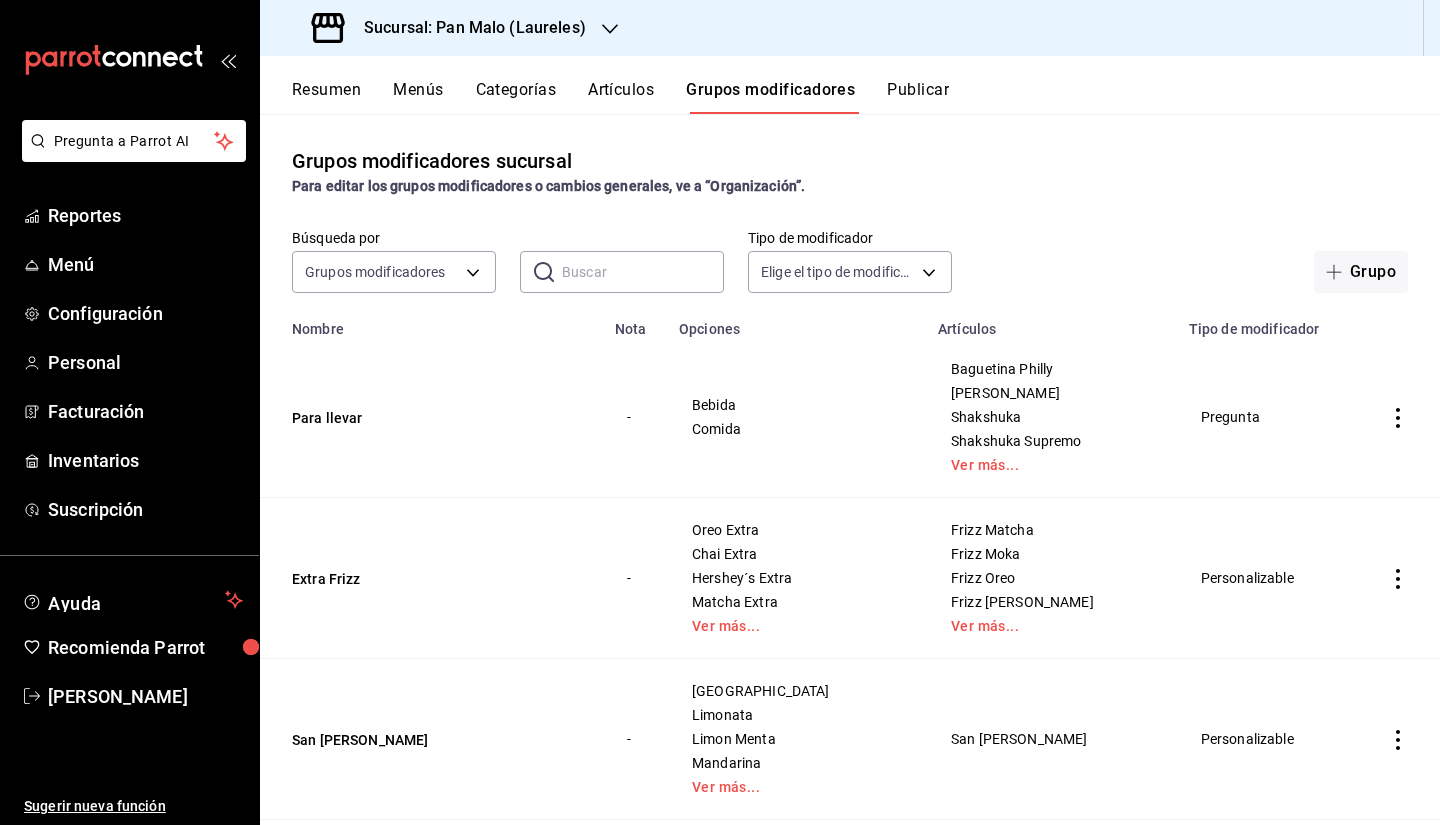 scroll, scrollTop: 89, scrollLeft: 0, axis: vertical 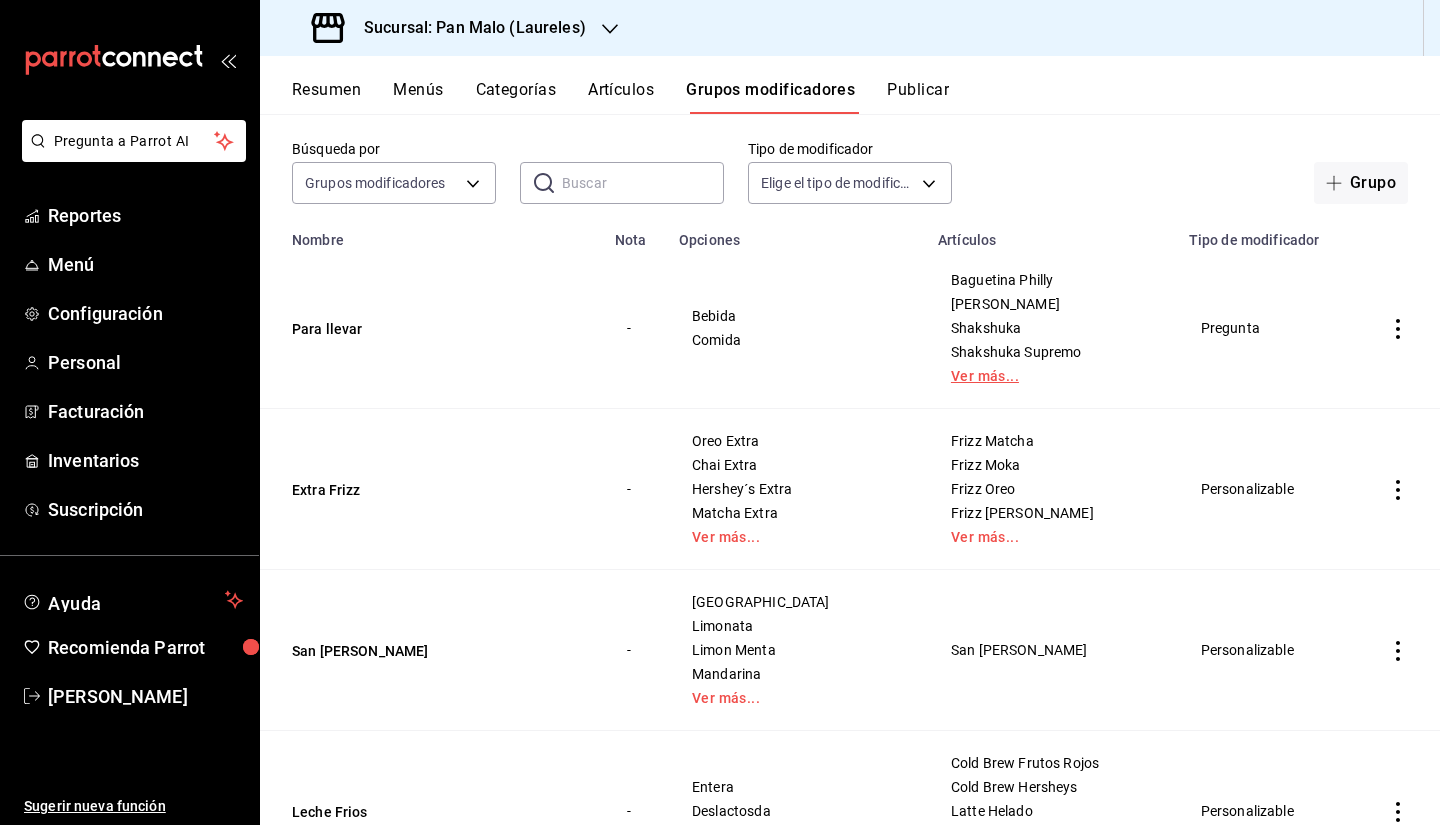 click on "Ver más..." at bounding box center (1051, 376) 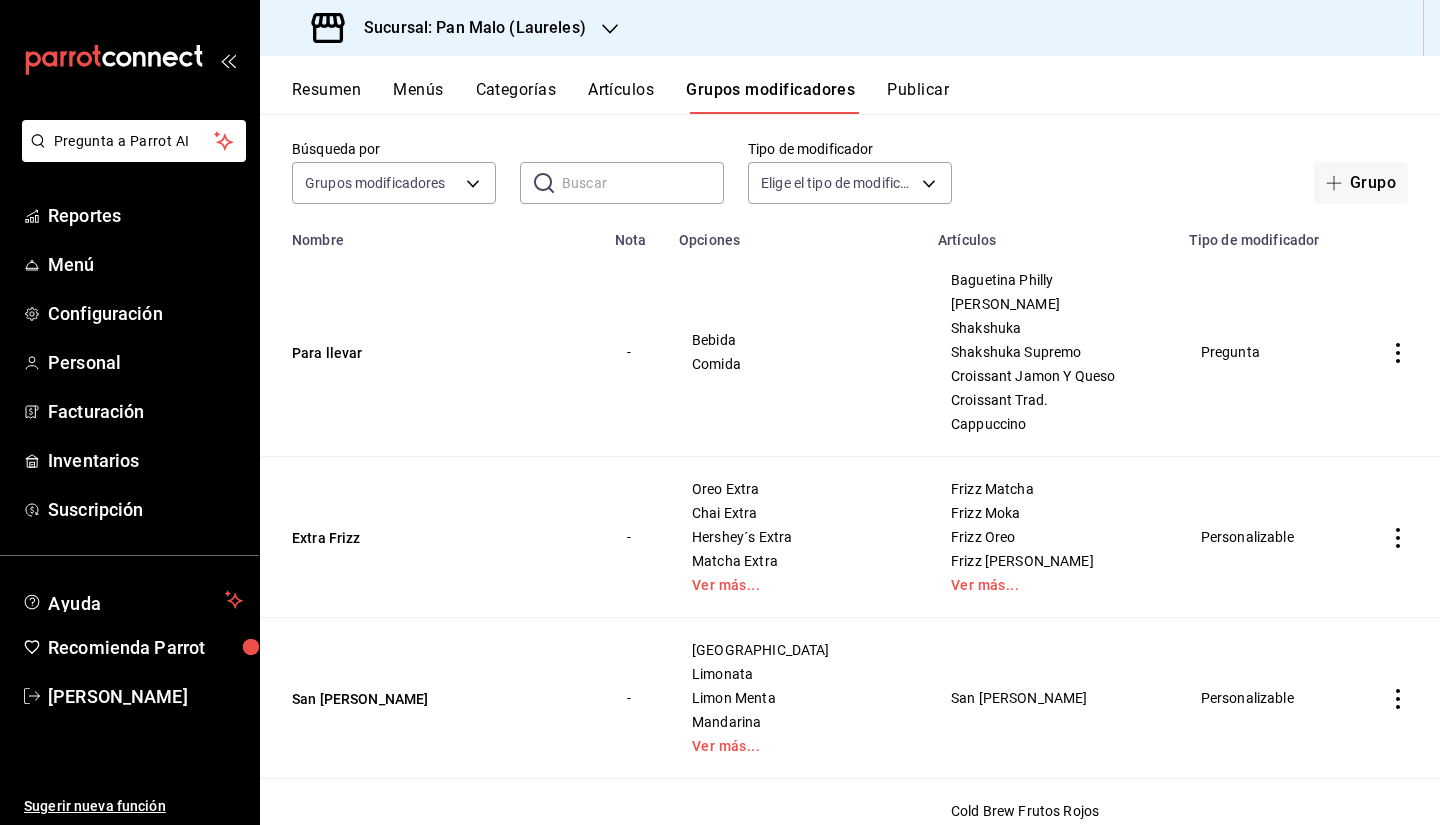 drag, startPoint x: 1374, startPoint y: 341, endPoint x: 1400, endPoint y: 363, distance: 34.058773 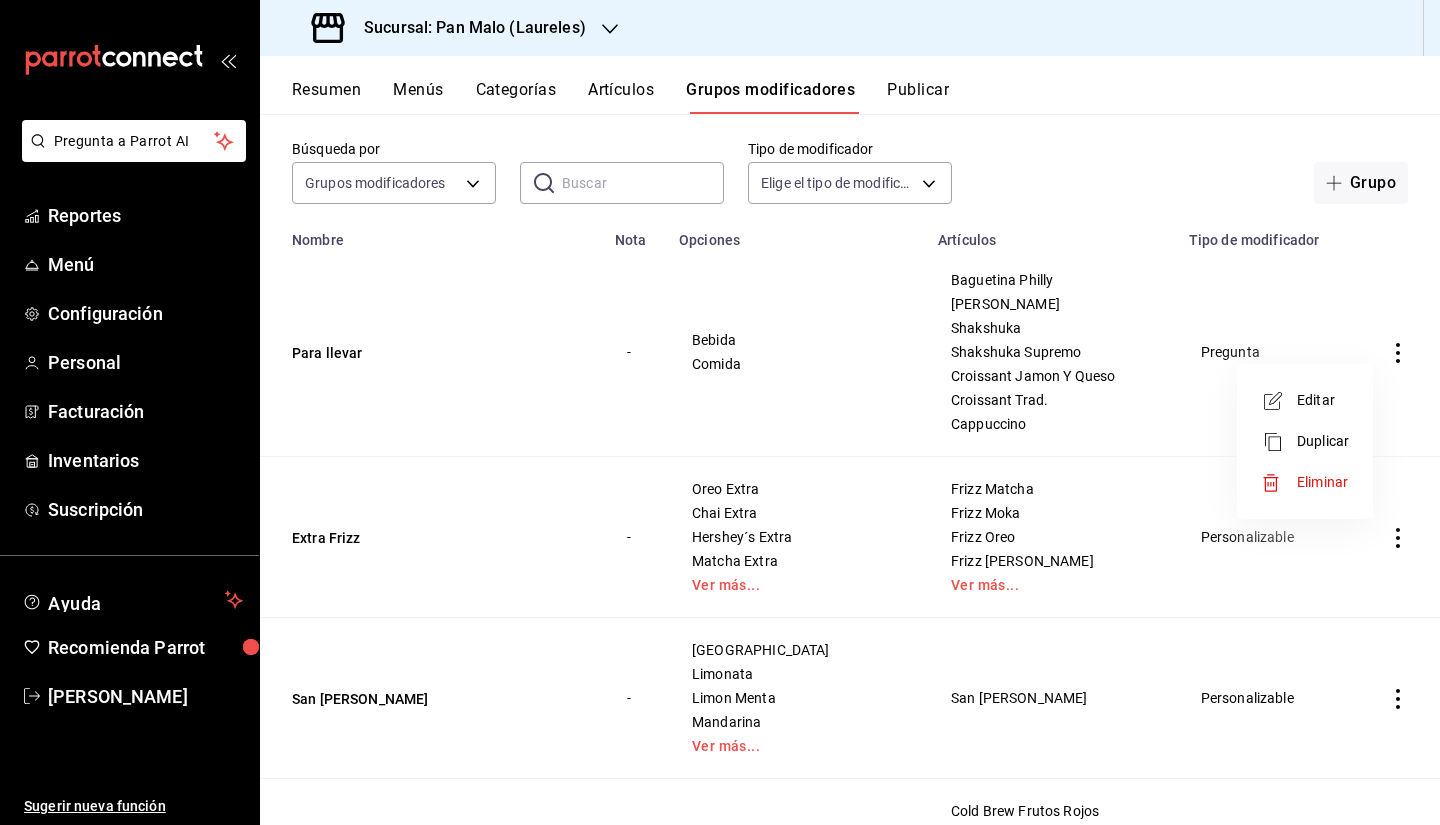 click on "Editar" at bounding box center [1323, 400] 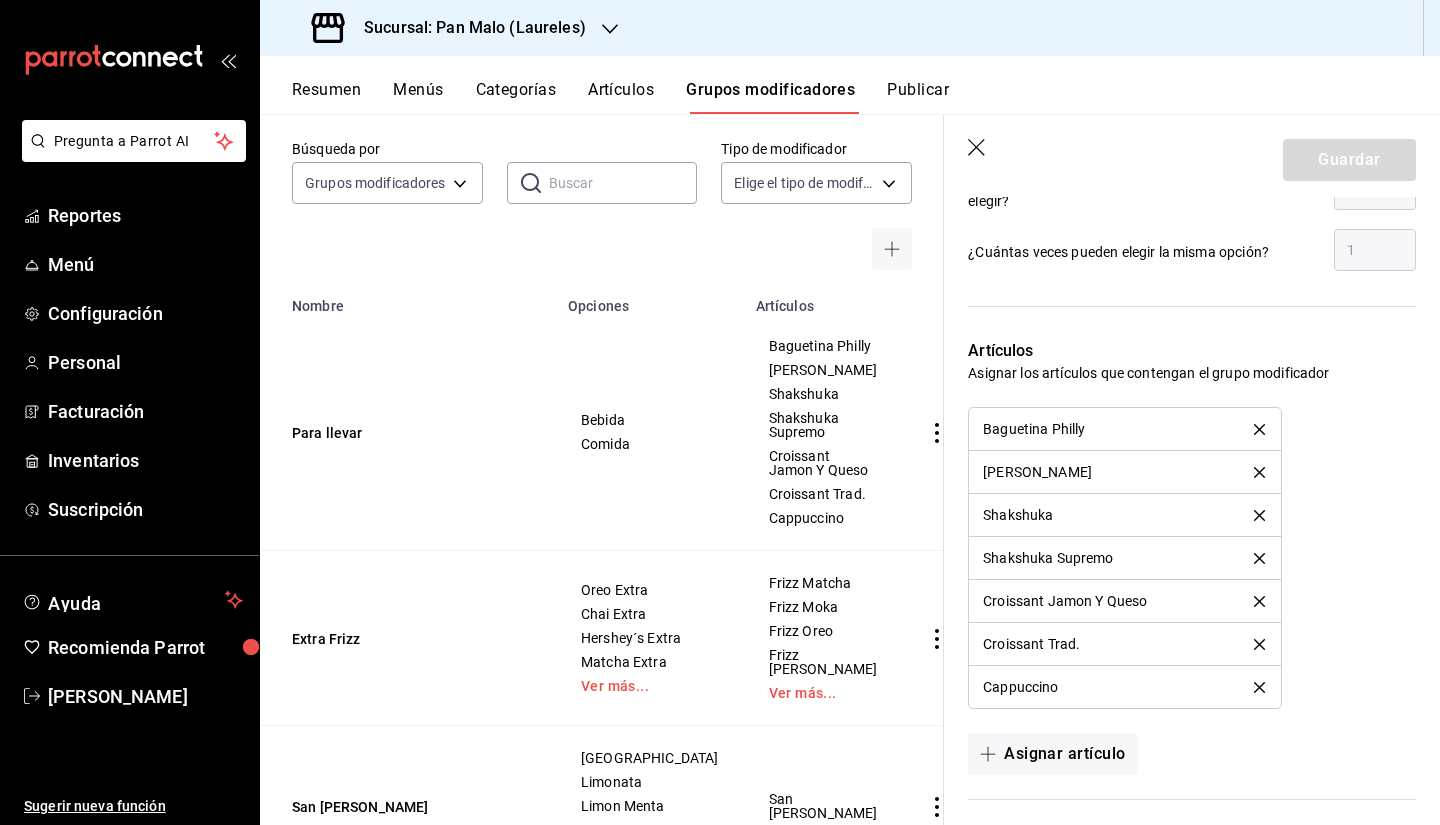 scroll, scrollTop: 1177, scrollLeft: 0, axis: vertical 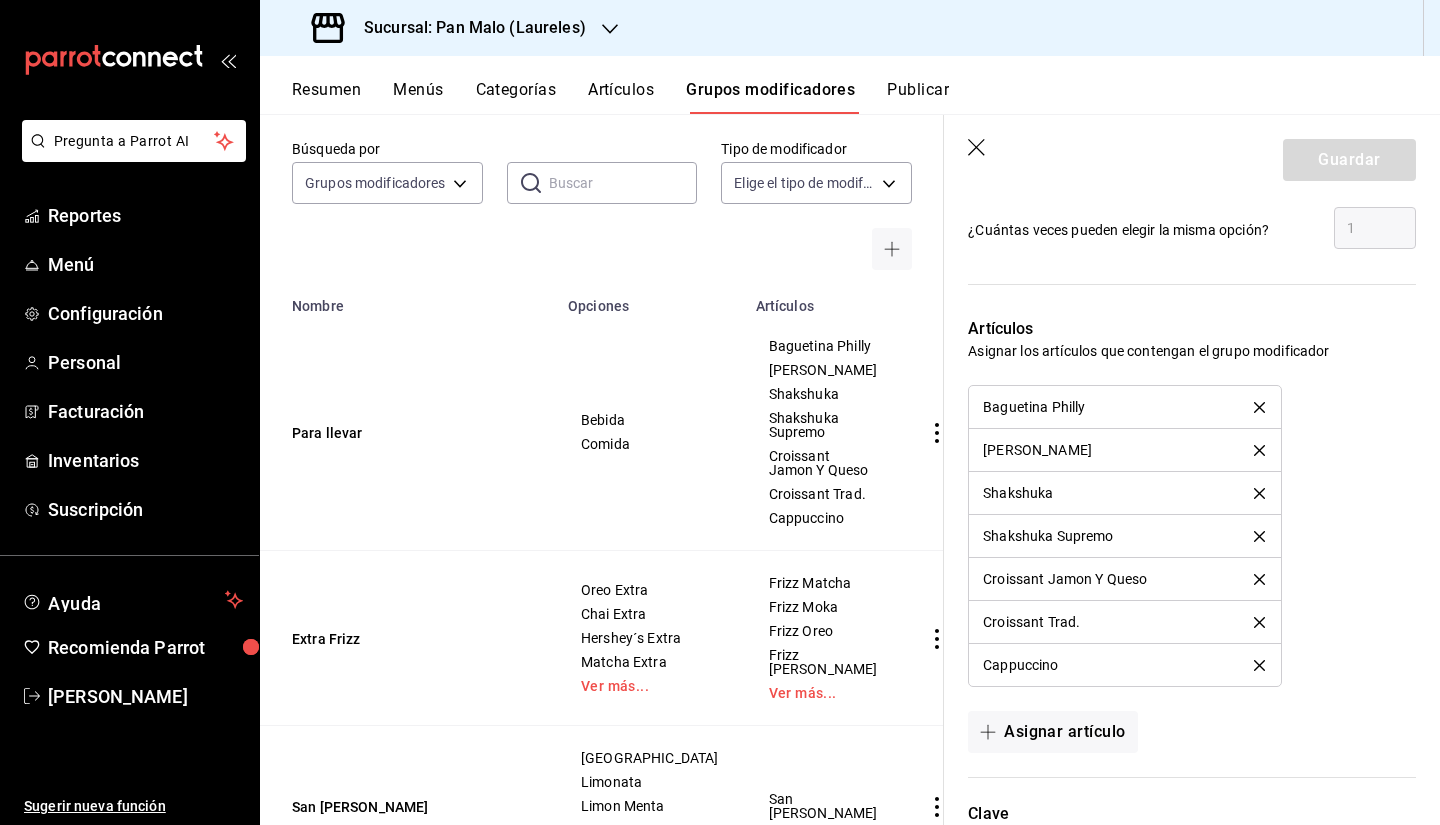 click 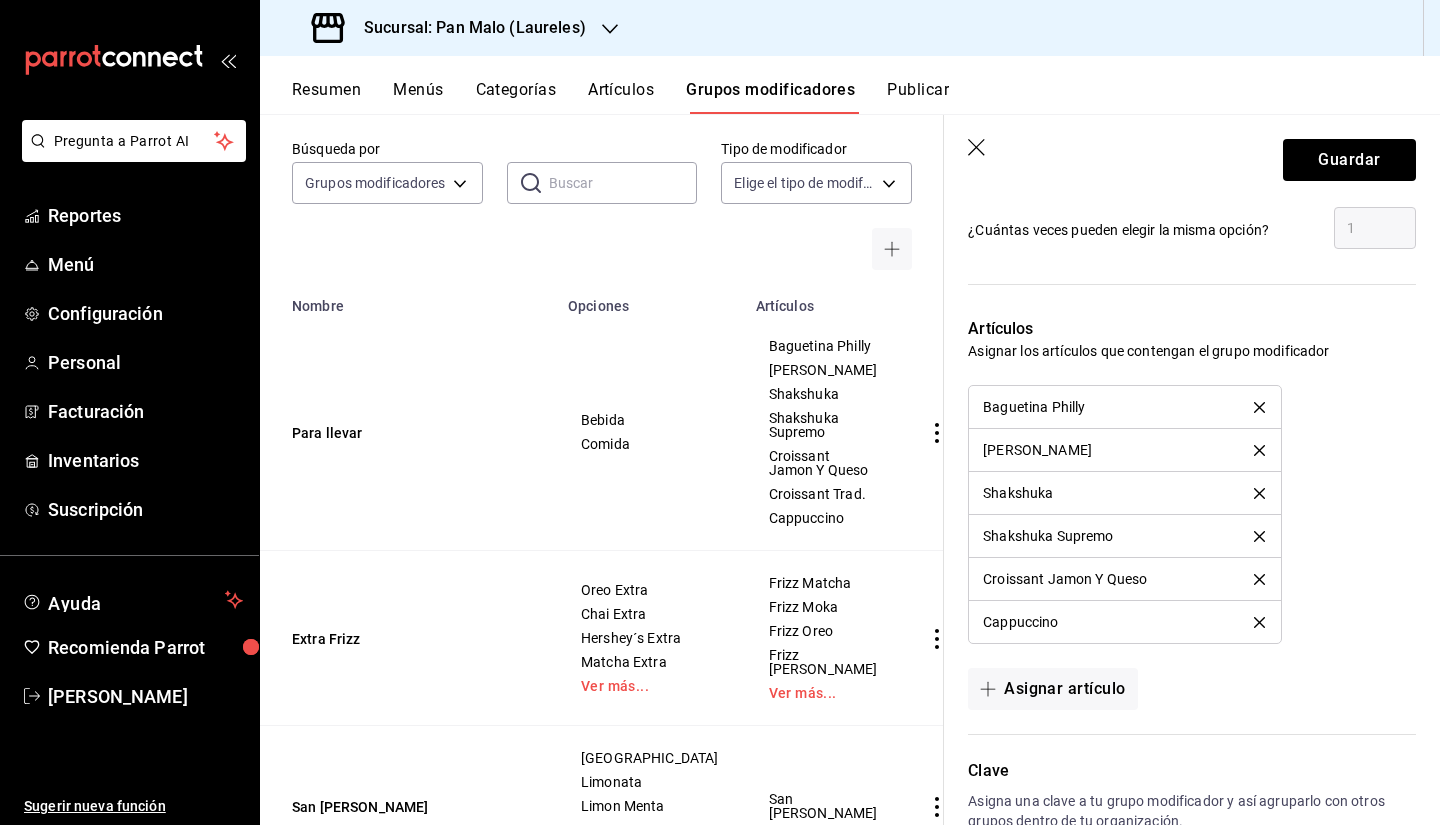 click 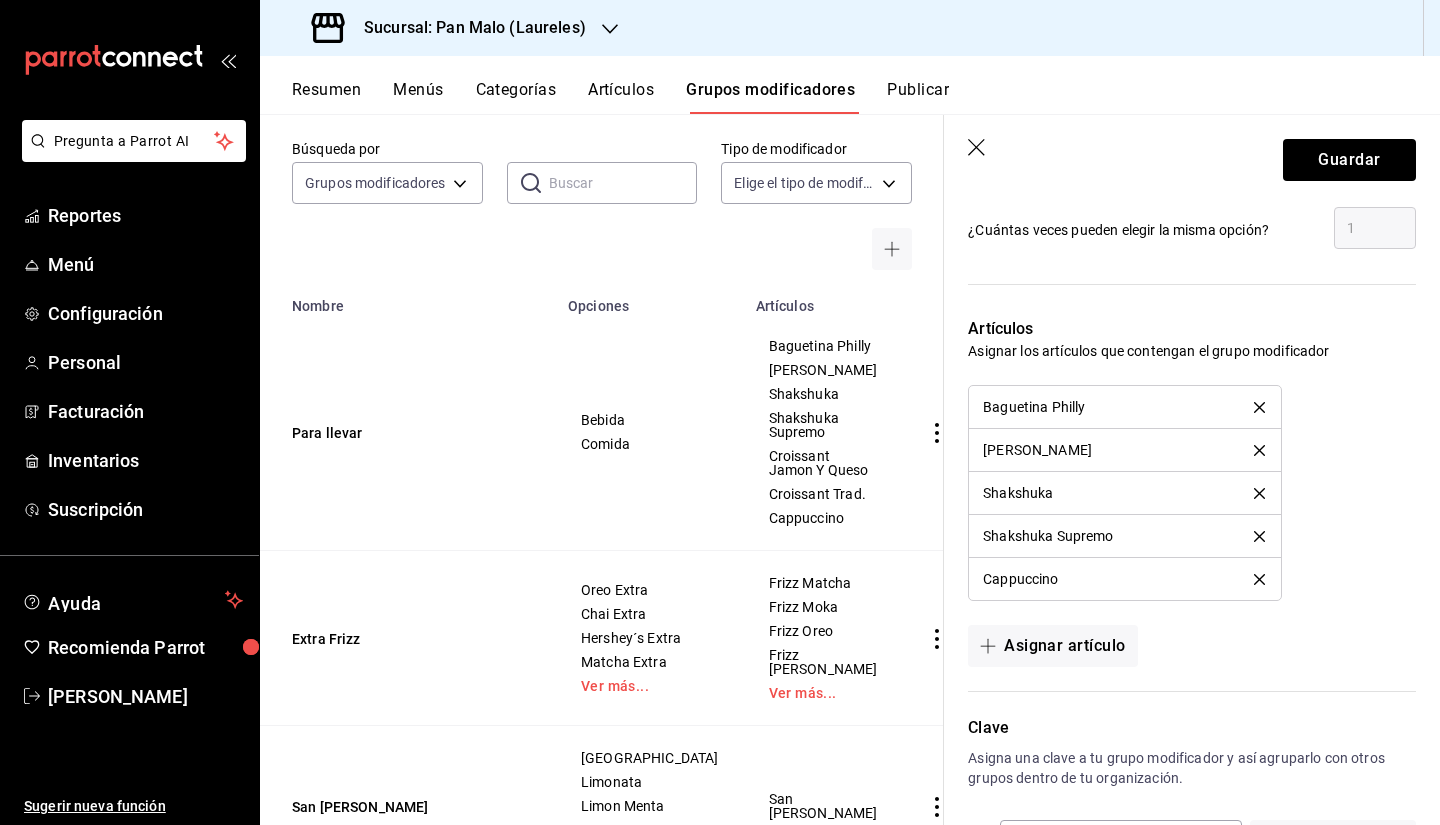 click 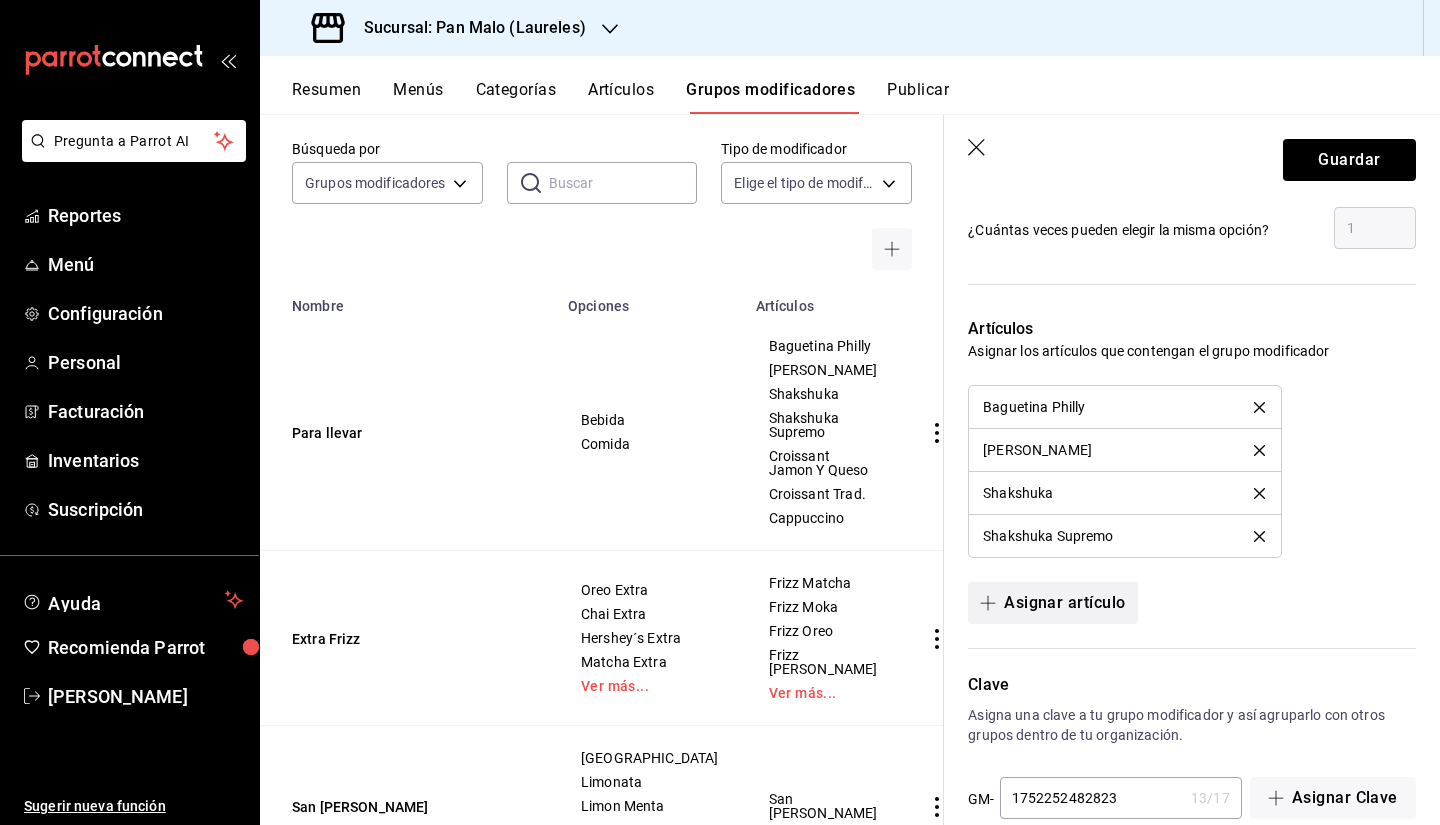 click on "Asignar artículo" at bounding box center [1052, 603] 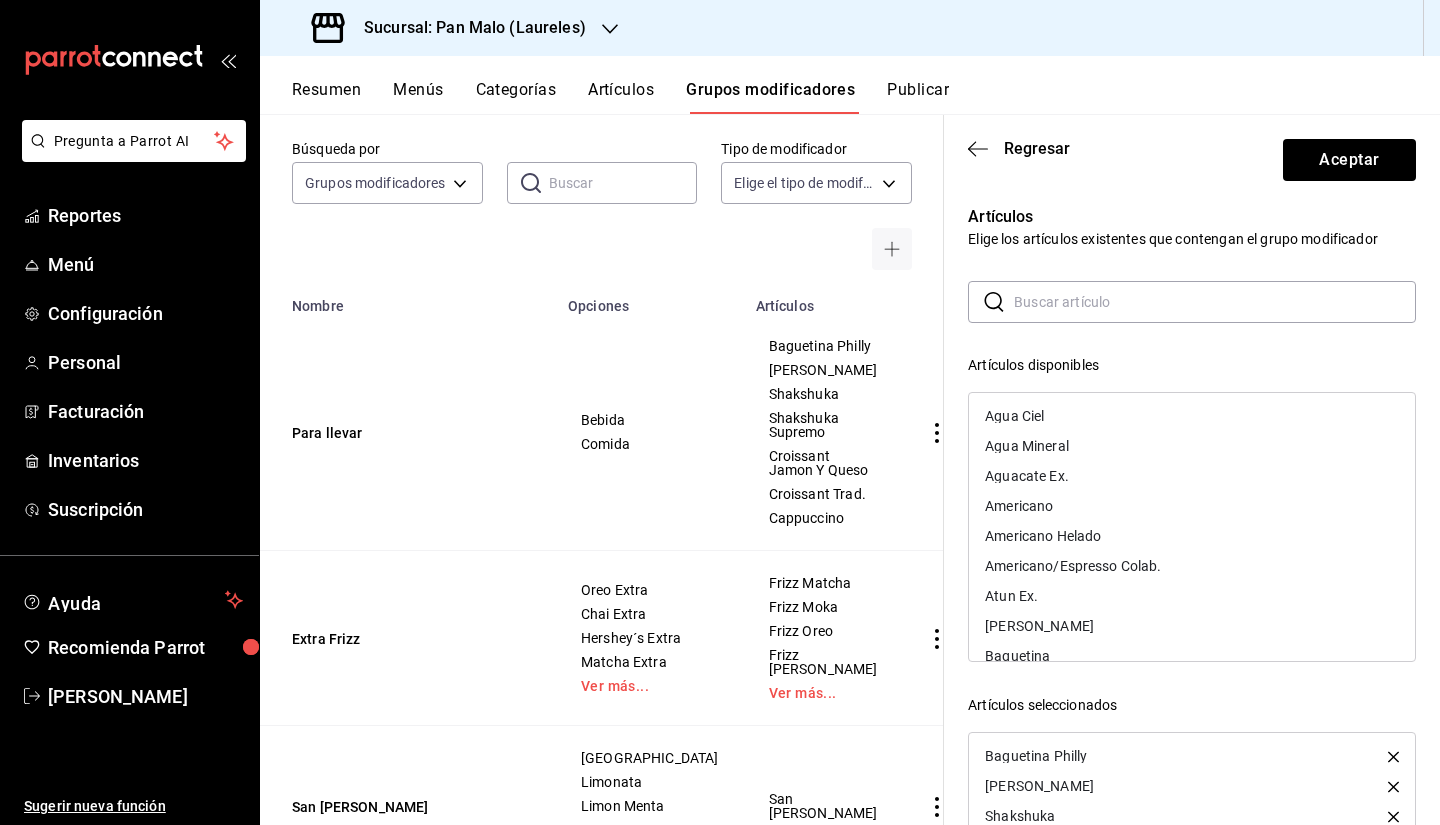 click at bounding box center [1215, 302] 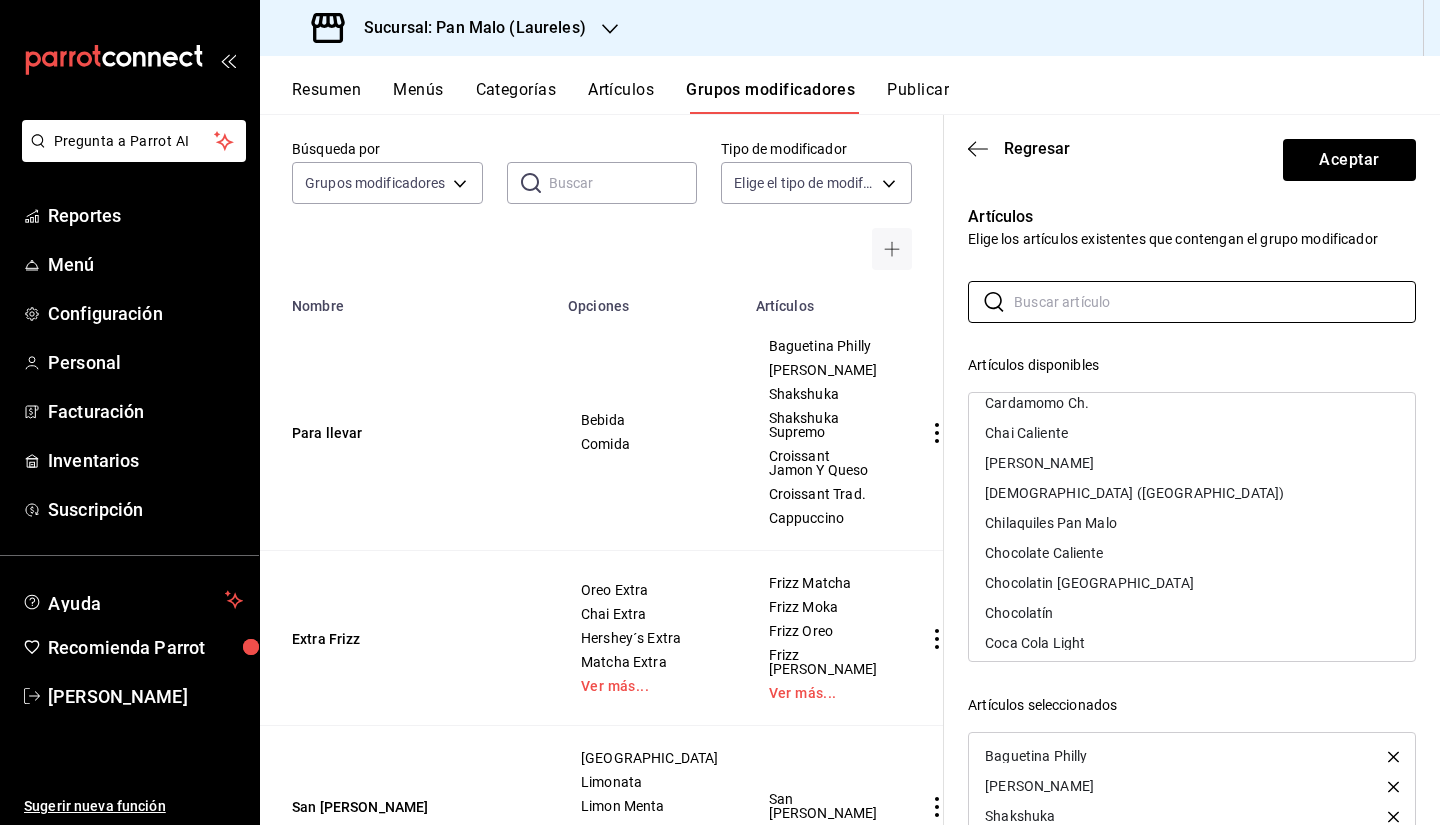 scroll, scrollTop: 1242, scrollLeft: 0, axis: vertical 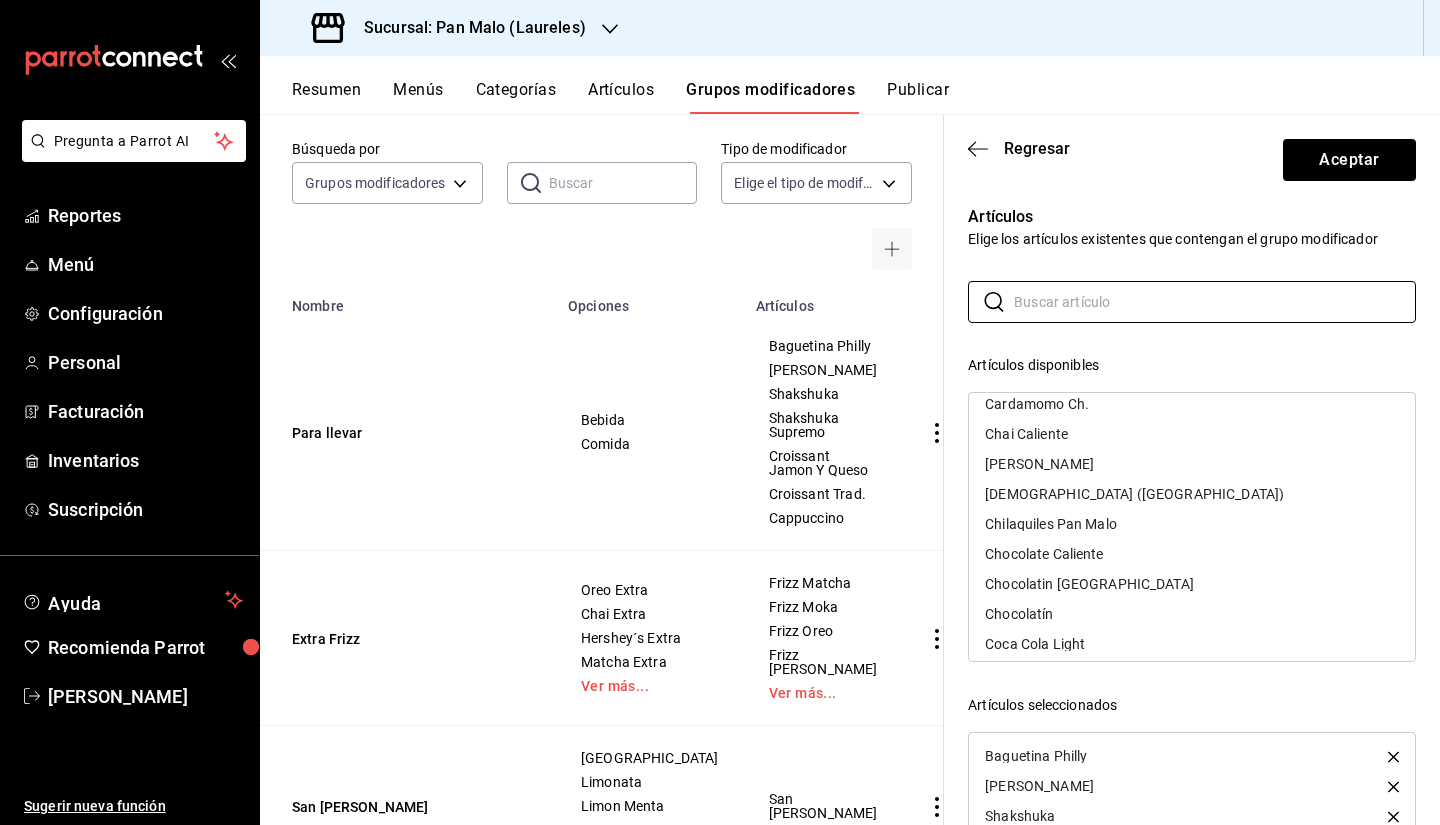 click on "Chocolate Caliente" at bounding box center [1044, 554] 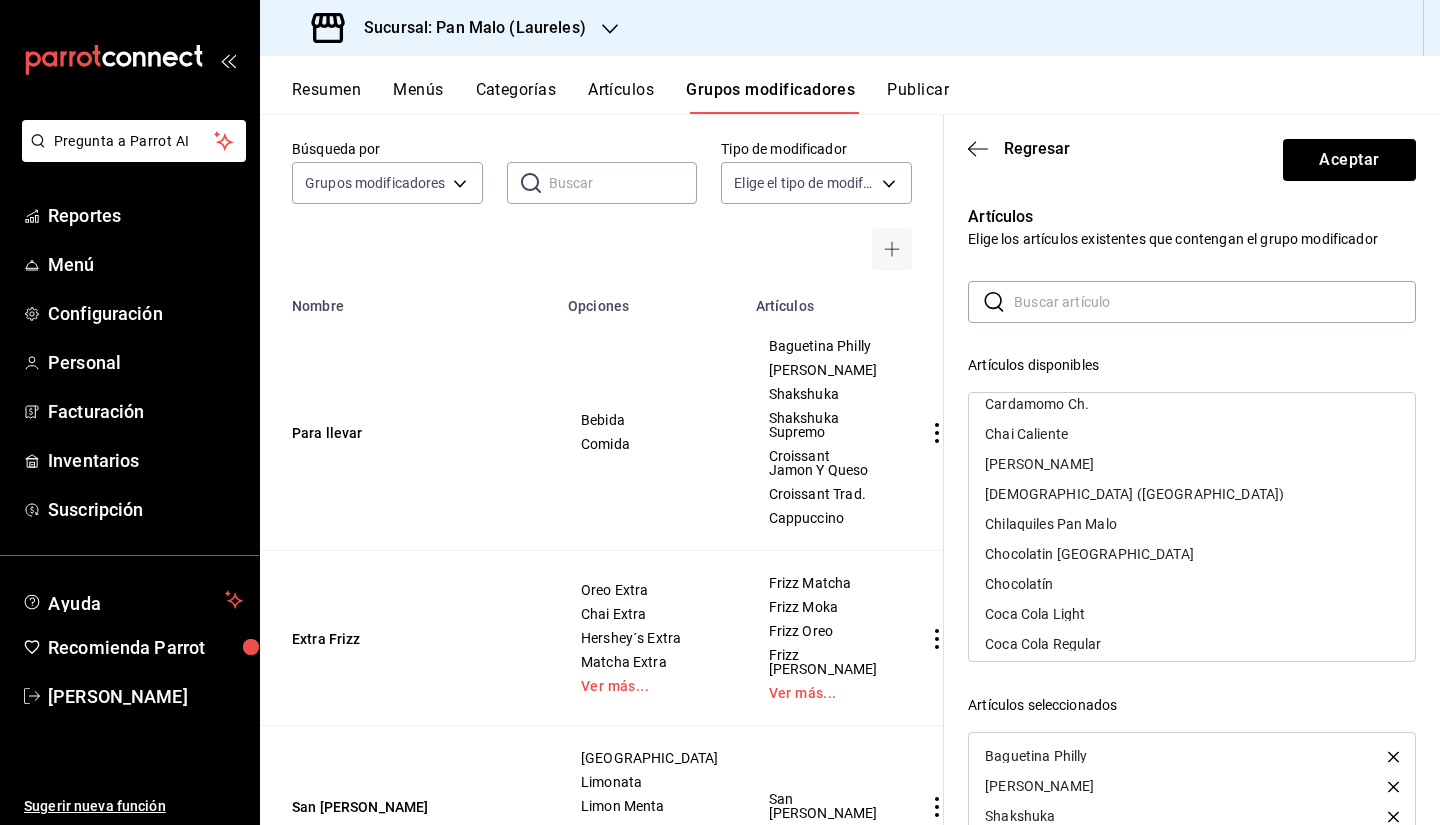 click on "Chilaquiles Pan Malo" at bounding box center (1192, 524) 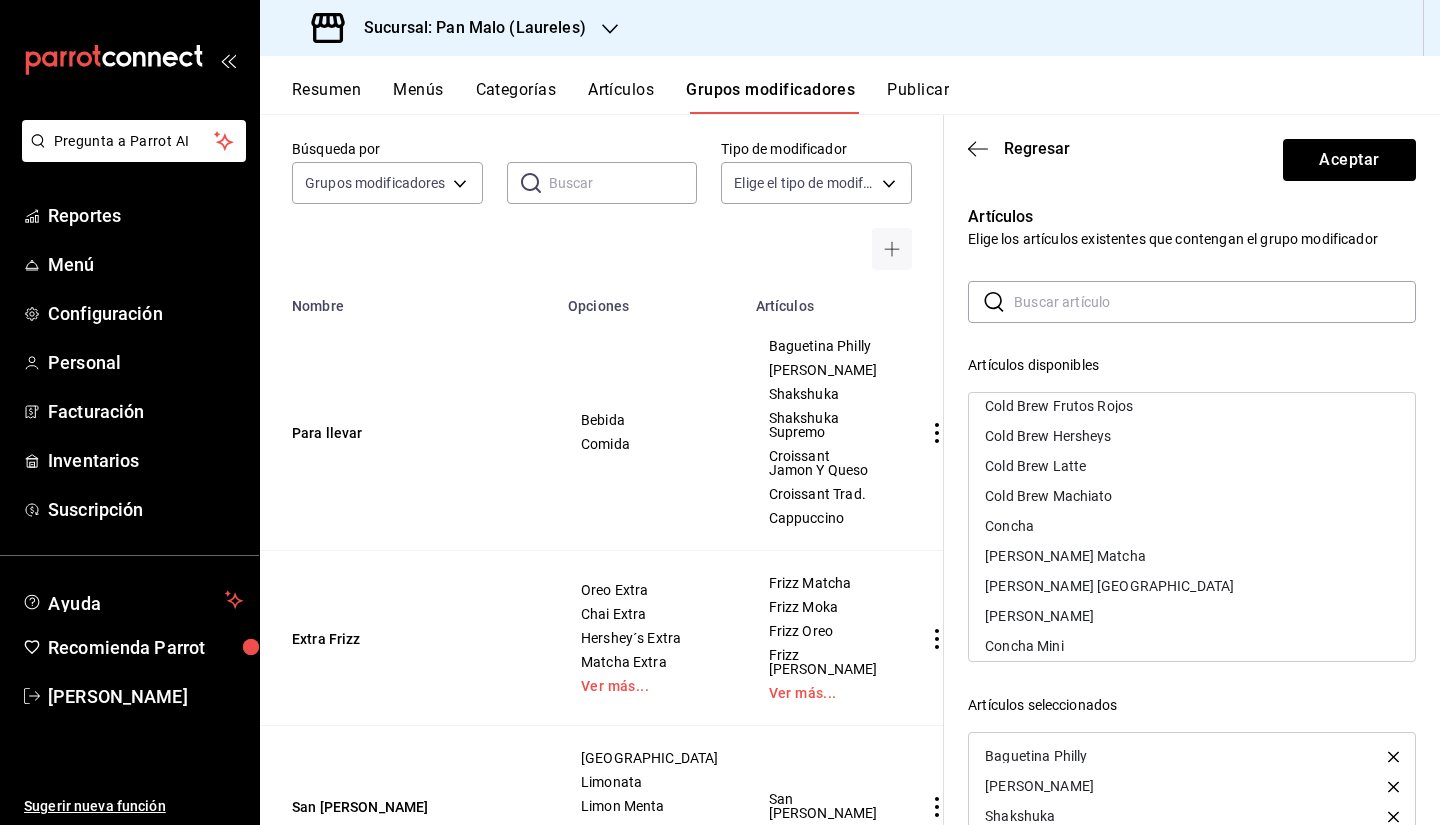 scroll, scrollTop: 1517, scrollLeft: 0, axis: vertical 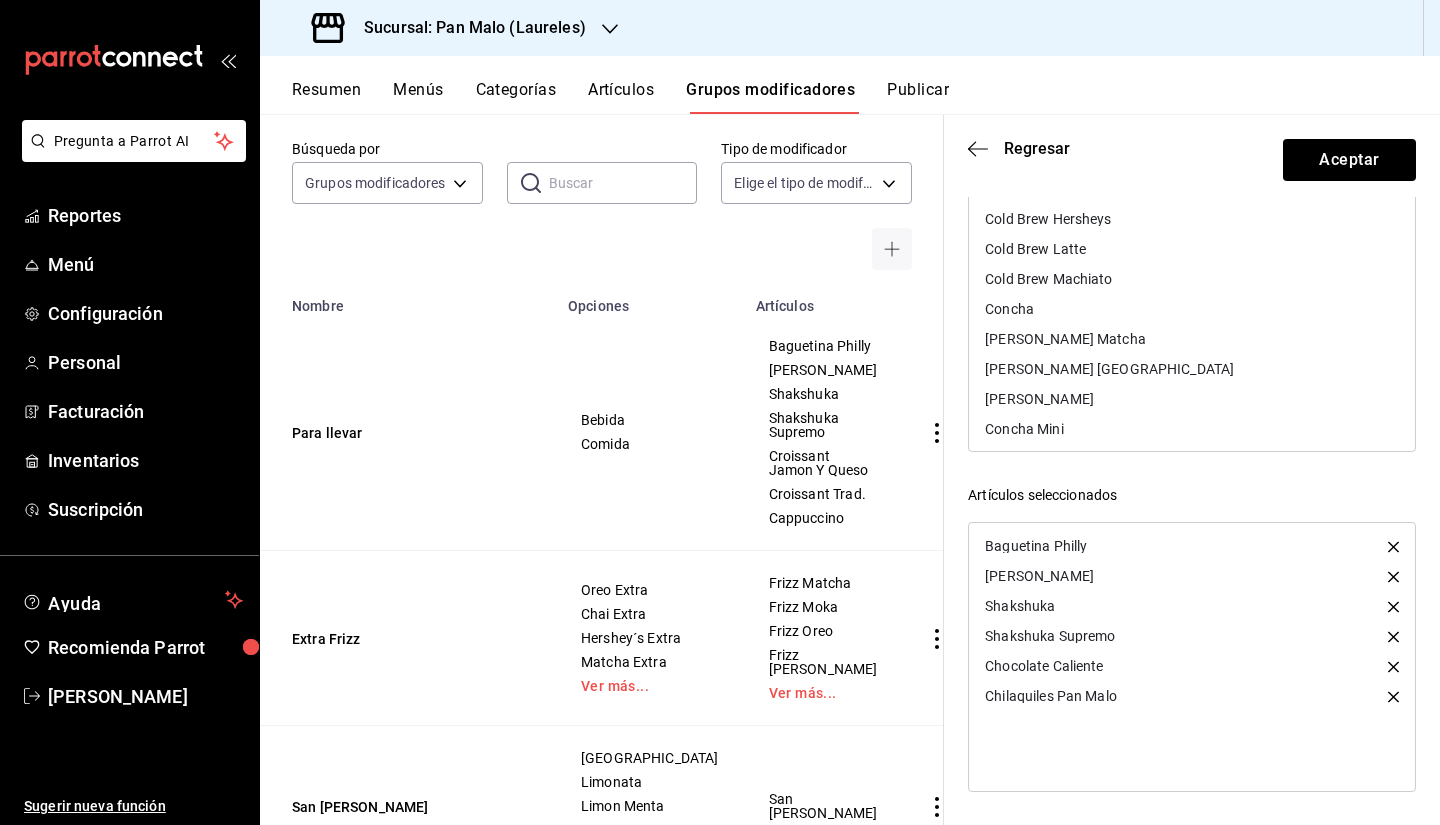 click 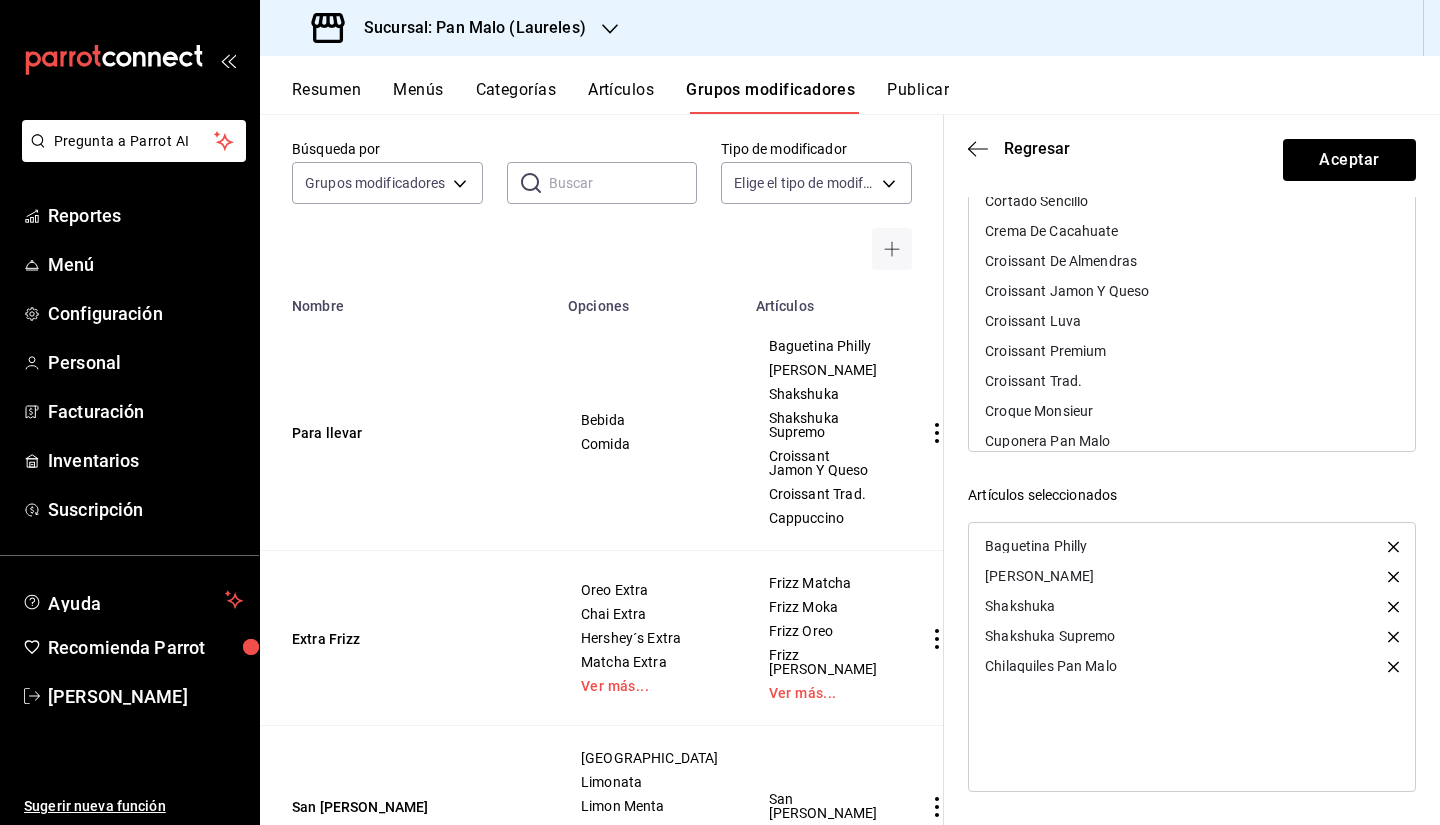 scroll, scrollTop: 1866, scrollLeft: 0, axis: vertical 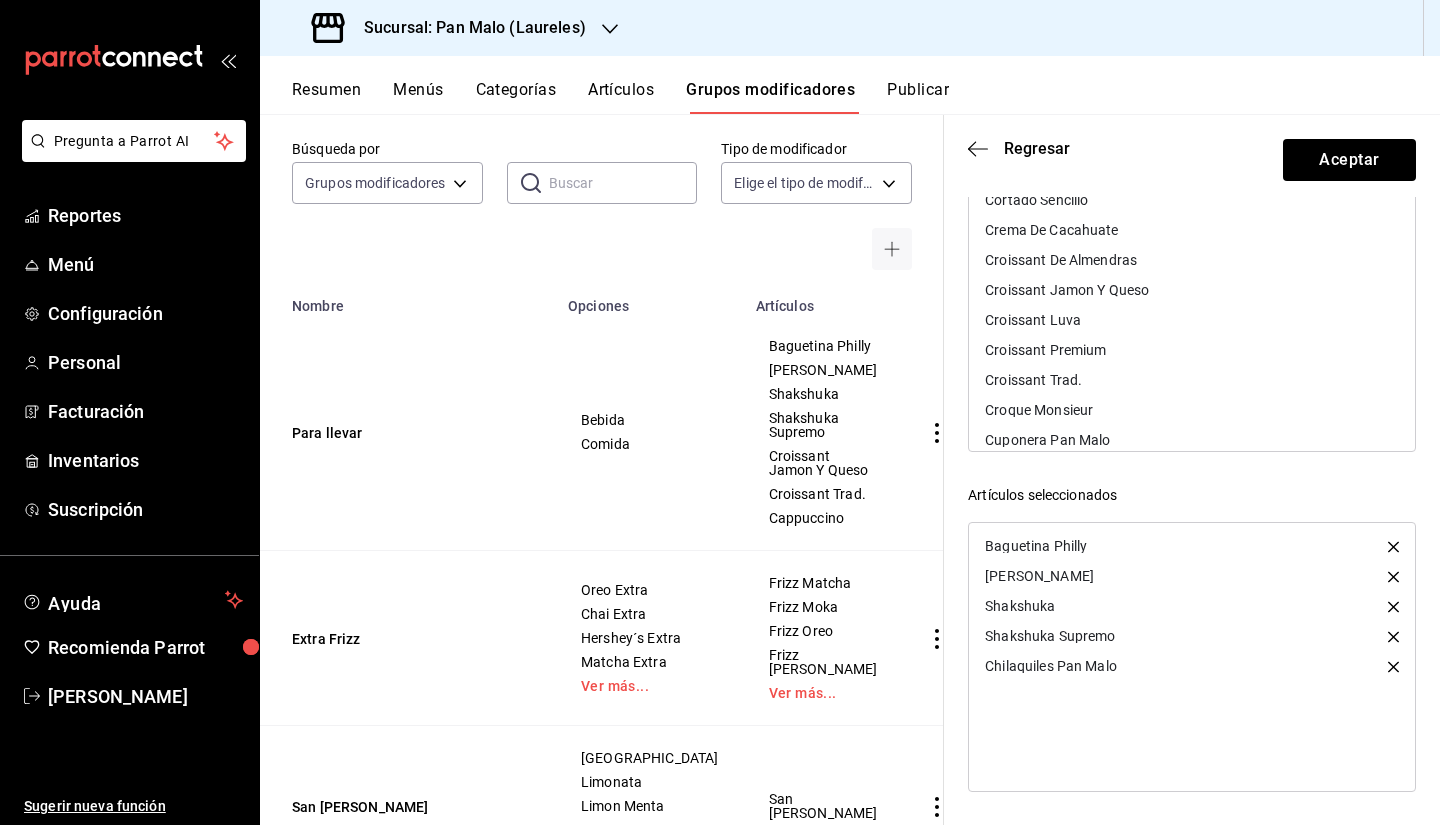 click on "Croissant Luva" at bounding box center [1192, 320] 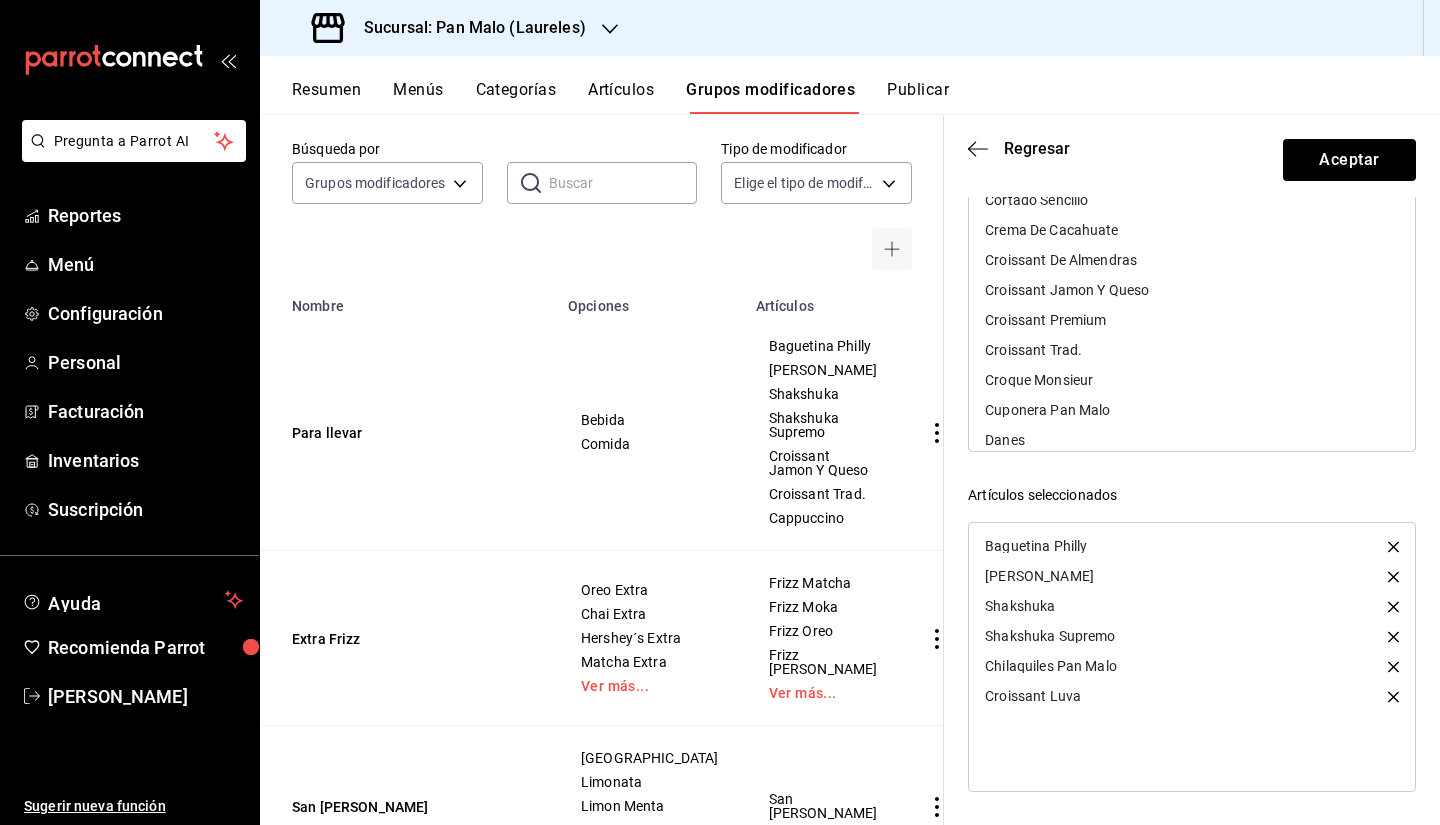 click 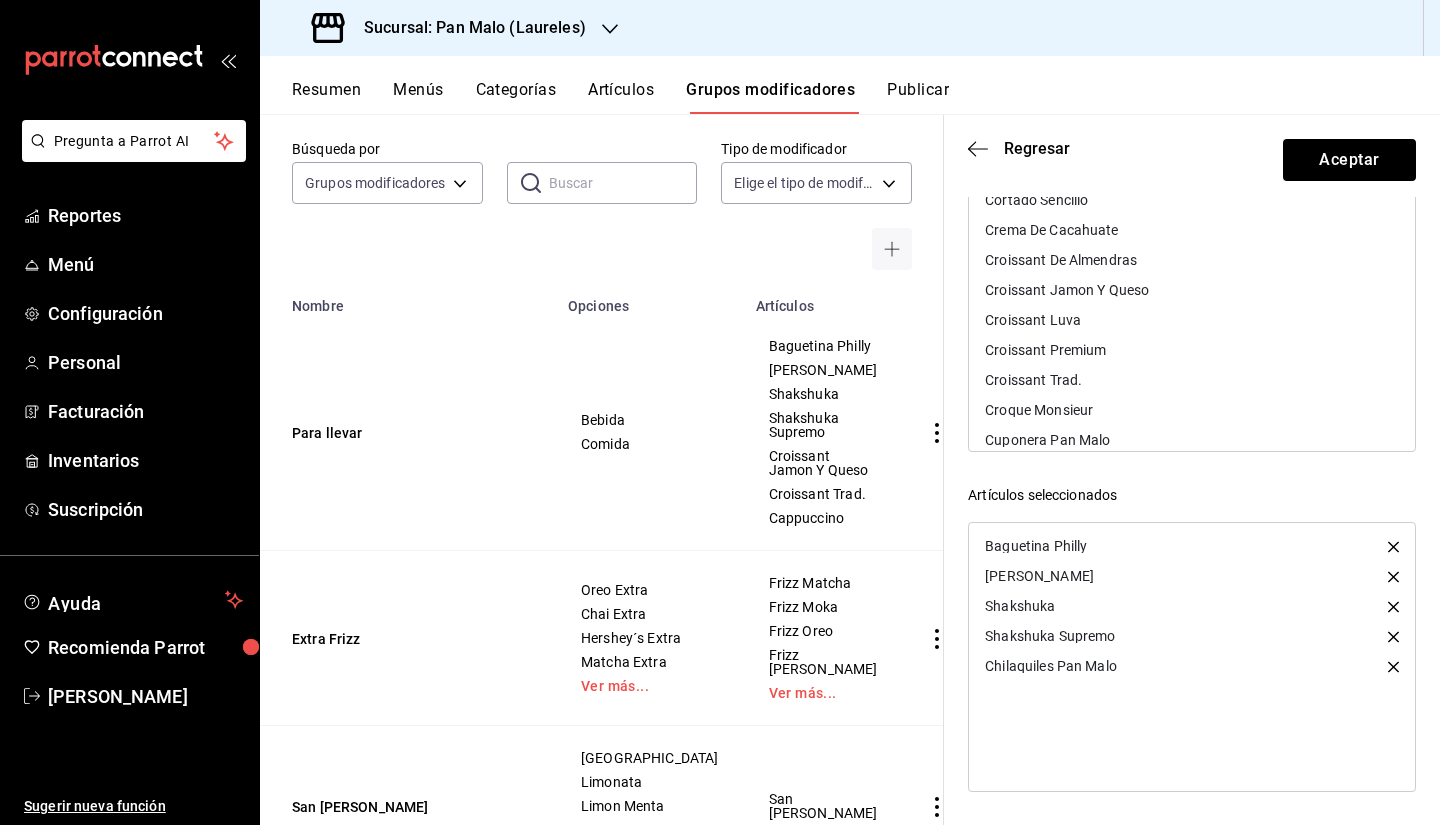 click on "Croissant Premium" at bounding box center (1192, 350) 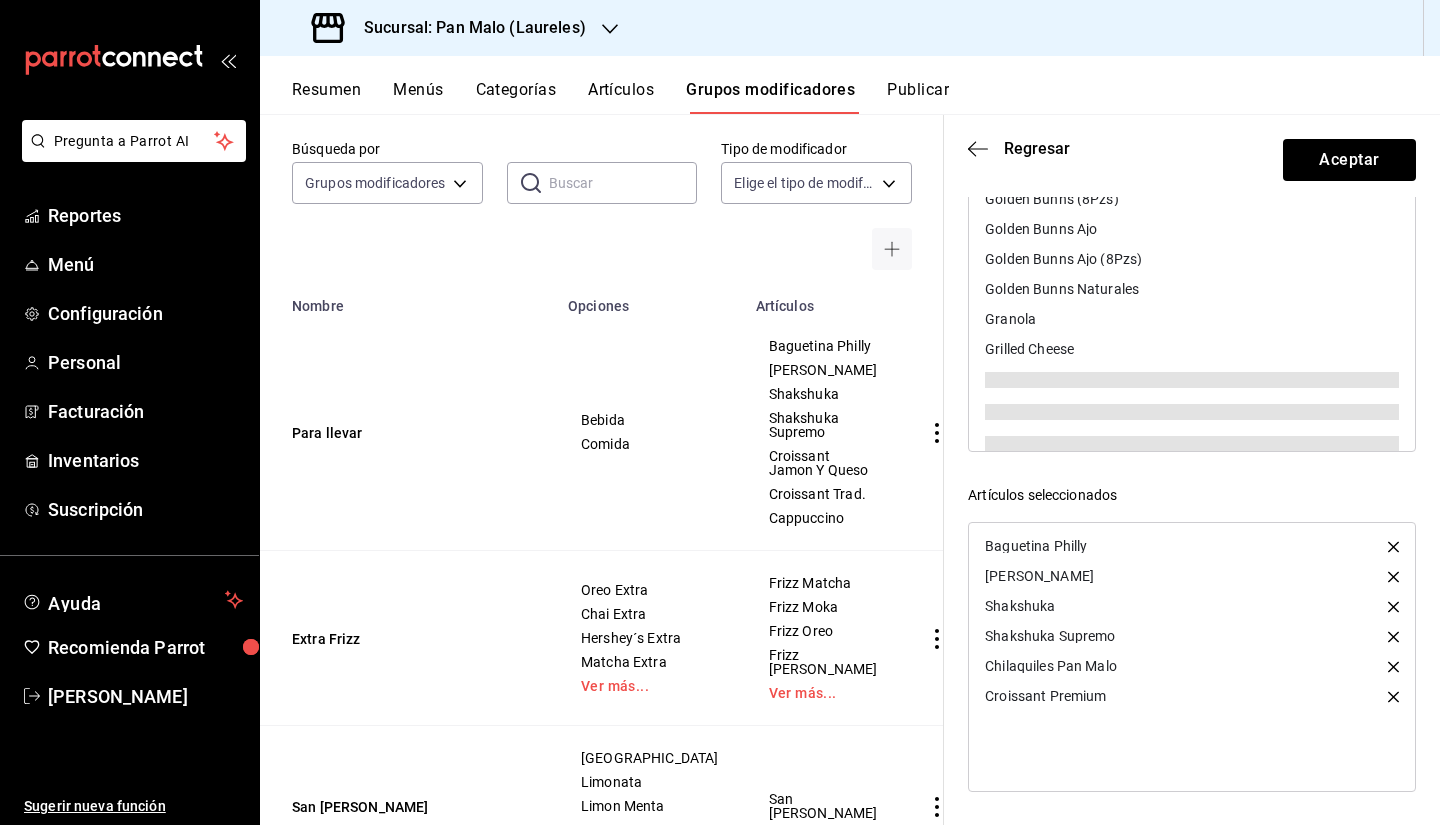 click on "Grilled Cheese" at bounding box center (1192, 349) 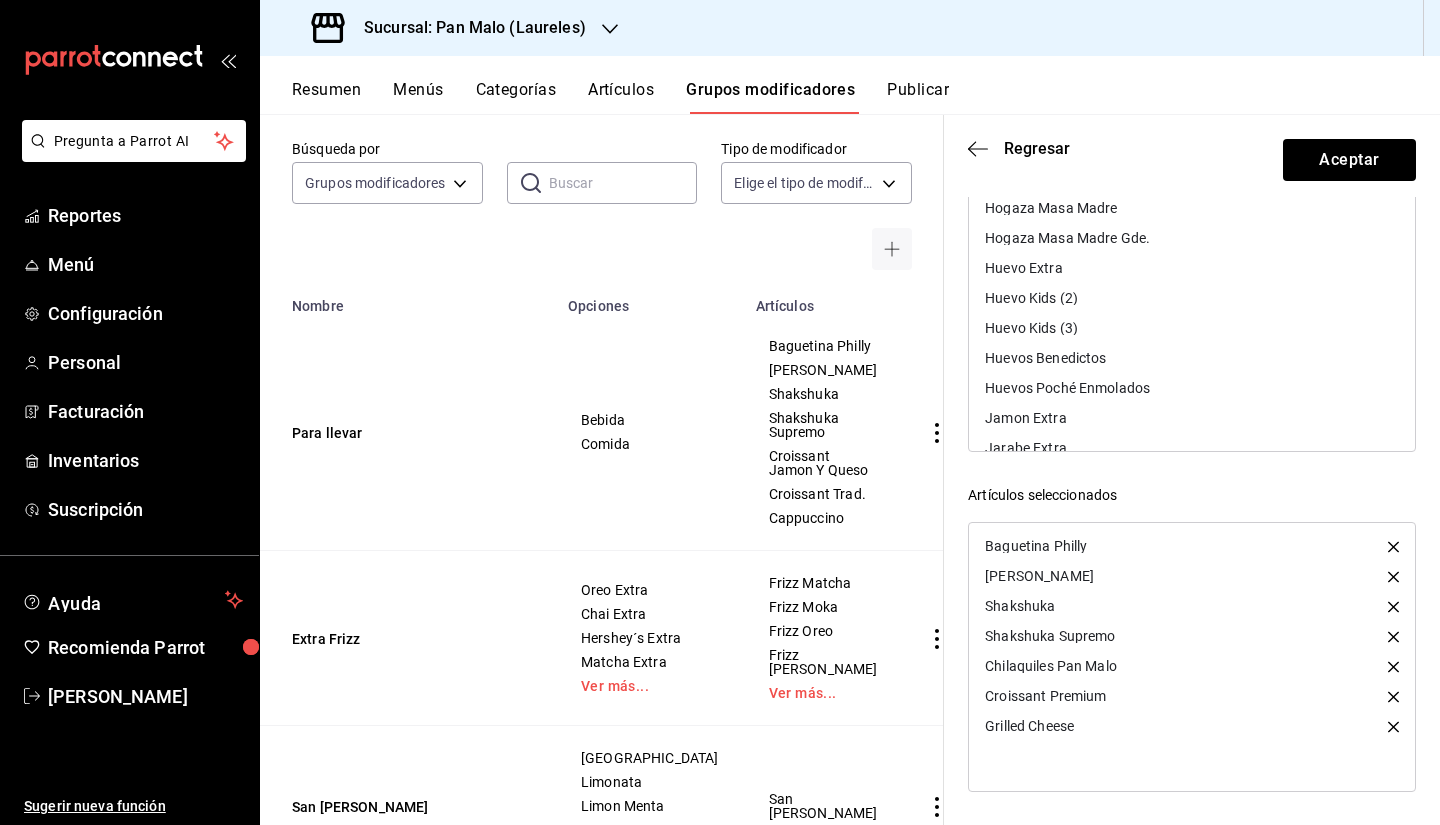 scroll, scrollTop: 2976, scrollLeft: 0, axis: vertical 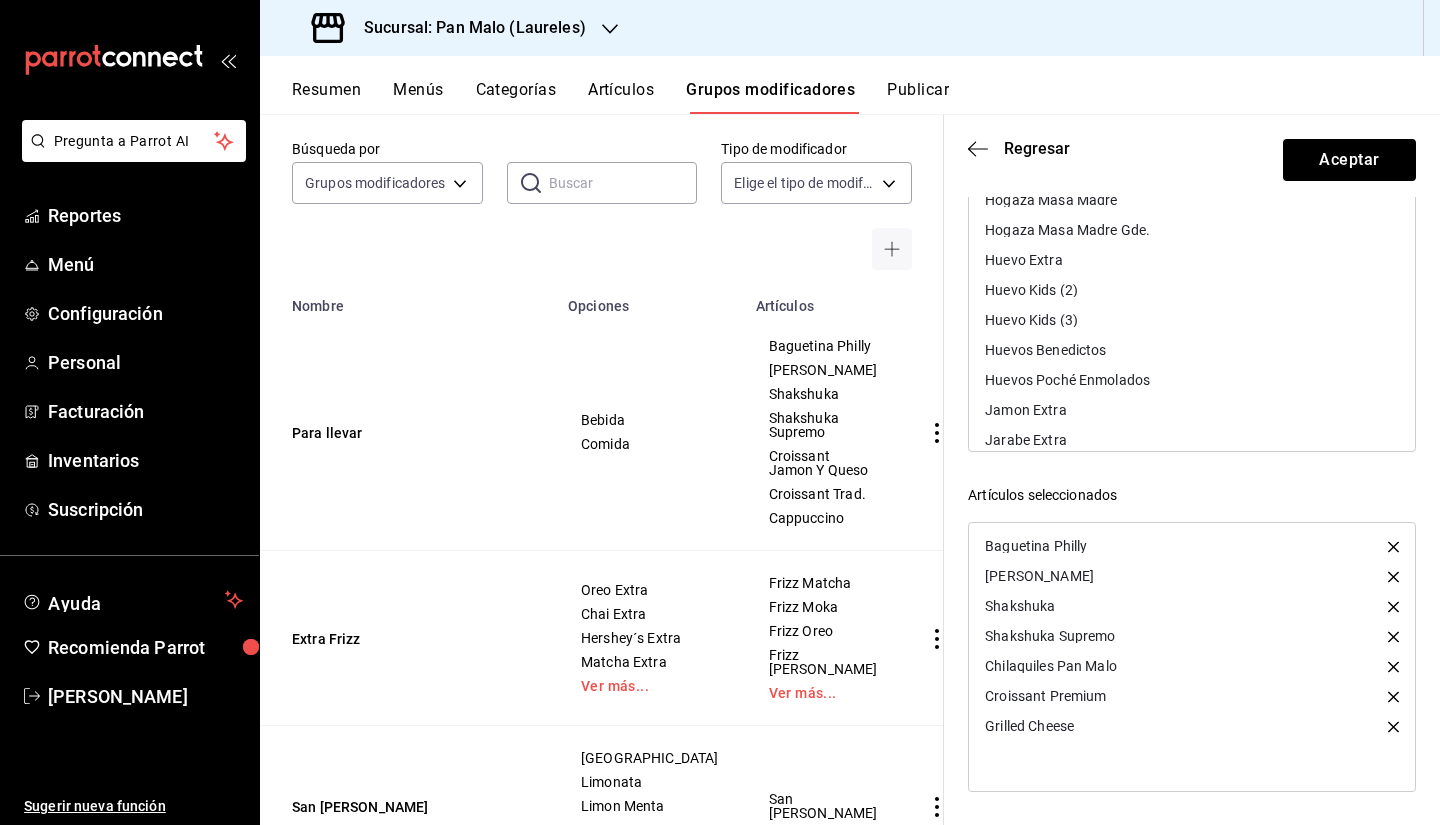 click on "Huevos Benedictos" at bounding box center (1192, 350) 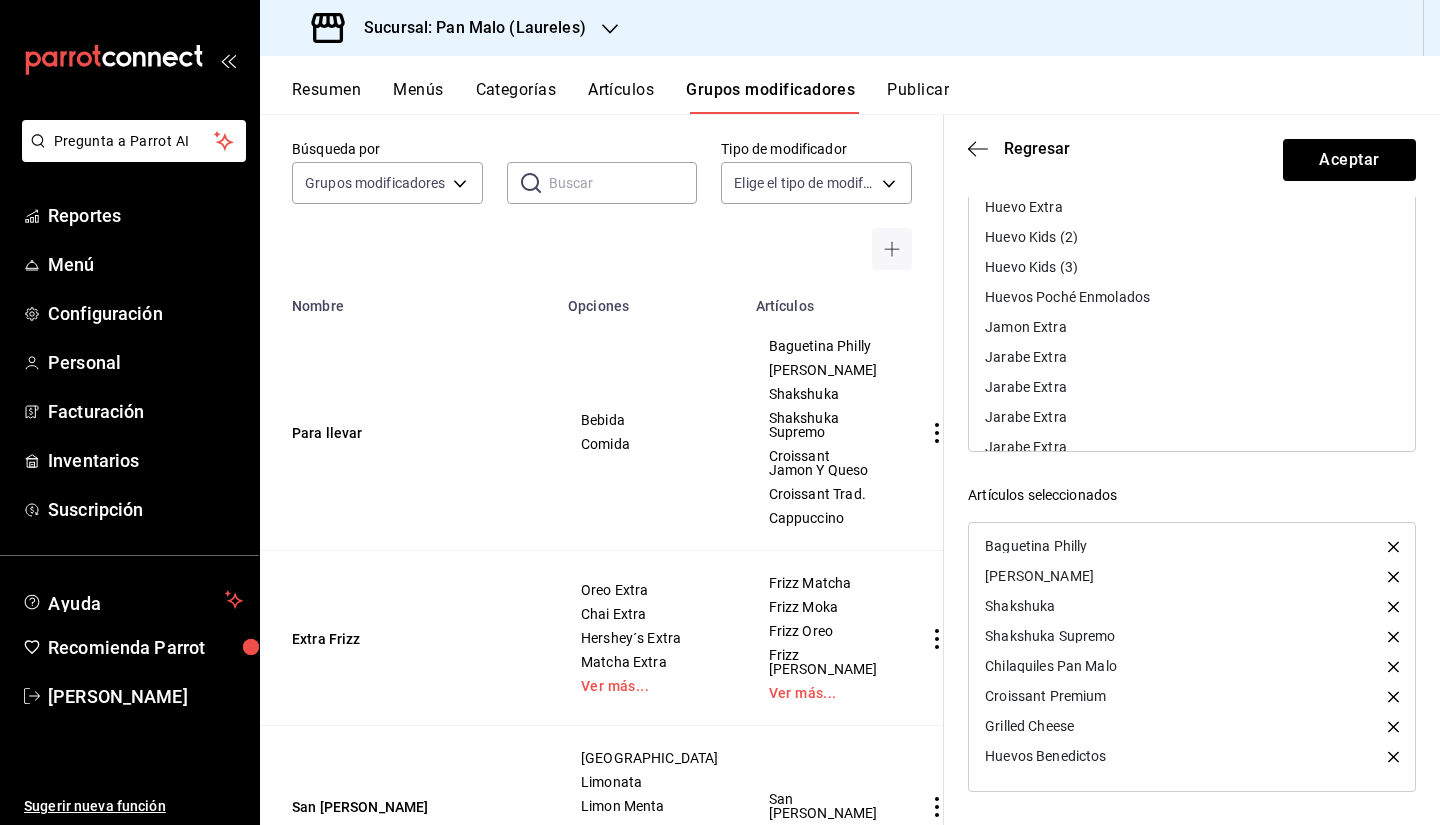 scroll, scrollTop: 3031, scrollLeft: 0, axis: vertical 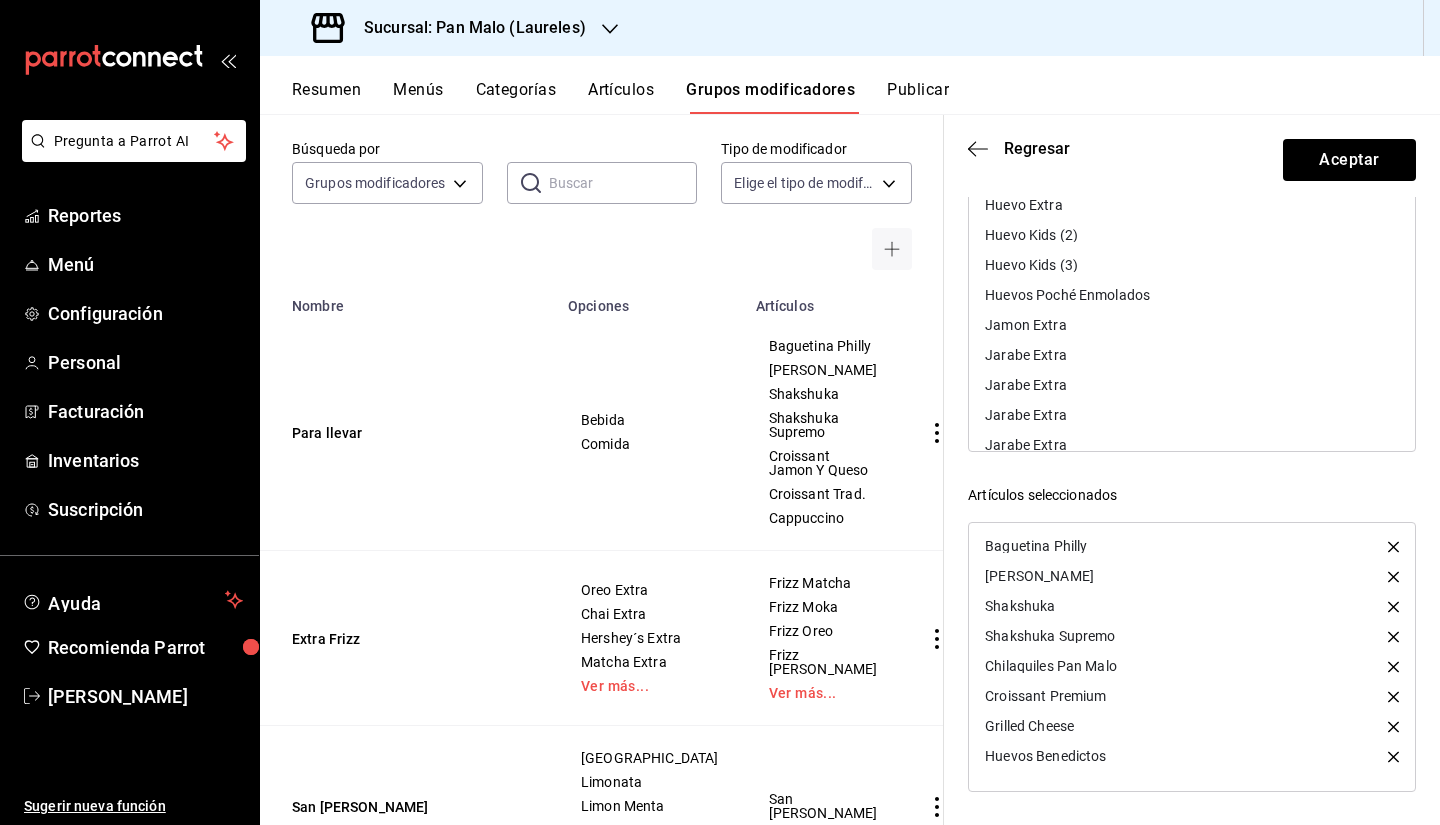 click on "Huevos Poché Enmolados" at bounding box center [1192, 295] 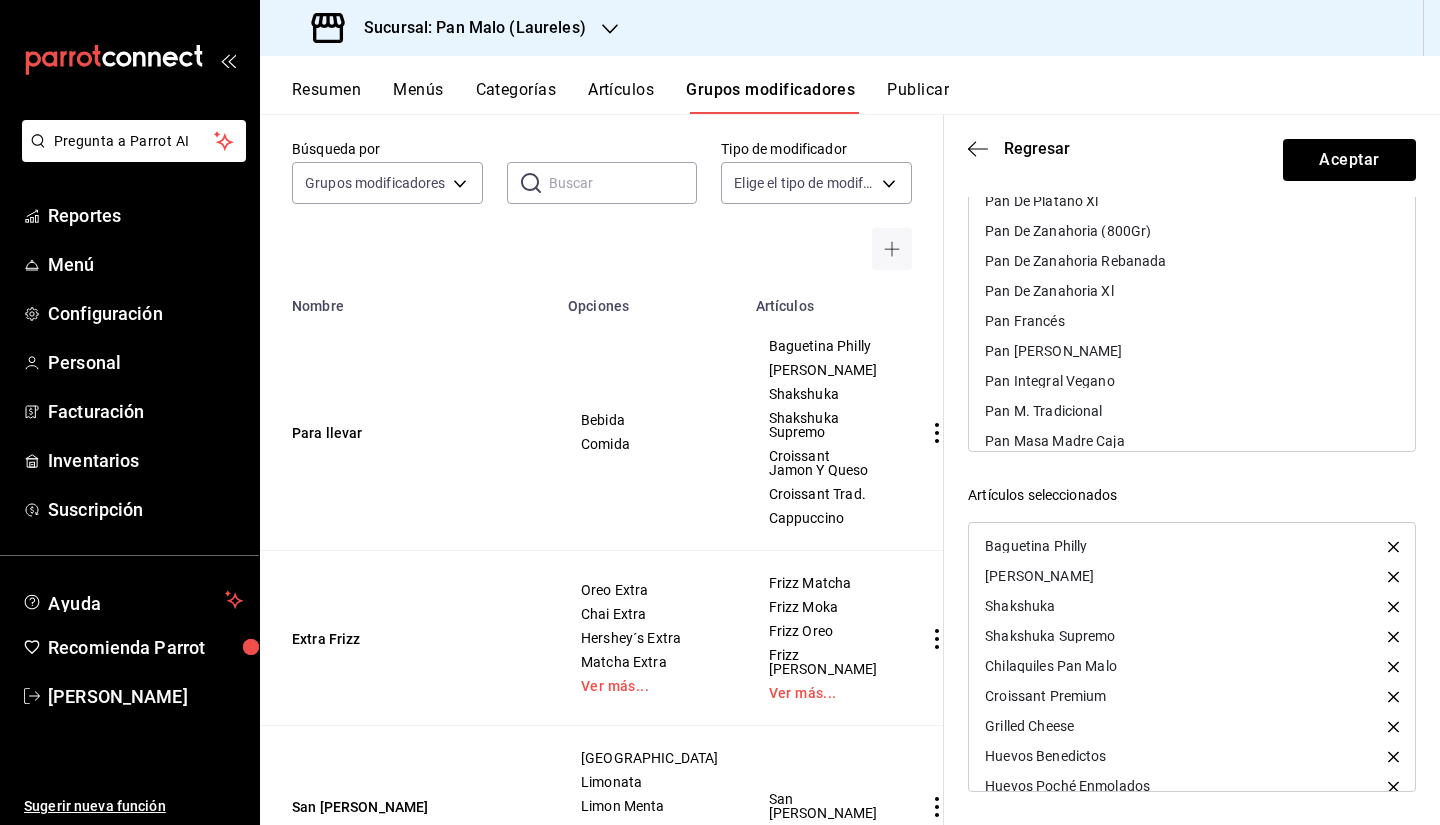 scroll, scrollTop: 5110, scrollLeft: 0, axis: vertical 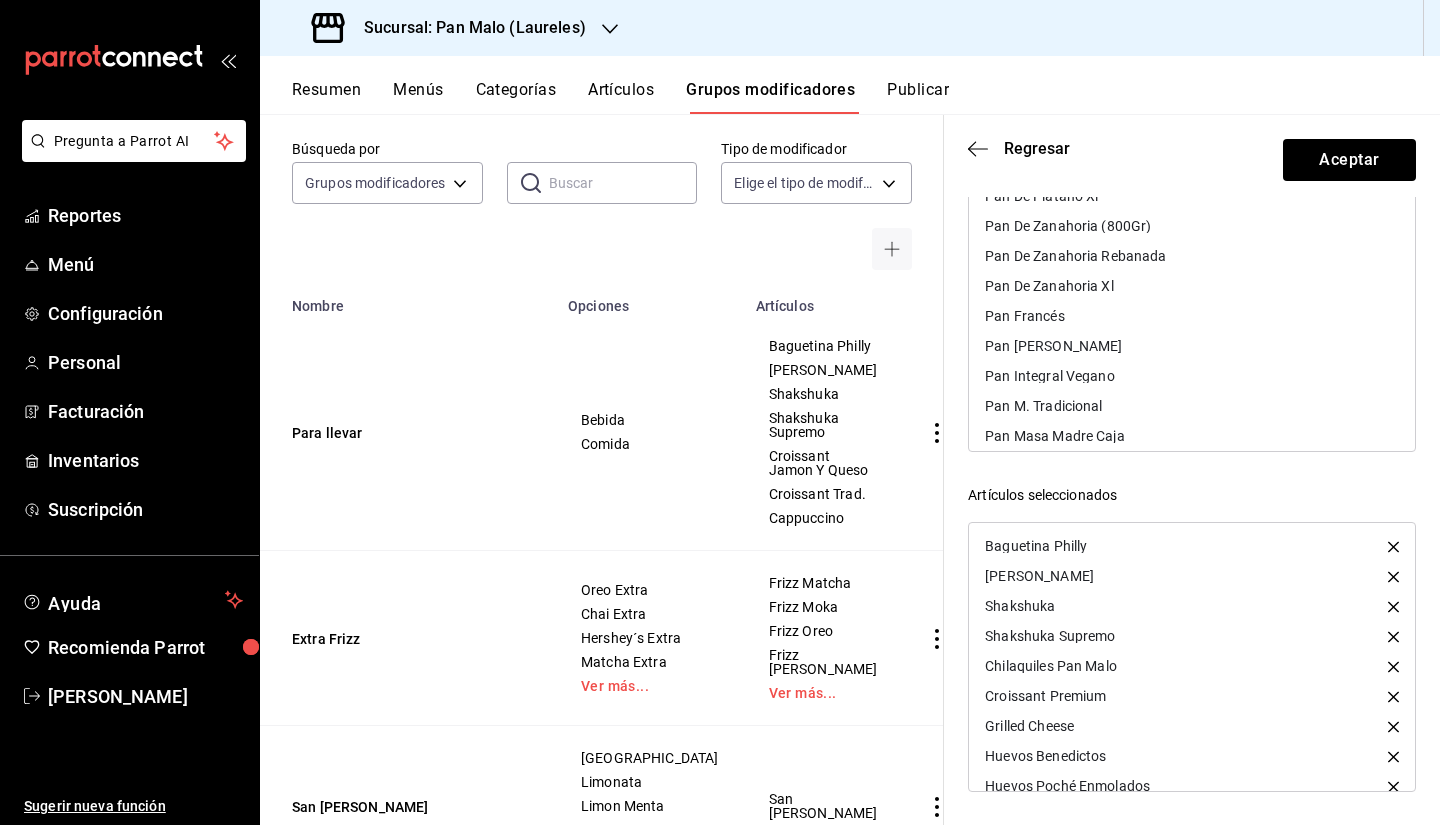 click on "Pan Francés" at bounding box center [1192, 316] 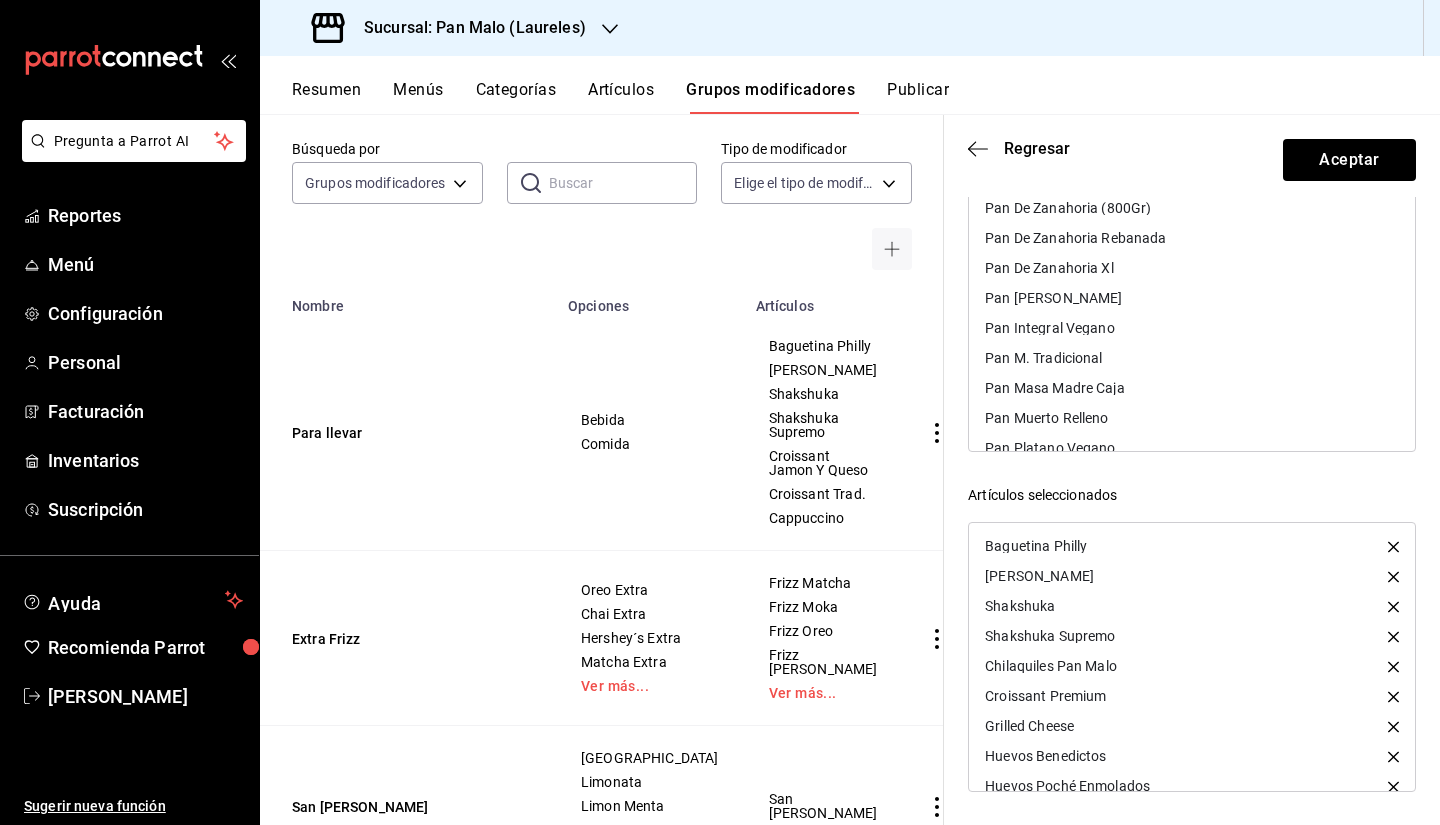 scroll, scrollTop: 5117, scrollLeft: 0, axis: vertical 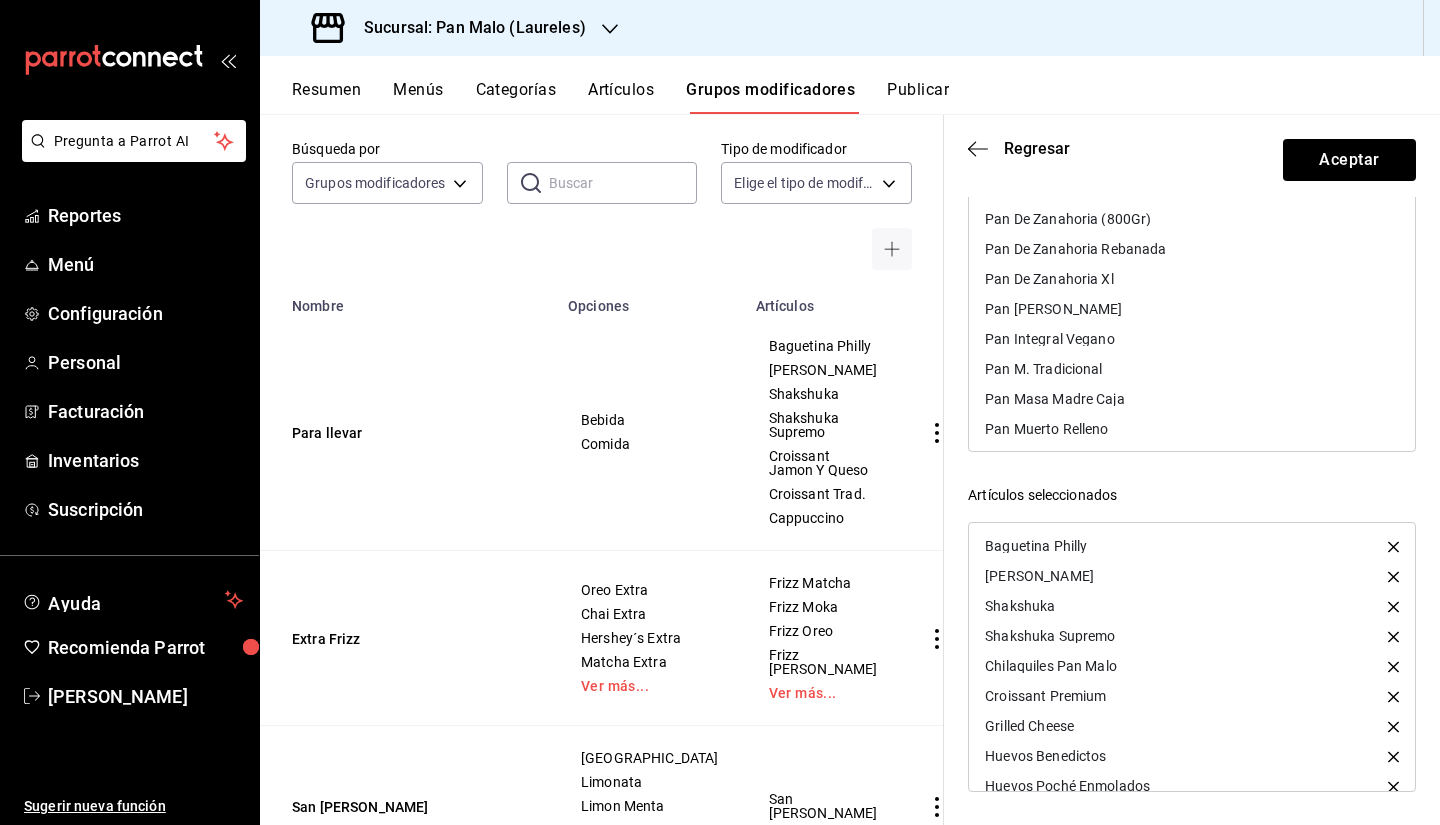 click on "Pan [PERSON_NAME]" at bounding box center (1192, 309) 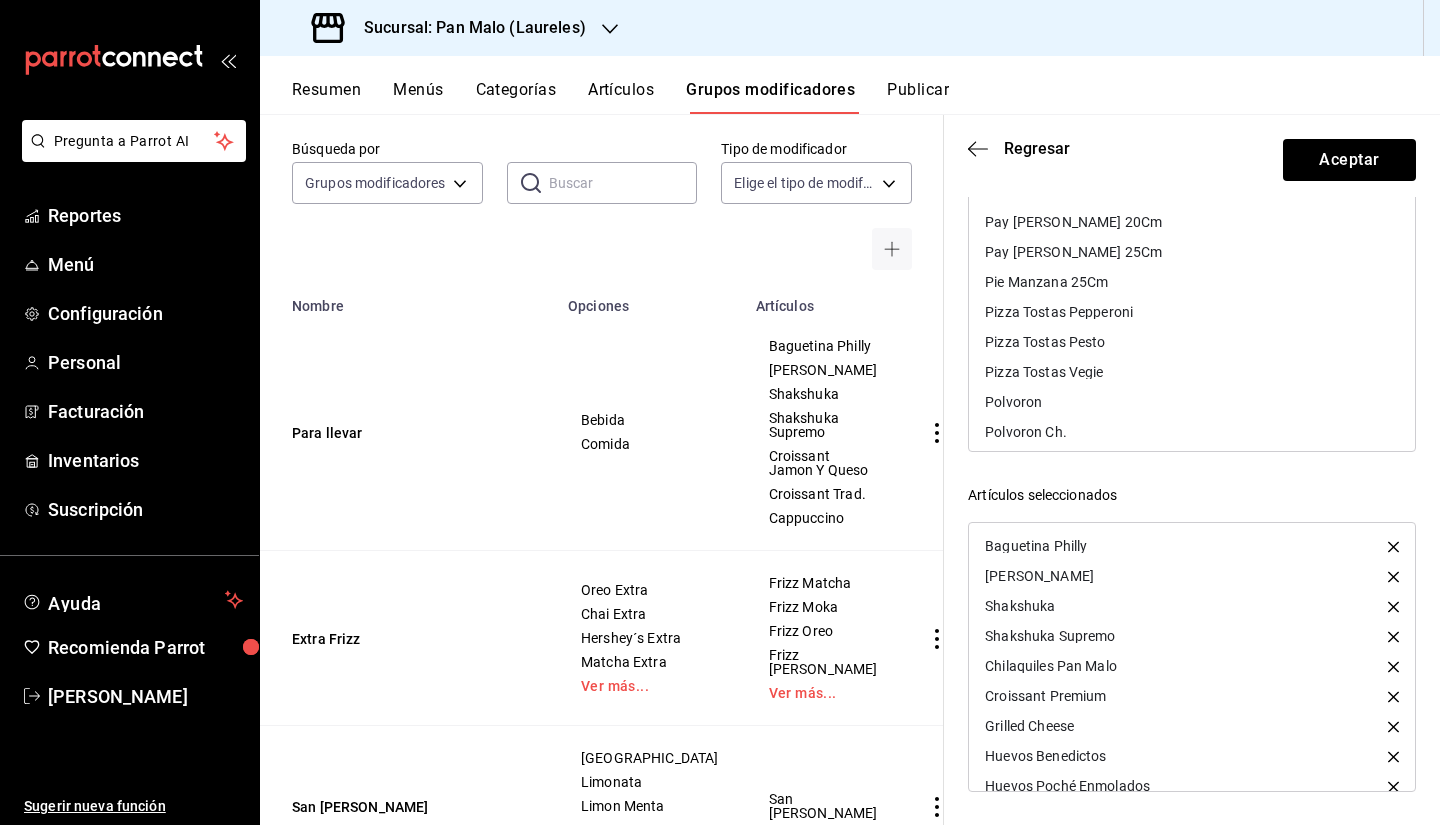 scroll, scrollTop: 5869, scrollLeft: 0, axis: vertical 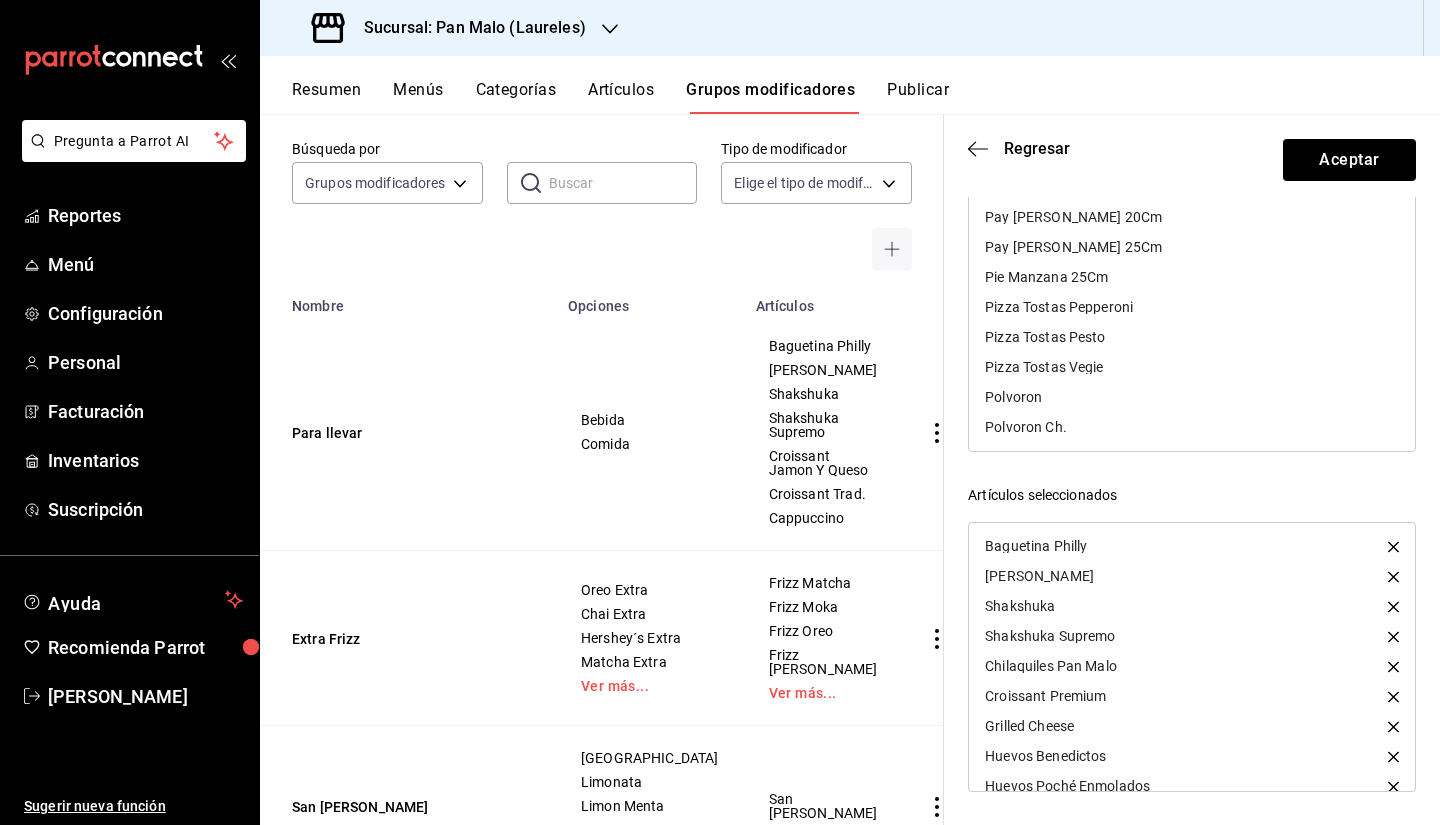 click on "Pizza Tostas Pepperoni" at bounding box center [1192, 307] 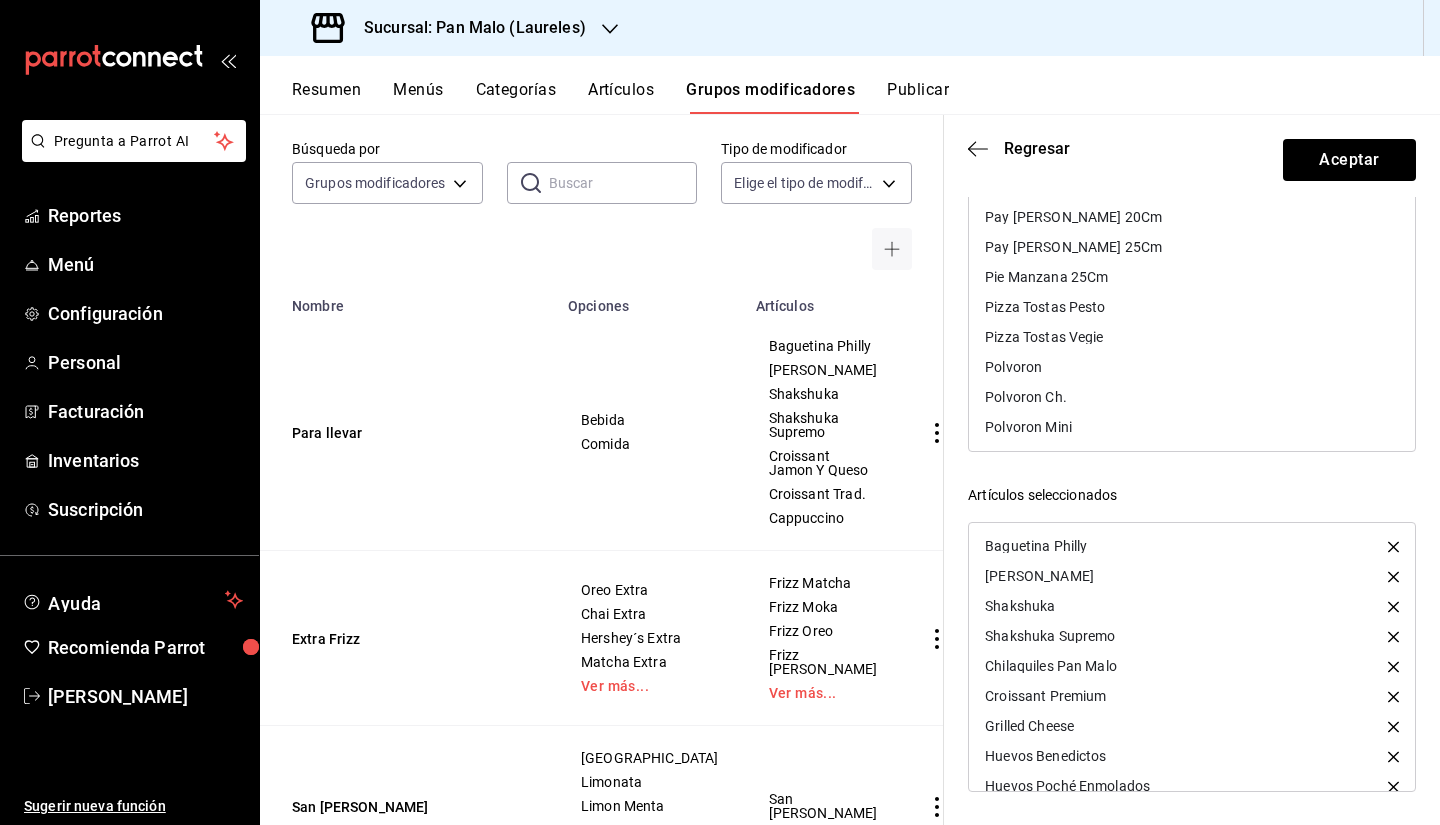 click on "Pizza Tostas Pesto" at bounding box center (1192, 307) 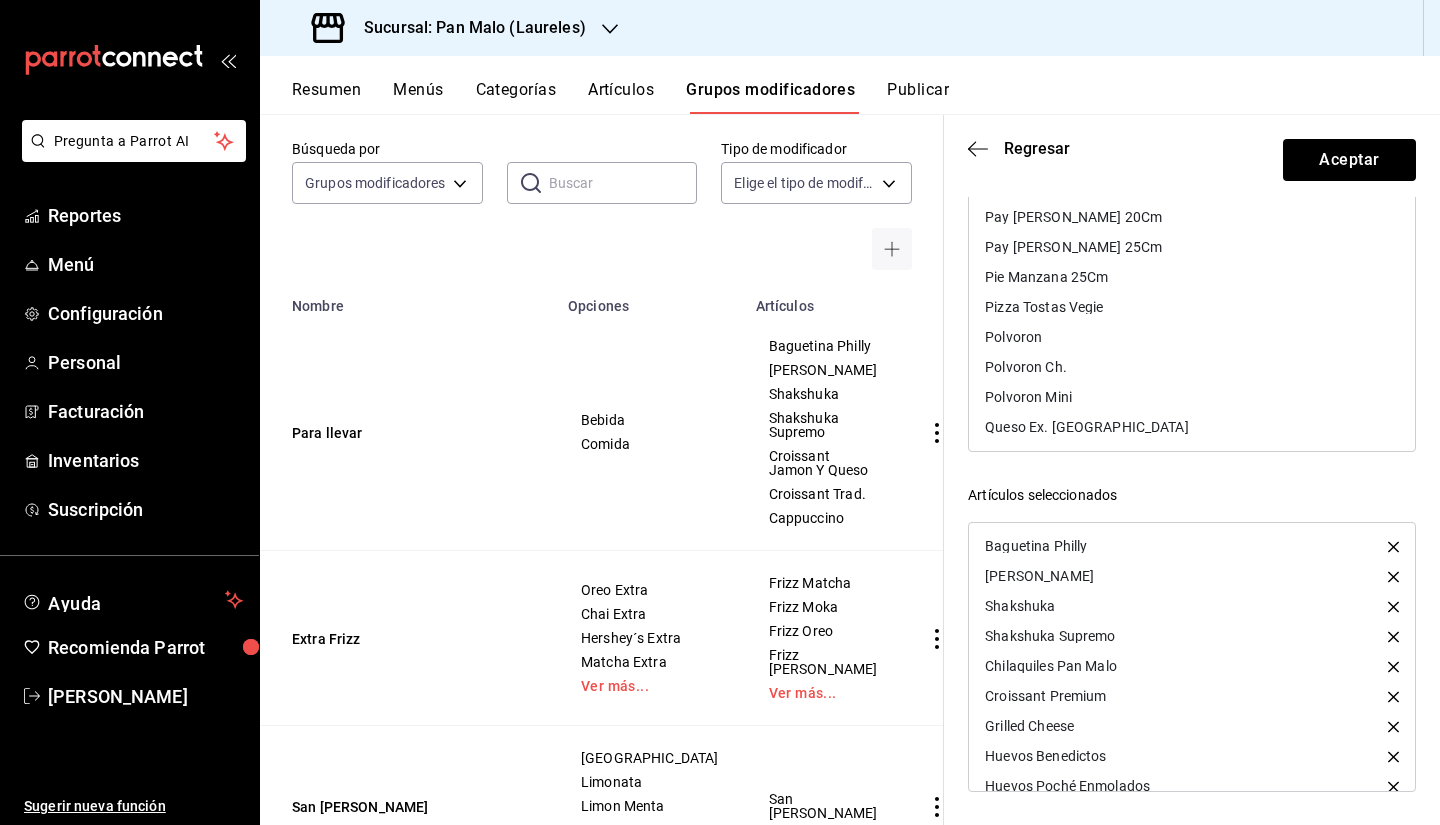 click on "Pizza Tostas Vegie" at bounding box center (1192, 307) 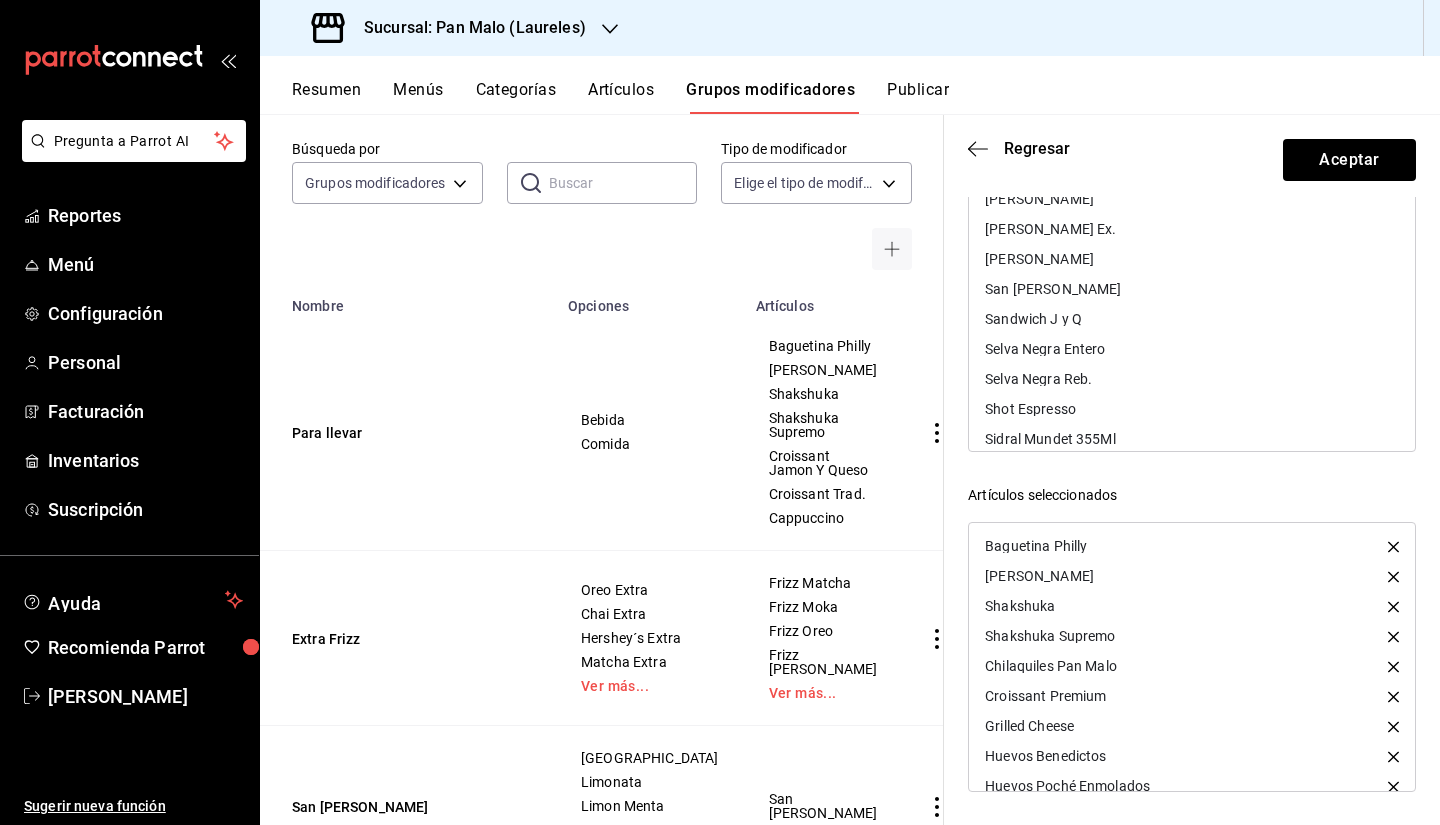 scroll, scrollTop: 6728, scrollLeft: 0, axis: vertical 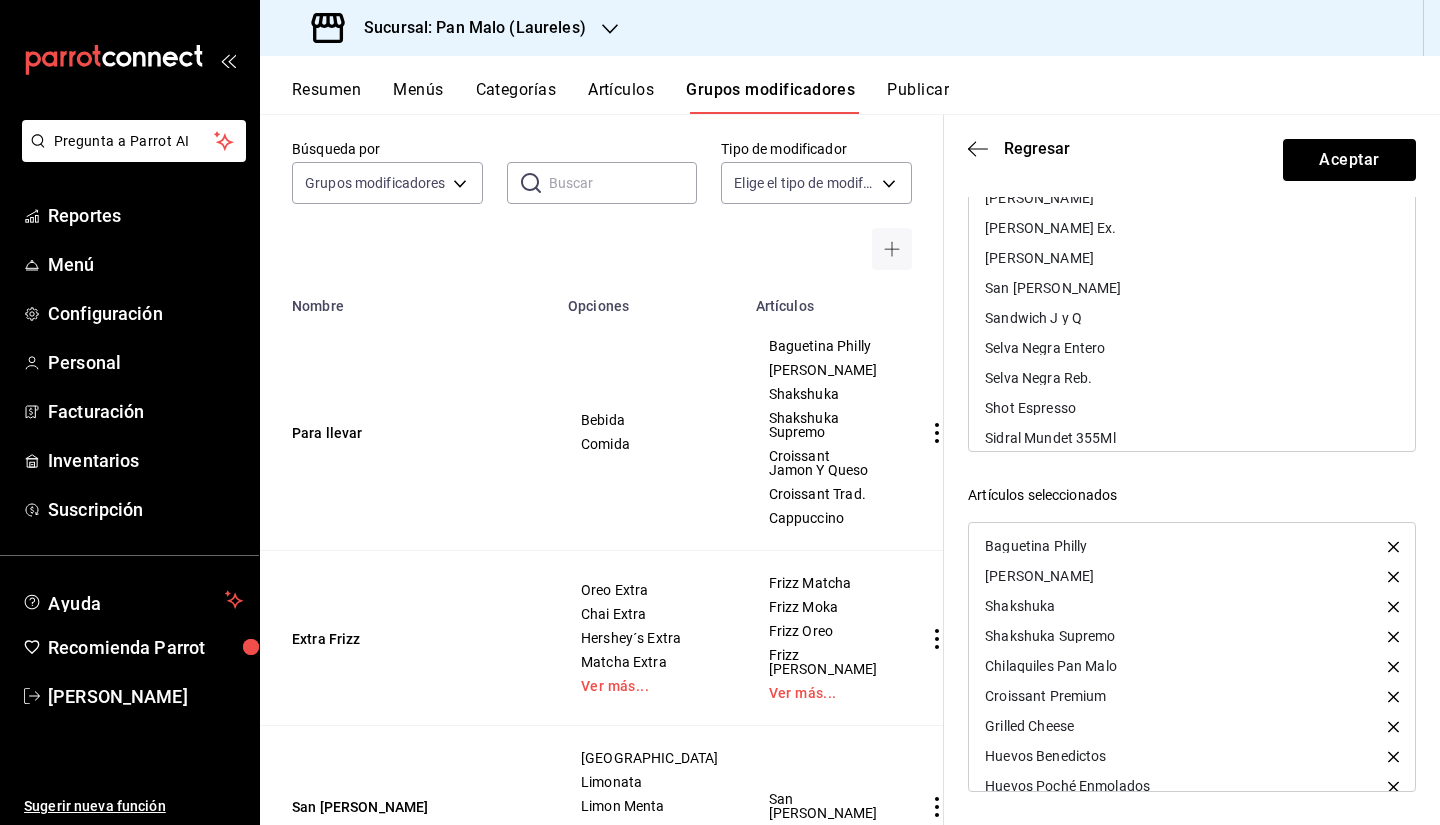 click on "Sandwich J y Q" at bounding box center (1192, 318) 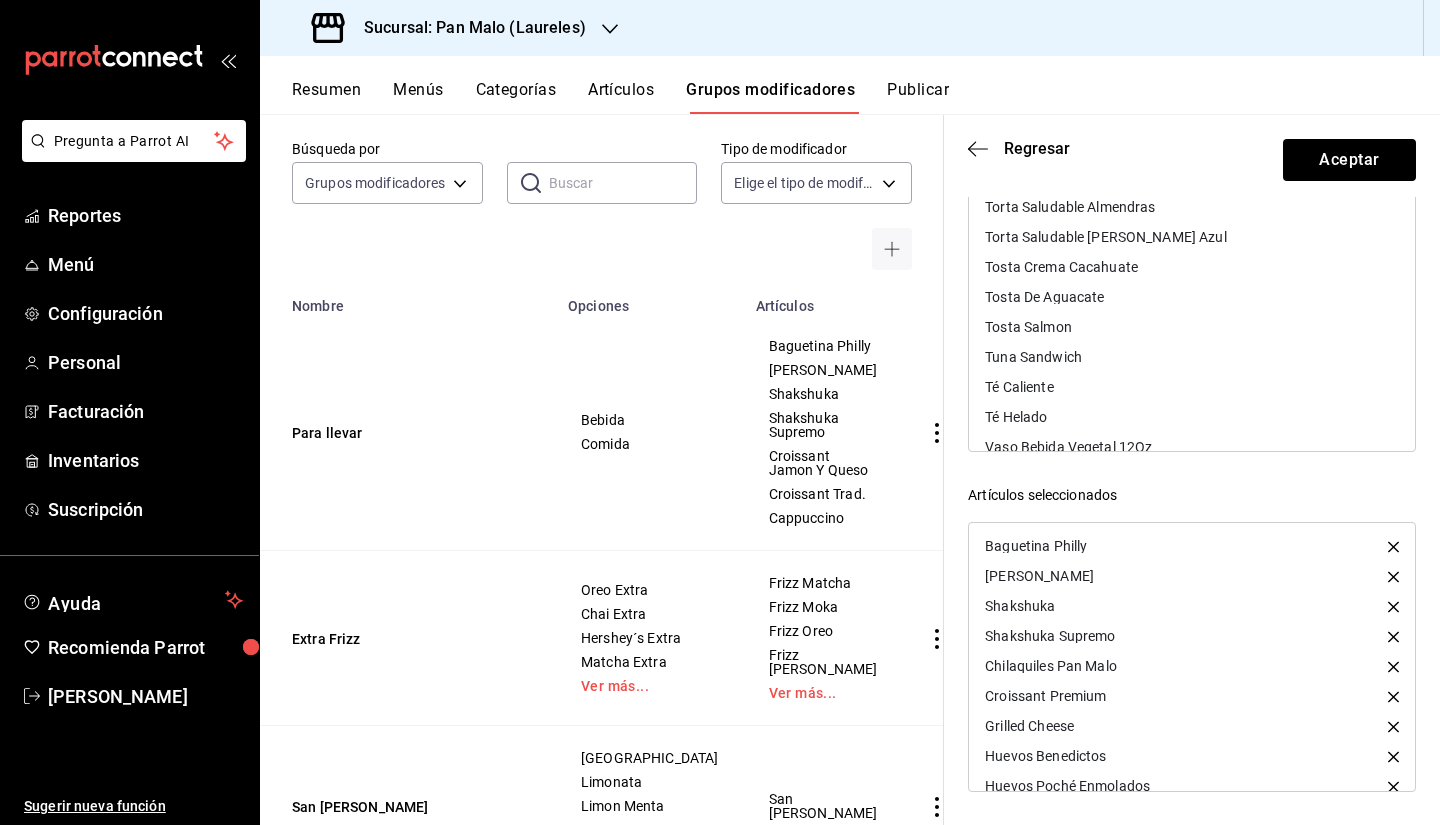 click on "Tuna Sandwich" at bounding box center [1192, 357] 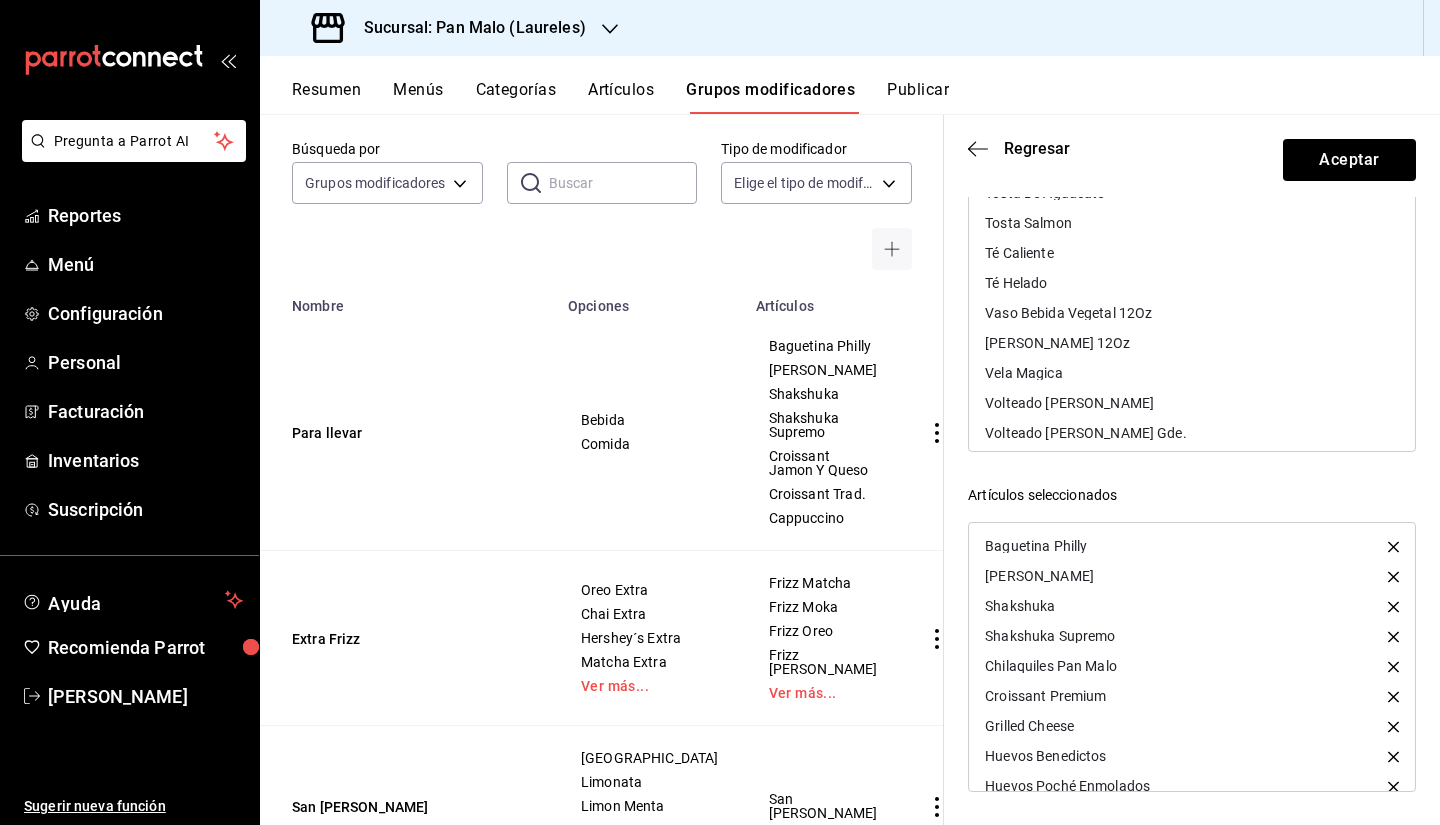 scroll, scrollTop: 7646, scrollLeft: 0, axis: vertical 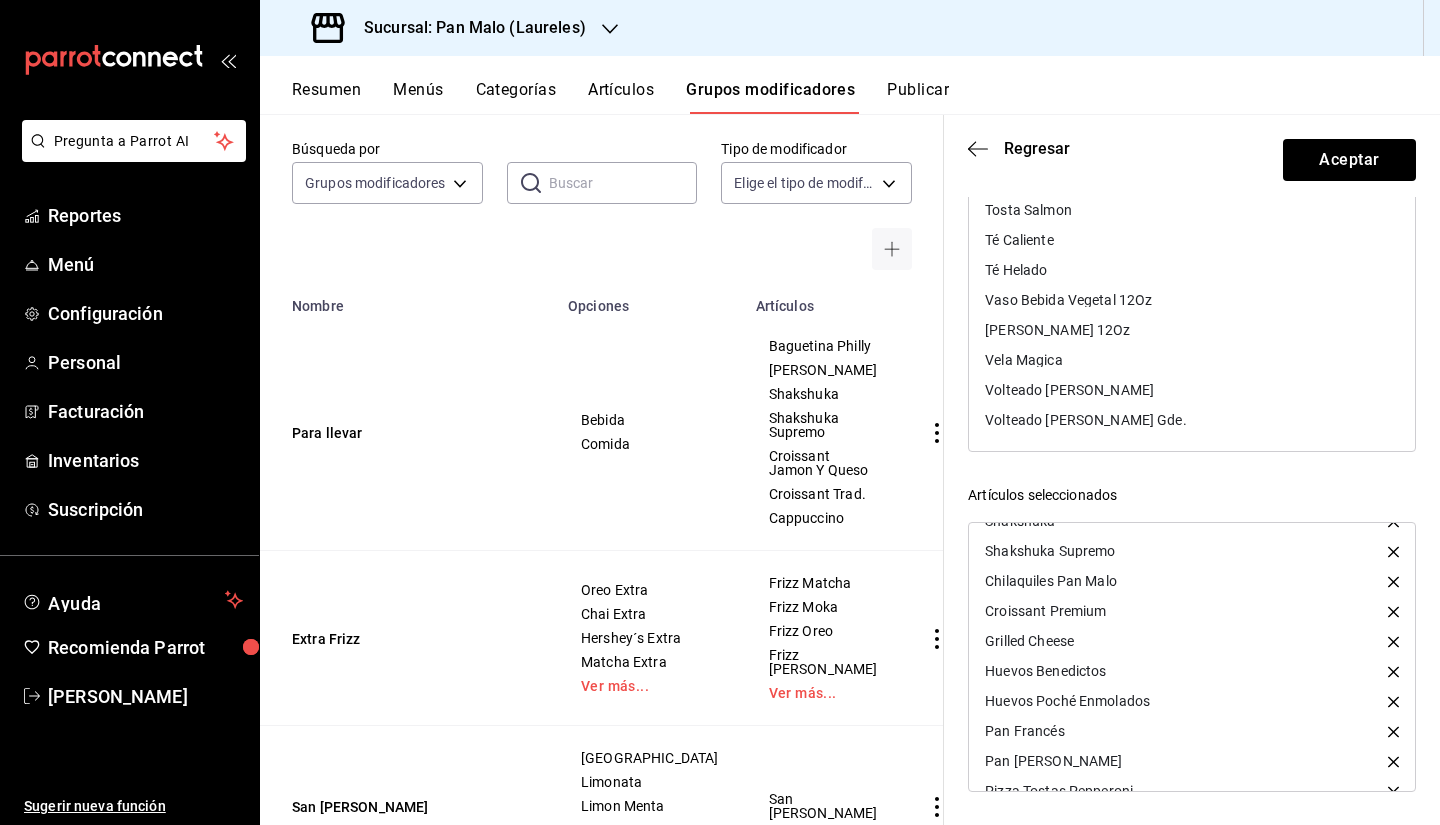 click on "Tosta Salmon" at bounding box center (1192, 210) 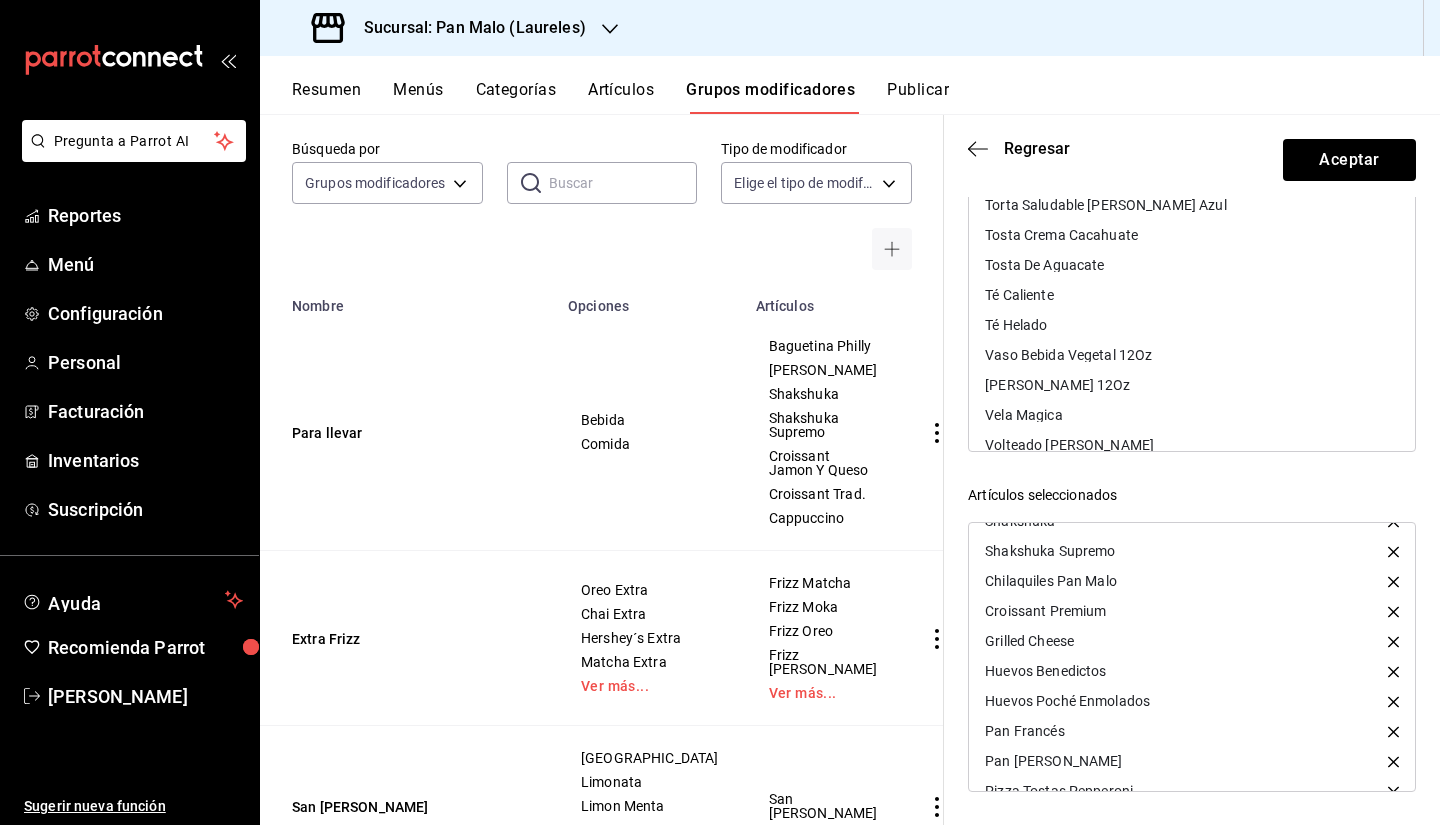 scroll, scrollTop: 7544, scrollLeft: 0, axis: vertical 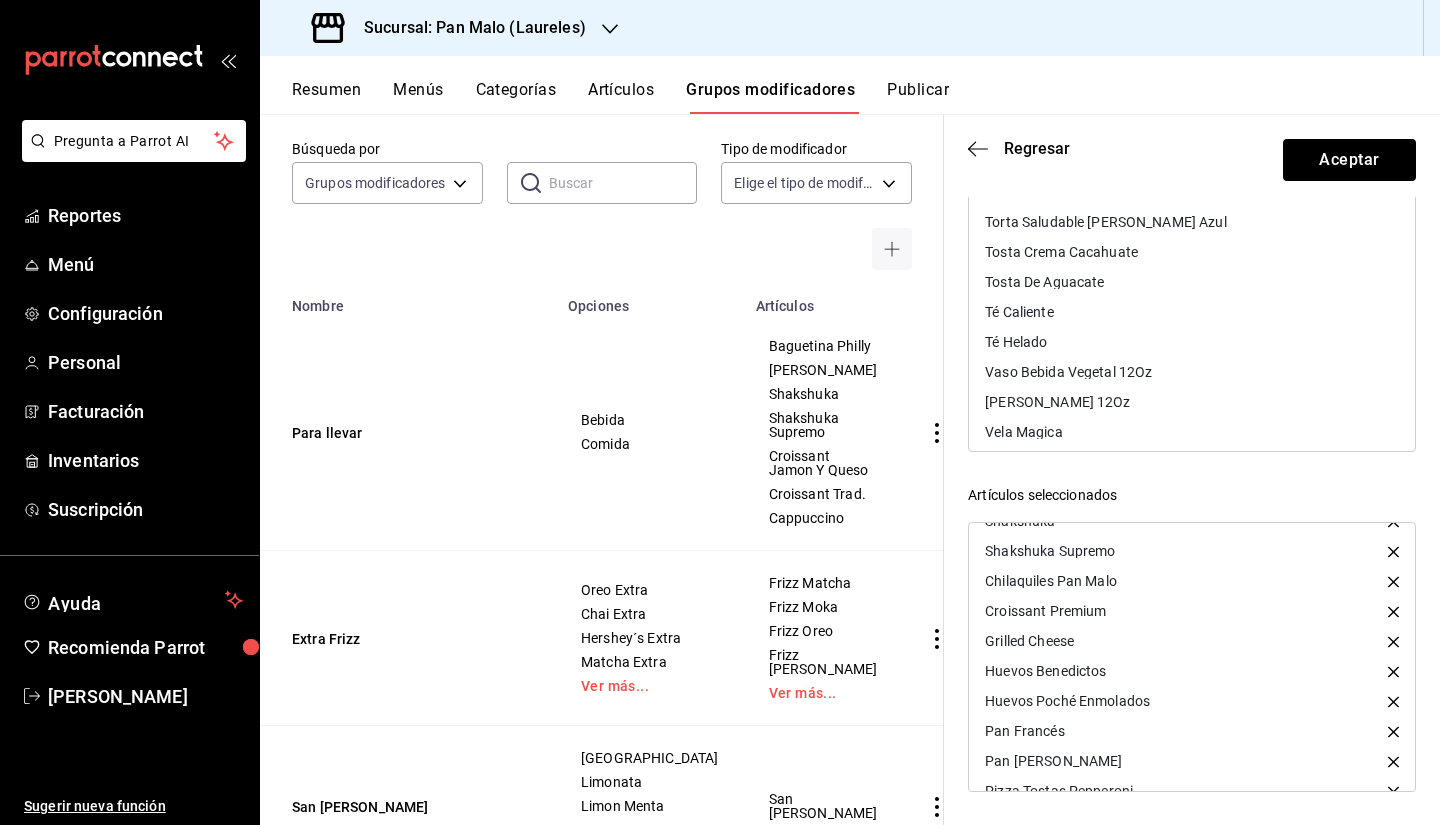 click on "Tosta De Aguacate" at bounding box center [1192, 282] 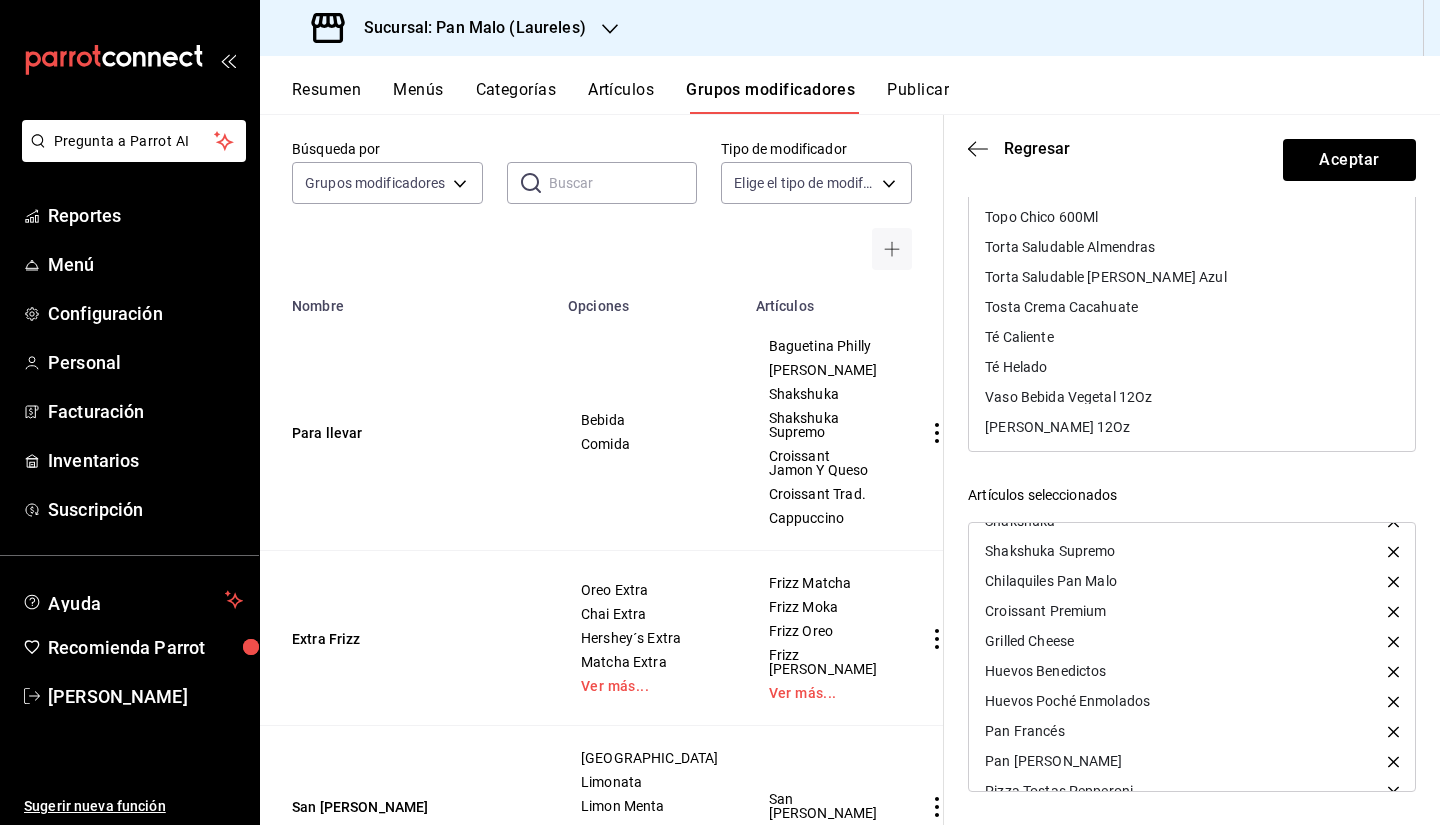 click on "Tosta Crema Cacahuate" at bounding box center [1192, 307] 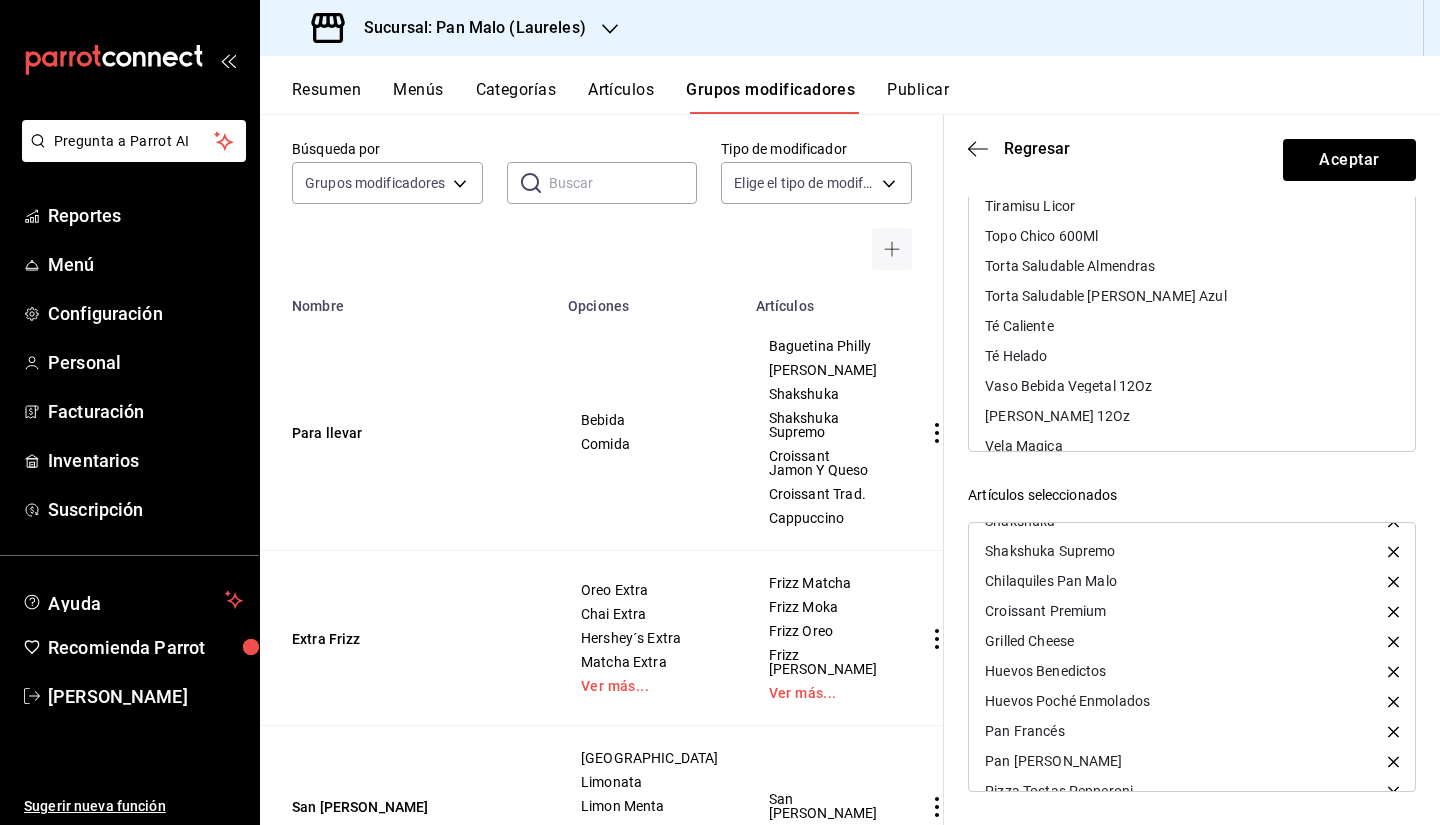 scroll, scrollTop: 7556, scrollLeft: 0, axis: vertical 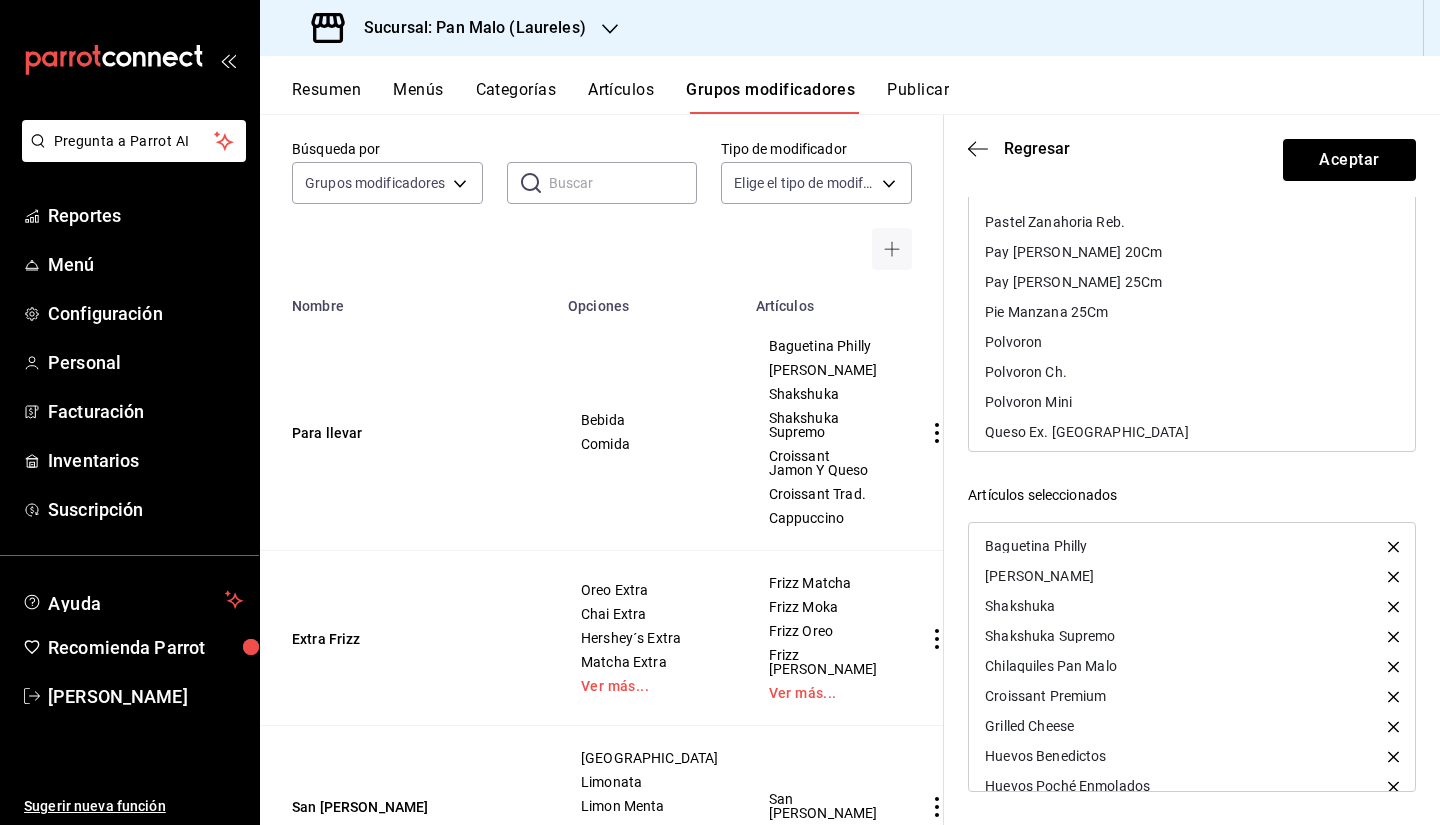 click 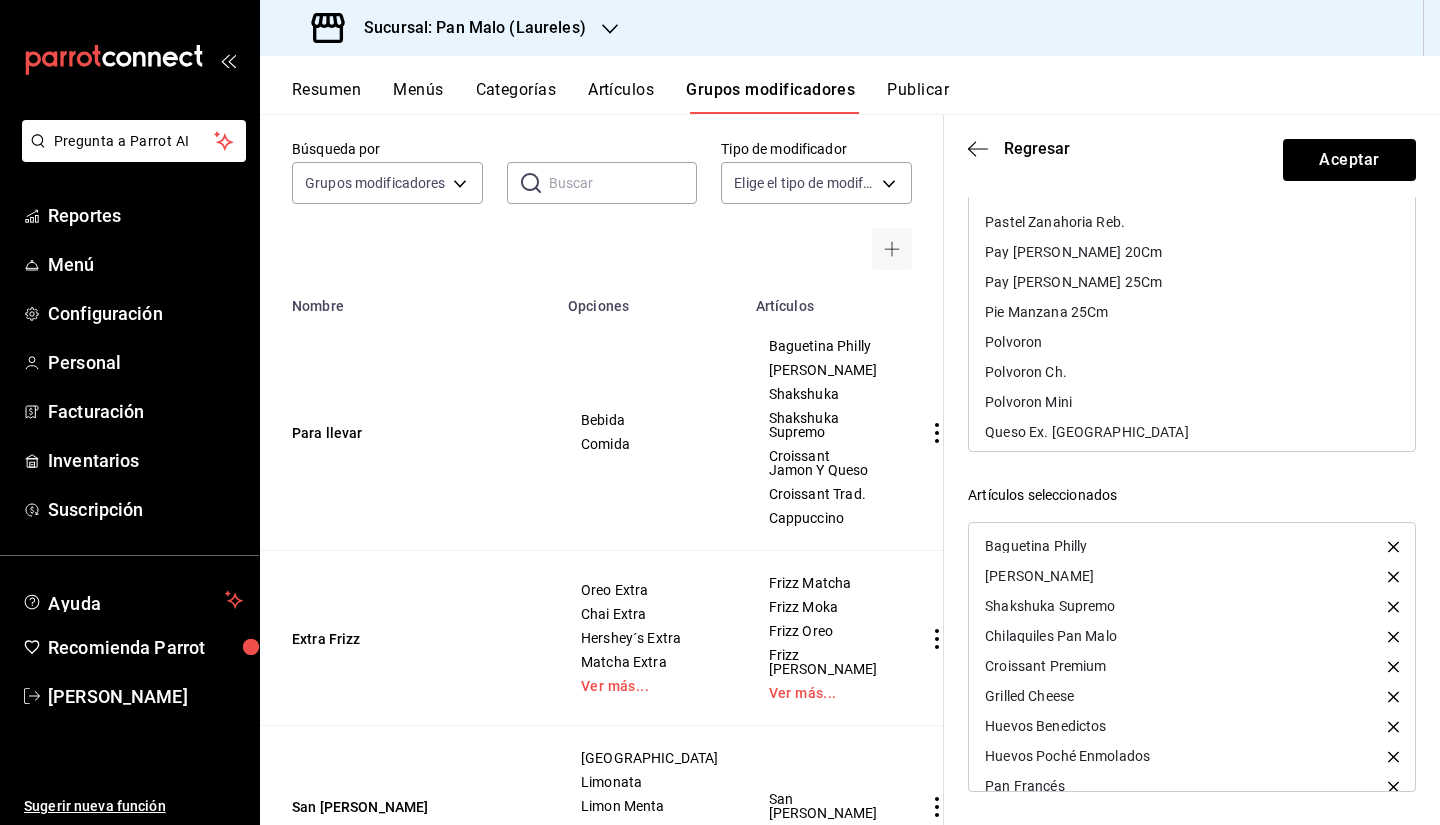 click 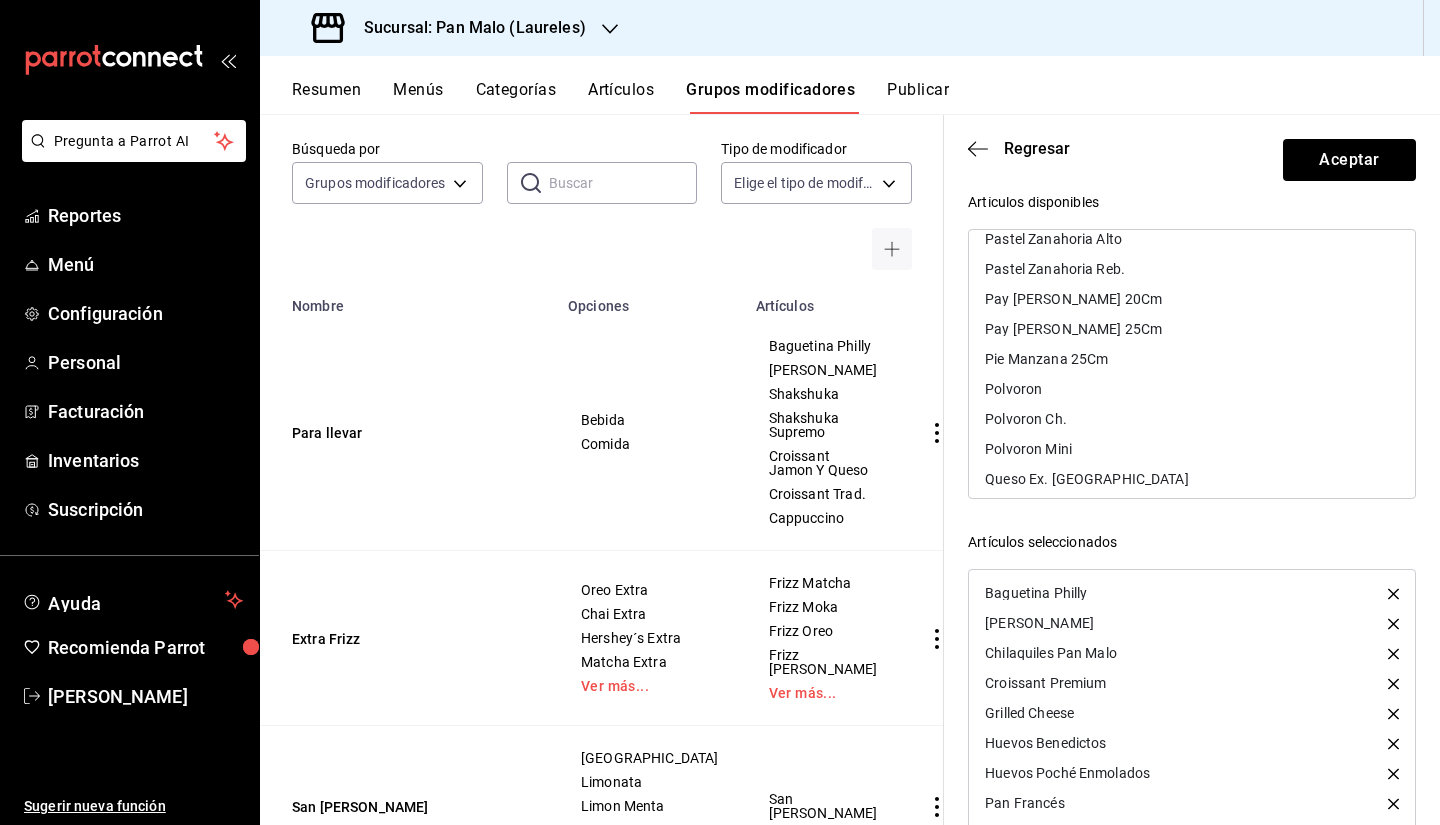 scroll, scrollTop: 210, scrollLeft: 0, axis: vertical 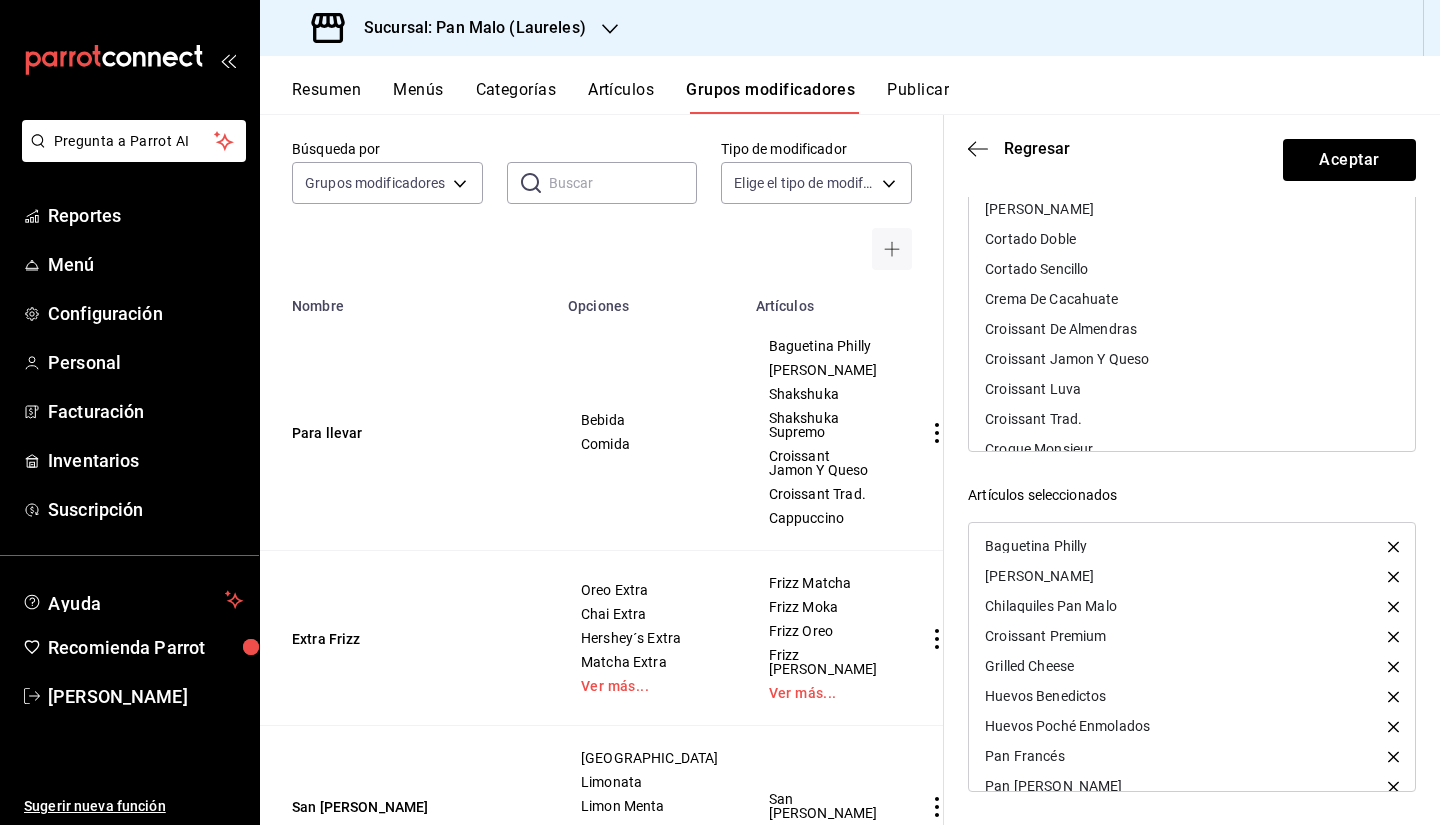 click on "Artículos Elige los artículos existentes que contengan el grupo modificador ​ ​ Artículos disponibles Agua Ciel Agua Mineral Aguacate Ex. Americano Americano Helado Americano/Espresso Colab. Atun Ex. [PERSON_NAME] Avellana Baguetina Baguette Ajo Nav. Baguette Ajo/Hierbas Baguette [PERSON_NAME] Nav. Baguettina Bandeja Tiramisu Bandeja Zanahoria Barra Brioche con Queso Doble Crema Barra Brioche Entera Barra Brioche Mini Barra Brioche Rebanada Bebida Vegetal Extra 5Oz Bizcocho Chocolate Entero Bizcocho Chocolate Reb. Bollo Brioche G 60g Bollo de papa [PERSON_NAME]. Brioche 100G Bollo Hamb. Brioche 110G Bollo Hamb. Brioche 130G Bollo Hamb. Brioche 60G Bollo Hamb. Brioche 80G Bollo Hamb. Brioche 90G Bollo Hamb. Integral Bollo sin Gluten Breakfast Bagel Brioche caja Aceite Olivo Bun De Cardamomo Caja Pan Malo Cake Topper Cappuccino Cappuccino Almendra Colab. Cappuccino Colab. Cappuccino Sabores Cardamomo Ch. Chai Caliente Chai Frio Challah (Jalá) Chocolate Caliente Chocolatin Turin Chocolatín Coca Cola Light Cold Brew Black" at bounding box center (1192, 406) 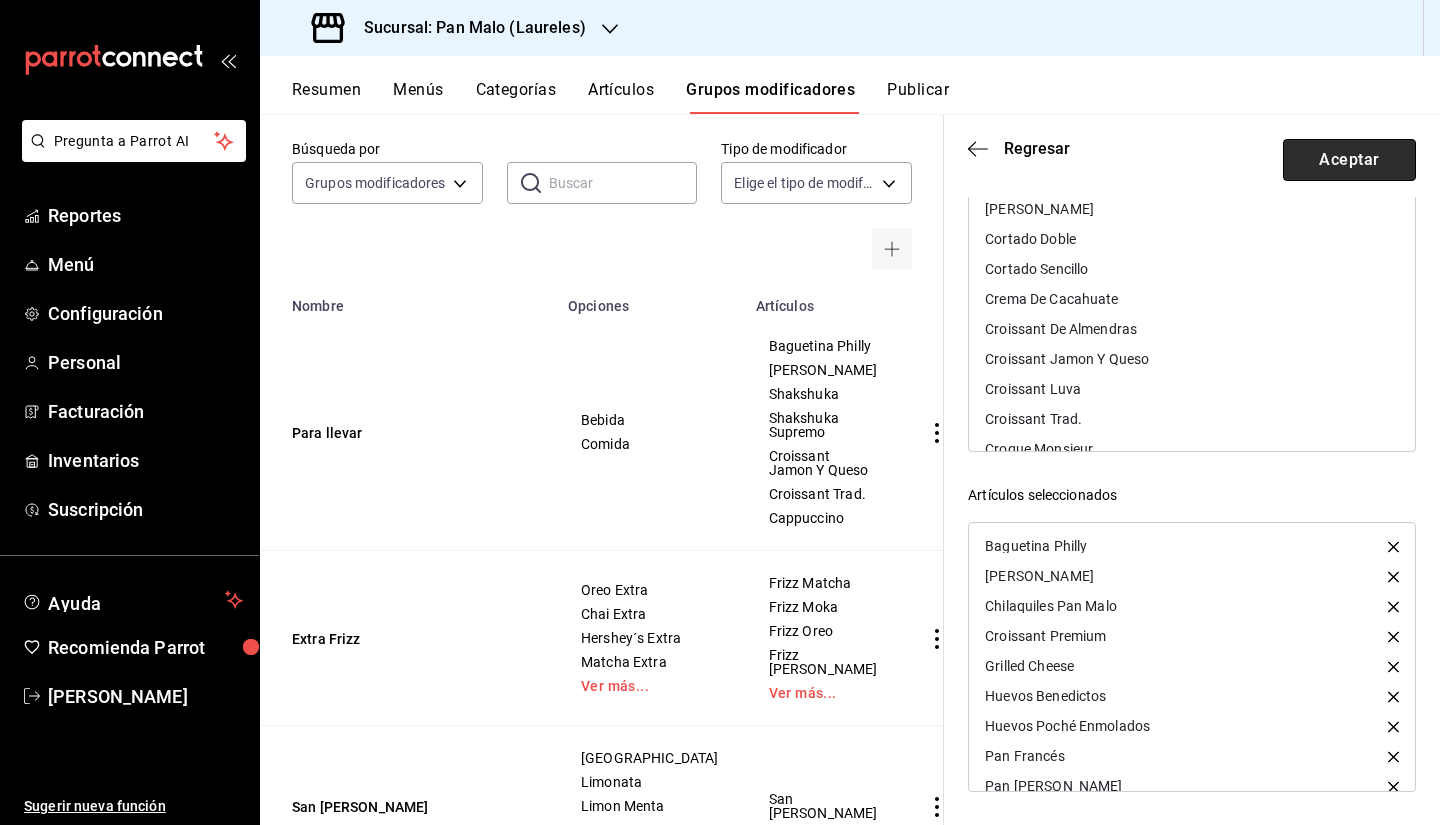 click on "Aceptar" at bounding box center [1349, 160] 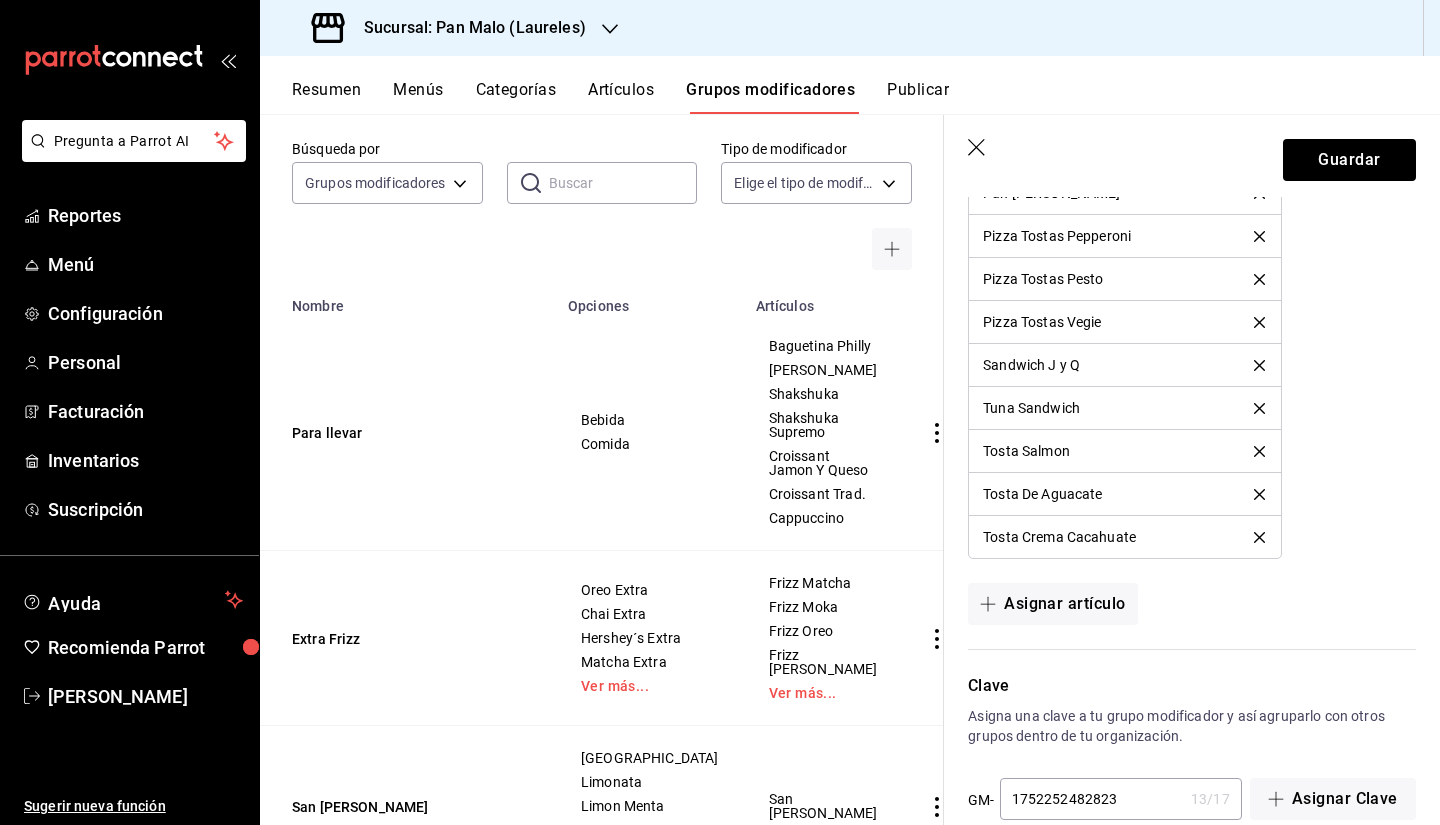 scroll, scrollTop: 1729, scrollLeft: 0, axis: vertical 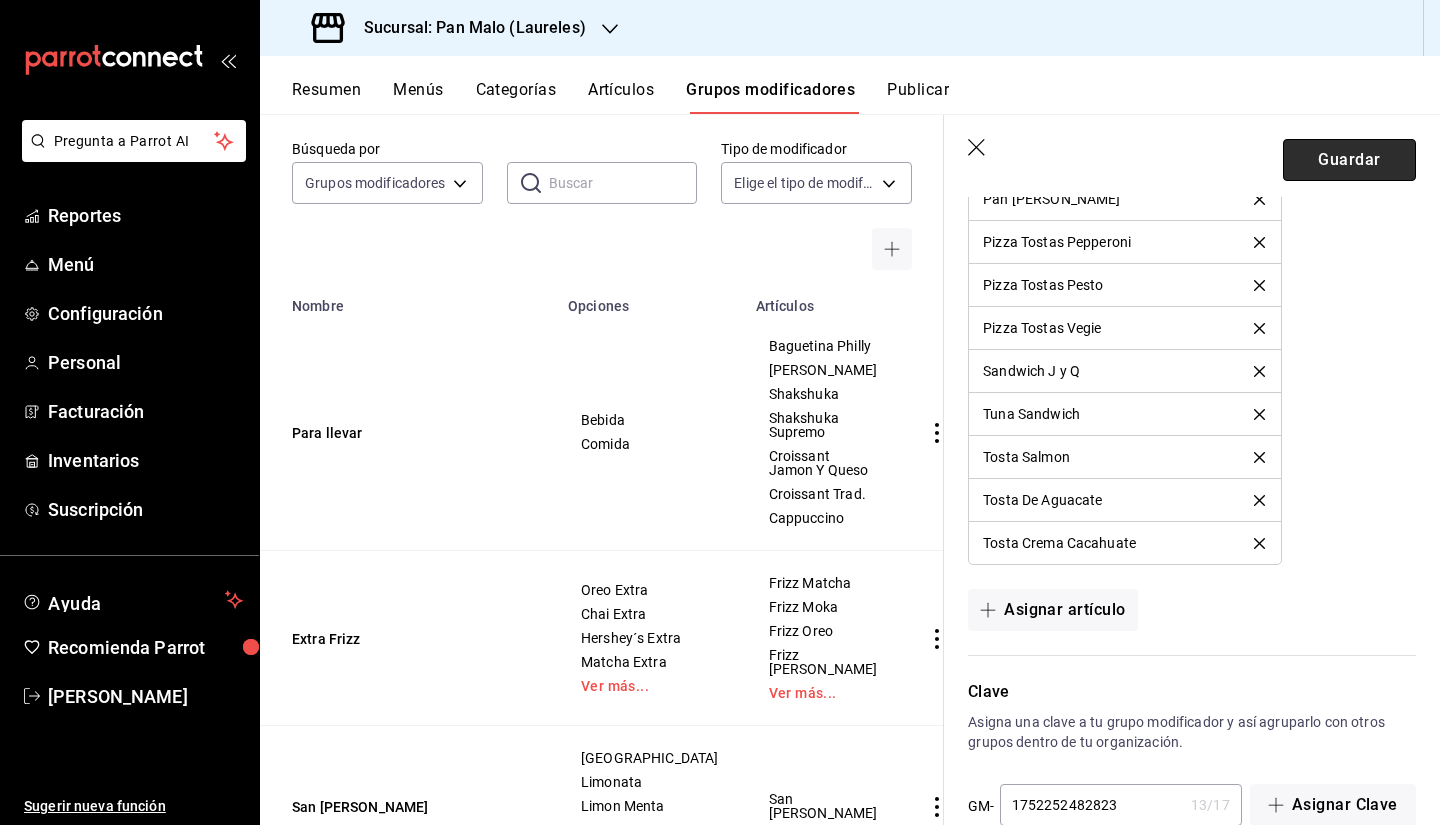 click on "Guardar" at bounding box center [1349, 160] 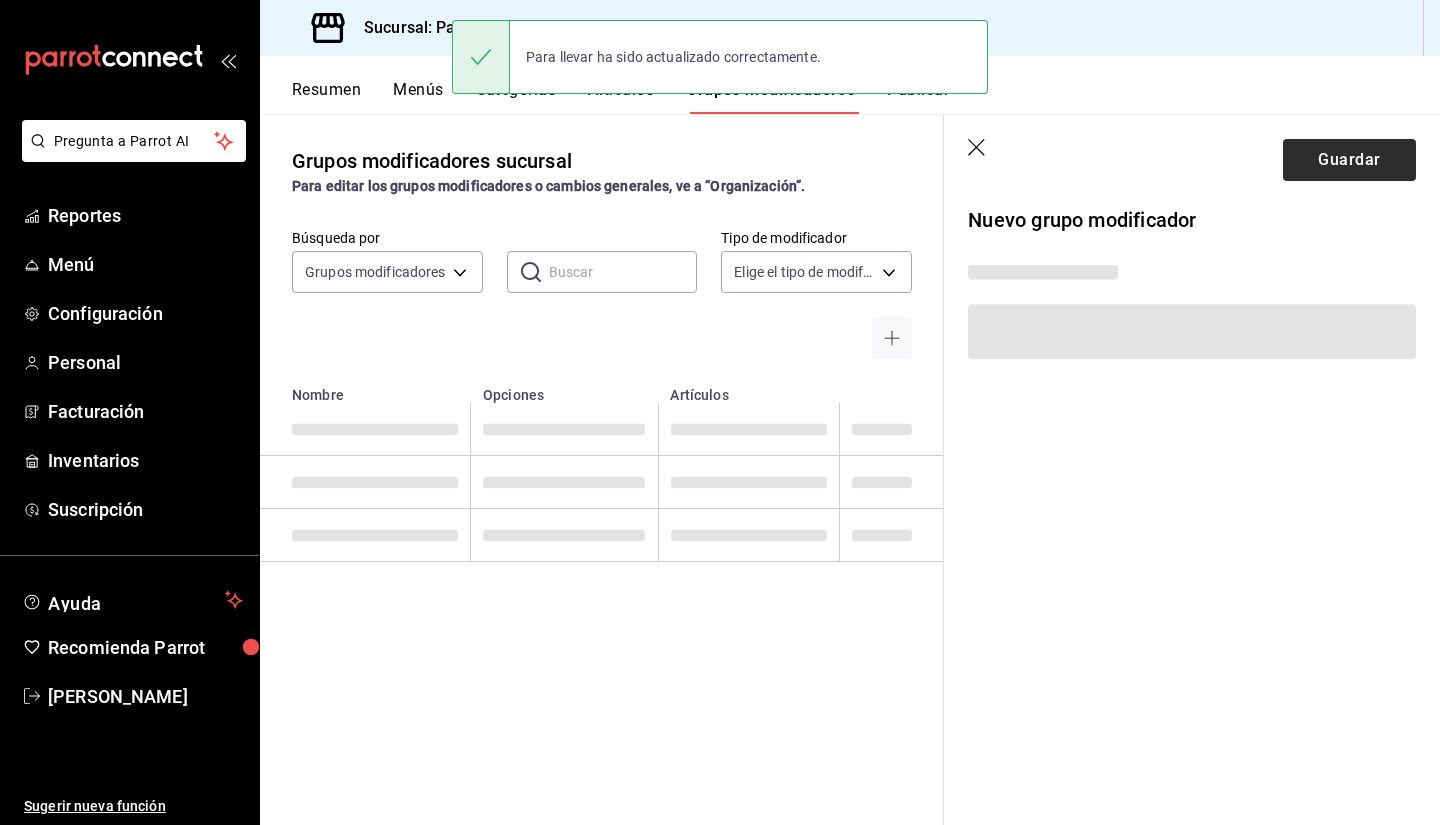 scroll, scrollTop: 0, scrollLeft: 0, axis: both 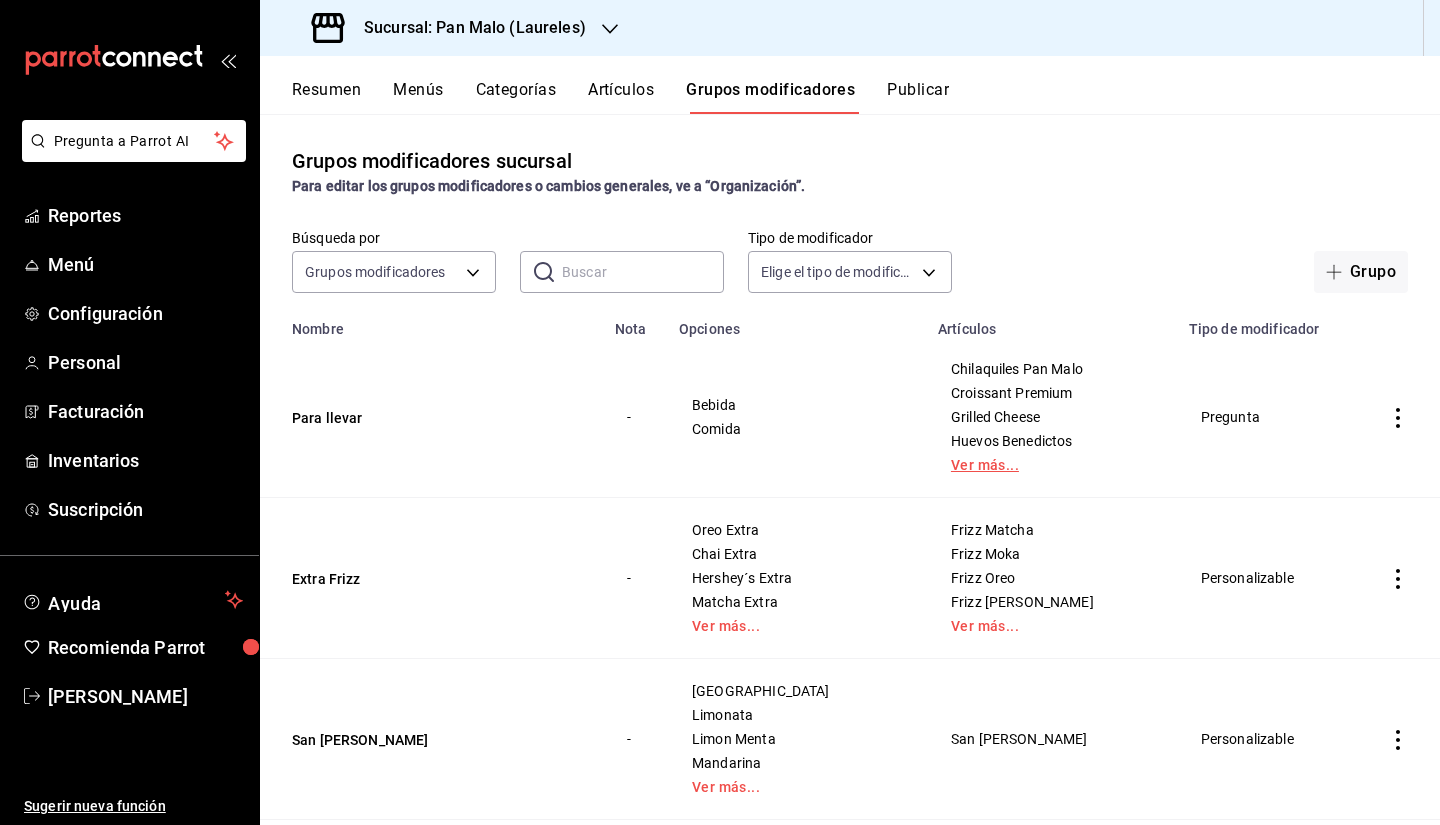 click on "Ver más..." at bounding box center [1051, 465] 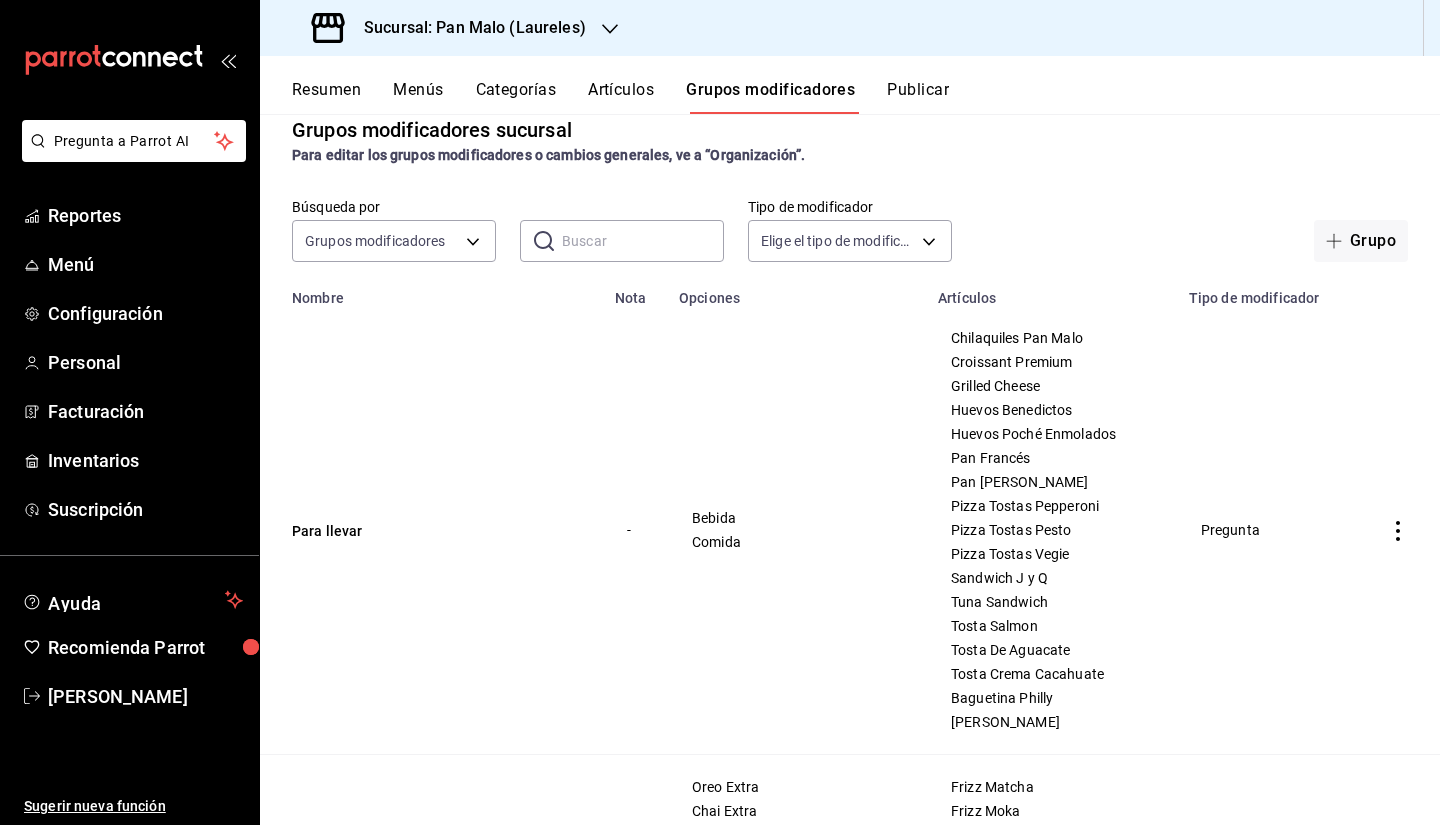 scroll, scrollTop: 25, scrollLeft: 0, axis: vertical 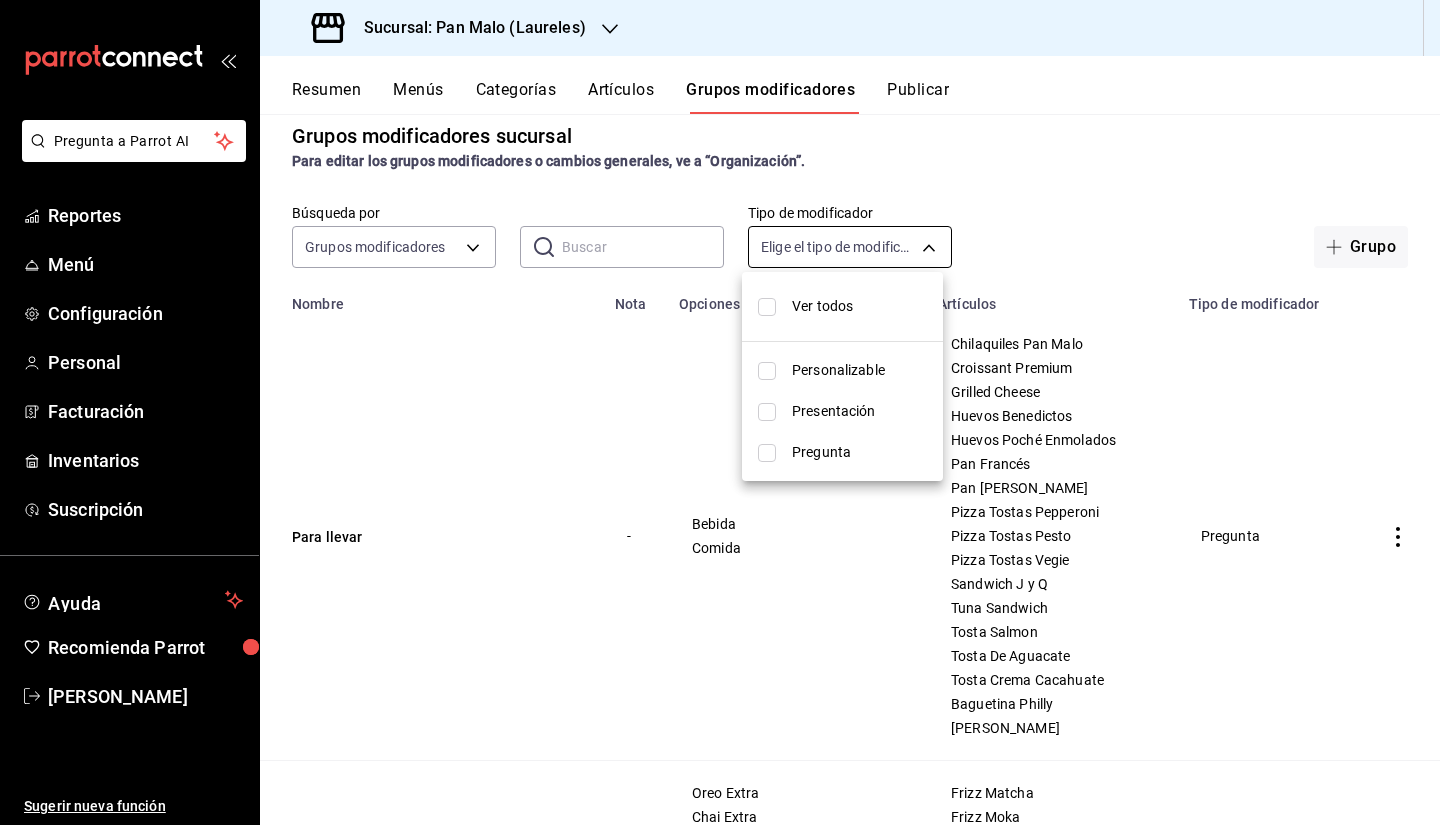 click on "Pregunta a Parrot AI Reportes   Menú   Configuración   Personal   Facturación   Inventarios   Suscripción   Ayuda Recomienda Parrot   [PERSON_NAME]   Sugerir nueva función   Sucursal: Pan Malo (Laureles) Resumen Menús Categorías Artículos Grupos modificadores Publicar Grupos modificadores sucursal Para editar los grupos modificadores o cambios generales, ve a “Organización”. Búsqueda por Grupos modificadores GROUP ​ ​ Tipo de modificador Elige el tipo de modificador Grupo Nombre Nota Opciones Artículos Tipo de modificador Para llevar - Bebida Comida Chilaquiles Pan Malo Croissant Premium Grilled Cheese Huevos Benedictos Huevos Poché Enmolados Pan Francés Pan [PERSON_NAME] Pizza Tostas Pepperoni Pizza Tostas Pesto Pizza Tostas [PERSON_NAME] Sandwich J y Q Tuna Sandwich Tosta Salmon Tosta De Aguacate Tosta Crema Cacahuate Baguetina Philly Baguetina Pollo Pregunta Extra Frizz - Oreo Extra Chai Extra [PERSON_NAME]´s Extra Matcha Extra Ver más... Frizz Matcha Frizz Moka Frizz Oreo - [GEOGRAPHIC_DATA]" at bounding box center [720, 412] 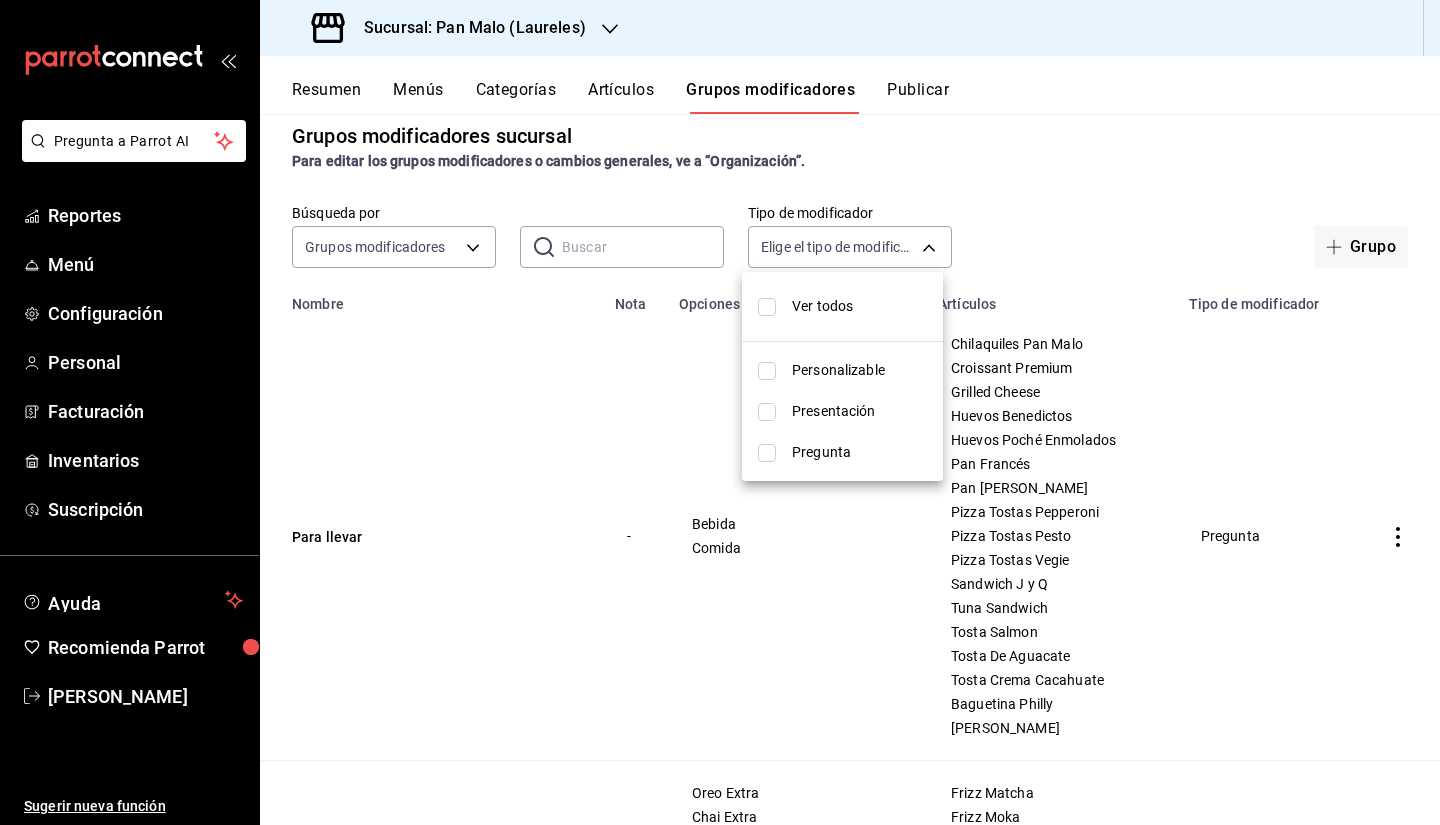 click at bounding box center [720, 412] 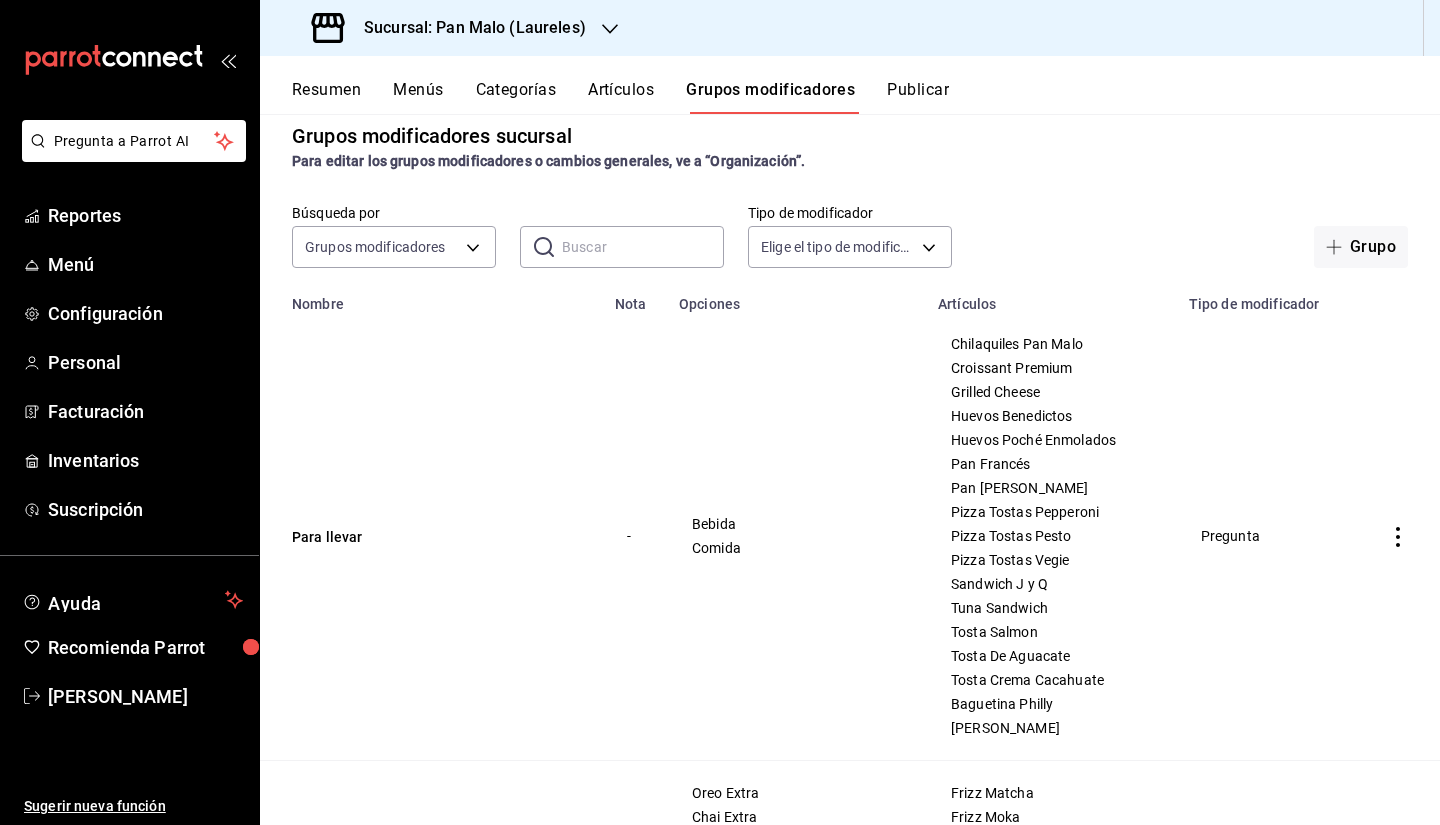 click at bounding box center (1398, 536) 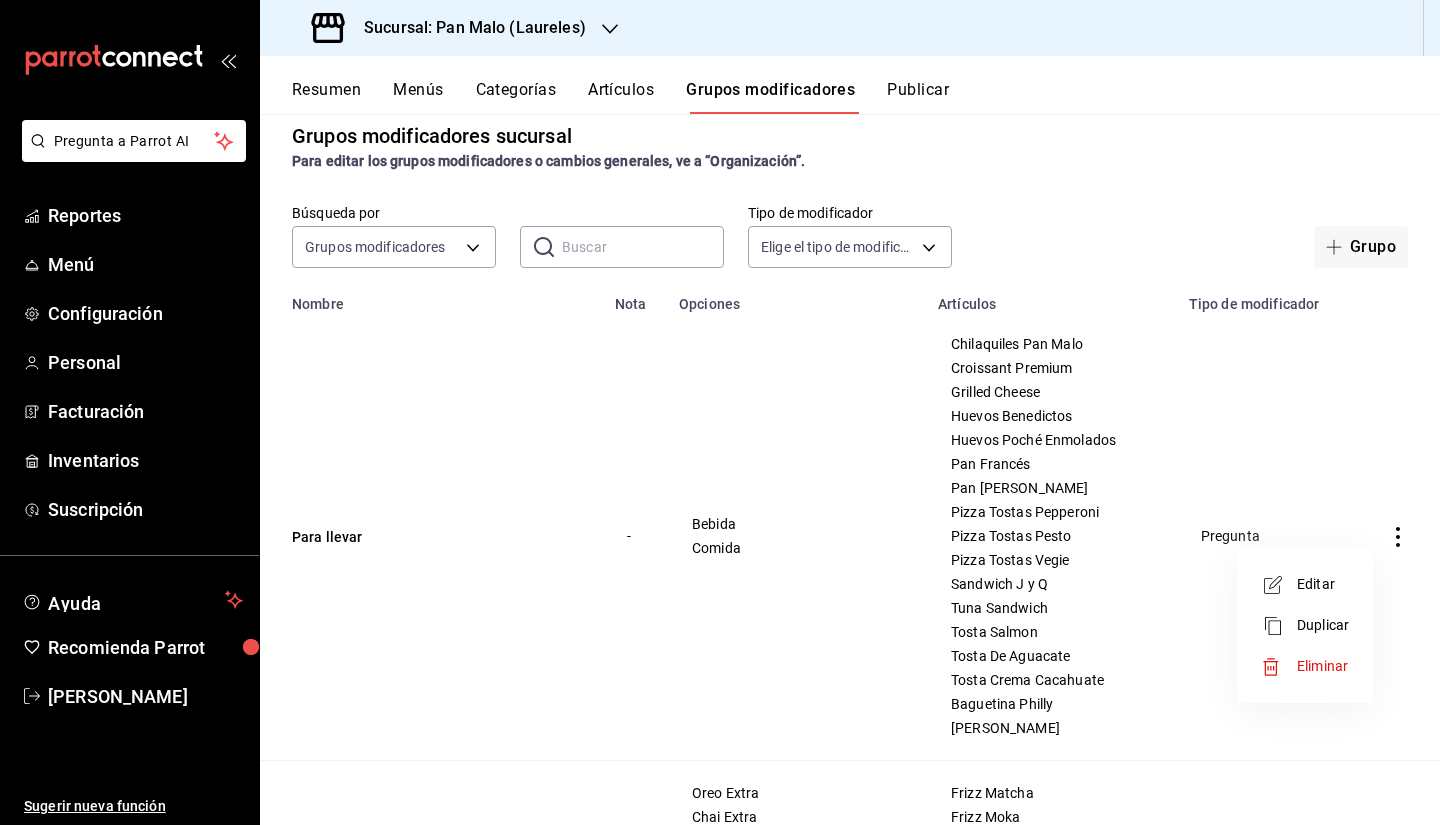 click at bounding box center [1279, 585] 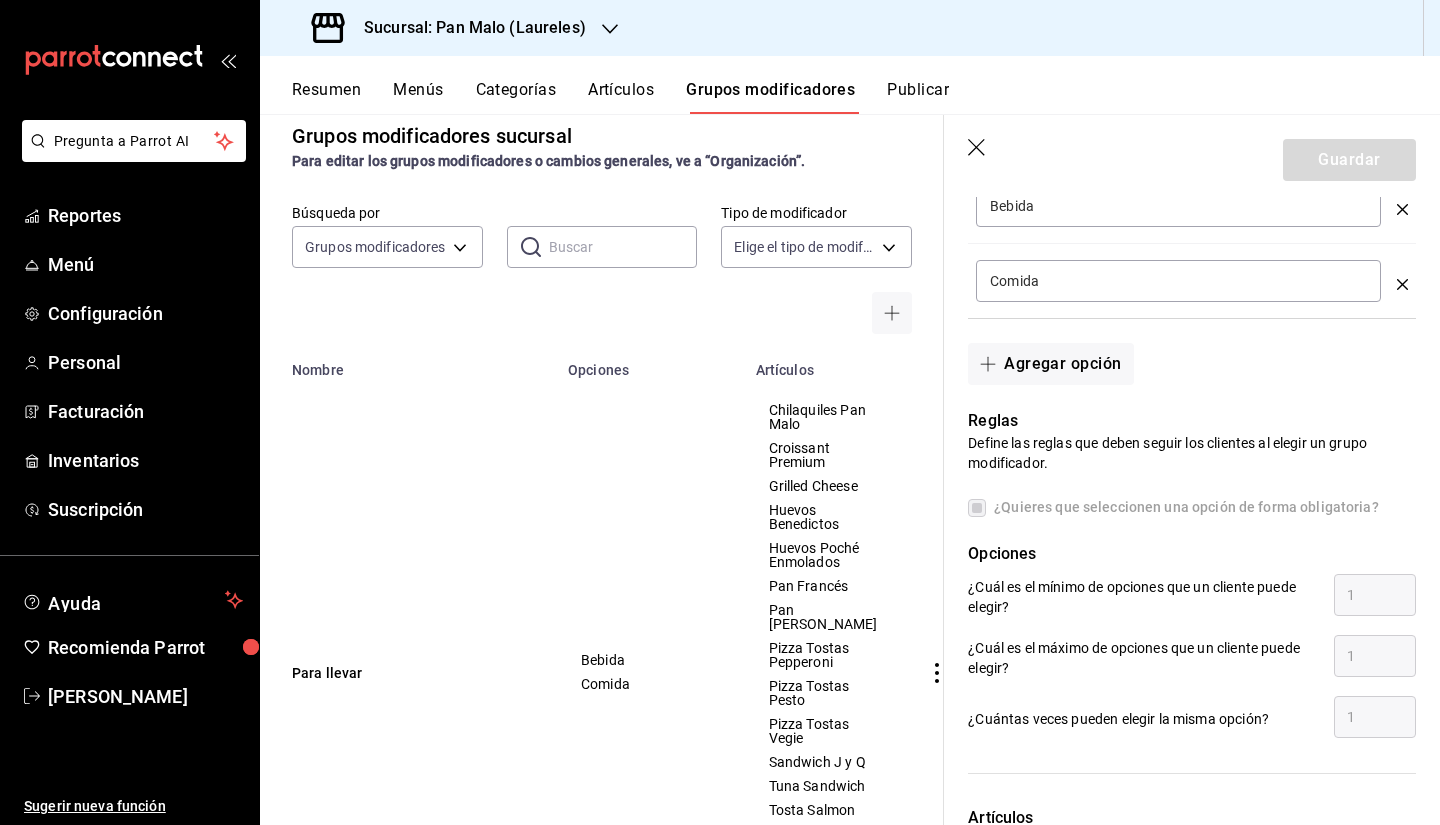 scroll, scrollTop: 714, scrollLeft: 0, axis: vertical 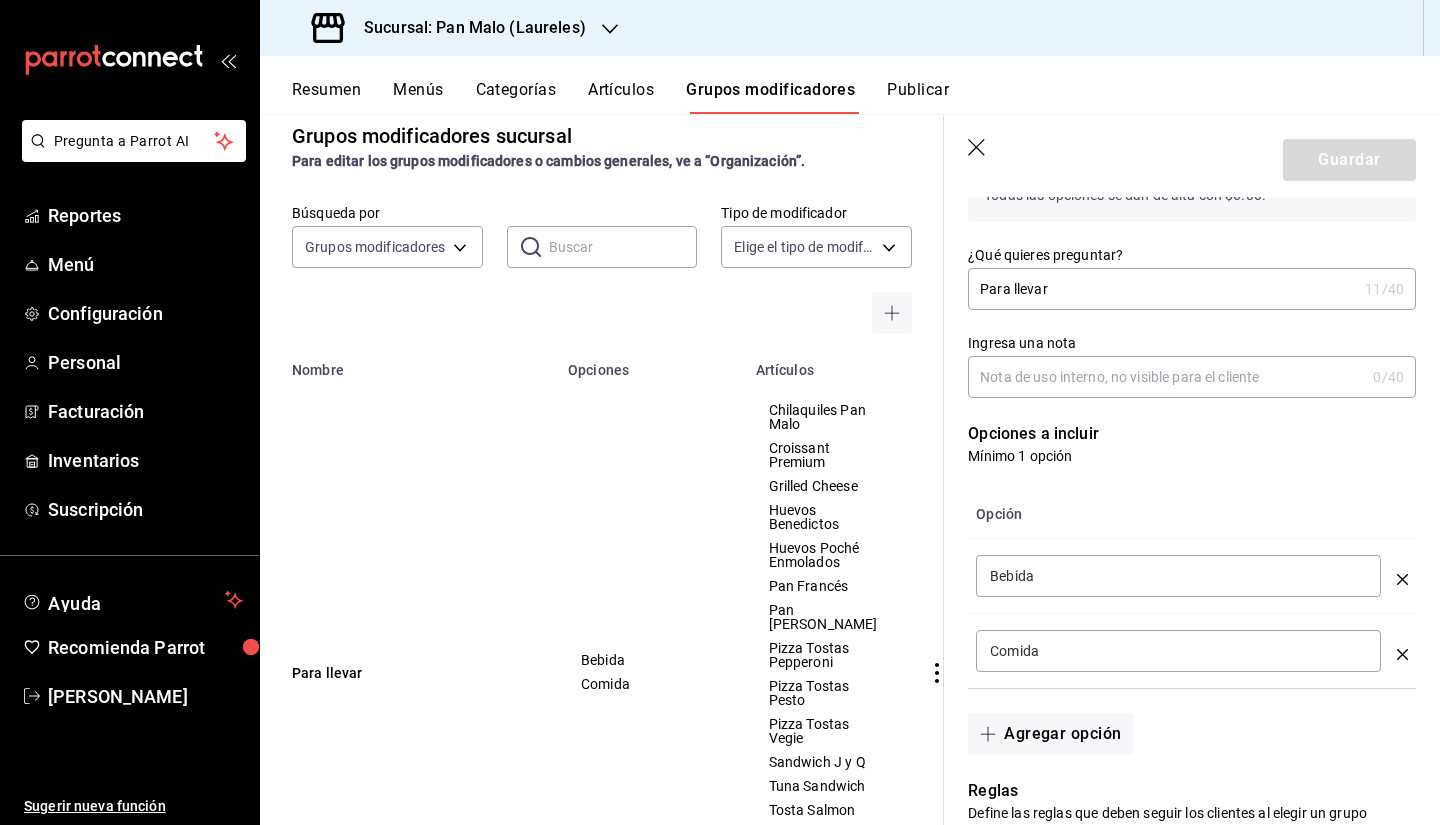click on "Ingresa una nota" at bounding box center (1166, 377) 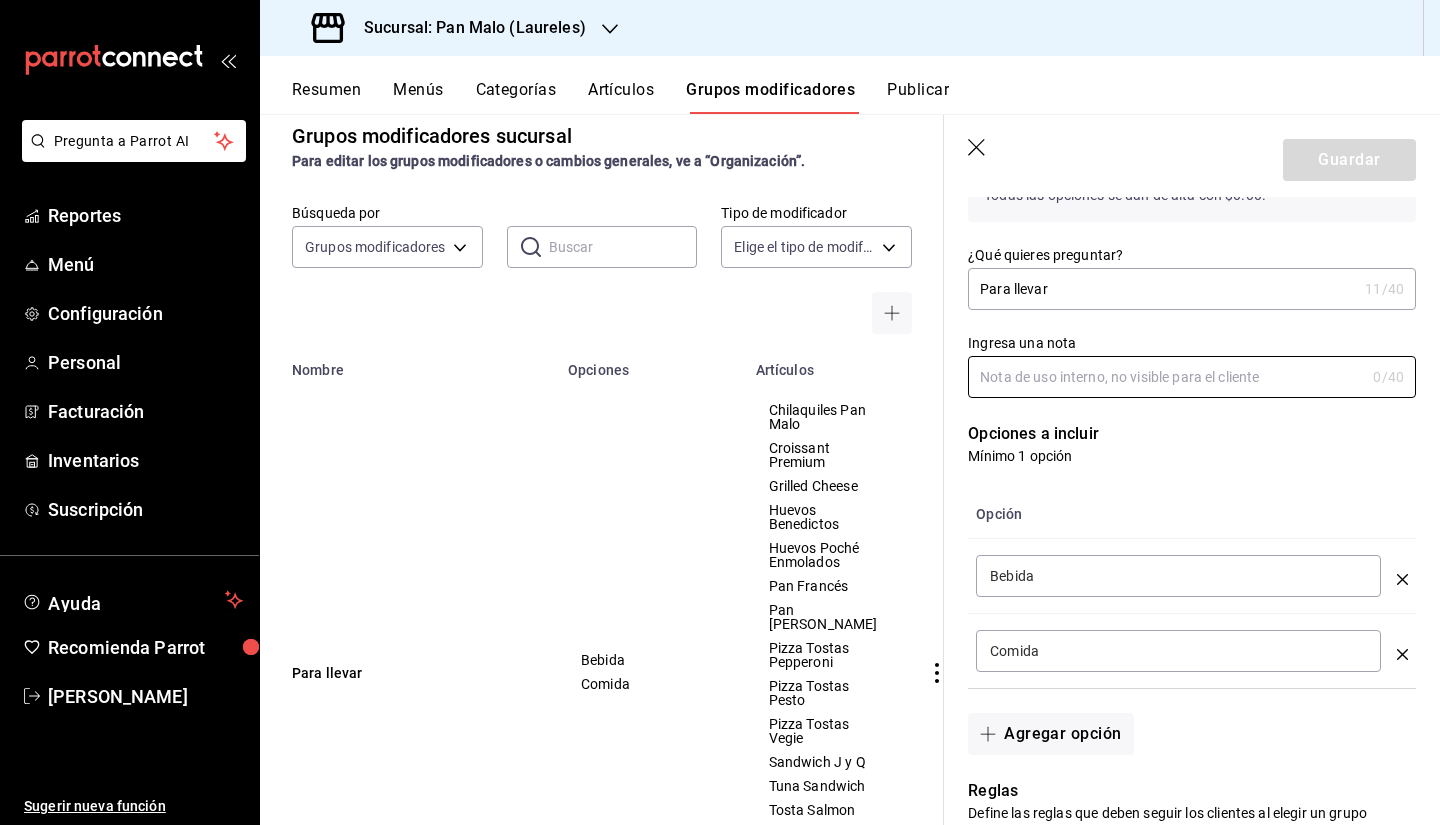 click on "Para llevar" at bounding box center (1162, 289) 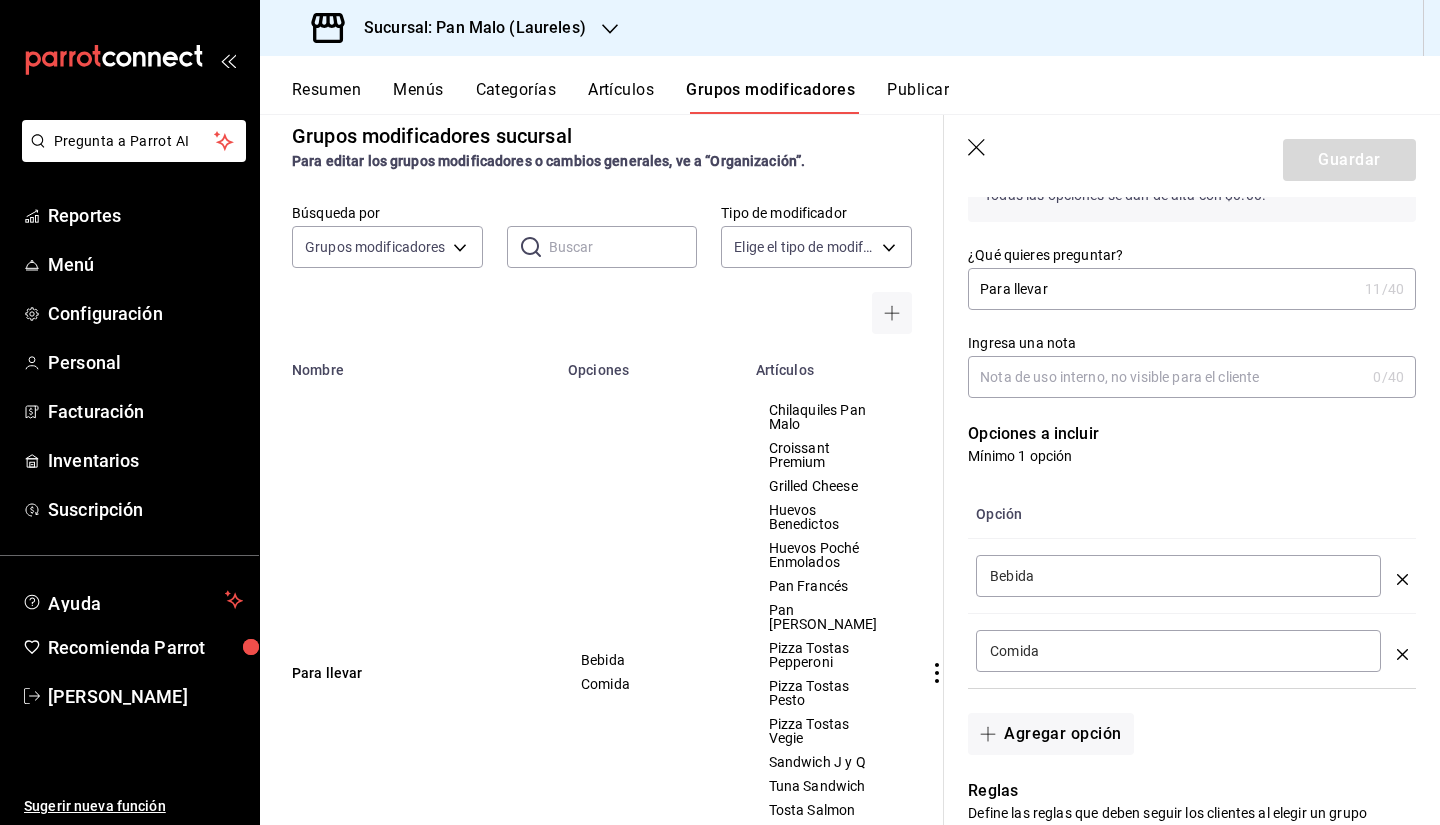click on "Para llevar" at bounding box center [1162, 289] 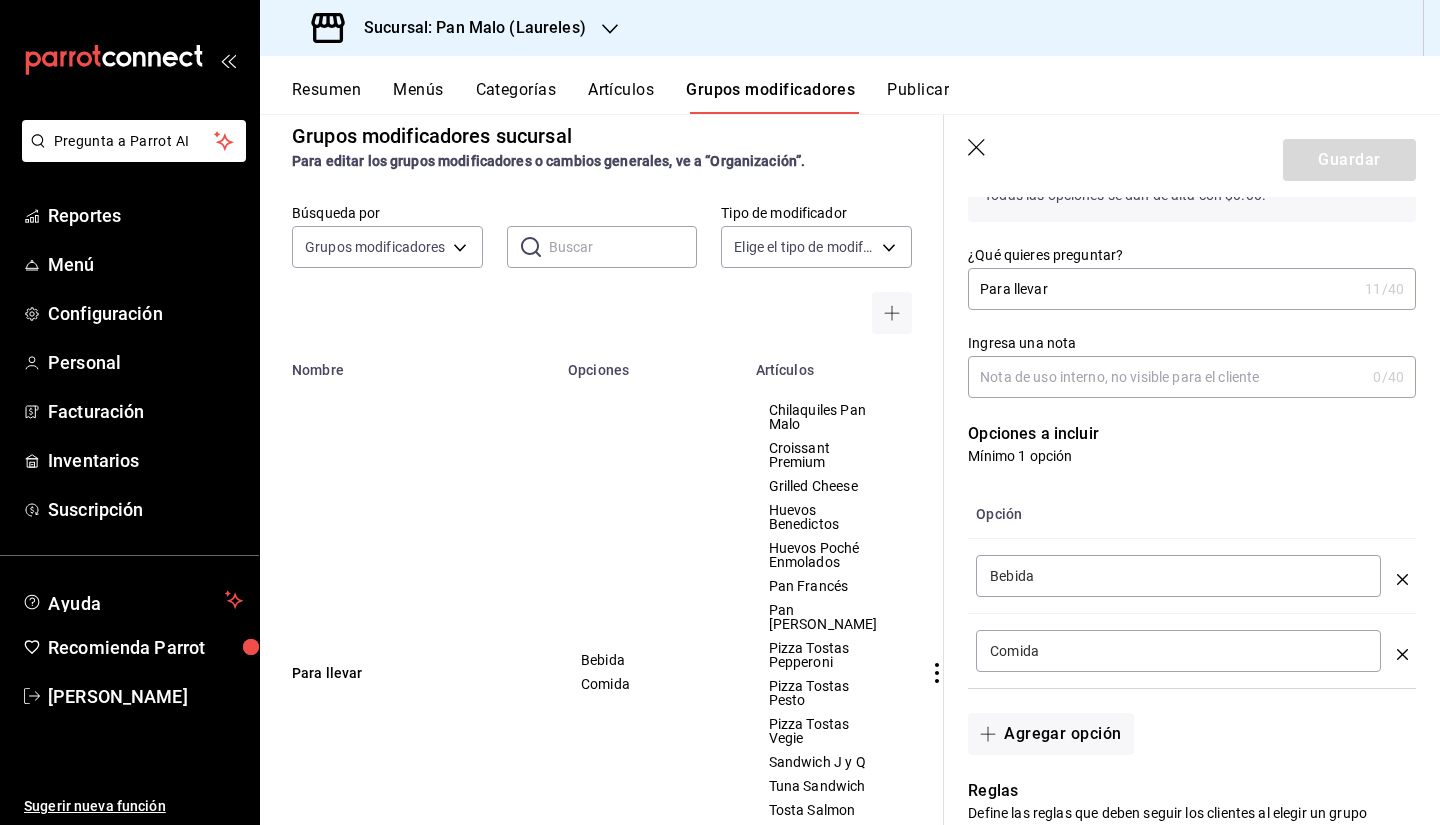 click on "Para llevar" at bounding box center (1162, 289) 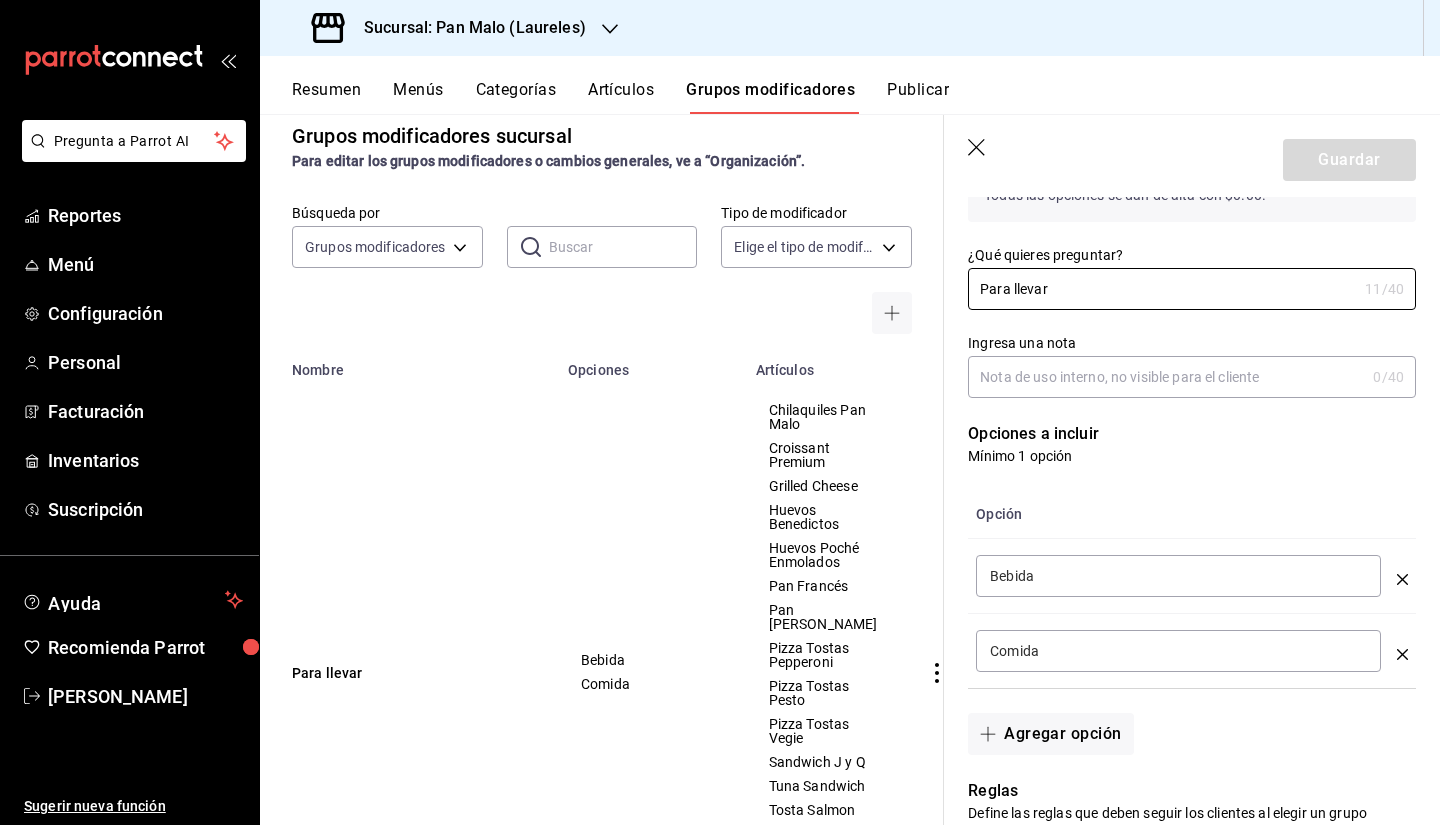 click on "Ingresa una nota" at bounding box center (1166, 377) 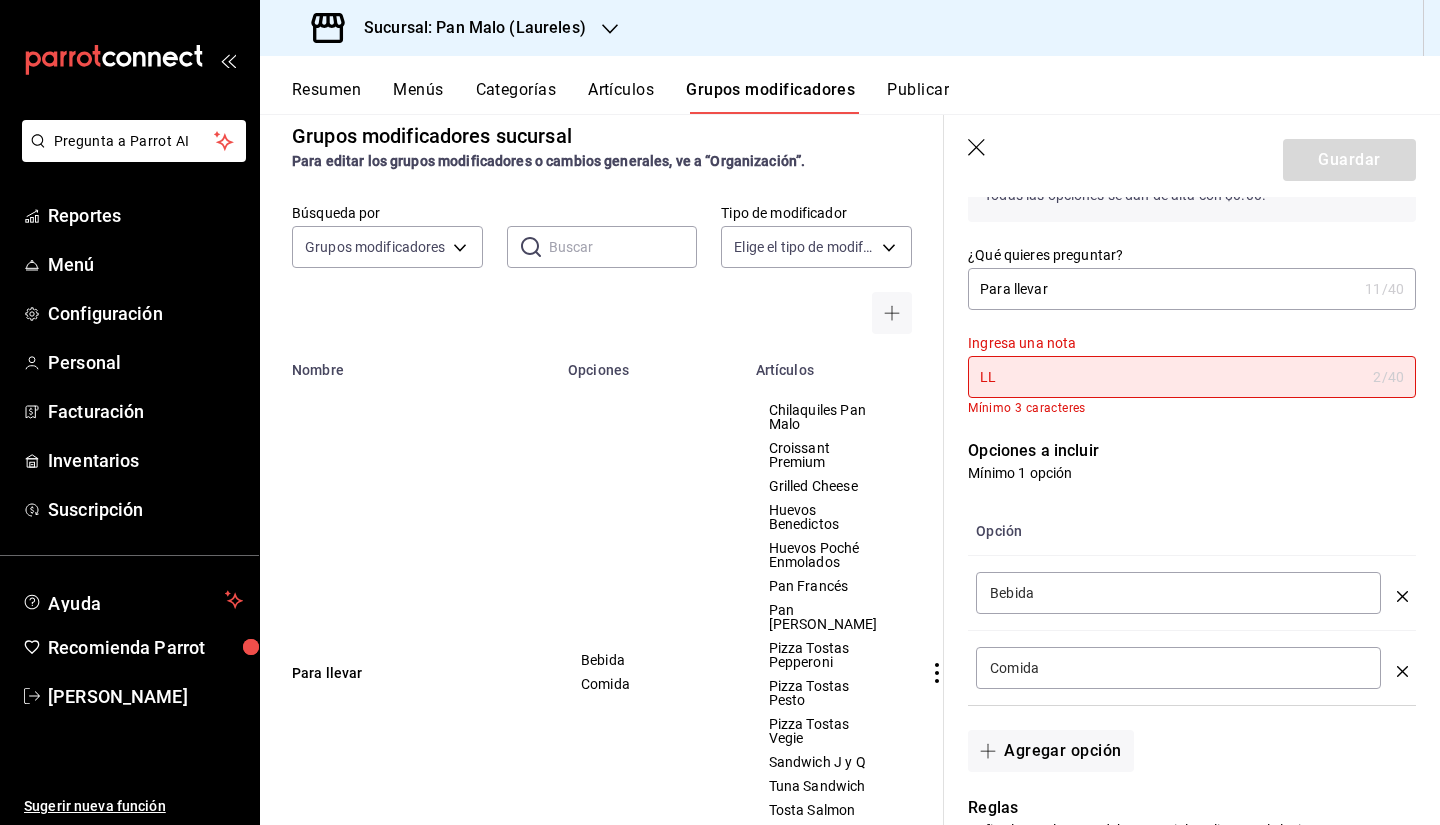 type on "L" 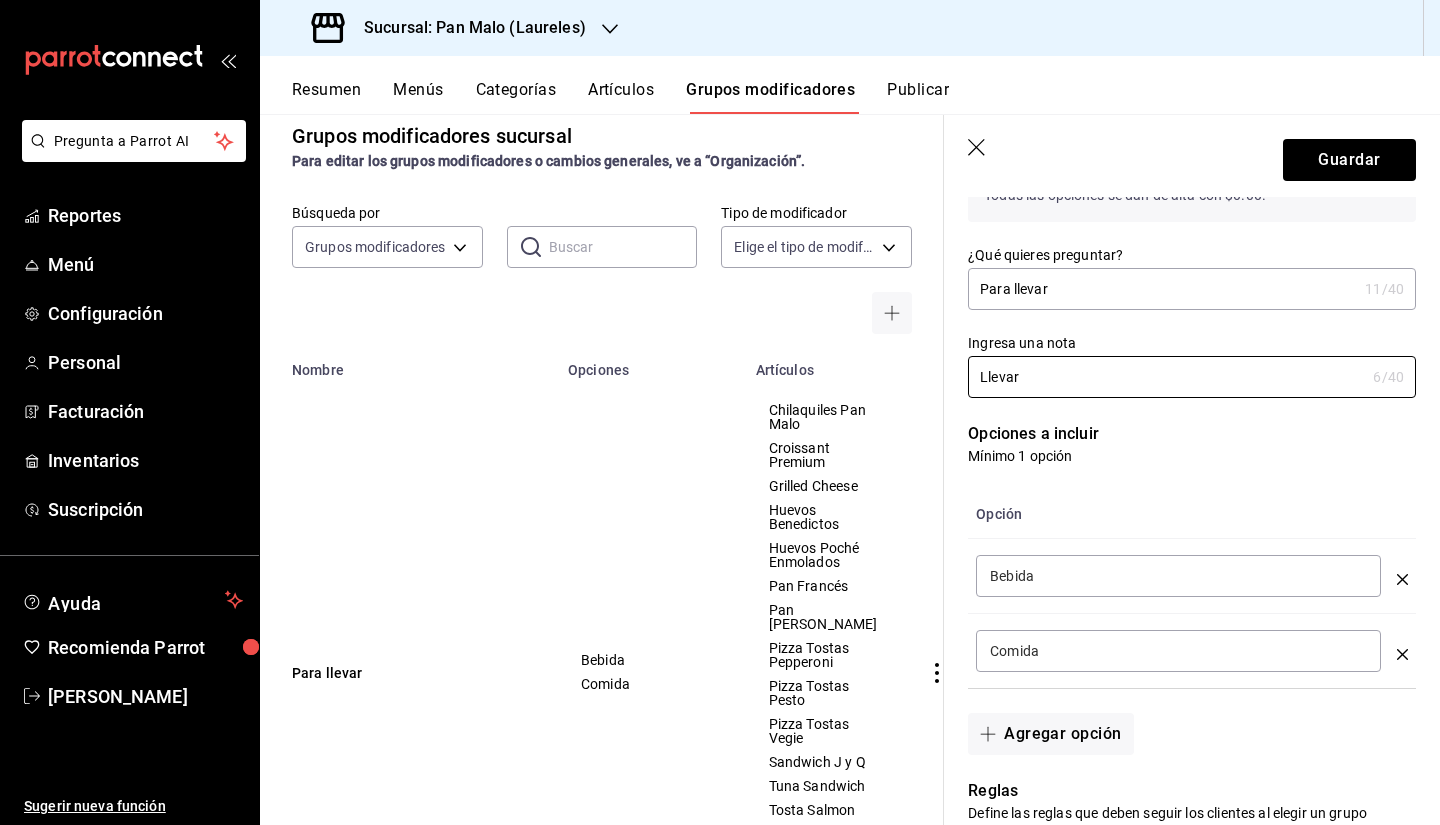 type on "Llevar" 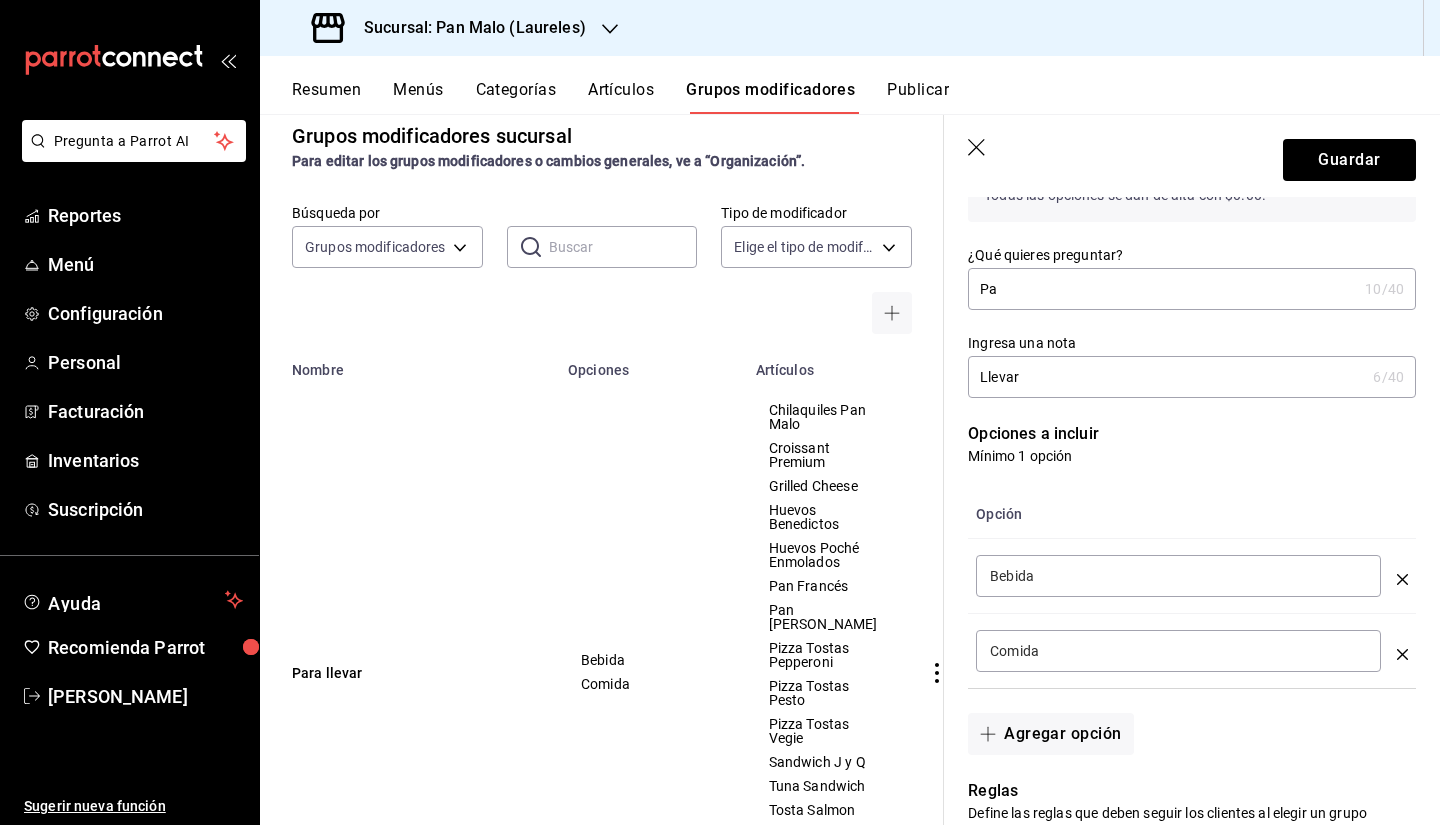type on "P" 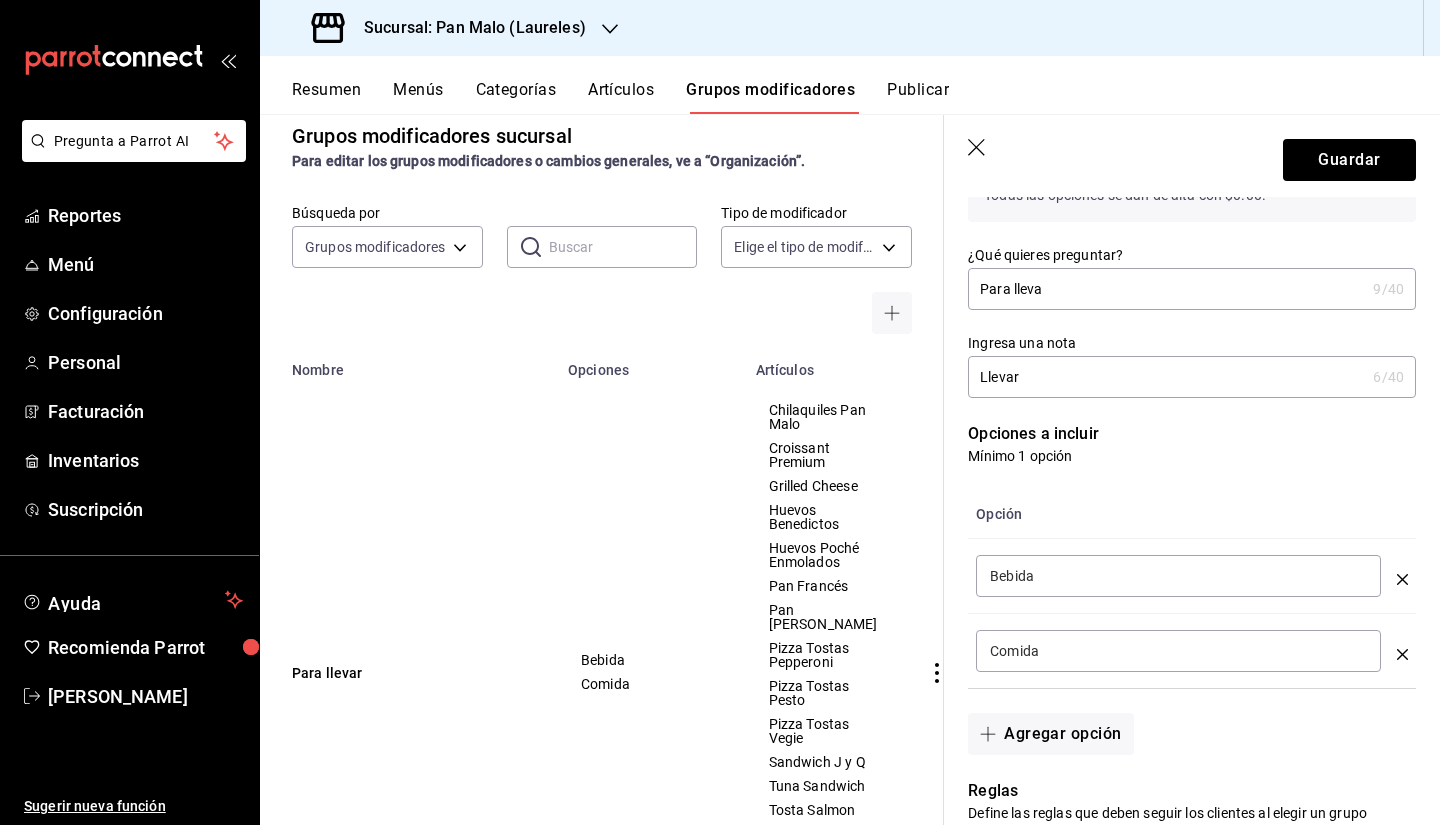 type on "Para llevar" 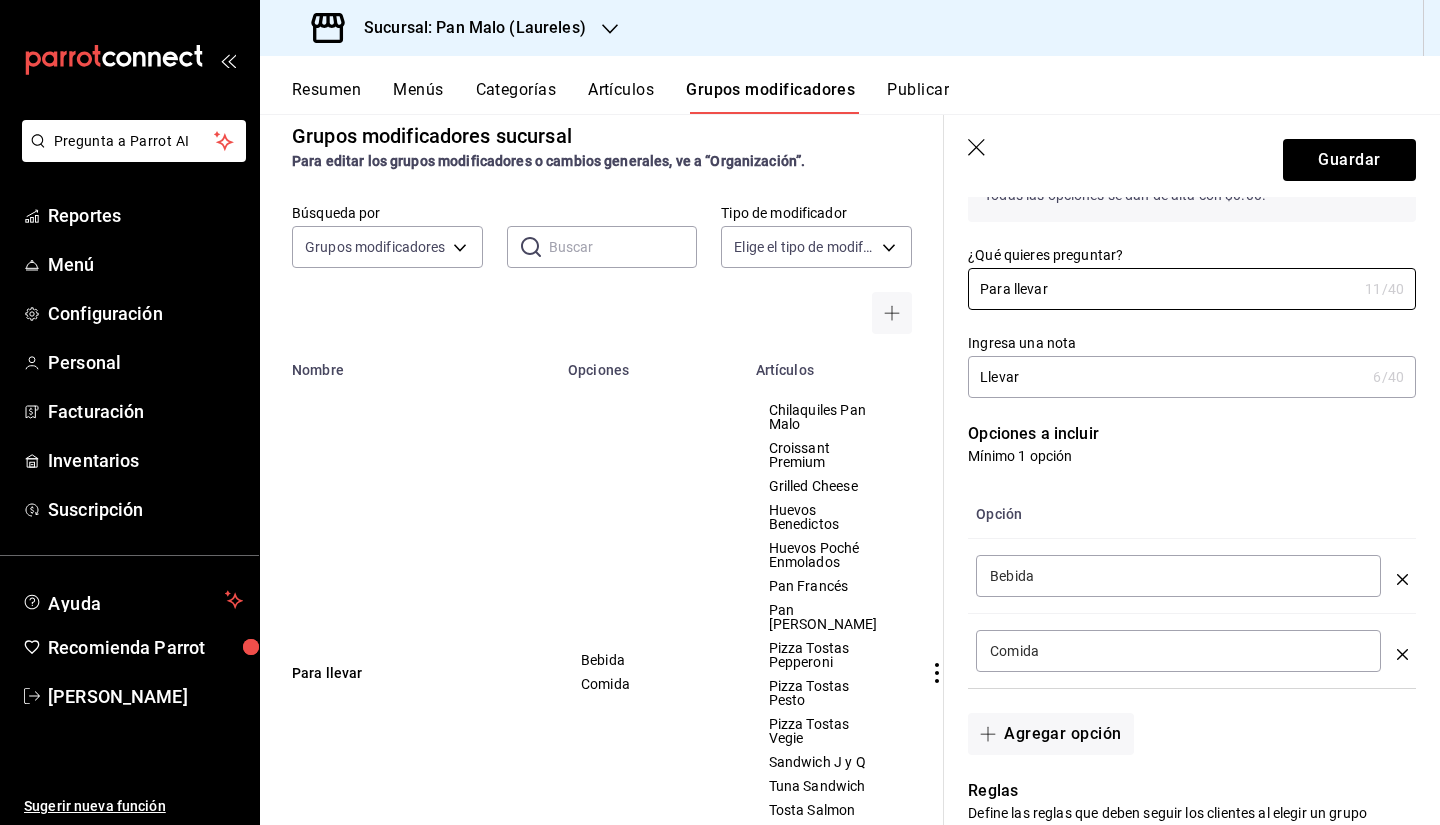 click on "Llevar" at bounding box center (1166, 377) 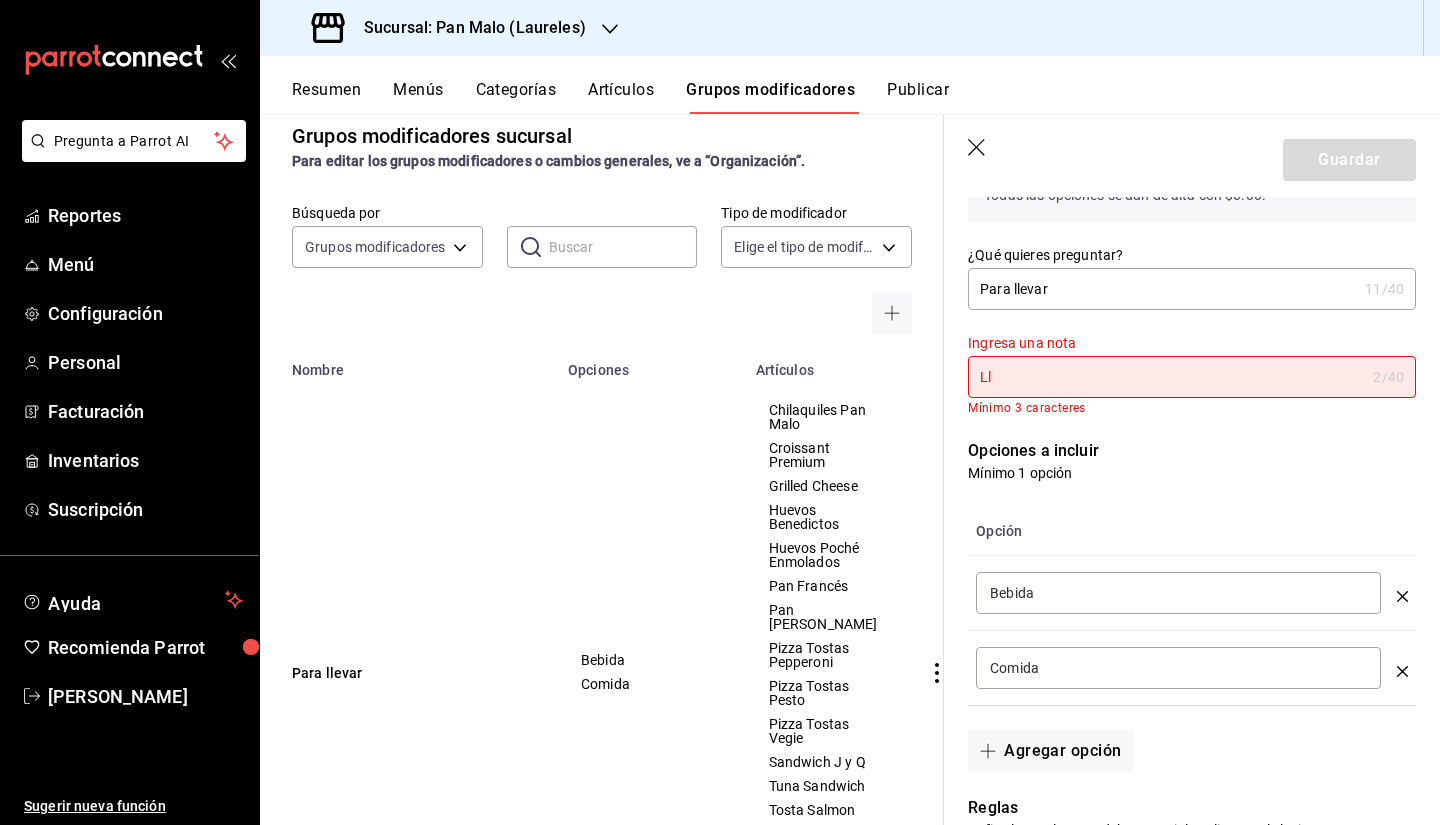 type on "L" 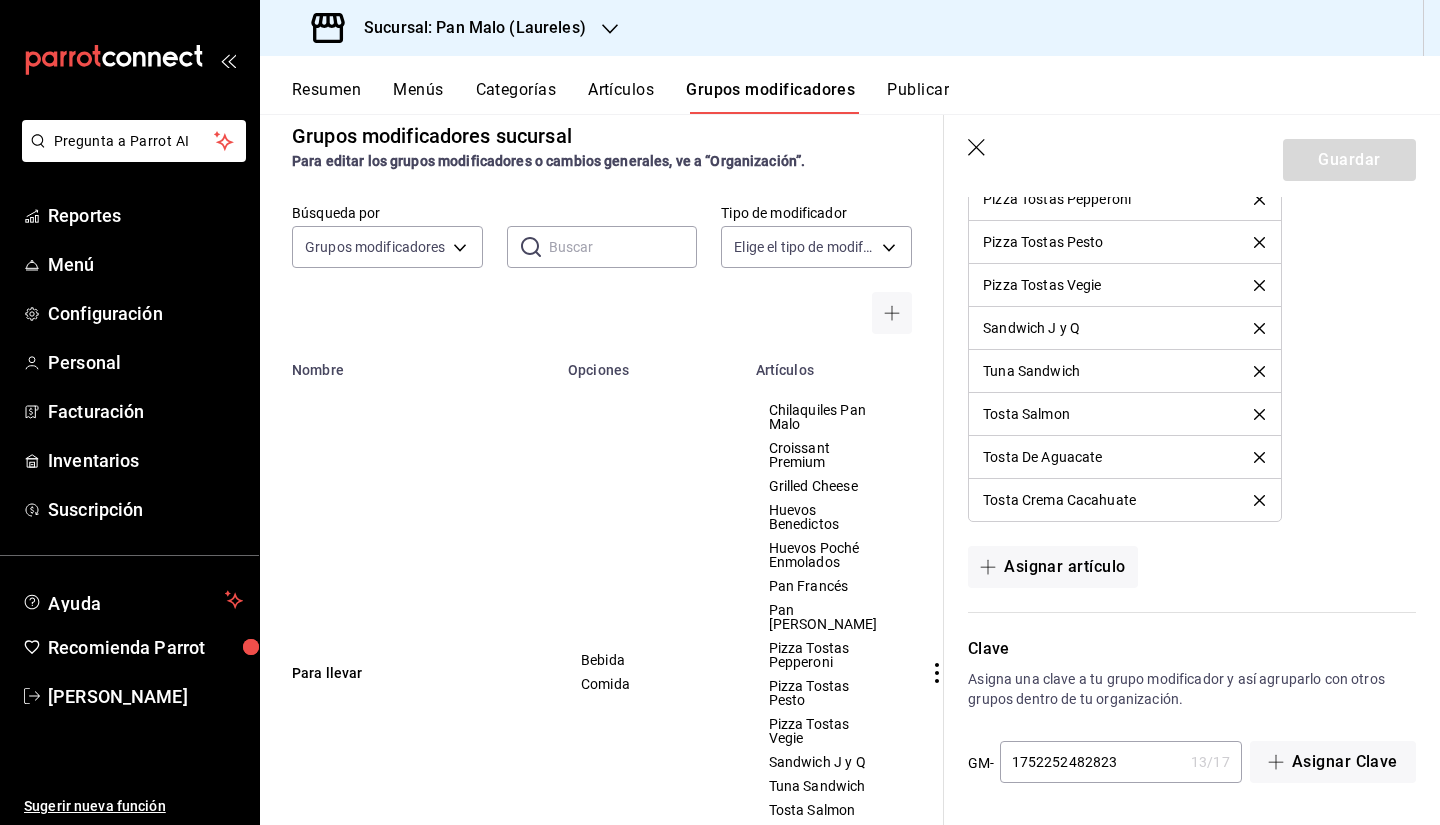 scroll, scrollTop: 1762, scrollLeft: 0, axis: vertical 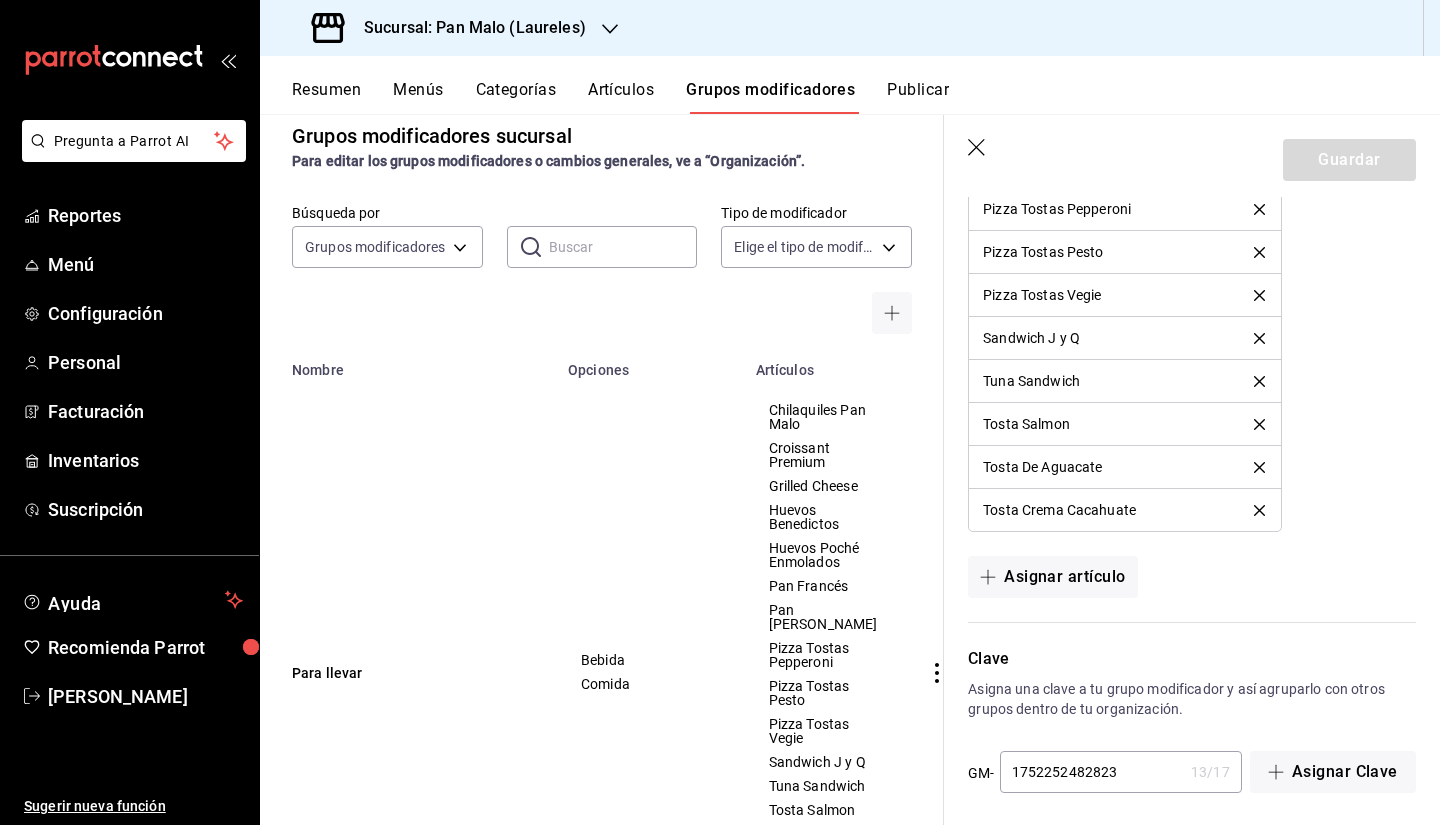 type 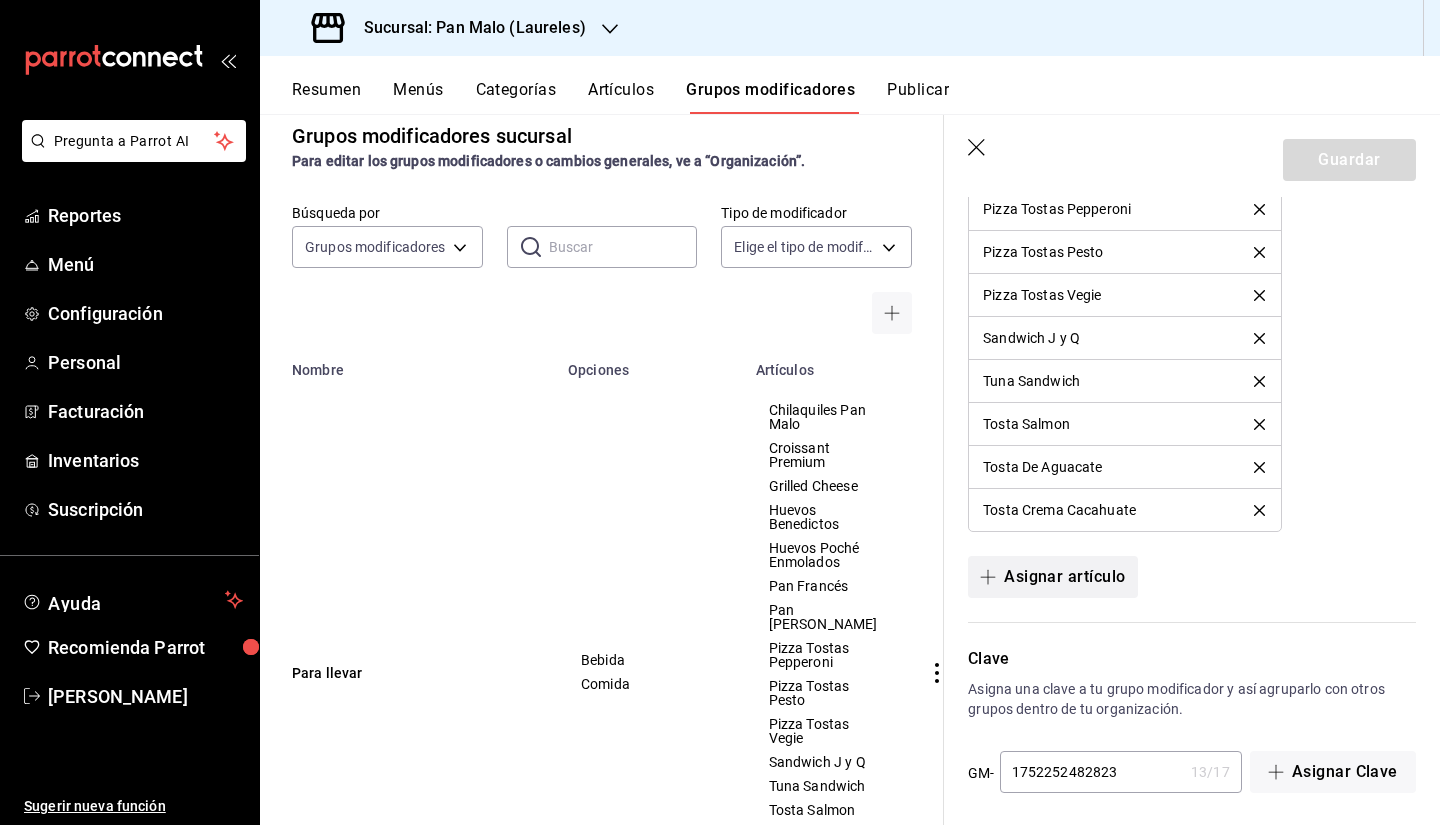 click on "Asignar artículo" at bounding box center (1052, 577) 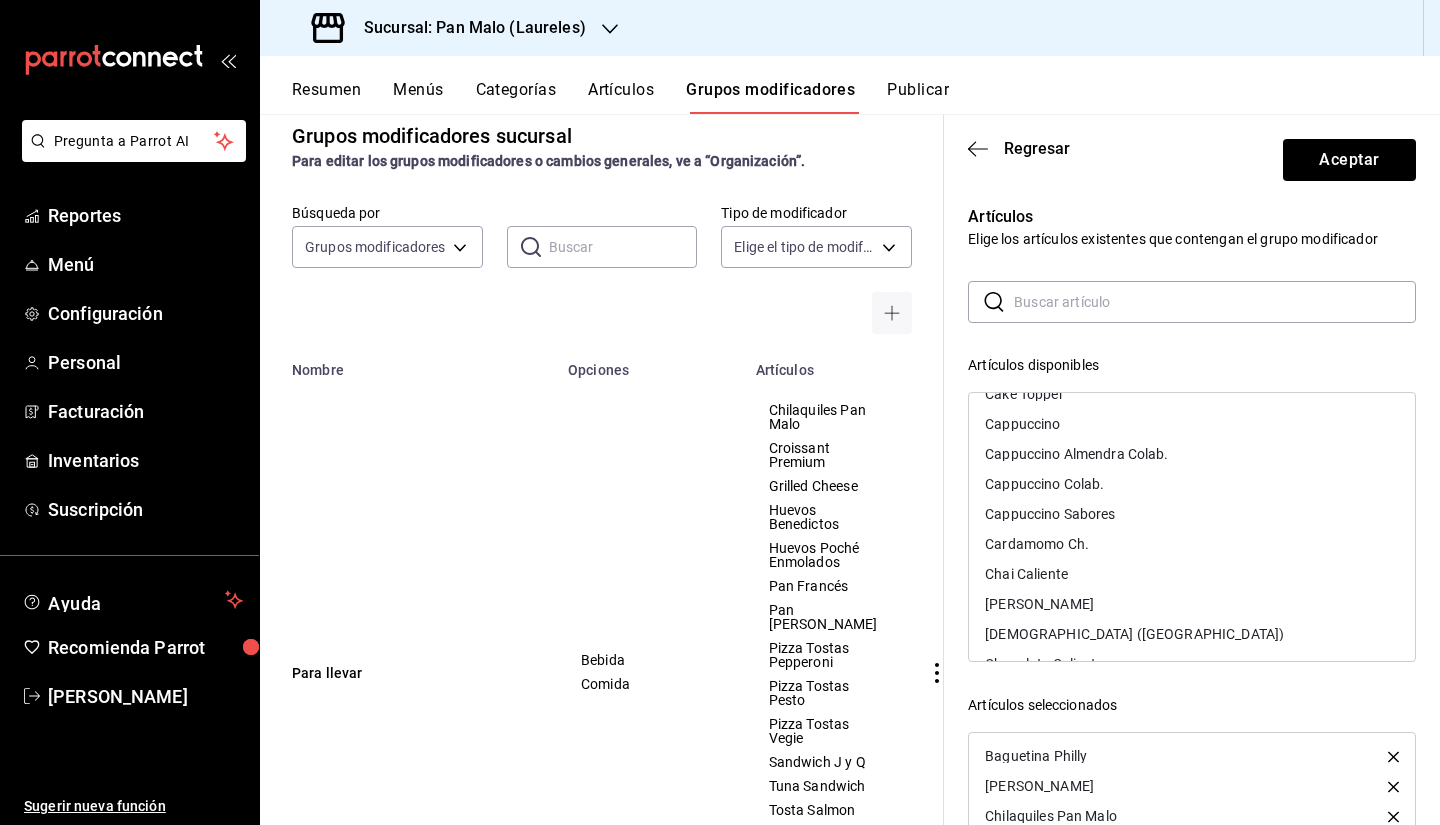 scroll, scrollTop: 1085, scrollLeft: 0, axis: vertical 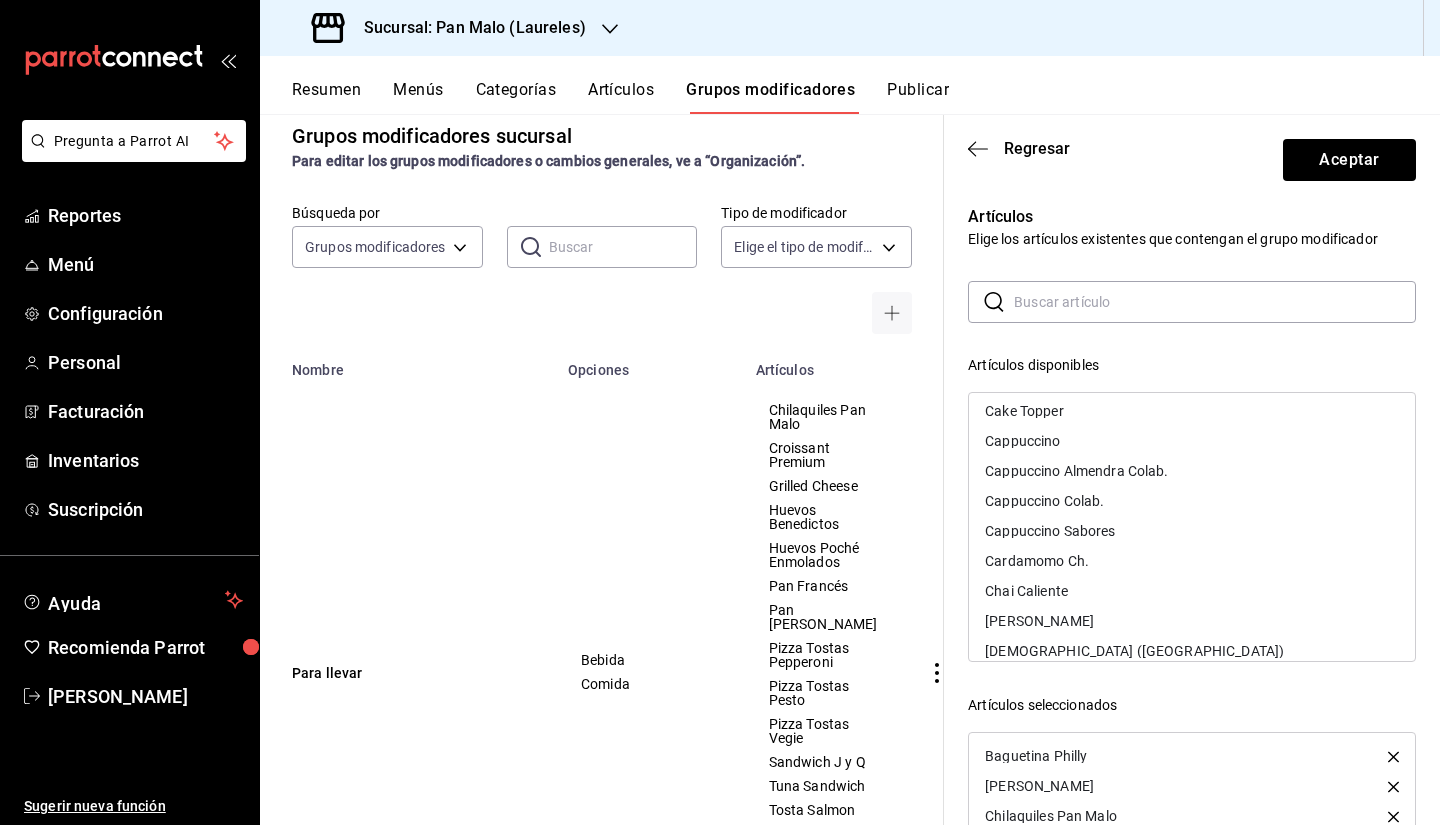 click on "Cappuccino" at bounding box center [1022, 441] 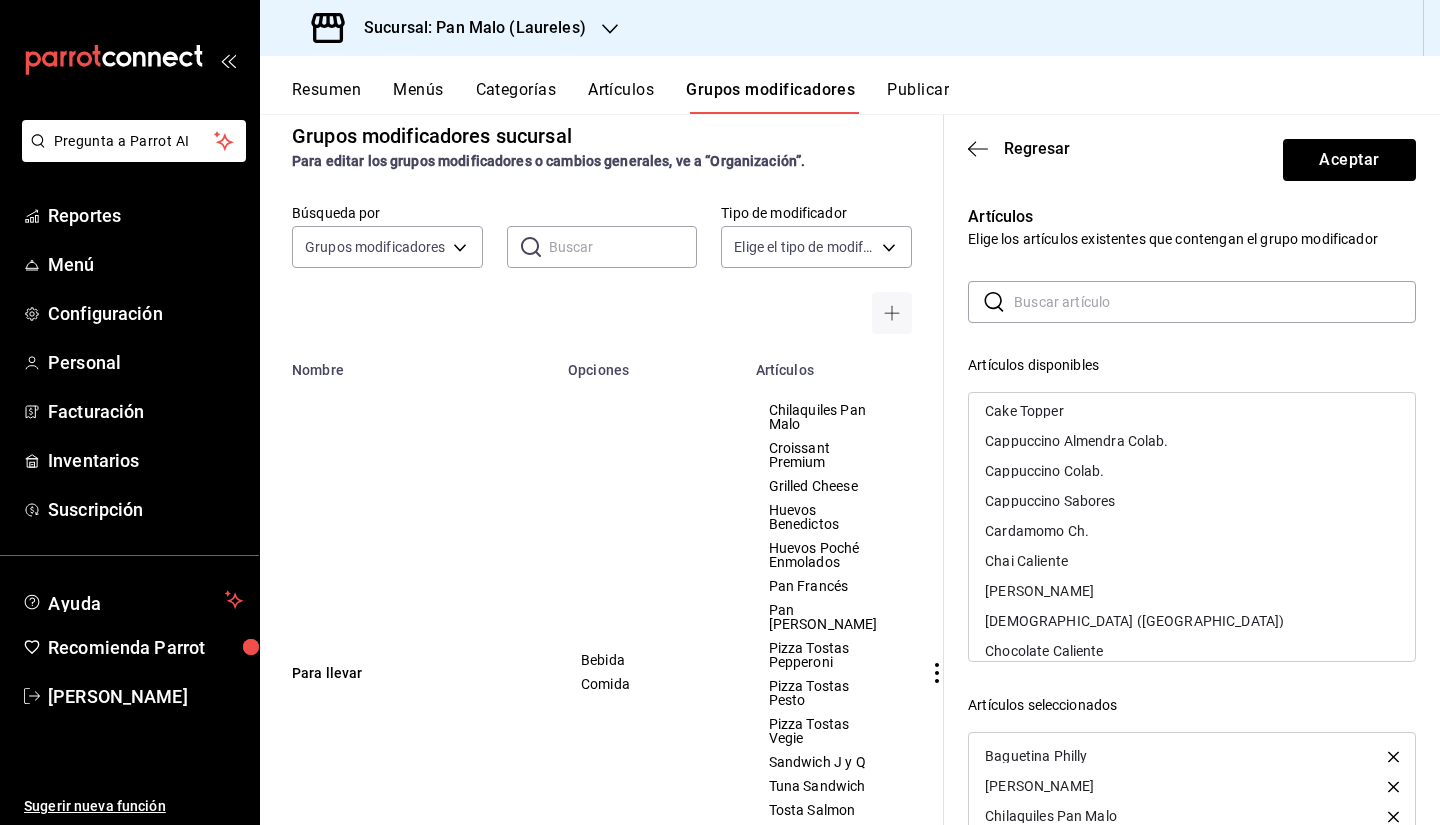 click on "Cappuccino Almendra Colab." at bounding box center [1076, 441] 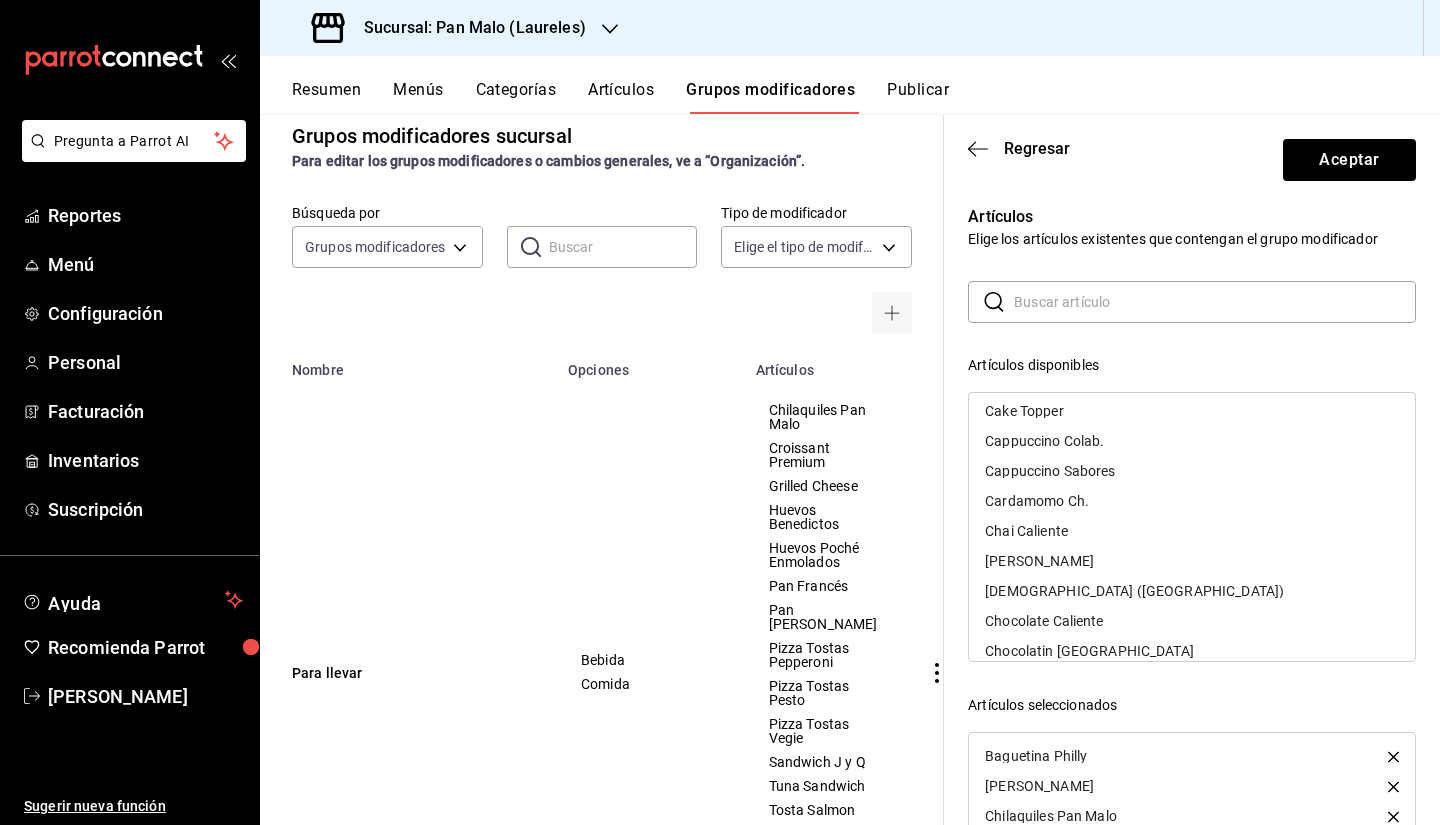 click on "Cappuccino Colab." at bounding box center [1044, 441] 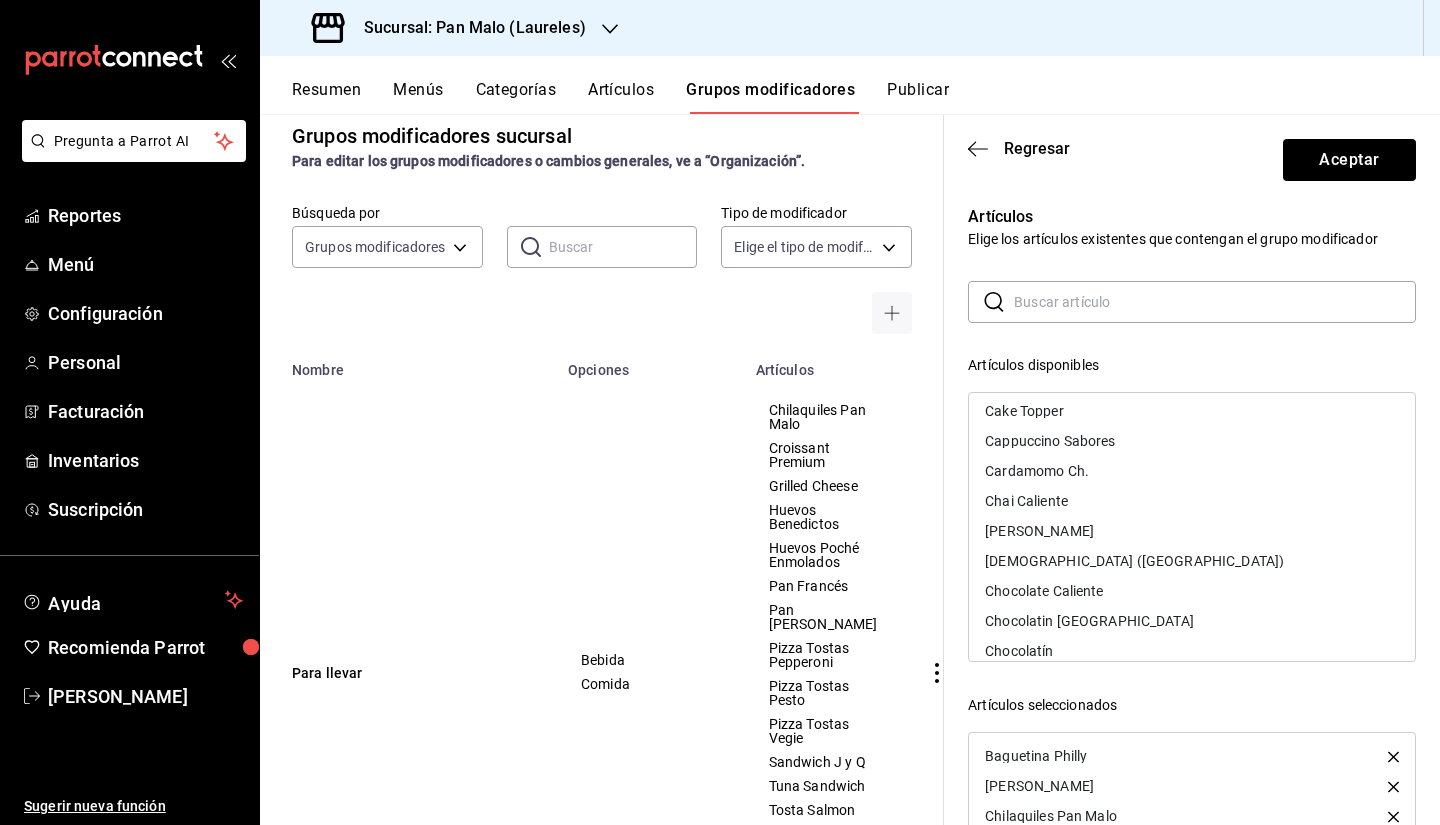 click on "Cappuccino Sabores" at bounding box center (1050, 441) 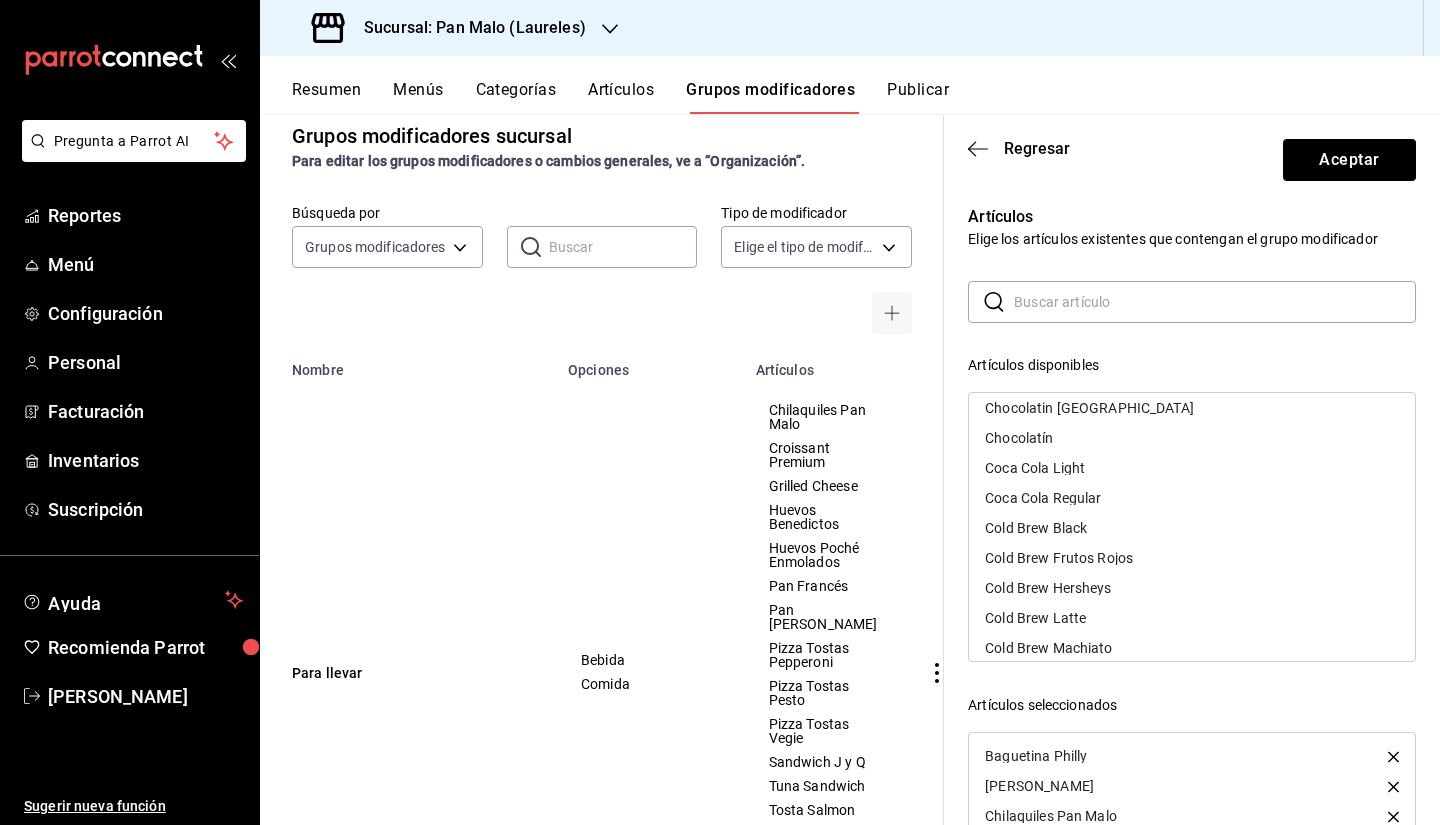 scroll, scrollTop: 1263, scrollLeft: 0, axis: vertical 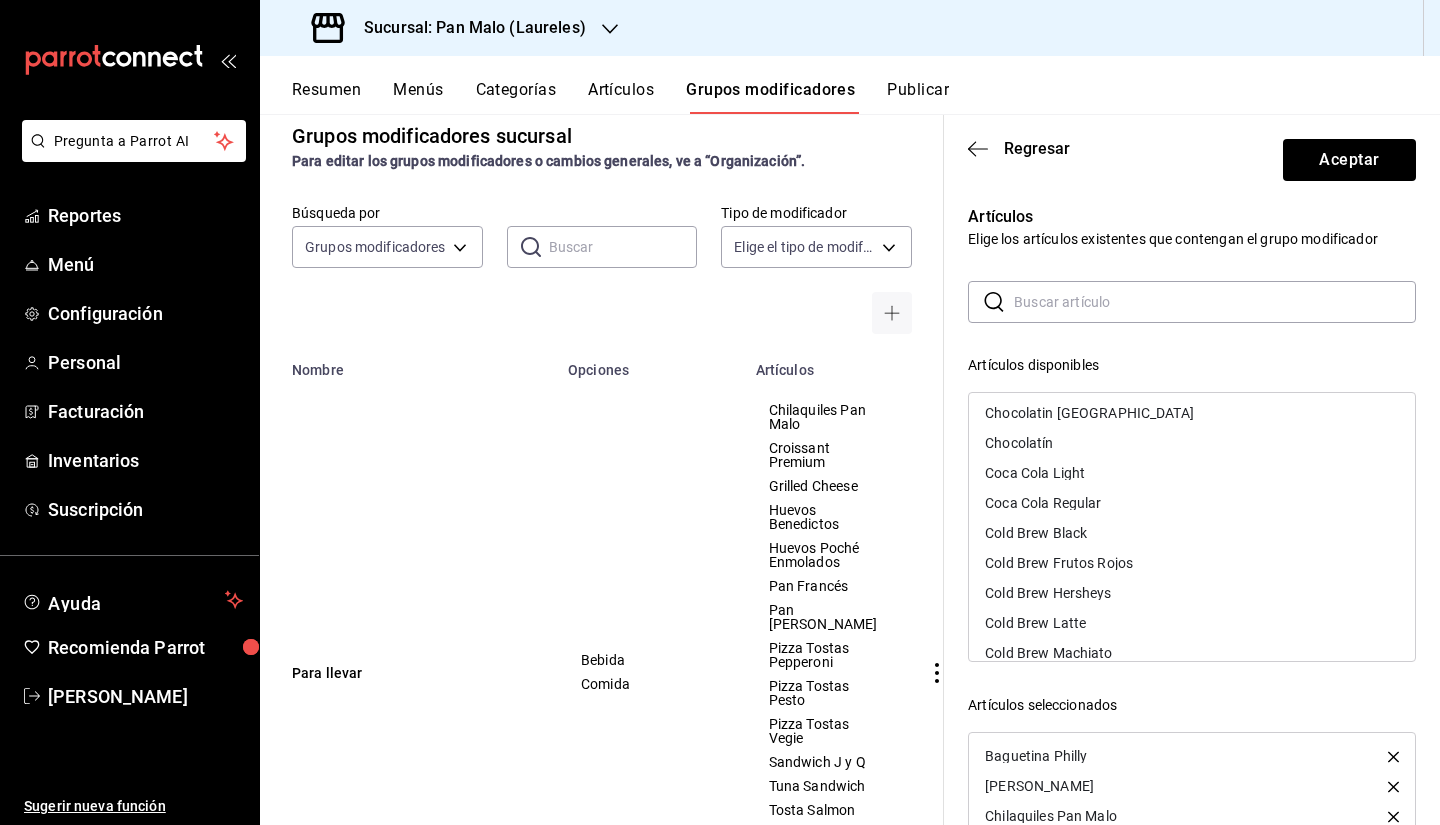 click on "Cold Brew Black" at bounding box center (1192, 533) 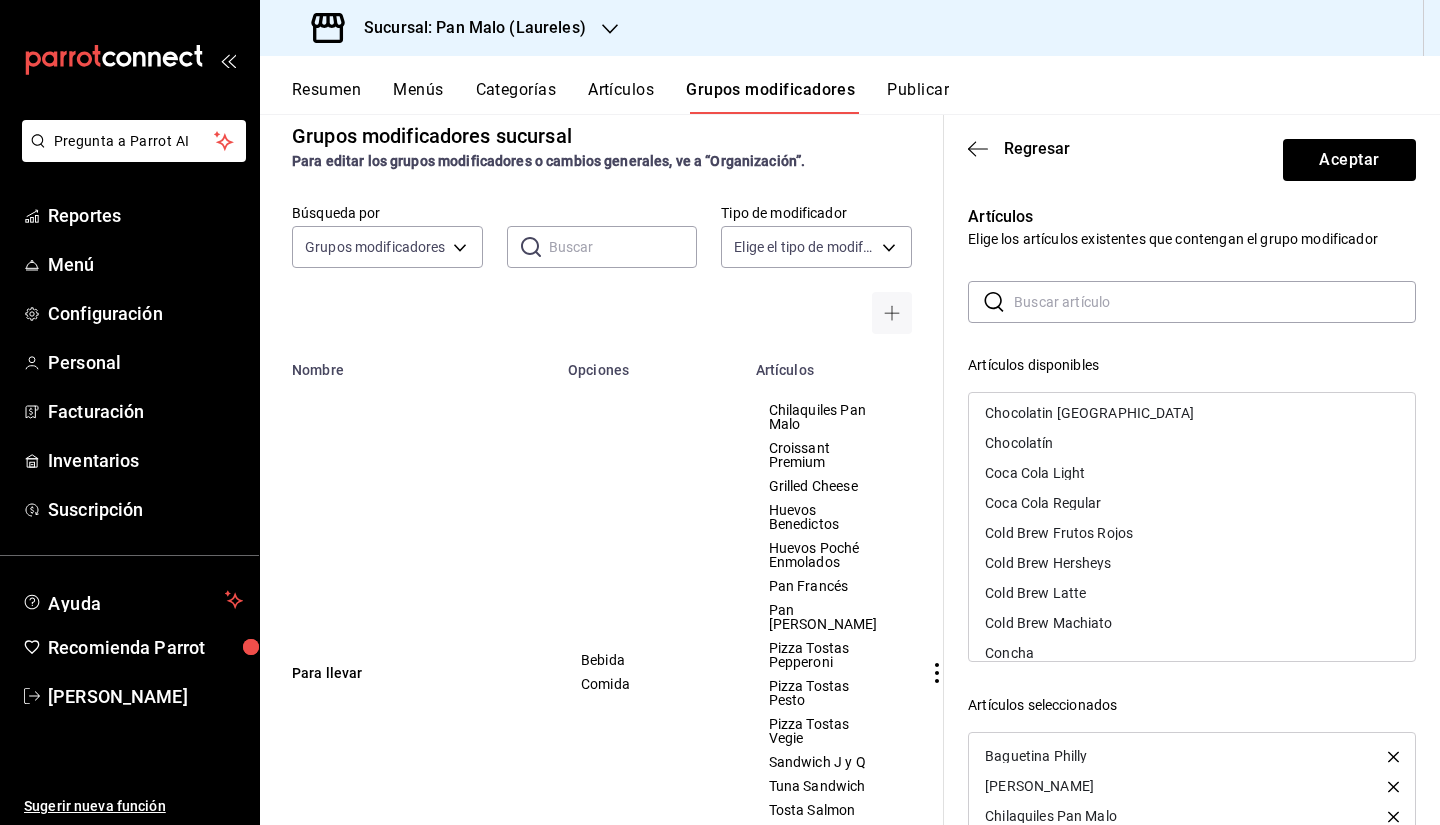 click on "Cold Brew Frutos Rojos" at bounding box center (1059, 533) 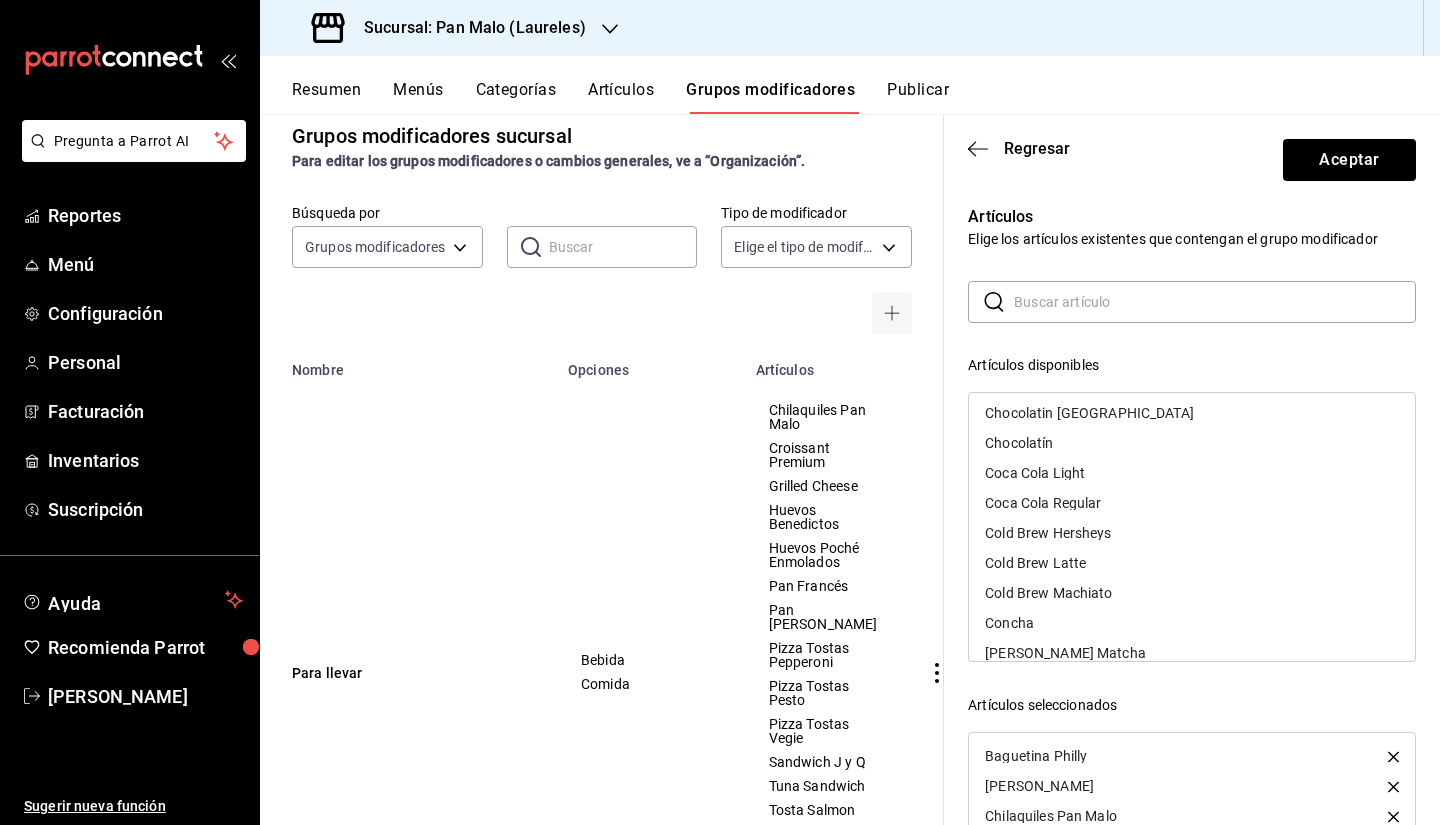 click on "Cold Brew Hersheys" at bounding box center [1048, 533] 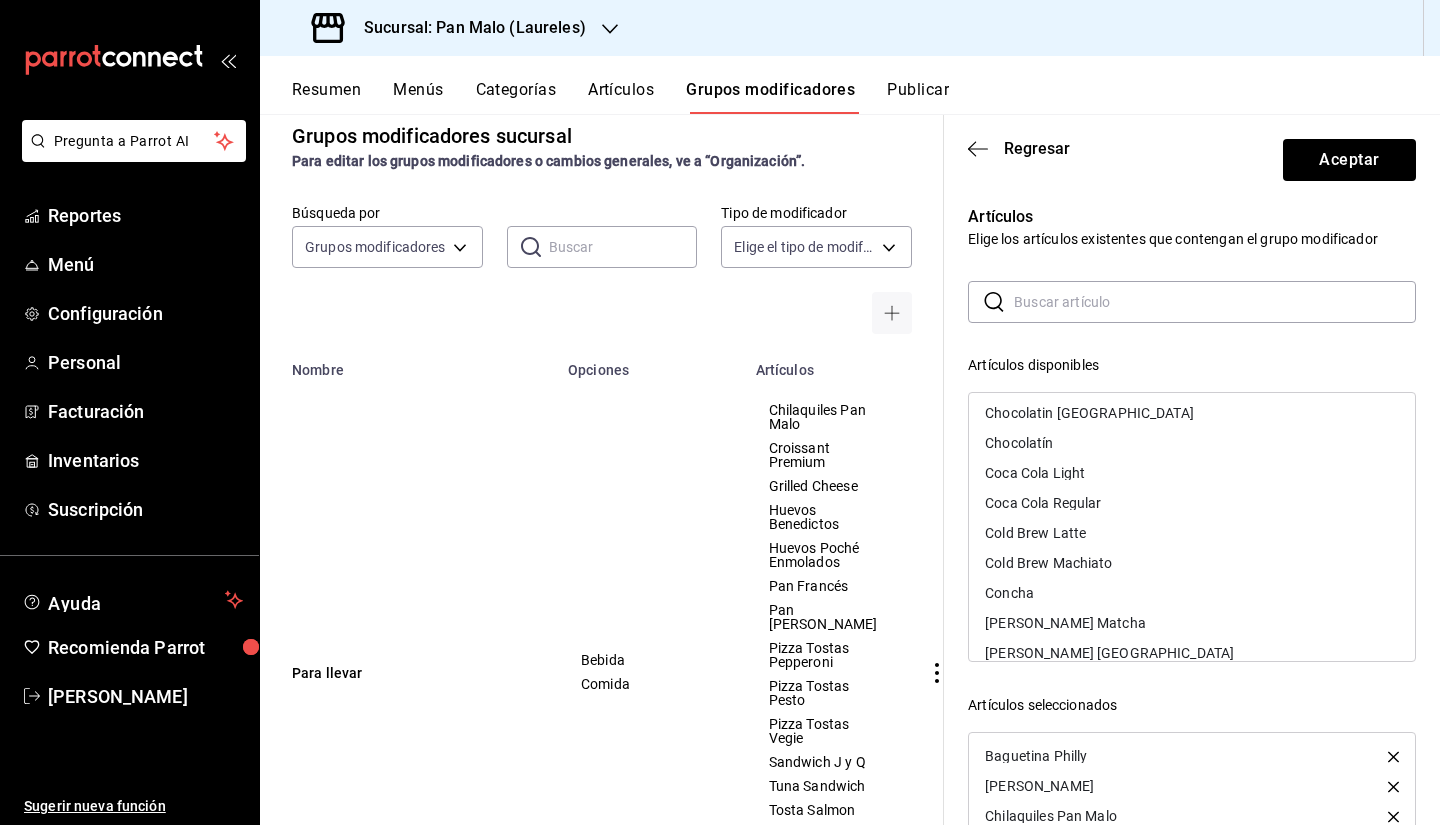 click on "Cold Brew Latte" at bounding box center [1192, 533] 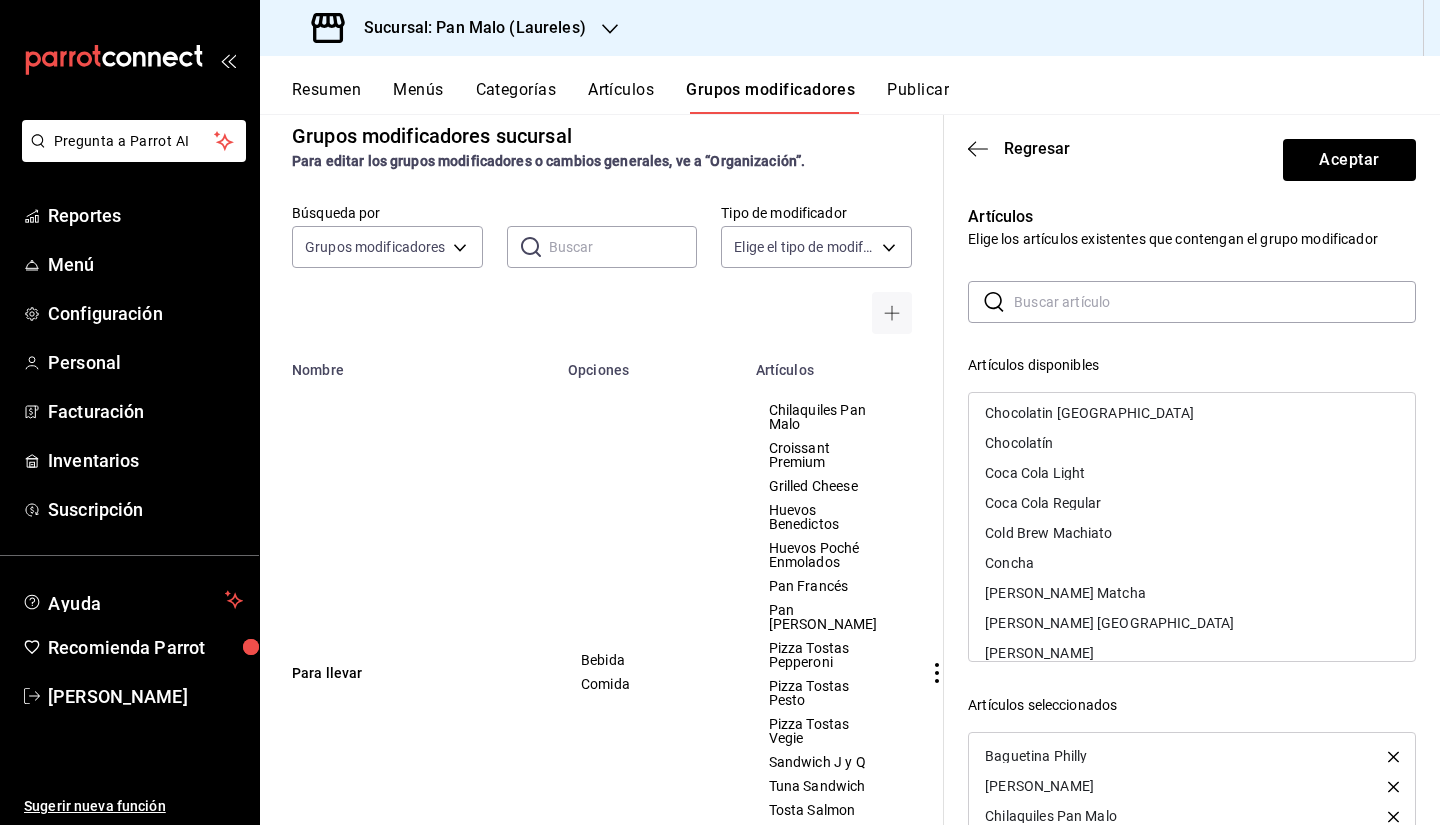 click on "Cold Brew Machiato" at bounding box center [1048, 533] 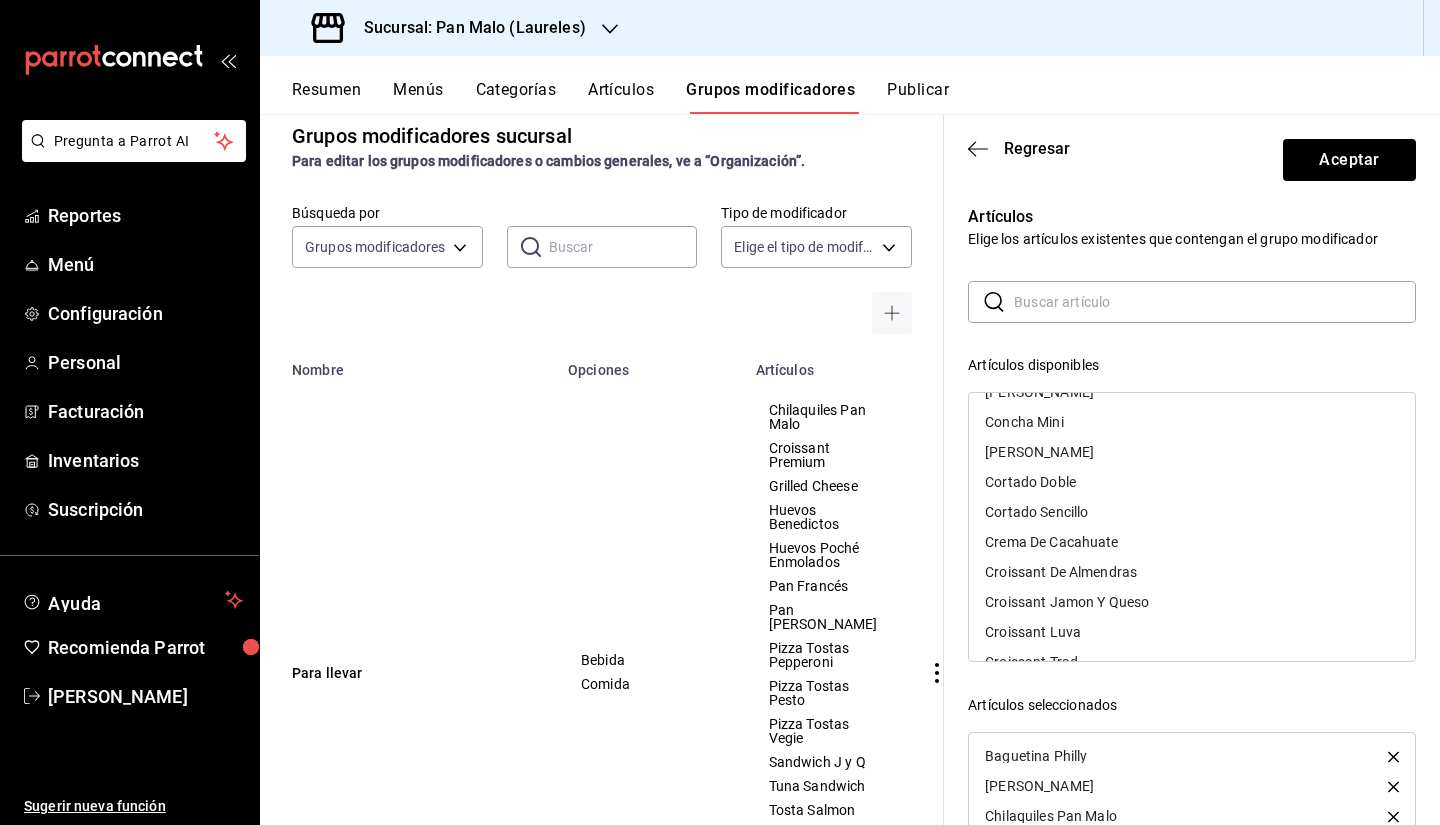scroll, scrollTop: 1497, scrollLeft: 0, axis: vertical 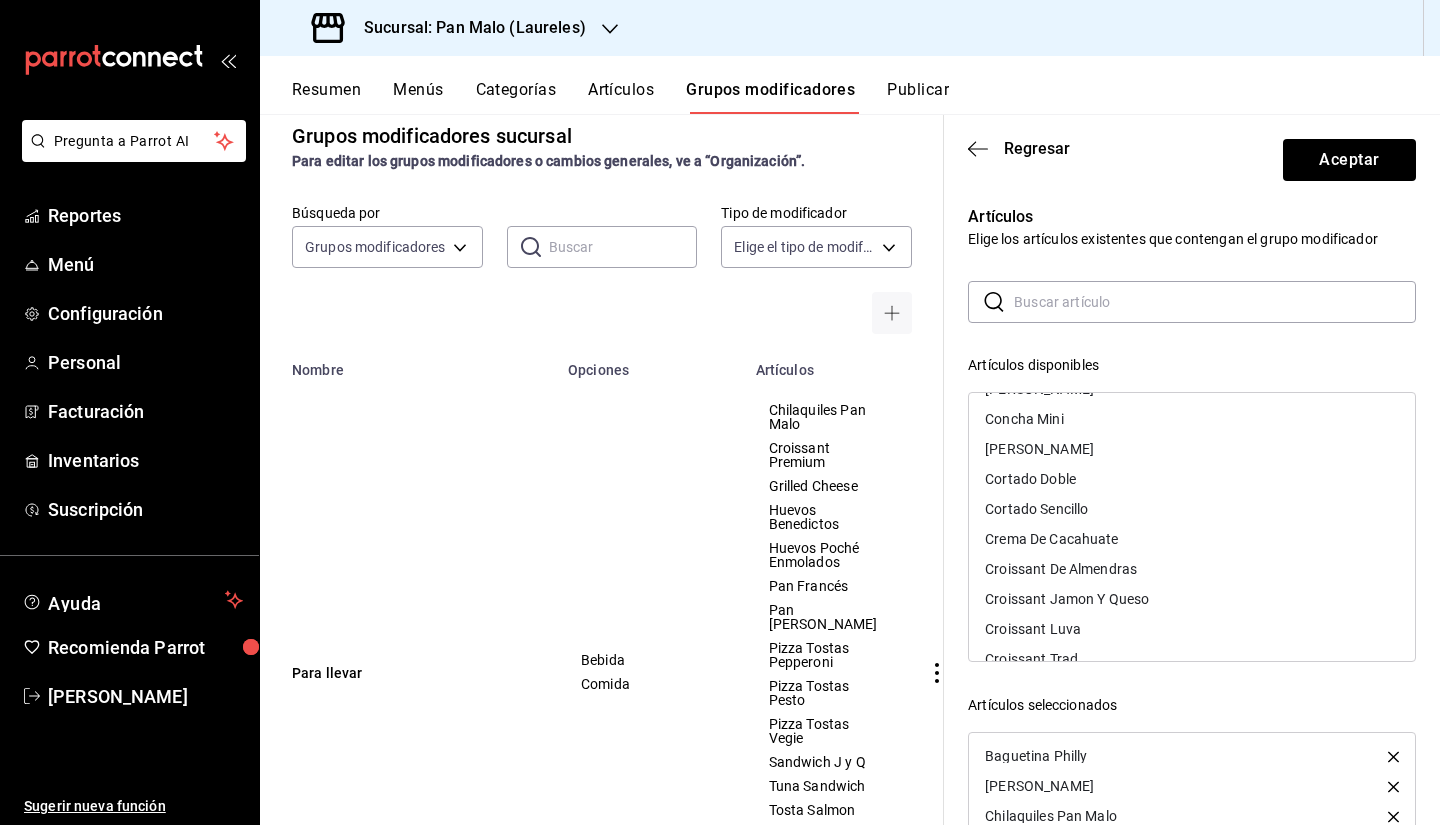 click on "Cortado Doble" at bounding box center [1192, 479] 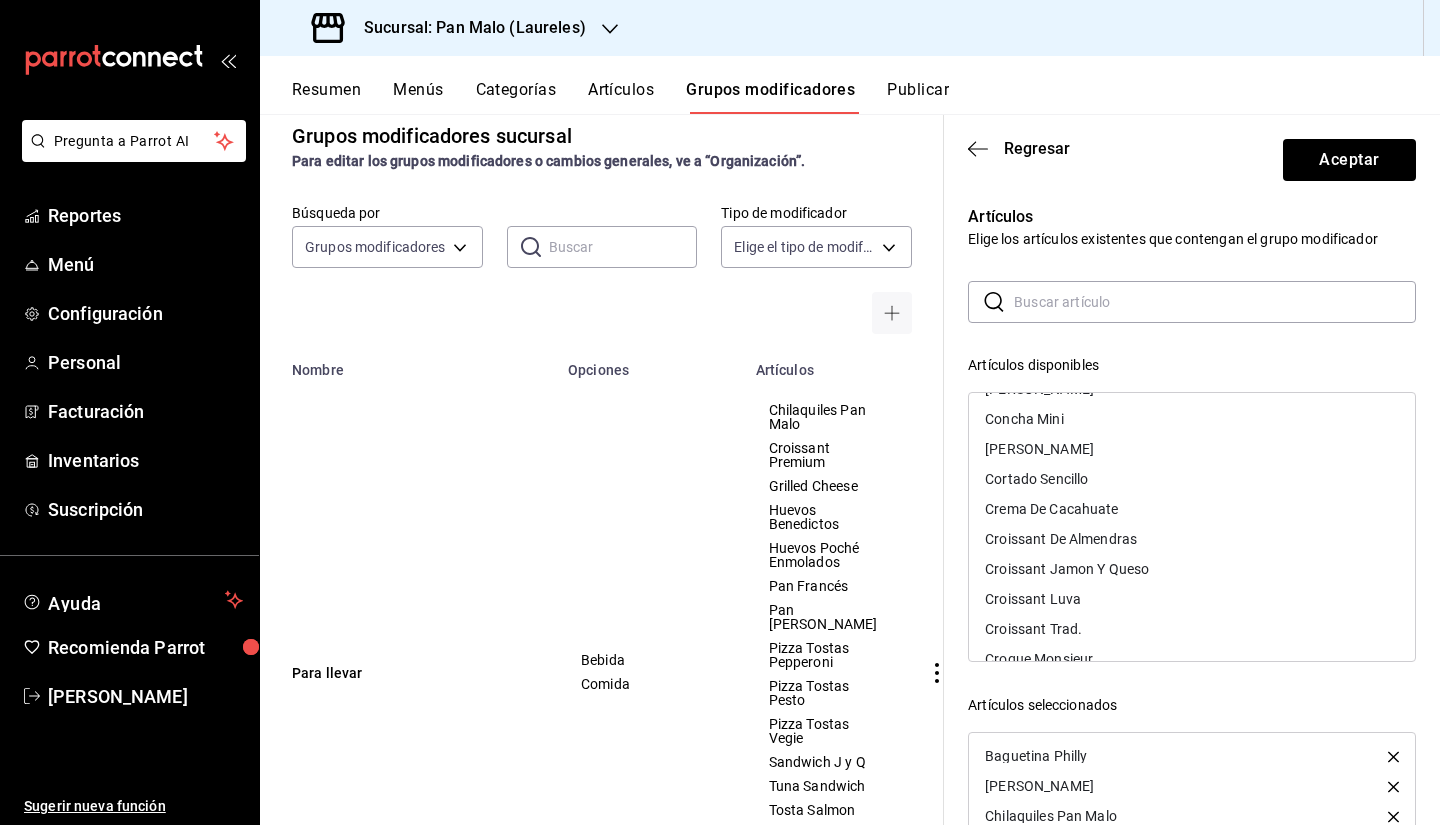 click on "Cortado Sencillo" at bounding box center (1192, 479) 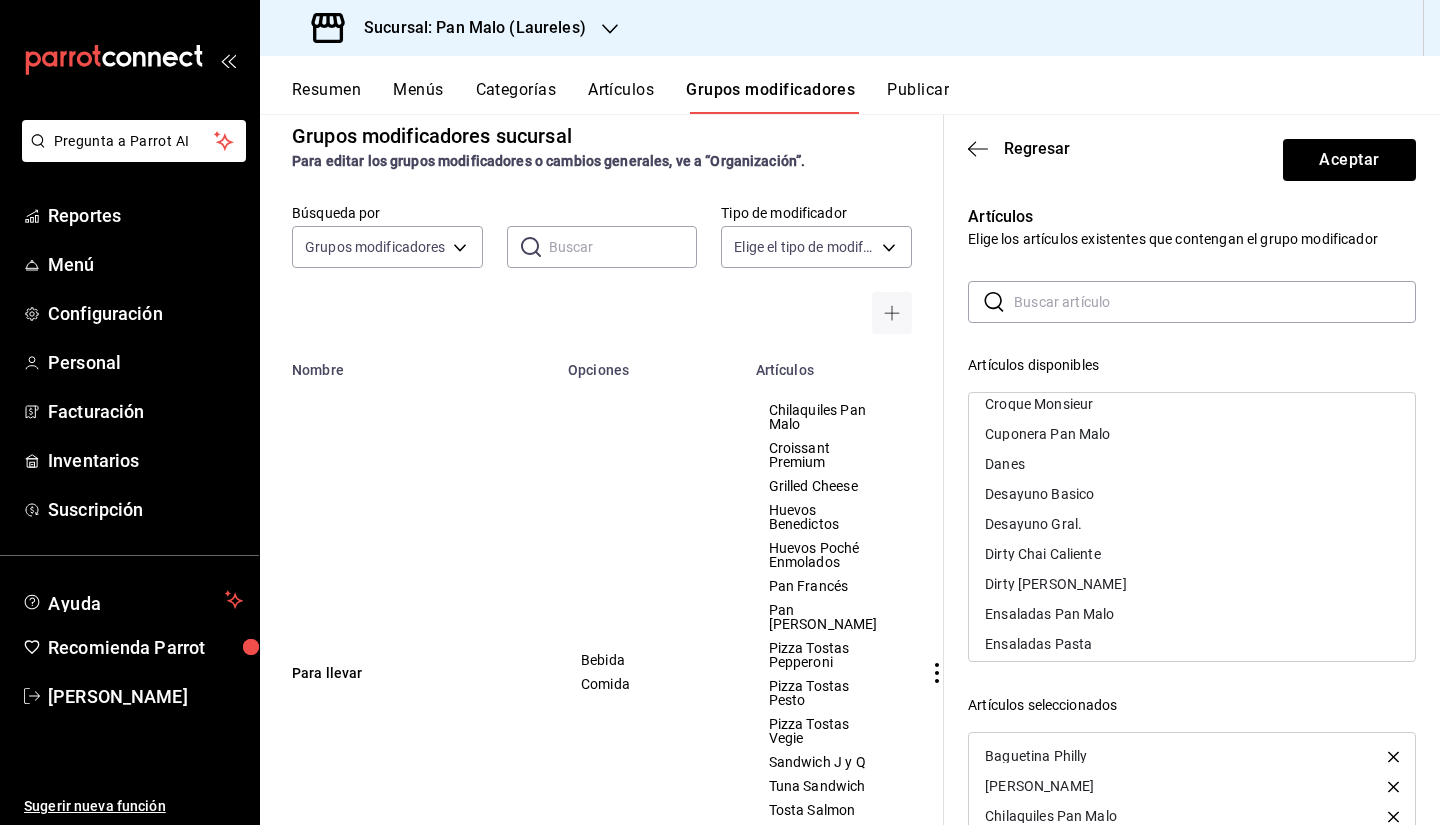 scroll, scrollTop: 1704, scrollLeft: 0, axis: vertical 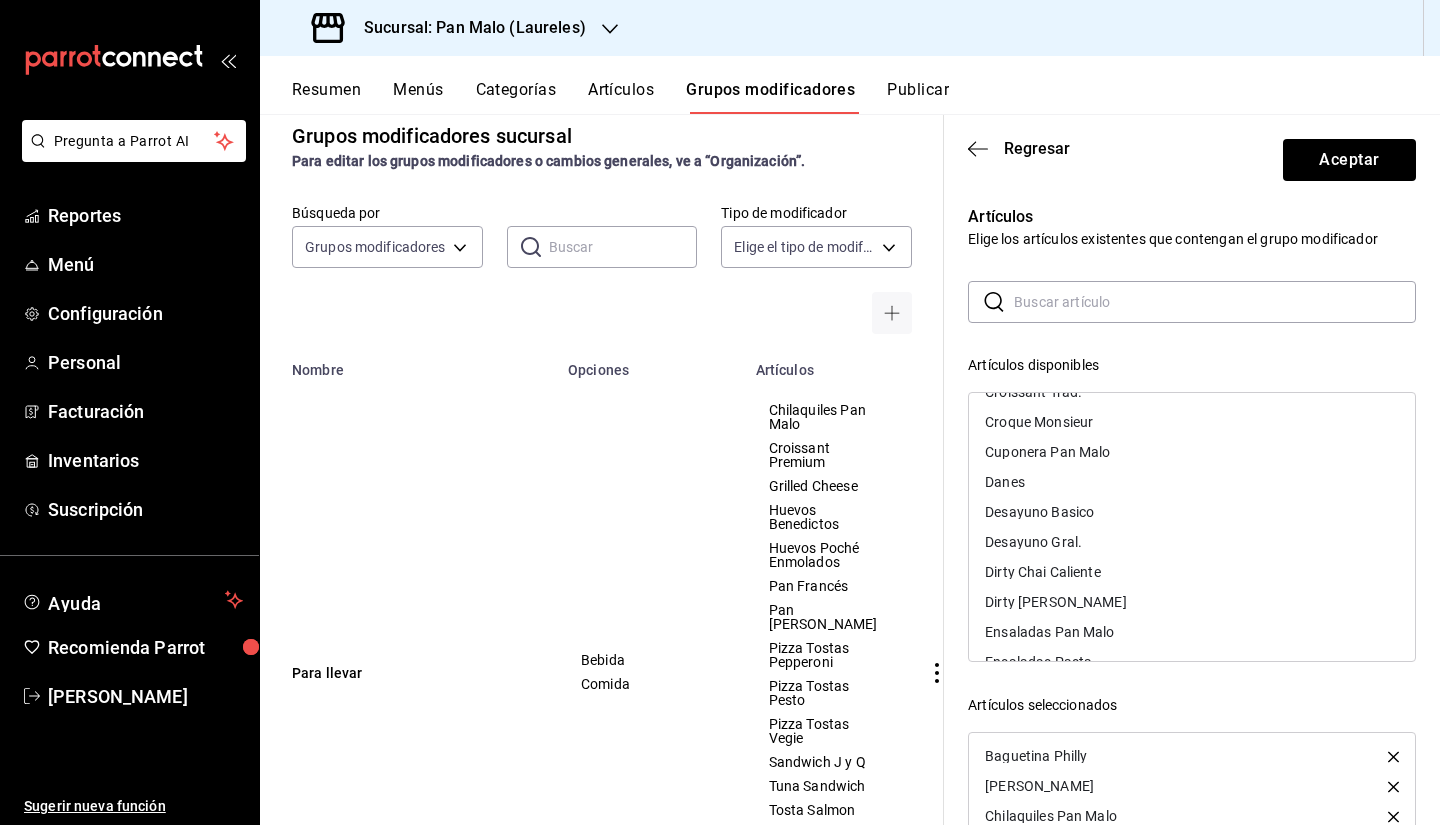 click on "Artículos disponibles" at bounding box center (1192, 365) 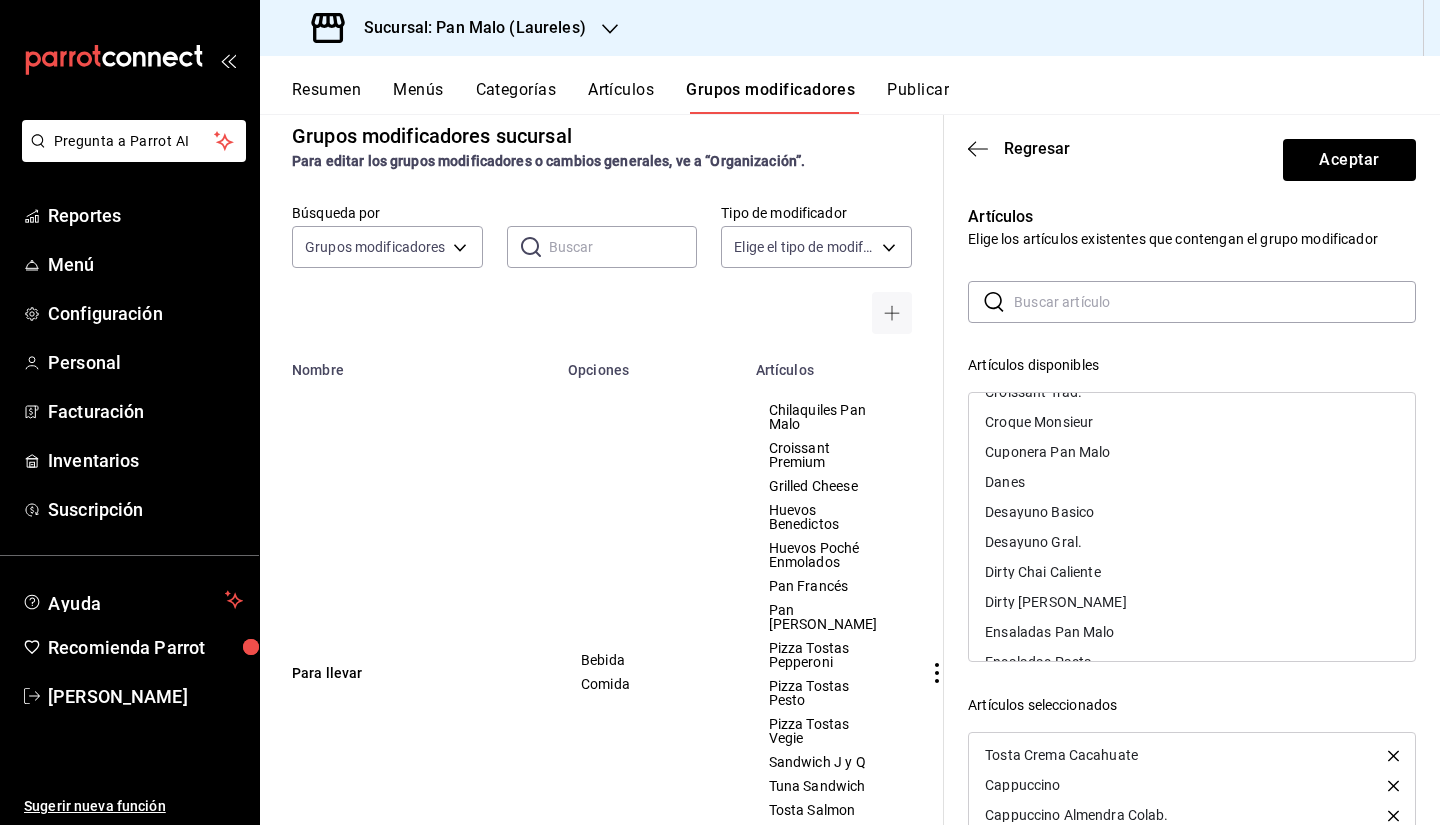 scroll, scrollTop: 507, scrollLeft: 0, axis: vertical 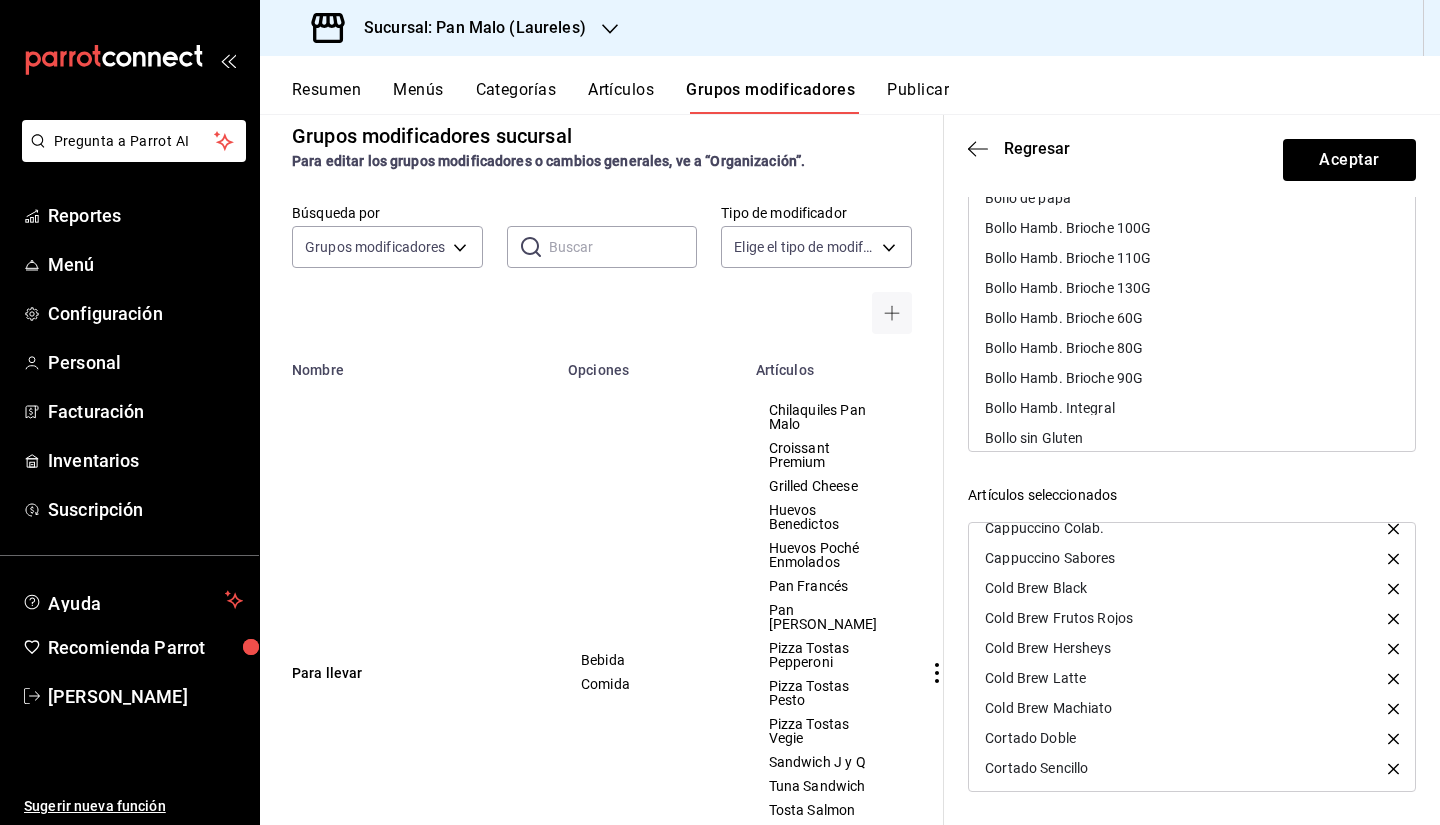 click 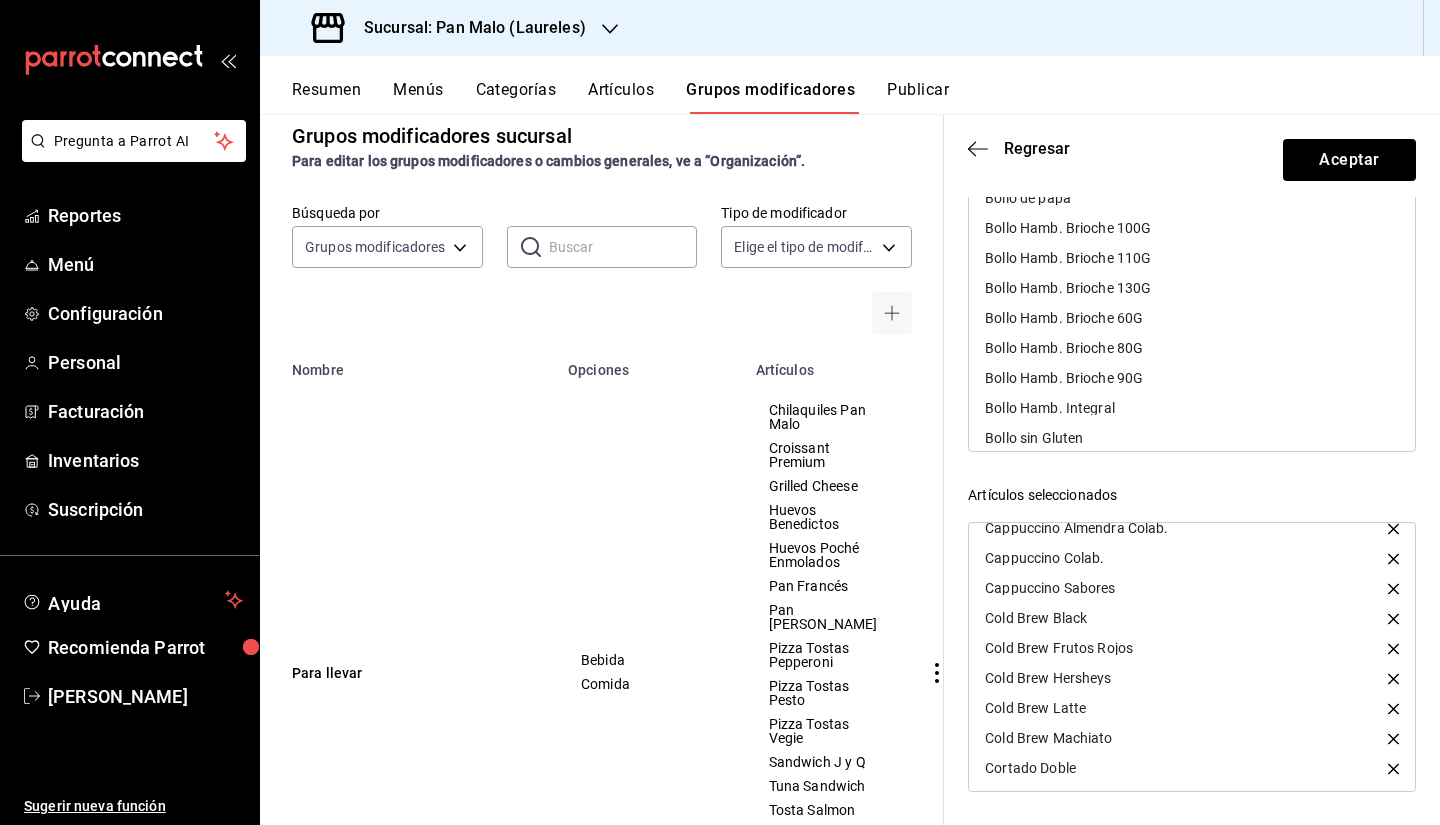click 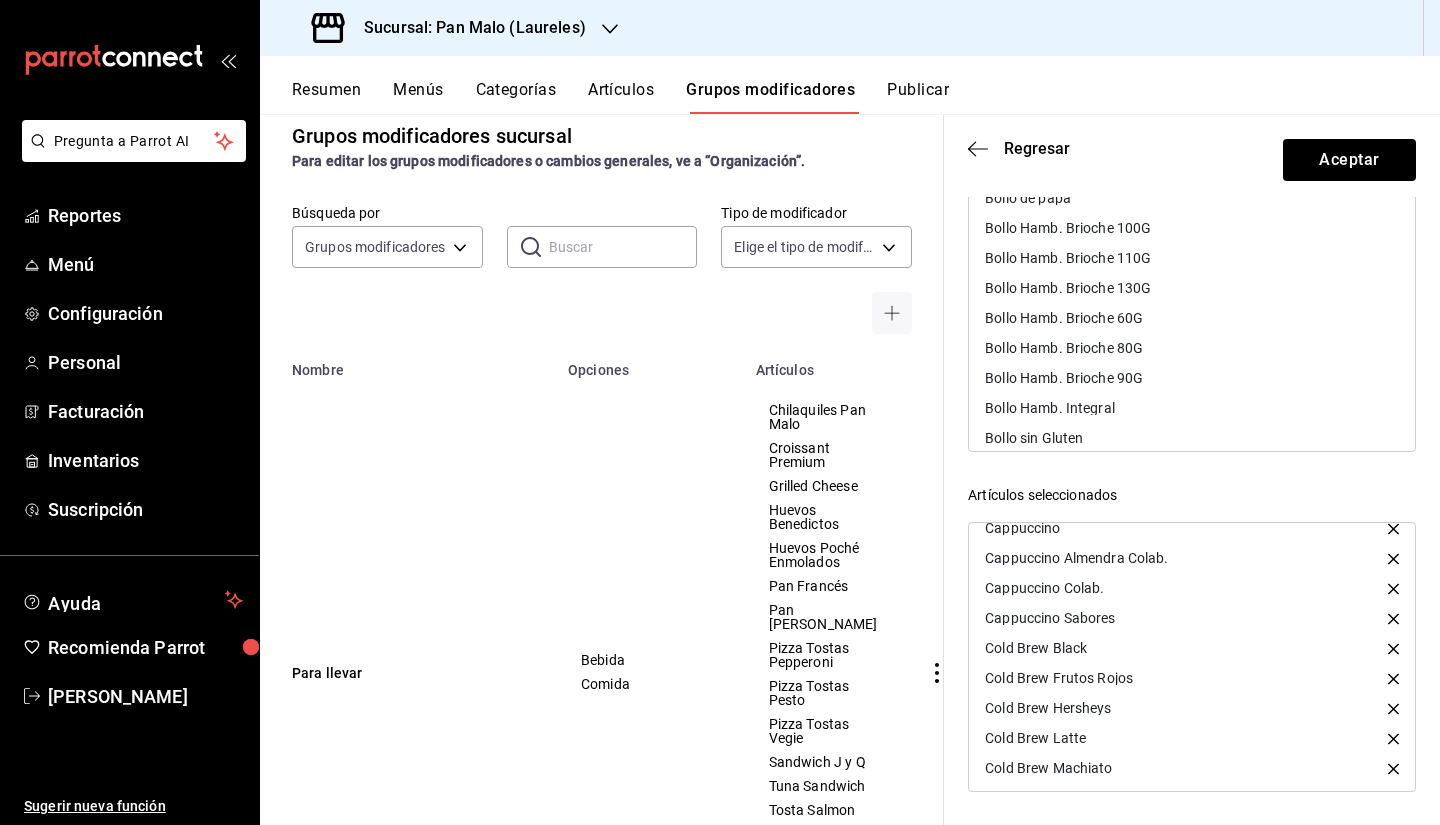 click 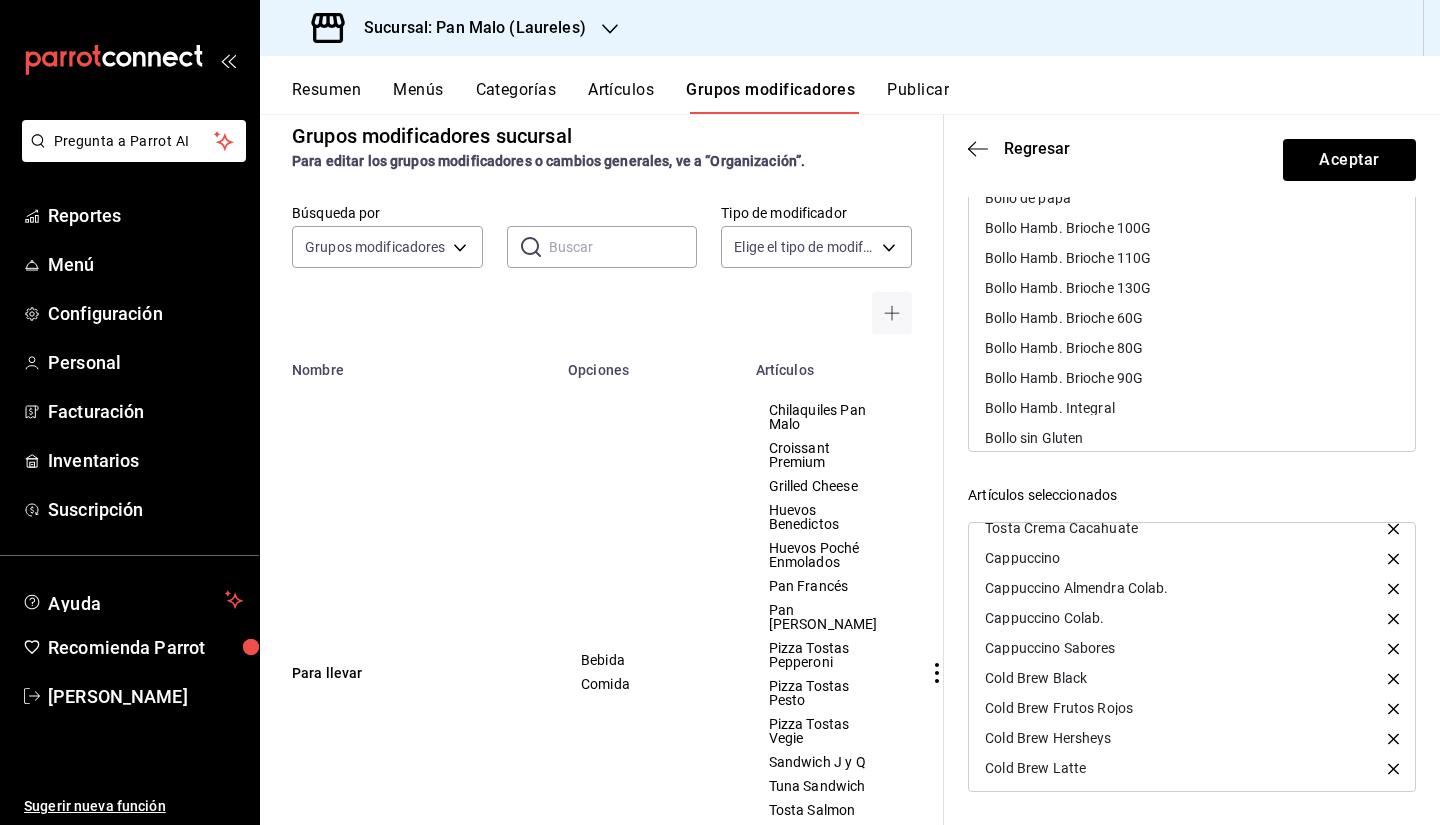click 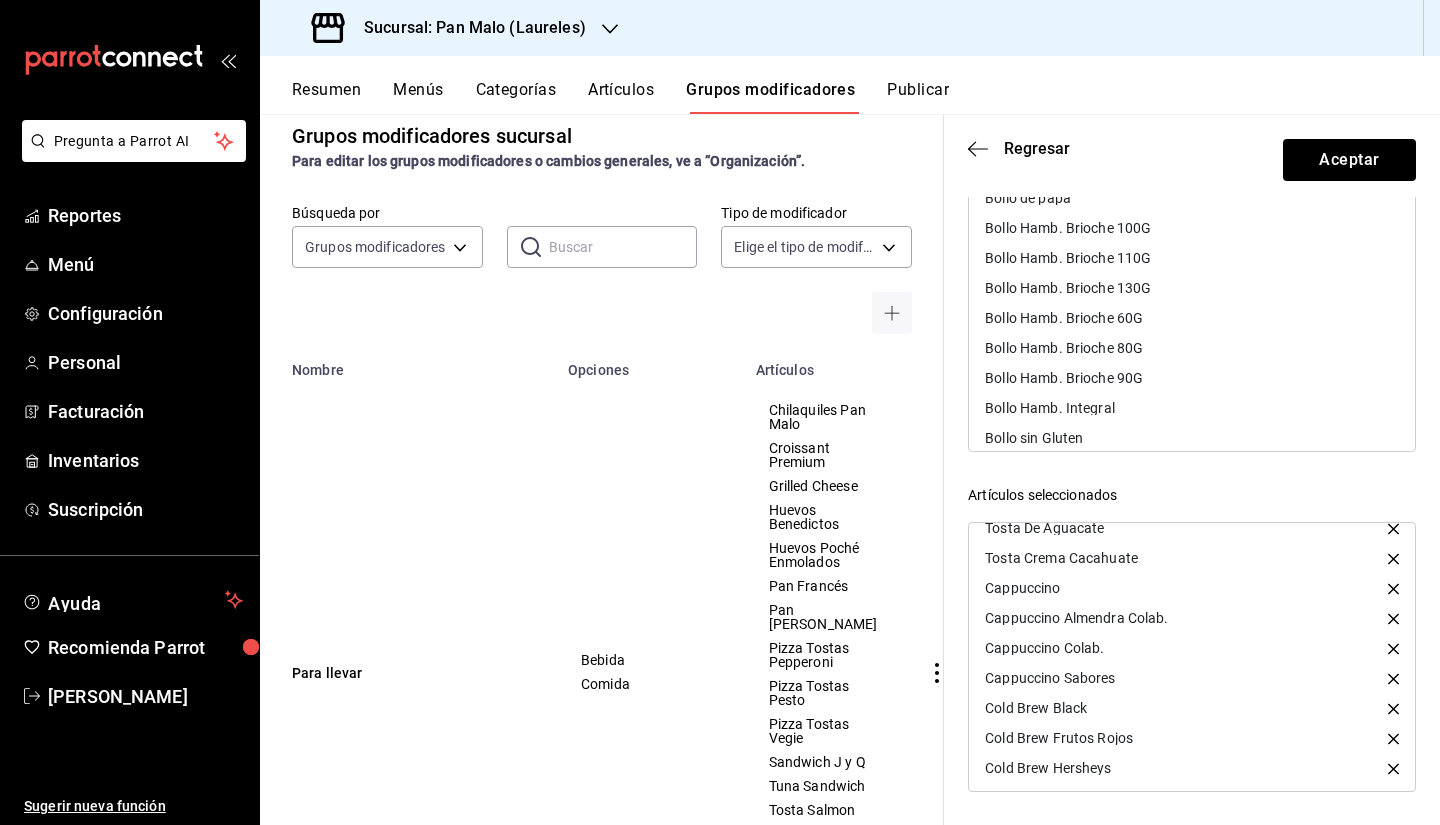 click 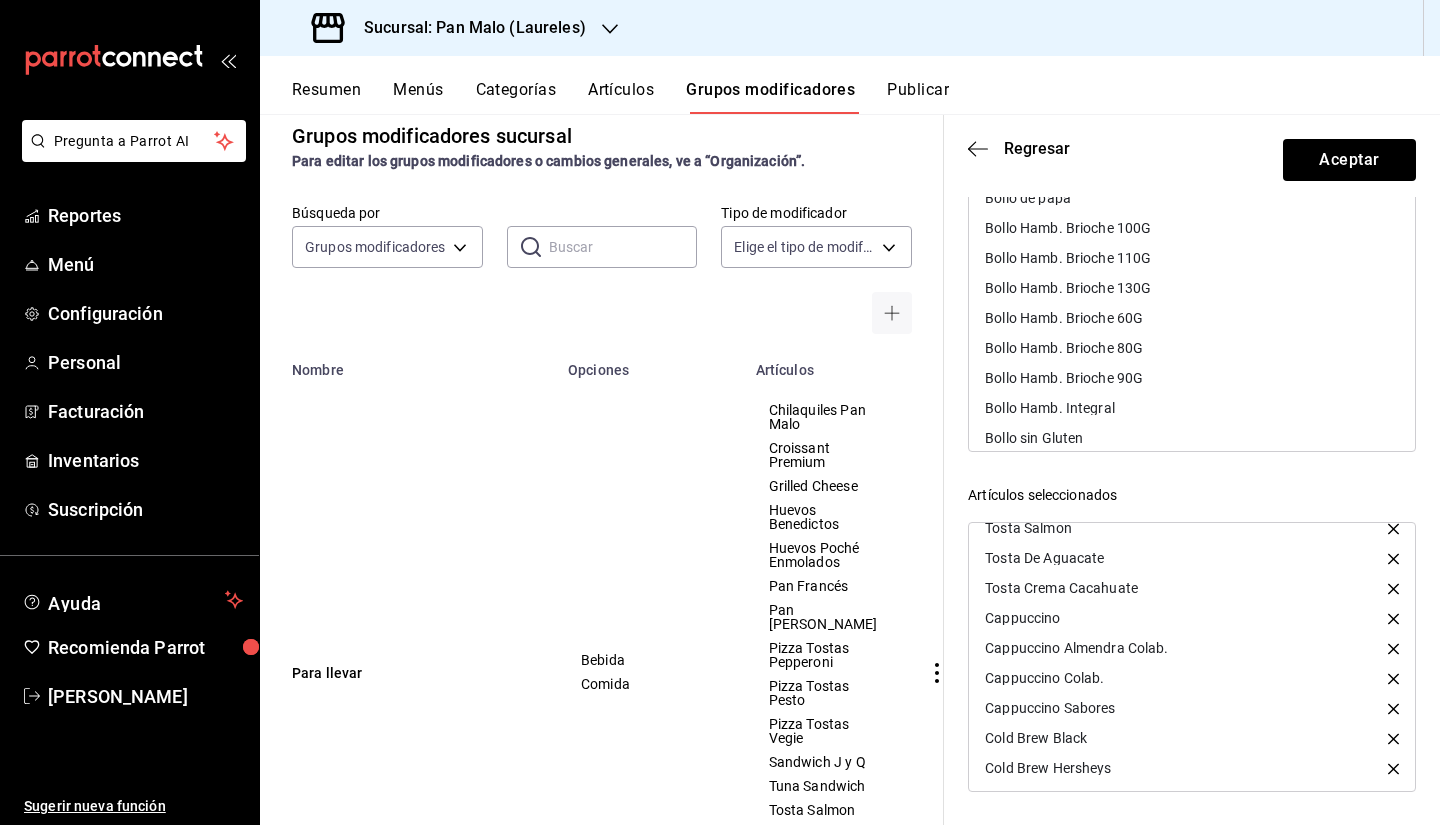 click 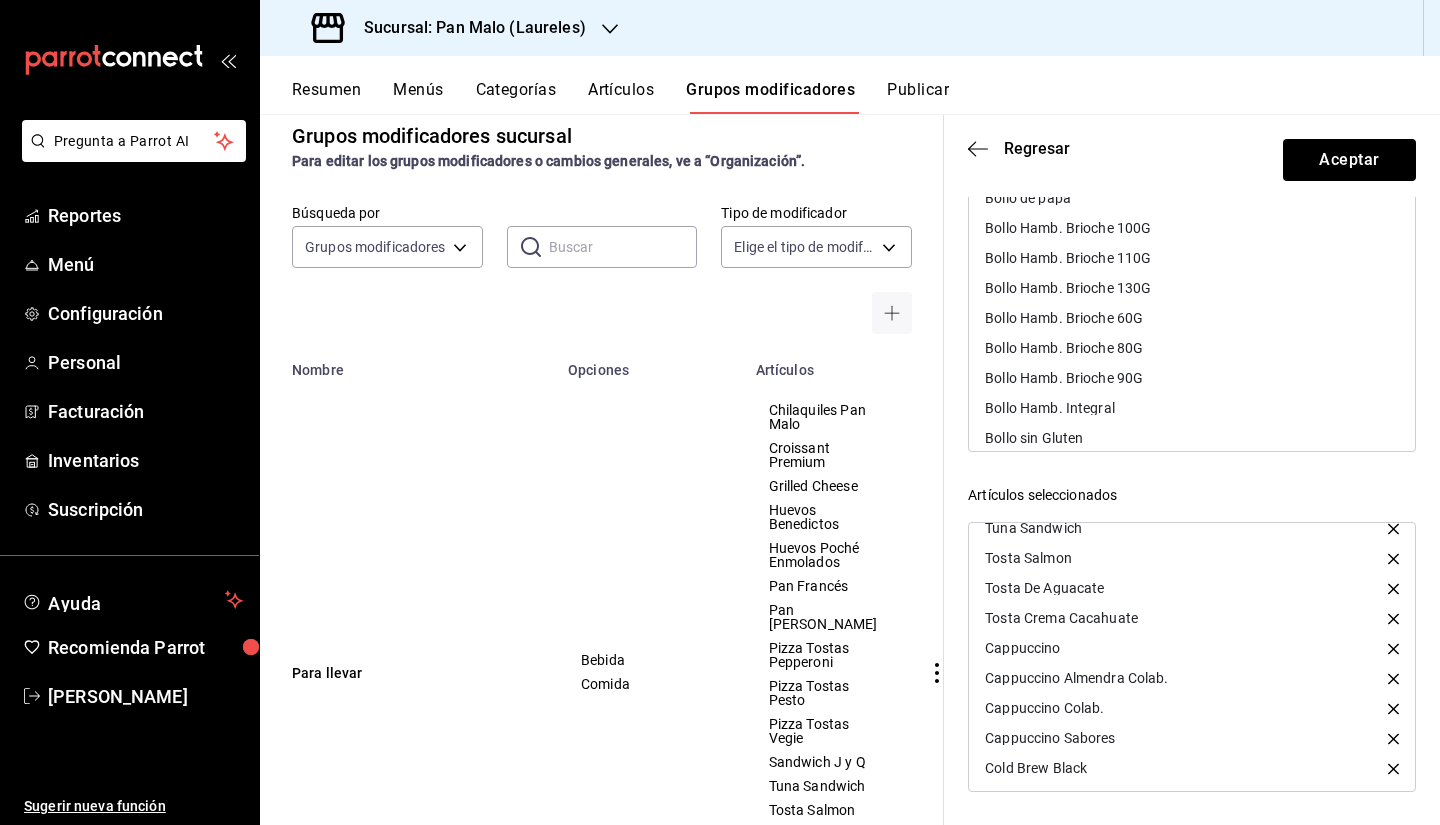 click 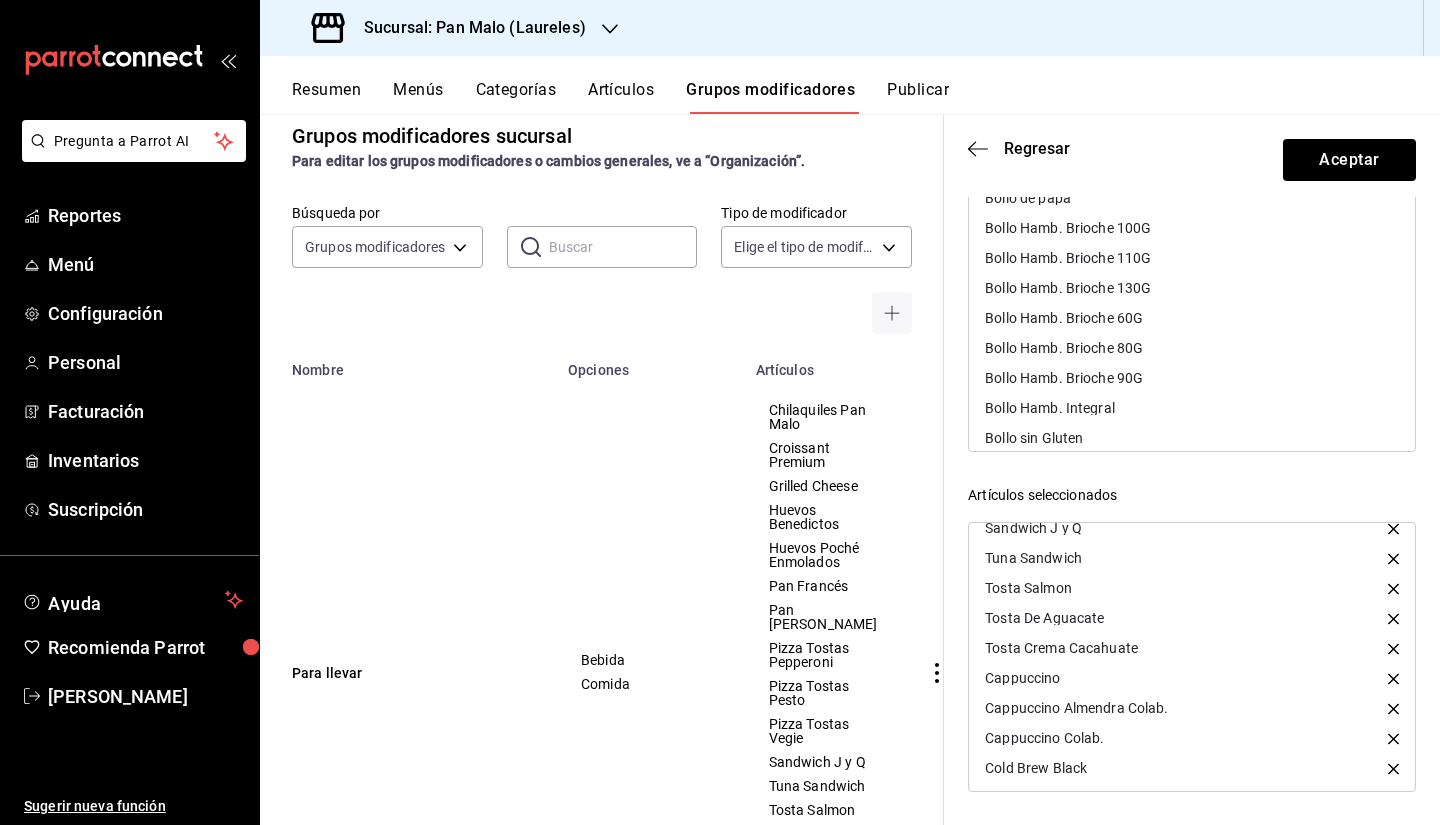 click 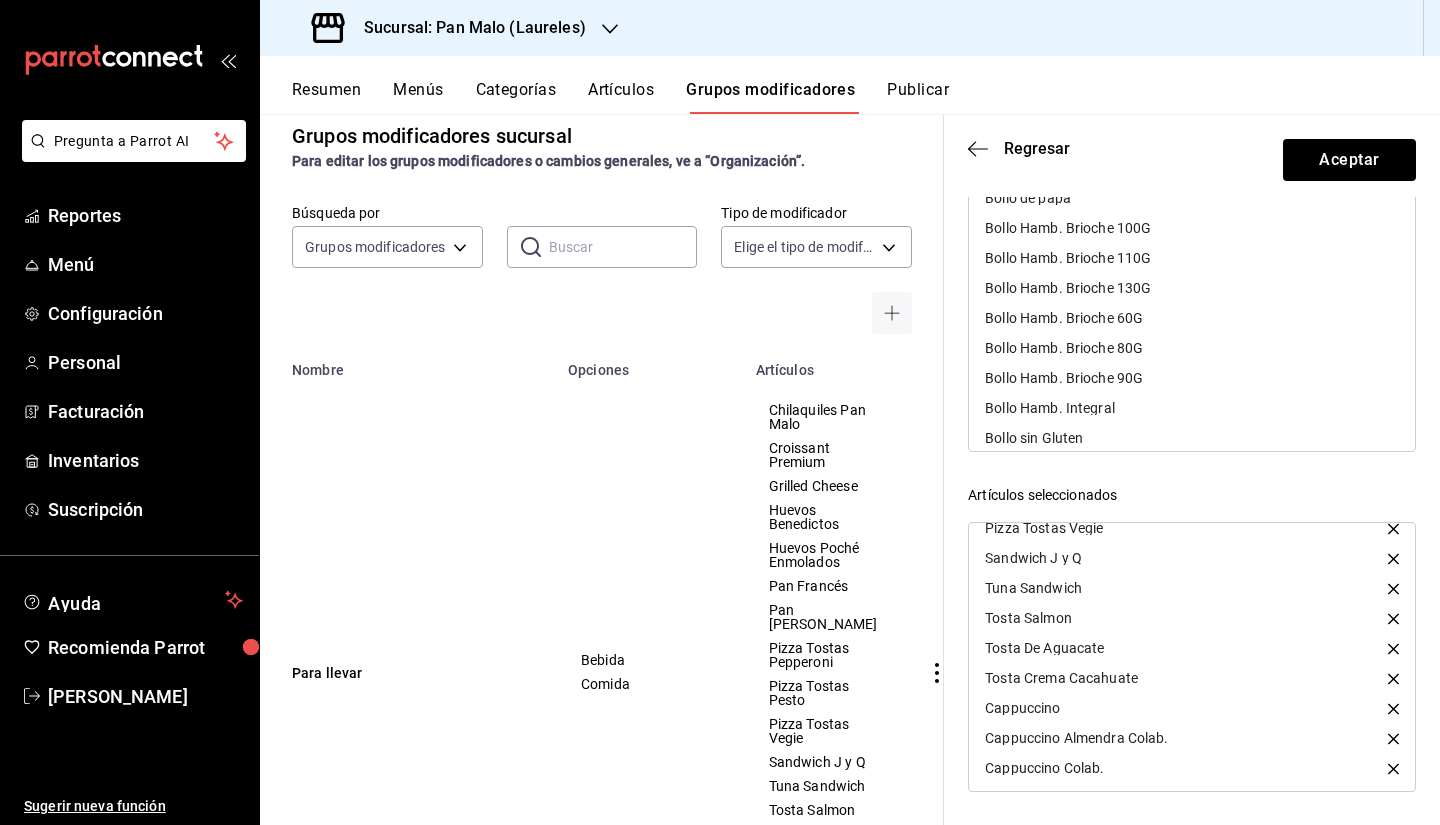 click 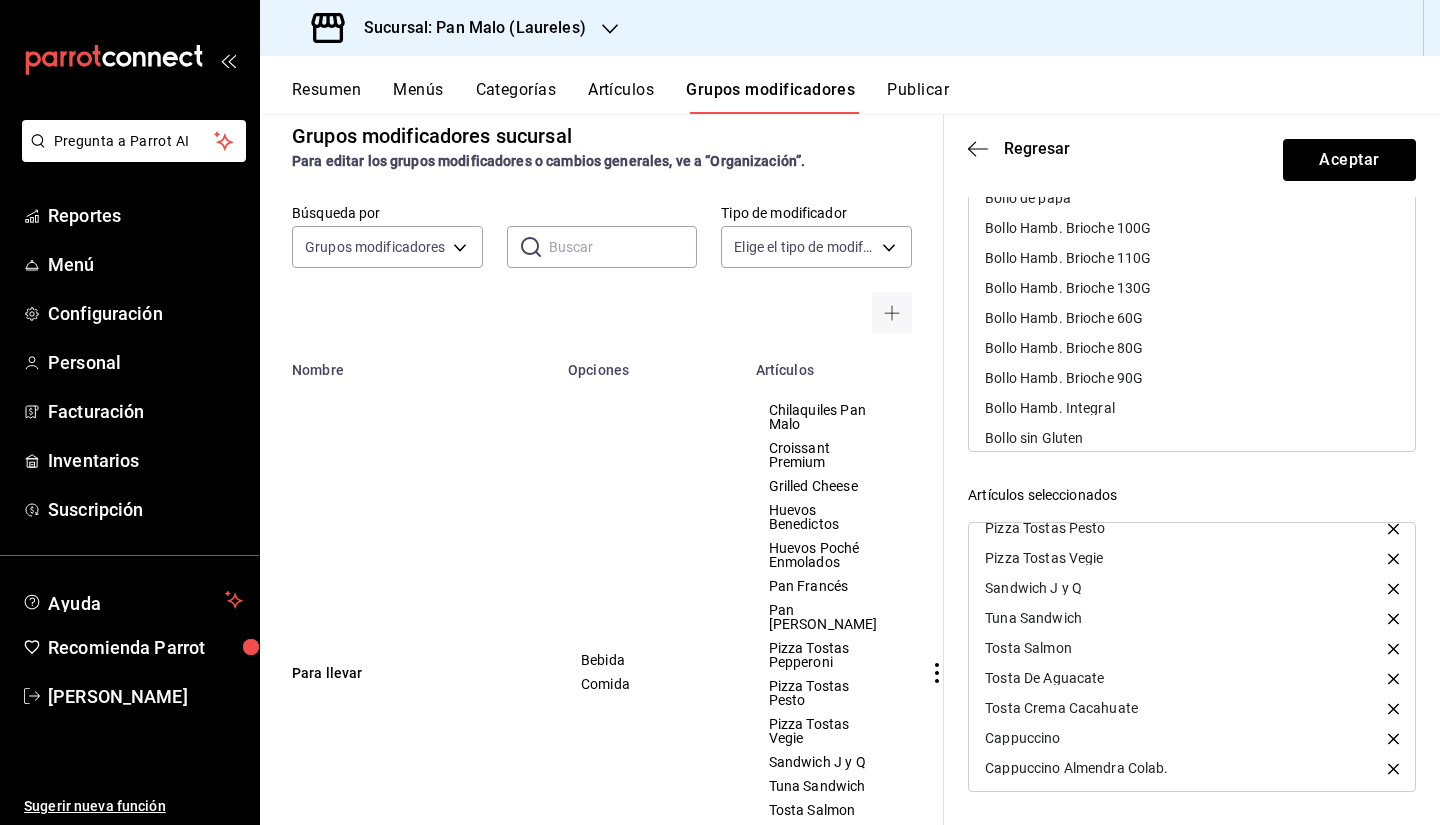 click 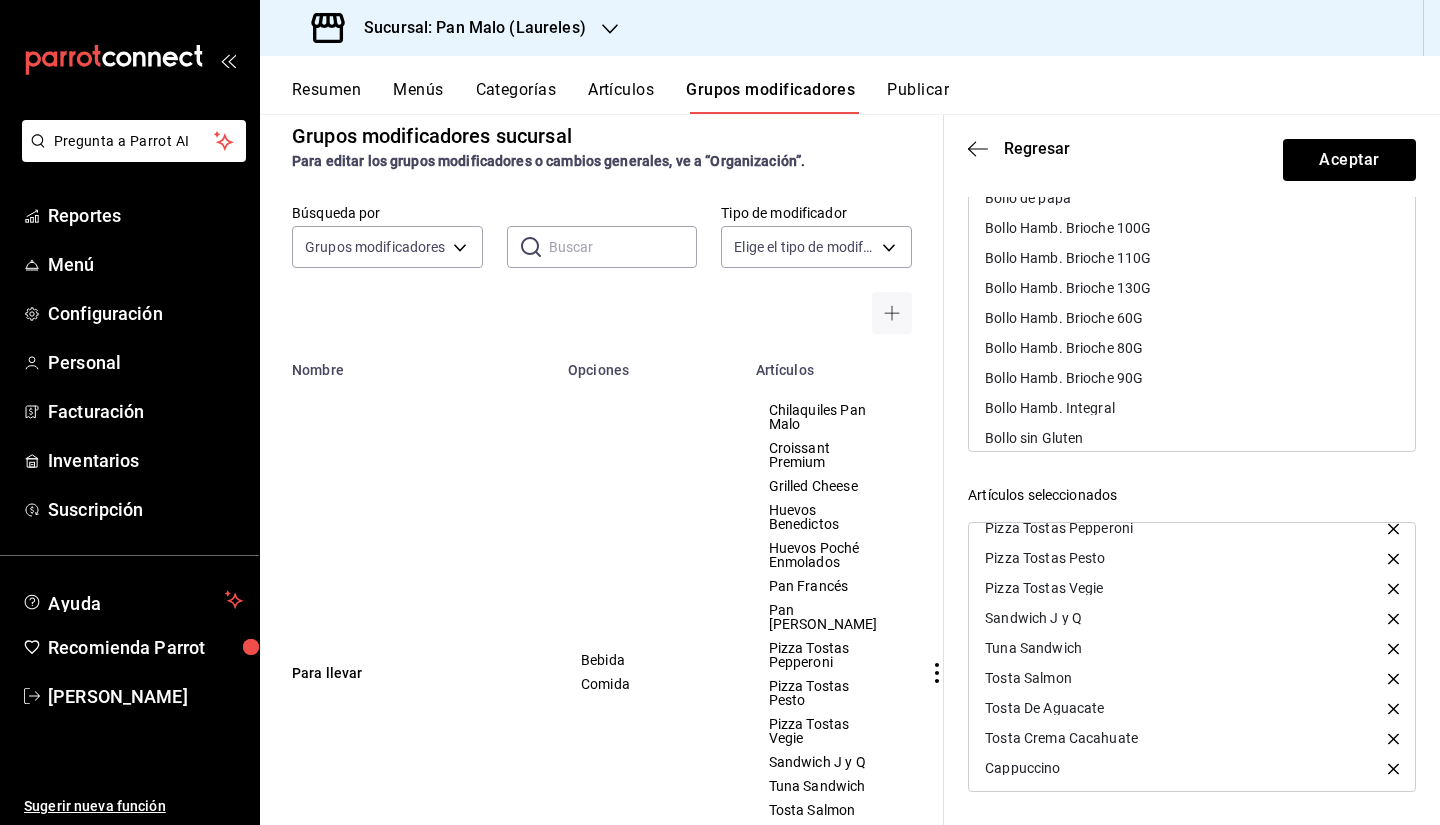 scroll, scrollTop: 288, scrollLeft: 0, axis: vertical 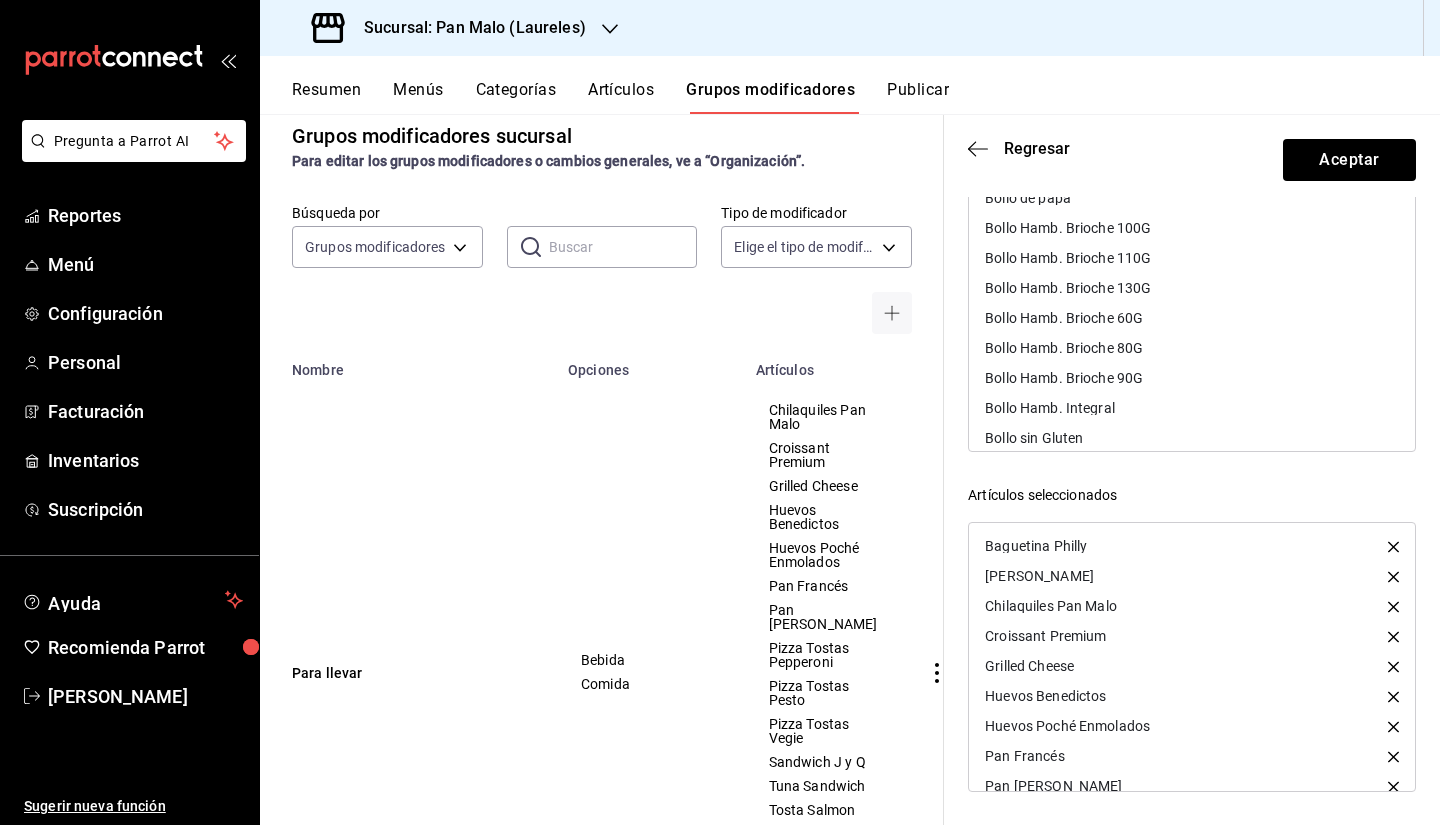 click on "Artículos seleccionados" at bounding box center (1192, 495) 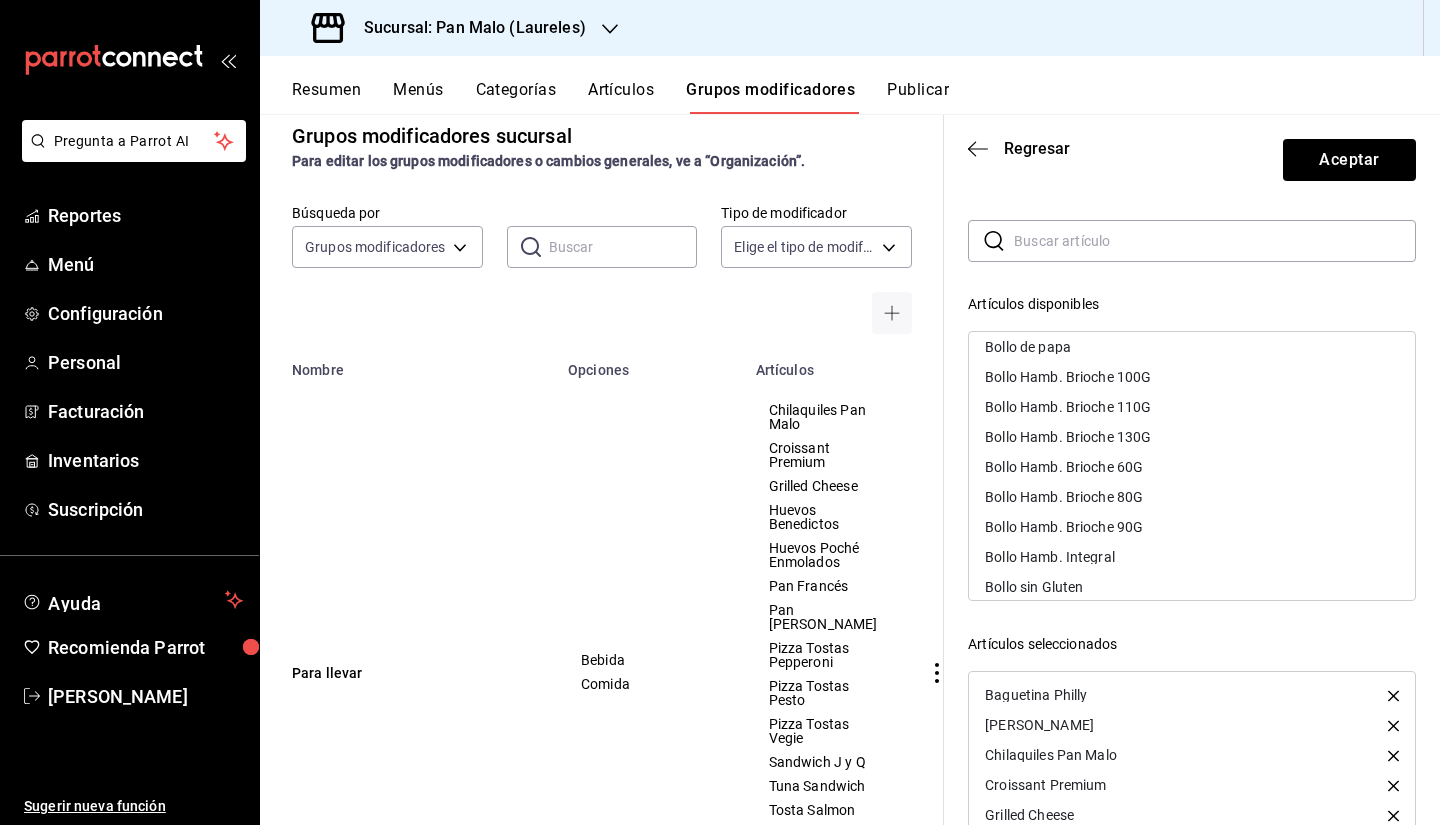 scroll, scrollTop: 0, scrollLeft: 0, axis: both 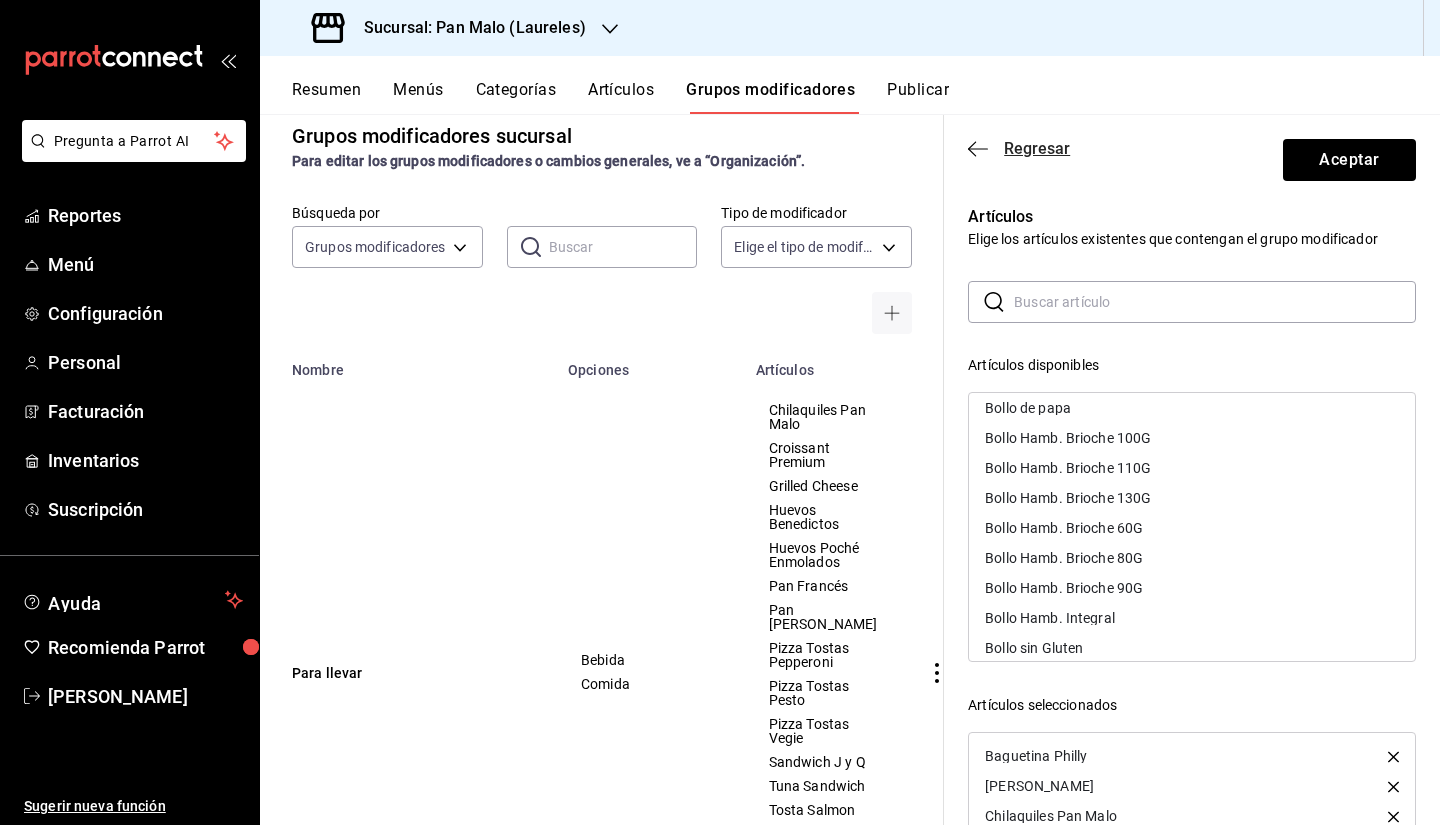 click 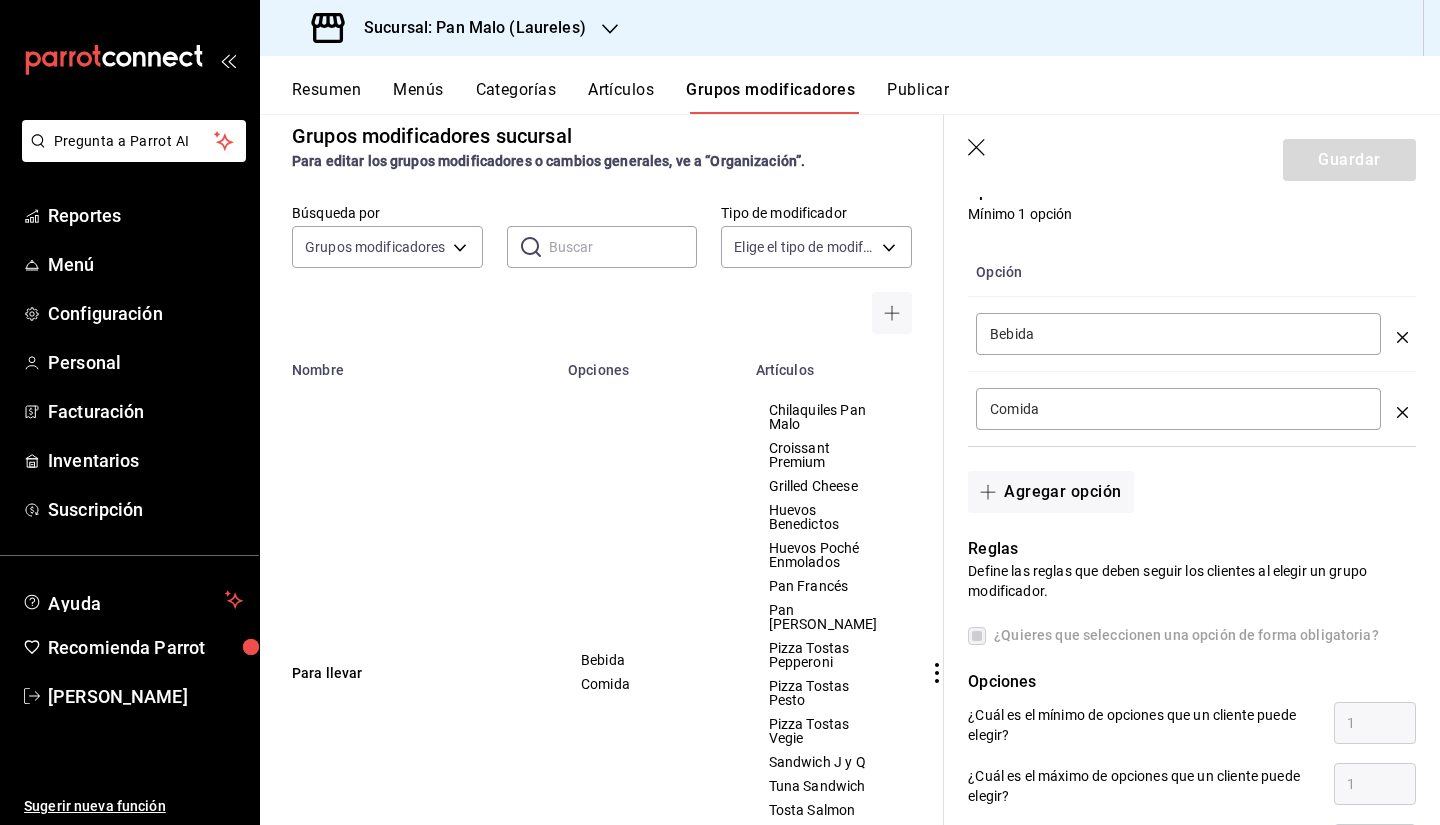 scroll, scrollTop: 560, scrollLeft: 0, axis: vertical 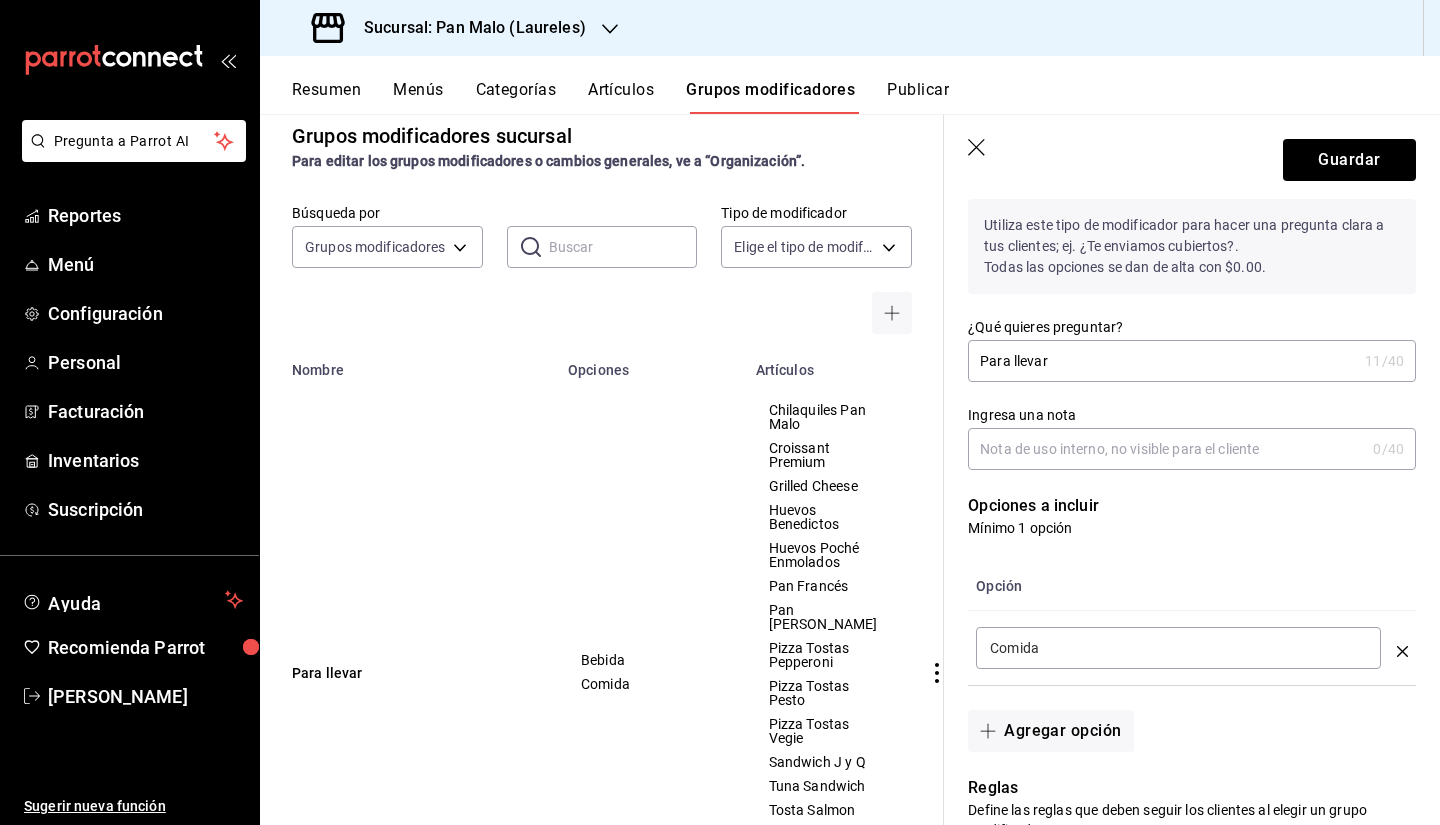 click on "Comida" at bounding box center [1178, 648] 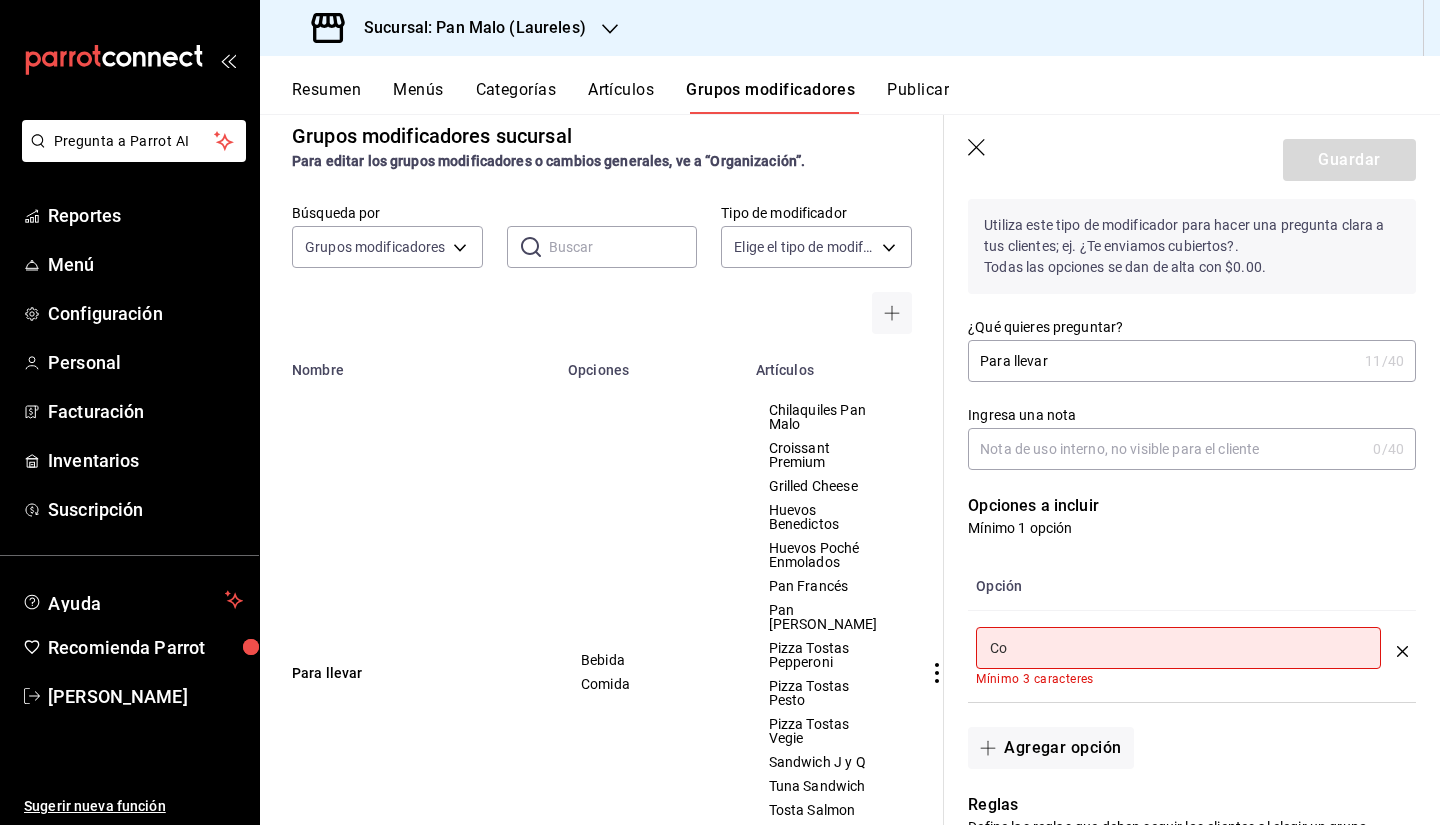 type on "C" 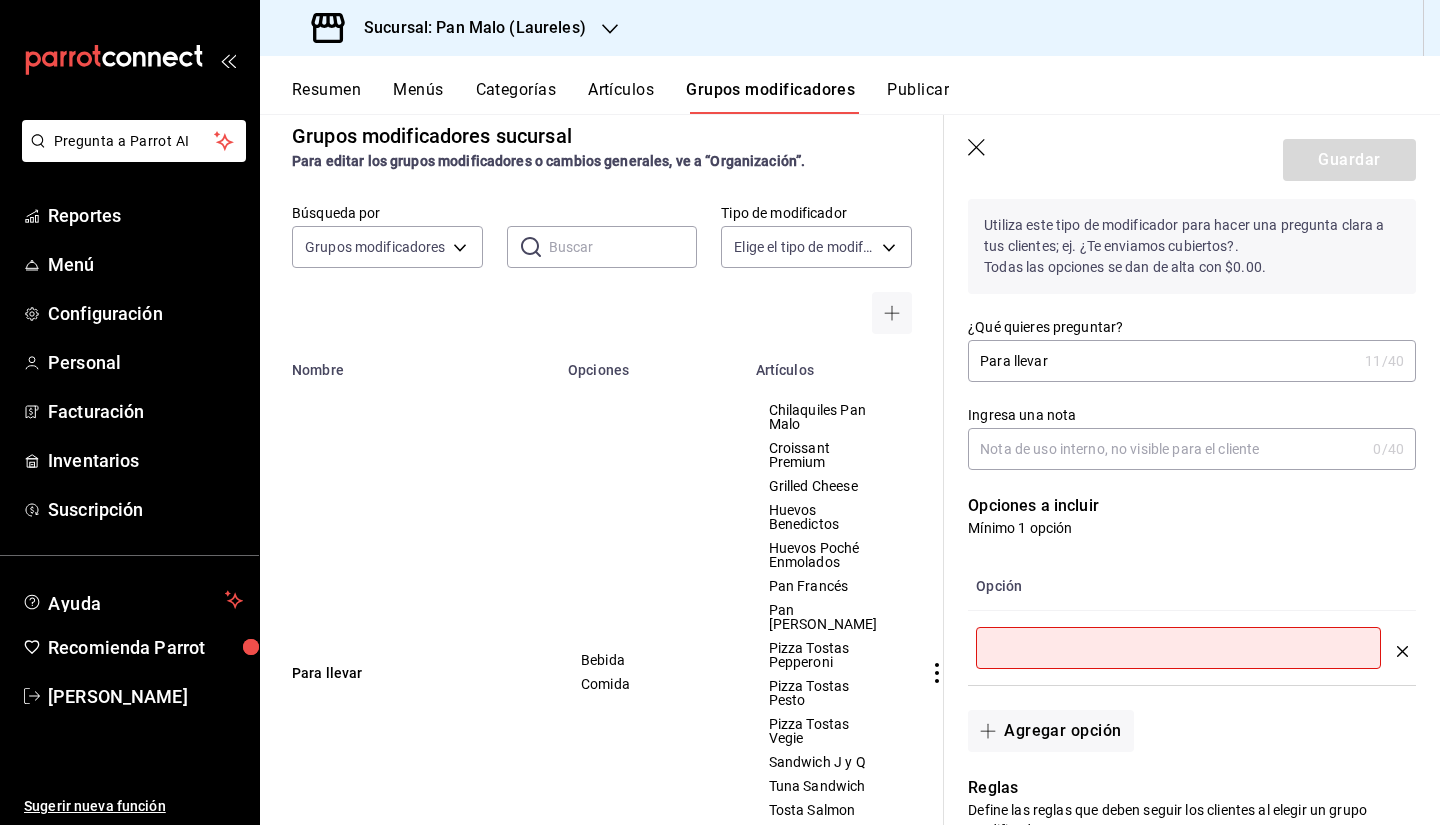 type on "C" 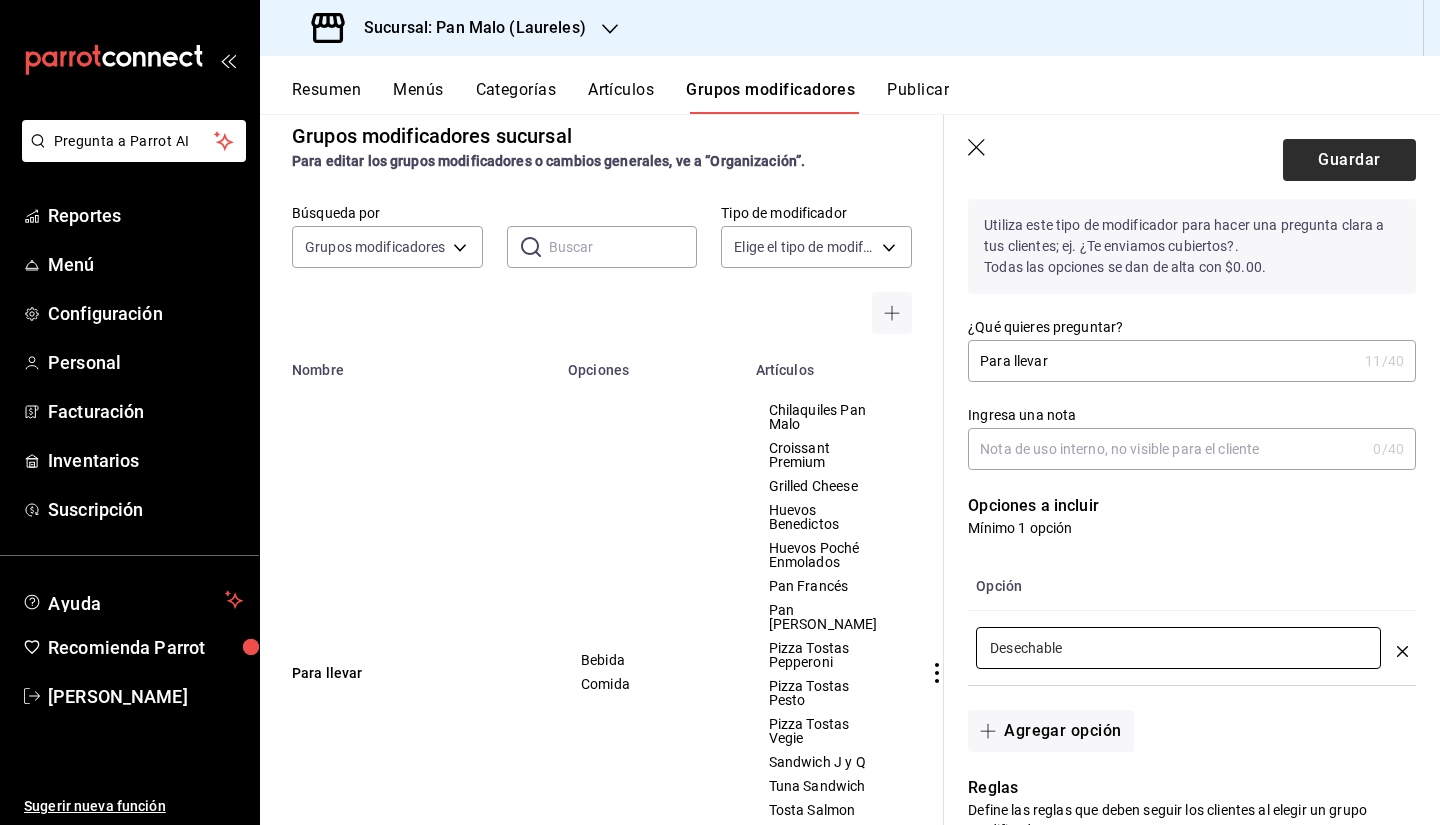 type on "Desechable" 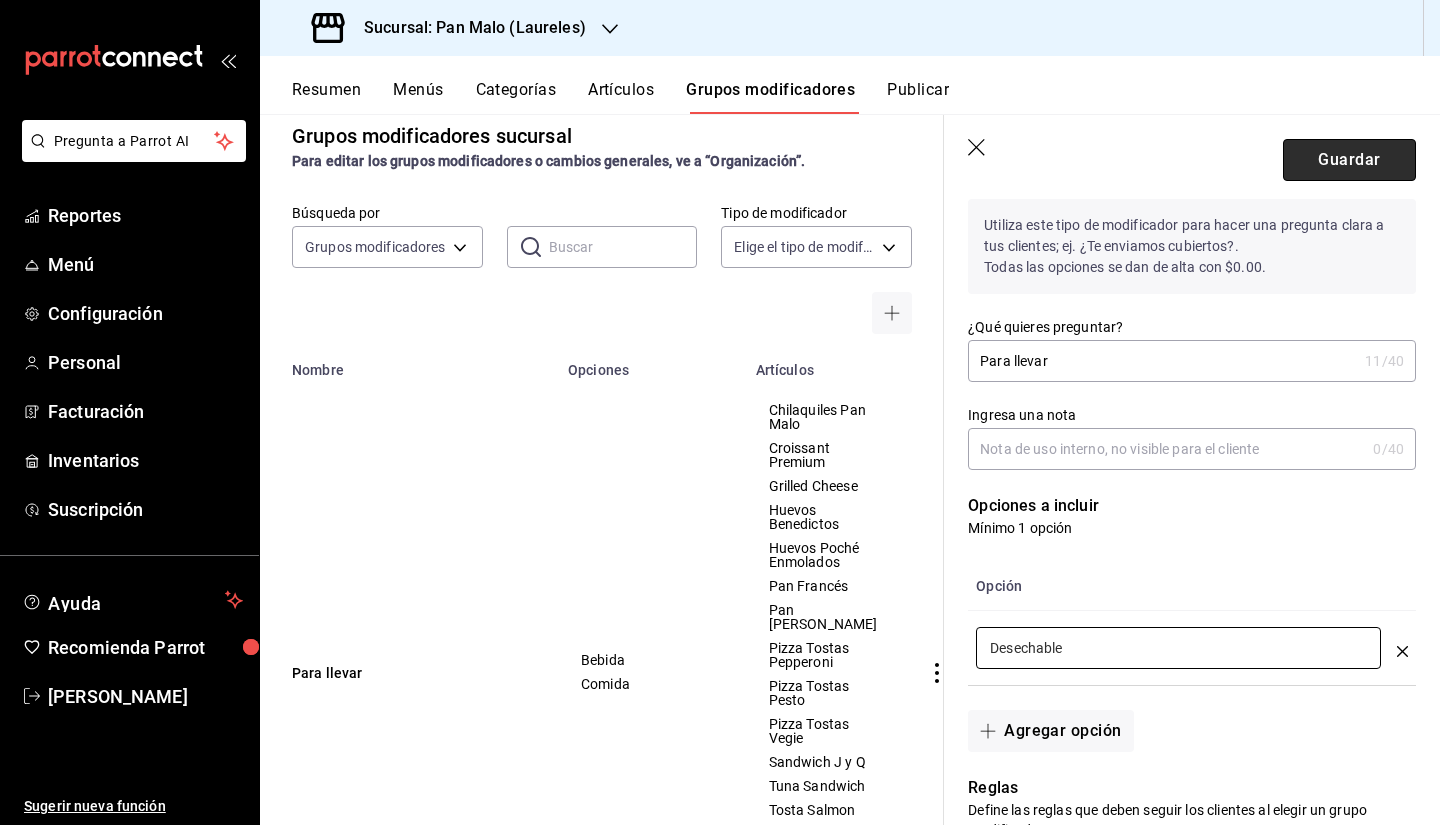 click on "Guardar" at bounding box center (1349, 160) 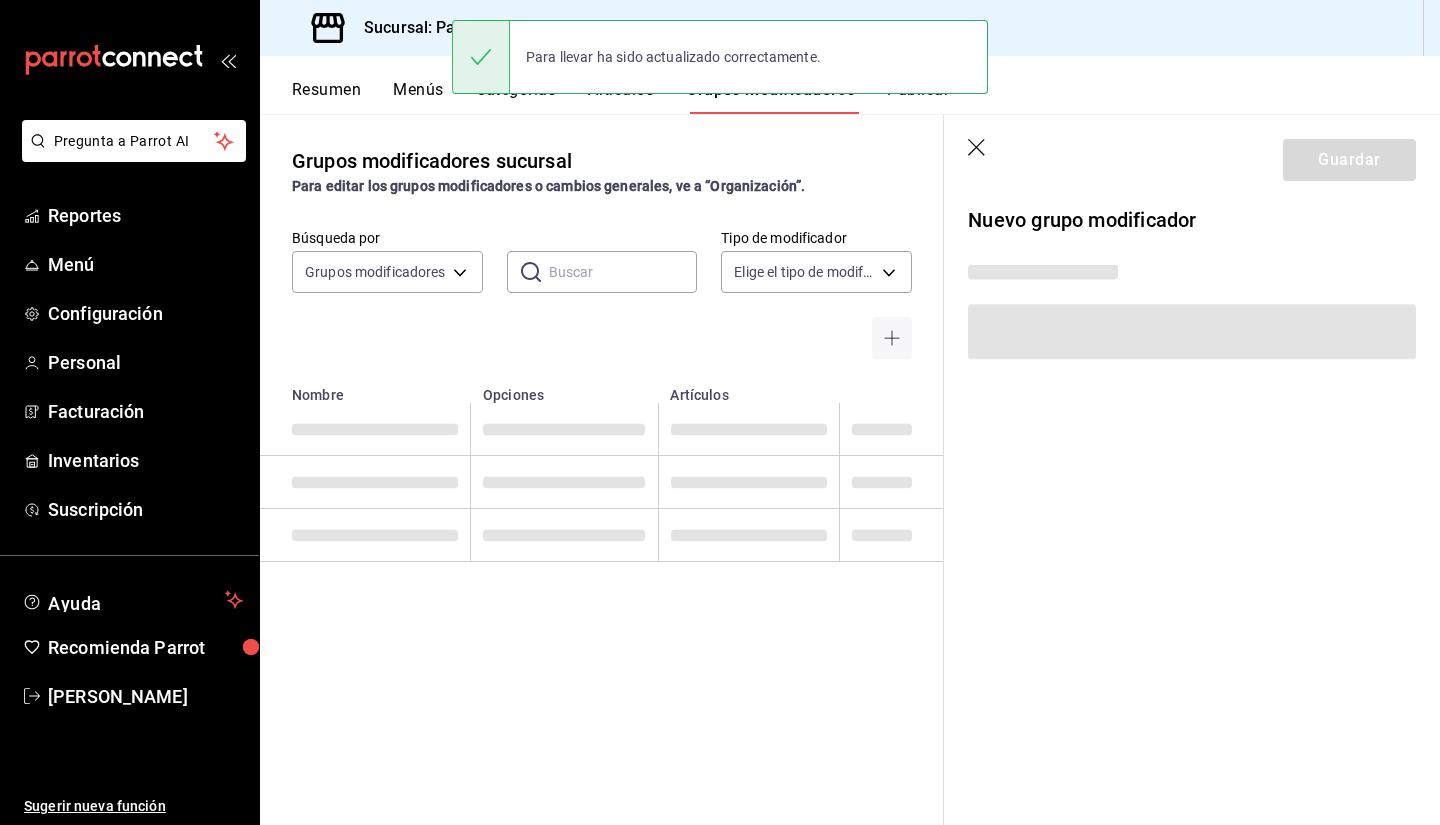 scroll, scrollTop: 0, scrollLeft: 0, axis: both 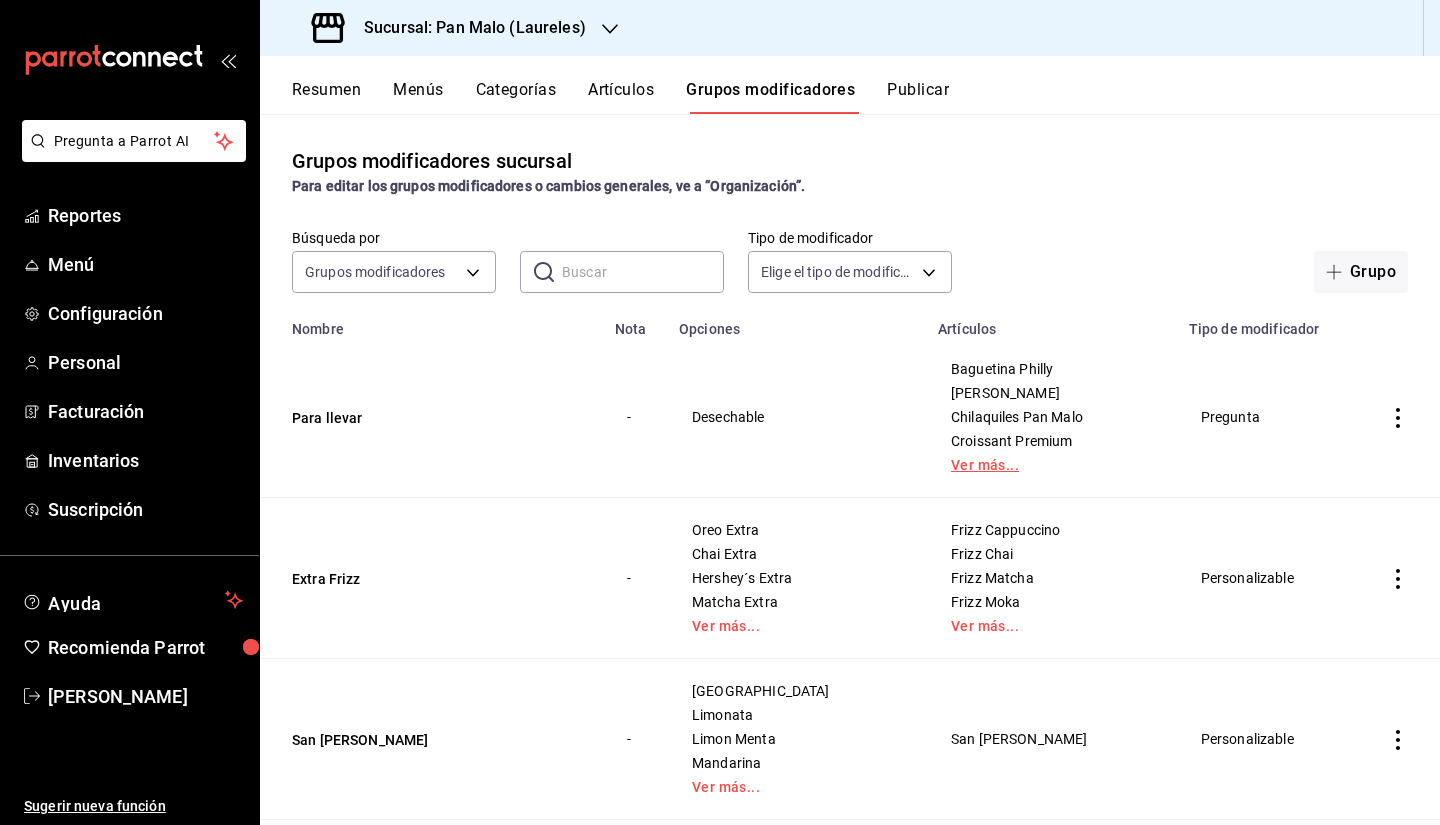 click on "Ver más..." at bounding box center [1051, 465] 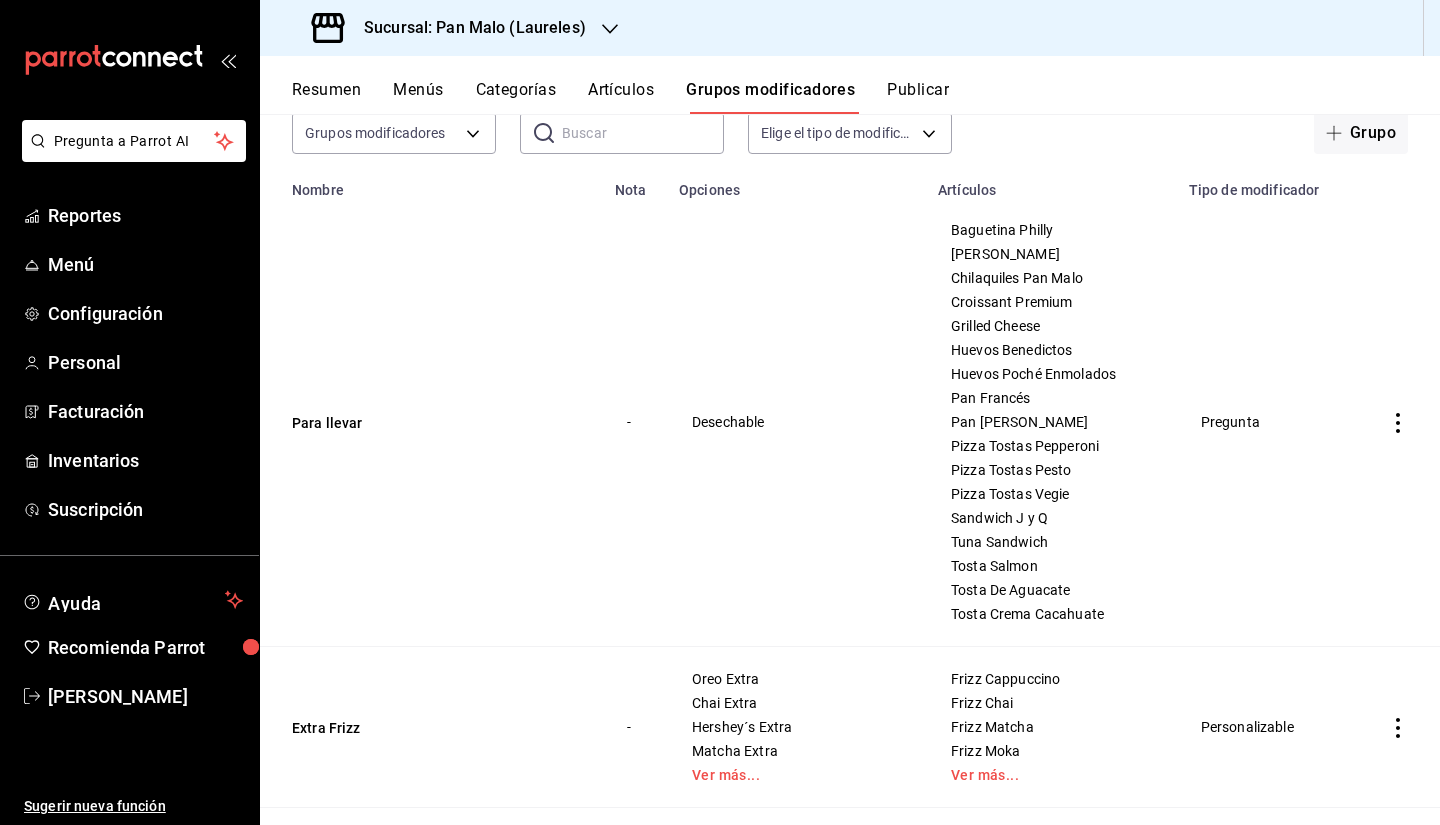 scroll, scrollTop: 117, scrollLeft: 0, axis: vertical 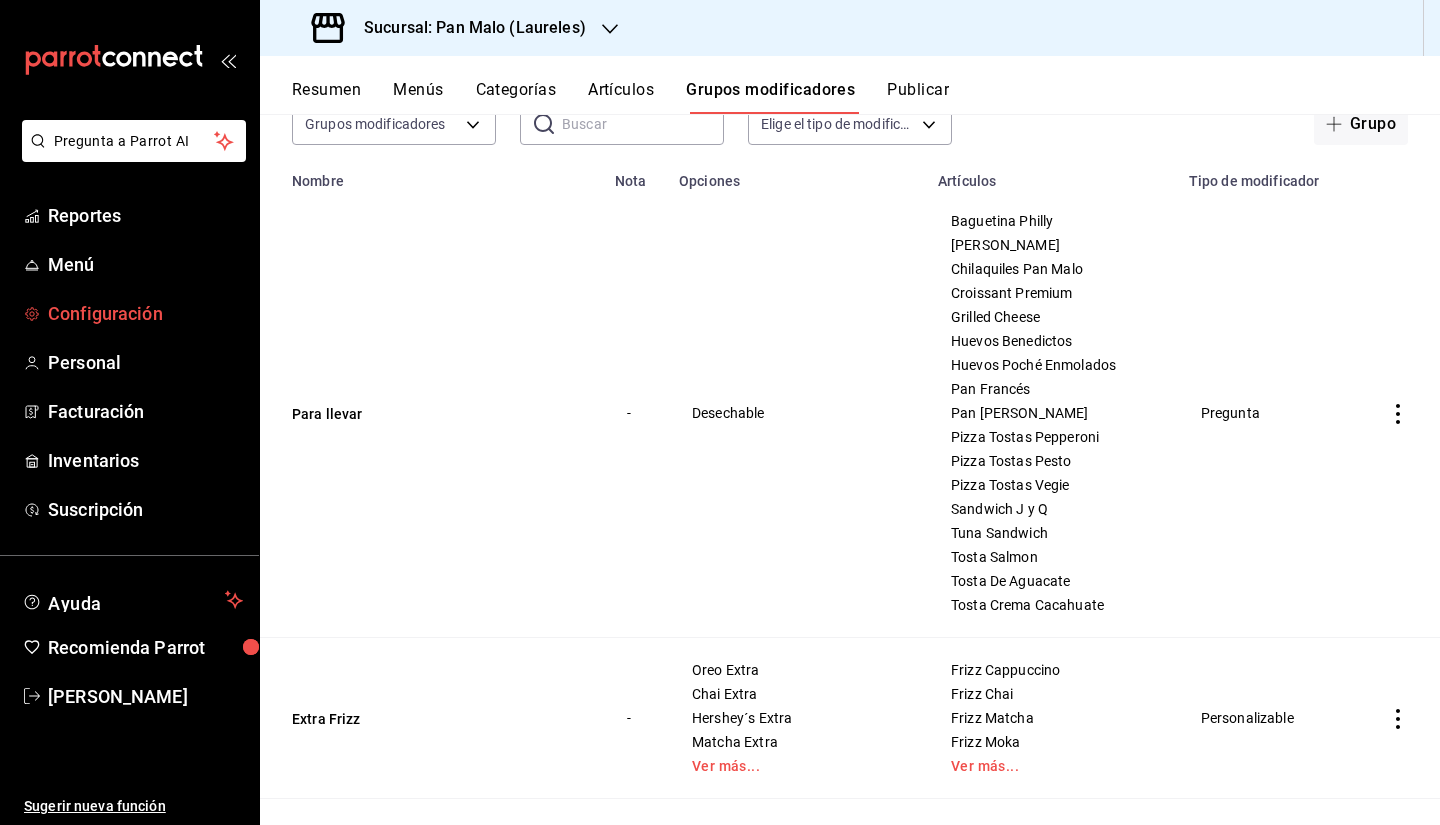 click on "Configuración" at bounding box center (145, 313) 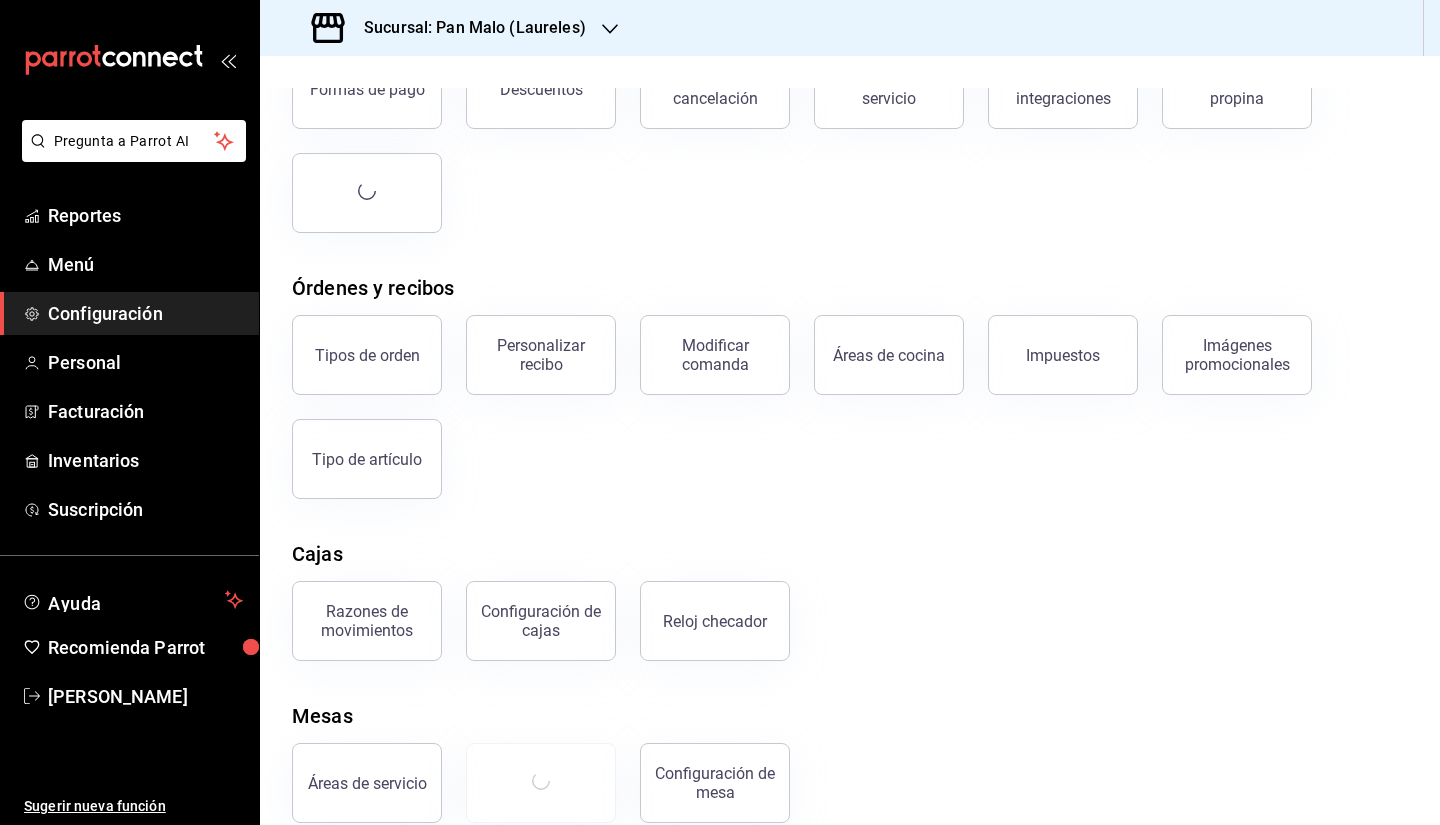 scroll, scrollTop: 189, scrollLeft: 0, axis: vertical 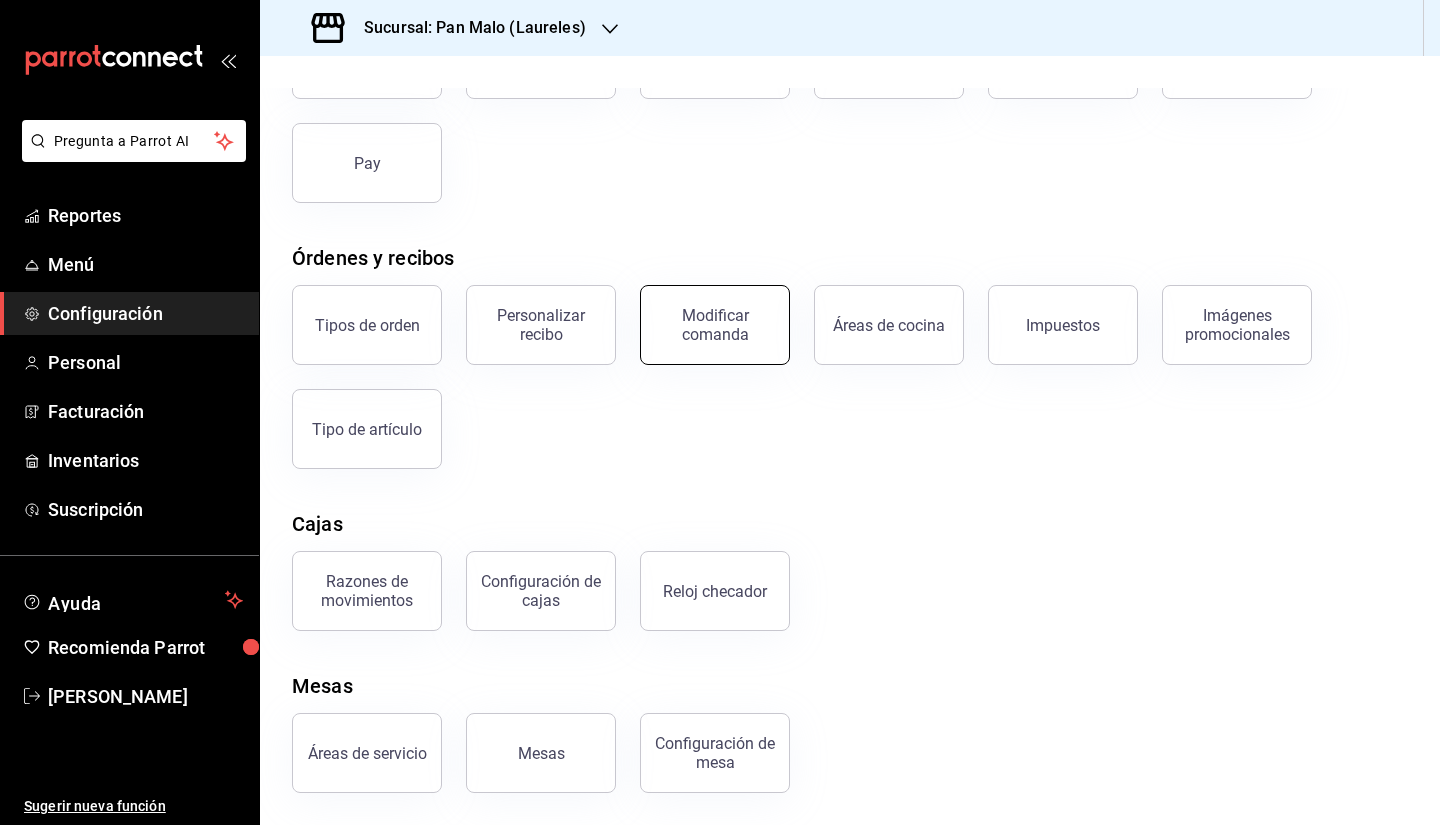 click on "Modificar comanda" at bounding box center (715, 325) 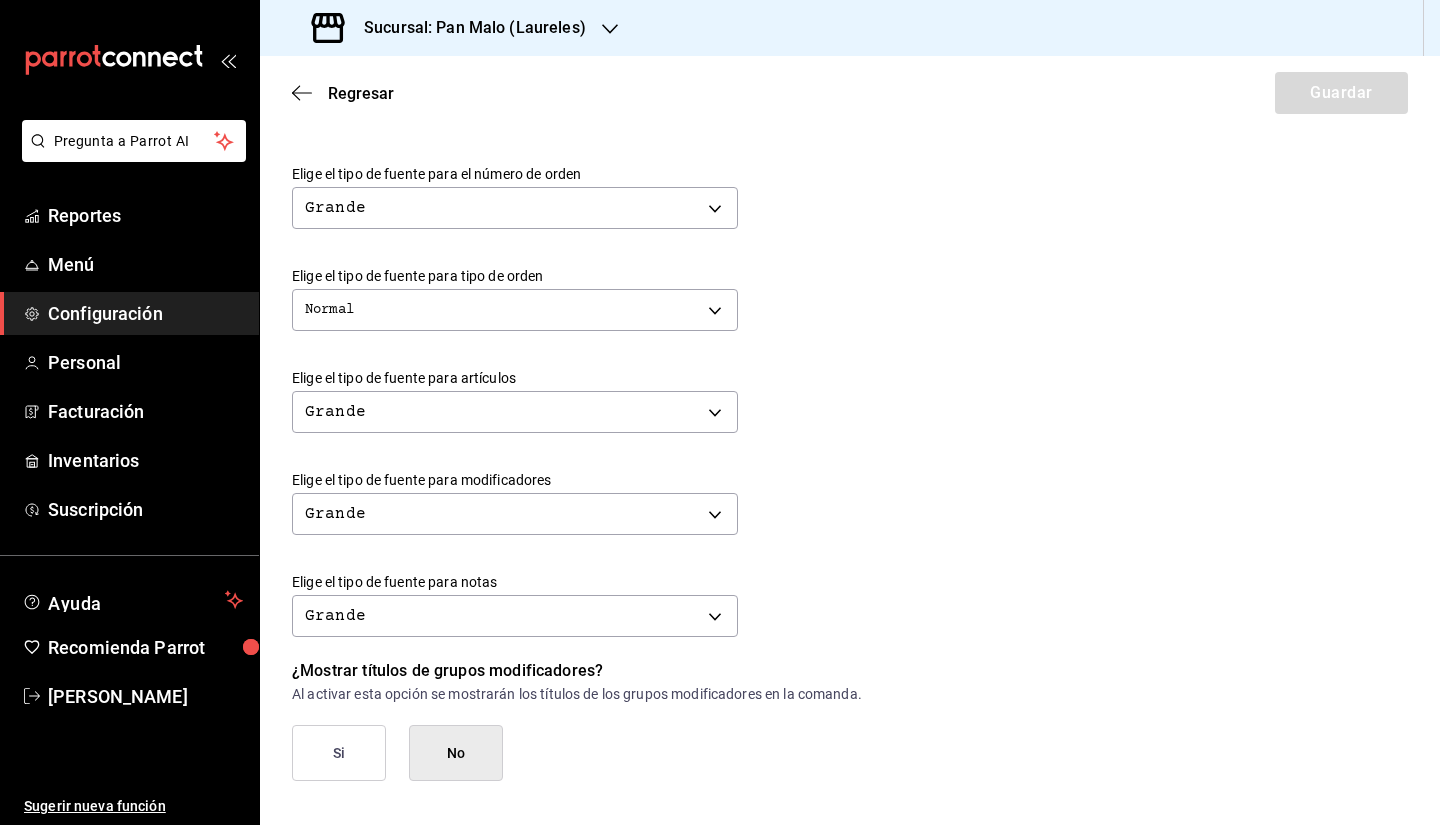 scroll, scrollTop: 585, scrollLeft: 0, axis: vertical 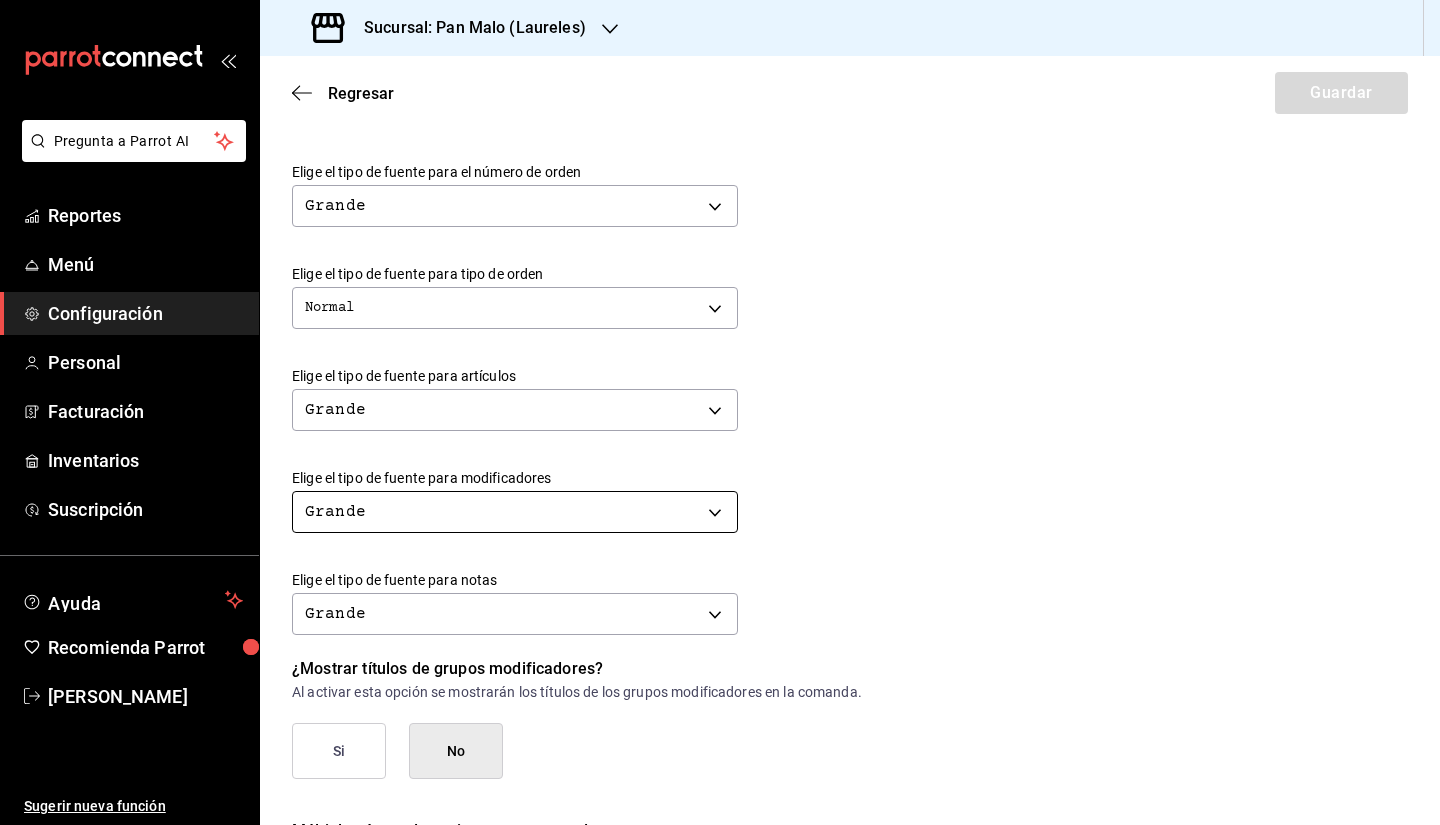 click on "Pregunta a Parrot AI Reportes   Menú   Configuración   Personal   Facturación   Inventarios   Suscripción   Ayuda Recomienda Parrot   [PERSON_NAME]   Sugerir nueva función   Sucursal: Pan Malo (Laureles) Regresar Guardar Modificar comanda Personaliza las comandas de tu cocina. Margen Superior Ingresa el número de líneas en blanco que se imprimirán antes de comenzar con el contenido 1 Margen Inferior Ingresa el número de líneas en blanco que se imprimirán después de terminar con el contenido 1 Espacio entre artículos Ingresa el número de líneas en blanco que se imprimirán entre artículos 0 Elige el tipo de fuente para la marca Normal NORMAL Elige el tipo de fuente para el número de orden Grande   BIG Elige el tipo de fuente para tipo de orden Normal   NORMAL Elige el tipo de fuente para artículos Grande BIG Elige el tipo de fuente para modificadores Grande BIG Elige el tipo de fuente para notas Grande BIG ¿Mostrar títulos de grupos modificadores? Si No Si No Ver video tutorial Reportes" at bounding box center (720, 412) 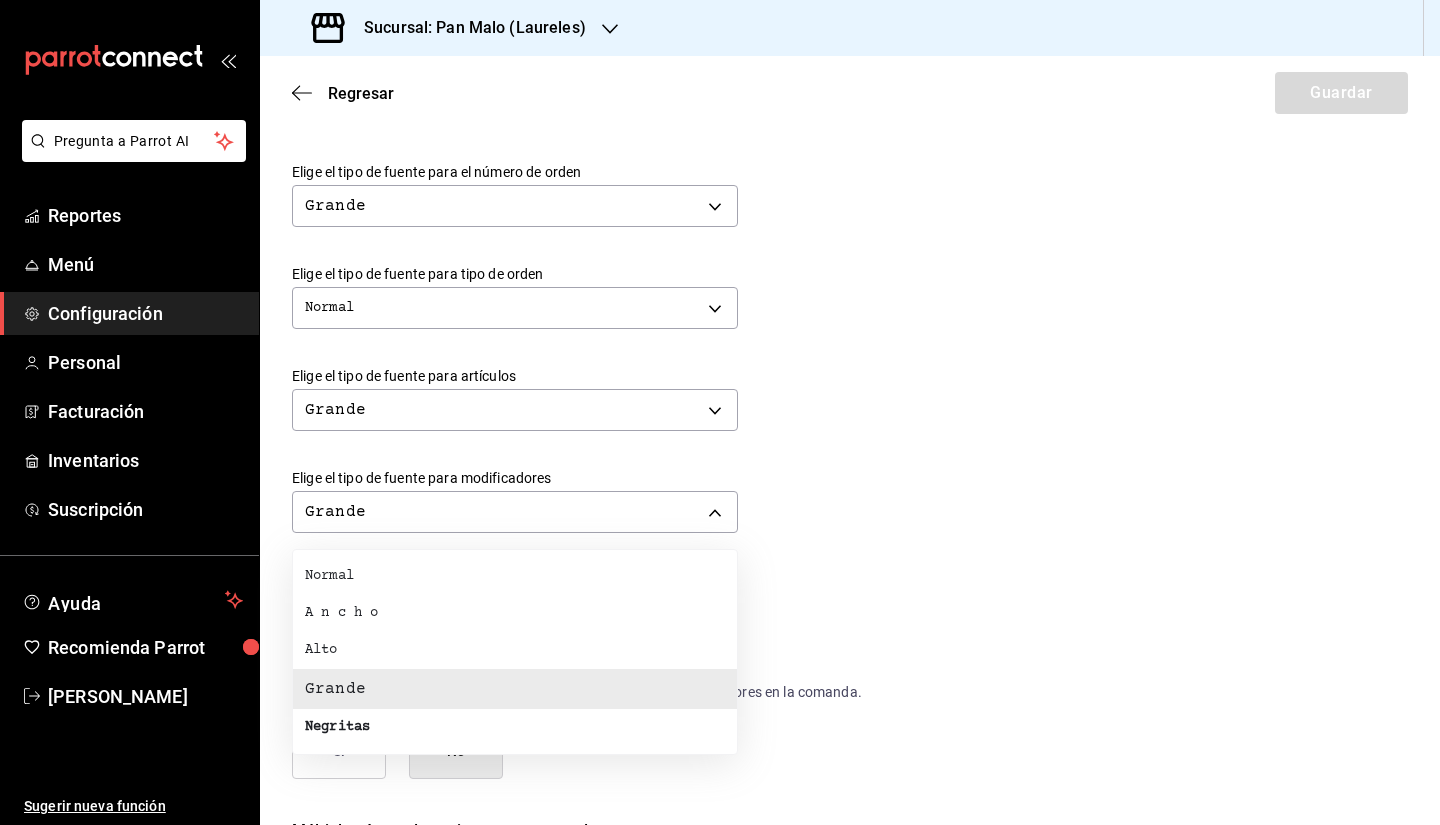 click on "Normal" at bounding box center (515, 576) 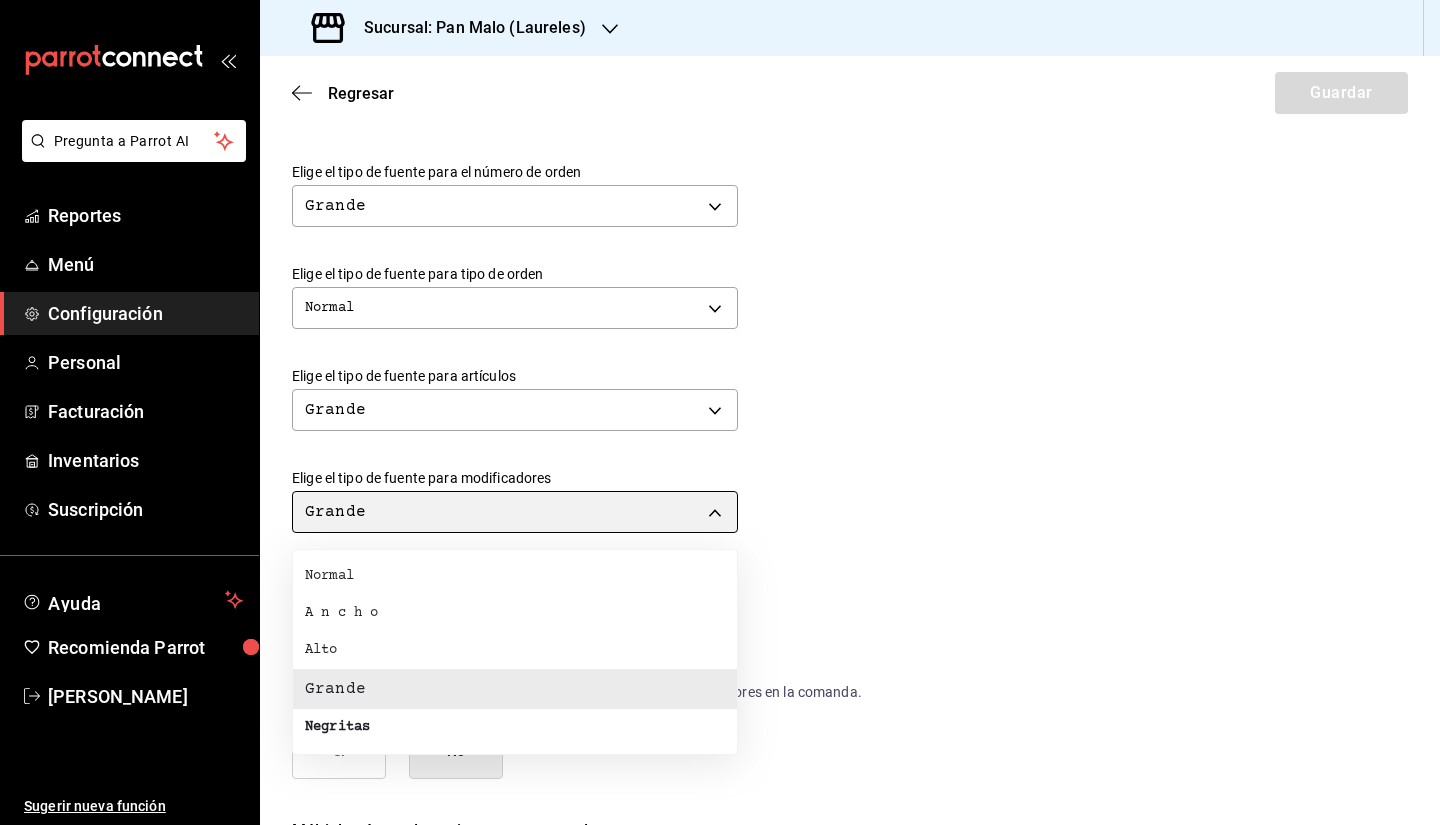 type on "NORMAL" 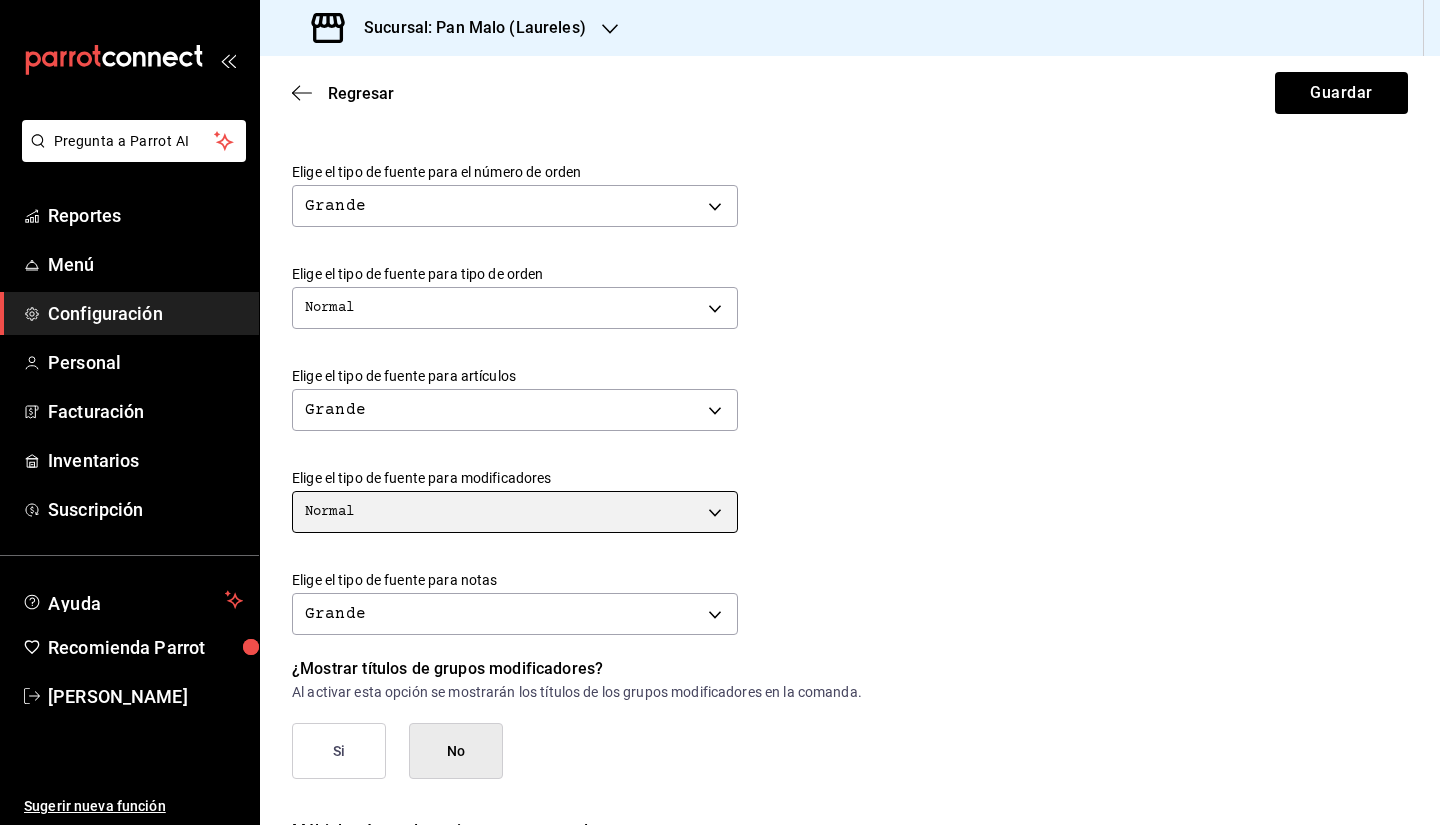 scroll, scrollTop: 721, scrollLeft: 0, axis: vertical 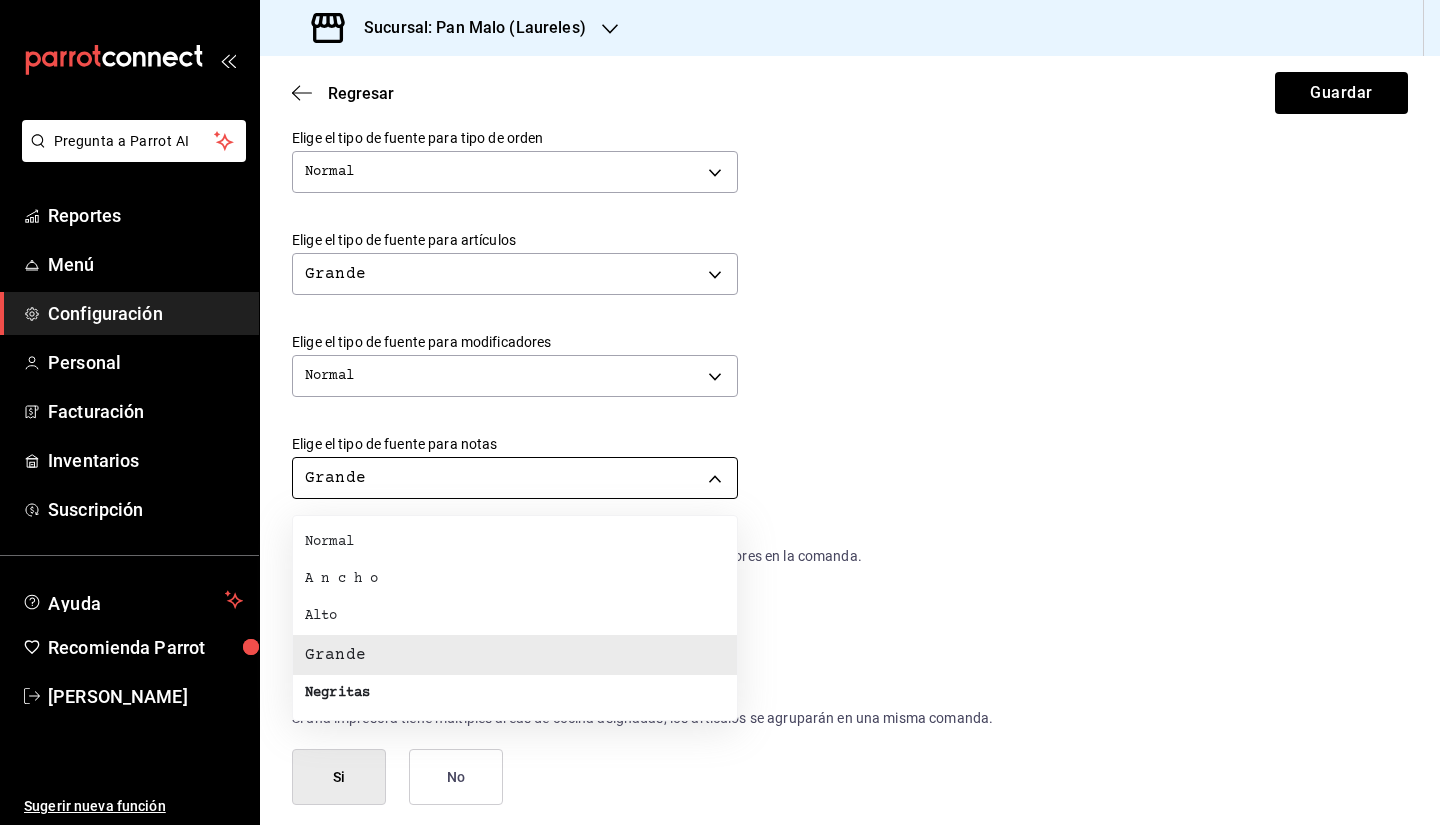 click on "Pregunta a Parrot AI Reportes   Menú   Configuración   Personal   Facturación   Inventarios   Suscripción   Ayuda Recomienda Parrot   Sebastian Viadero   Sugerir nueva función   Sucursal: Pan Malo (Laureles) Regresar Guardar Modificar comanda Personaliza las comandas de tu cocina. Margen Superior Ingresa el número de líneas en blanco que se imprimirán antes de comenzar con el contenido 1 Margen Inferior Ingresa el número de líneas en blanco que se imprimirán después de terminar con el contenido 1 Espacio entre artículos Ingresa el número de líneas en blanco que se imprimirán entre artículos 0 Elige el tipo de fuente para la marca Normal NORMAL Elige el tipo de fuente para el número de orden Grande   BIG Elige el tipo de fuente para tipo de orden Normal   NORMAL Elige el tipo de fuente para artículos Grande BIG Elige el tipo de fuente para modificadores Normal NORMAL Elige el tipo de fuente para notas Grande BIG ¿Mostrar títulos de grupos modificadores? Si No Si No Ver video tutorial" at bounding box center (720, 412) 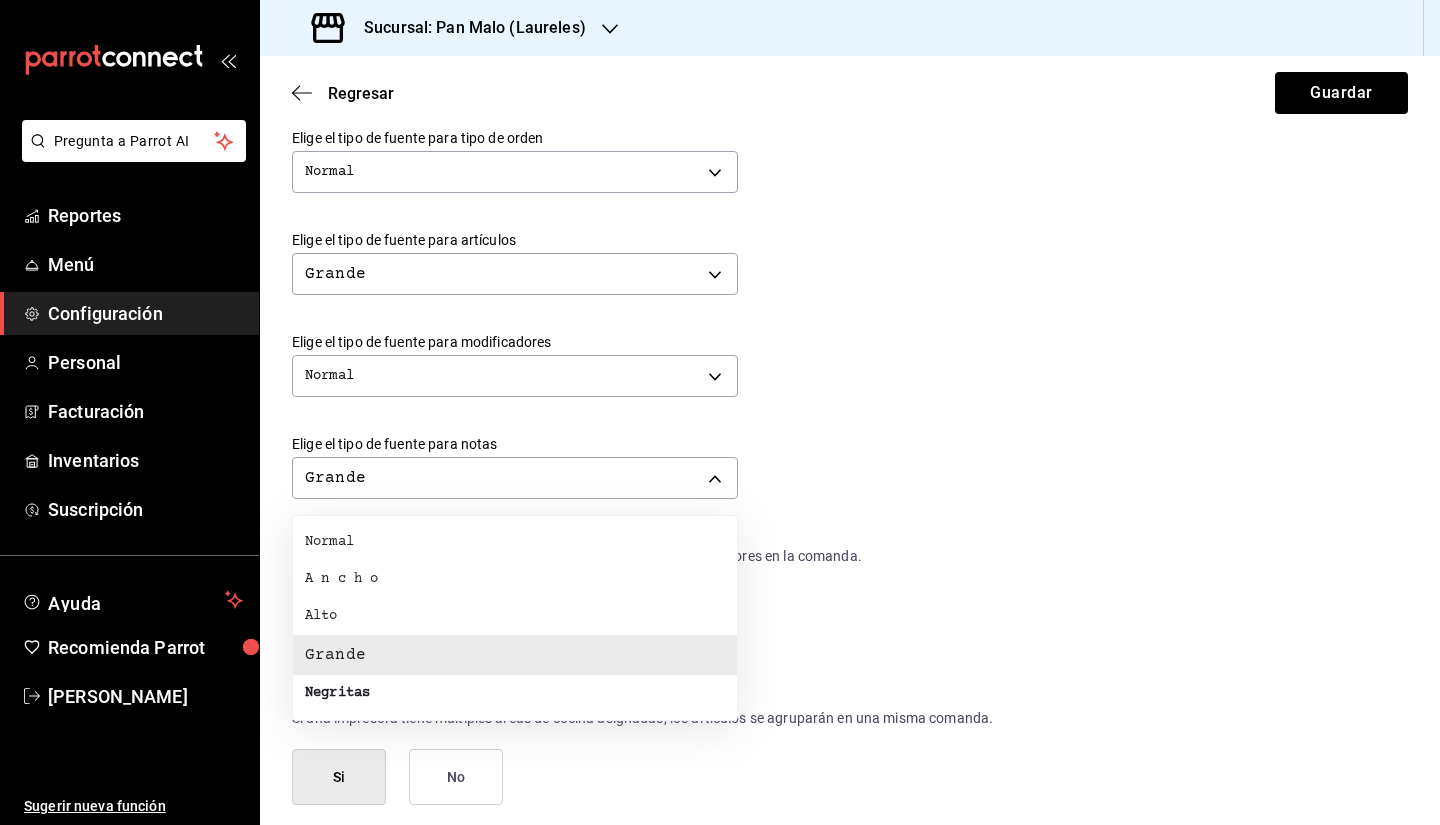 click on "Negritas" at bounding box center (515, 693) 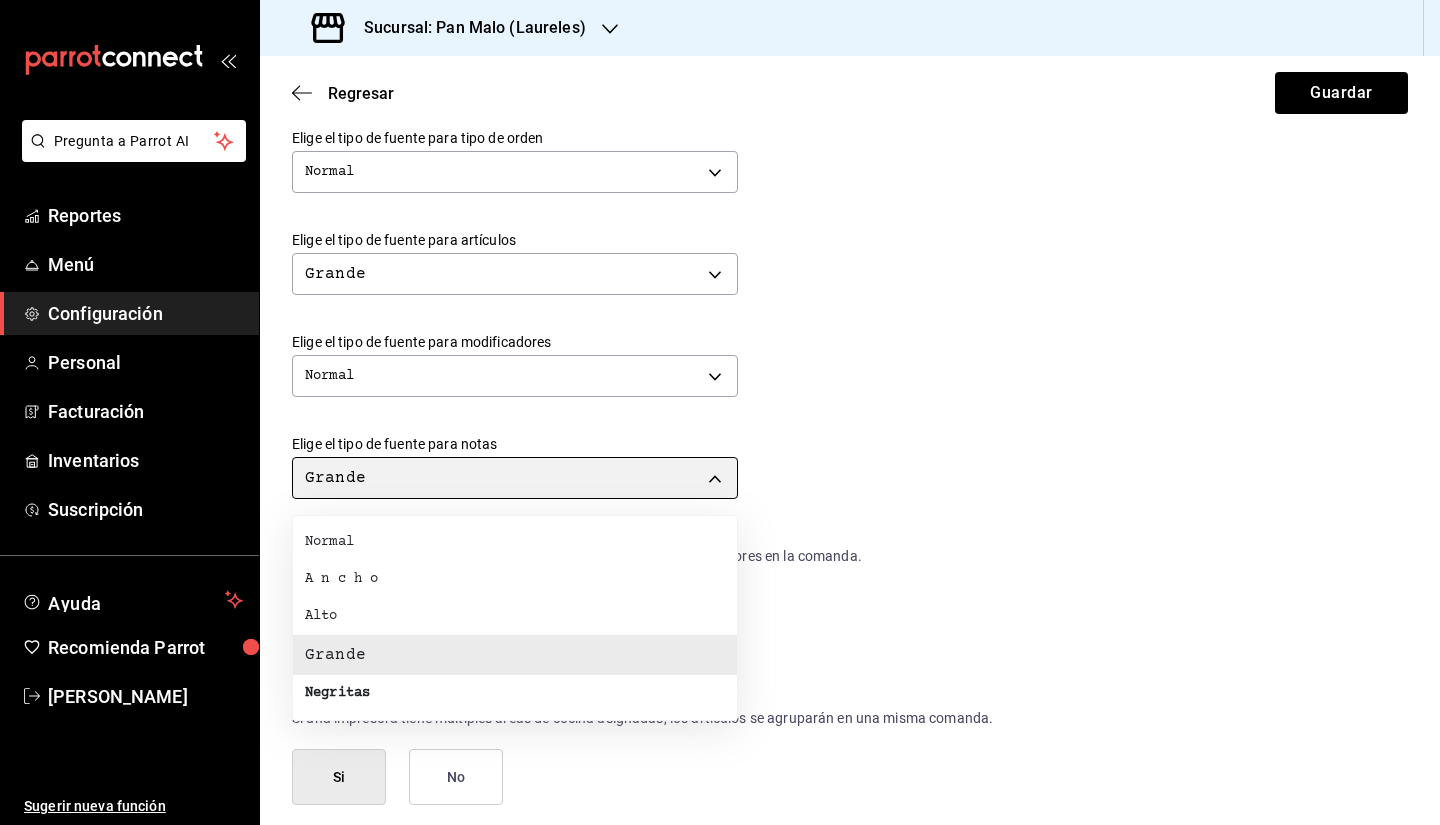 type on "BOLD" 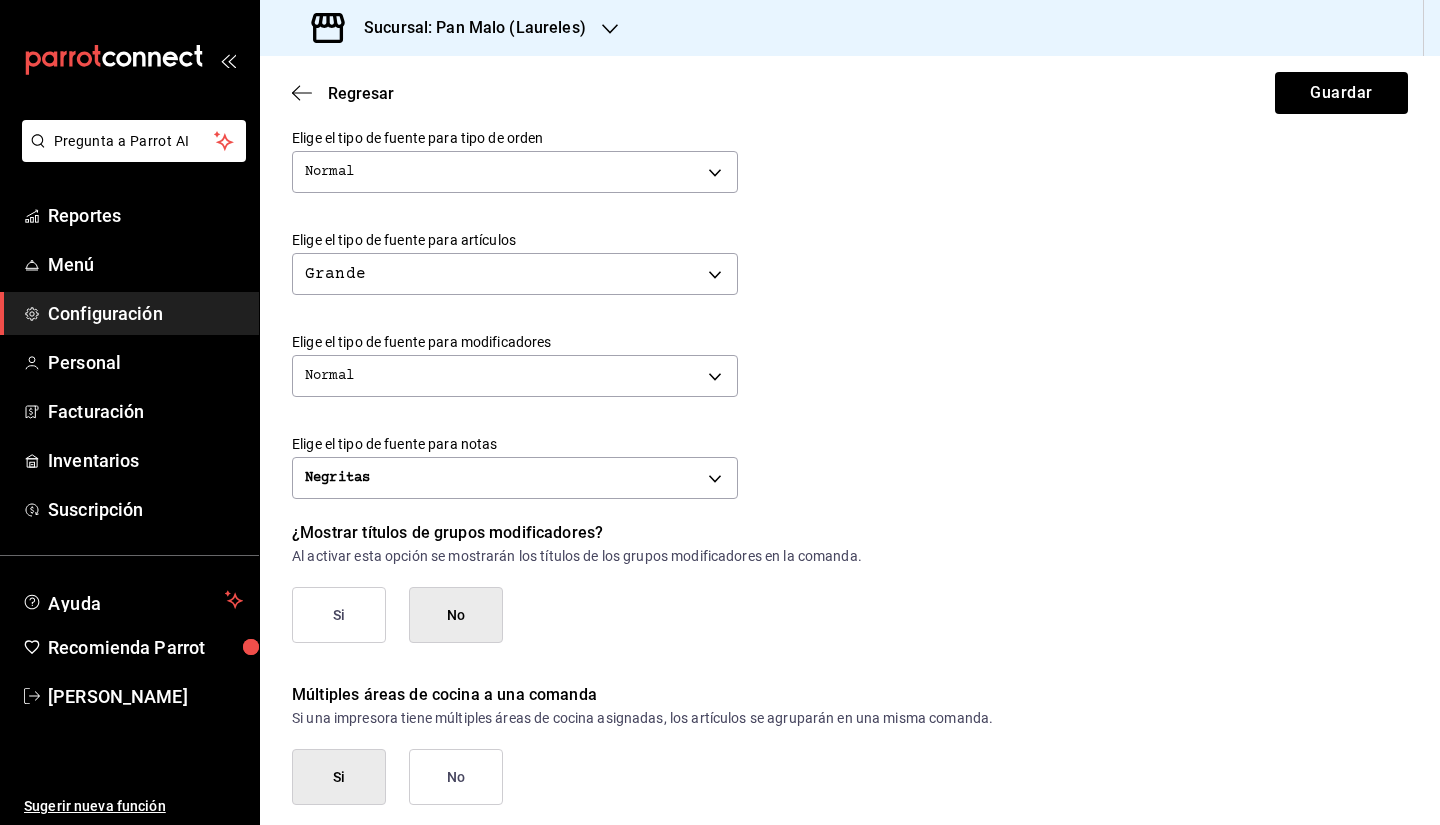 click on "Negritas BOLD" at bounding box center [850, 475] 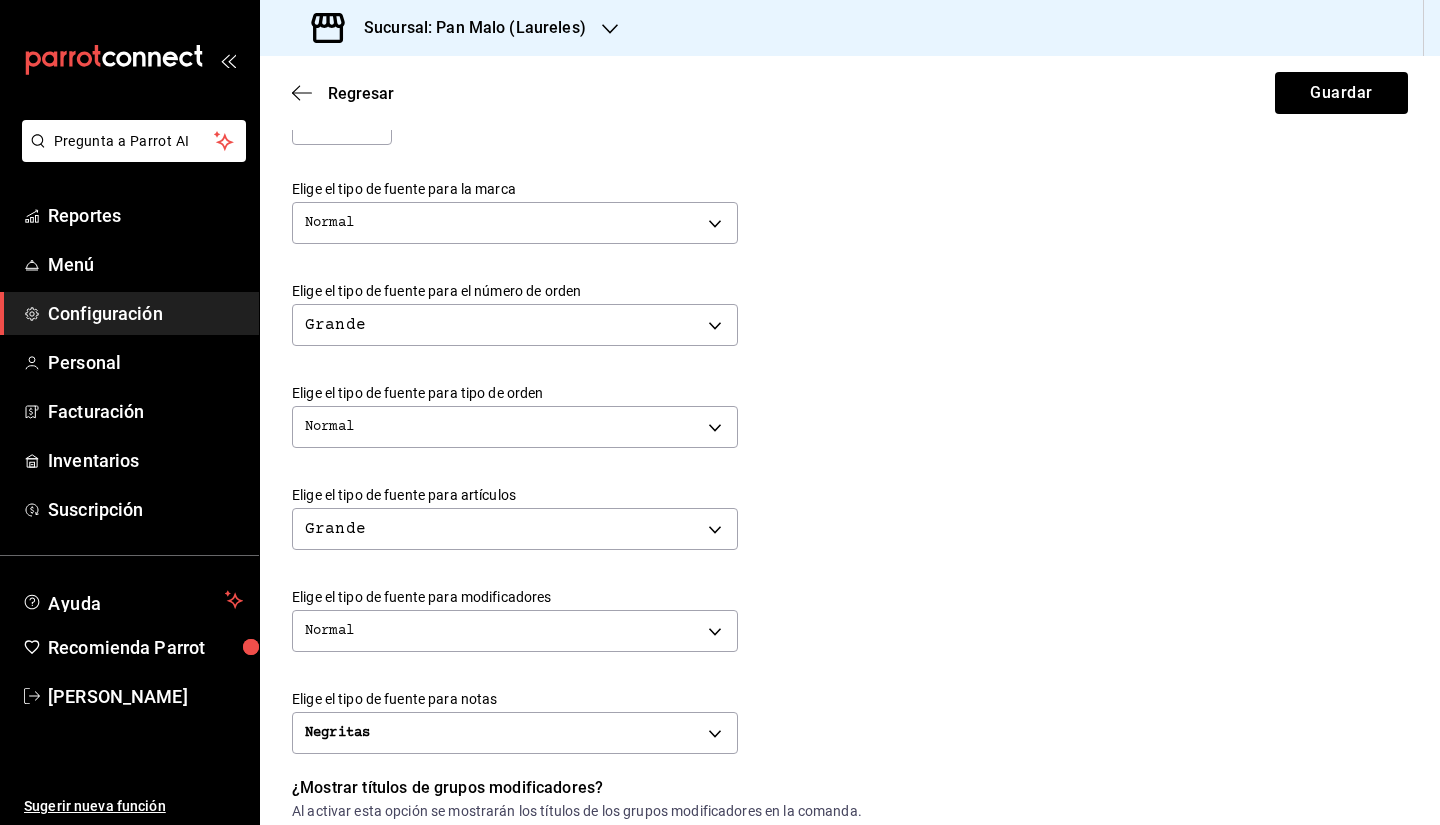 scroll, scrollTop: 467, scrollLeft: 0, axis: vertical 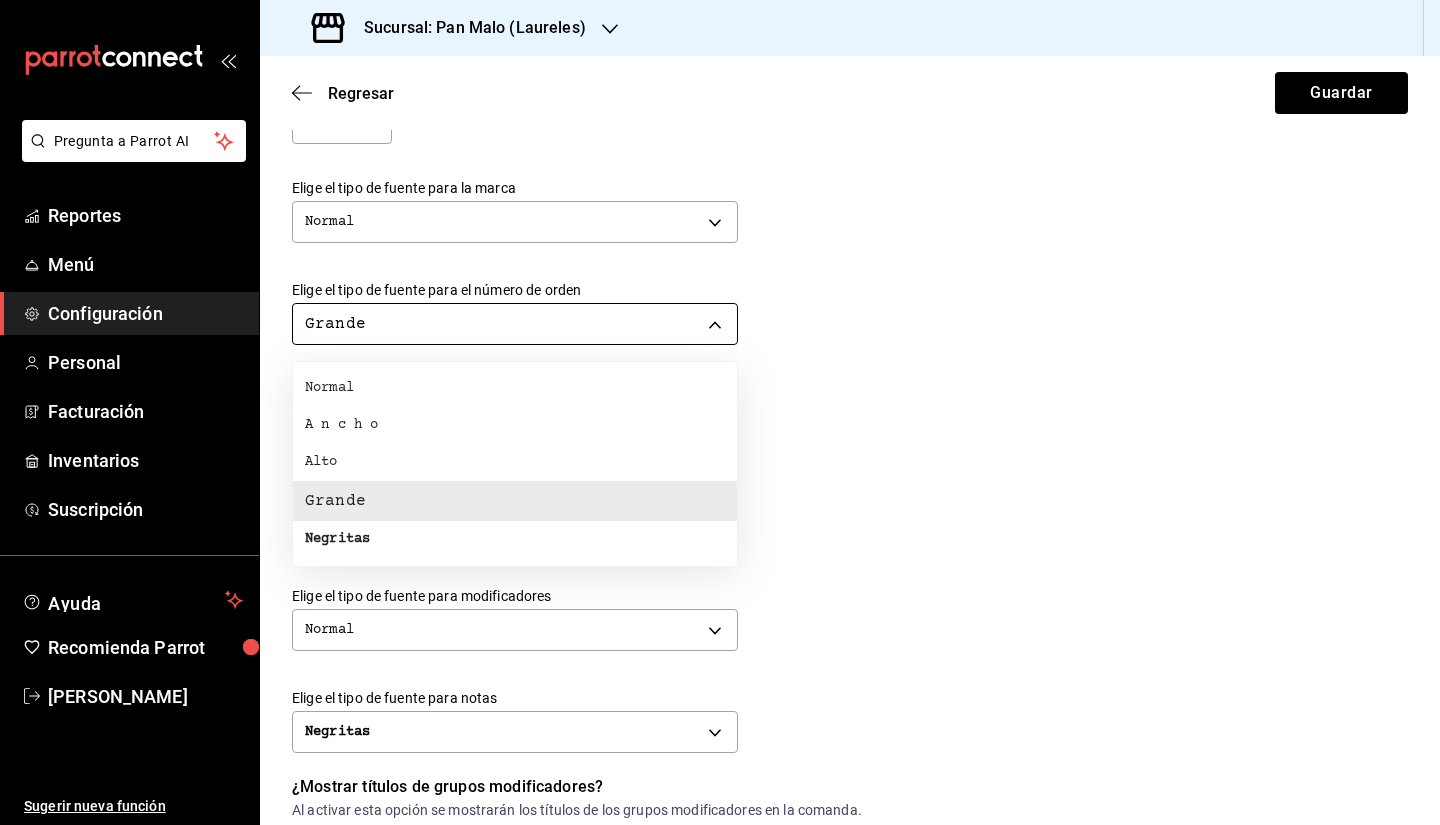 click on "Pregunta a Parrot AI Reportes   Menú   Configuración   Personal   Facturación   Inventarios   Suscripción   Ayuda Recomienda Parrot   Sebastian Viadero   Sugerir nueva función   Sucursal: Pan Malo (Laureles) Regresar Guardar Modificar comanda Personaliza las comandas de tu cocina. Margen Superior Ingresa el número de líneas en blanco que se imprimirán antes de comenzar con el contenido 1 Margen Inferior Ingresa el número de líneas en blanco que se imprimirán después de terminar con el contenido 1 Espacio entre artículos Ingresa el número de líneas en blanco que se imprimirán entre artículos 0 Elige el tipo de fuente para la marca Normal NORMAL Elige el tipo de fuente para el número de orden Grande   BIG Elige el tipo de fuente para tipo de orden Normal   NORMAL Elige el tipo de fuente para artículos Grande BIG Elige el tipo de fuente para modificadores Normal NORMAL Elige el tipo de fuente para notas Negritas BOLD ¿Mostrar títulos de grupos modificadores? Si No Si No Ver video tutorial" at bounding box center [720, 412] 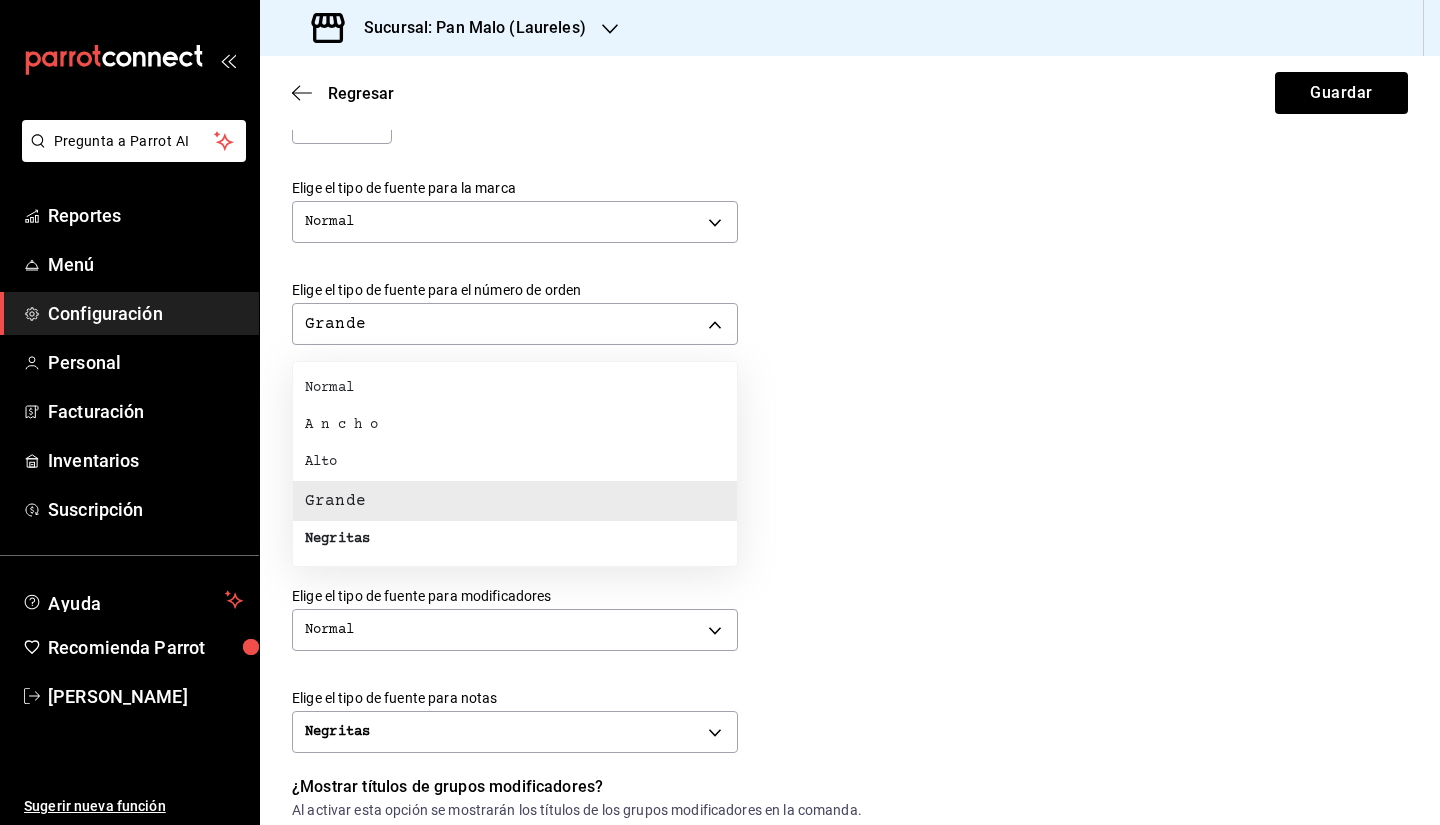 click at bounding box center [720, 412] 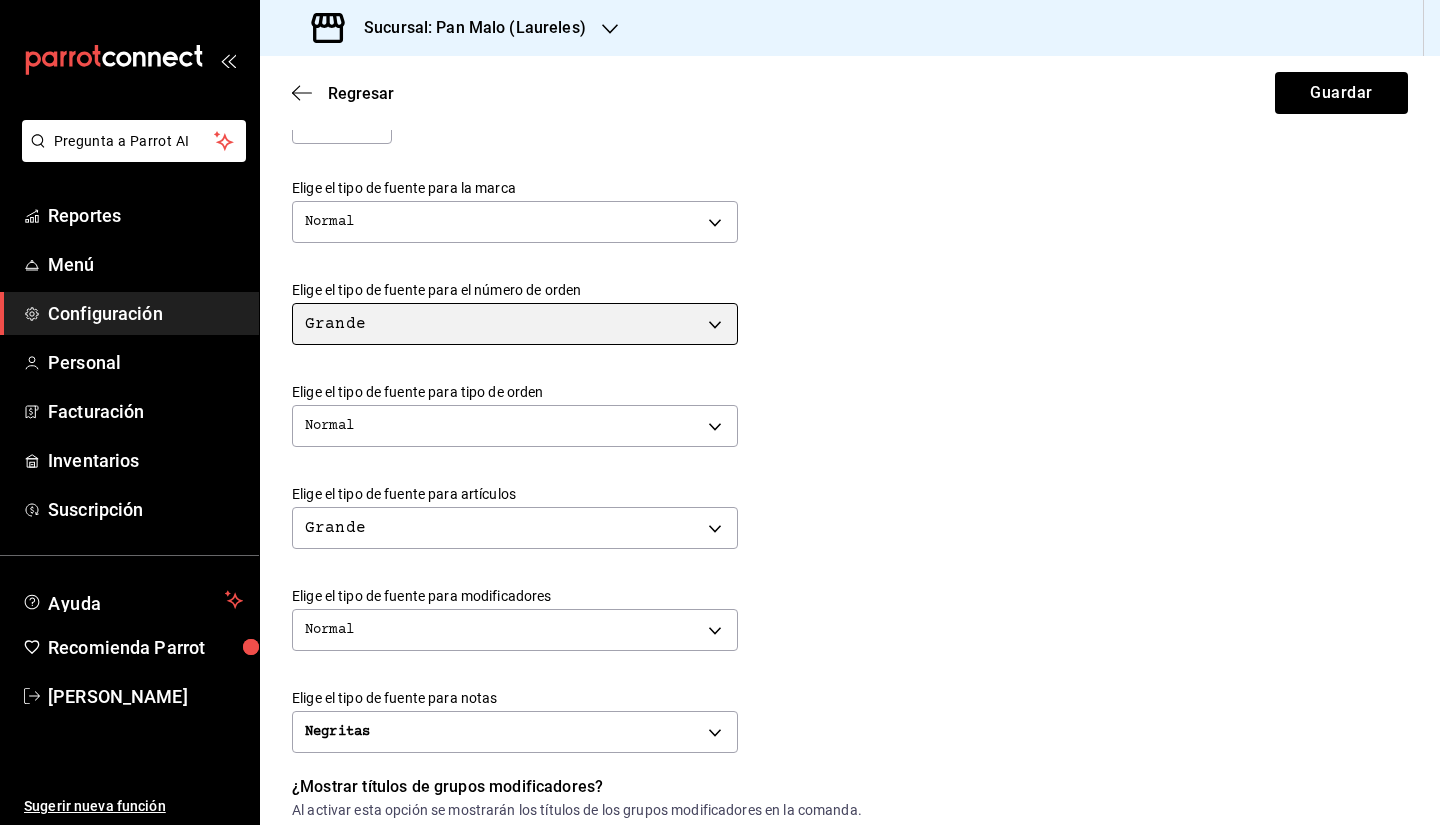 scroll, scrollTop: 582, scrollLeft: 0, axis: vertical 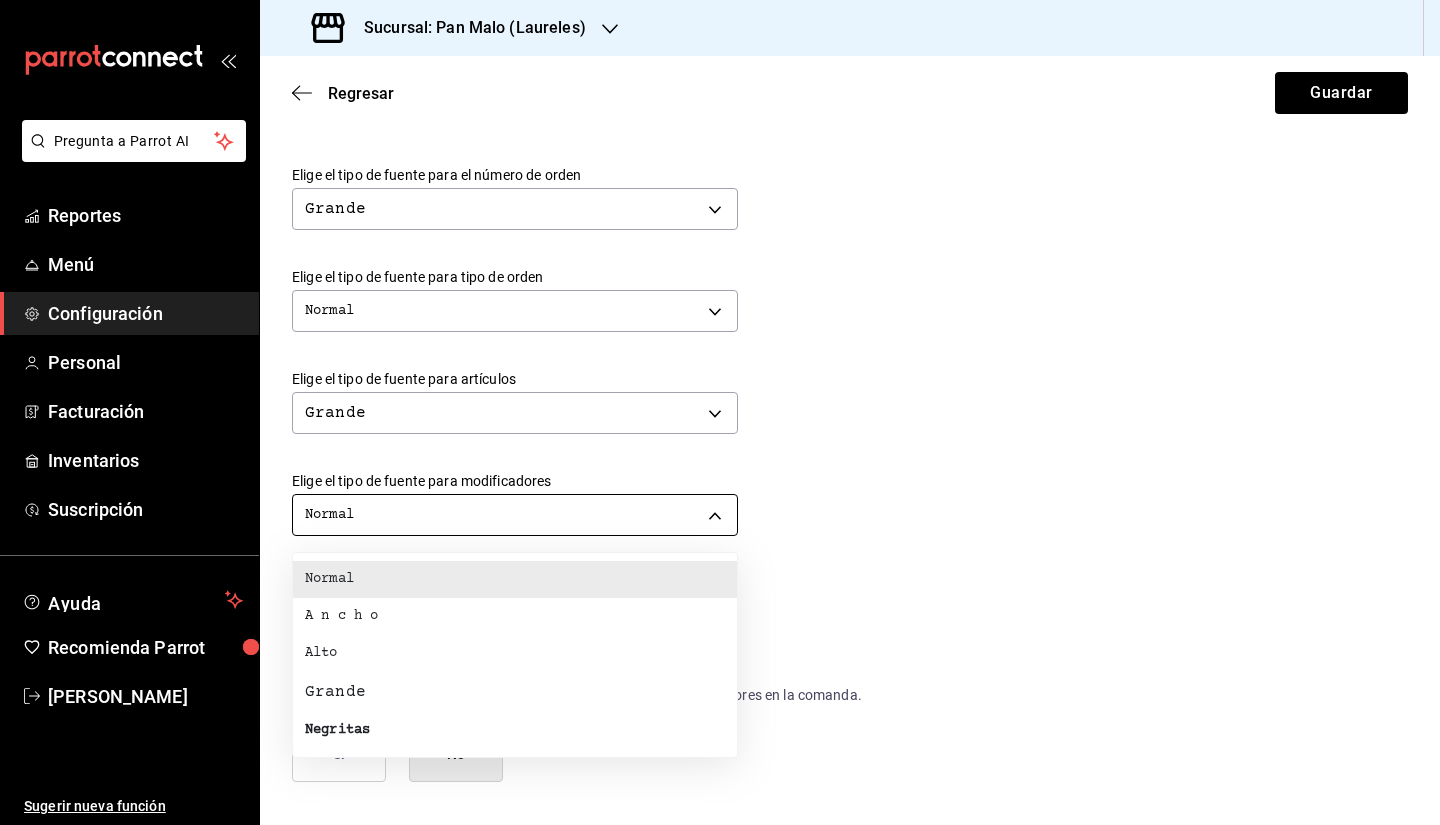 click on "Pregunta a Parrot AI Reportes   Menú   Configuración   Personal   Facturación   Inventarios   Suscripción   Ayuda Recomienda Parrot   Sebastian Viadero   Sugerir nueva función   Sucursal: Pan Malo (Laureles) Regresar Guardar Modificar comanda Personaliza las comandas de tu cocina. Margen Superior Ingresa el número de líneas en blanco que se imprimirán antes de comenzar con el contenido 1 Margen Inferior Ingresa el número de líneas en blanco que se imprimirán después de terminar con el contenido 1 Espacio entre artículos Ingresa el número de líneas en blanco que se imprimirán entre artículos 0 Elige el tipo de fuente para la marca Normal NORMAL Elige el tipo de fuente para el número de orden Grande   BIG Elige el tipo de fuente para tipo de orden Normal   NORMAL Elige el tipo de fuente para artículos Grande BIG Elige el tipo de fuente para modificadores Normal NORMAL Elige el tipo de fuente para notas Negritas BOLD ¿Mostrar títulos de grupos modificadores? Si No Si No Ver video tutorial" at bounding box center (720, 412) 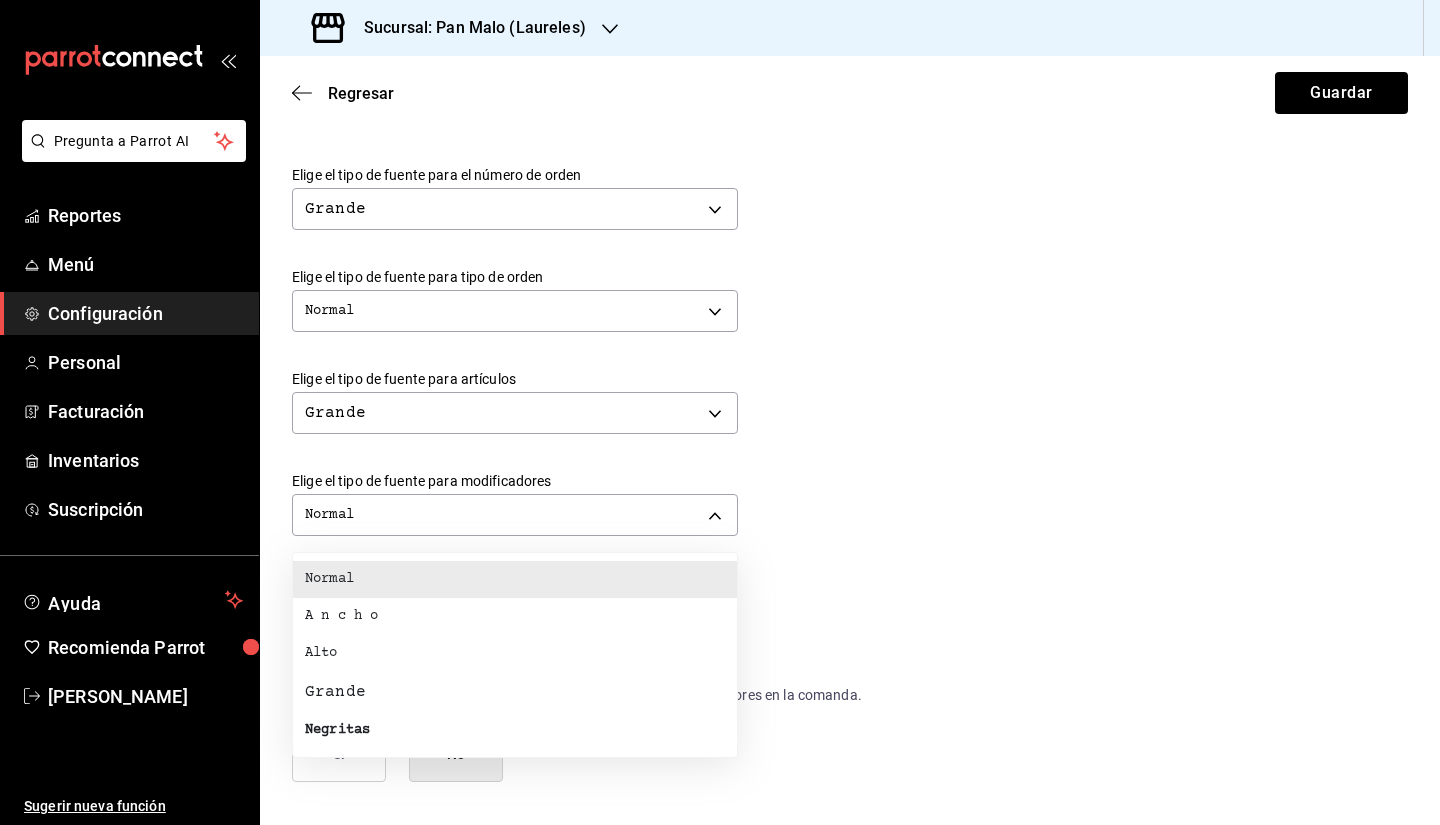 click at bounding box center (720, 412) 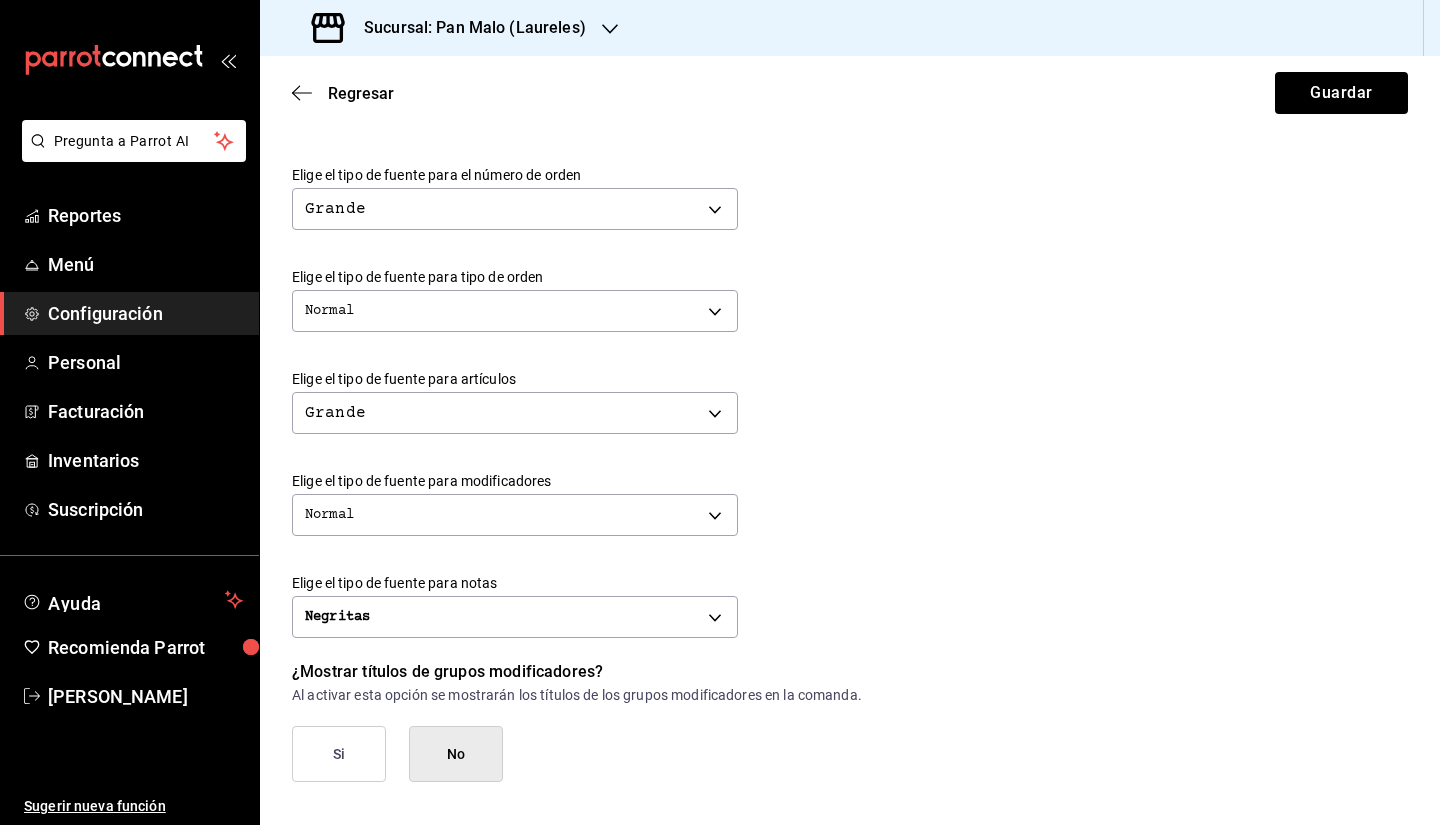 click 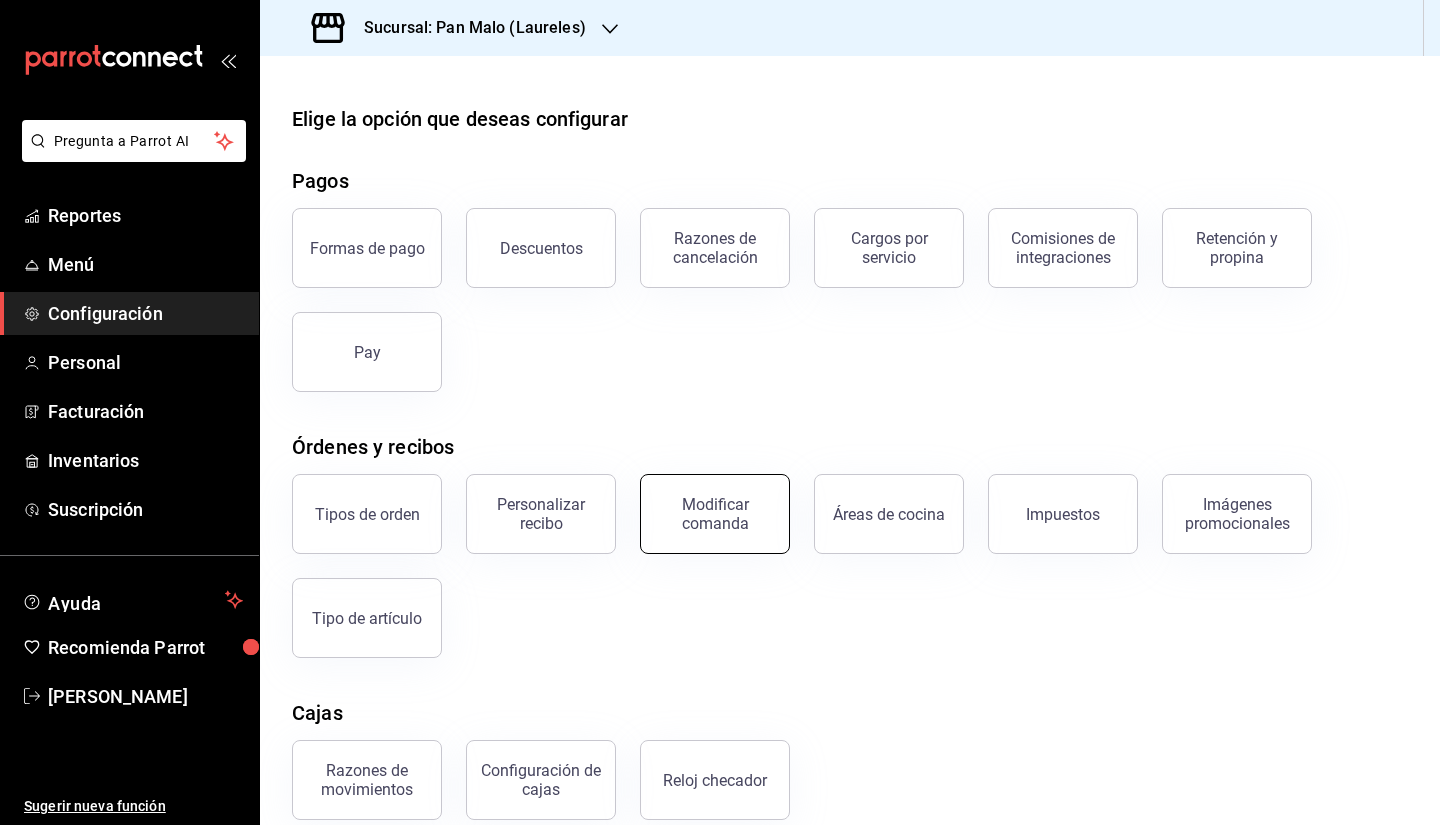 click on "Modificar comanda" at bounding box center (715, 514) 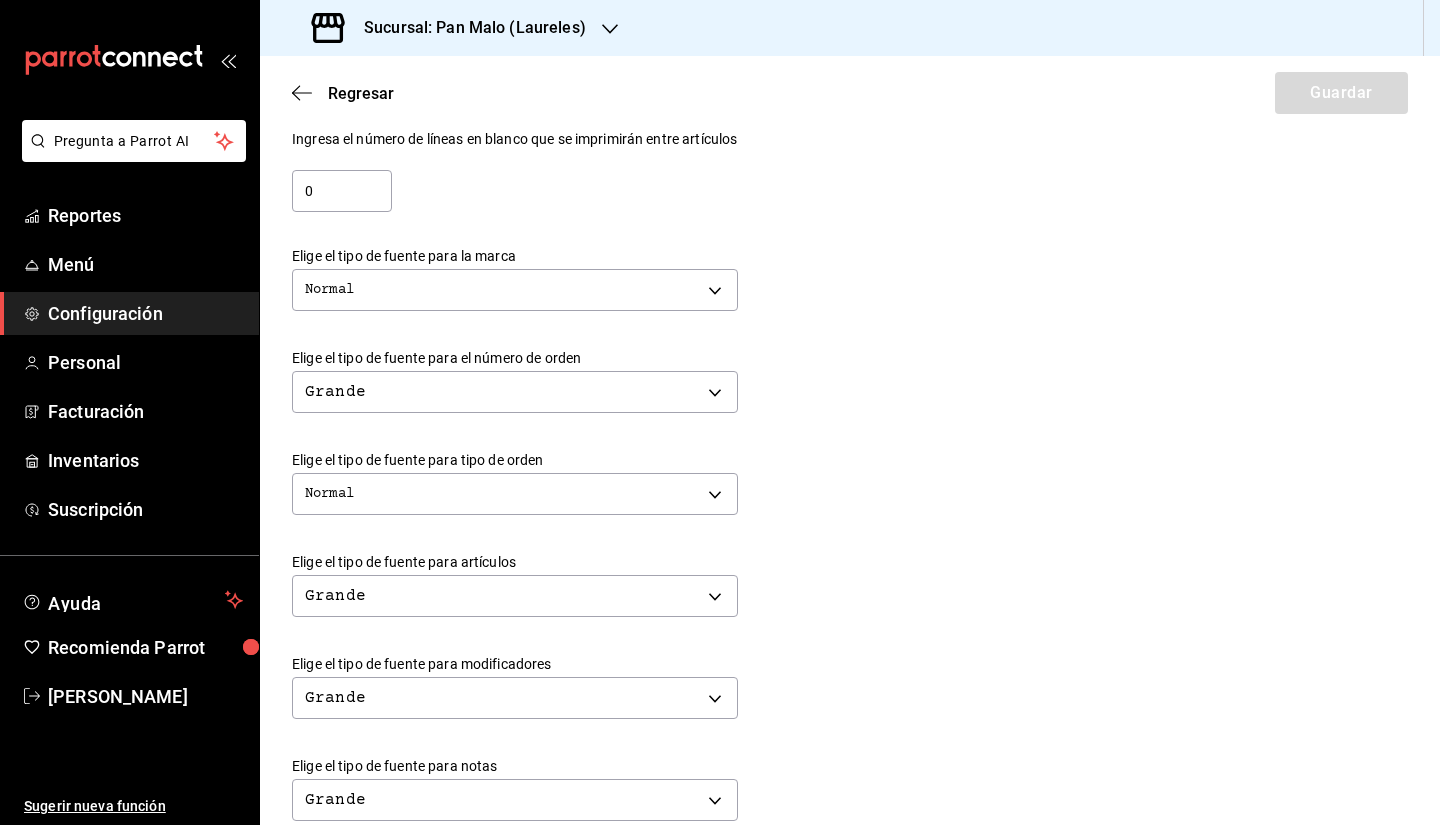 scroll, scrollTop: 276, scrollLeft: 0, axis: vertical 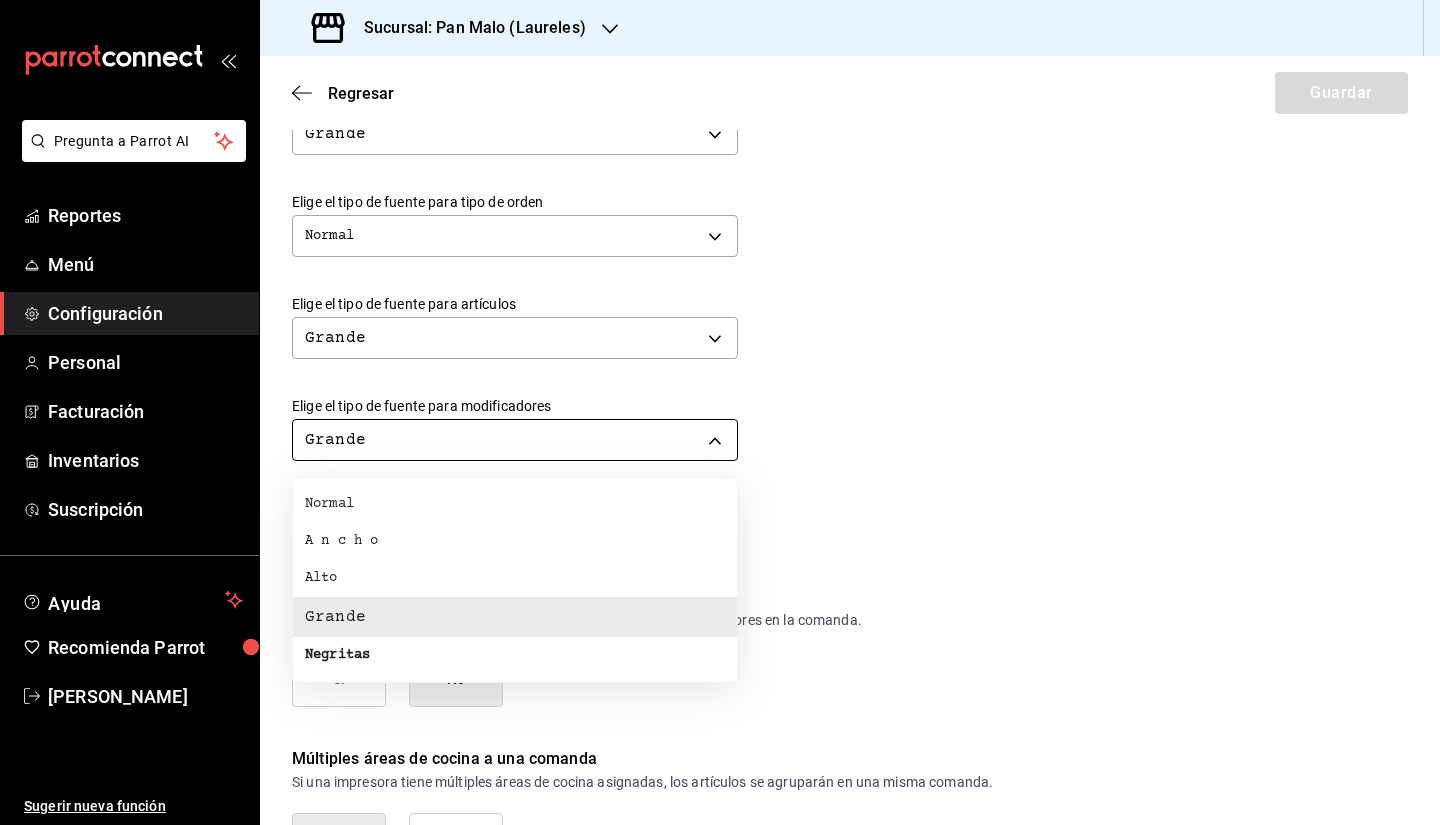 click on "Pregunta a Parrot AI Reportes   Menú   Configuración   Personal   Facturación   Inventarios   Suscripción   Ayuda Recomienda Parrot   Sebastian Viadero   Sugerir nueva función   Sucursal: Pan Malo (Laureles) Regresar Guardar Modificar comanda Personaliza las comandas de tu cocina. Margen Superior Ingresa el número de líneas en blanco que se imprimirán antes de comenzar con el contenido 1 Margen Inferior Ingresa el número de líneas en blanco que se imprimirán después de terminar con el contenido 1 Espacio entre artículos Ingresa el número de líneas en blanco que se imprimirán entre artículos 0 Elige el tipo de fuente para la marca Normal NORMAL Elige el tipo de fuente para el número de orden Grande   BIG Elige el tipo de fuente para tipo de orden Normal   NORMAL Elige el tipo de fuente para artículos Grande BIG Elige el tipo de fuente para modificadores Grande BIG Elige el tipo de fuente para notas Grande BIG ¿Mostrar títulos de grupos modificadores? Si No Si No Ver video tutorial Reportes" at bounding box center [720, 412] 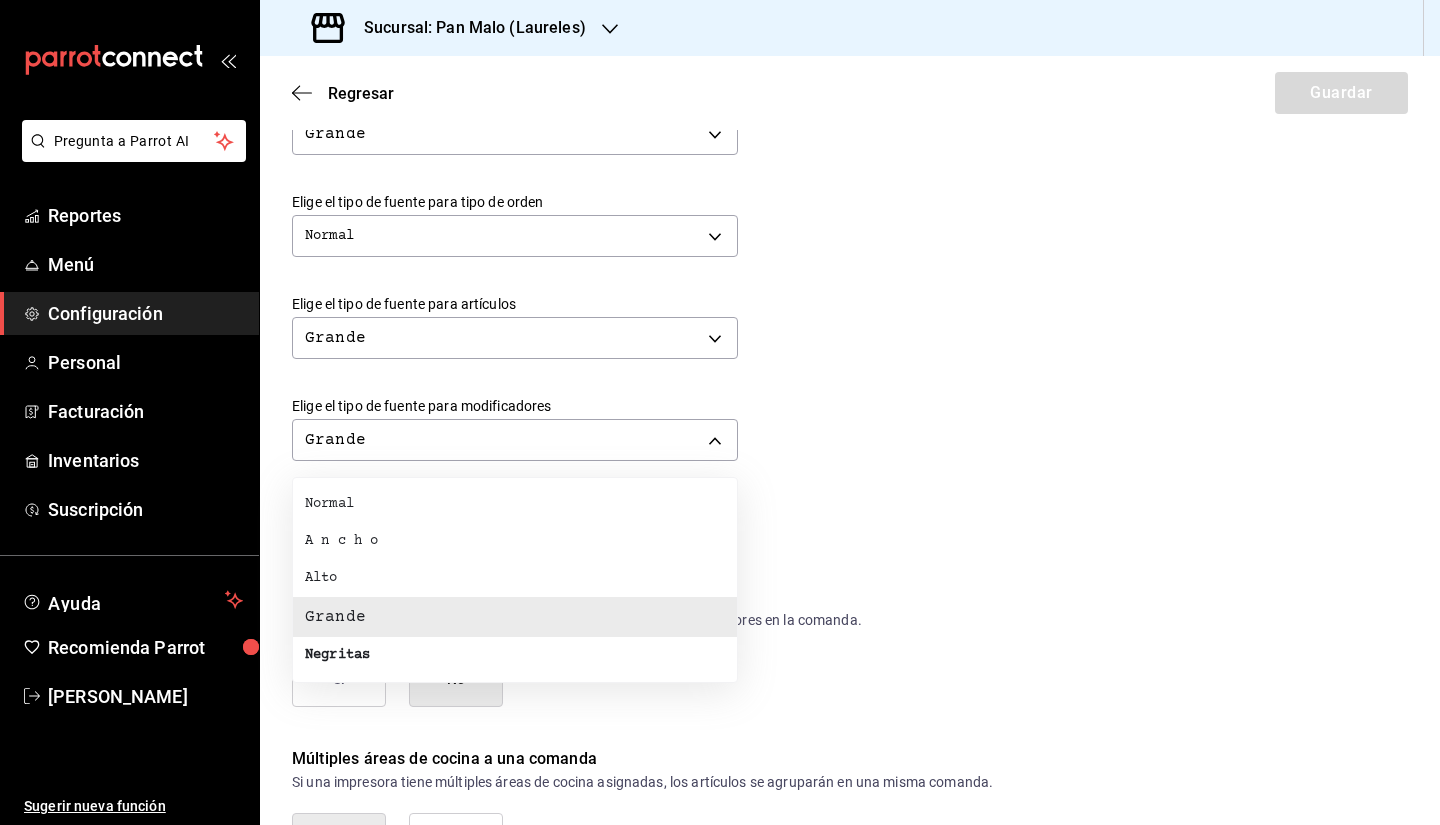 click on "Normal" at bounding box center (515, 504) 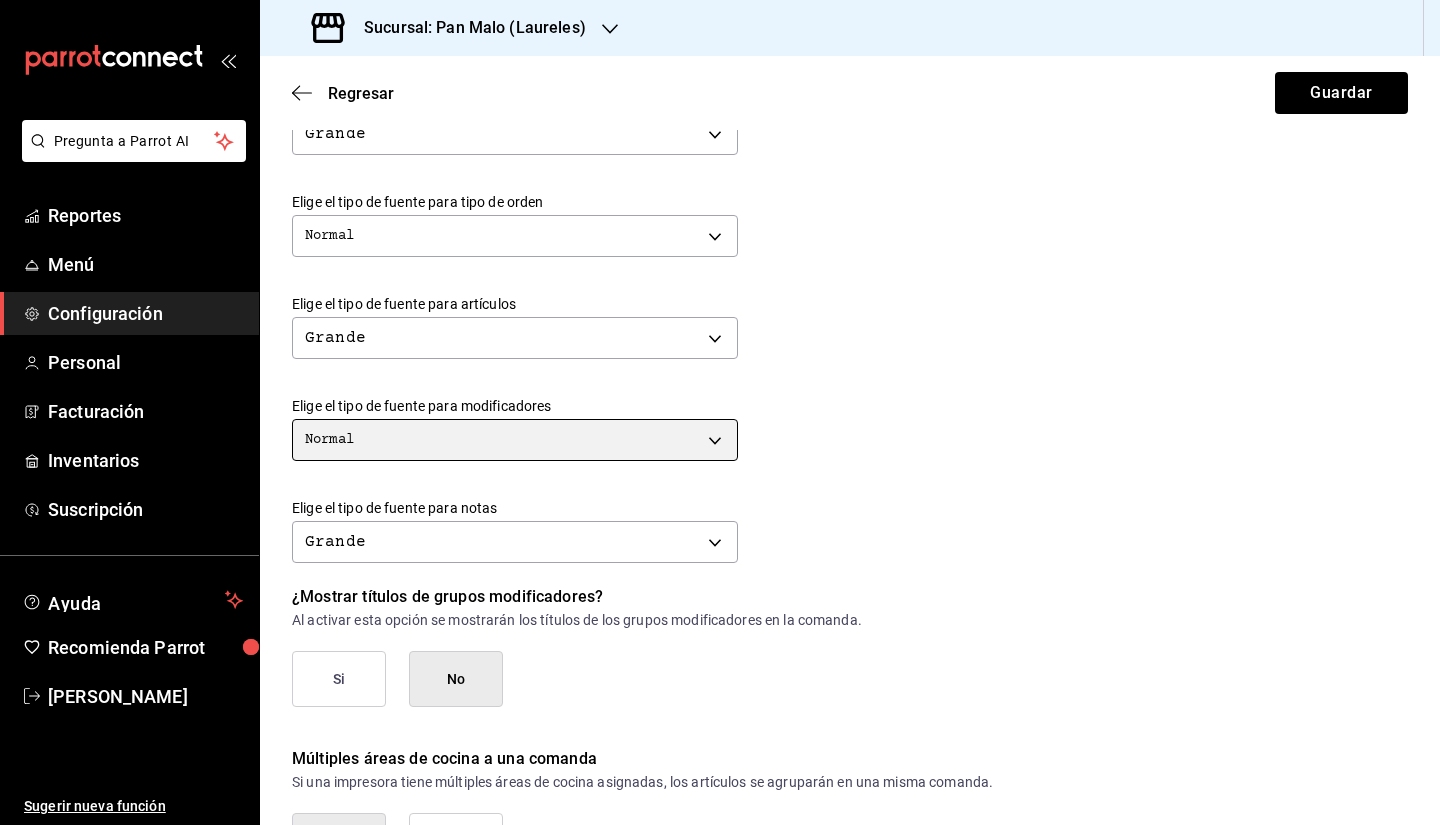 type on "NORMAL" 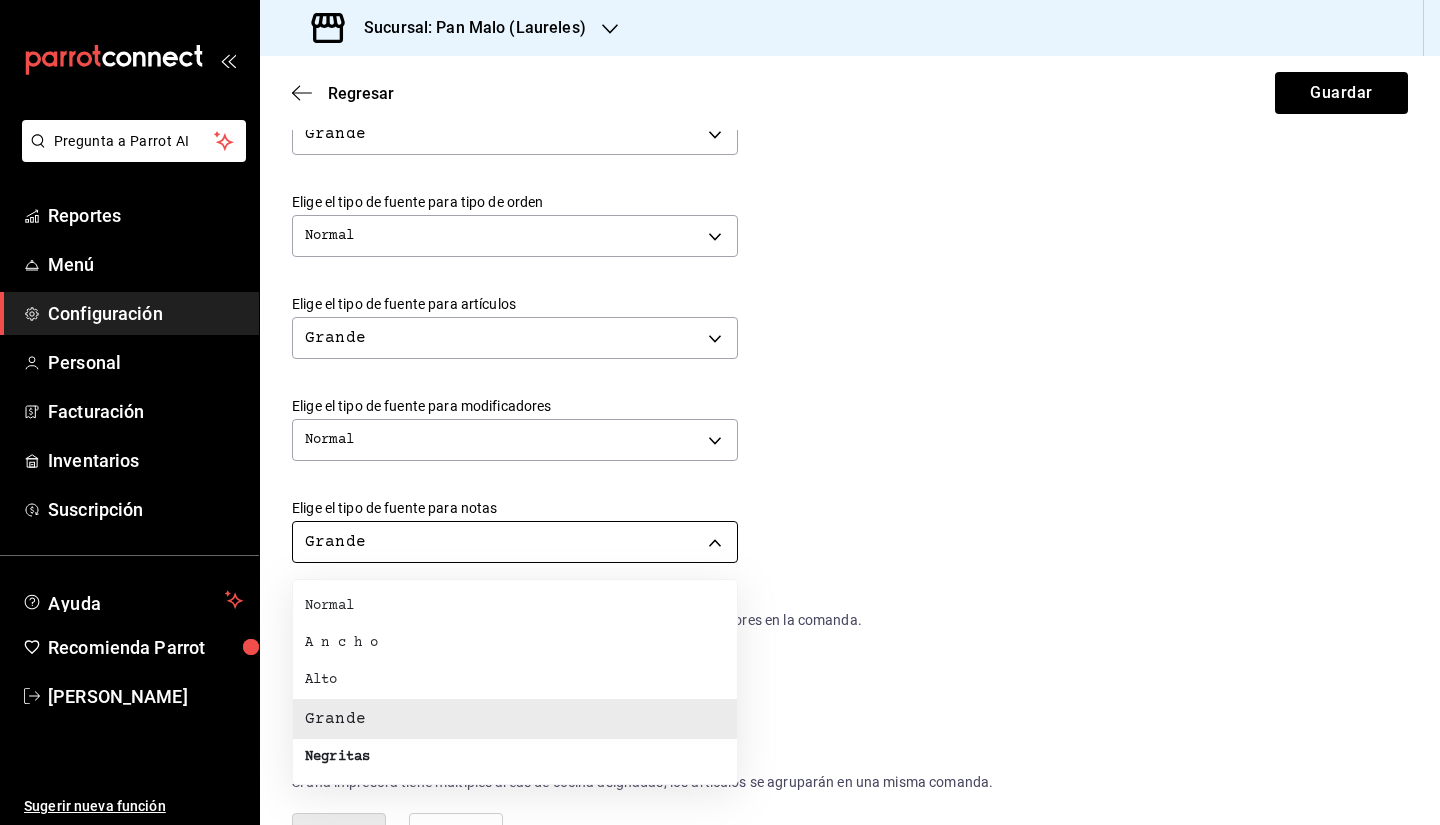 click on "Pregunta a Parrot AI Reportes   Menú   Configuración   Personal   Facturación   Inventarios   Suscripción   Ayuda Recomienda Parrot   Sebastian Viadero   Sugerir nueva función   Sucursal: Pan Malo (Laureles) Regresar Guardar Modificar comanda Personaliza las comandas de tu cocina. Margen Superior Ingresa el número de líneas en blanco que se imprimirán antes de comenzar con el contenido 1 Margen Inferior Ingresa el número de líneas en blanco que se imprimirán después de terminar con el contenido 1 Espacio entre artículos Ingresa el número de líneas en blanco que se imprimirán entre artículos 0 Elige el tipo de fuente para la marca Normal NORMAL Elige el tipo de fuente para el número de orden Grande   BIG Elige el tipo de fuente para tipo de orden Normal   NORMAL Elige el tipo de fuente para artículos Grande BIG Elige el tipo de fuente para modificadores Normal NORMAL Elige el tipo de fuente para notas Grande BIG ¿Mostrar títulos de grupos modificadores? Si No Si No Ver video tutorial" at bounding box center (720, 412) 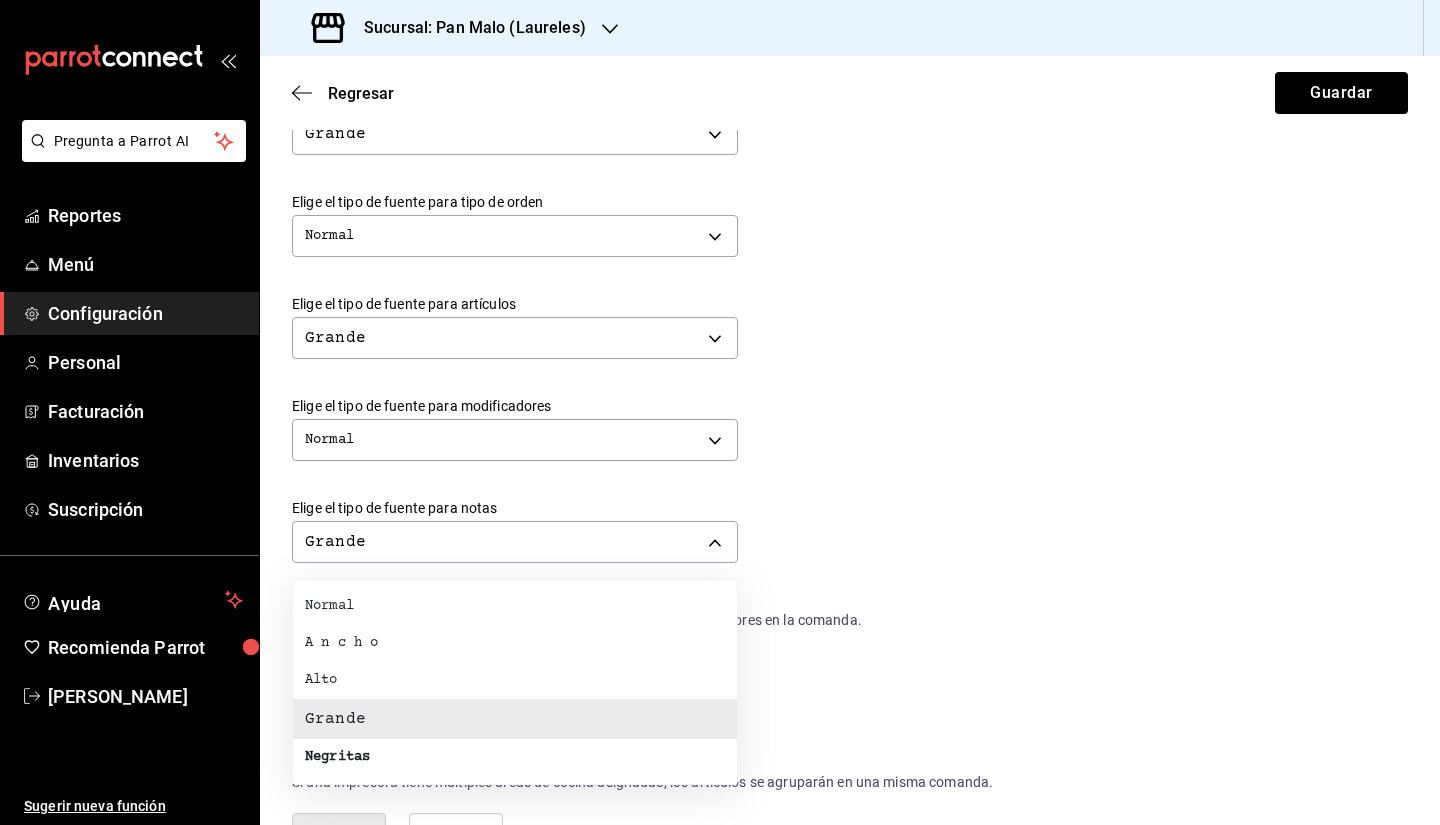 click on "Negritas" at bounding box center (515, 757) 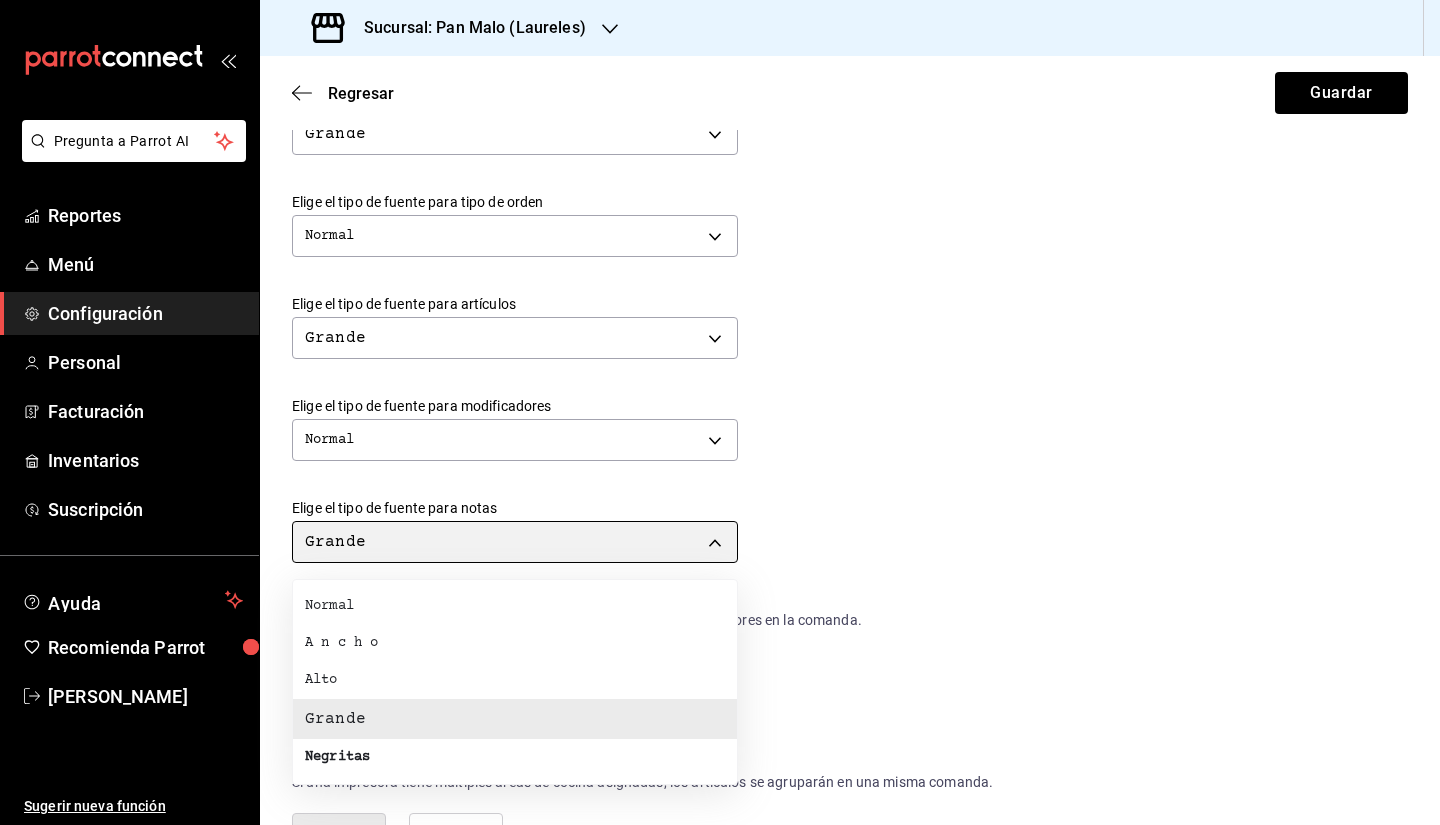 type on "BOLD" 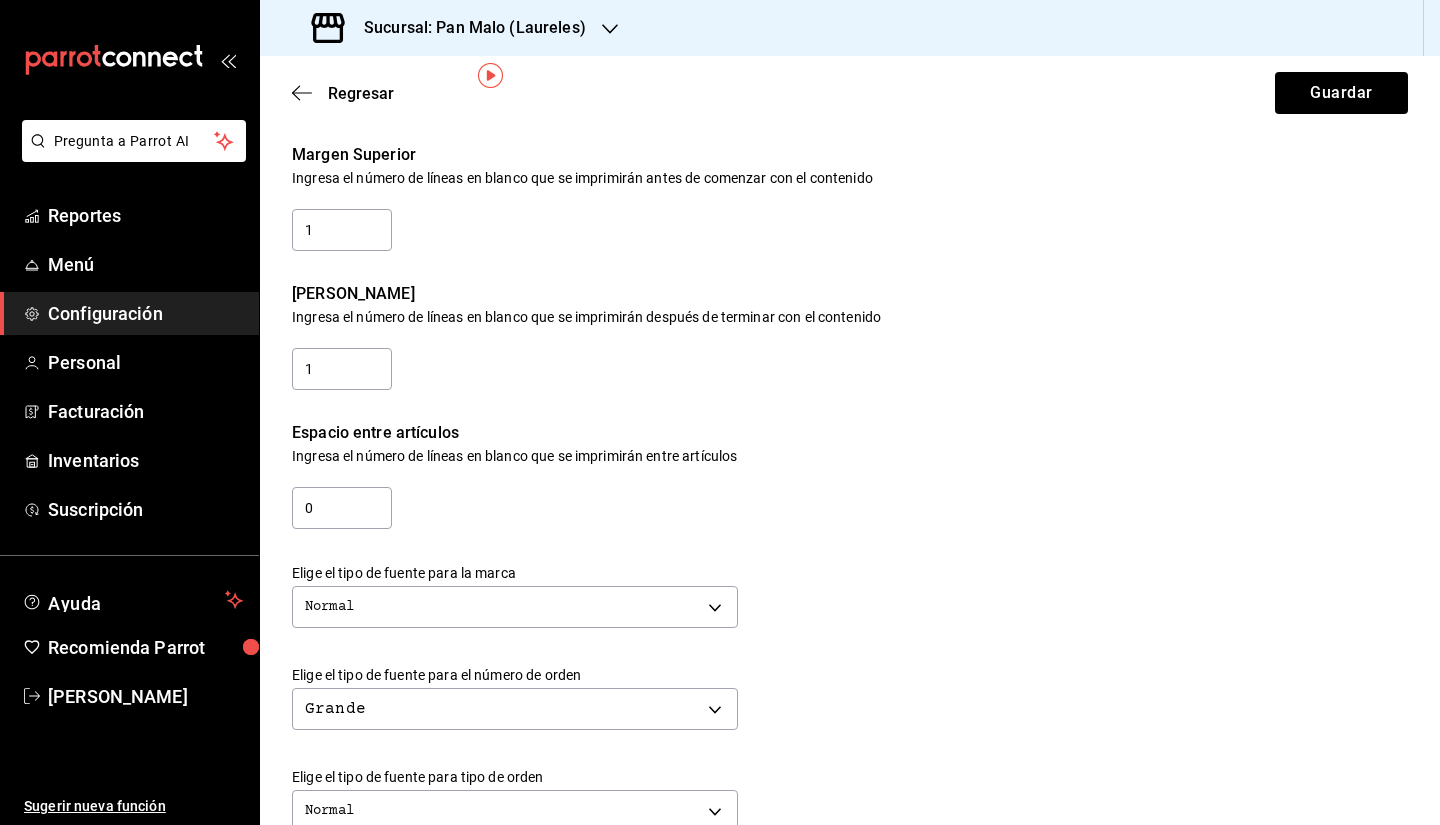 scroll, scrollTop: 79, scrollLeft: 0, axis: vertical 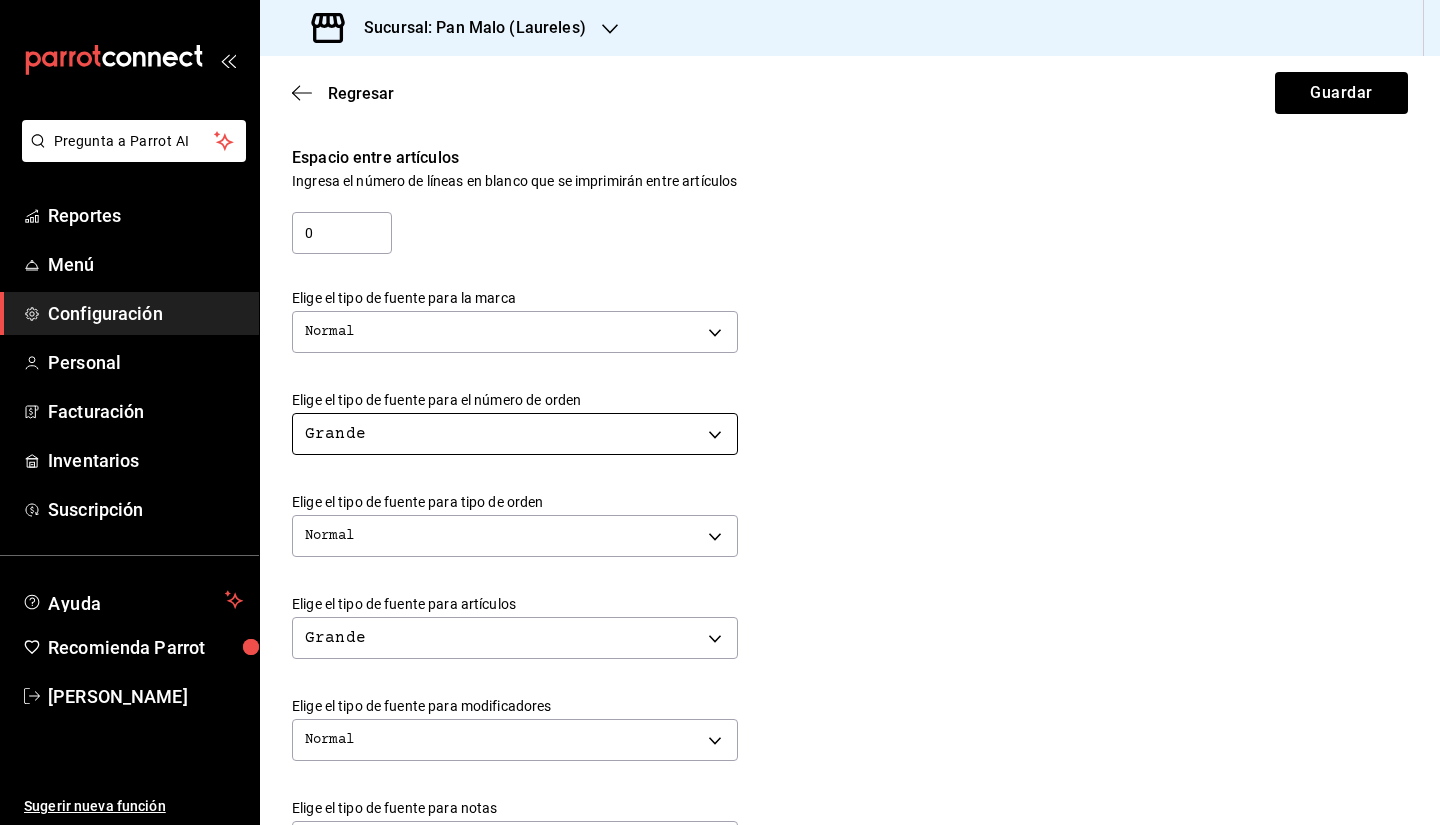 click on "Pregunta a Parrot AI Reportes   Menú   Configuración   Personal   Facturación   Inventarios   Suscripción   Ayuda Recomienda Parrot   Sebastian Viadero   Sugerir nueva función   Sucursal: Pan Malo (Laureles) Regresar Guardar Modificar comanda Personaliza las comandas de tu cocina. Margen Superior Ingresa el número de líneas en blanco que se imprimirán antes de comenzar con el contenido 1 Margen Inferior Ingresa el número de líneas en blanco que se imprimirán después de terminar con el contenido 1 Espacio entre artículos Ingresa el número de líneas en blanco que se imprimirán entre artículos 0 Elige el tipo de fuente para la marca Normal NORMAL Elige el tipo de fuente para el número de orden Grande   BIG Elige el tipo de fuente para tipo de orden Normal   NORMAL Elige el tipo de fuente para artículos Grande BIG Elige el tipo de fuente para modificadores Normal NORMAL Elige el tipo de fuente para notas Negritas BOLD ¿Mostrar títulos de grupos modificadores? Si No Si No Ver video tutorial" at bounding box center [720, 412] 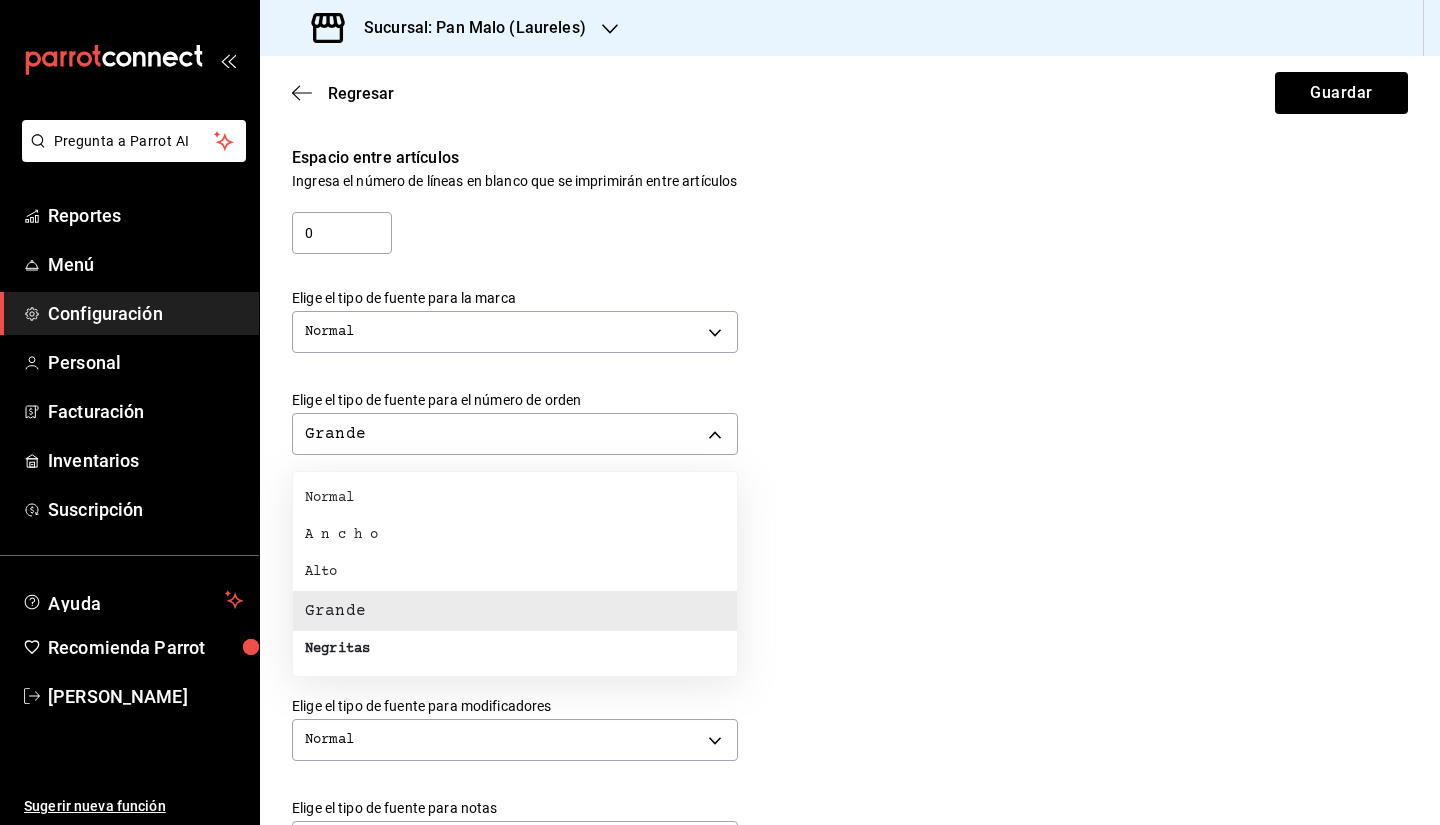 click on "Alto" at bounding box center [515, 572] 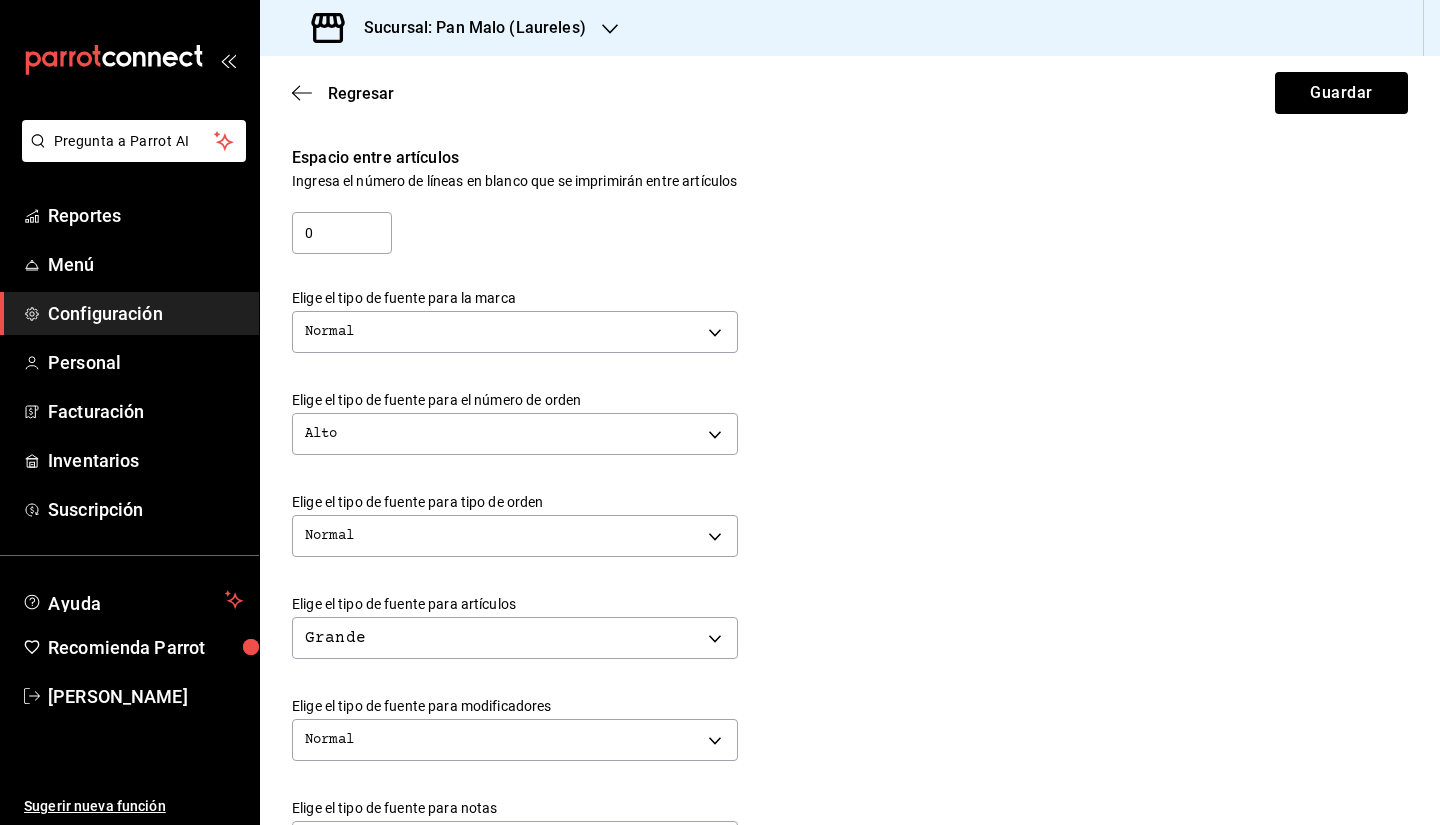click on "Alto   TALL" at bounding box center (850, 431) 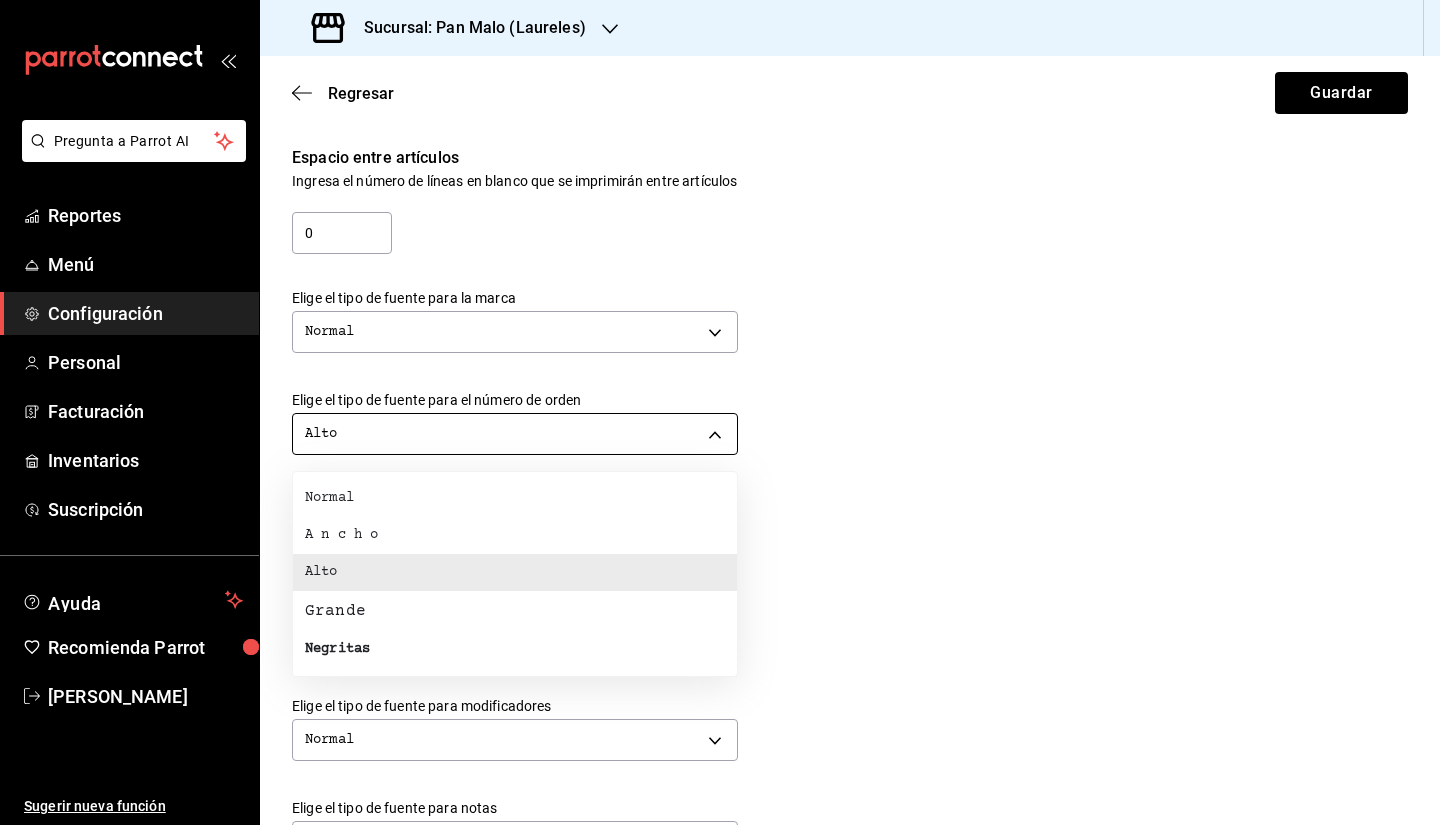 click on "Pregunta a Parrot AI Reportes   Menú   Configuración   Personal   Facturación   Inventarios   Suscripción   Ayuda Recomienda Parrot   Sebastian Viadero   Sugerir nueva función   Sucursal: Pan Malo (Laureles) Regresar Guardar Modificar comanda Personaliza las comandas de tu cocina. Margen Superior Ingresa el número de líneas en blanco que se imprimirán antes de comenzar con el contenido 1 Margen Inferior Ingresa el número de líneas en blanco que se imprimirán después de terminar con el contenido 1 Espacio entre artículos Ingresa el número de líneas en blanco que se imprimirán entre artículos 0 Elige el tipo de fuente para la marca Normal NORMAL Elige el tipo de fuente para el número de orden Alto   TALL Elige el tipo de fuente para tipo de orden Normal   NORMAL Elige el tipo de fuente para artículos Grande BIG Elige el tipo de fuente para modificadores Normal NORMAL Elige el tipo de fuente para notas Negritas BOLD ¿Mostrar títulos de grupos modificadores? Si No Si No Ver video tutorial" at bounding box center (720, 412) 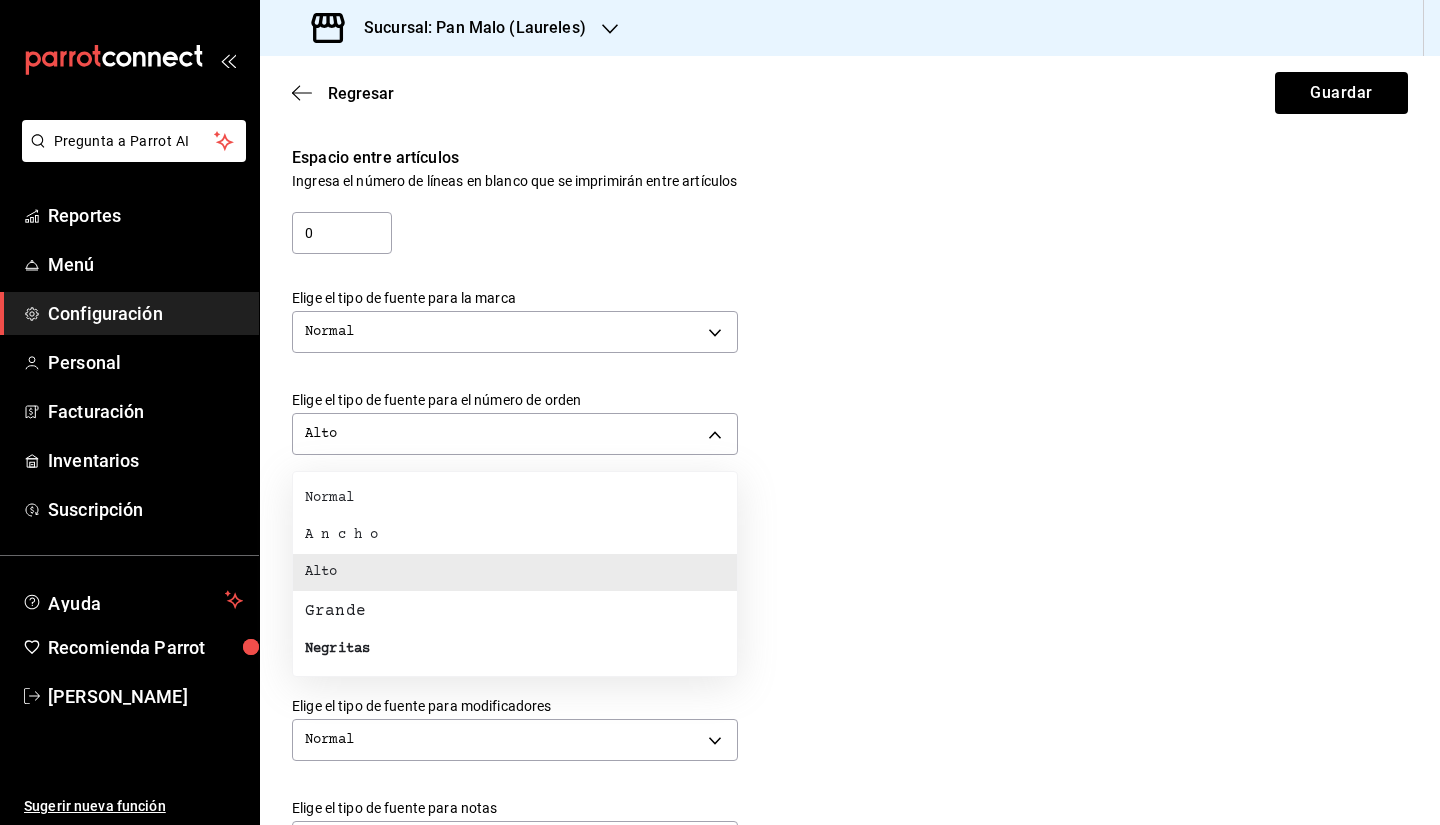 click on "Normal" at bounding box center (515, 498) 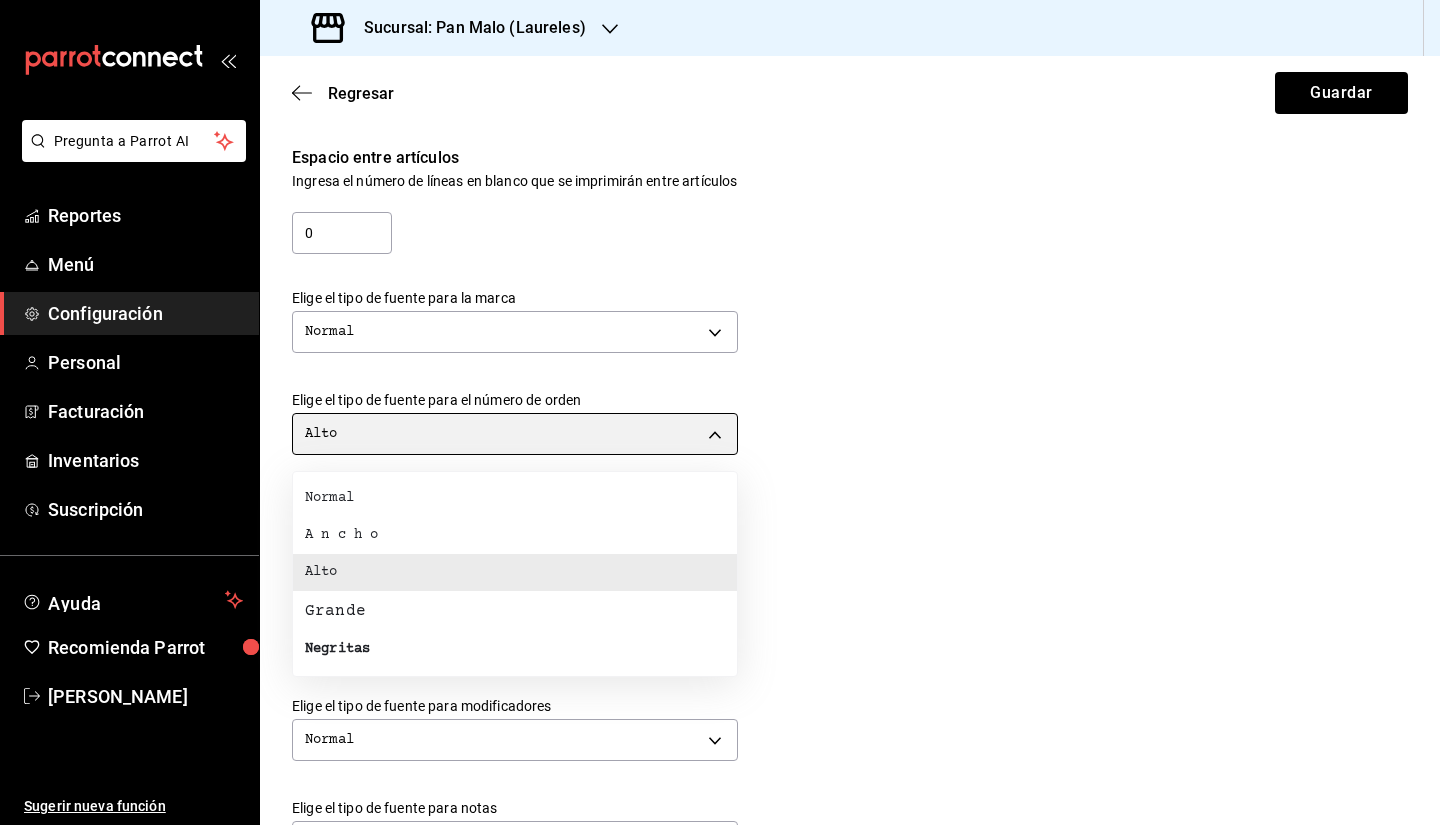 type on "NORMAL" 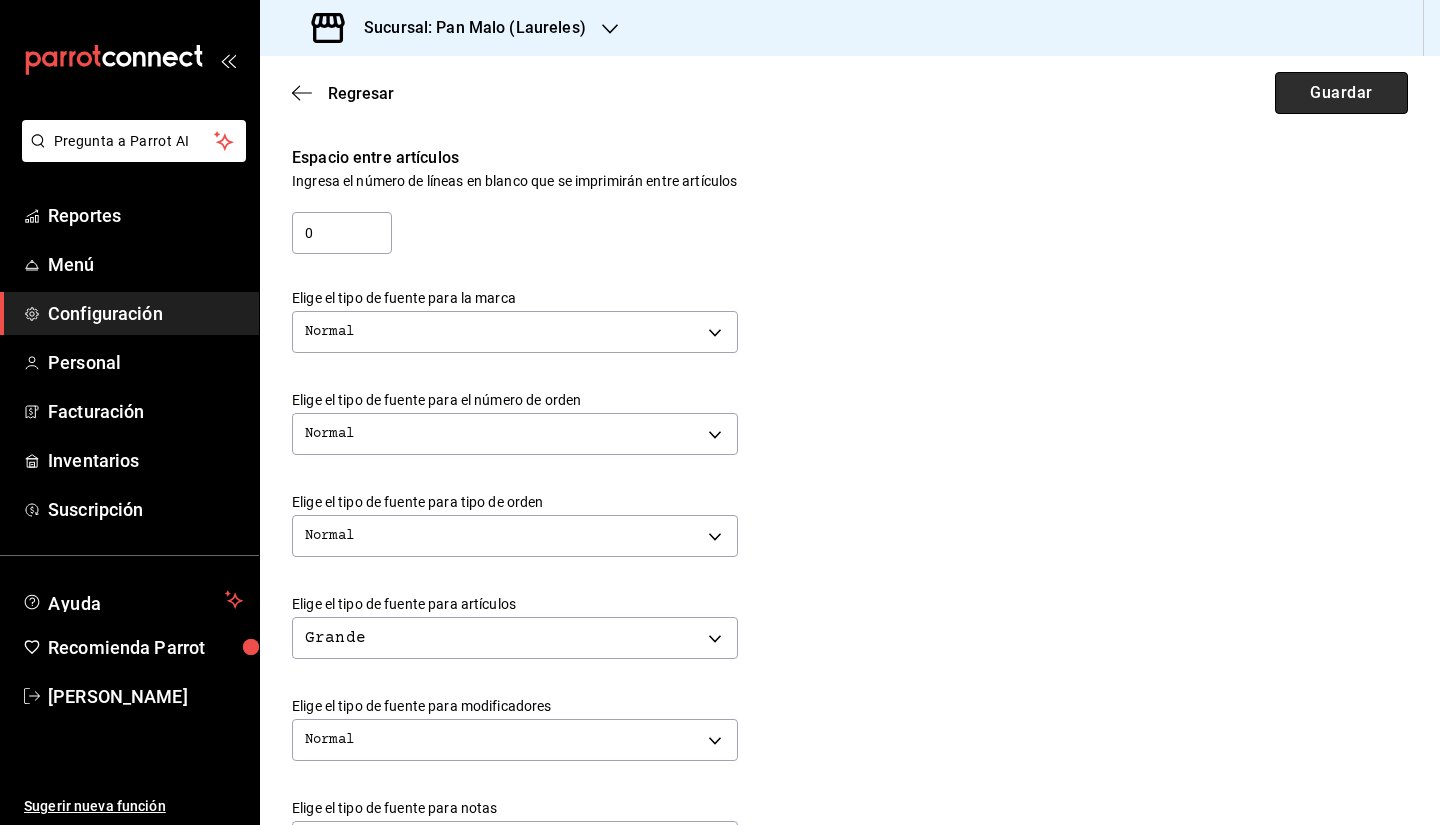 click on "Guardar" at bounding box center [1341, 93] 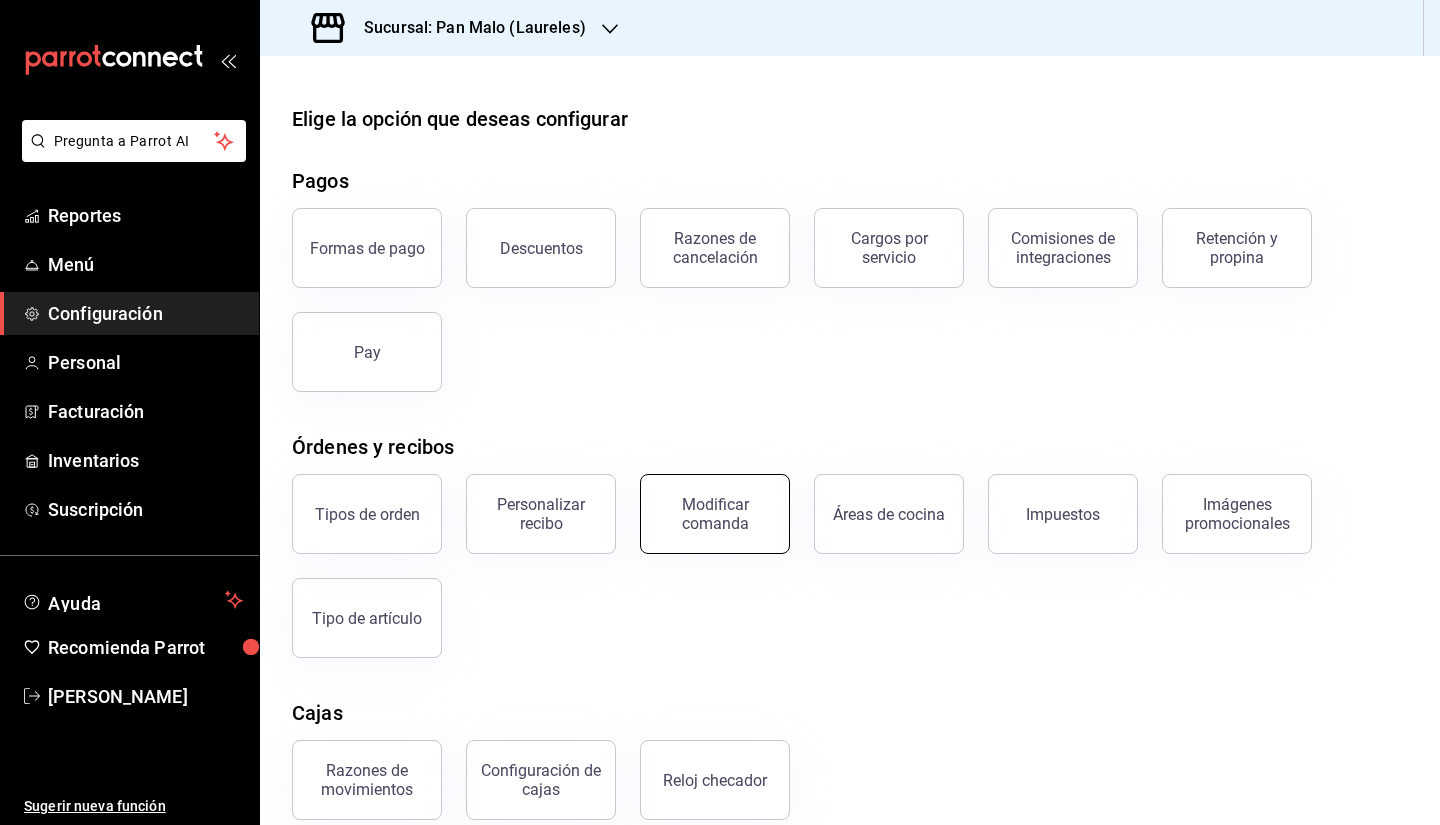 click on "Modificar comanda" at bounding box center [715, 514] 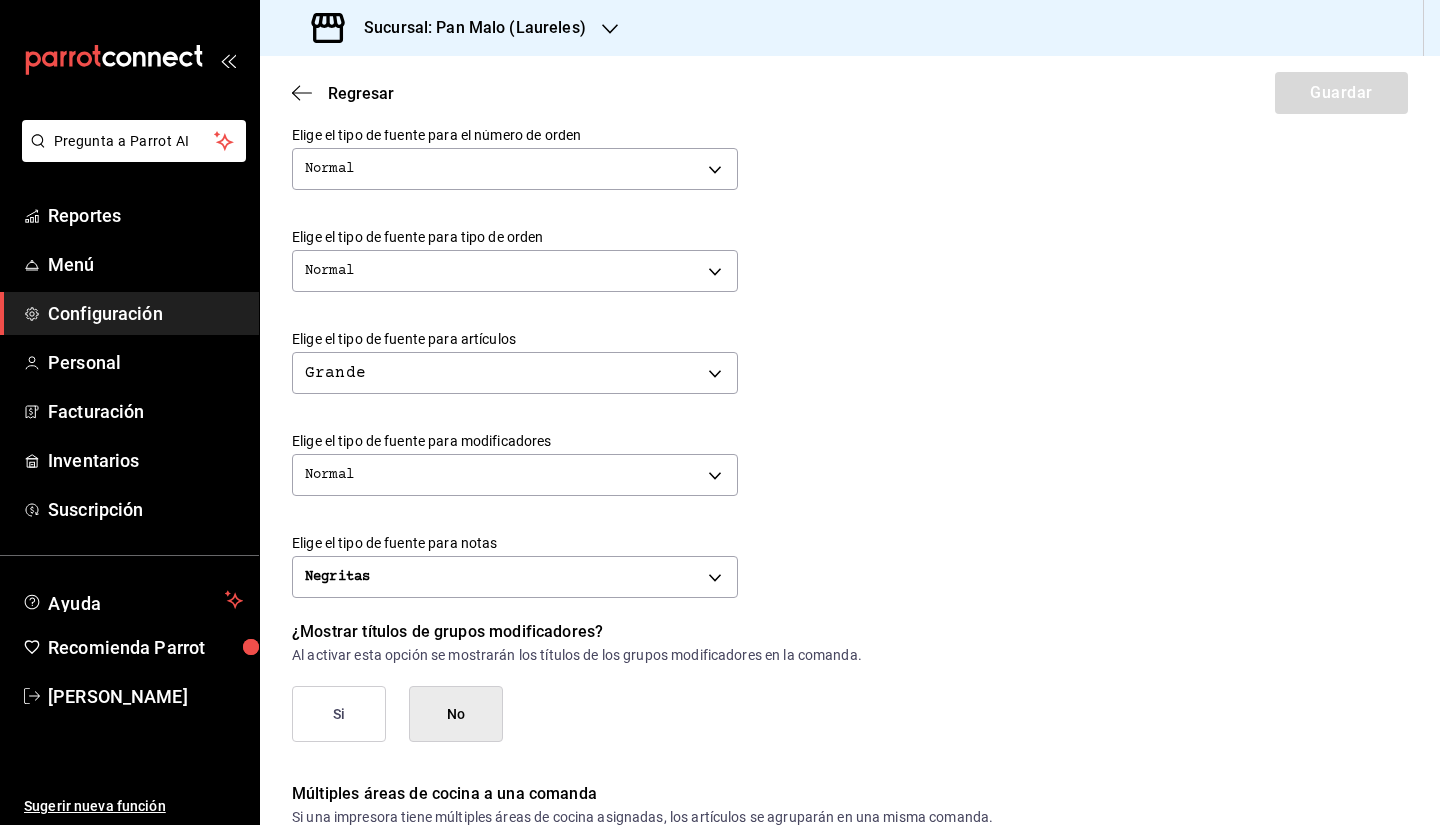 scroll, scrollTop: 633, scrollLeft: 0, axis: vertical 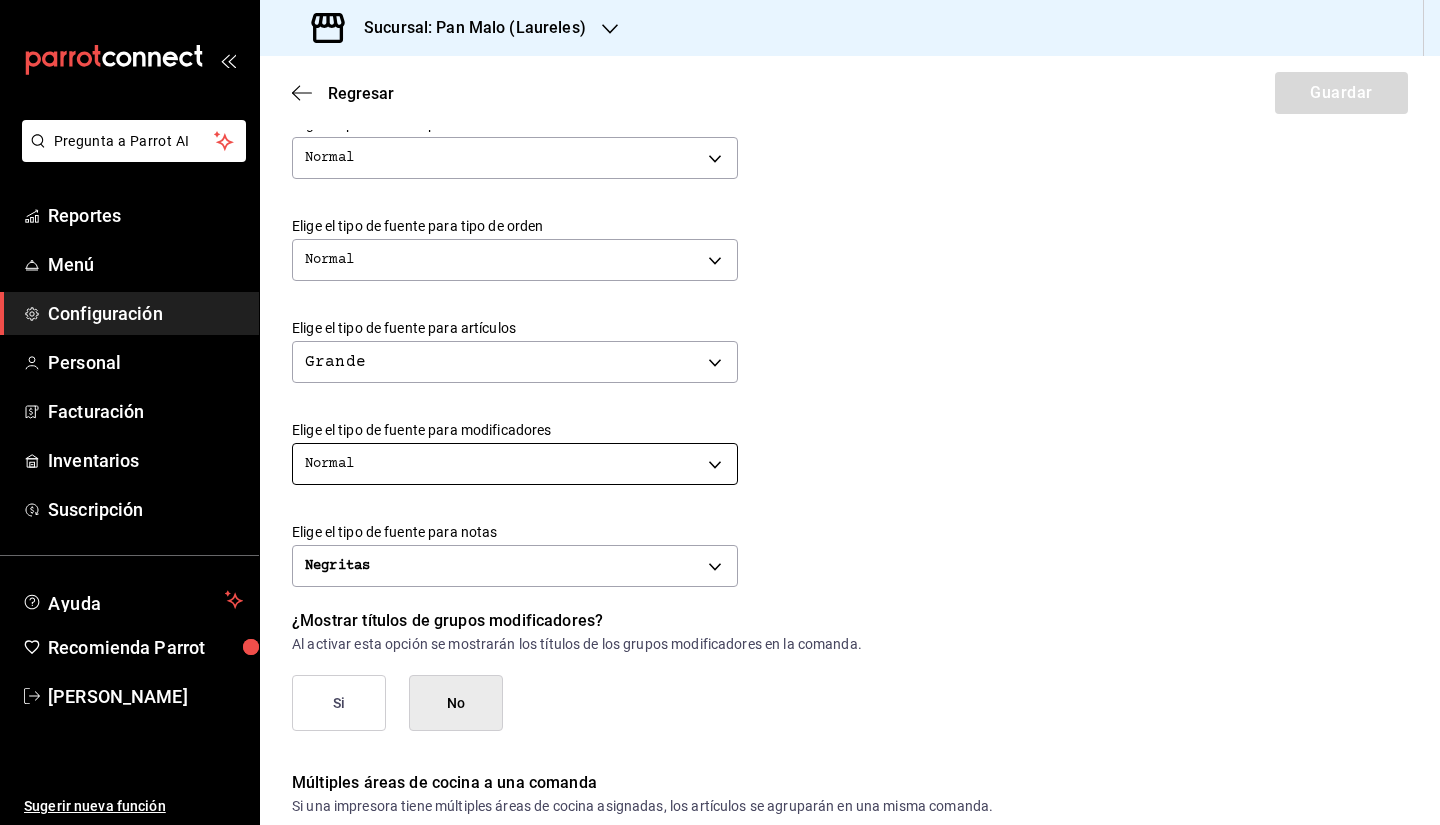 click on "Pregunta a Parrot AI Reportes   Menú   Configuración   Personal   Facturación   Inventarios   Suscripción   Ayuda Recomienda Parrot   Sebastian Viadero   Sugerir nueva función   Sucursal: Pan Malo (Laureles) Regresar Guardar Modificar comanda Personaliza las comandas de tu cocina. Margen Superior Ingresa el número de líneas en blanco que se imprimirán antes de comenzar con el contenido 1 Margen Inferior Ingresa el número de líneas en blanco que se imprimirán después de terminar con el contenido 1 Espacio entre artículos Ingresa el número de líneas en blanco que se imprimirán entre artículos 0 Elige el tipo de fuente para la marca Normal NORMAL Elige el tipo de fuente para el número de orden Normal   NORMAL Elige el tipo de fuente para tipo de orden Normal   NORMAL Elige el tipo de fuente para artículos Grande BIG Elige el tipo de fuente para modificadores Normal NORMAL Elige el tipo de fuente para notas Negritas BOLD ¿Mostrar títulos de grupos modificadores? Si No Si No Ver video tutorial" at bounding box center [720, 412] 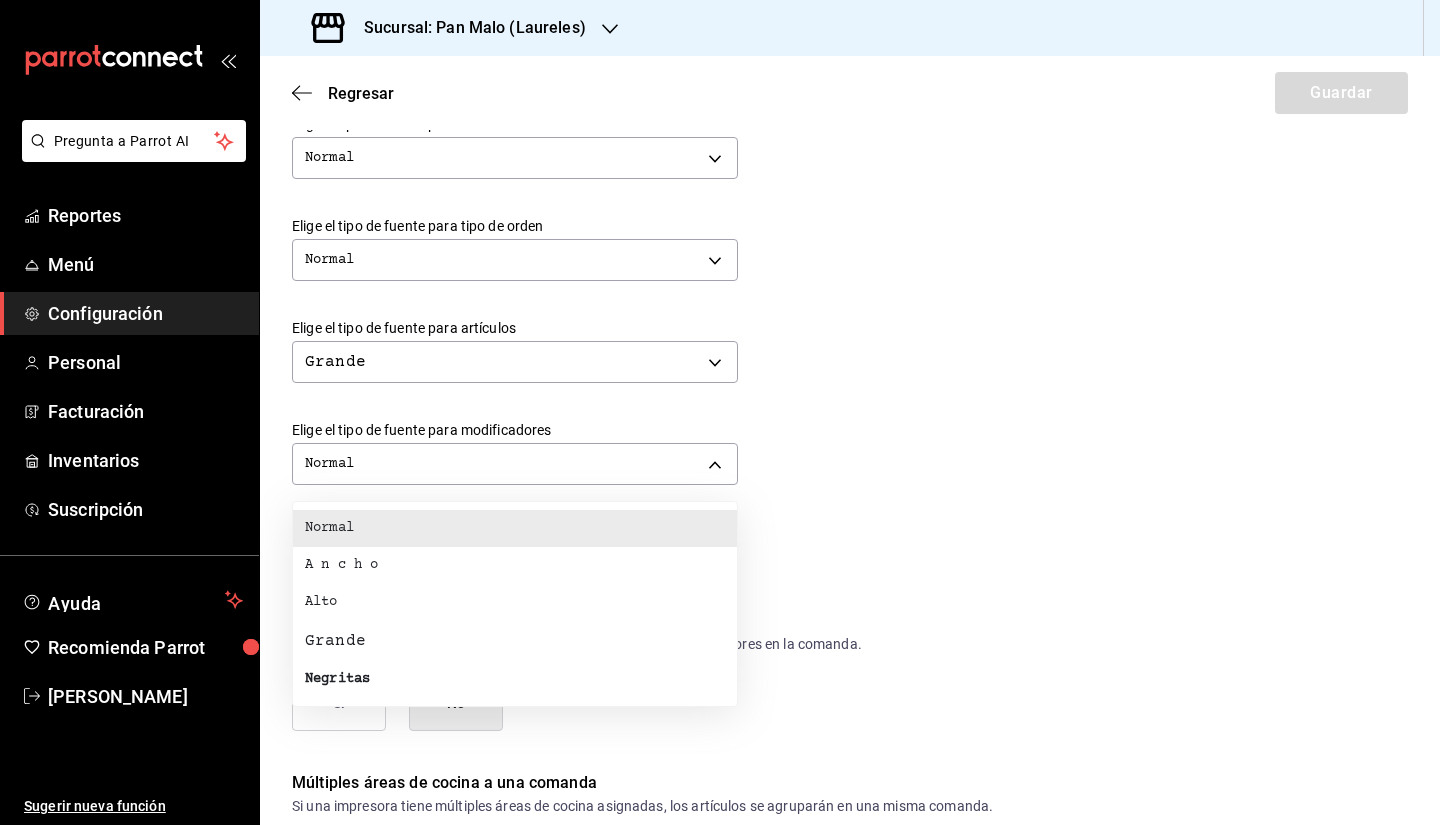 click on "Negritas" at bounding box center [515, 679] 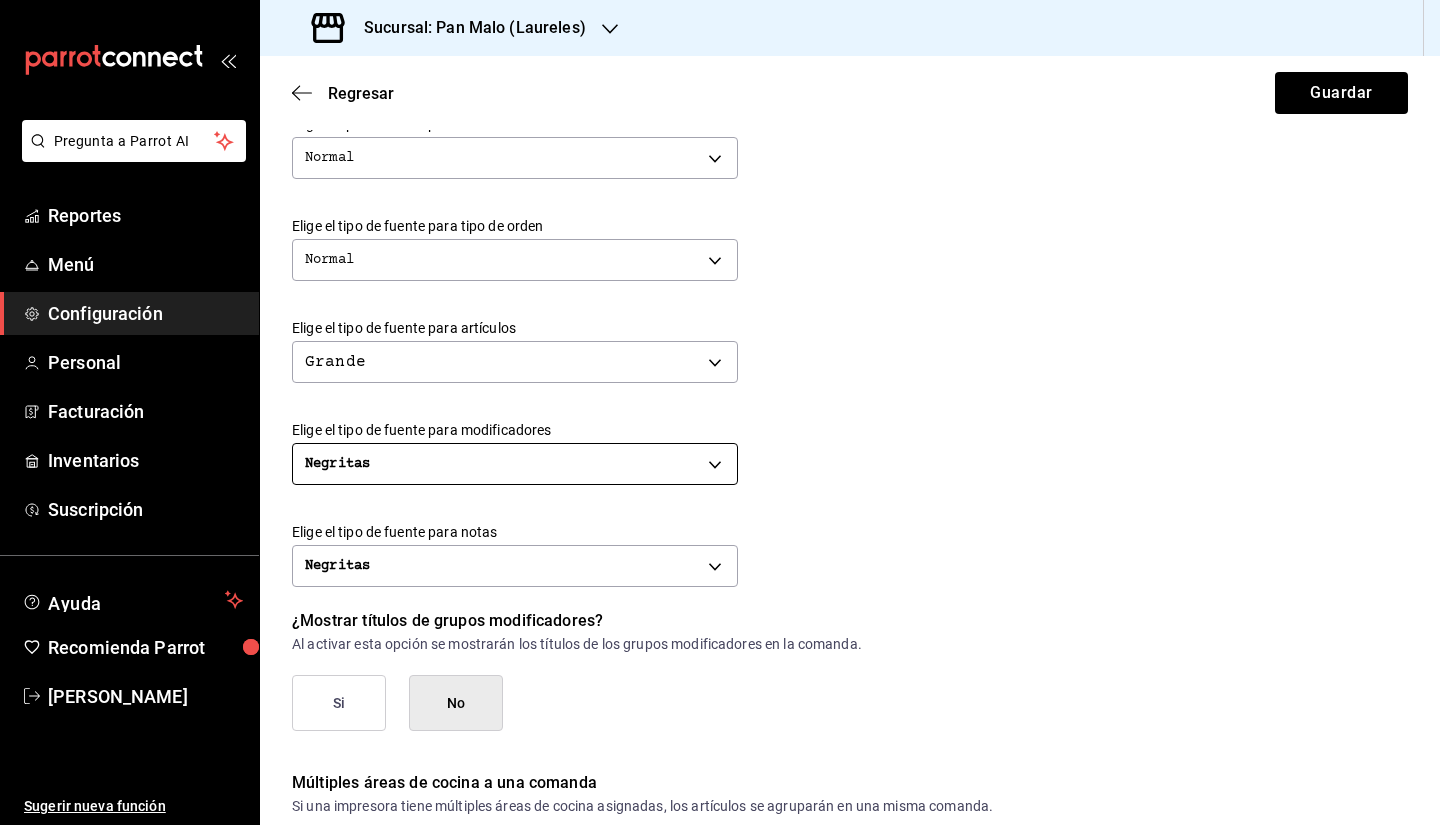click on "Pregunta a Parrot AI Reportes   Menú   Configuración   Personal   Facturación   Inventarios   Suscripción   Ayuda Recomienda Parrot   Sebastian Viadero   Sugerir nueva función   Sucursal: Pan Malo (Laureles) Regresar Guardar Modificar comanda Personaliza las comandas de tu cocina. Margen Superior Ingresa el número de líneas en blanco que se imprimirán antes de comenzar con el contenido 1 Margen Inferior Ingresa el número de líneas en blanco que se imprimirán después de terminar con el contenido 1 Espacio entre artículos Ingresa el número de líneas en blanco que se imprimirán entre artículos 0 Elige el tipo de fuente para la marca Normal NORMAL Elige el tipo de fuente para el número de orden Normal   NORMAL Elige el tipo de fuente para tipo de orden Normal   NORMAL Elige el tipo de fuente para artículos Grande BIG Elige el tipo de fuente para modificadores Negritas BOLD Elige el tipo de fuente para notas Negritas BOLD ¿Mostrar títulos de grupos modificadores? Si No Si No Ver video tutorial" at bounding box center (720, 412) 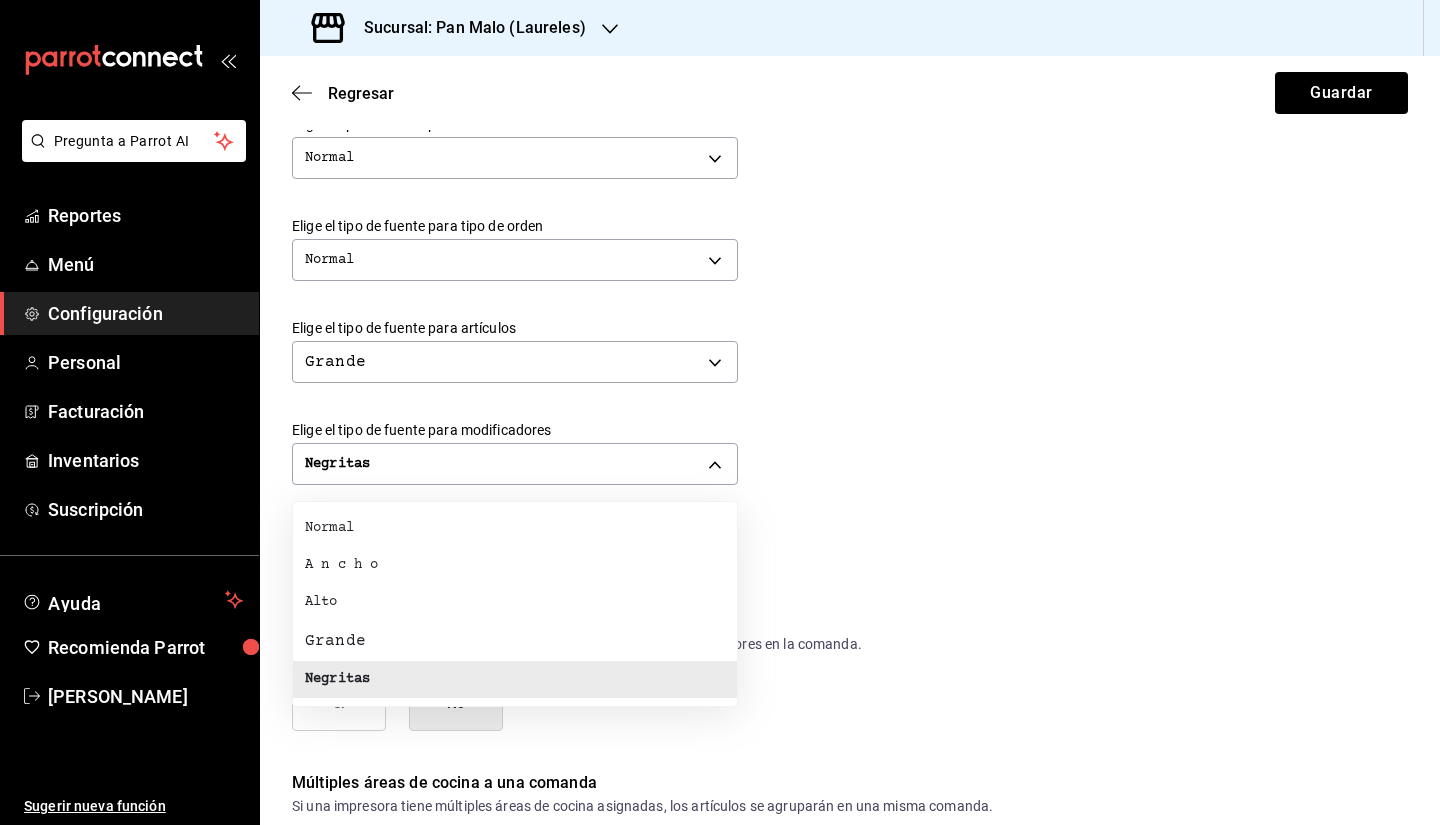 click on "Grande" at bounding box center (515, 641) 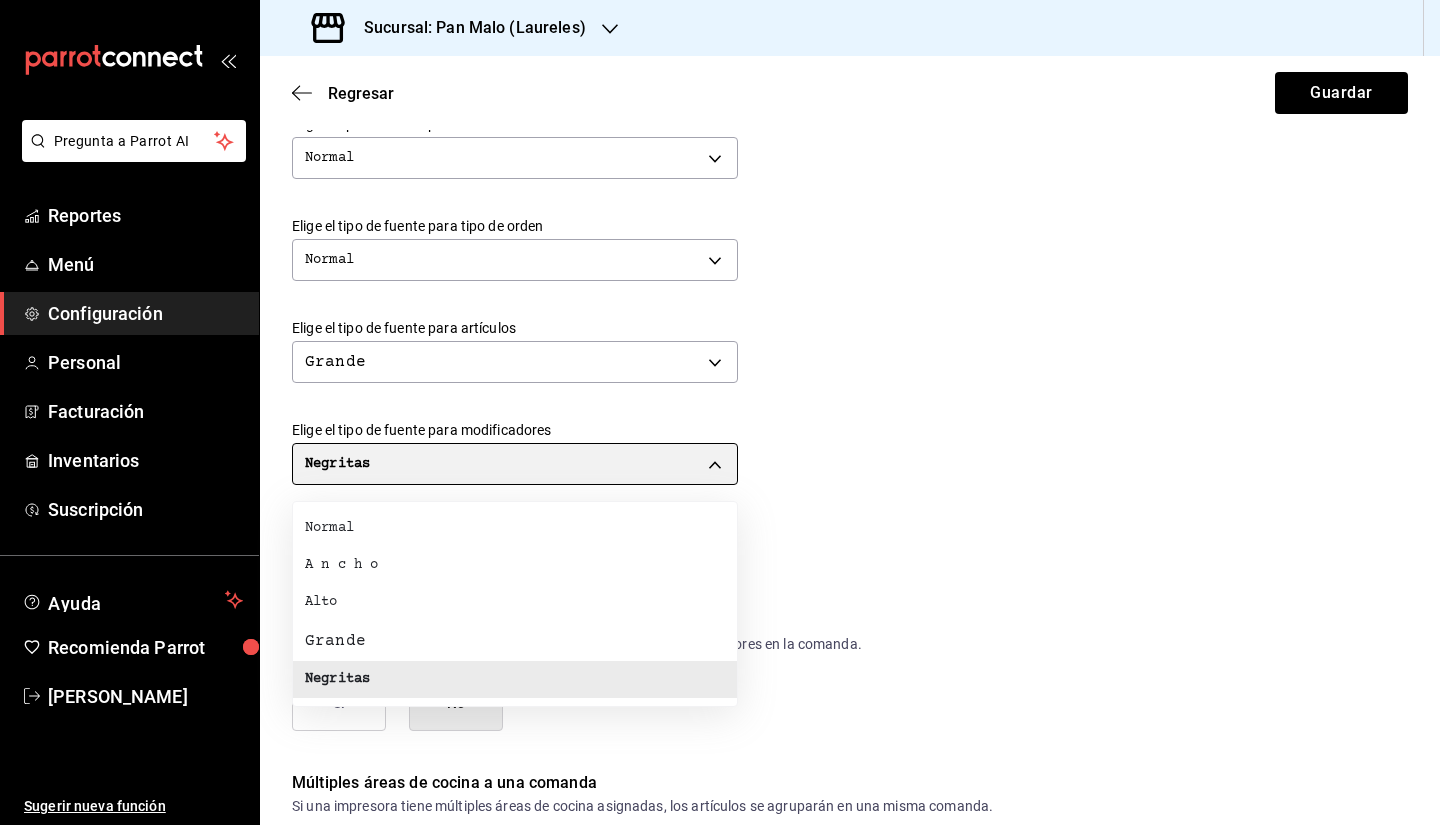type on "BIG" 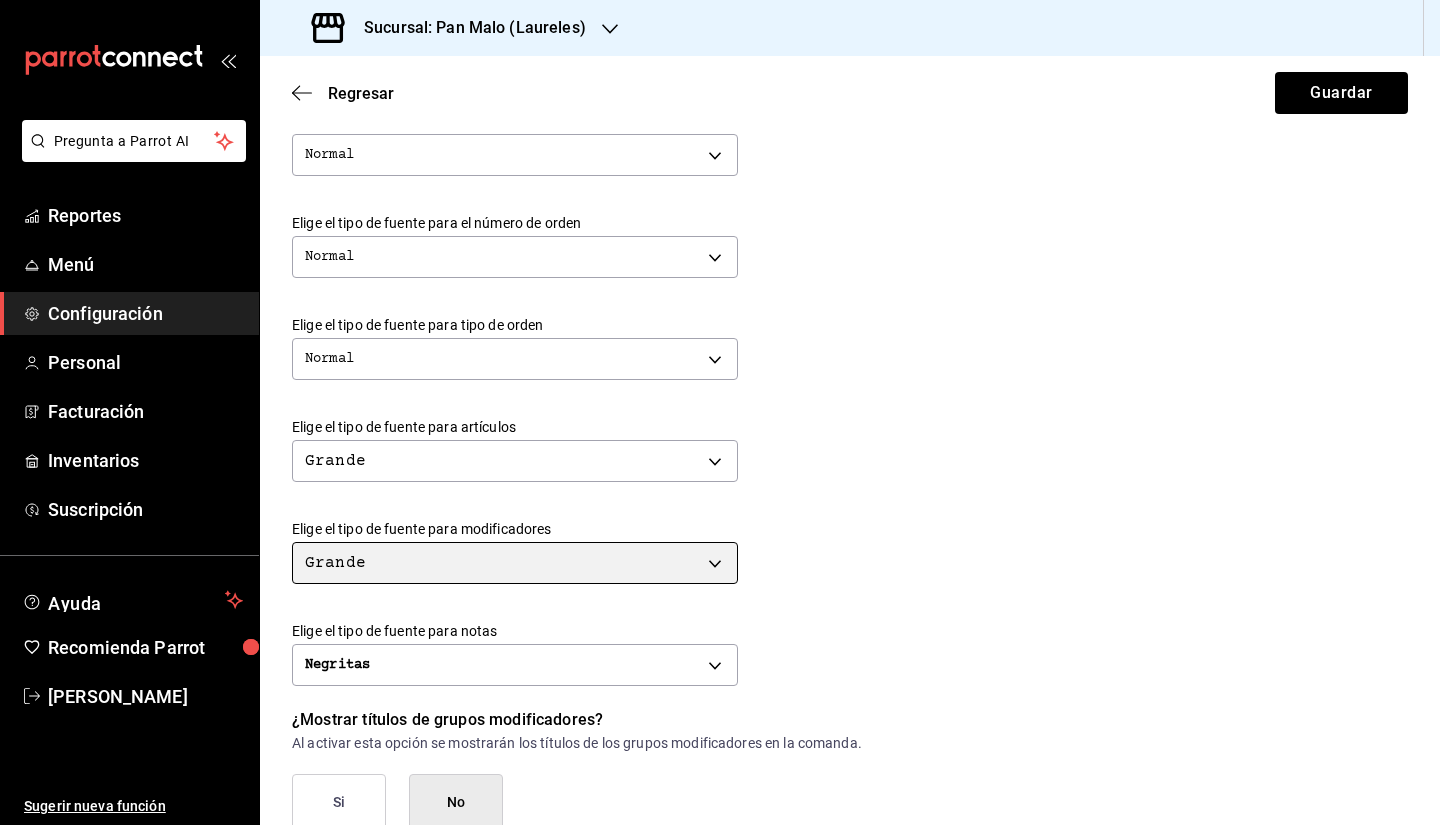 scroll, scrollTop: 535, scrollLeft: 0, axis: vertical 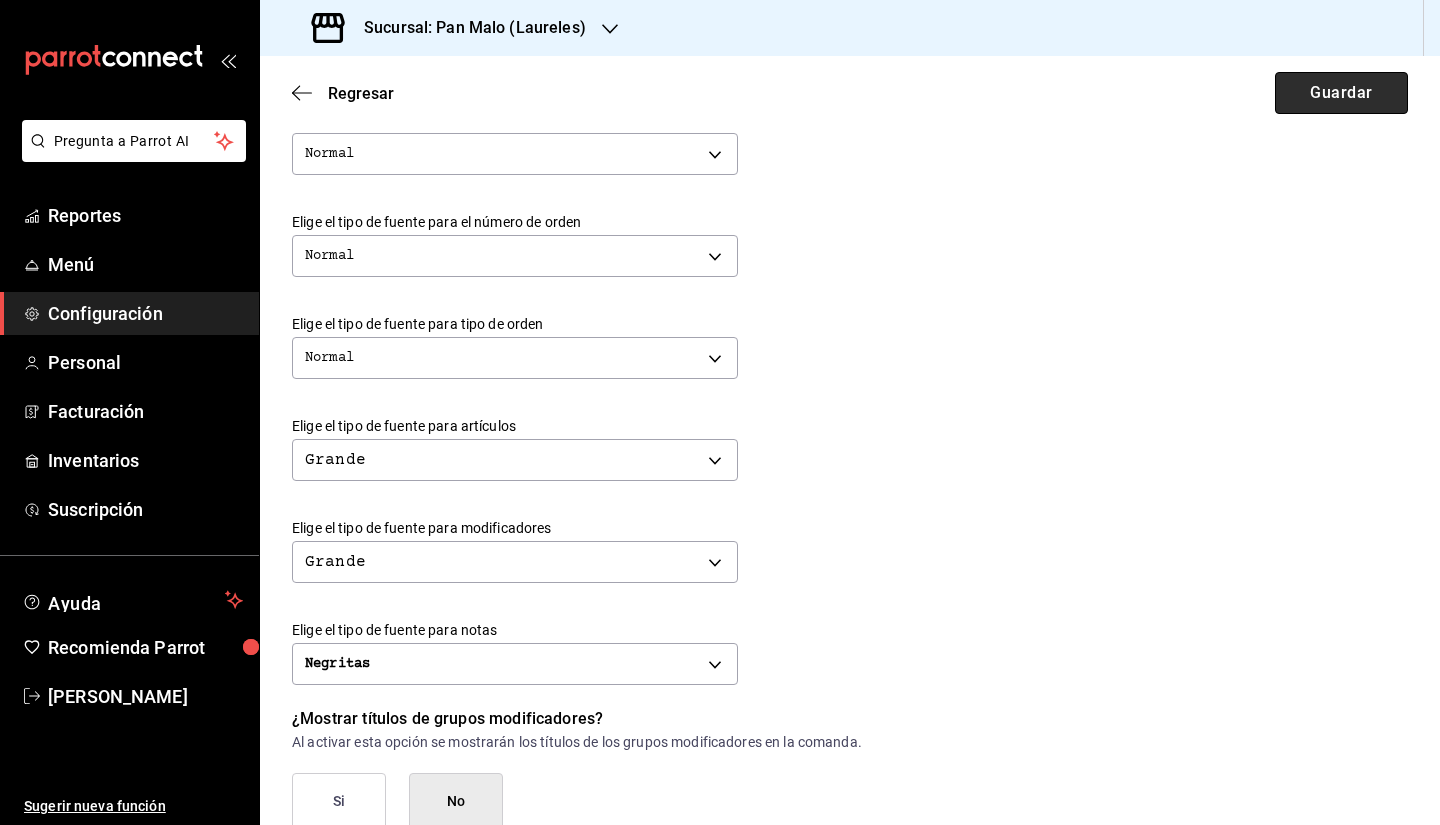 click on "Guardar" at bounding box center [1341, 93] 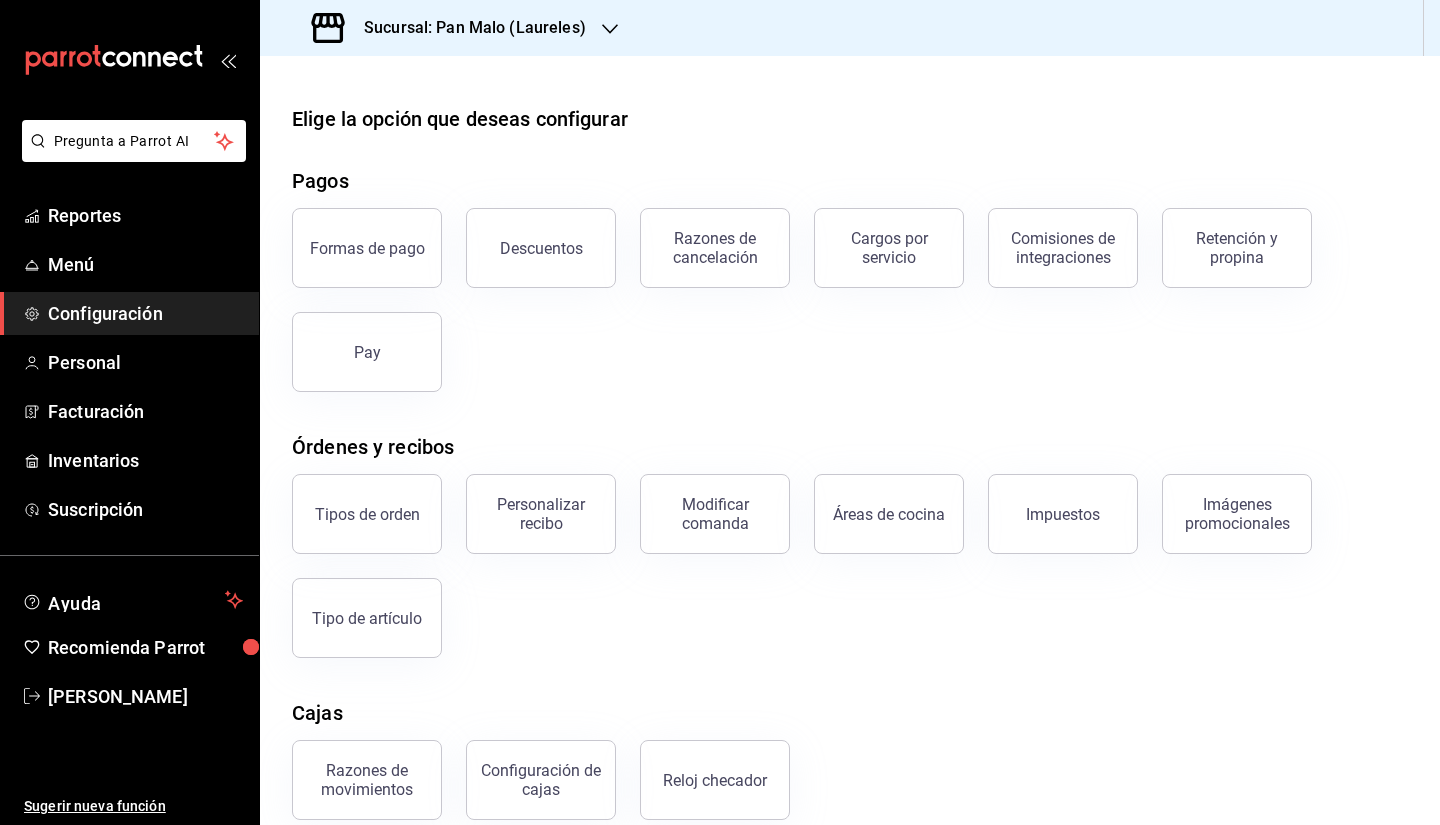 click on "Modificar comanda" at bounding box center (703, 502) 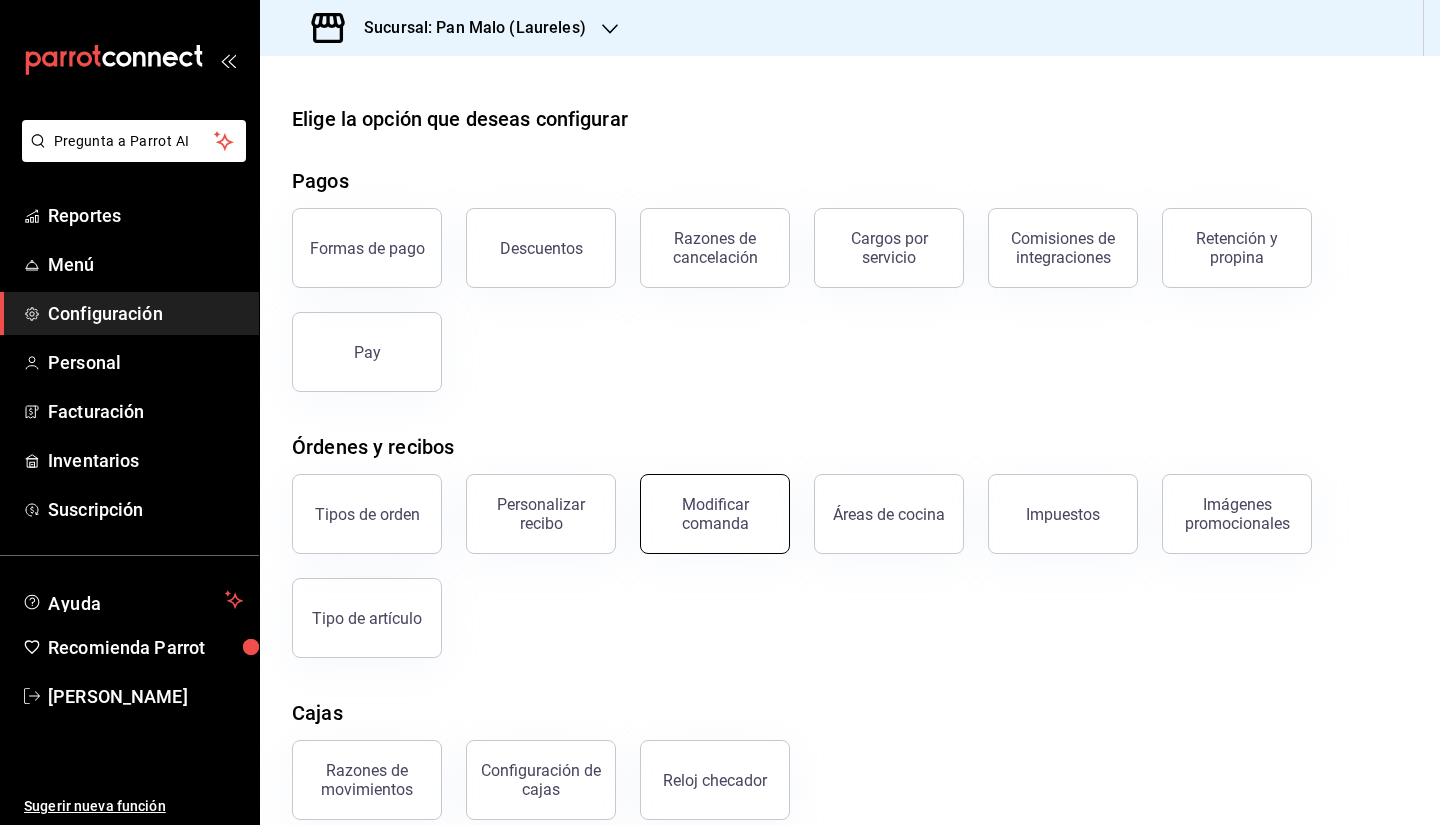 click on "Modificar comanda" at bounding box center [715, 514] 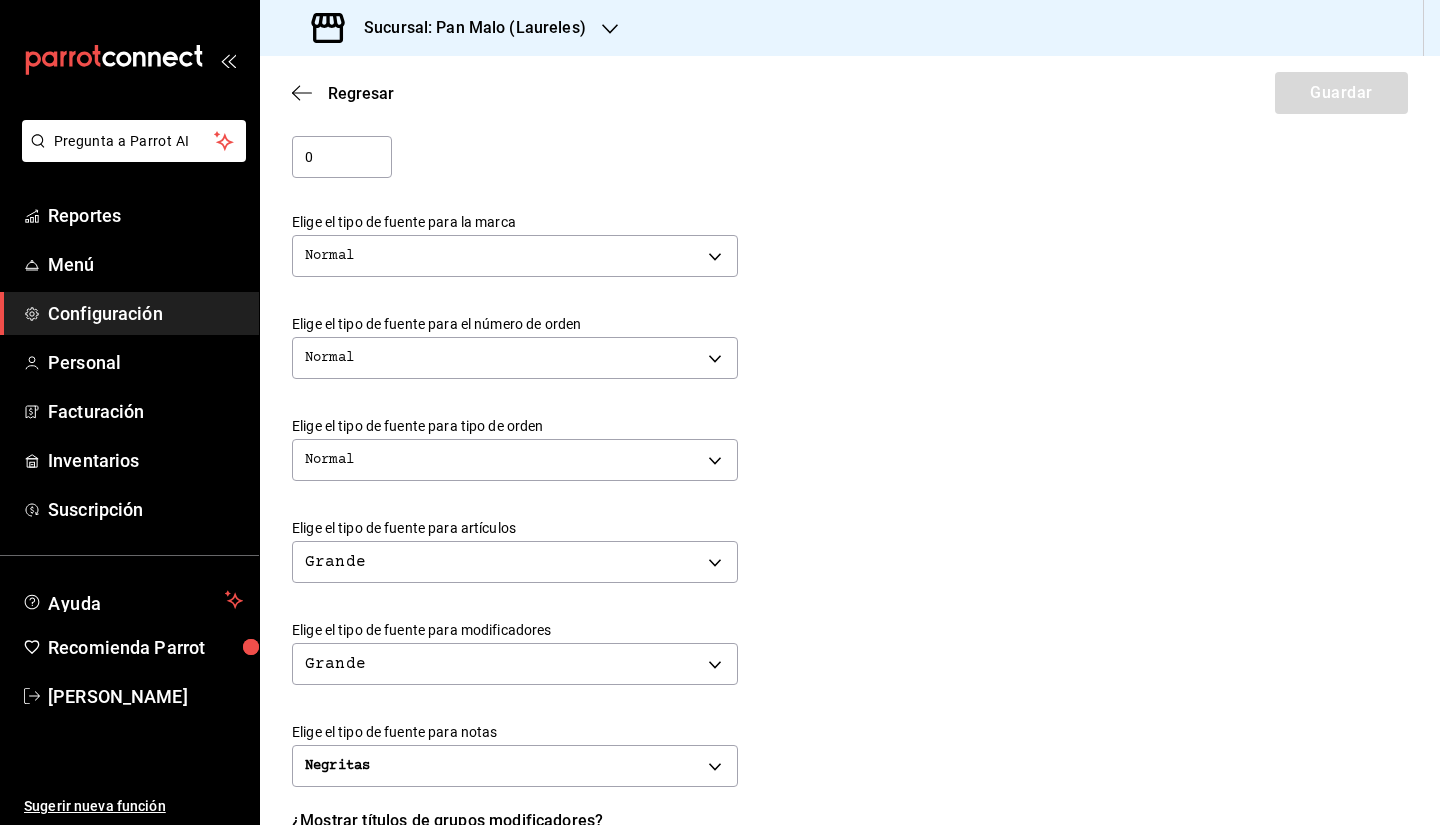 scroll, scrollTop: 434, scrollLeft: 0, axis: vertical 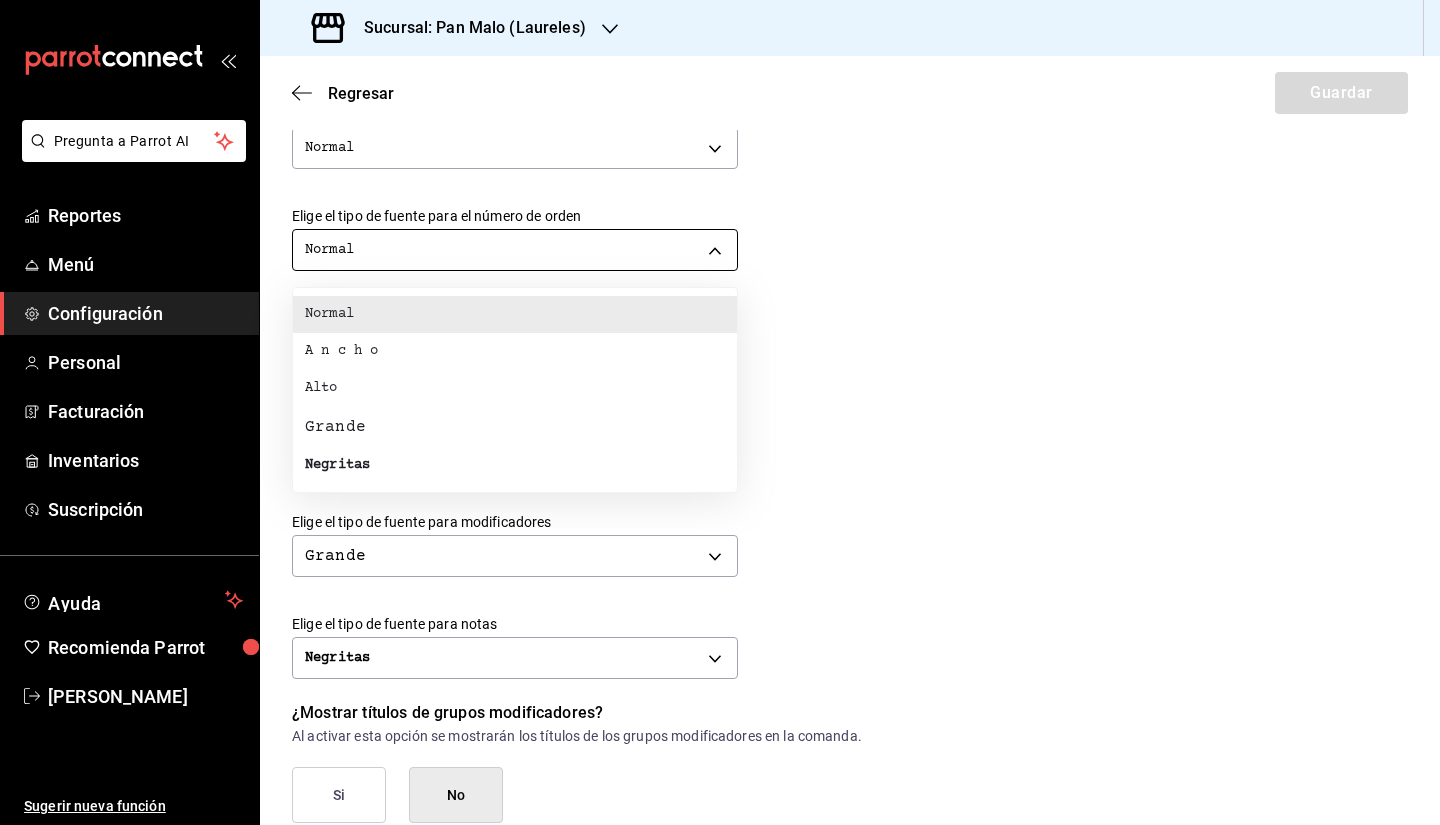 click on "Pregunta a Parrot AI Reportes   Menú   Configuración   Personal   Facturación   Inventarios   Suscripción   Ayuda Recomienda Parrot   Sebastian Viadero   Sugerir nueva función   Sucursal: Pan Malo (Laureles) Regresar Guardar Modificar comanda Personaliza las comandas de tu cocina. Margen Superior Ingresa el número de líneas en blanco que se imprimirán antes de comenzar con el contenido 1 Margen Inferior Ingresa el número de líneas en blanco que se imprimirán después de terminar con el contenido 1 Espacio entre artículos Ingresa el número de líneas en blanco que se imprimirán entre artículos 0 Elige el tipo de fuente para la marca Normal NORMAL Elige el tipo de fuente para el número de orden Normal   NORMAL Elige el tipo de fuente para tipo de orden Normal   NORMAL Elige el tipo de fuente para artículos Grande BIG Elige el tipo de fuente para modificadores Grande BIG Elige el tipo de fuente para notas Negritas BOLD ¿Mostrar títulos de grupos modificadores? Si No Si No Ver video tutorial" at bounding box center (720, 412) 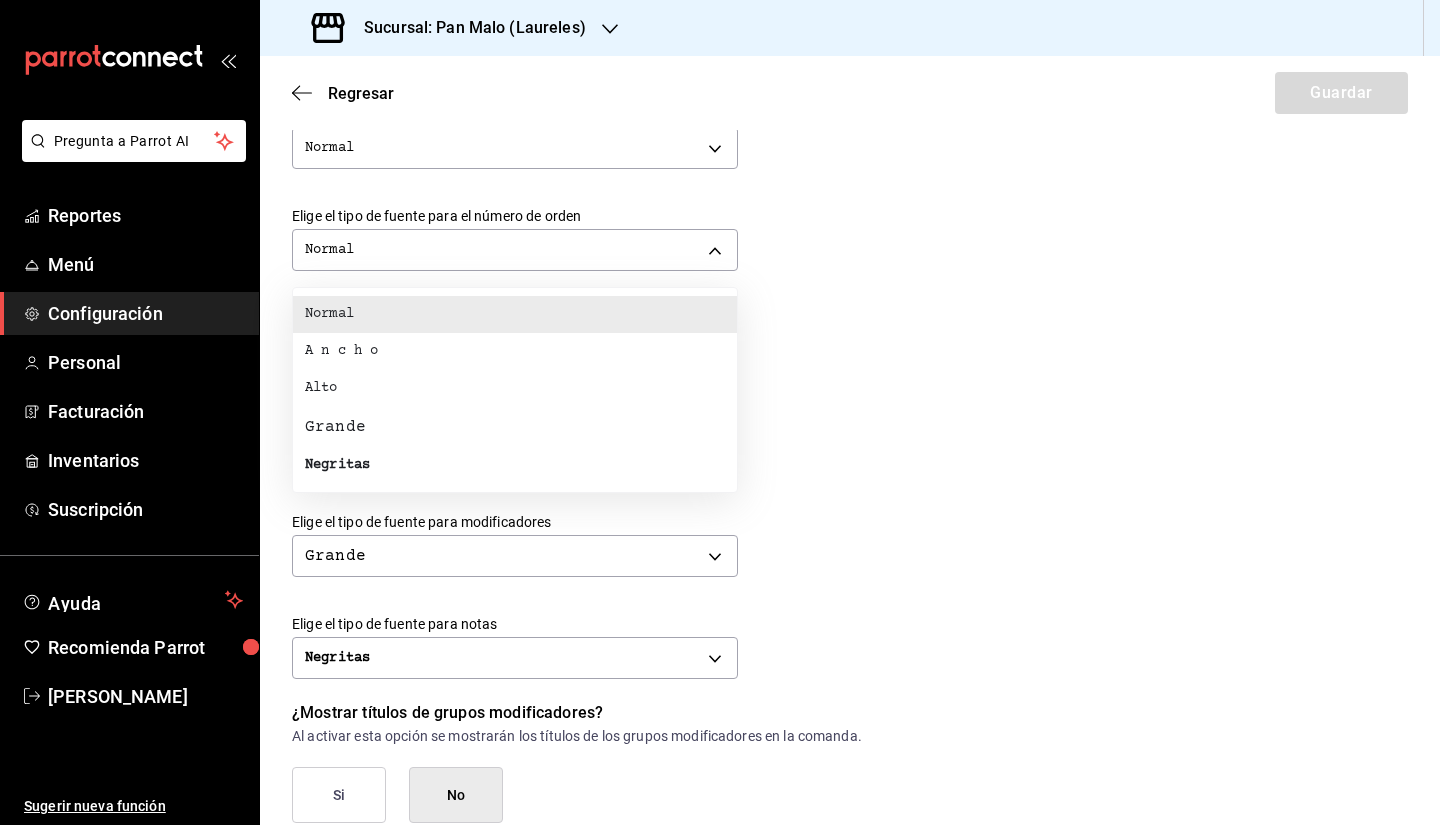 click on "Grande" at bounding box center [515, 427] 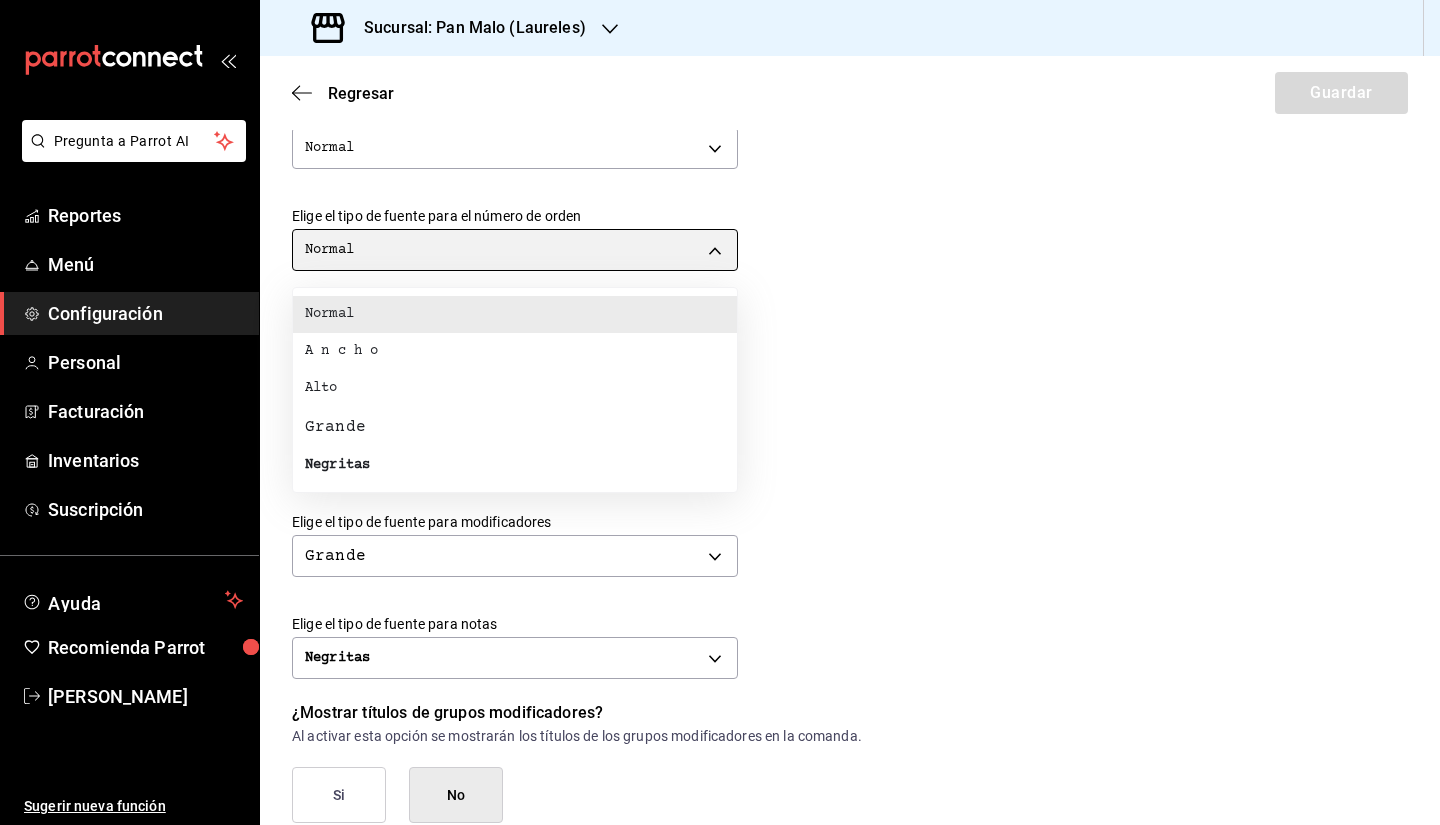 type on "BIG" 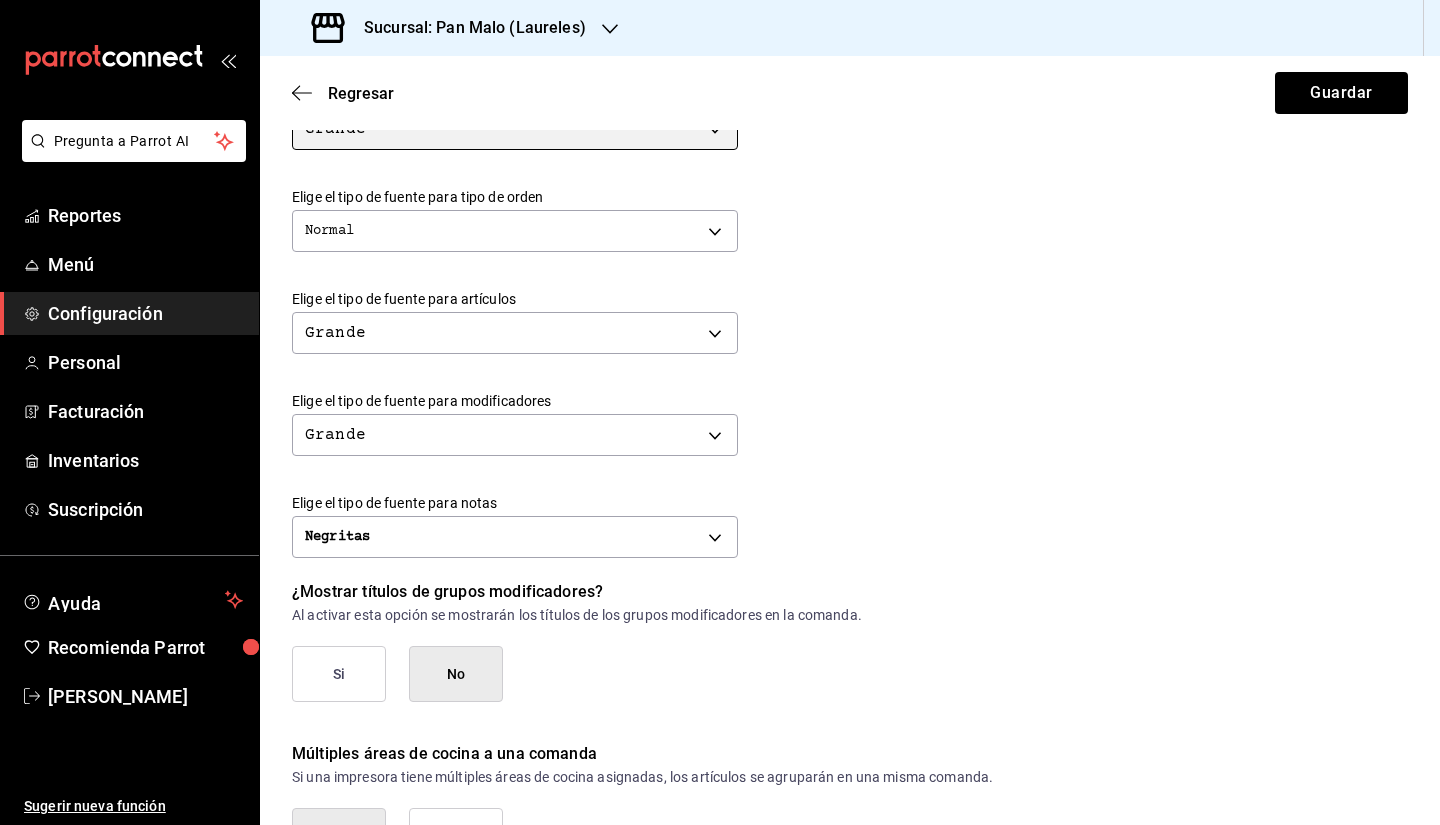 scroll, scrollTop: 668, scrollLeft: 0, axis: vertical 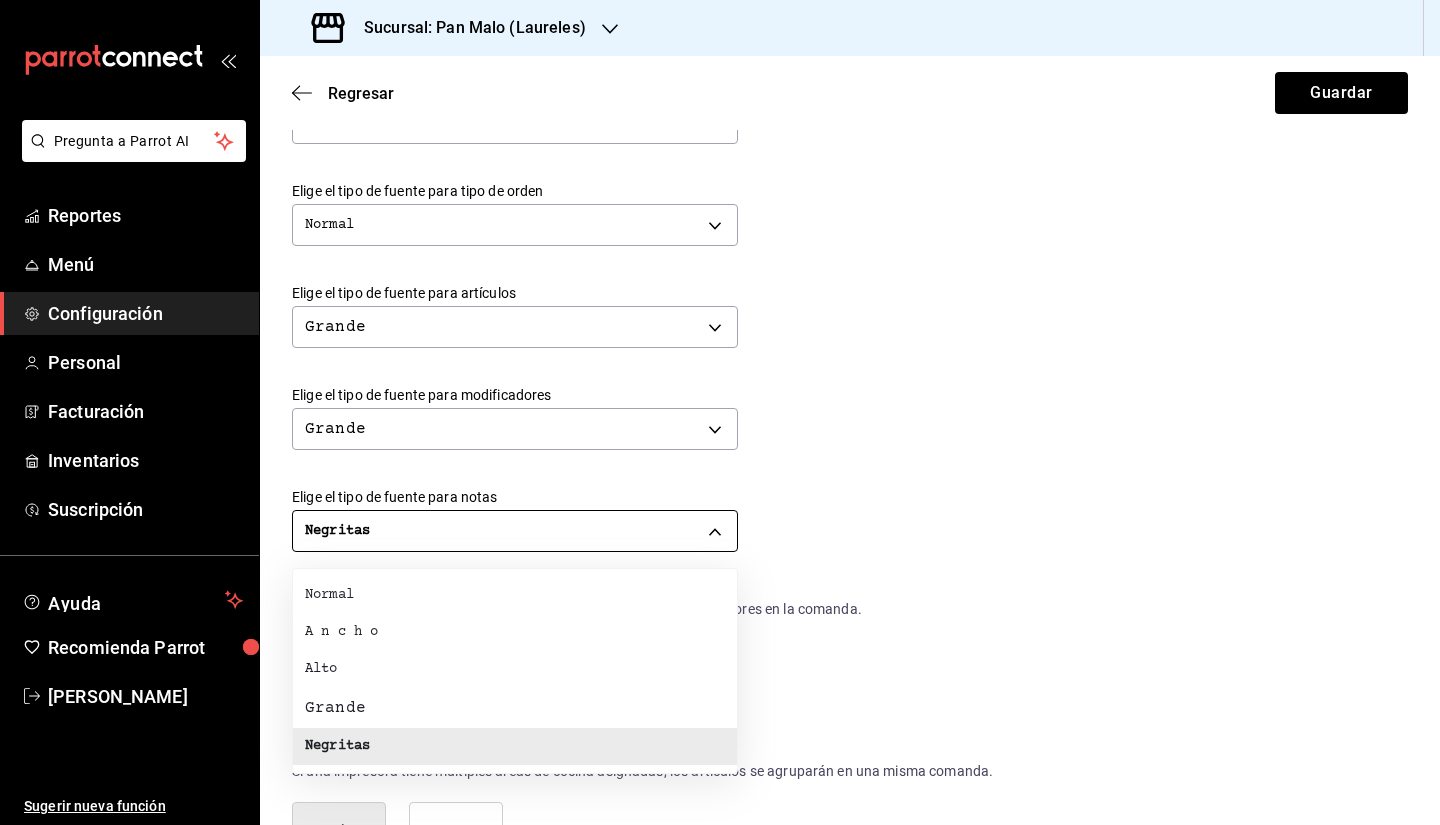 click on "Pregunta a Parrot AI Reportes   Menú   Configuración   Personal   Facturación   Inventarios   Suscripción   Ayuda Recomienda Parrot   Sebastian Viadero   Sugerir nueva función   Sucursal: Pan Malo (Laureles) Regresar Guardar Modificar comanda Personaliza las comandas de tu cocina. Margen Superior Ingresa el número de líneas en blanco que se imprimirán antes de comenzar con el contenido 1 Margen Inferior Ingresa el número de líneas en blanco que se imprimirán después de terminar con el contenido 1 Espacio entre artículos Ingresa el número de líneas en blanco que se imprimirán entre artículos 0 Elige el tipo de fuente para la marca Normal NORMAL Elige el tipo de fuente para el número de orden Grande   BIG Elige el tipo de fuente para tipo de orden Normal   NORMAL Elige el tipo de fuente para artículos Grande BIG Elige el tipo de fuente para modificadores Grande BIG Elige el tipo de fuente para notas Negritas BOLD ¿Mostrar títulos de grupos modificadores? Si No Si No Ver video tutorial" at bounding box center (720, 412) 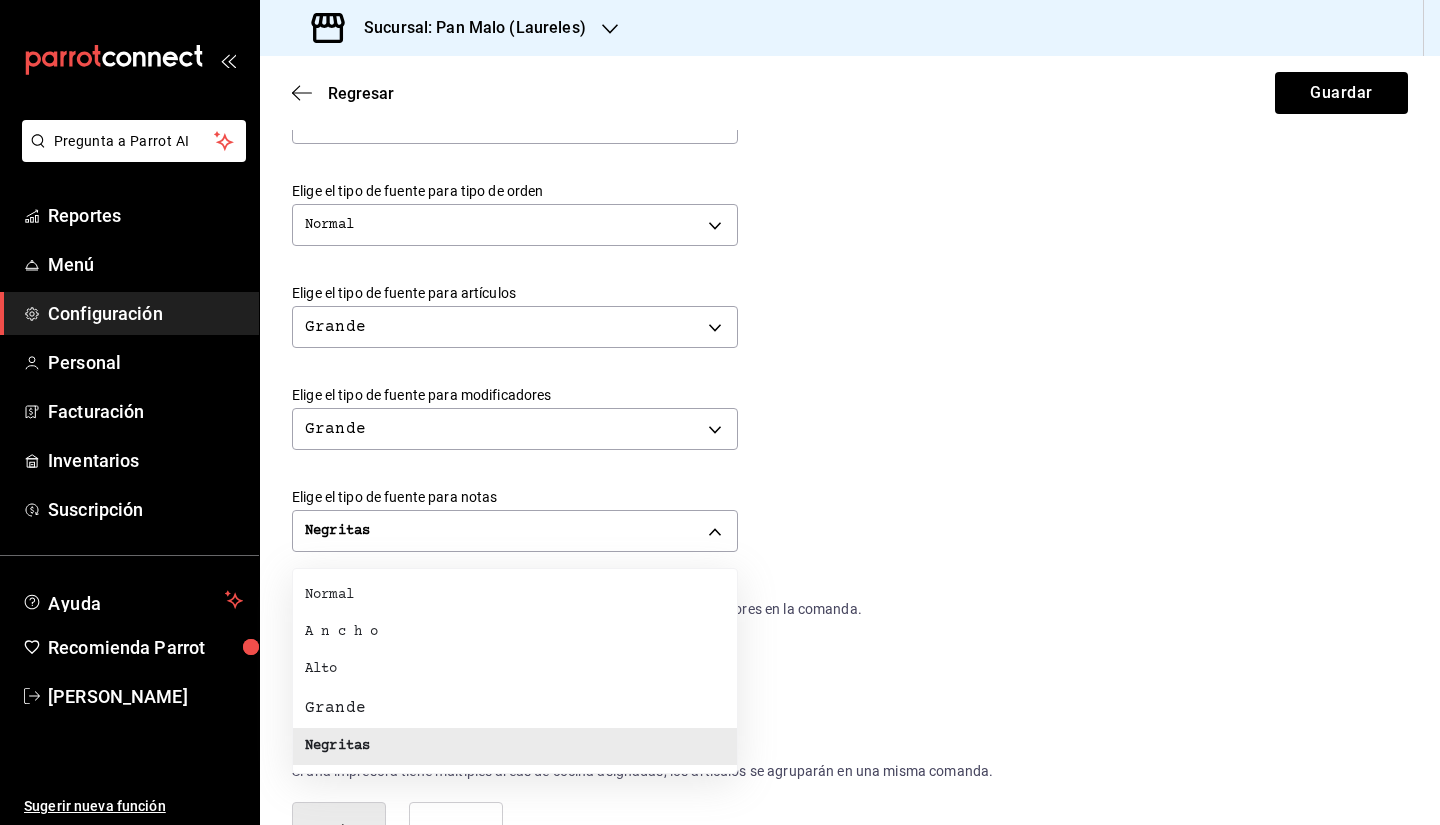 click on "Grande" at bounding box center (515, 708) 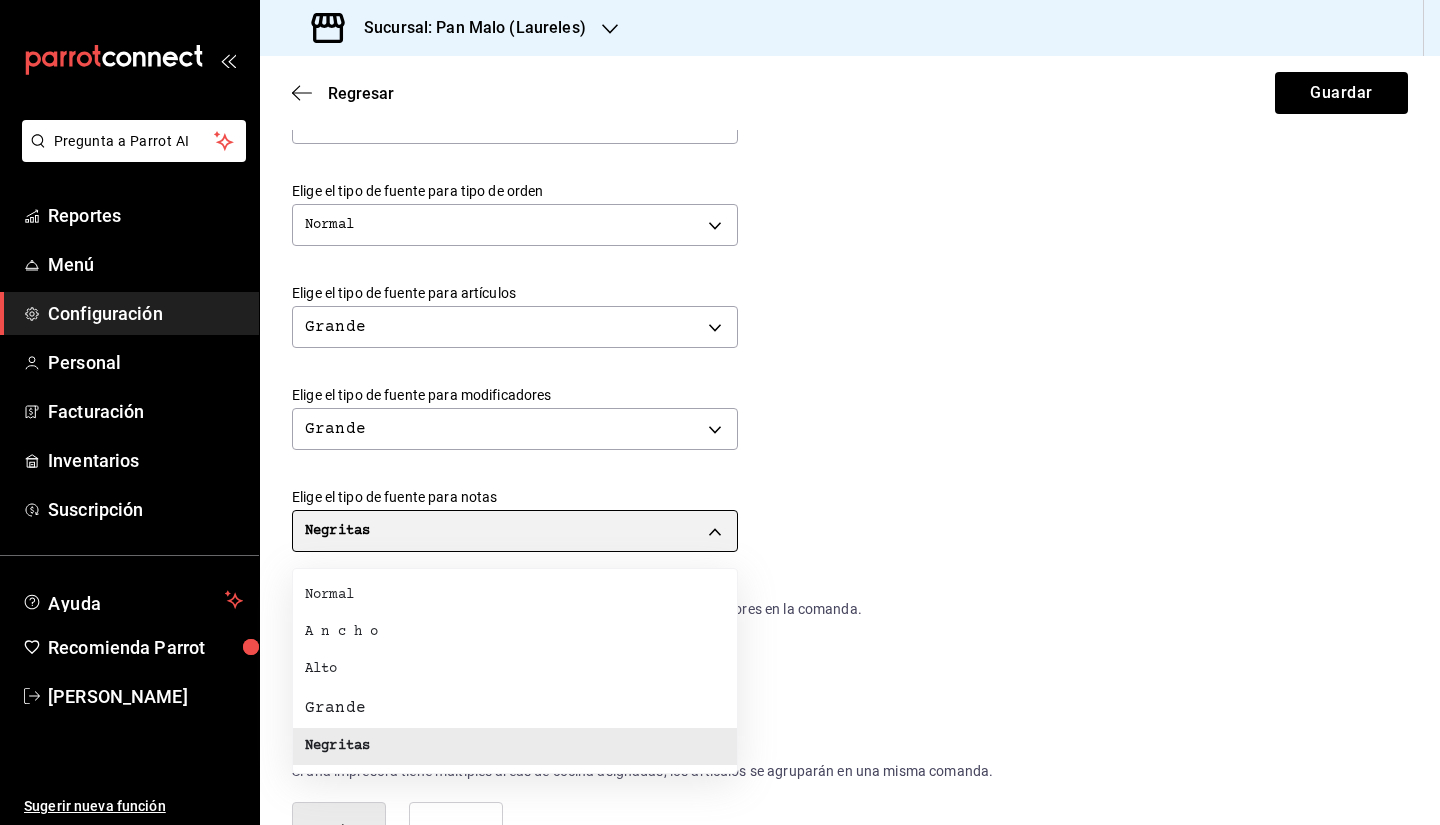 type on "BIG" 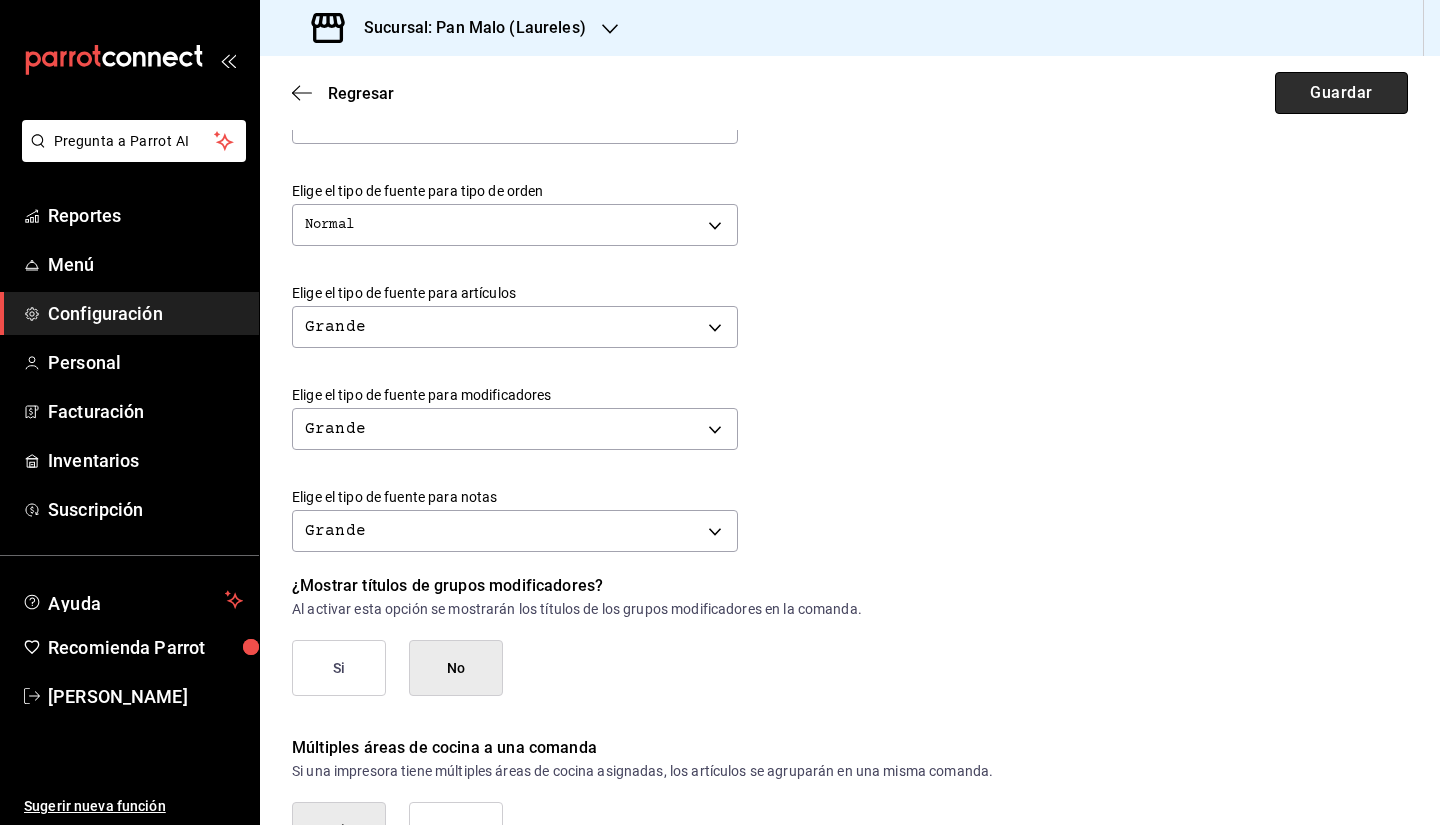 click on "Guardar" at bounding box center (1341, 93) 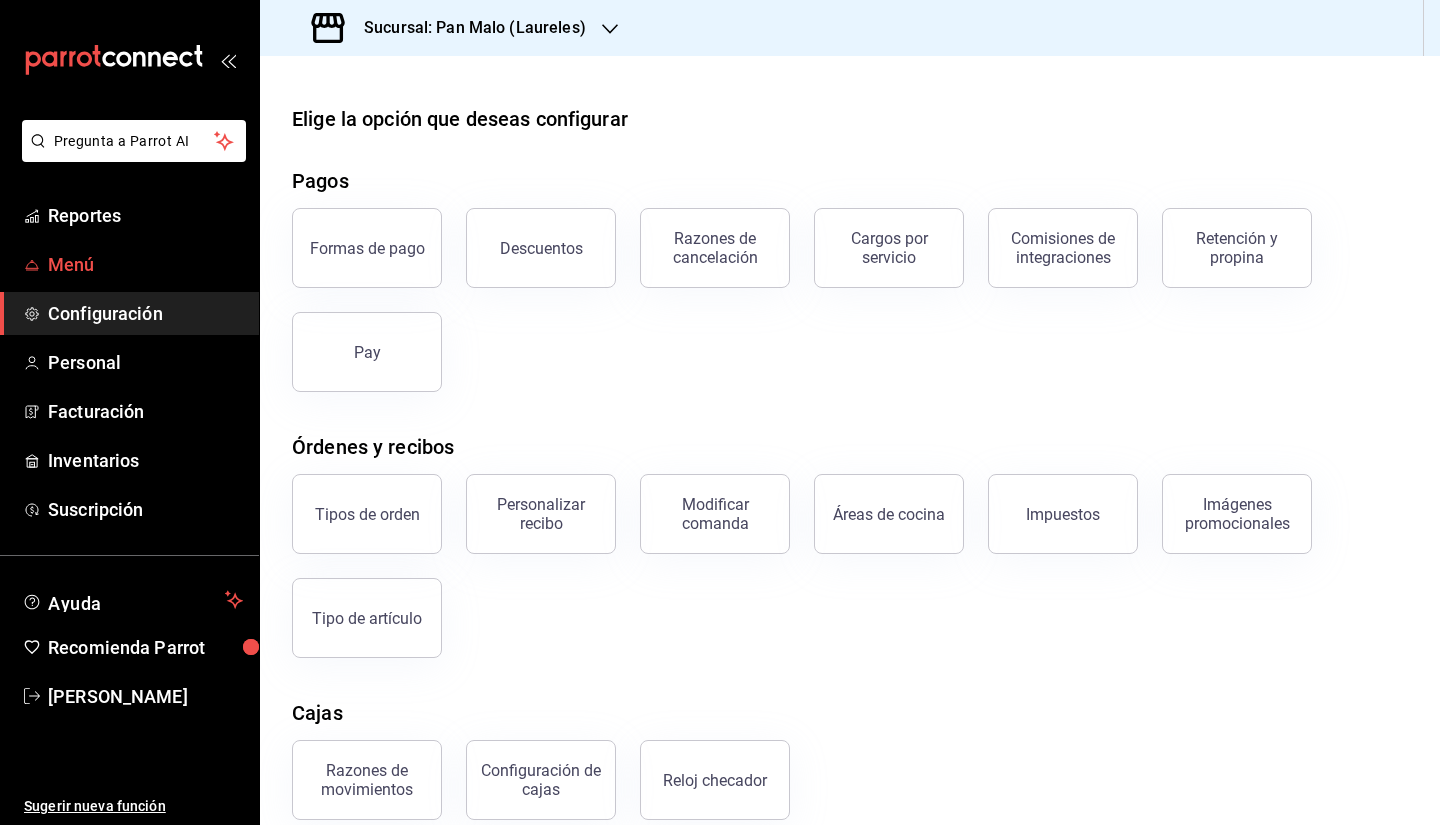 click on "Menú" at bounding box center [145, 264] 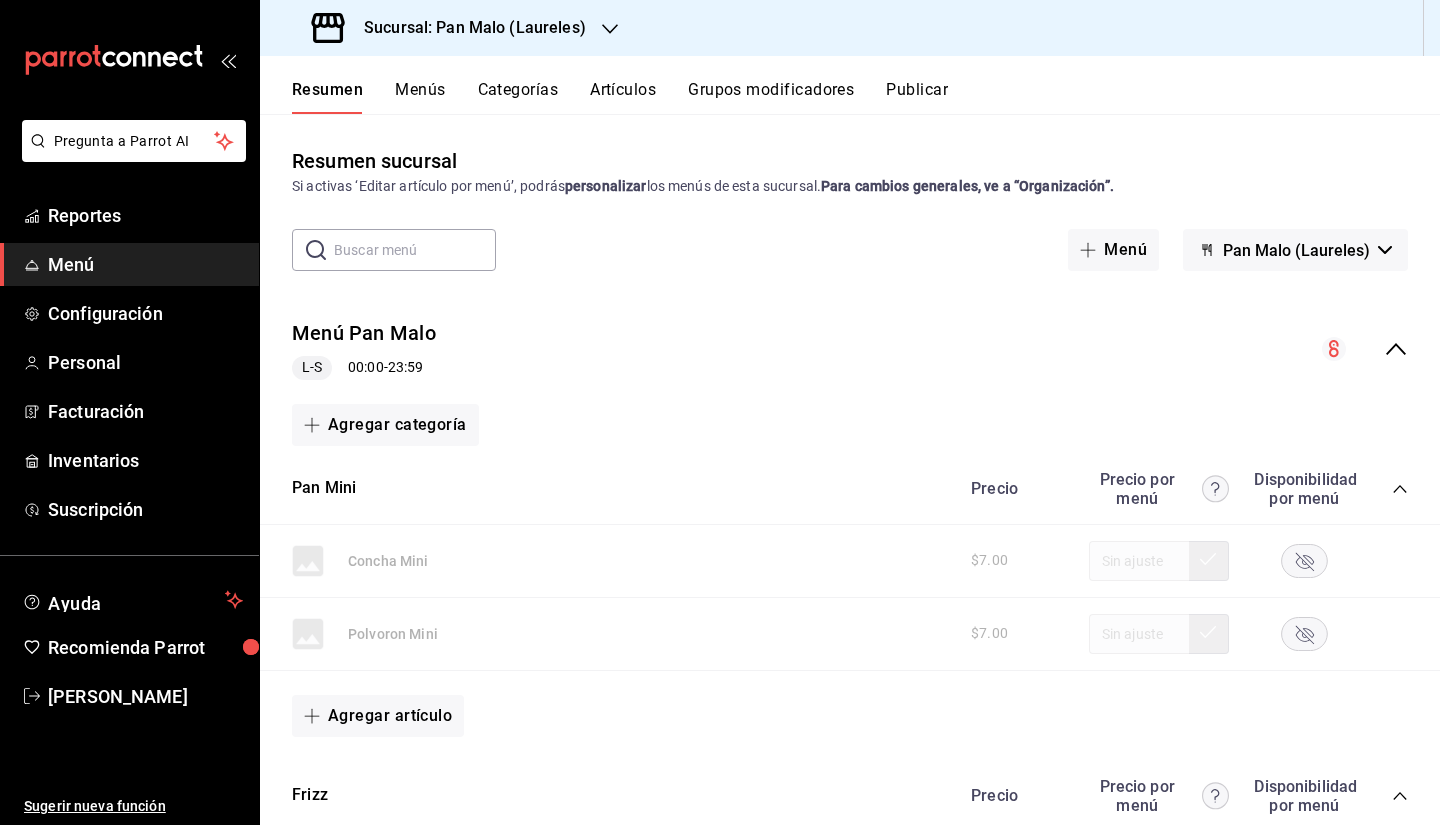 click on "Resumen Menús Categorías Artículos Grupos modificadores Publicar" at bounding box center (850, 85) 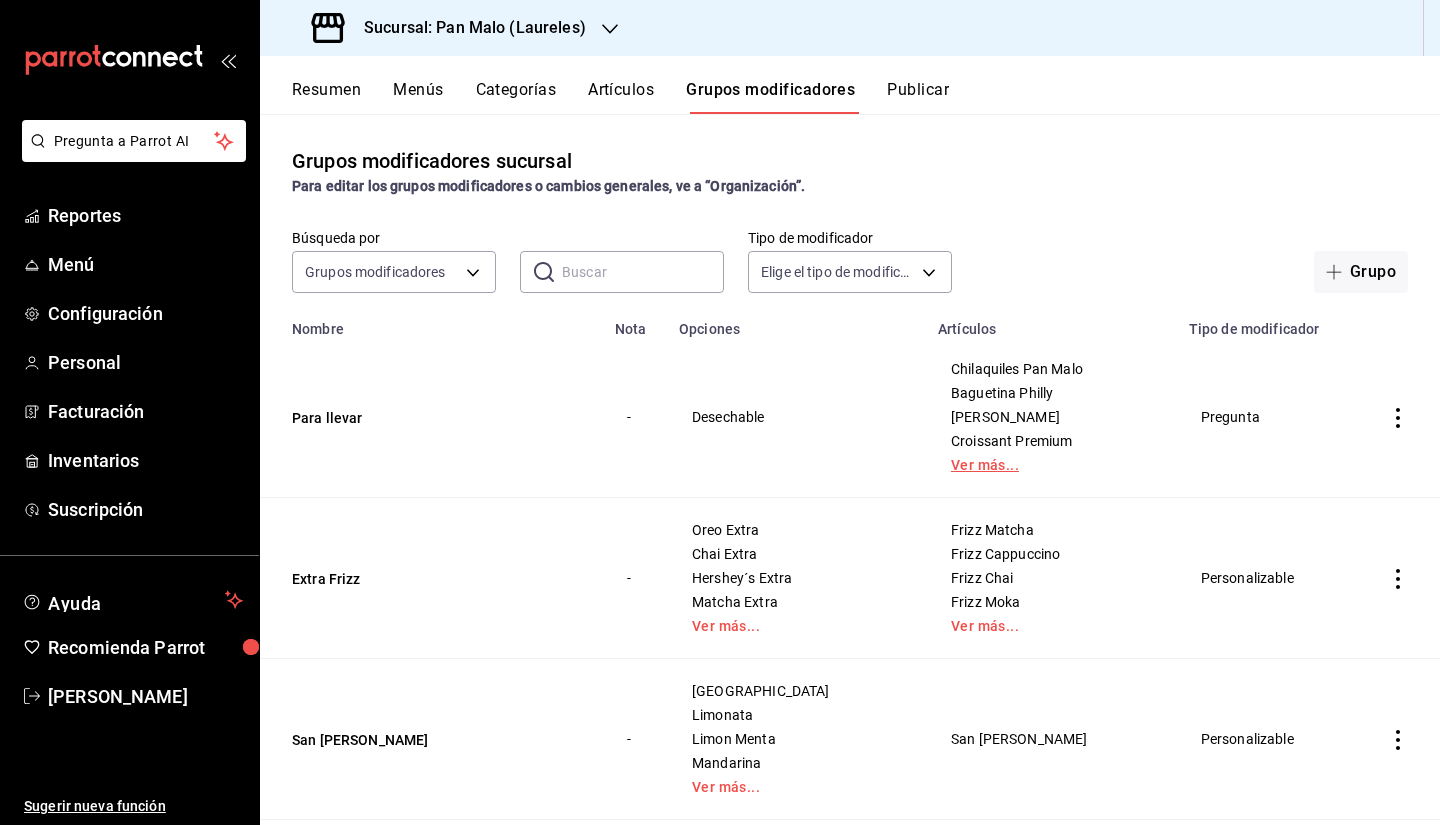 click on "Ver más..." at bounding box center (1051, 465) 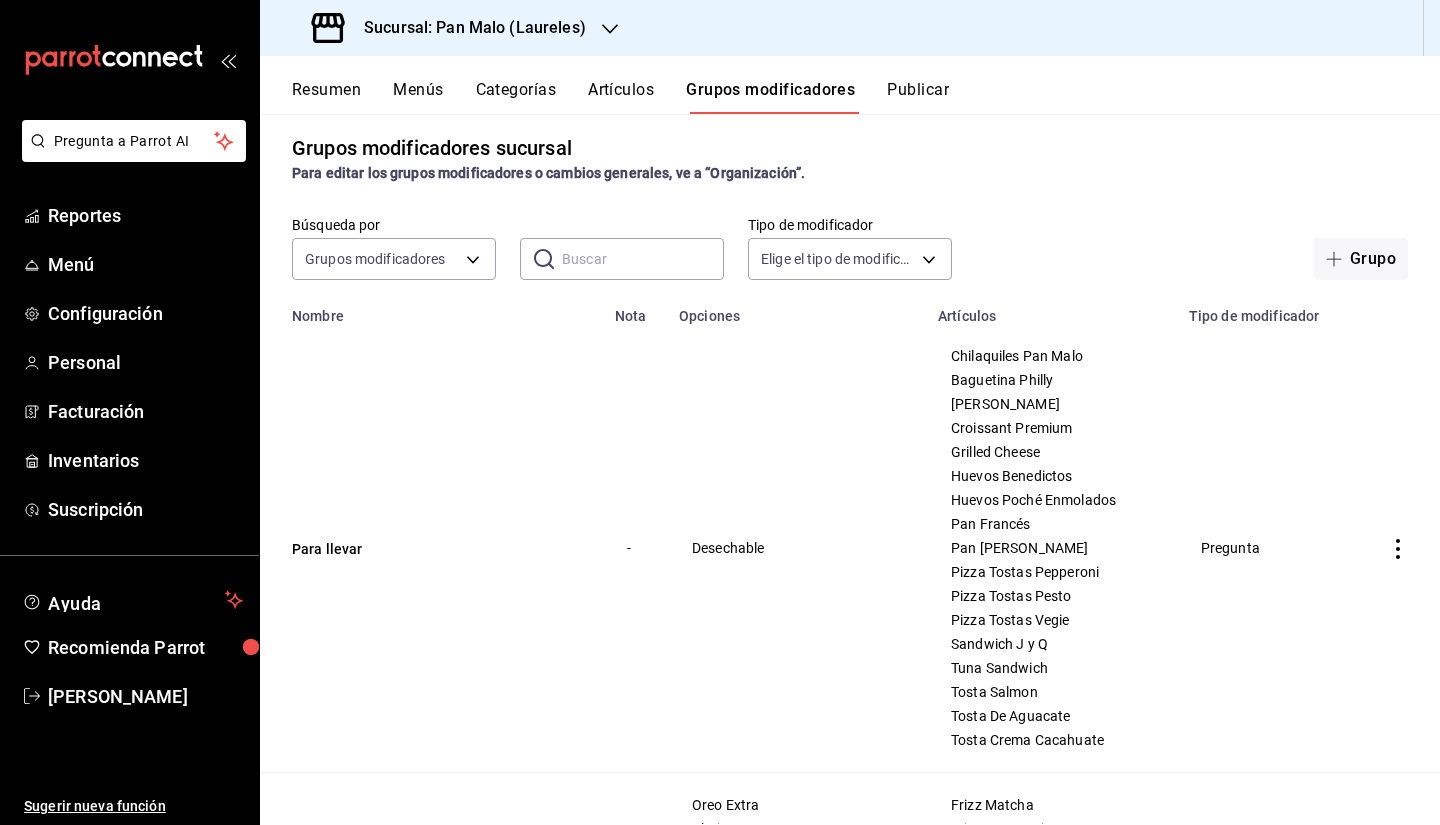 scroll, scrollTop: 6, scrollLeft: 0, axis: vertical 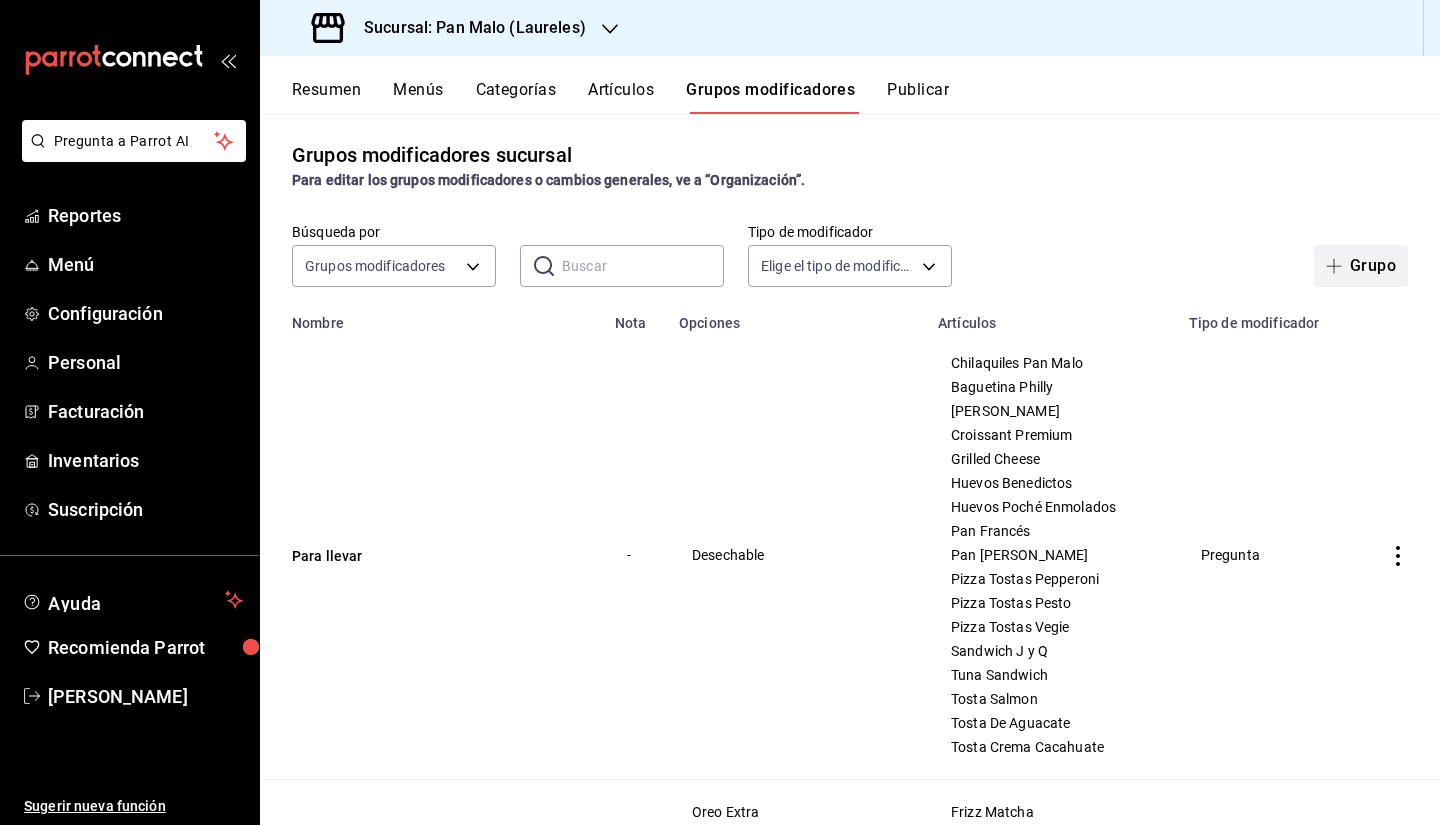 click 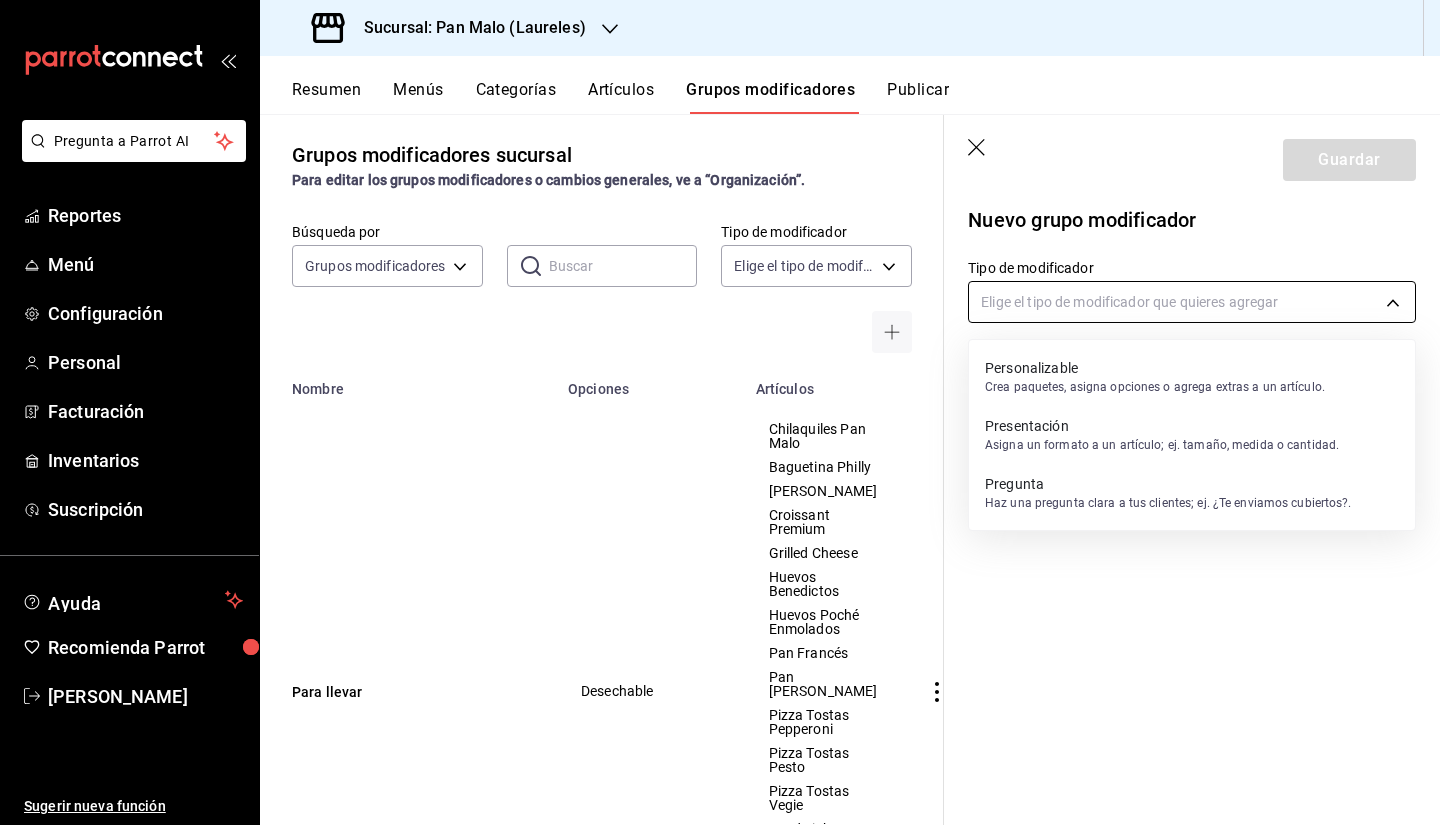 click on "Pregunta a Parrot AI Reportes   Menú   Configuración   Personal   Facturación   Inventarios   Suscripción   Ayuda Recomienda Parrot   Sebastian Viadero   Sugerir nueva función   Sucursal: Pan Malo (Laureles) Resumen Menús Categorías Artículos Grupos modificadores Publicar Grupos modificadores sucursal Para editar los grupos modificadores o cambios generales, ve a “Organización”. Búsqueda por Grupos modificadores GROUP ​ ​ Tipo de modificador Elige el tipo de modificador Nombre Opciones Artículos Para llevar Desechable Chilaquiles Pan Malo Baguetina Philly Baguetina Pollo Croissant Premium Grilled Cheese Huevos Benedictos Huevos Poché Enmolados Pan Francés Pan Francés Manzana Canela Pizza Tostas Pepperoni Pizza Tostas Pesto Pizza Tostas Vegie Sandwich J y Q Tuna Sandwich Tosta Salmon Tosta De Aguacate Tosta Crema Cacahuate Extra Frizz Oreo Extra Chai Extra Hershey´s Extra Matcha Extra Ver más... Frizz Matcha Frizz Cappuccino Frizz Chai Frizz Moka Ver más... San Pellegrino Granada - -" at bounding box center (720, 412) 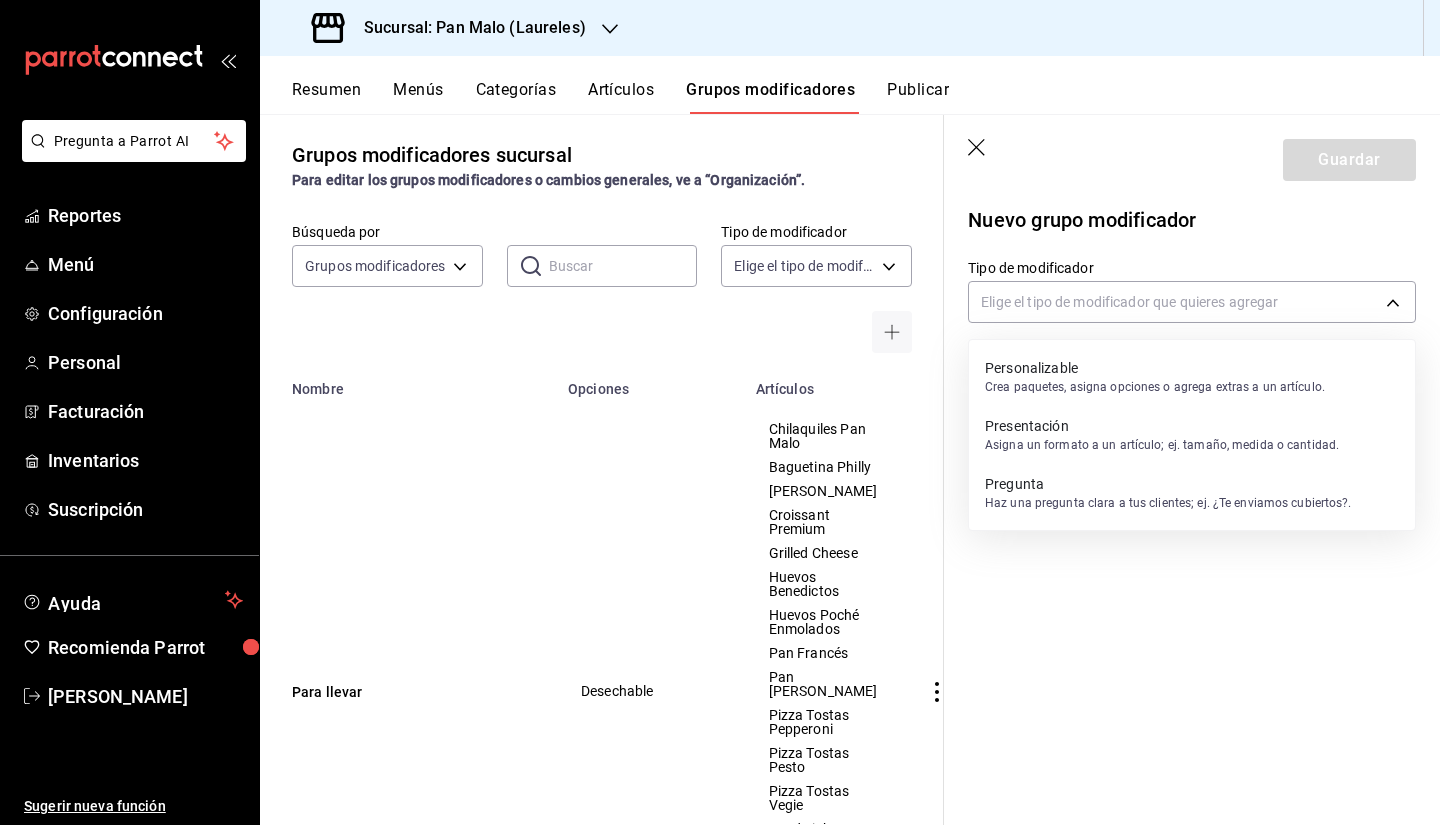 click on "Personalizable Crea paquetes, asigna opciones o agrega extras a un artículo. Presentación Asigna un formato a un artículo; ej. tamaño, medida o cantidad. Pregunta Haz una pregunta clara a tus clientes; ej. ¿Te enviamos cubiertos?." at bounding box center [1192, 435] 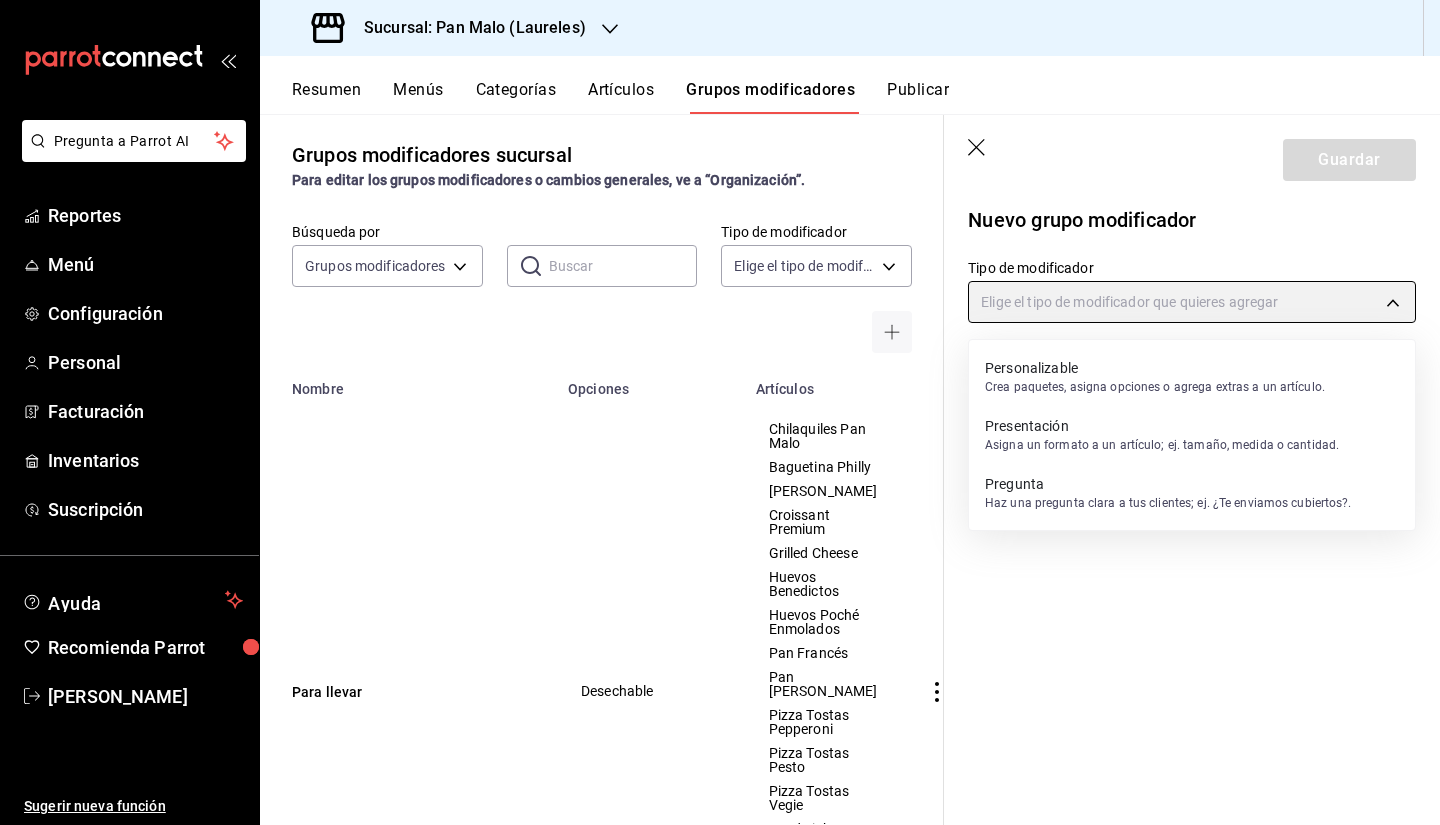 type on "CUSTOMIZABLE" 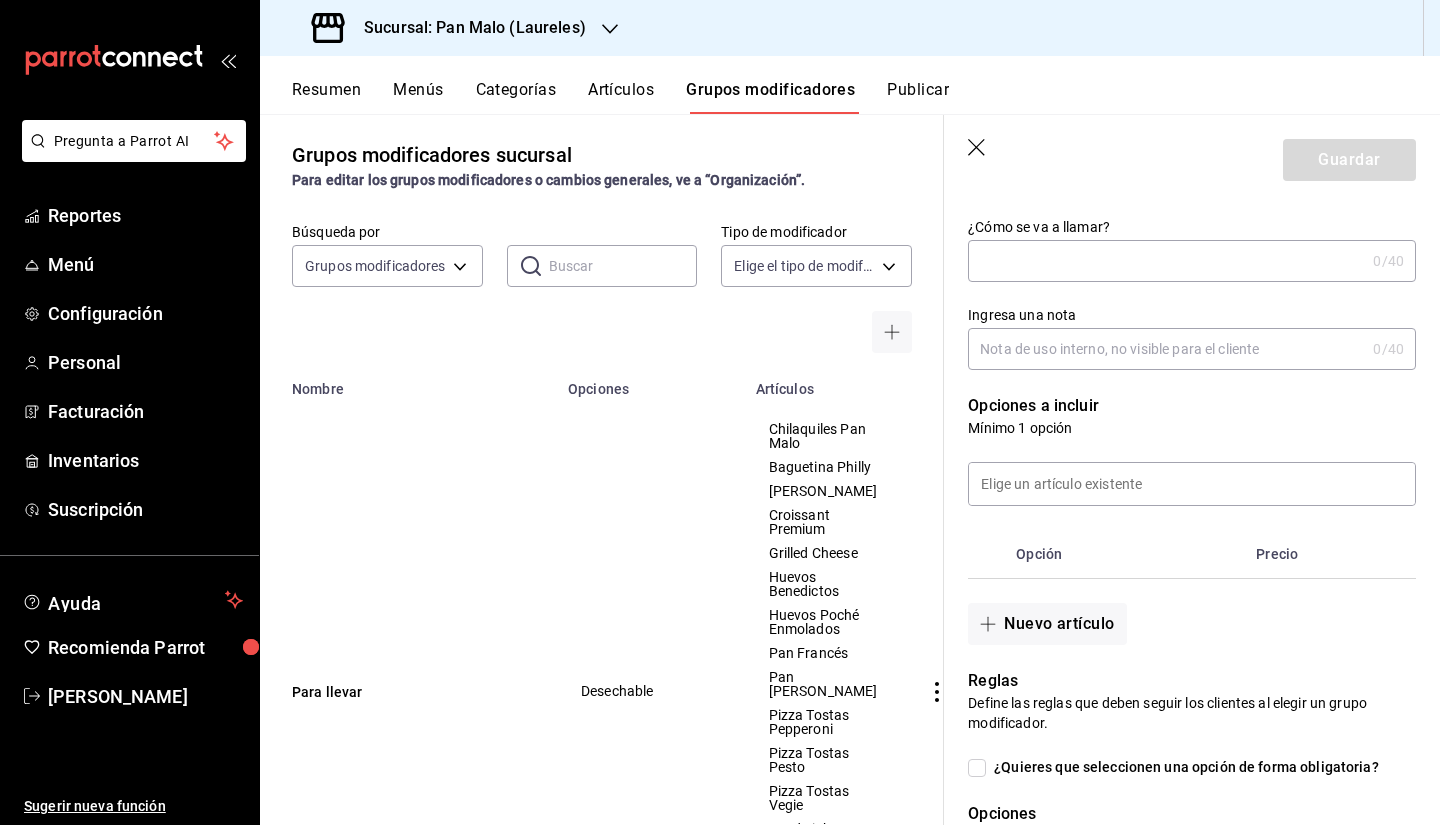 scroll, scrollTop: 275, scrollLeft: 0, axis: vertical 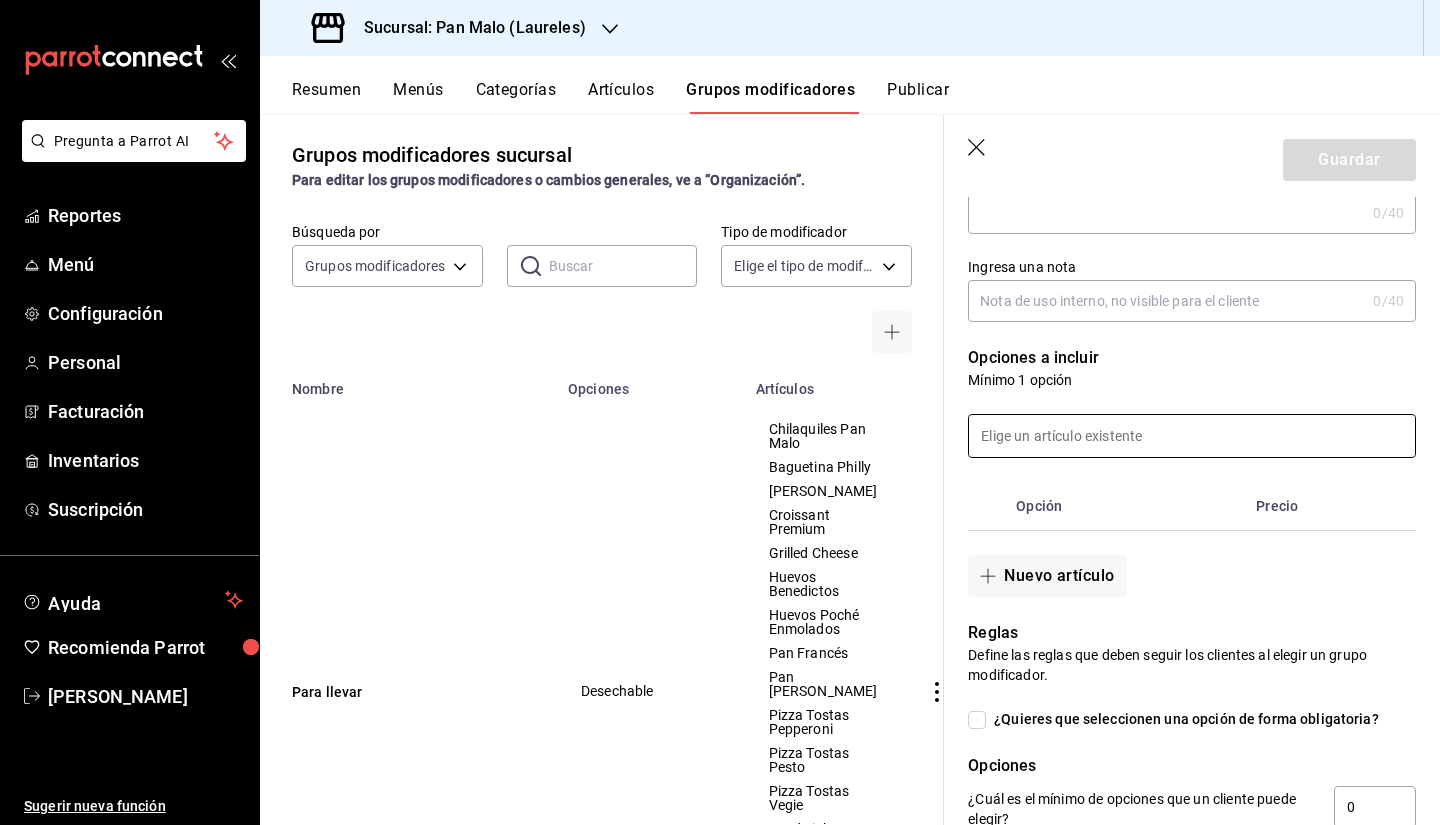 click at bounding box center [1192, 436] 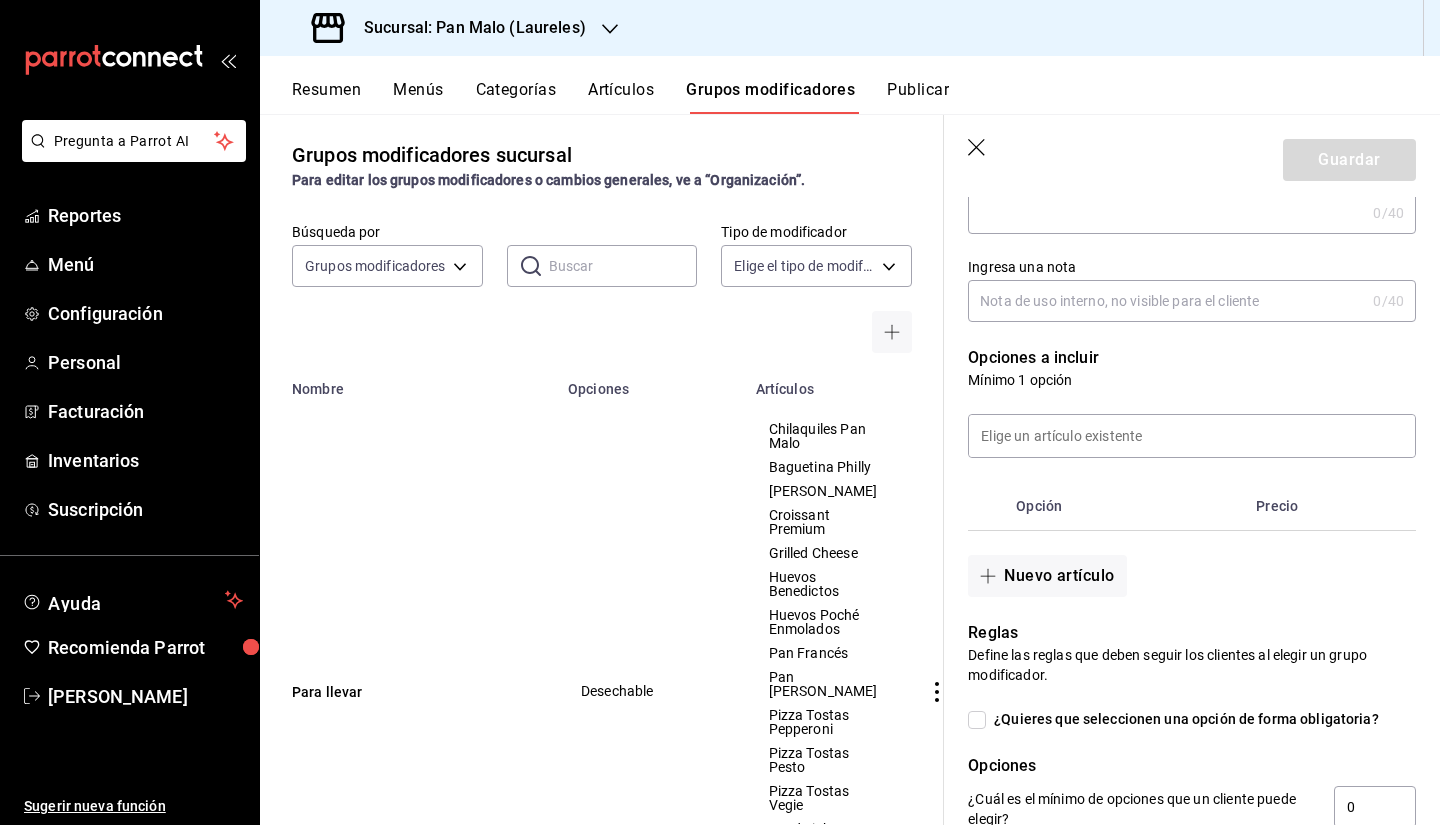 click at bounding box center (1180, 424) 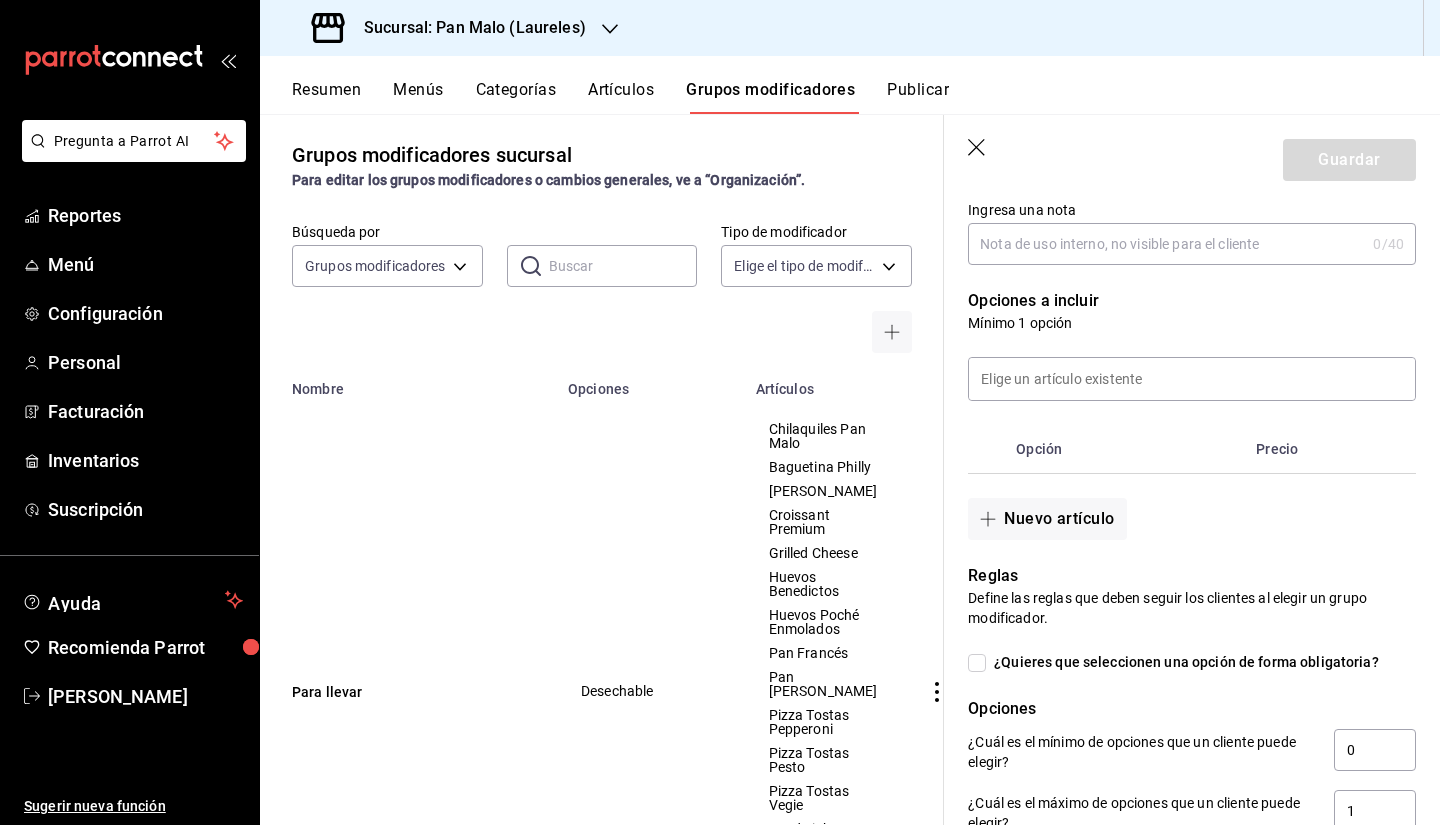 scroll, scrollTop: 392, scrollLeft: 0, axis: vertical 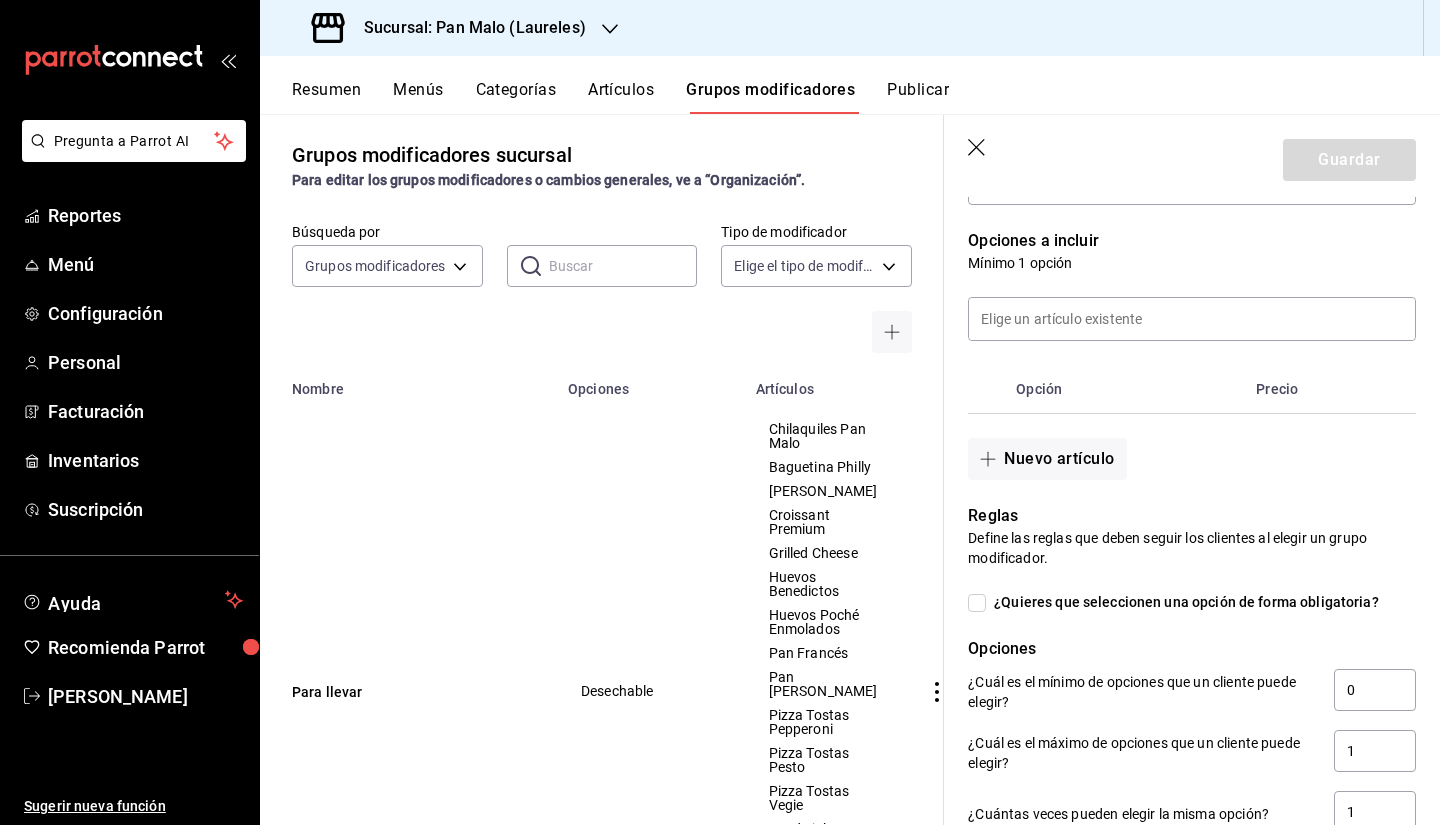 click on "Opción" at bounding box center (1128, 389) 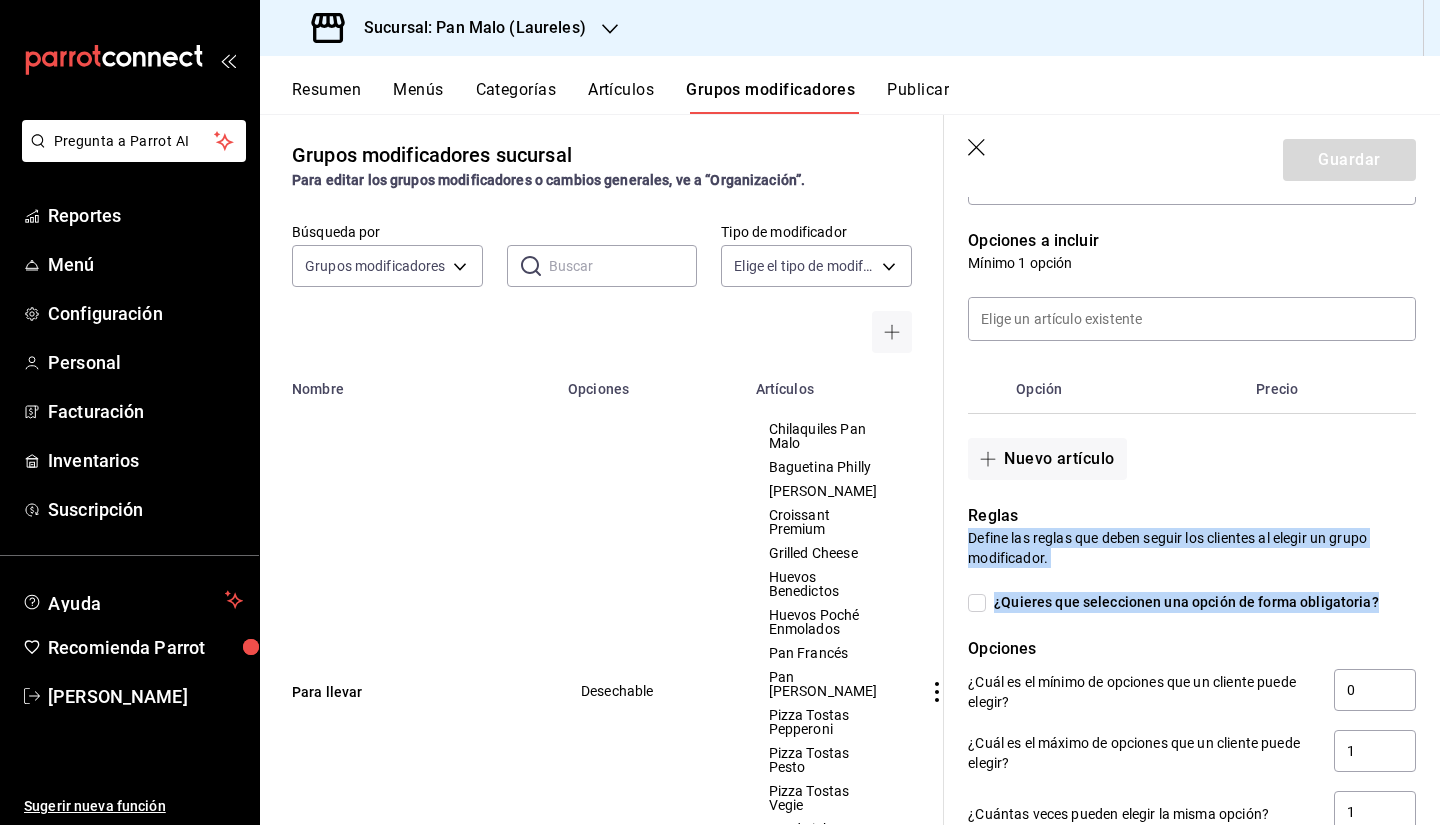 drag, startPoint x: 1422, startPoint y: 482, endPoint x: 1422, endPoint y: 589, distance: 107 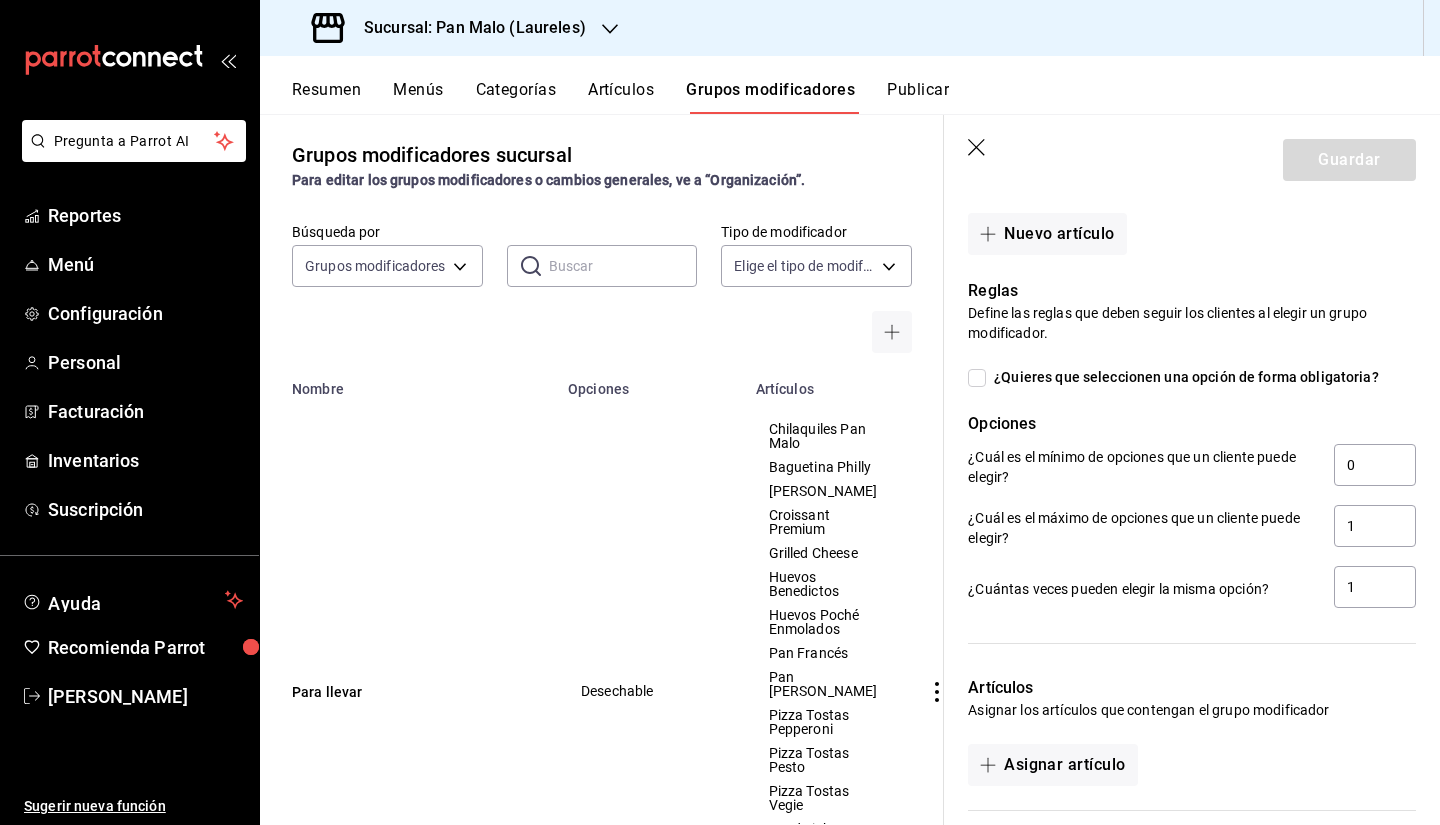 scroll, scrollTop: 618, scrollLeft: 0, axis: vertical 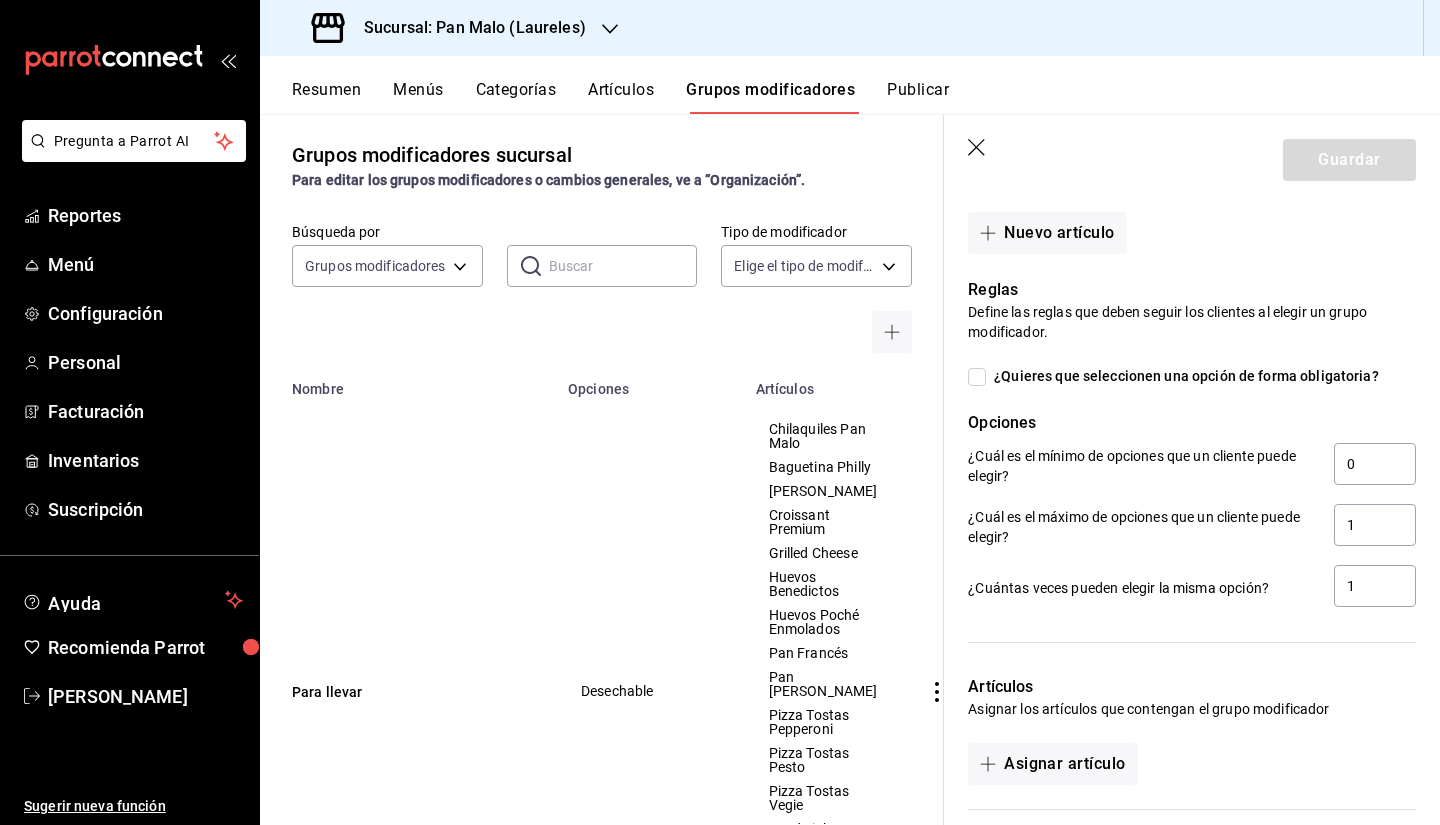click 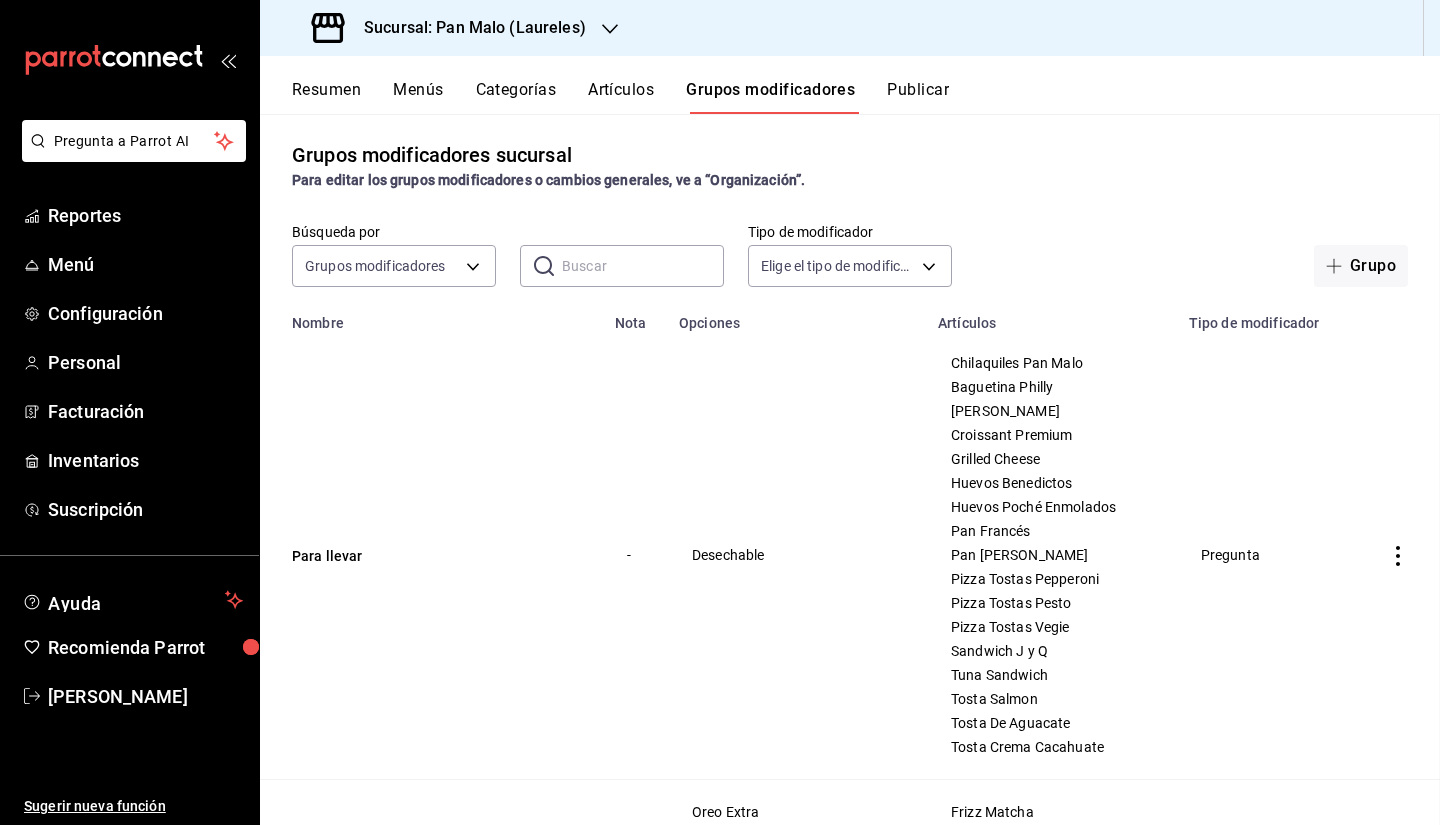 scroll, scrollTop: 0, scrollLeft: 0, axis: both 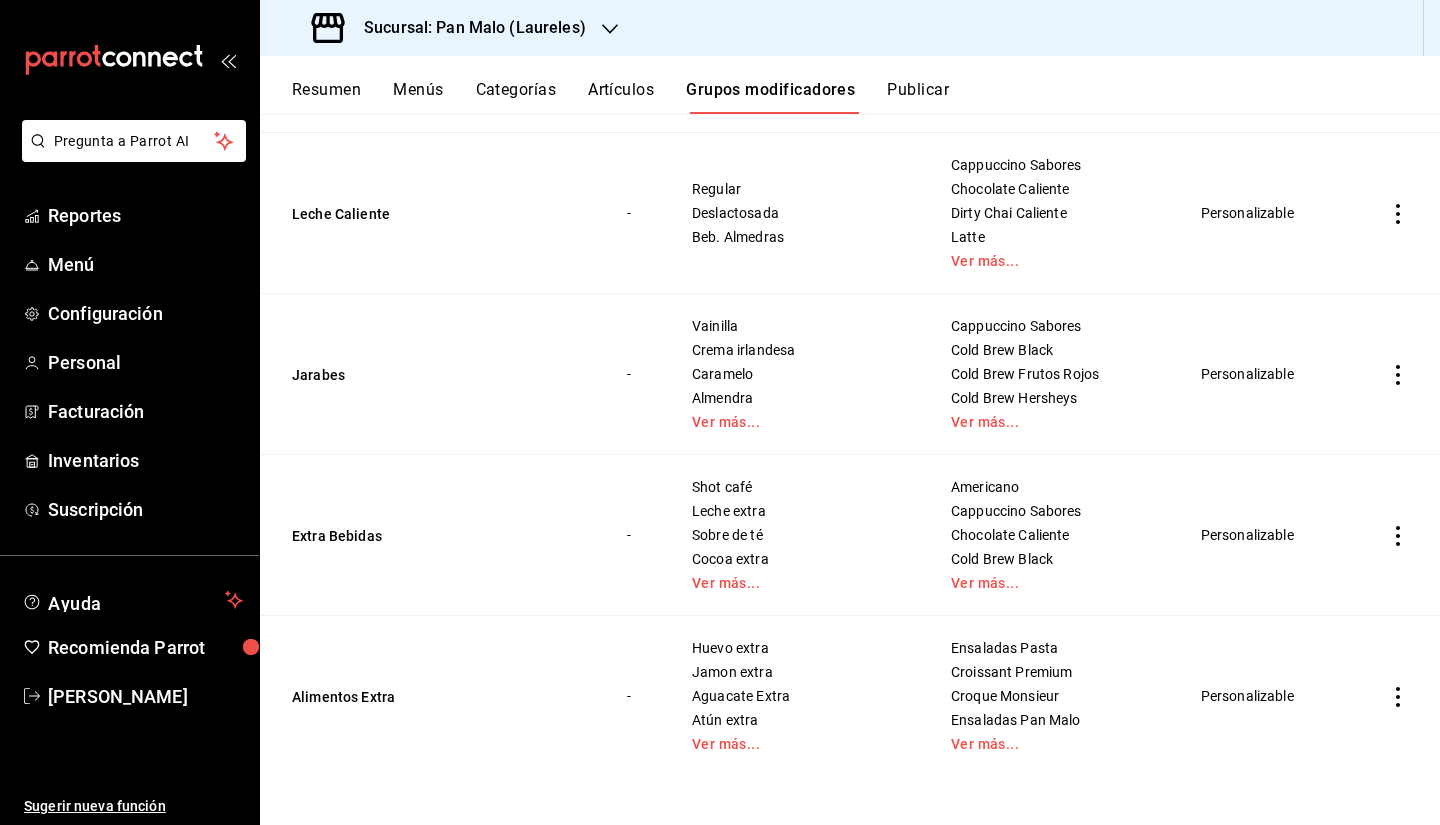 click 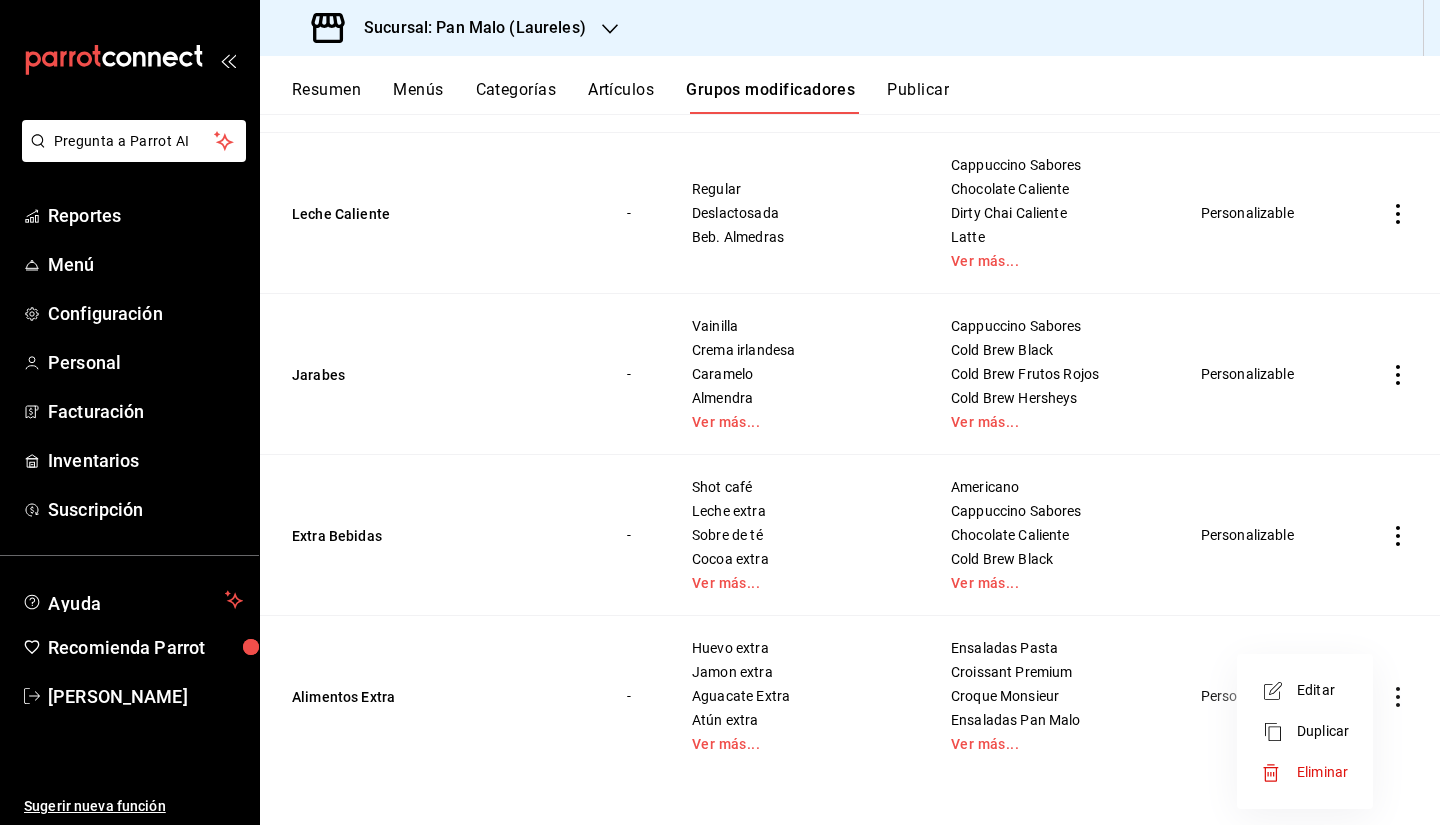 click at bounding box center [1279, 691] 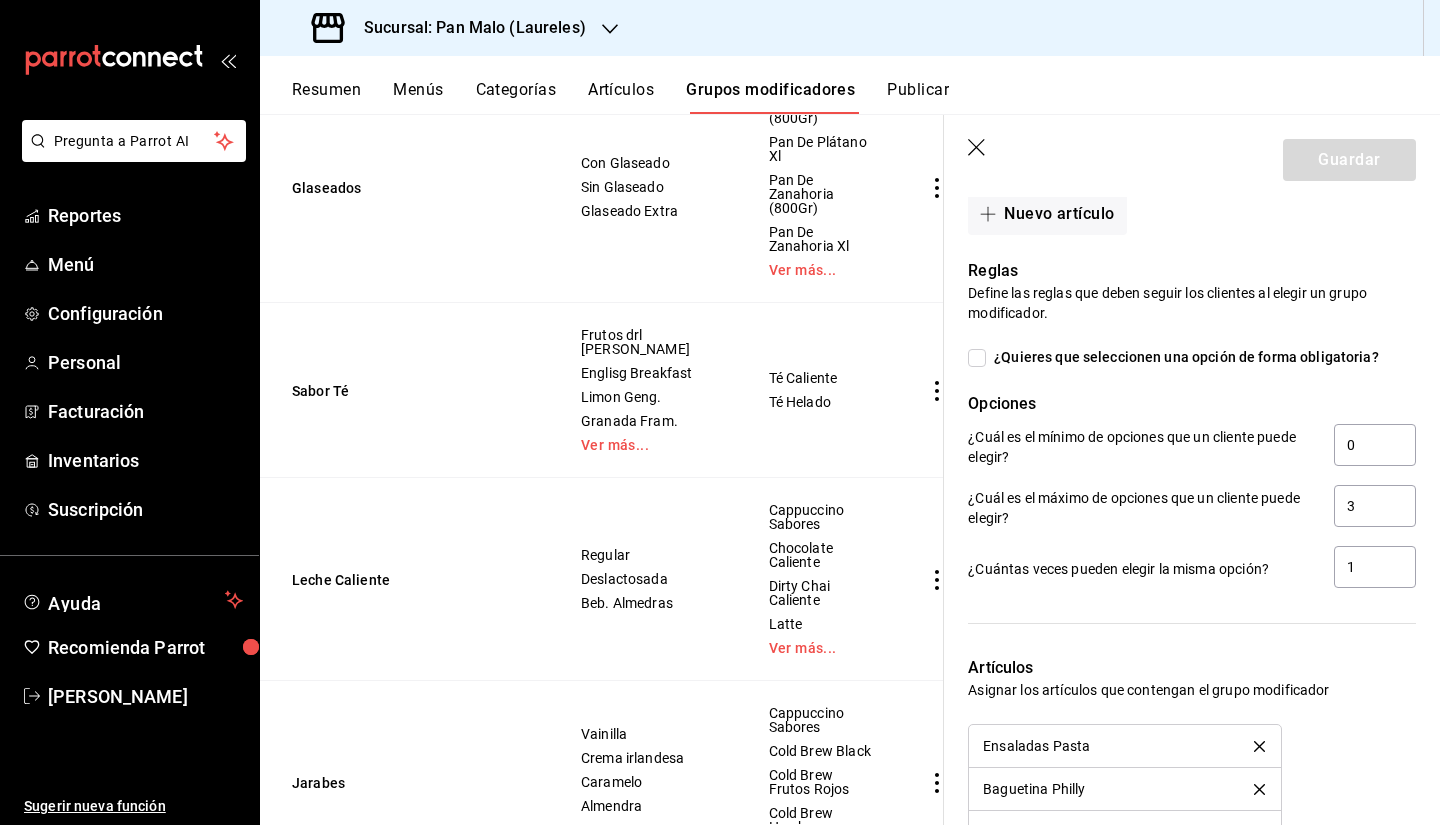scroll, scrollTop: 1262, scrollLeft: 0, axis: vertical 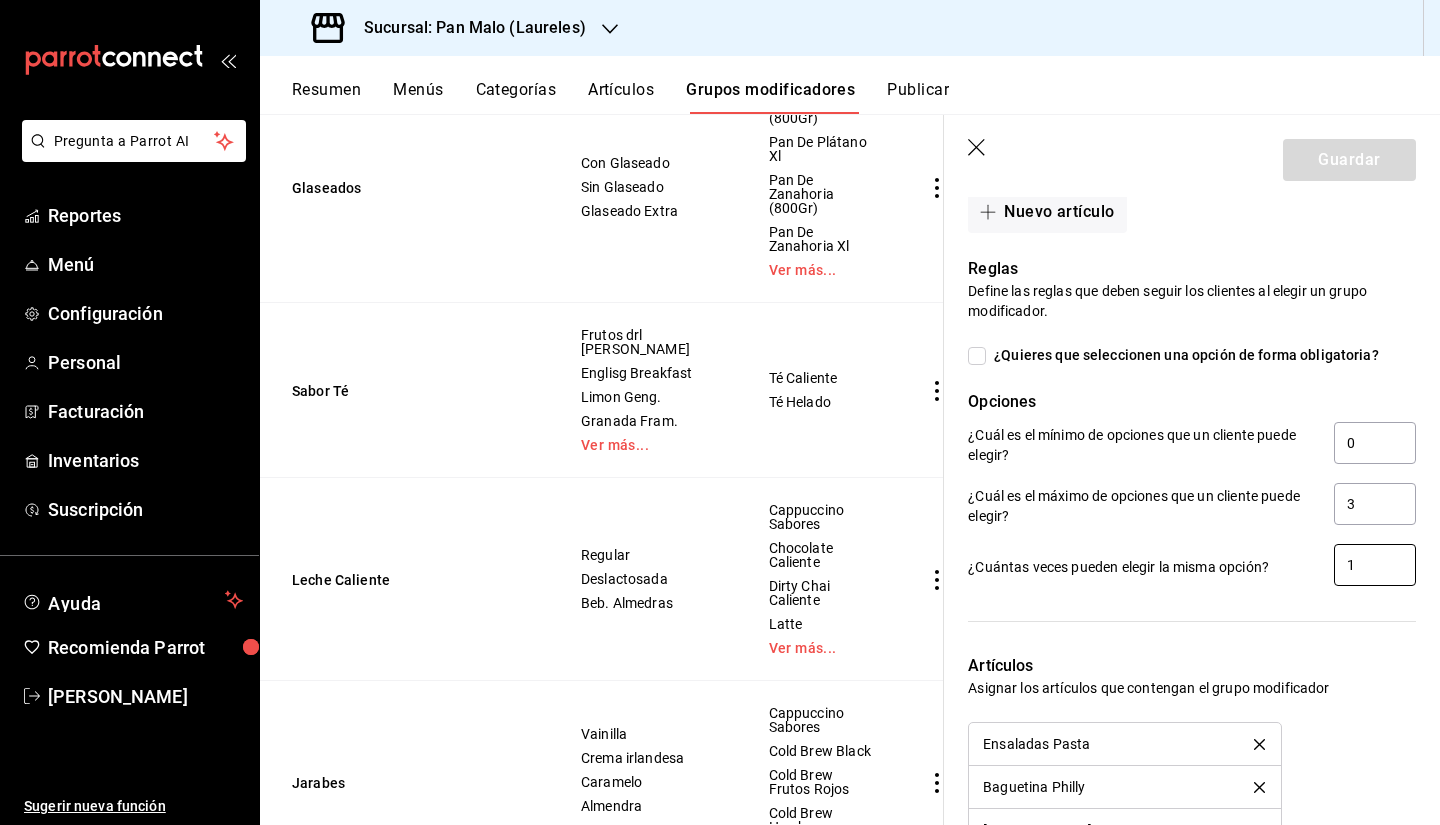 click on "1" at bounding box center (1375, 565) 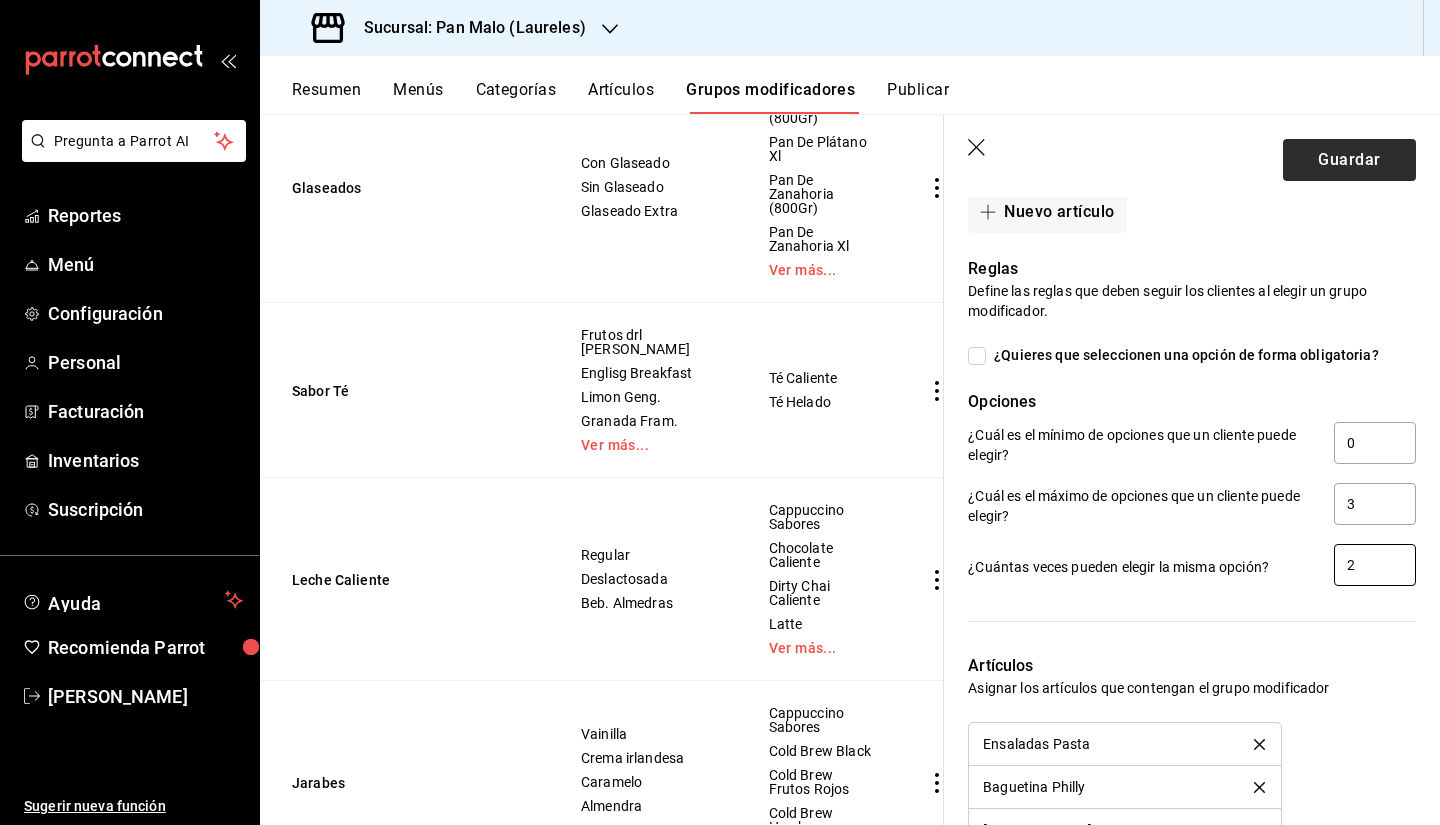 type on "2" 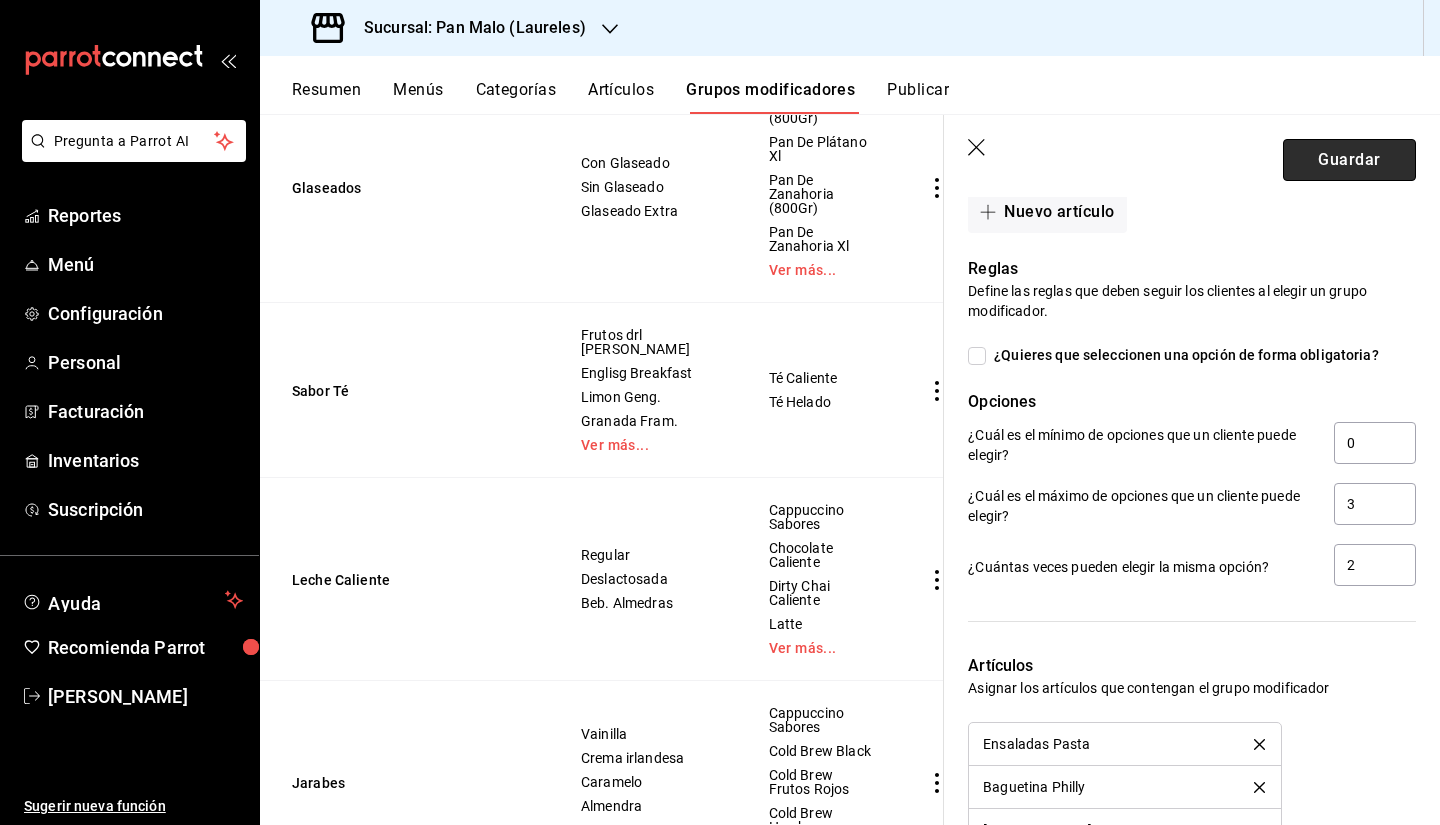 click on "Guardar" at bounding box center (1349, 160) 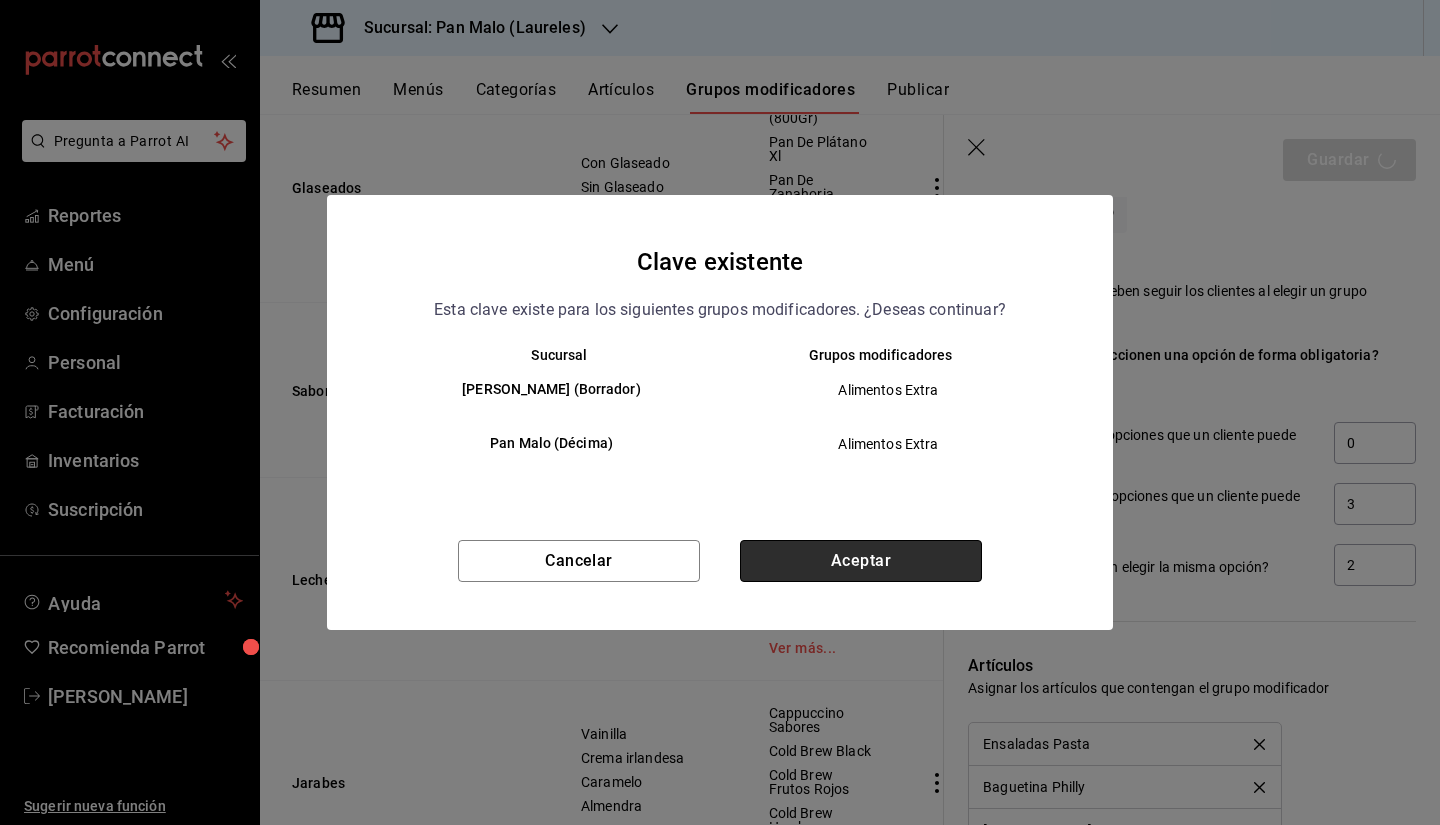click on "Aceptar" at bounding box center (861, 561) 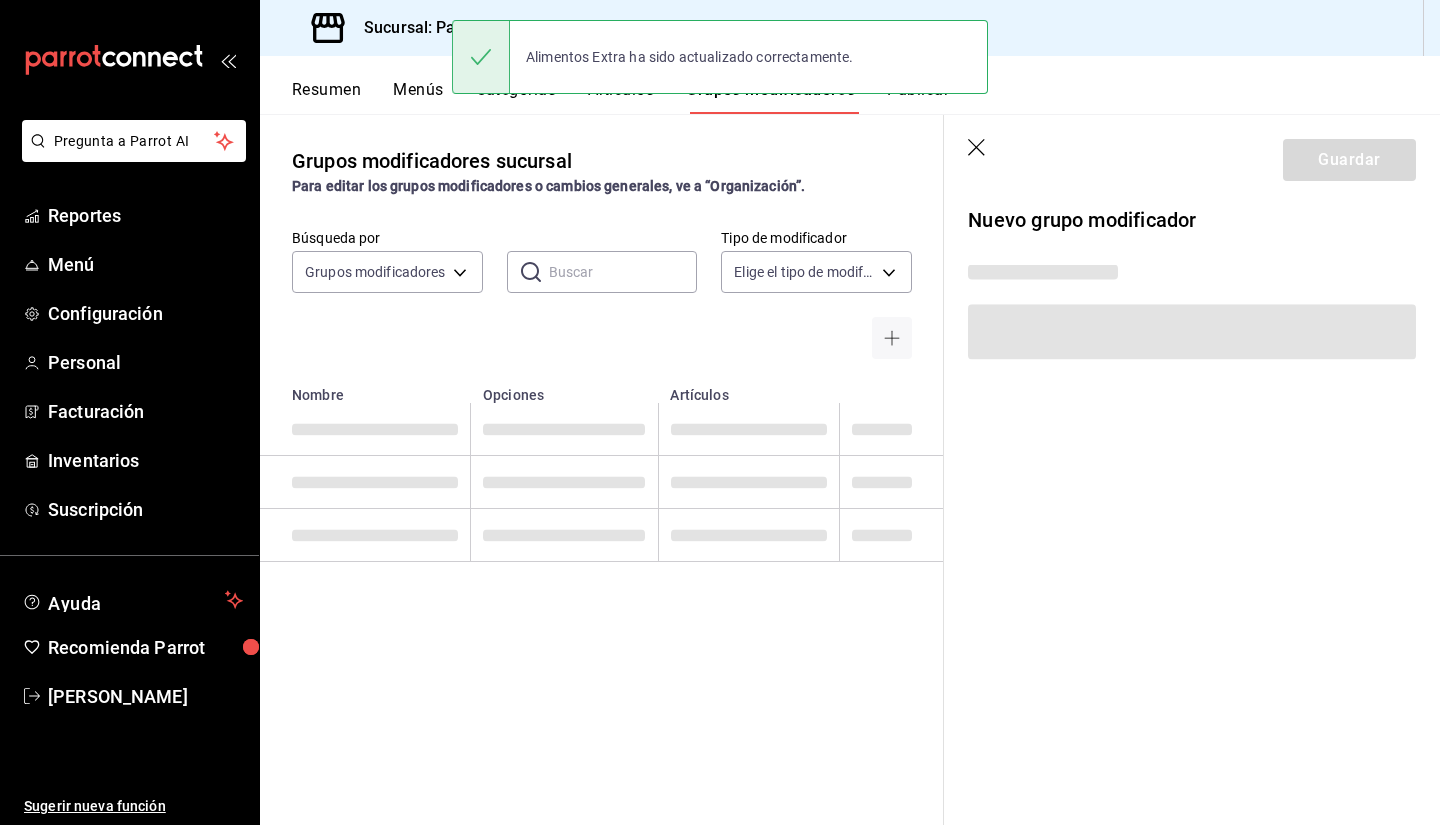 scroll, scrollTop: 0, scrollLeft: 0, axis: both 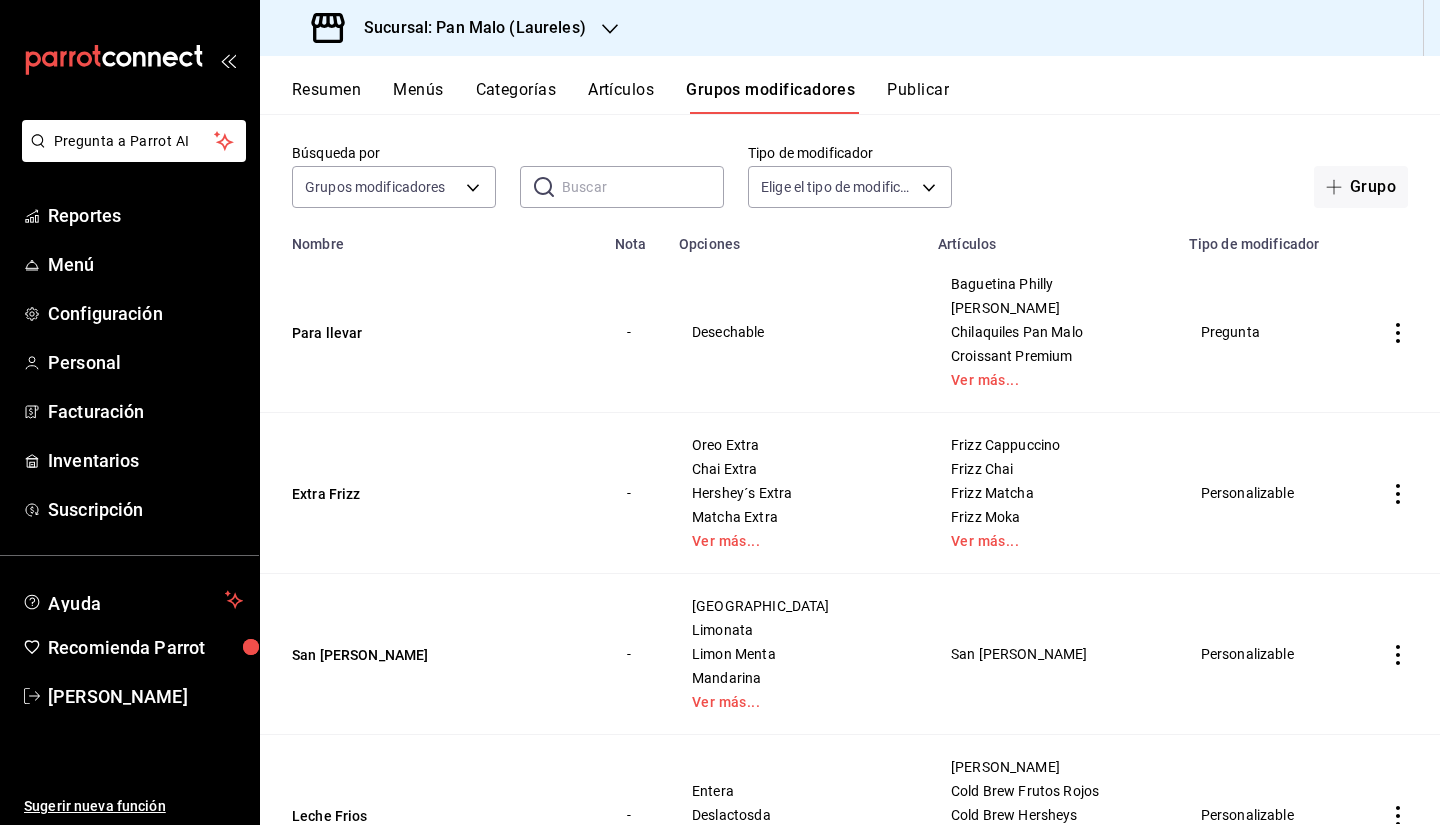 click 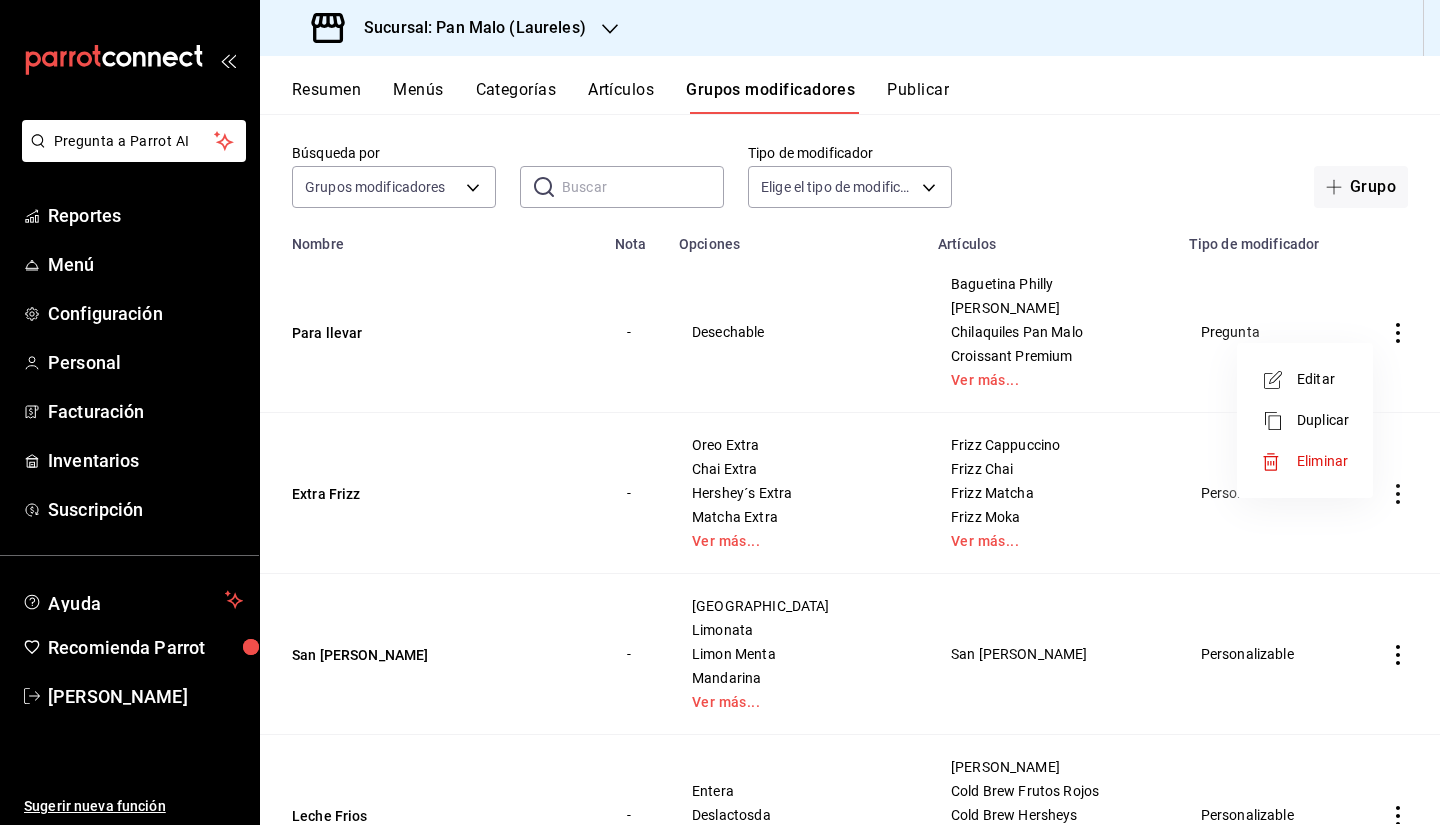click at bounding box center [720, 412] 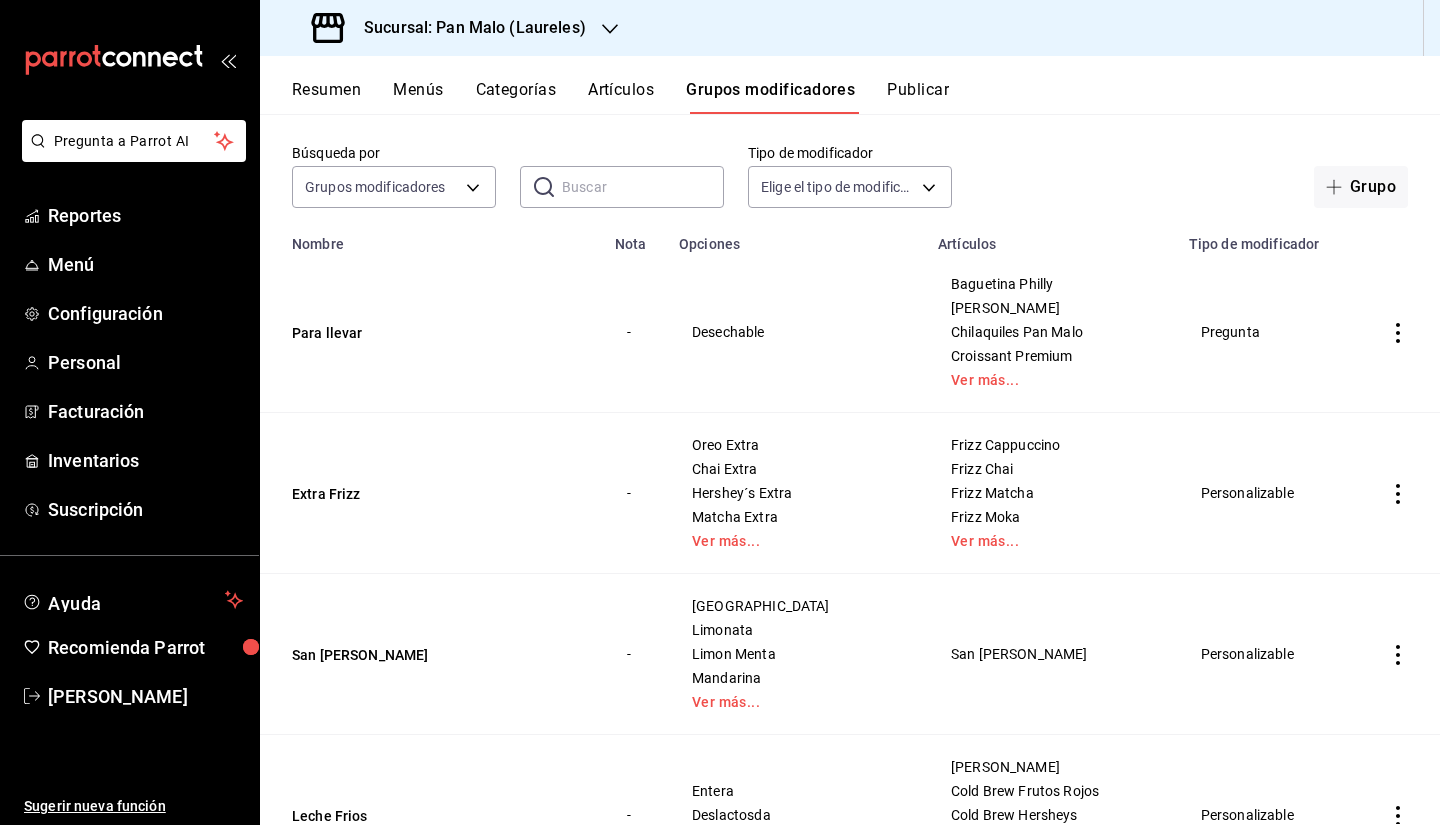 click 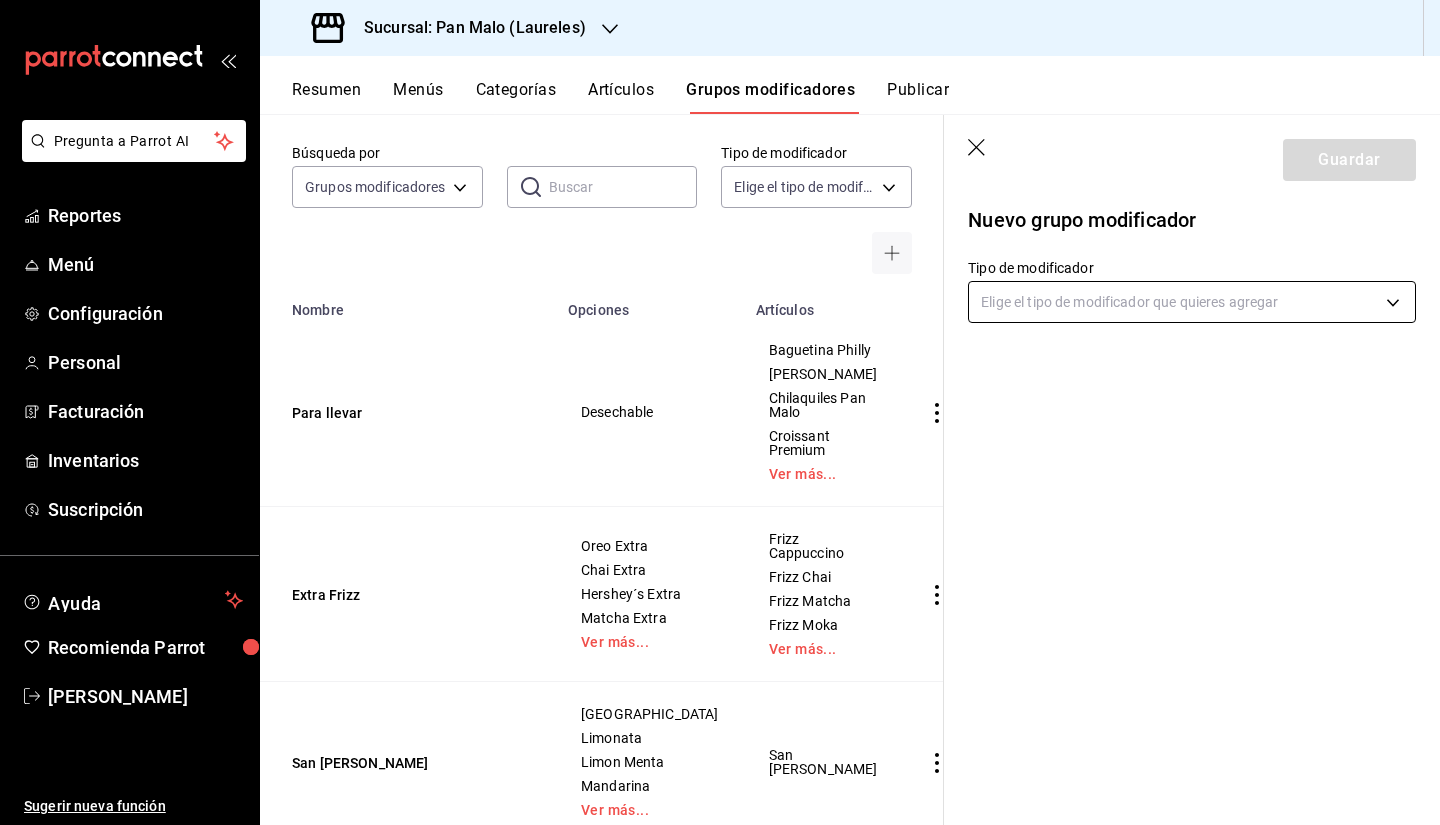 click on "Pregunta a Parrot AI Reportes   Menú   Configuración   Personal   Facturación   Inventarios   Suscripción   Ayuda Recomienda Parrot   Sebastian Viadero   Sugerir nueva función   Sucursal: Pan Malo (Laureles) Resumen Menús Categorías Artículos Grupos modificadores Publicar Grupos modificadores sucursal Para editar los grupos modificadores o cambios generales, ve a “Organización”. Búsqueda por Grupos modificadores GROUP ​ ​ Tipo de modificador Elige el tipo de modificador Nombre Opciones Artículos Para llevar Desechable Baguetina Philly Baguetina Pollo Chilaquiles Pan Malo Croissant Premium Ver más... Extra Frizz Oreo Extra Chai Extra Hershey´s Extra Matcha Extra Ver más... Frizz Cappuccino Frizz Chai Frizz Matcha Frizz Moka Ver más... San Pellegrino Granada Limonata Limon Menta Mandarina Ver más... San Pellegrino Leche Frios Entera Deslactosda Almendra Chai Frio Cold Brew Frutos Rojos Cold Brew Hersheys Cold Brew Latte Ver más... Leche Cortados Entera Deslactosda Almendra Cortado Doble" at bounding box center [720, 412] 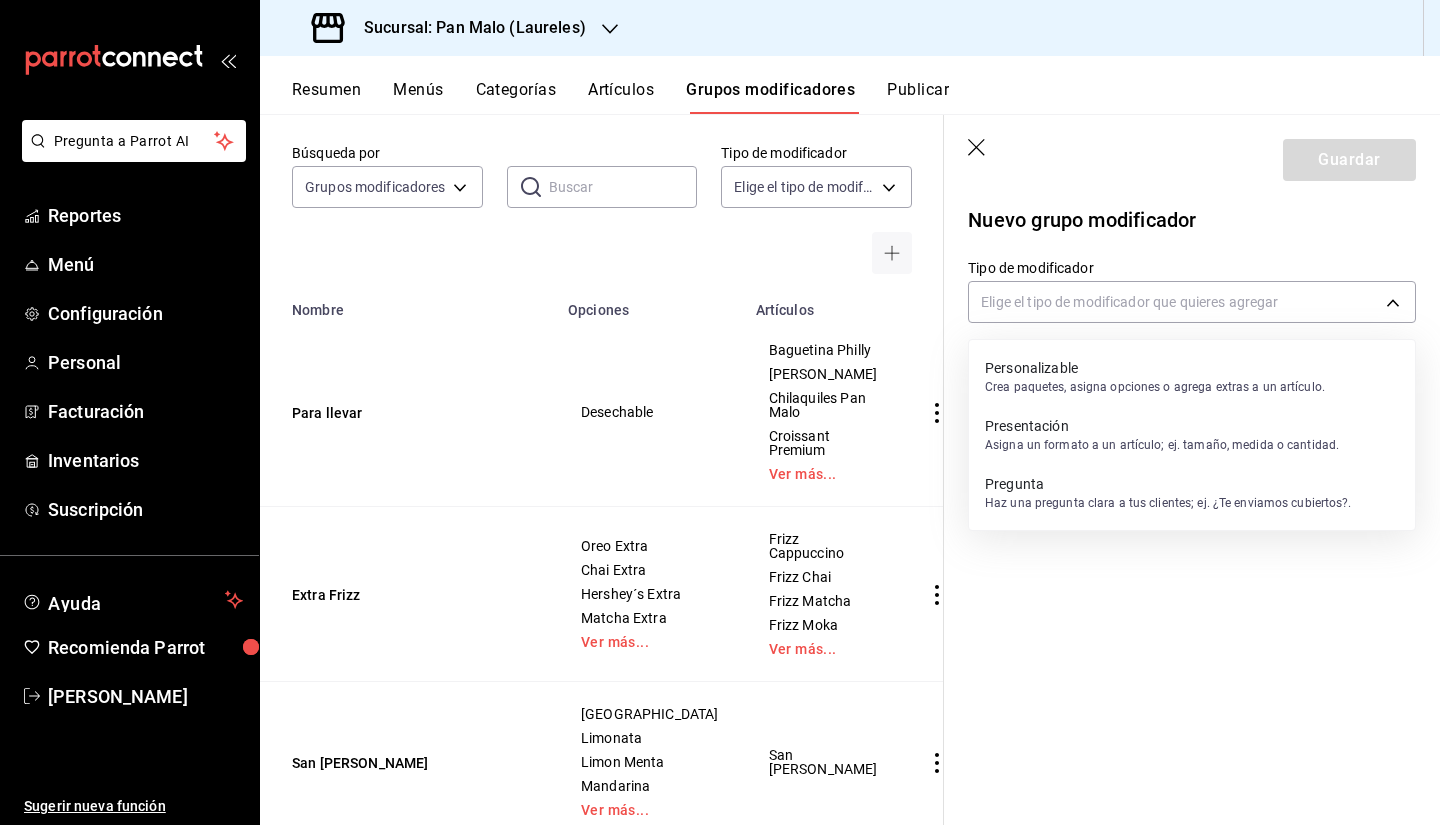 click on "Pregunta Haz una pregunta clara a tus clientes; ej. ¿Te enviamos cubiertos?." at bounding box center [1192, 493] 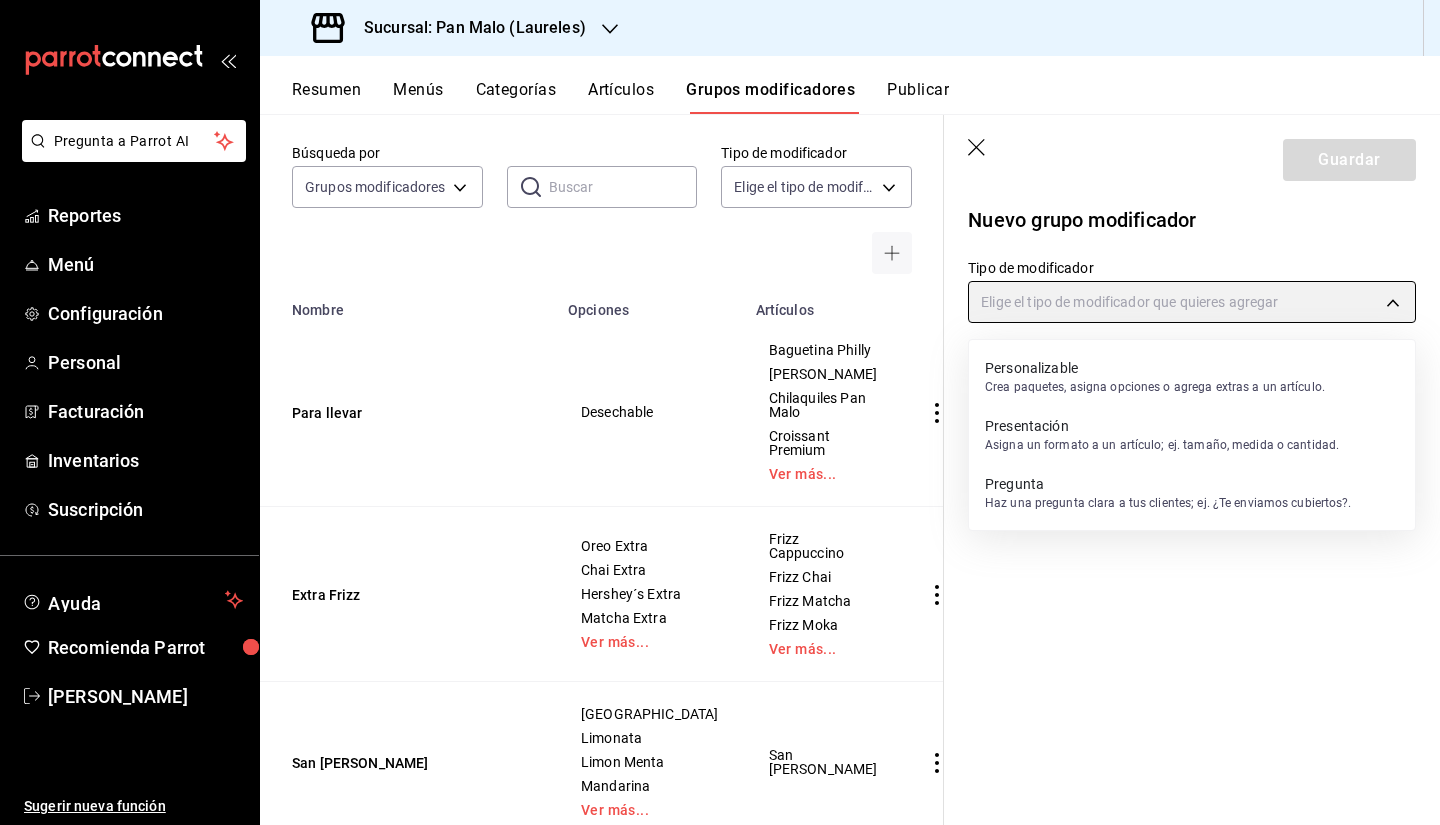 type on "QUESTION" 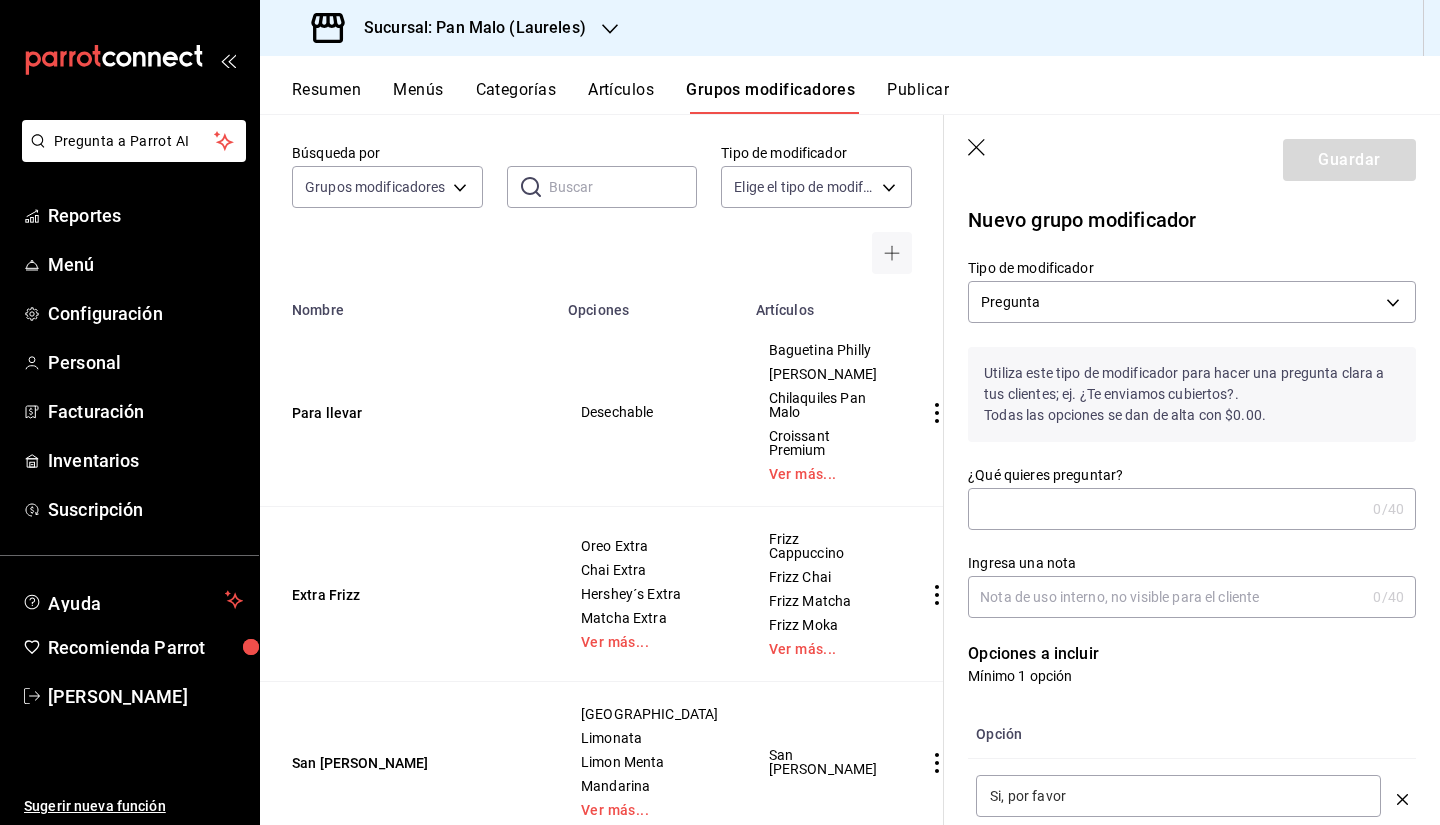 click on "Ingresa una nota 0 /40 Ingresa una nota" at bounding box center [1180, 574] 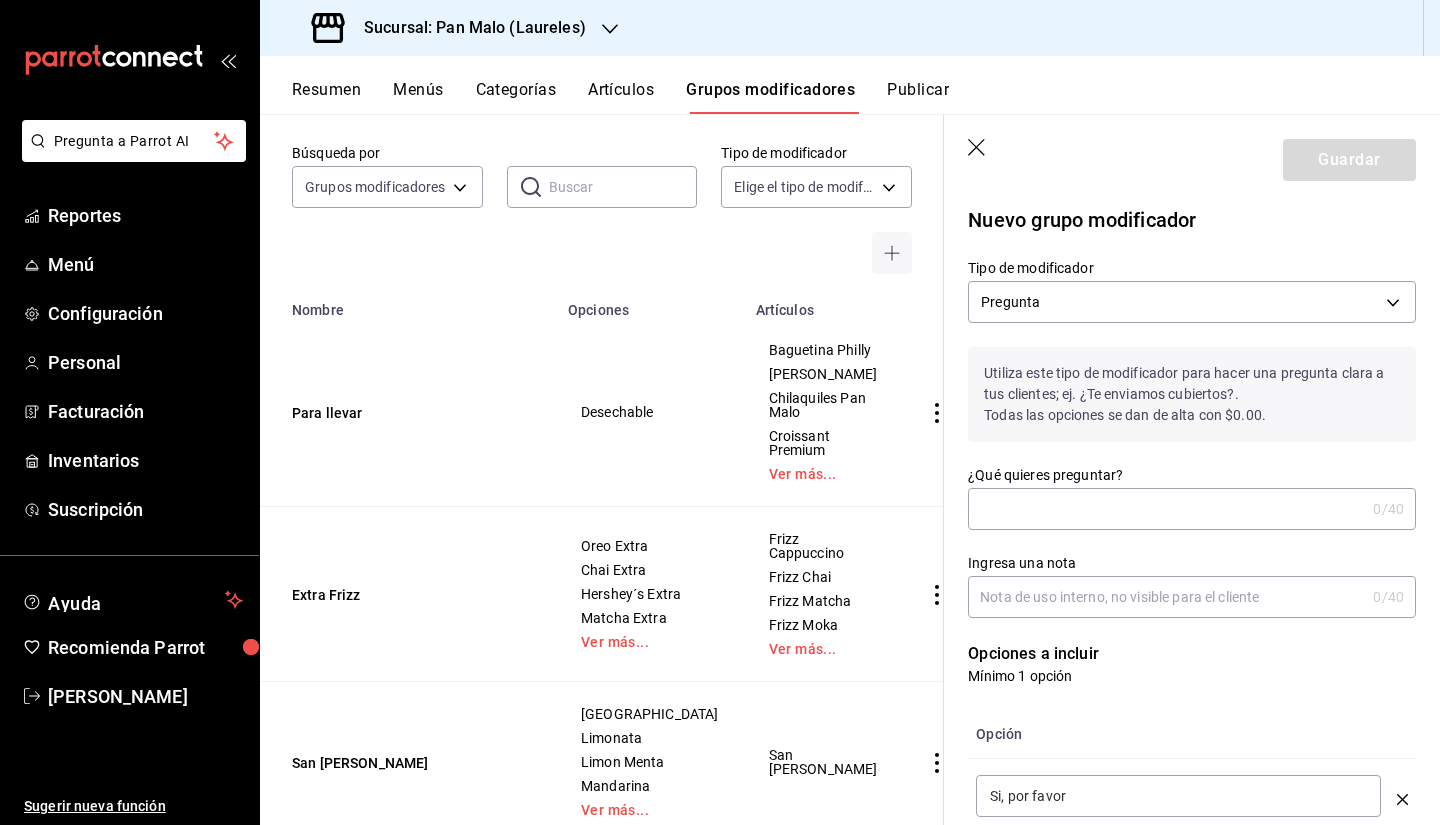 scroll, scrollTop: 15, scrollLeft: 0, axis: vertical 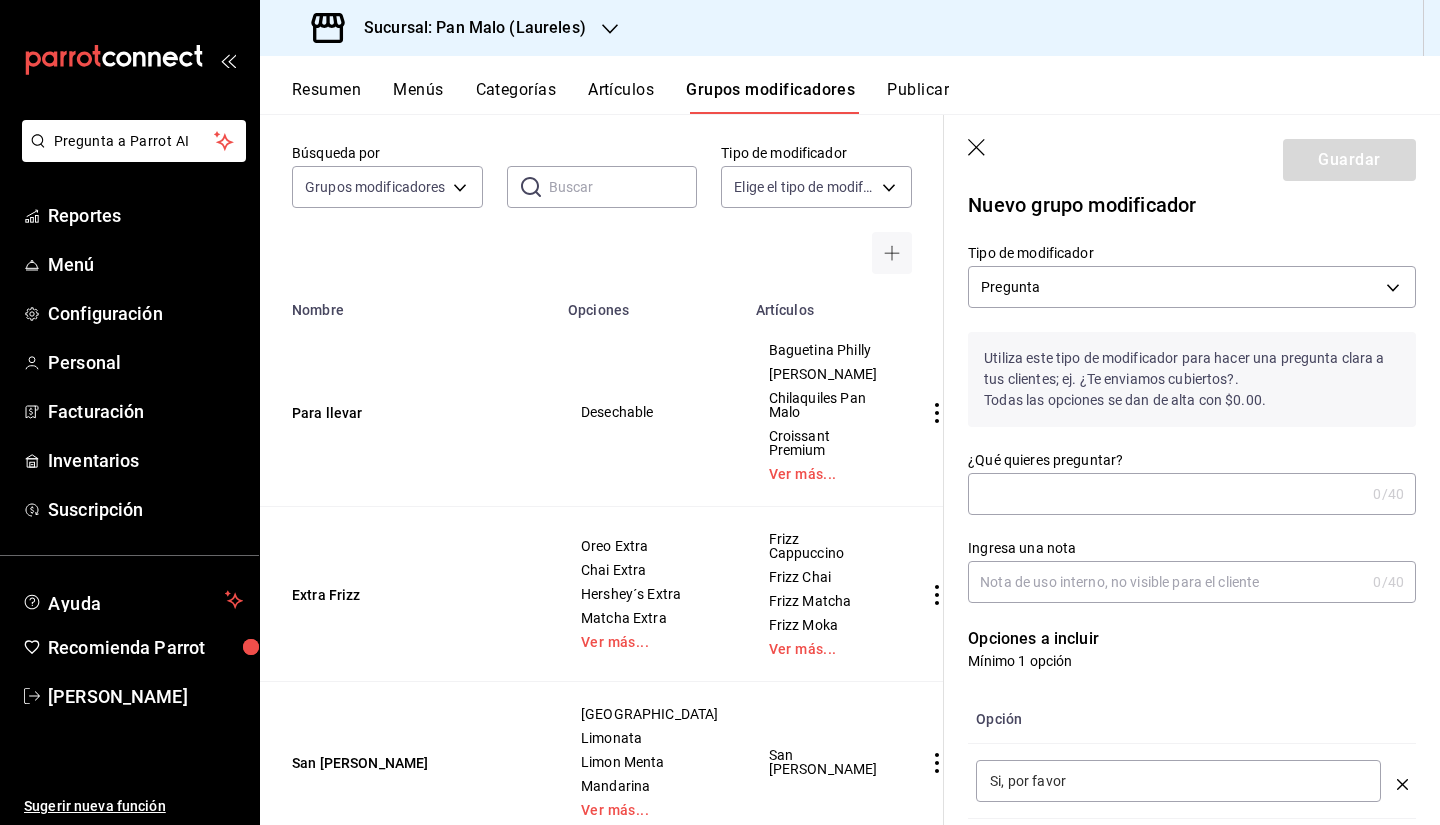 click on "¿Qué quieres preguntar?" at bounding box center [1166, 494] 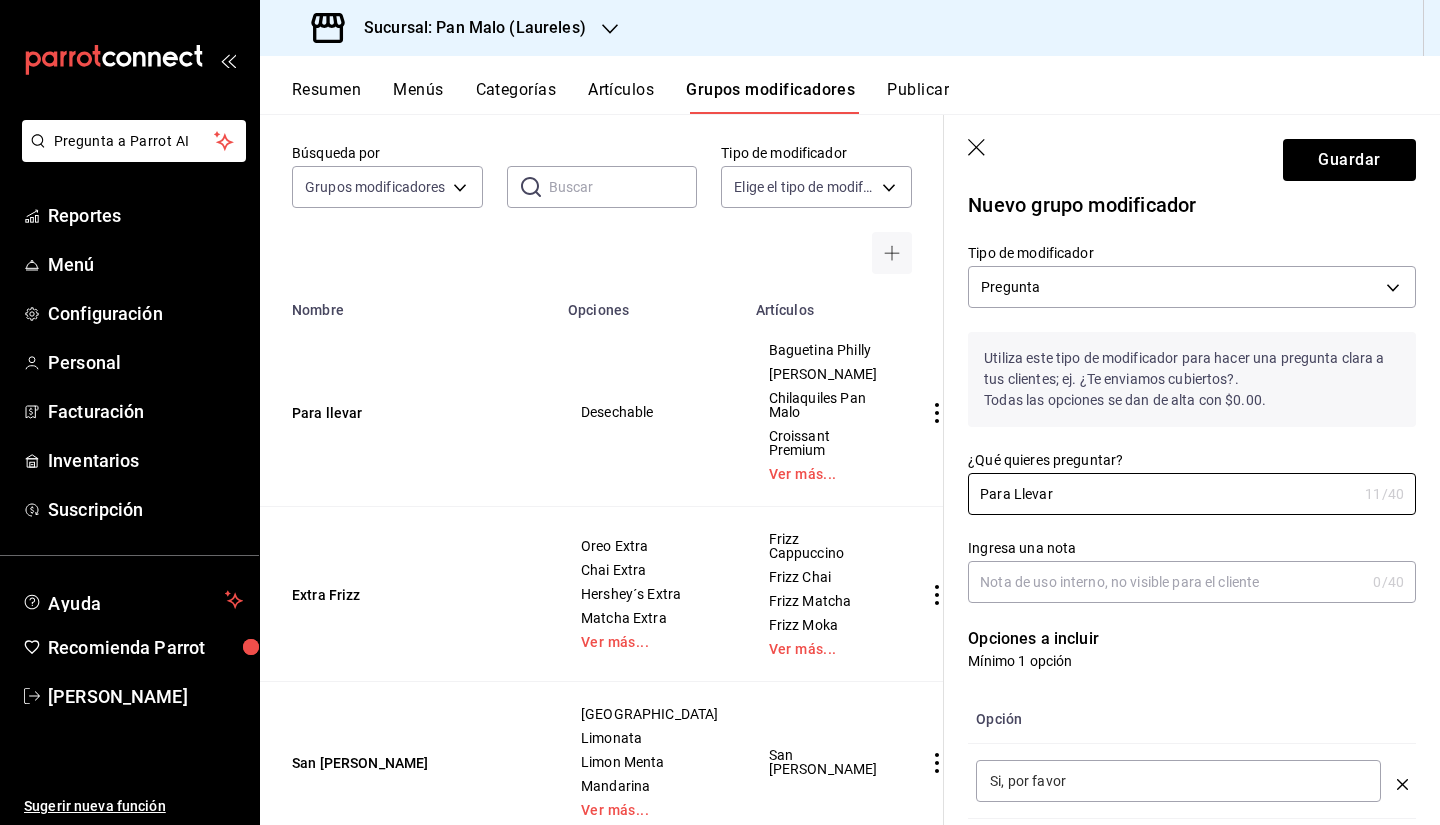 type on "Para Llevar" 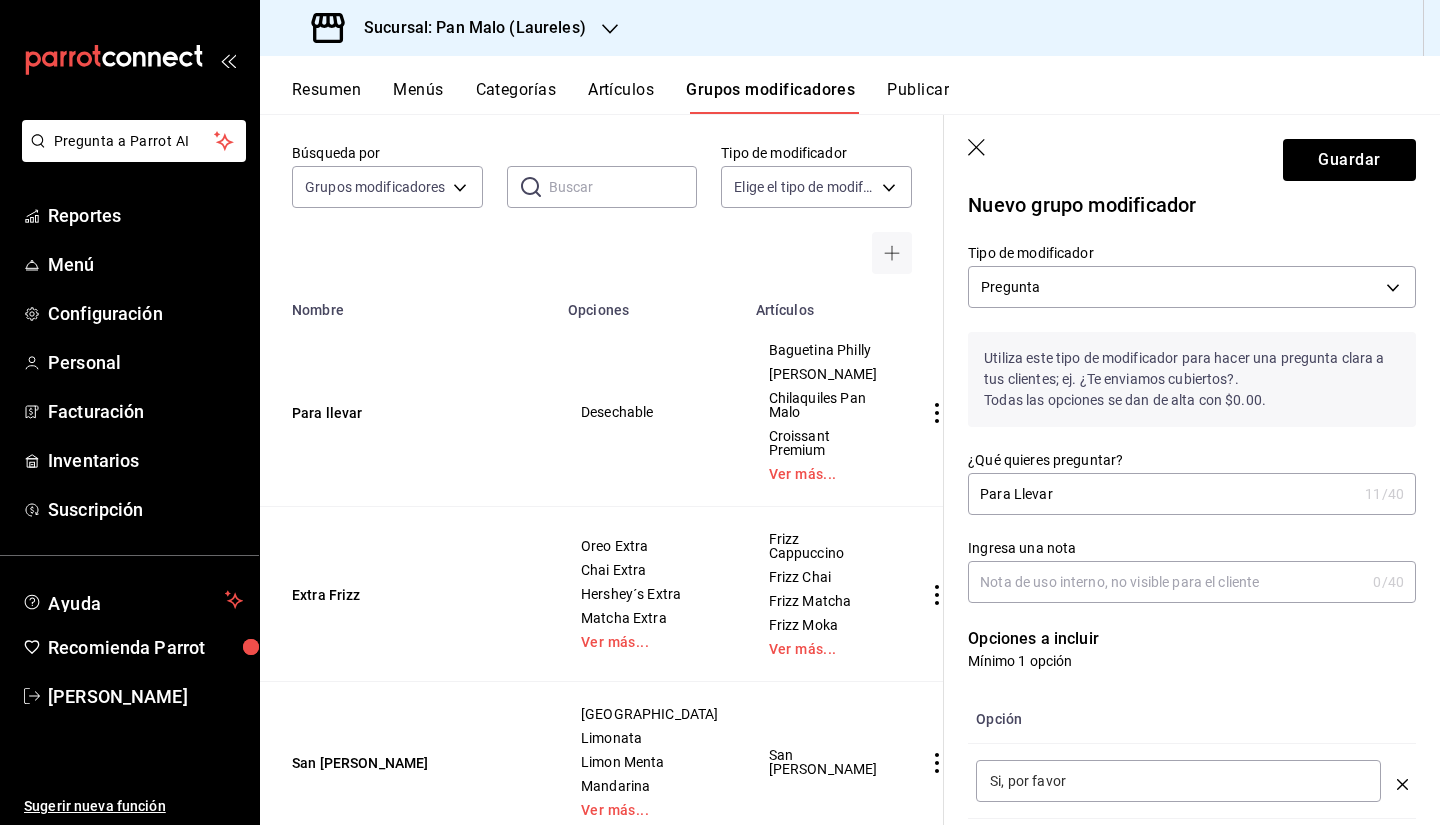 click on "Ingresa una nota" at bounding box center (1166, 582) 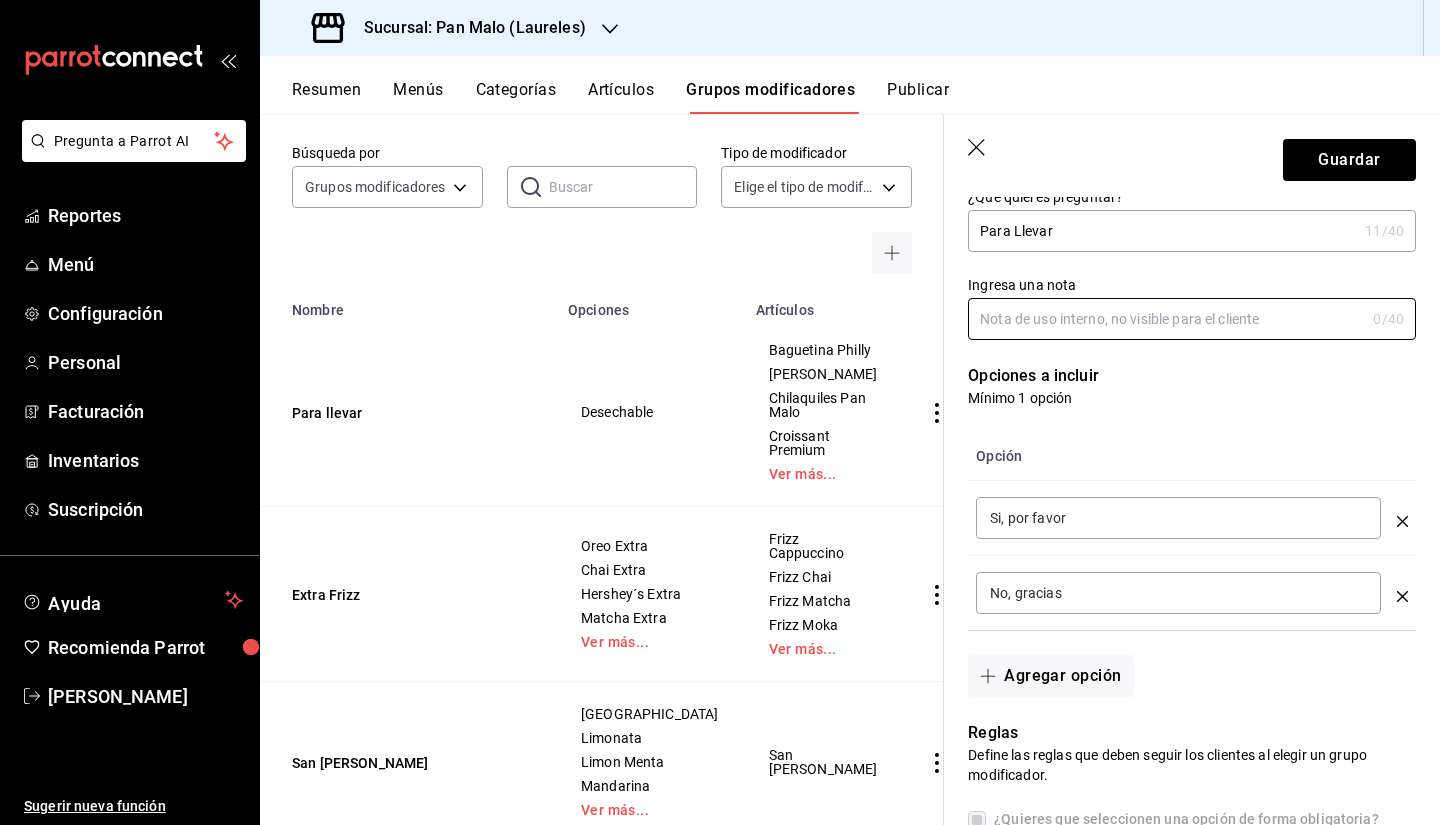 scroll, scrollTop: 282, scrollLeft: 0, axis: vertical 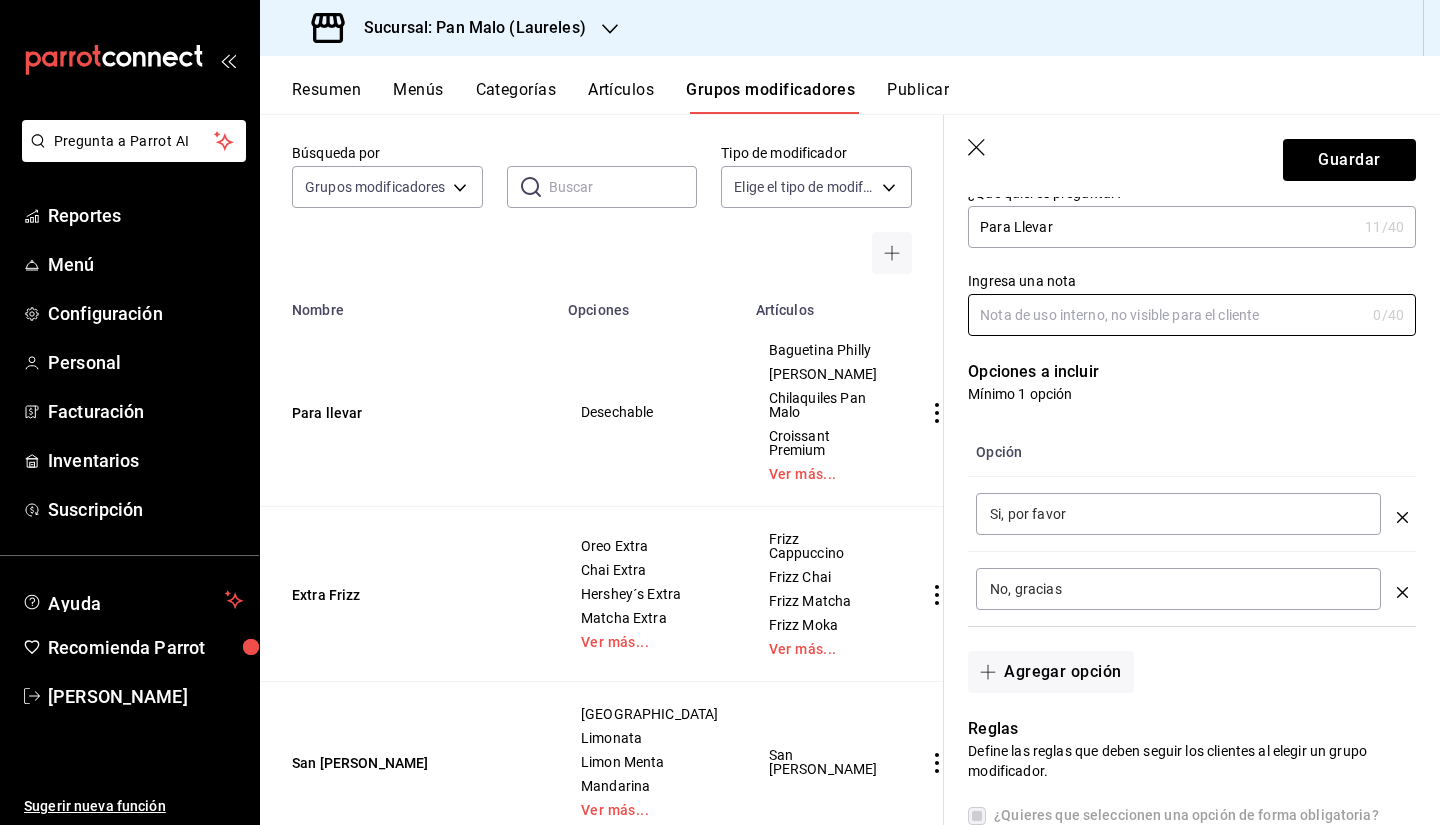 click on "Si, por favor" at bounding box center (1178, 514) 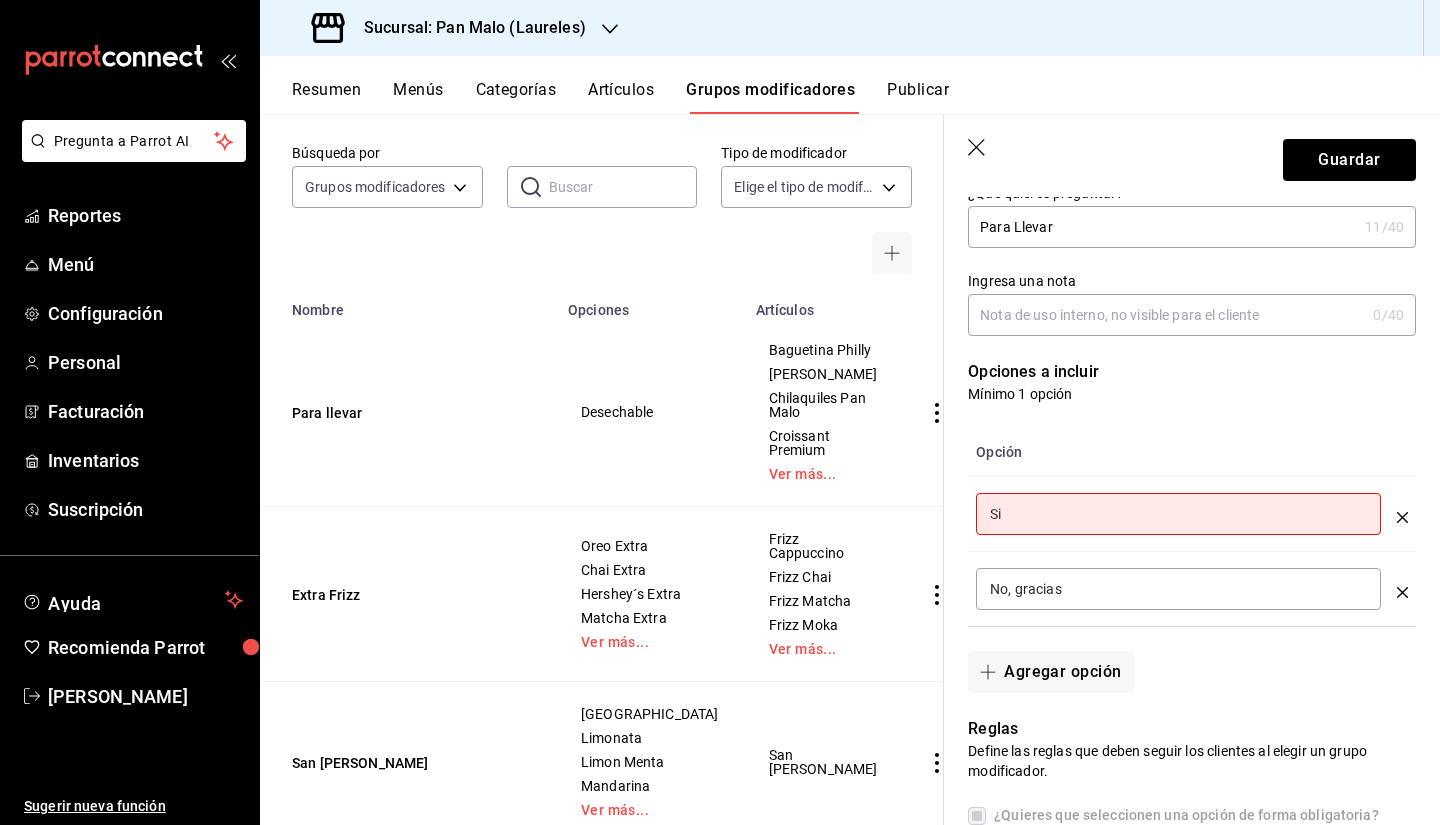 type on "S" 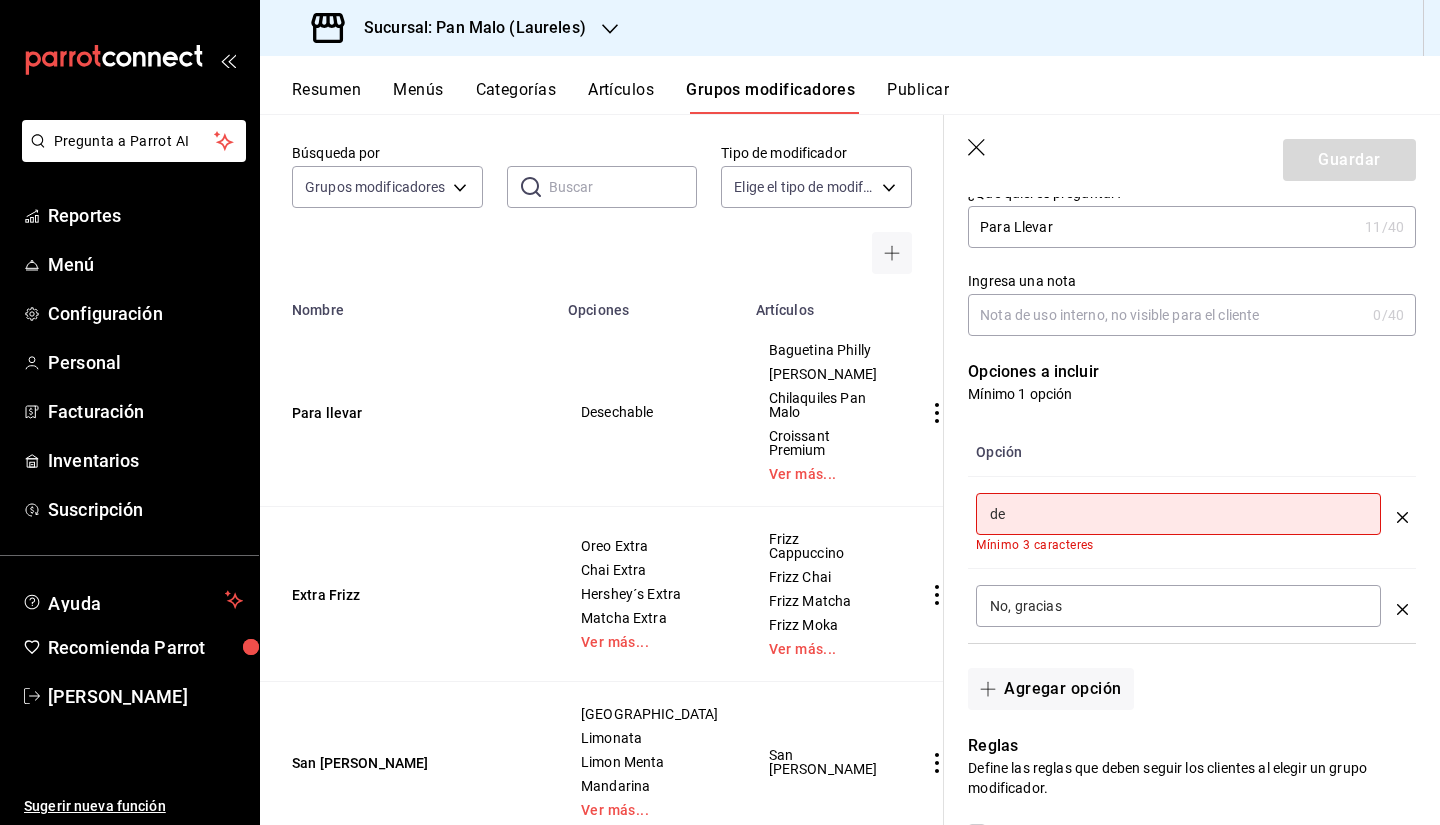 type on "d" 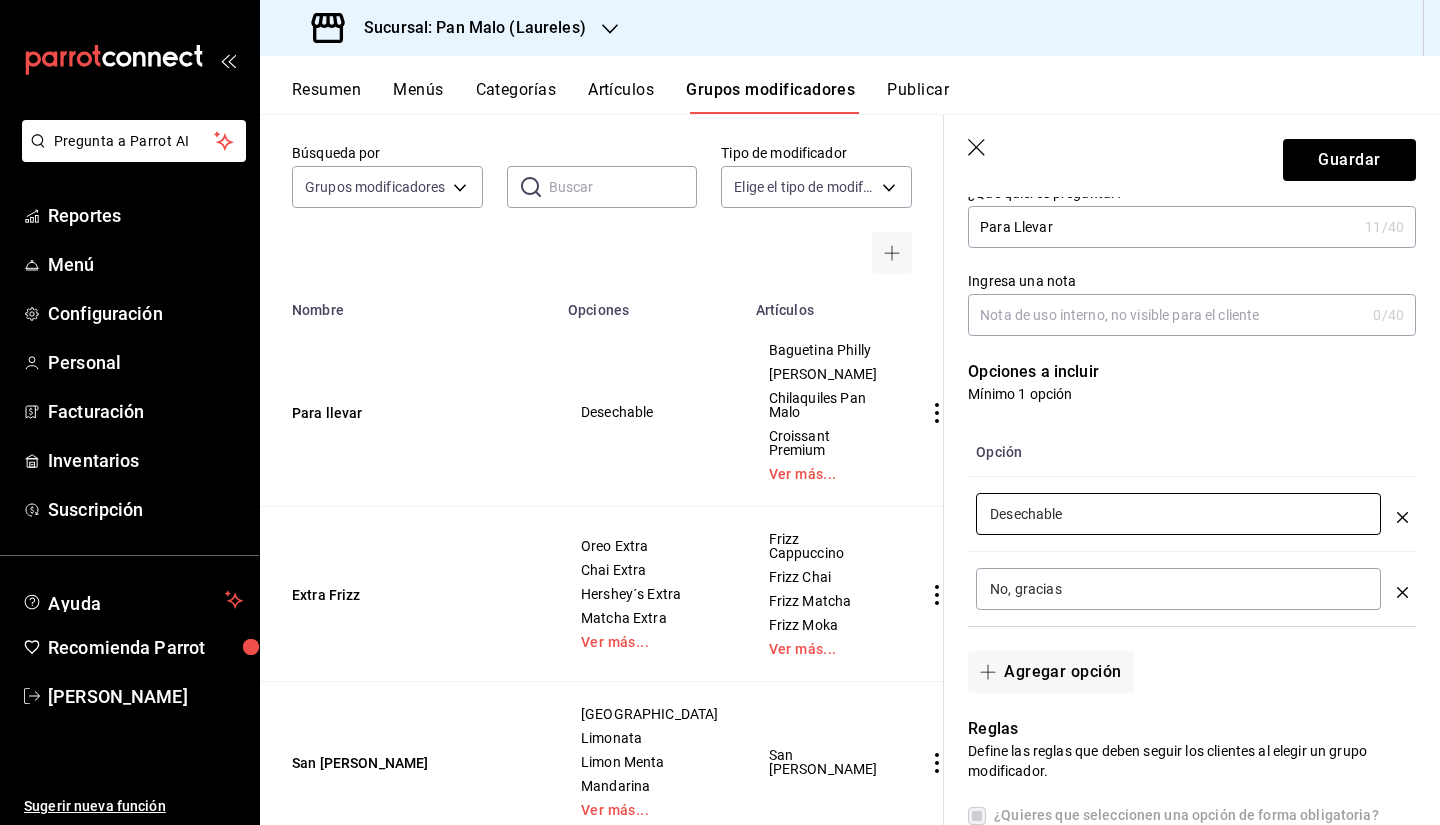 type on "Desechable" 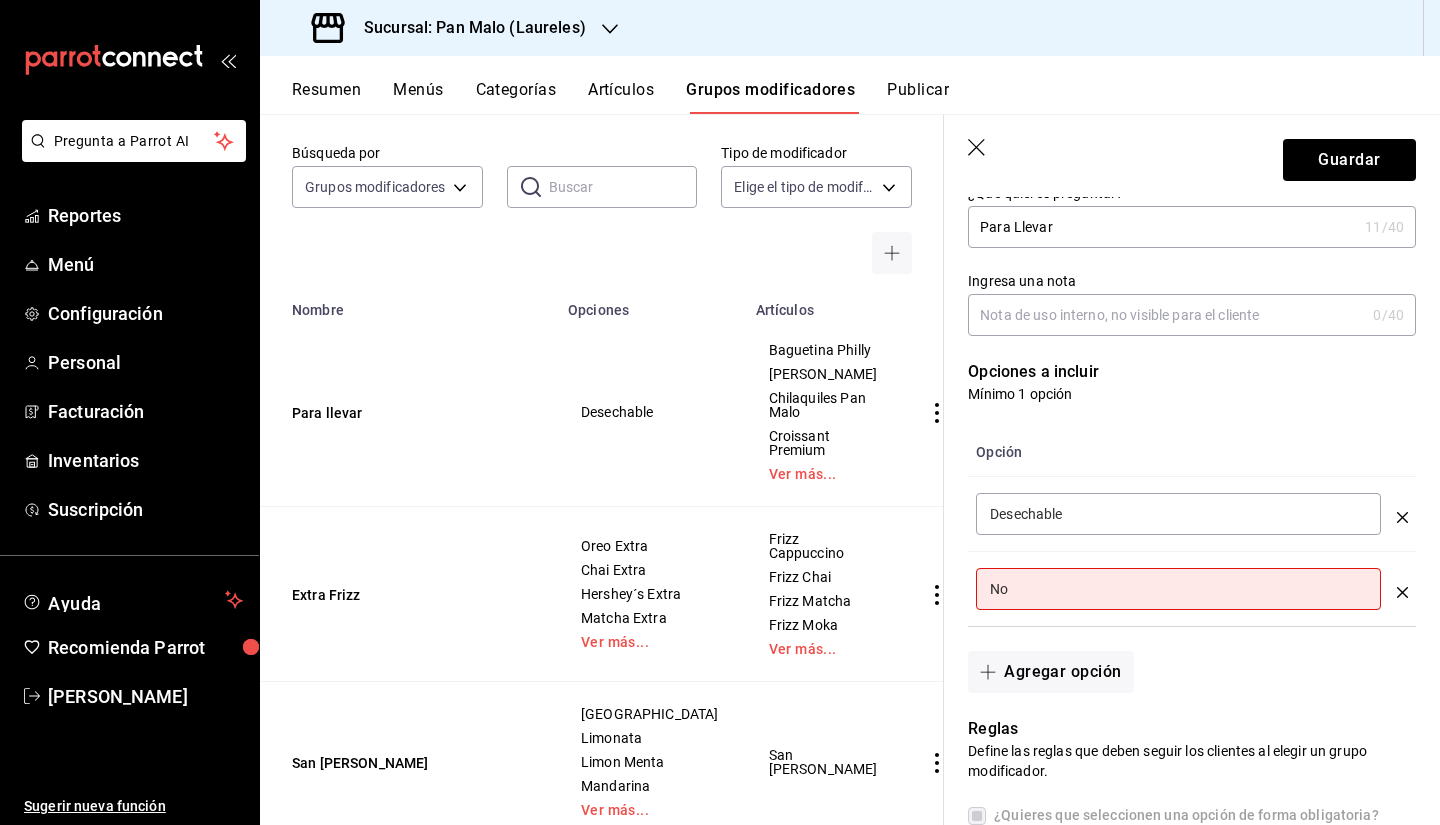 type on "N" 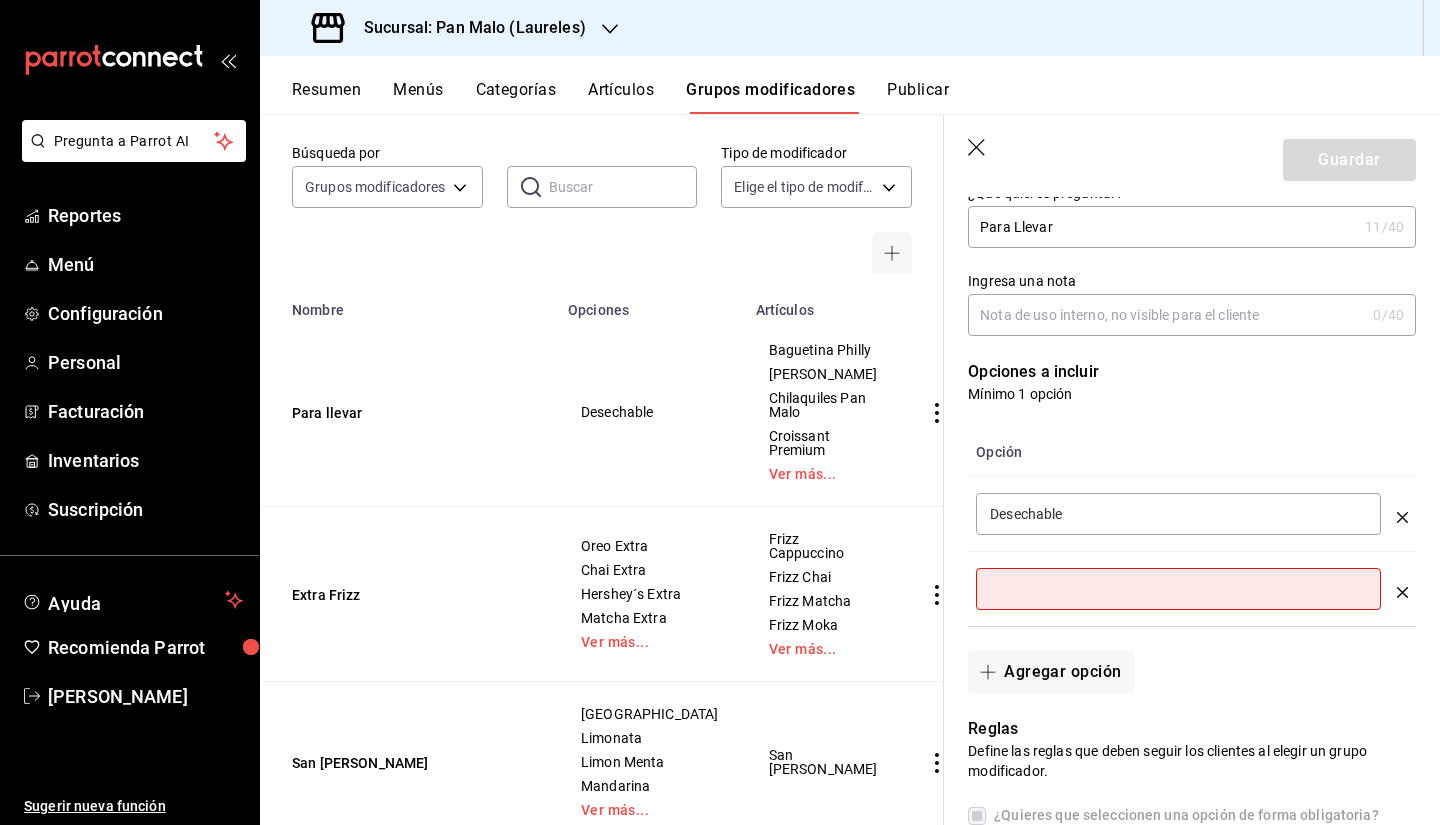 type 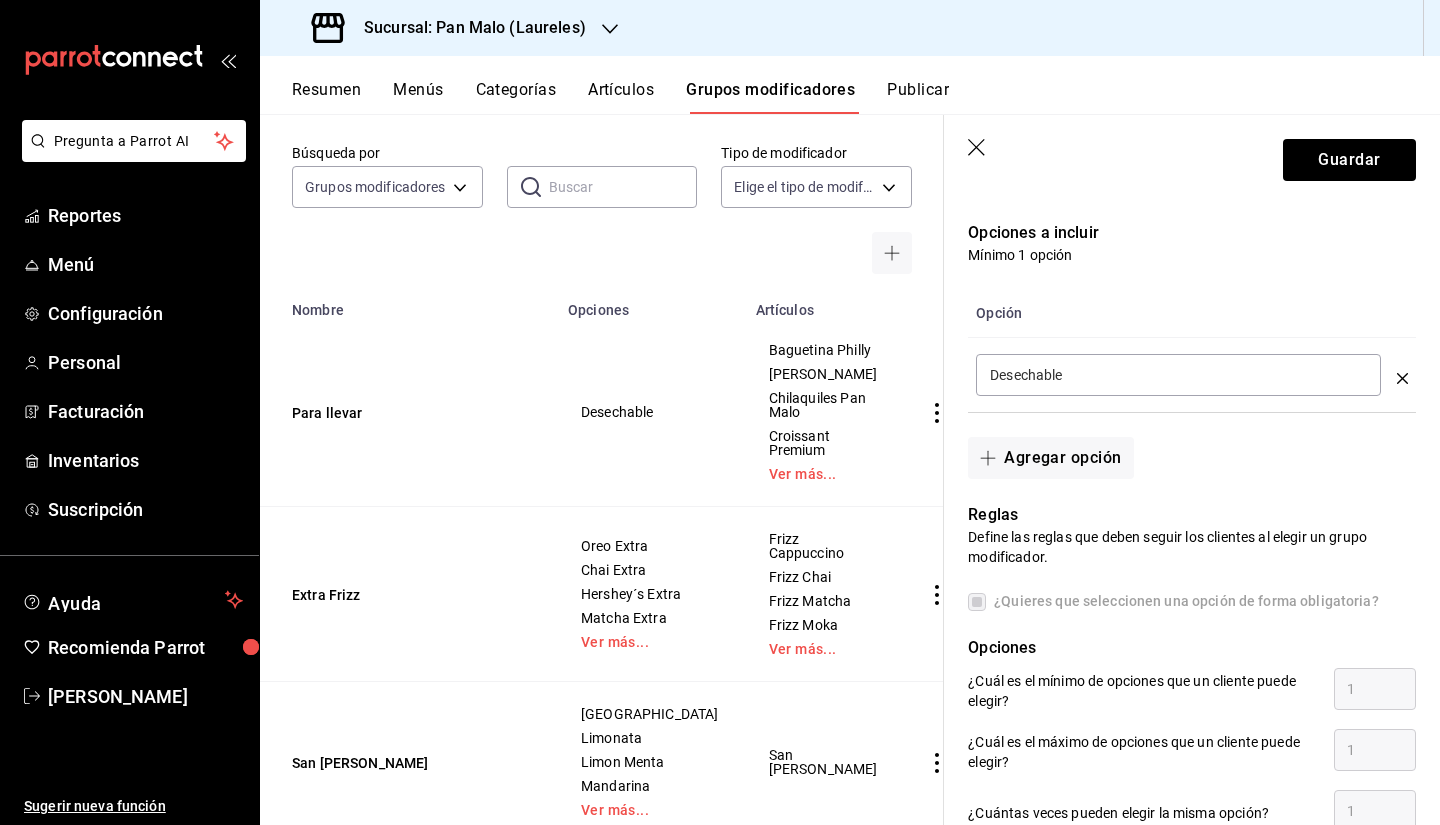 scroll, scrollTop: 461, scrollLeft: 0, axis: vertical 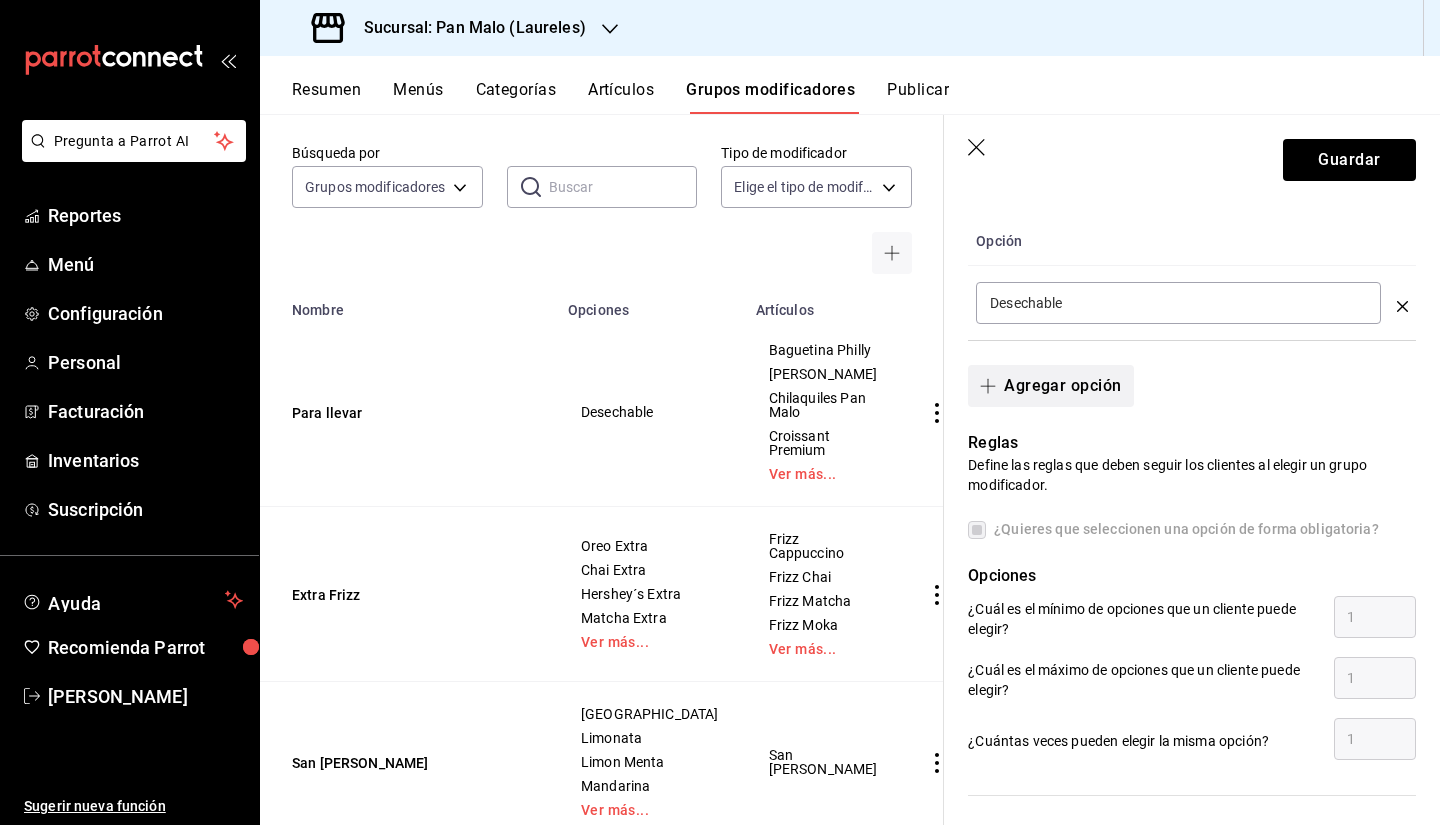 click on "Agregar opción" at bounding box center (1050, 386) 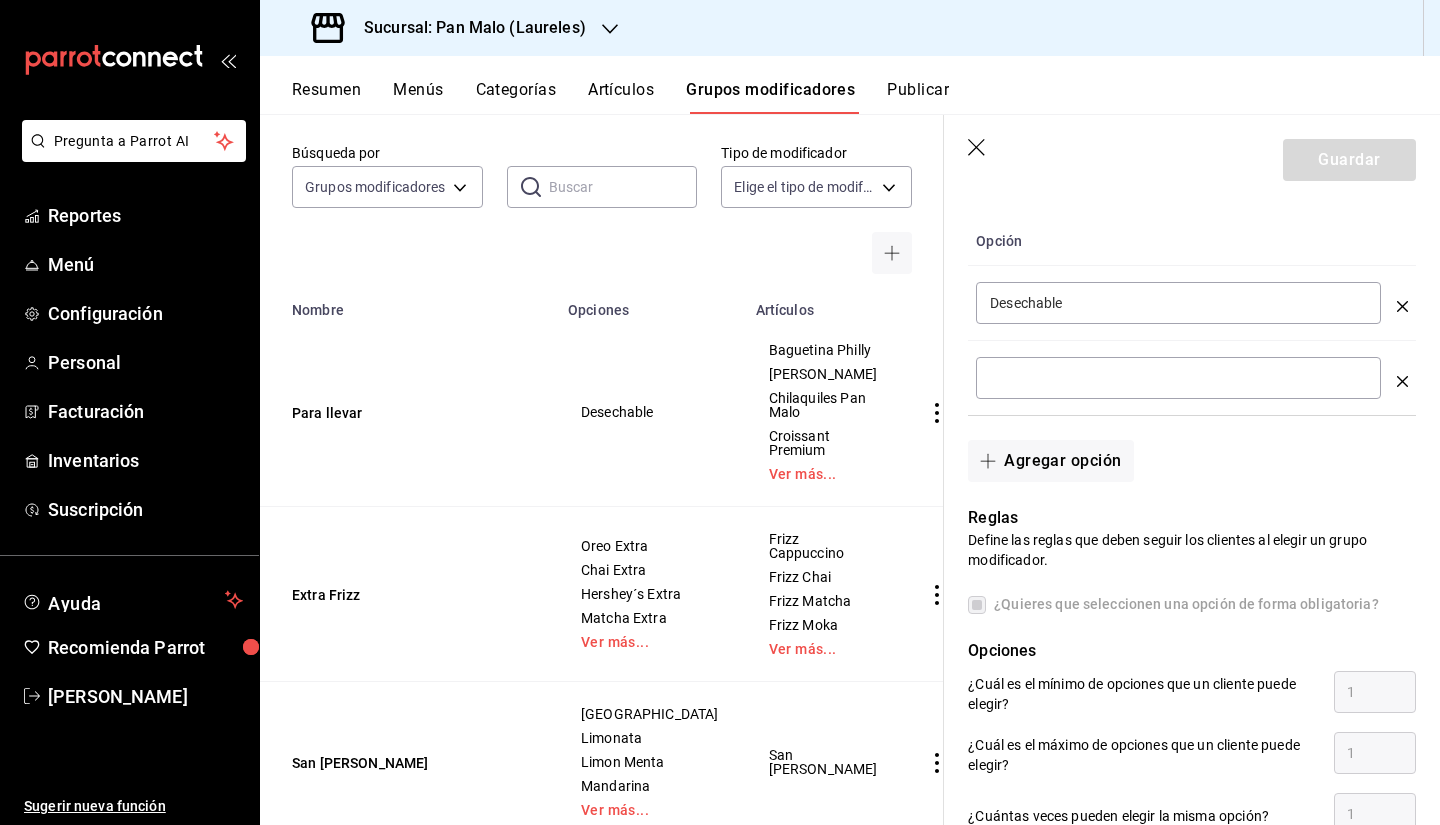 click 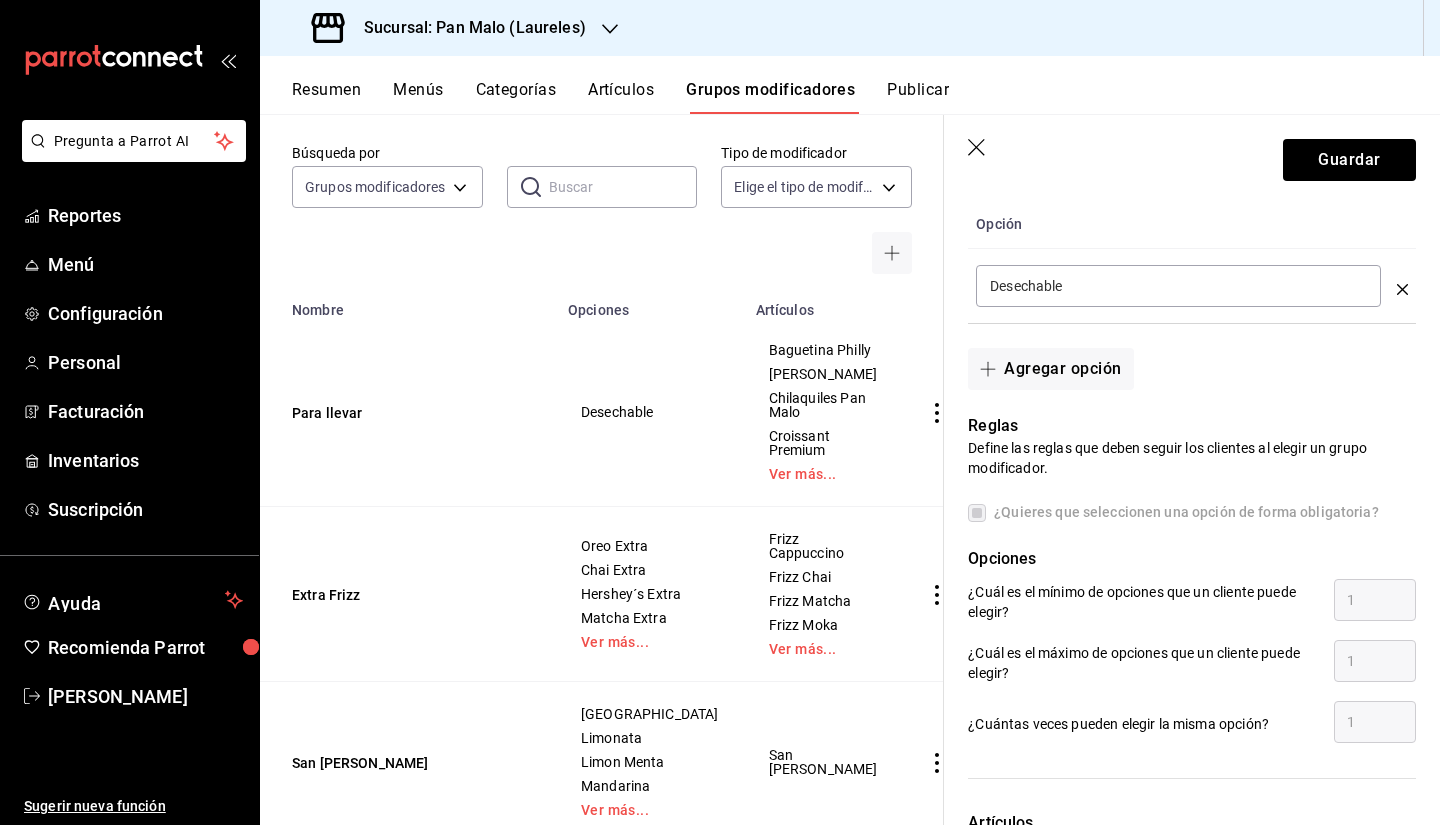 scroll, scrollTop: 493, scrollLeft: 0, axis: vertical 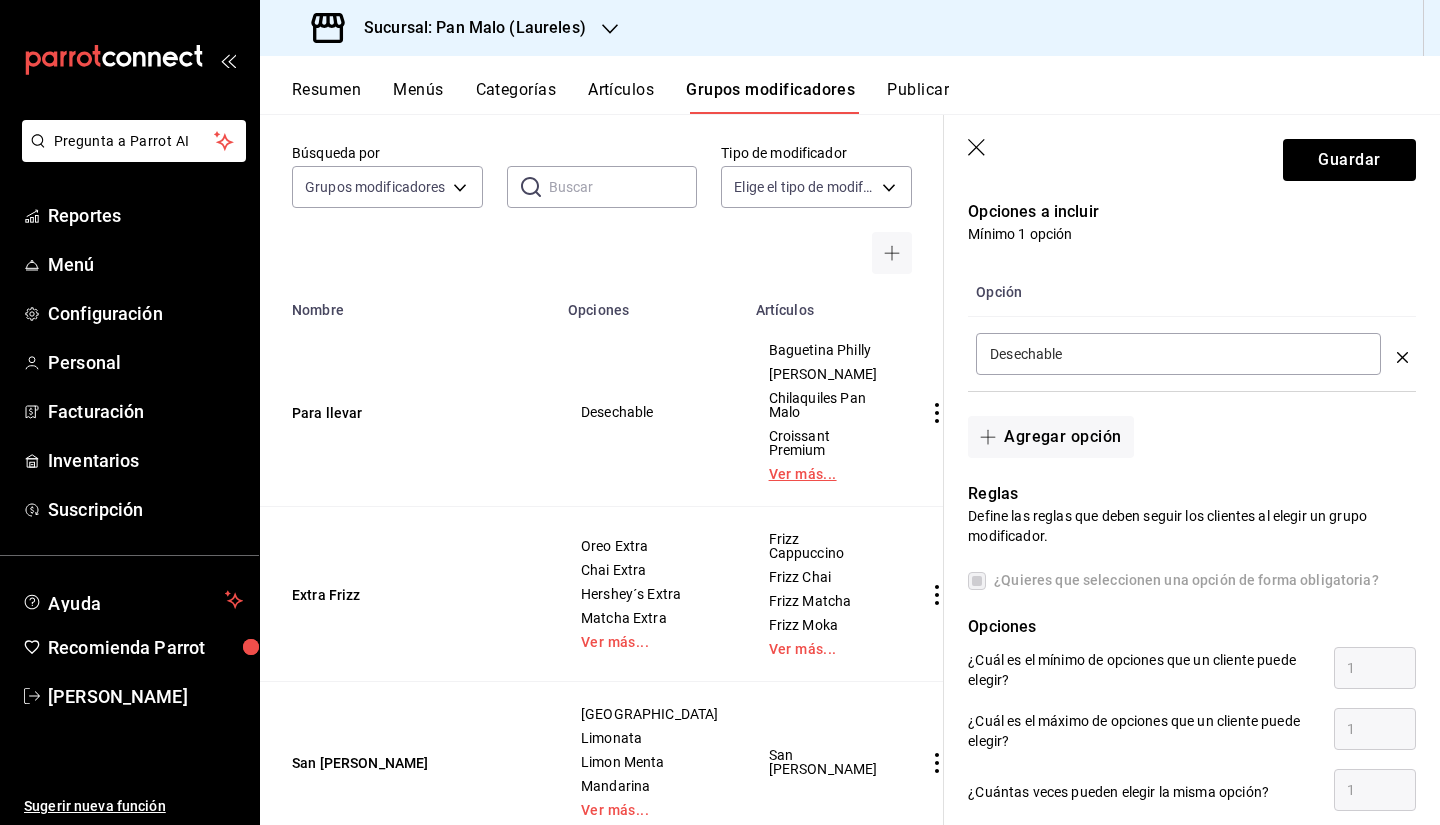 click on "Ver más..." at bounding box center [823, 474] 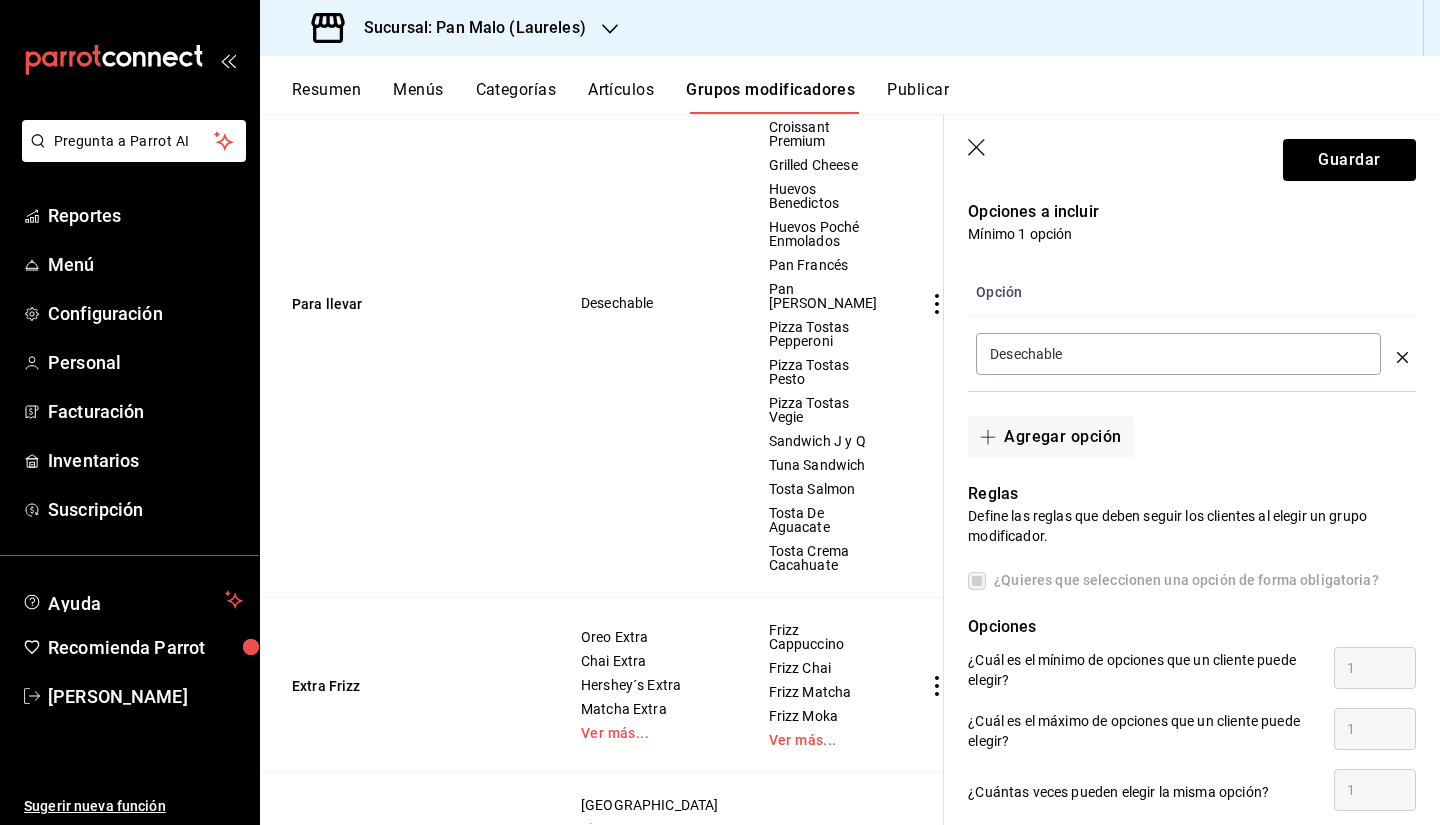 scroll, scrollTop: 382, scrollLeft: 0, axis: vertical 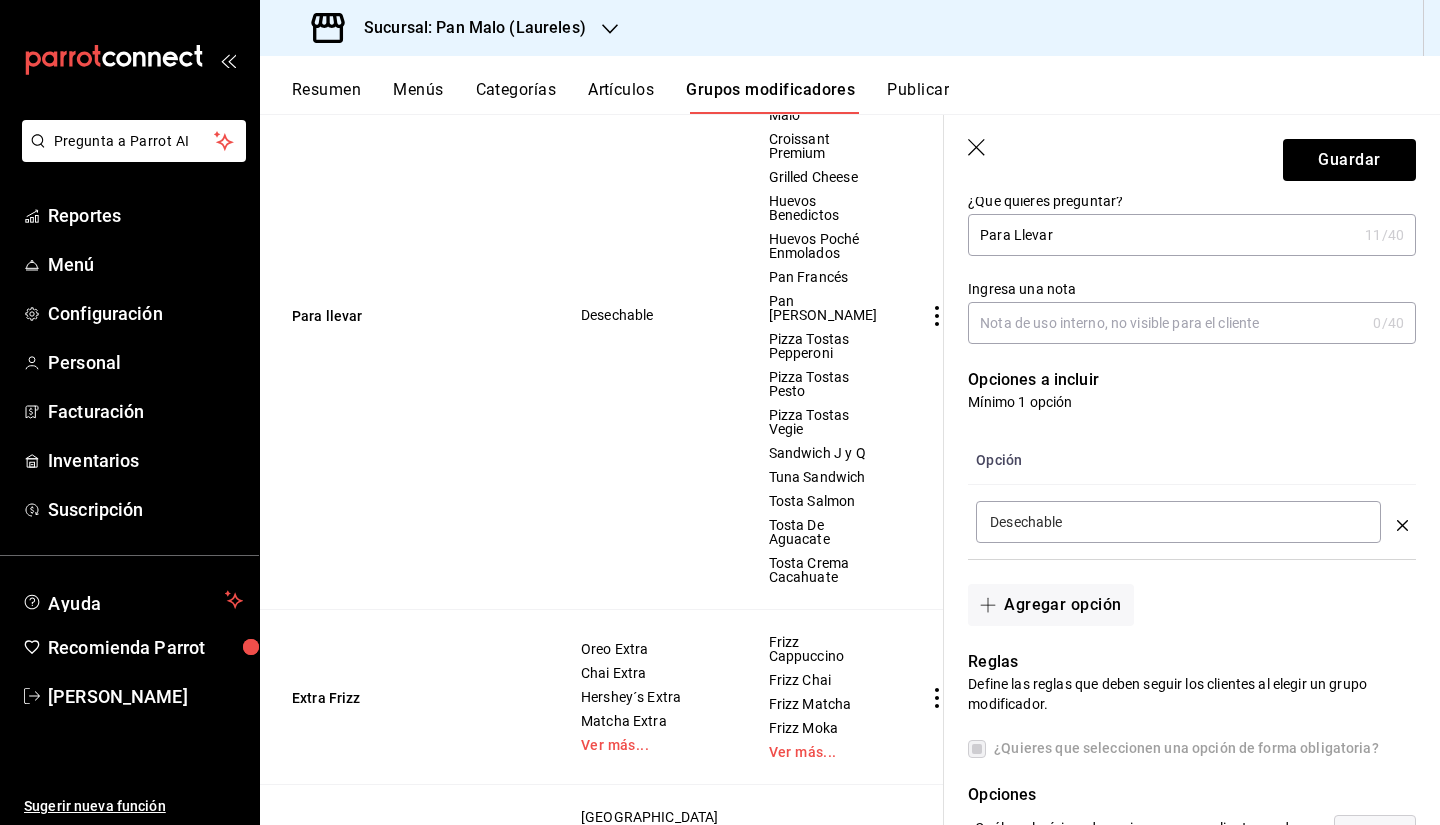 click on "Guardar" at bounding box center [1192, 156] 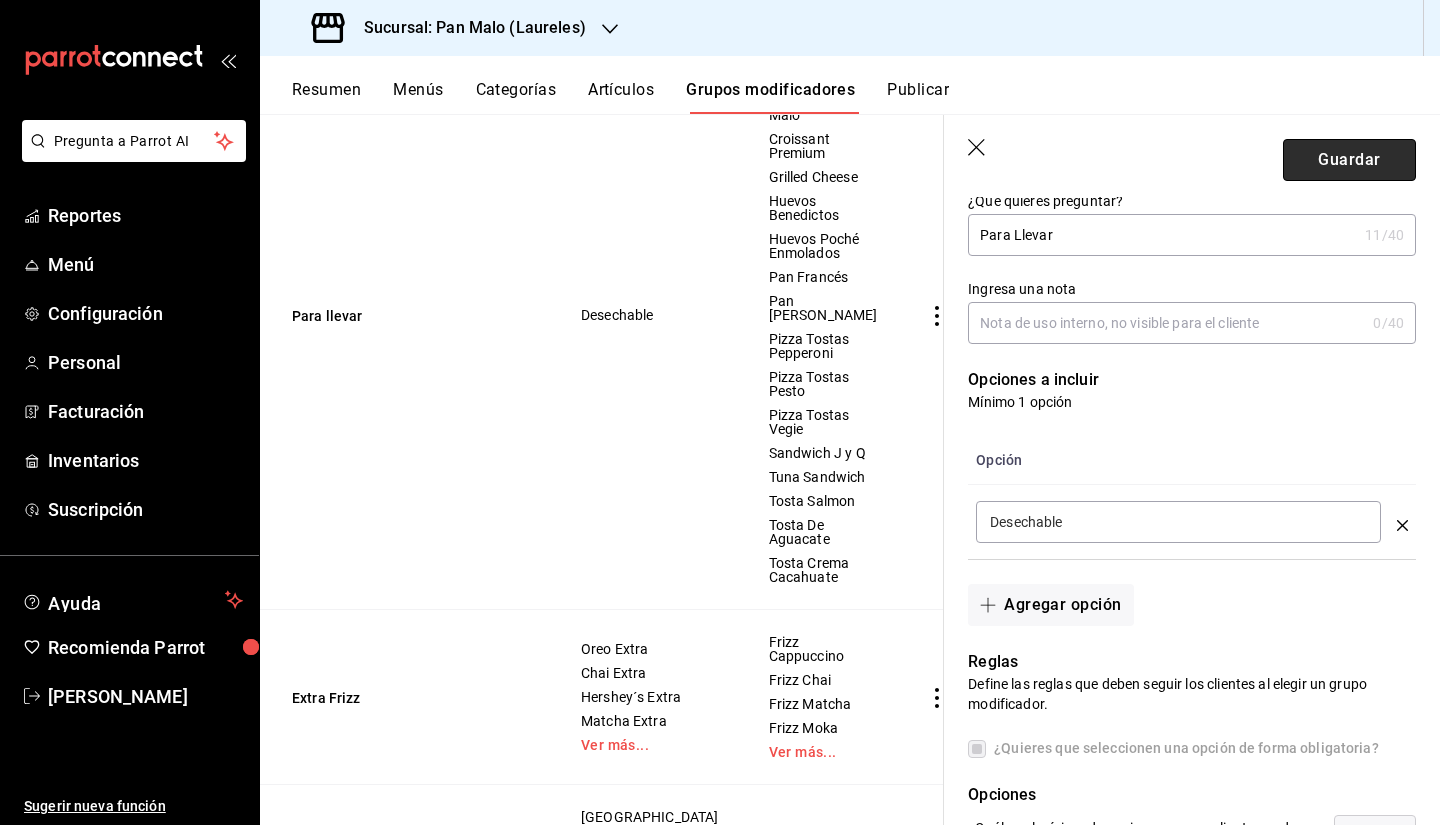 click on "Guardar" at bounding box center [1349, 160] 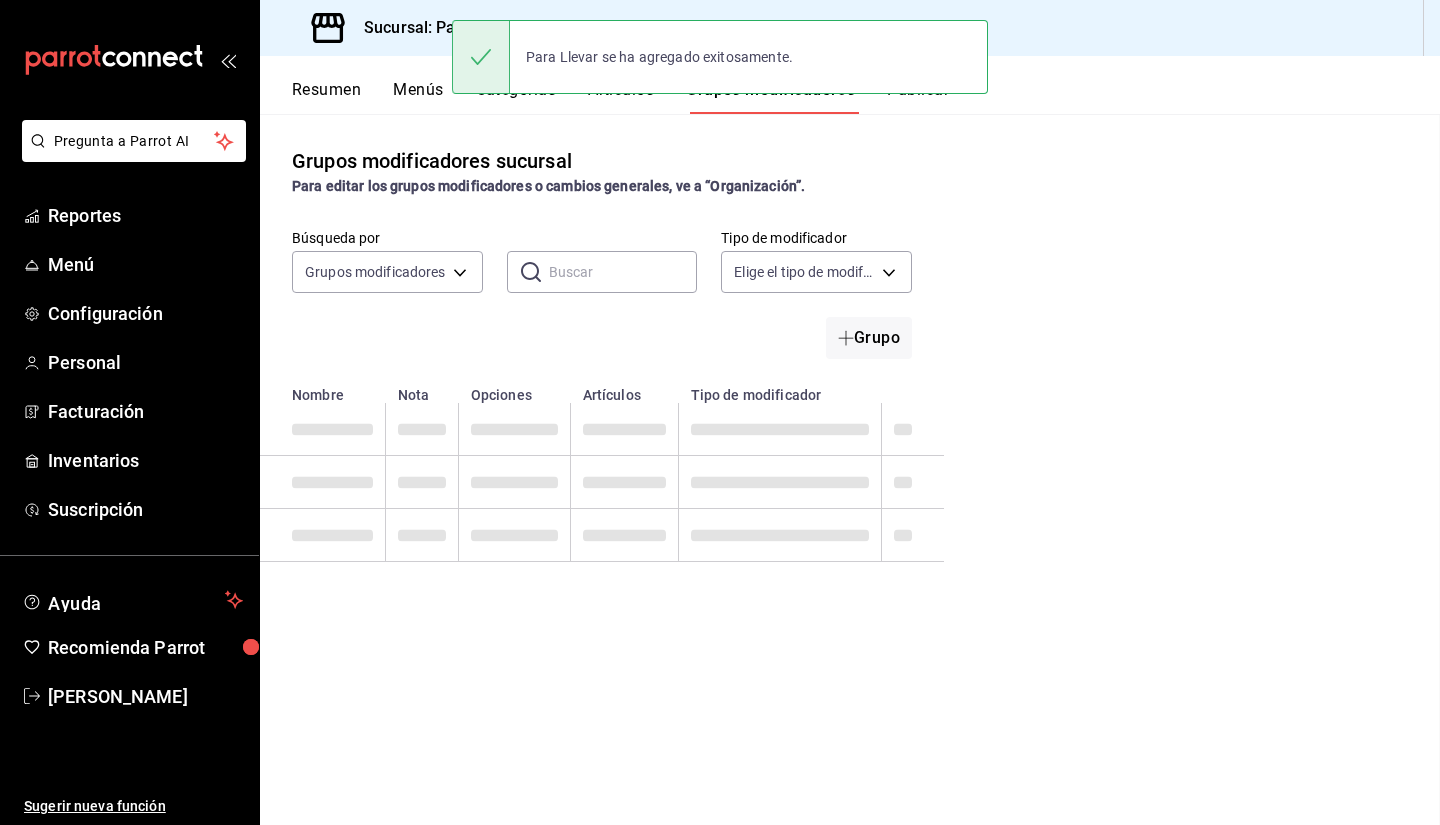 scroll, scrollTop: 0, scrollLeft: 0, axis: both 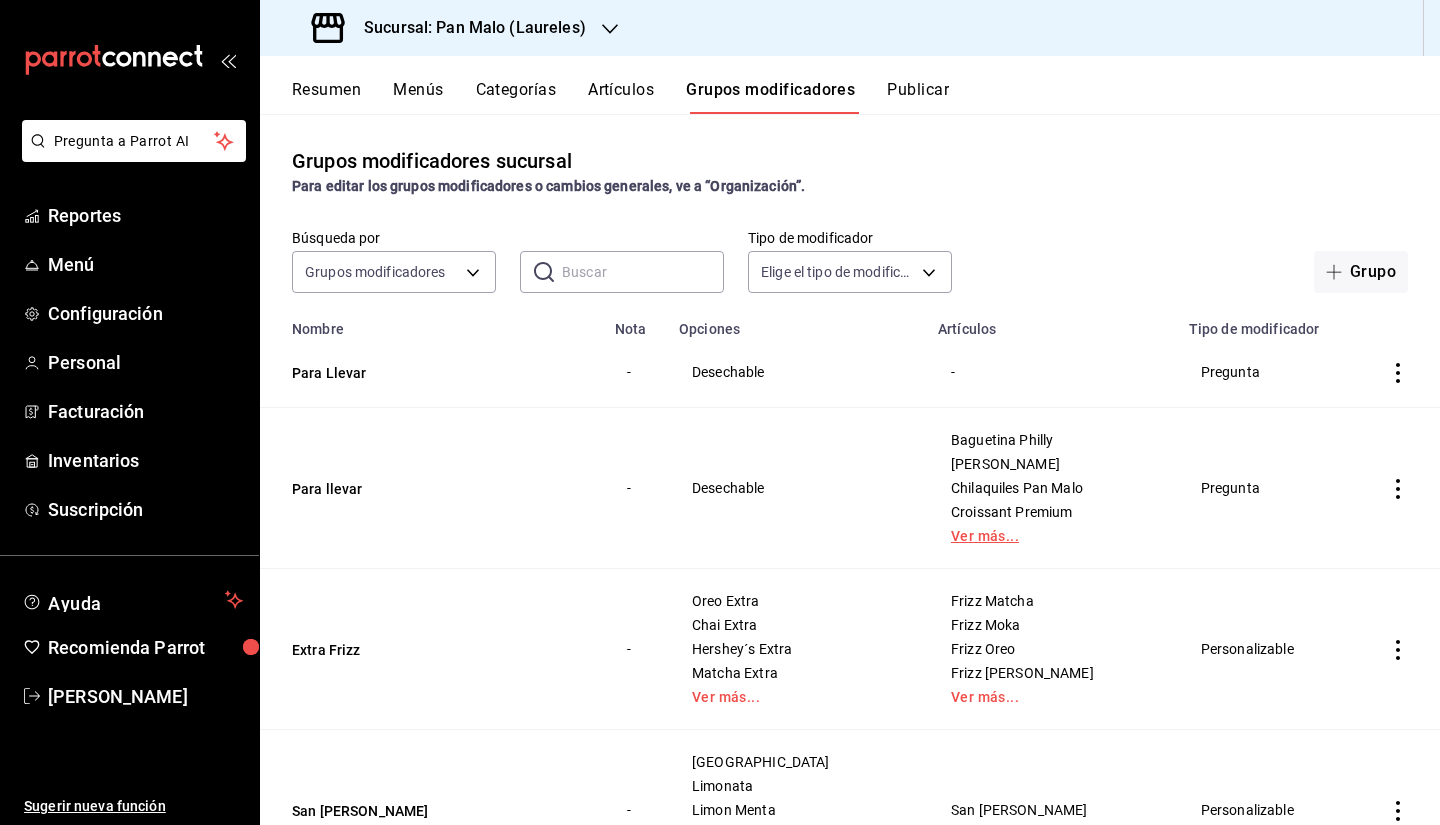 click on "Ver más..." at bounding box center (1051, 536) 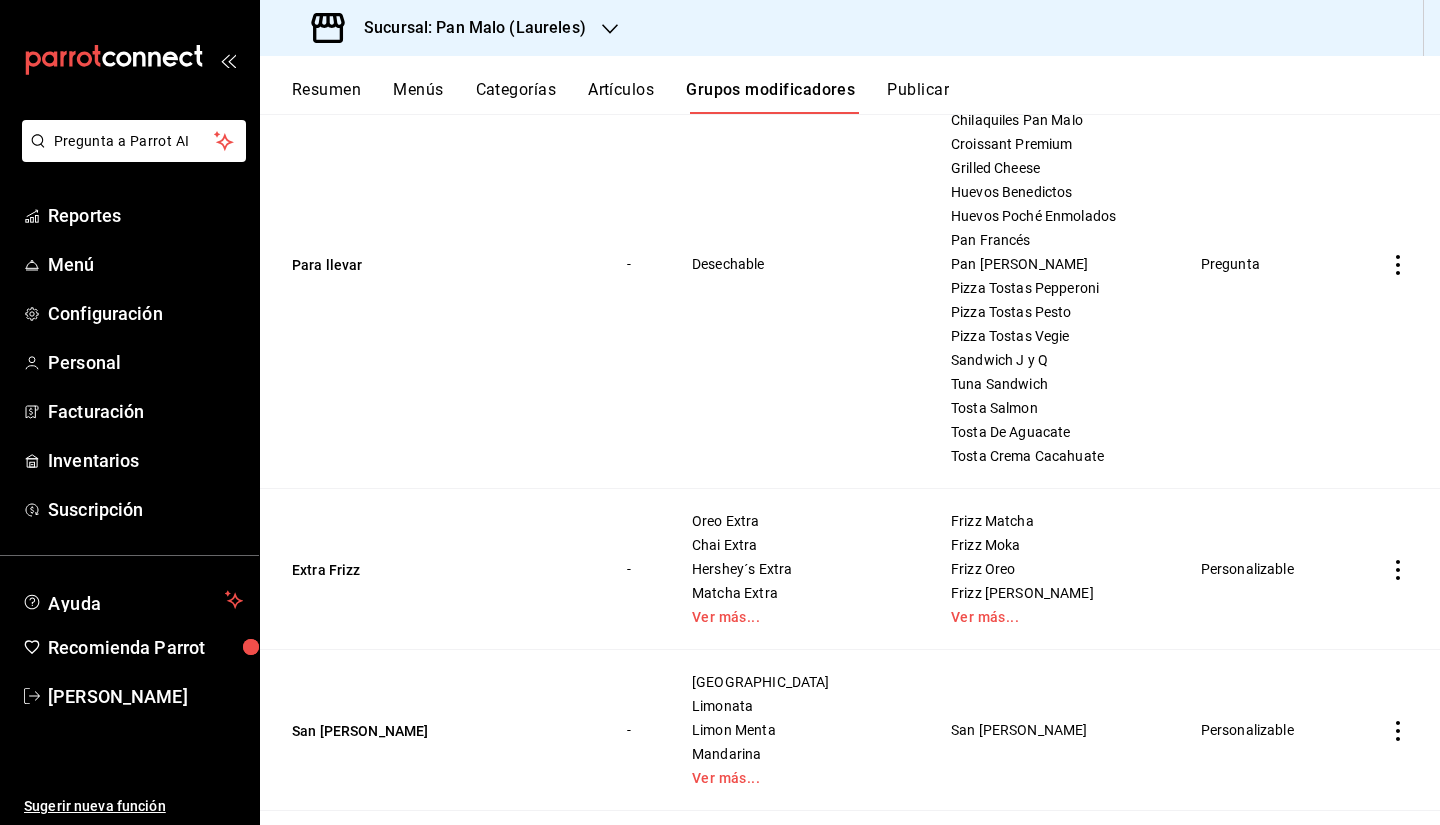 scroll, scrollTop: 352, scrollLeft: 0, axis: vertical 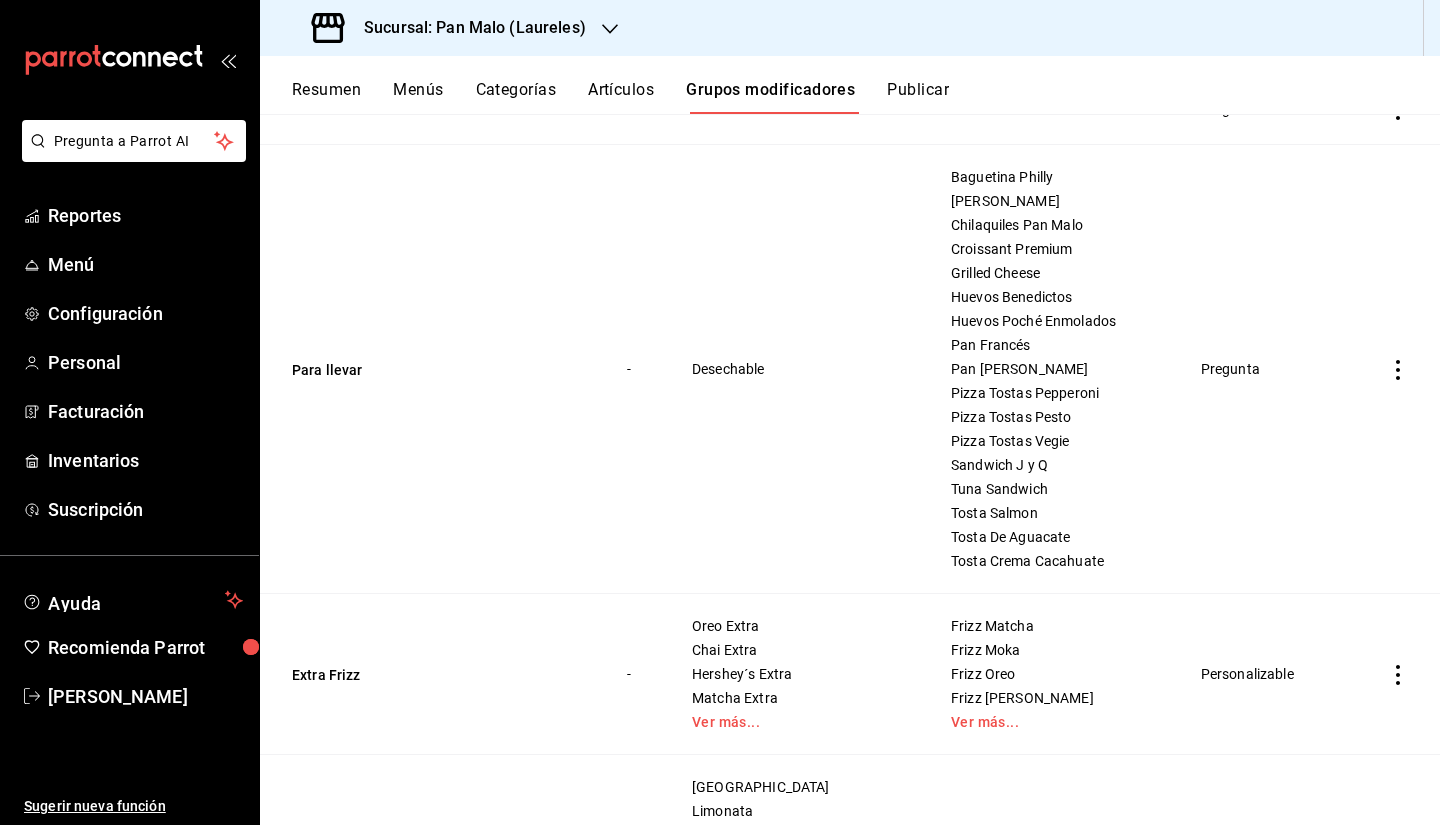 click 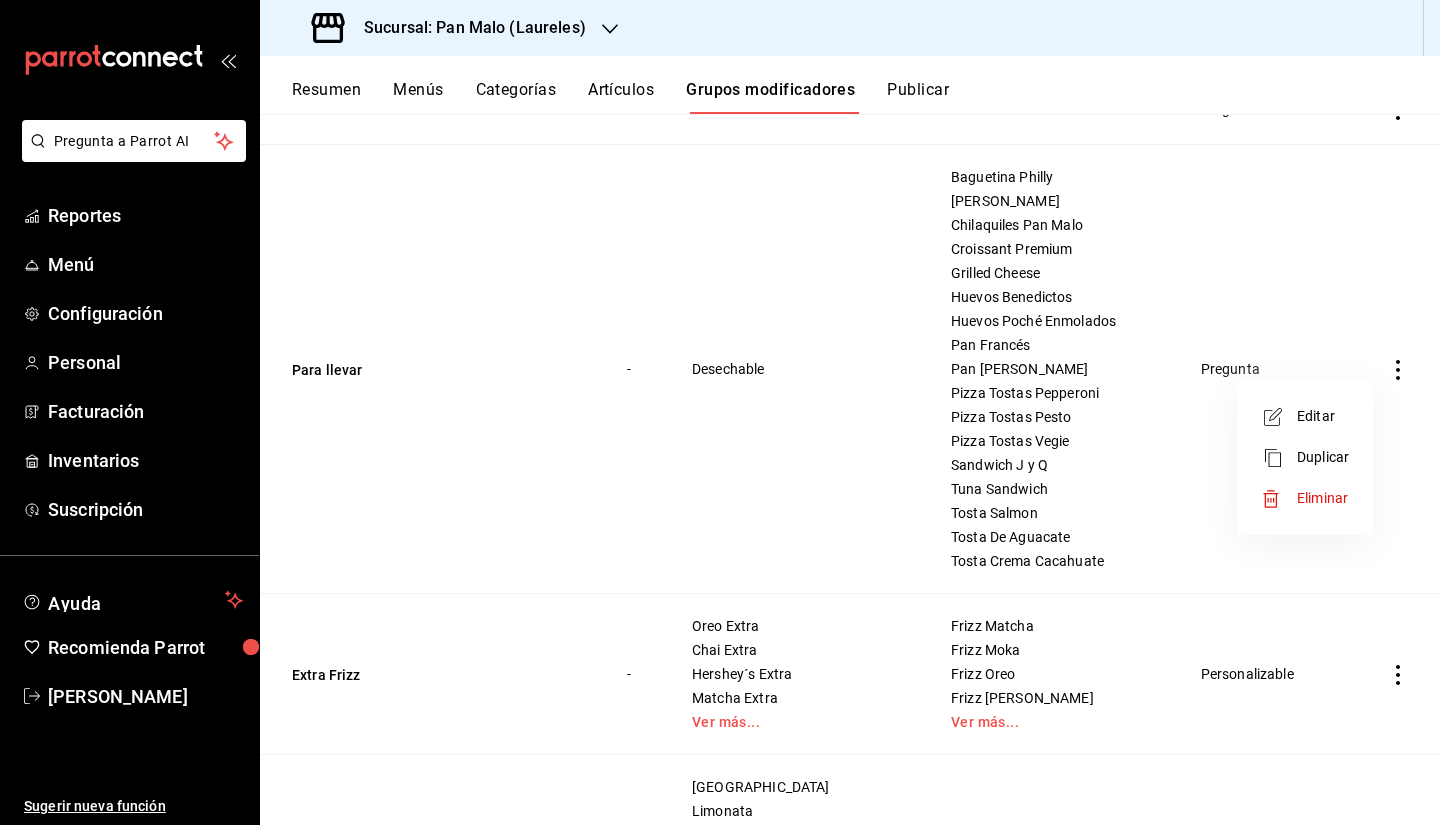 click on "Editar" at bounding box center [1323, 416] 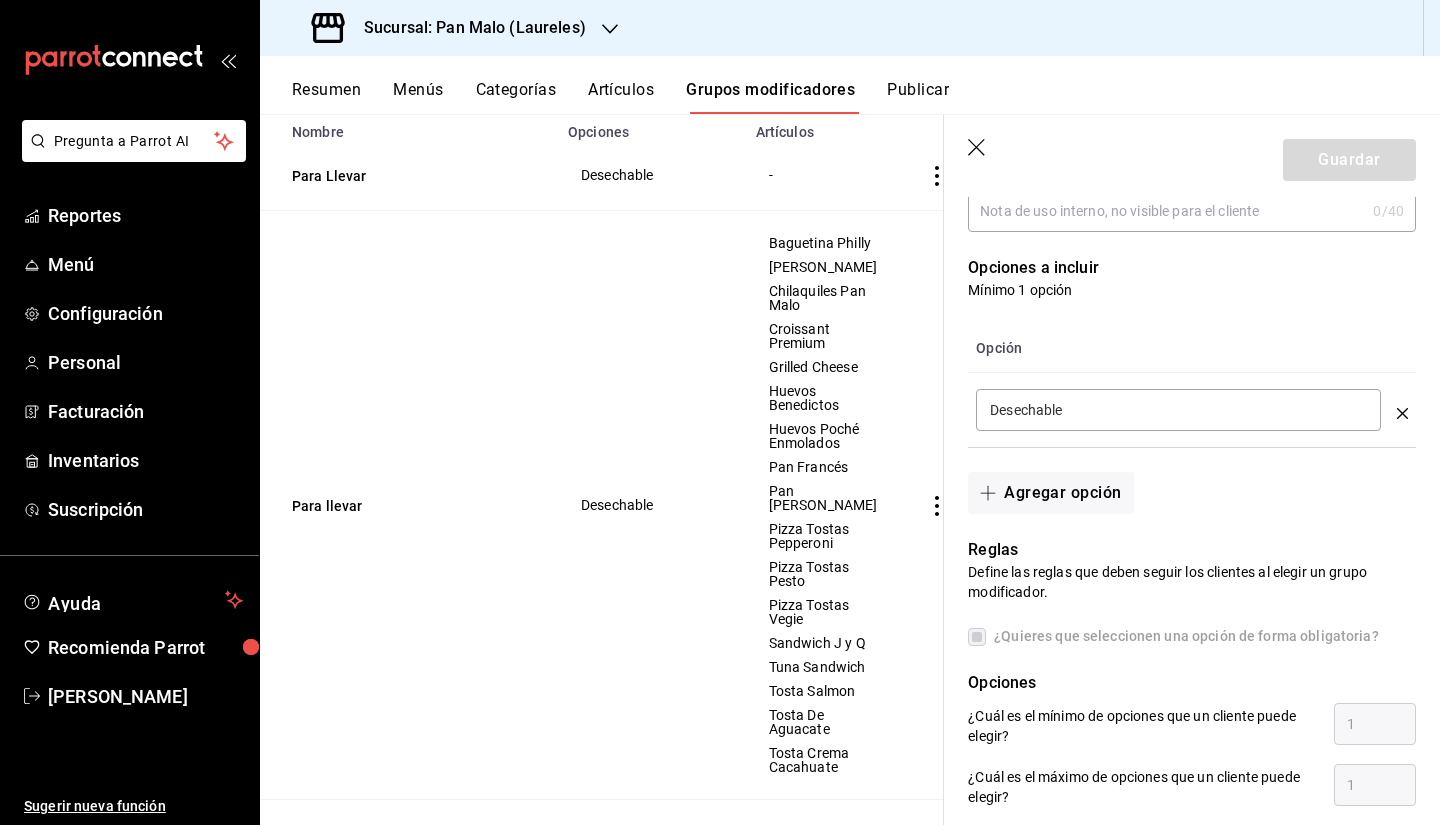 scroll, scrollTop: 480, scrollLeft: 0, axis: vertical 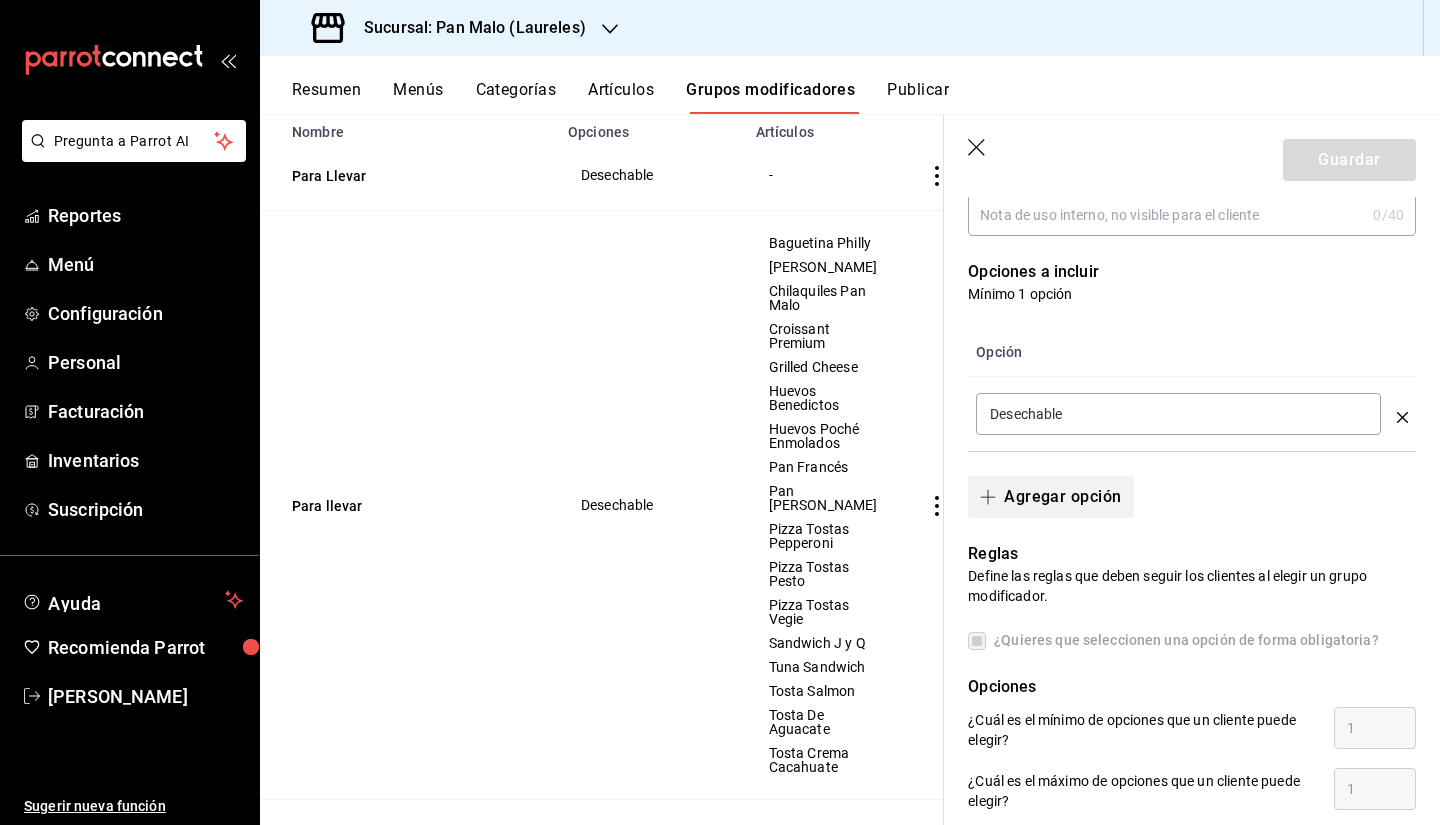 click on "Agregar opción" at bounding box center (1050, 497) 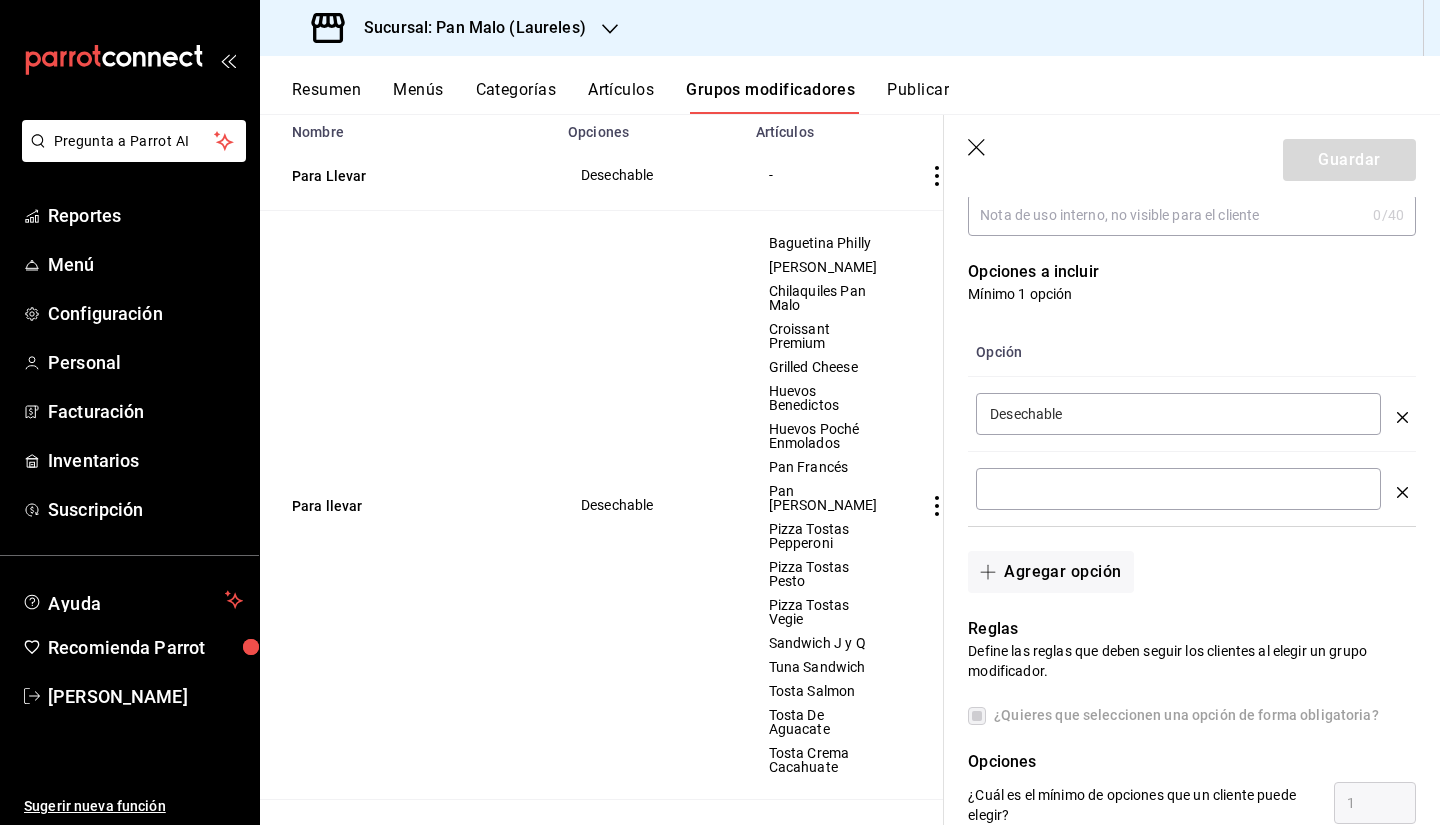 drag, startPoint x: 1055, startPoint y: 482, endPoint x: 1058, endPoint y: 470, distance: 12.369317 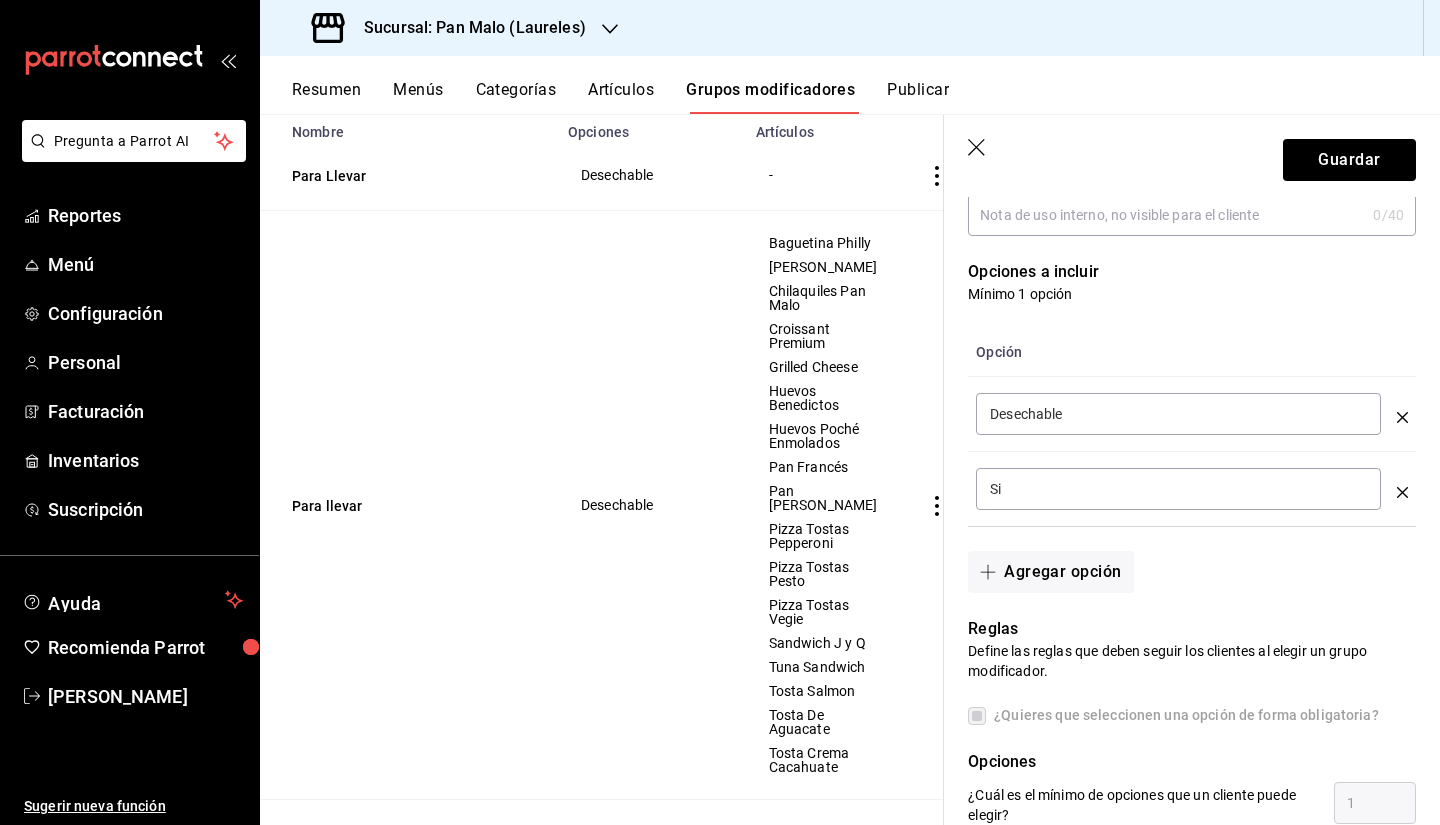 type on "S" 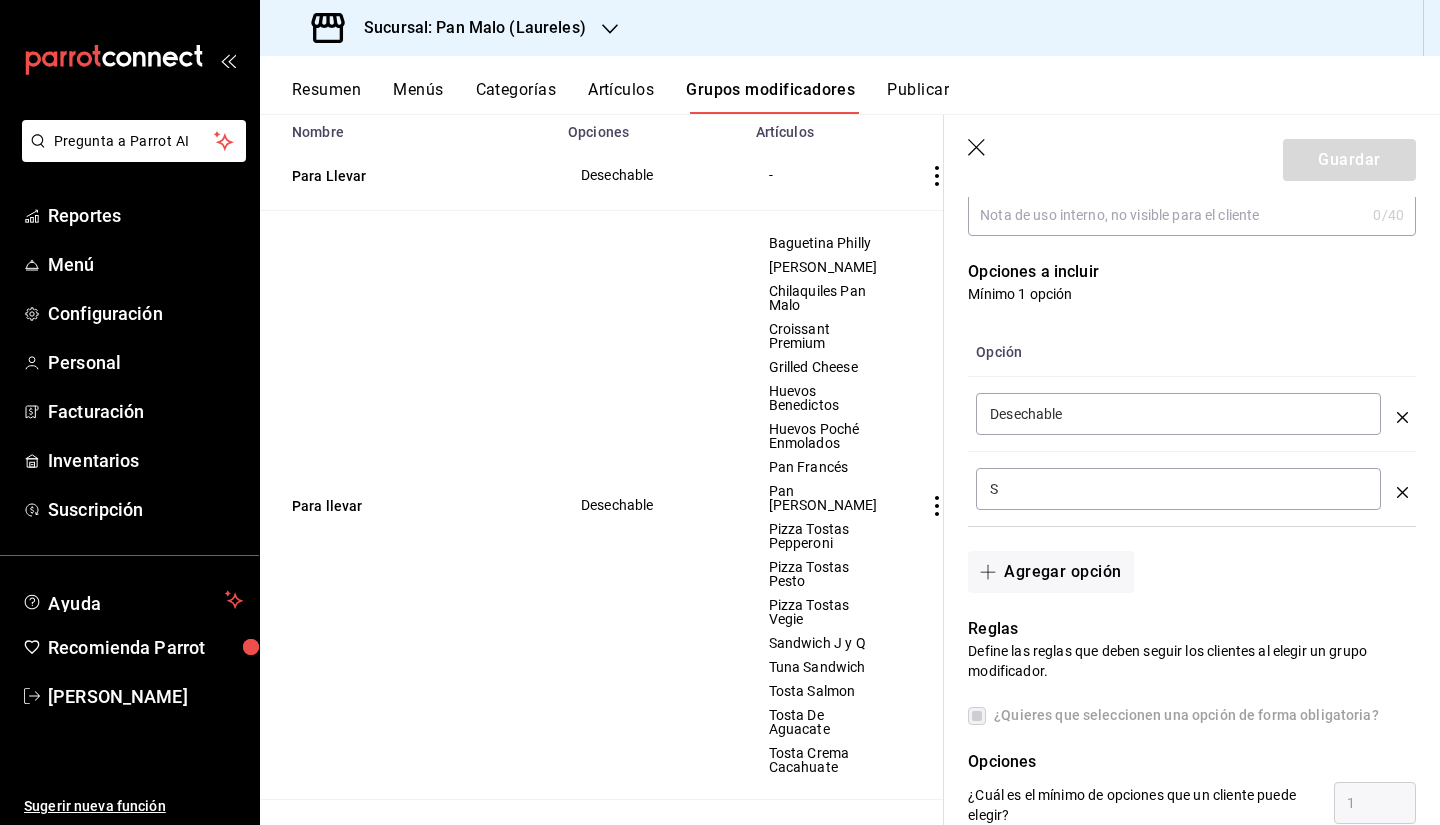 type 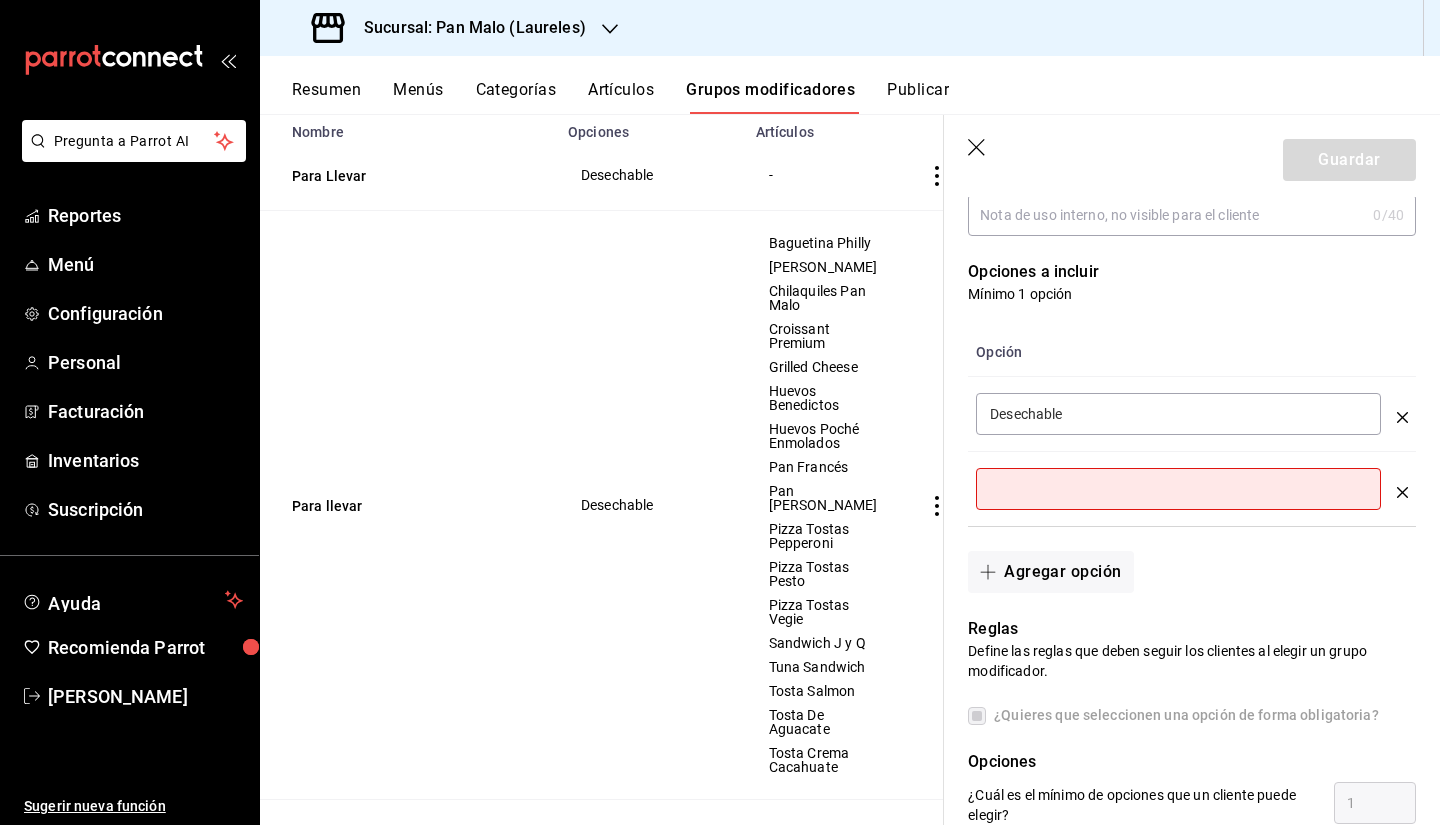 click on "Desechable ​" at bounding box center [1178, 414] 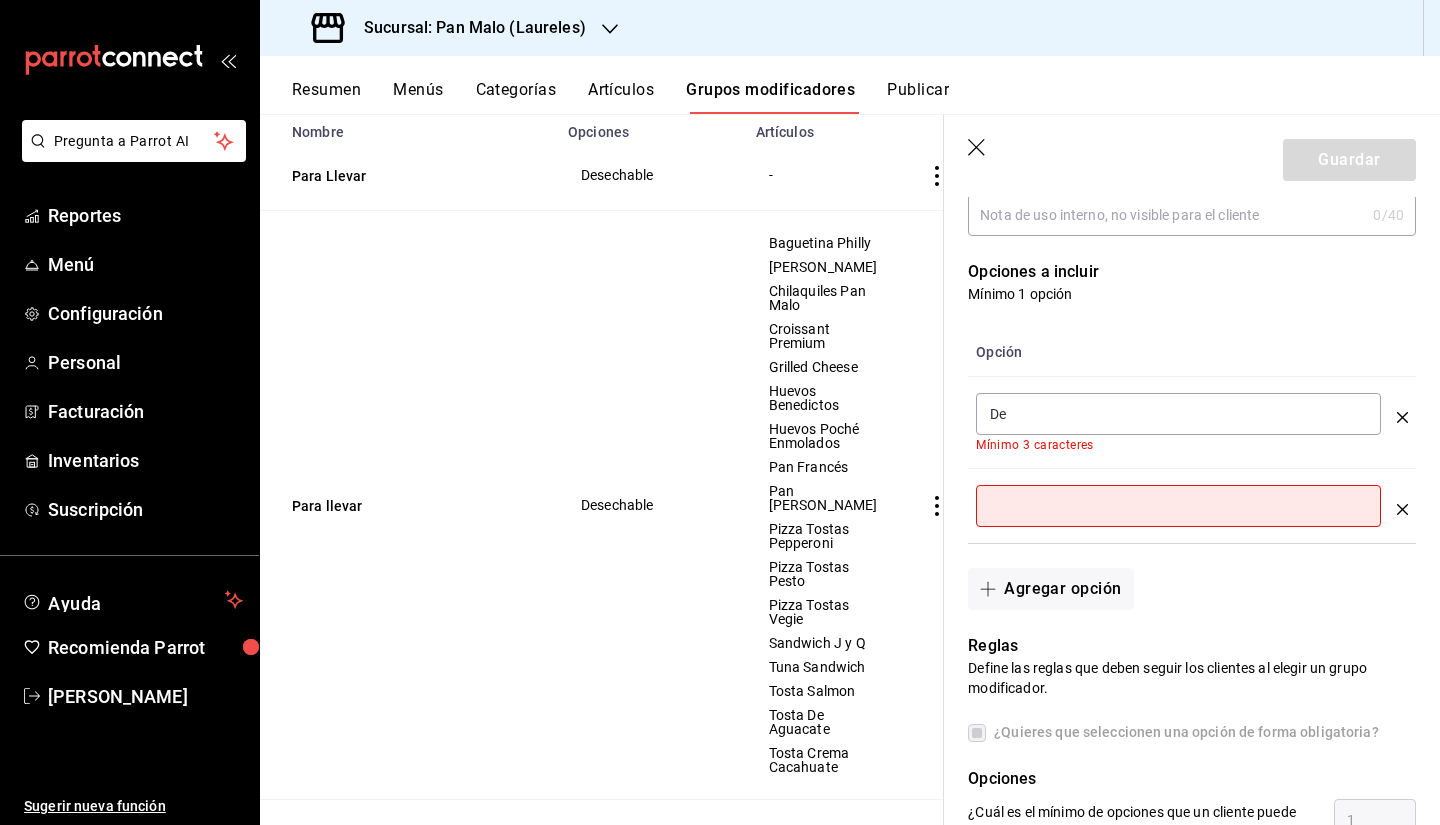 type on "D" 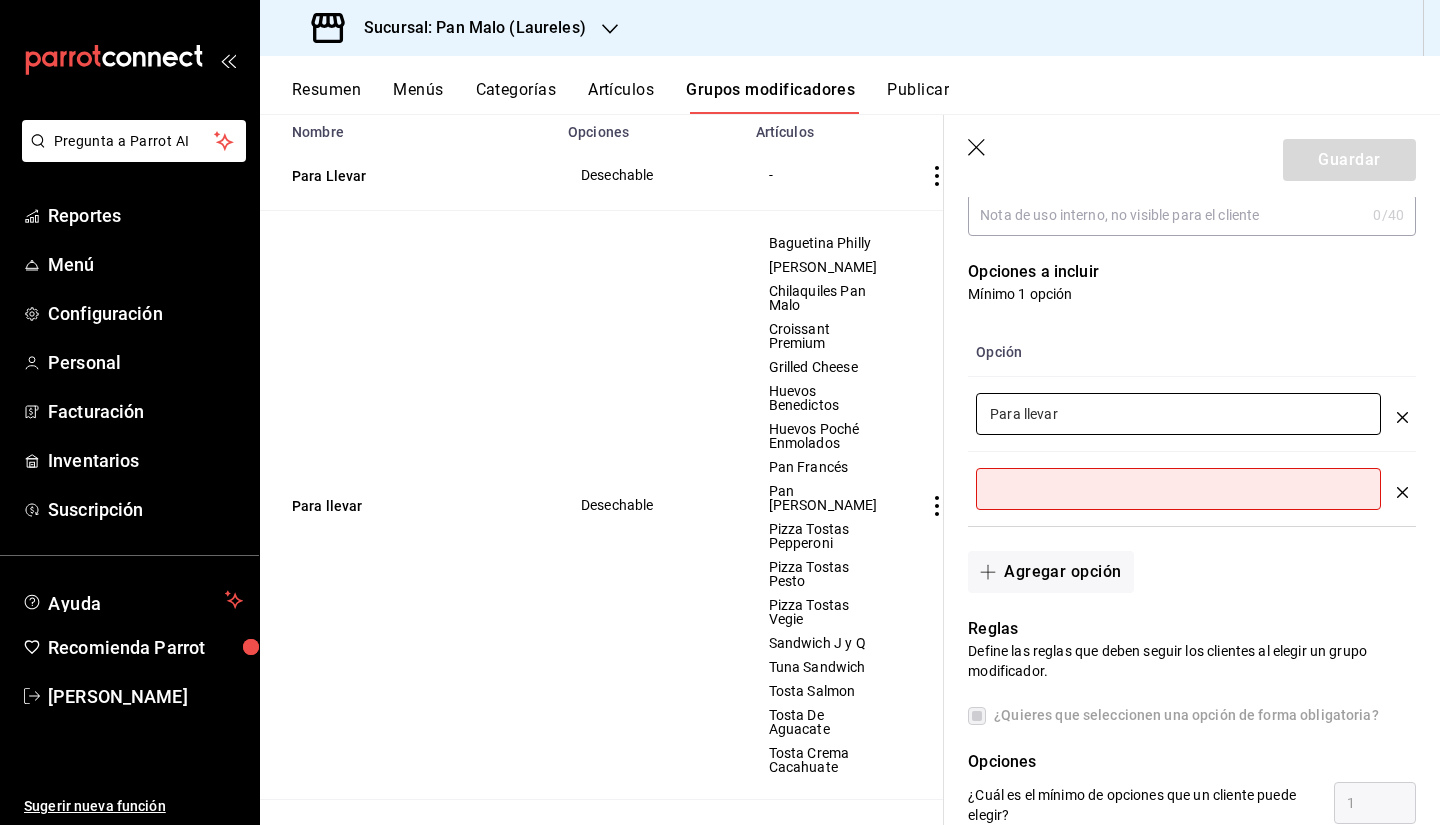 click at bounding box center [1178, 489] 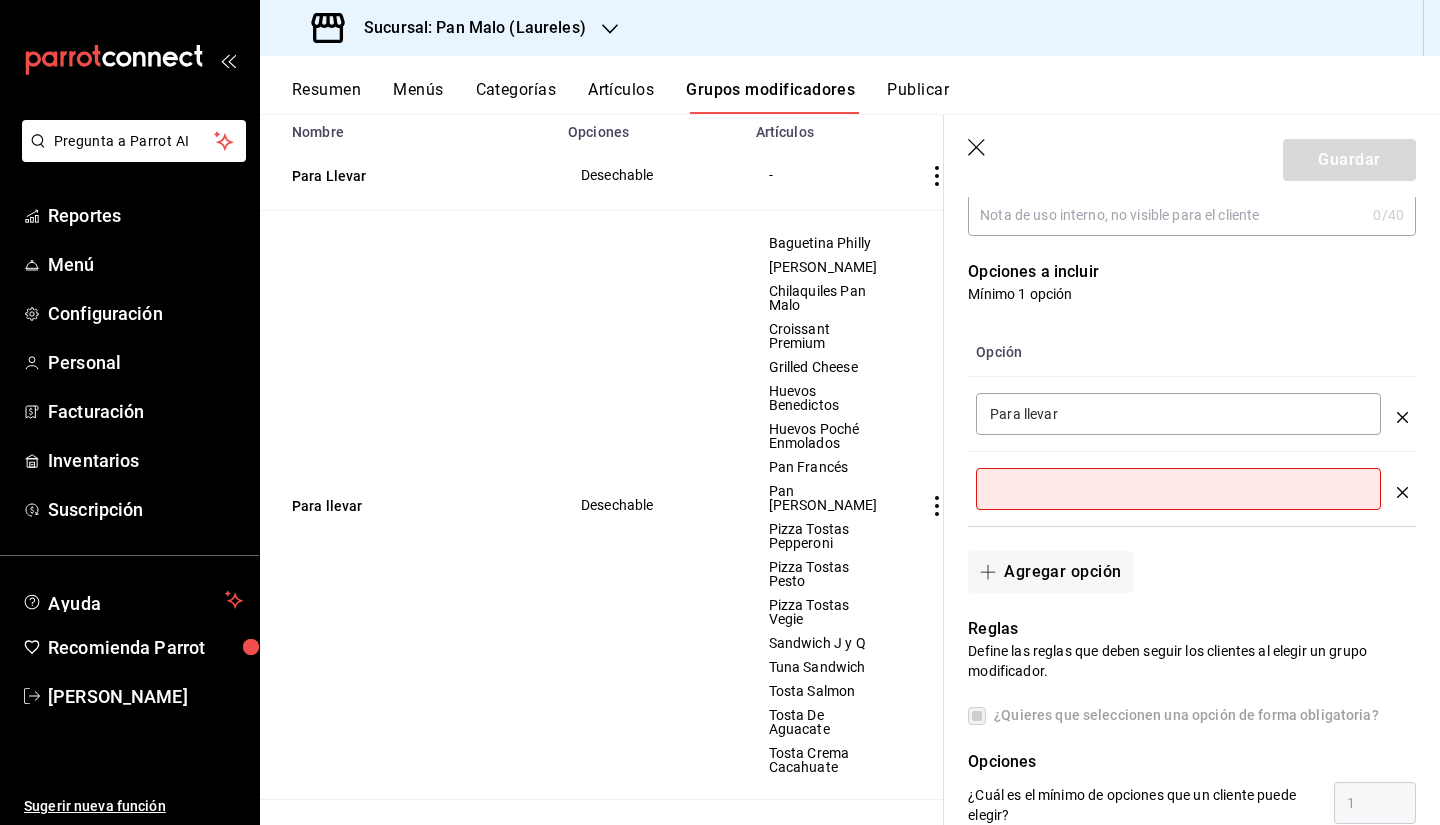 click on "Para llevar ​" at bounding box center (1178, 414) 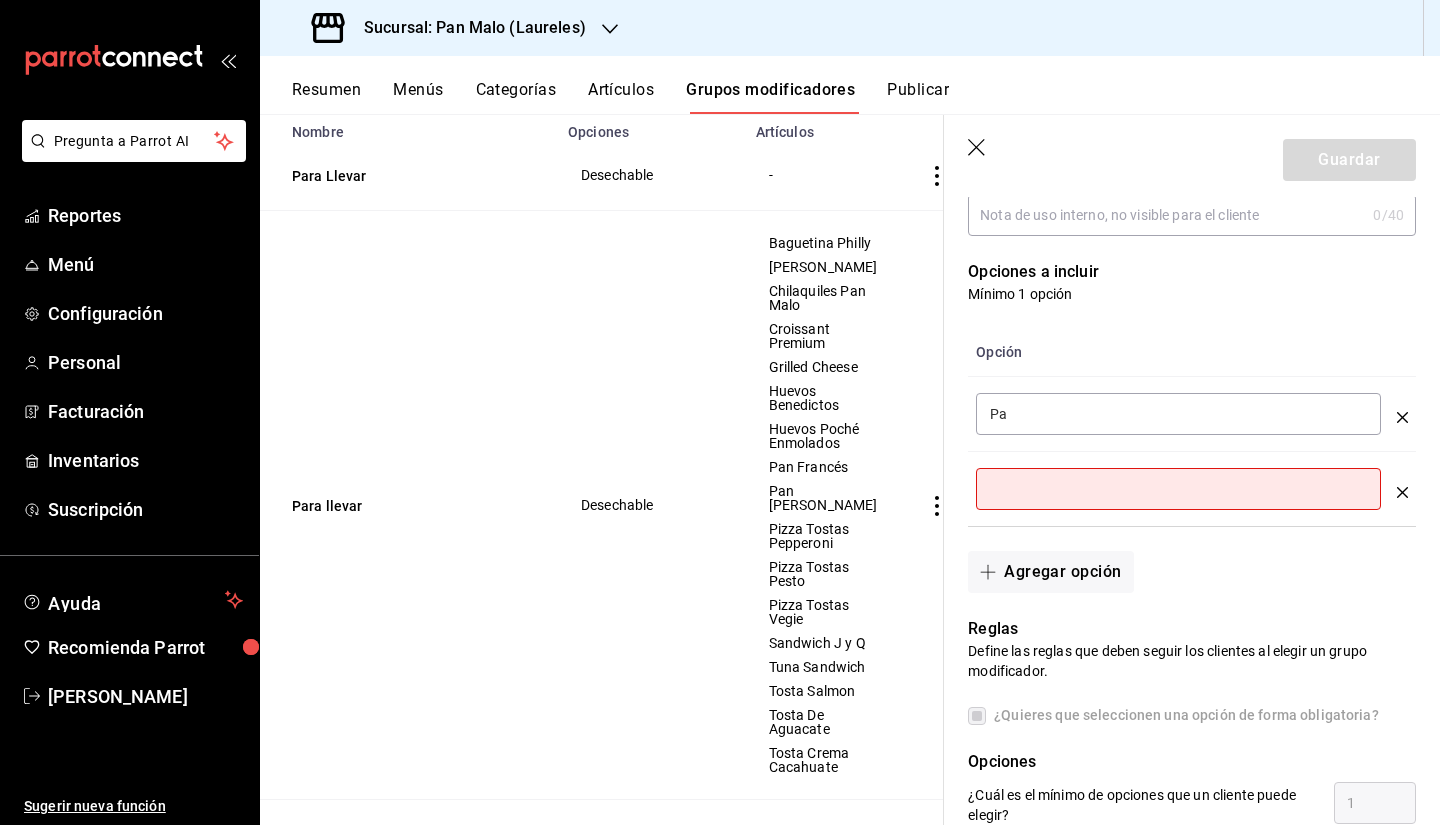 type on "P" 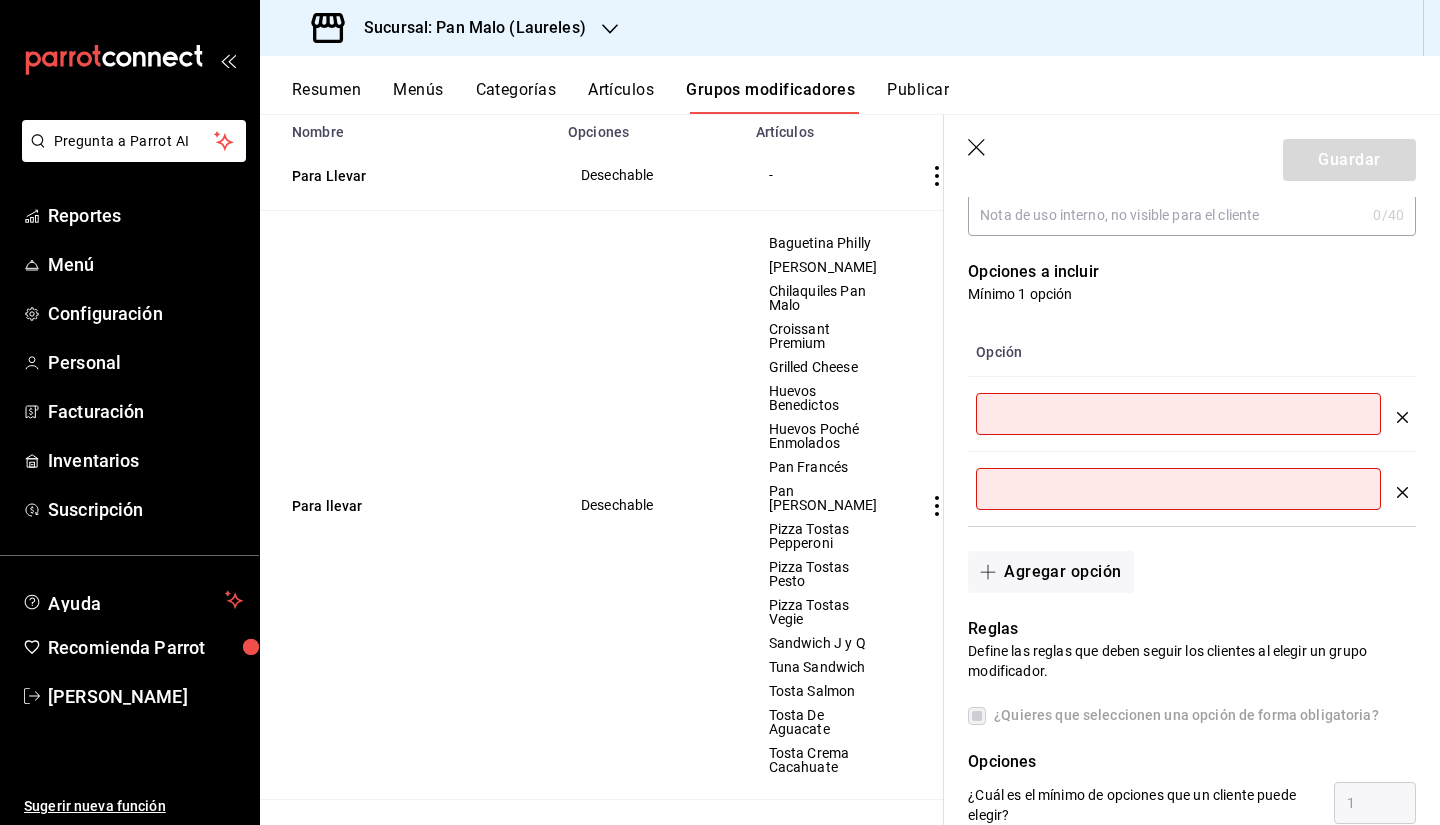type on "S" 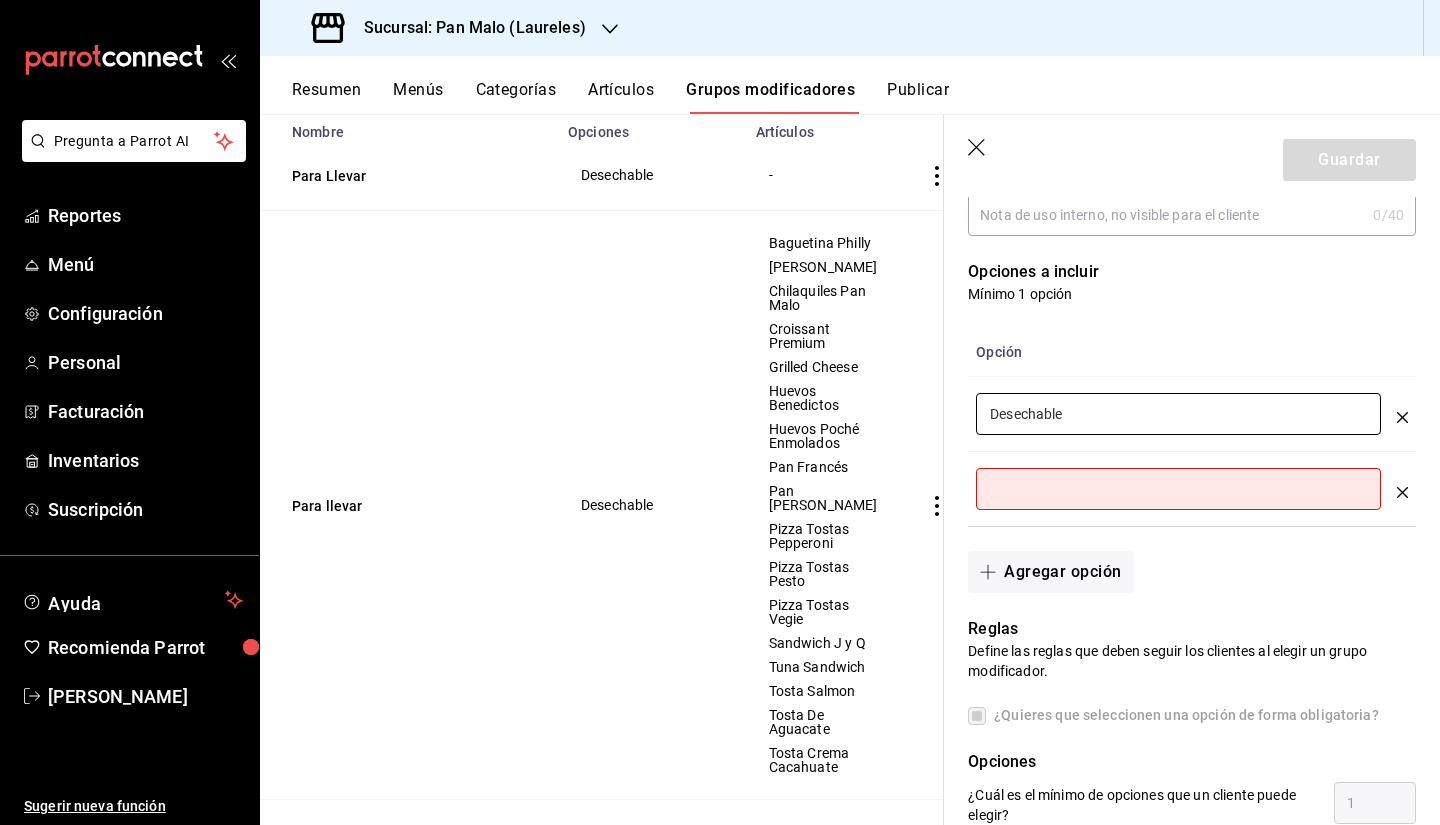 type on "Desechable" 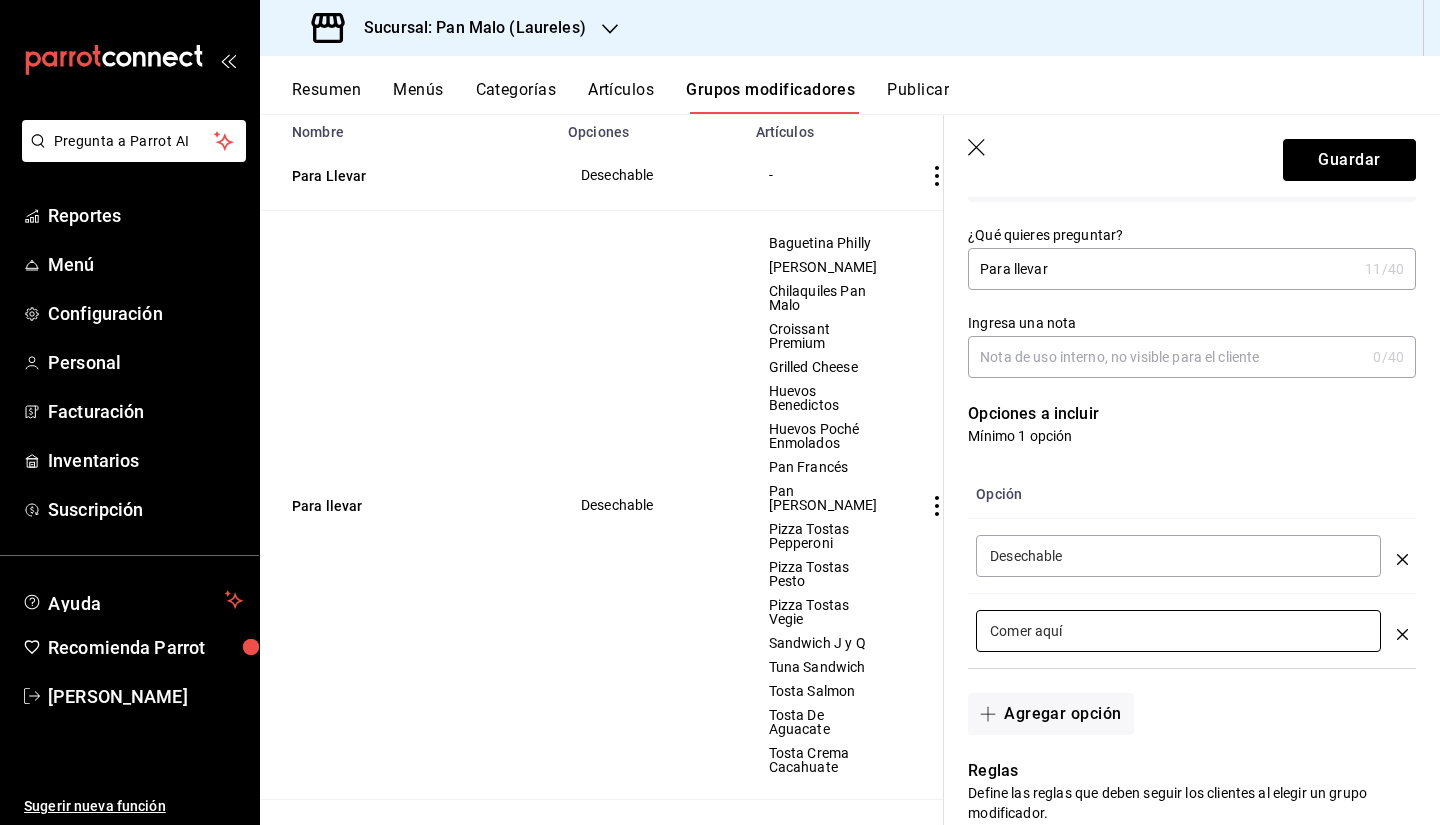 scroll, scrollTop: 325, scrollLeft: 0, axis: vertical 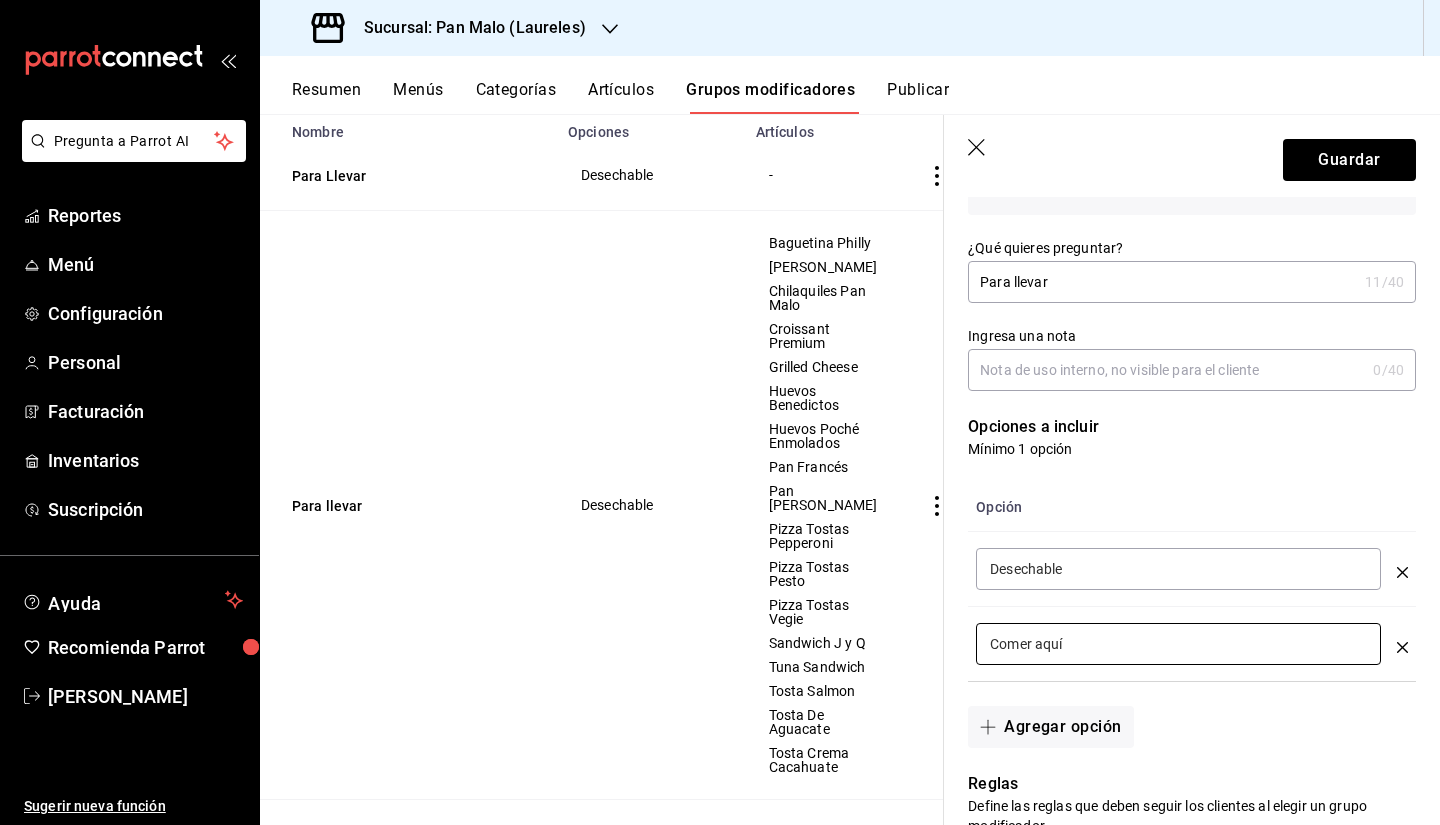 type on "Comer aquí" 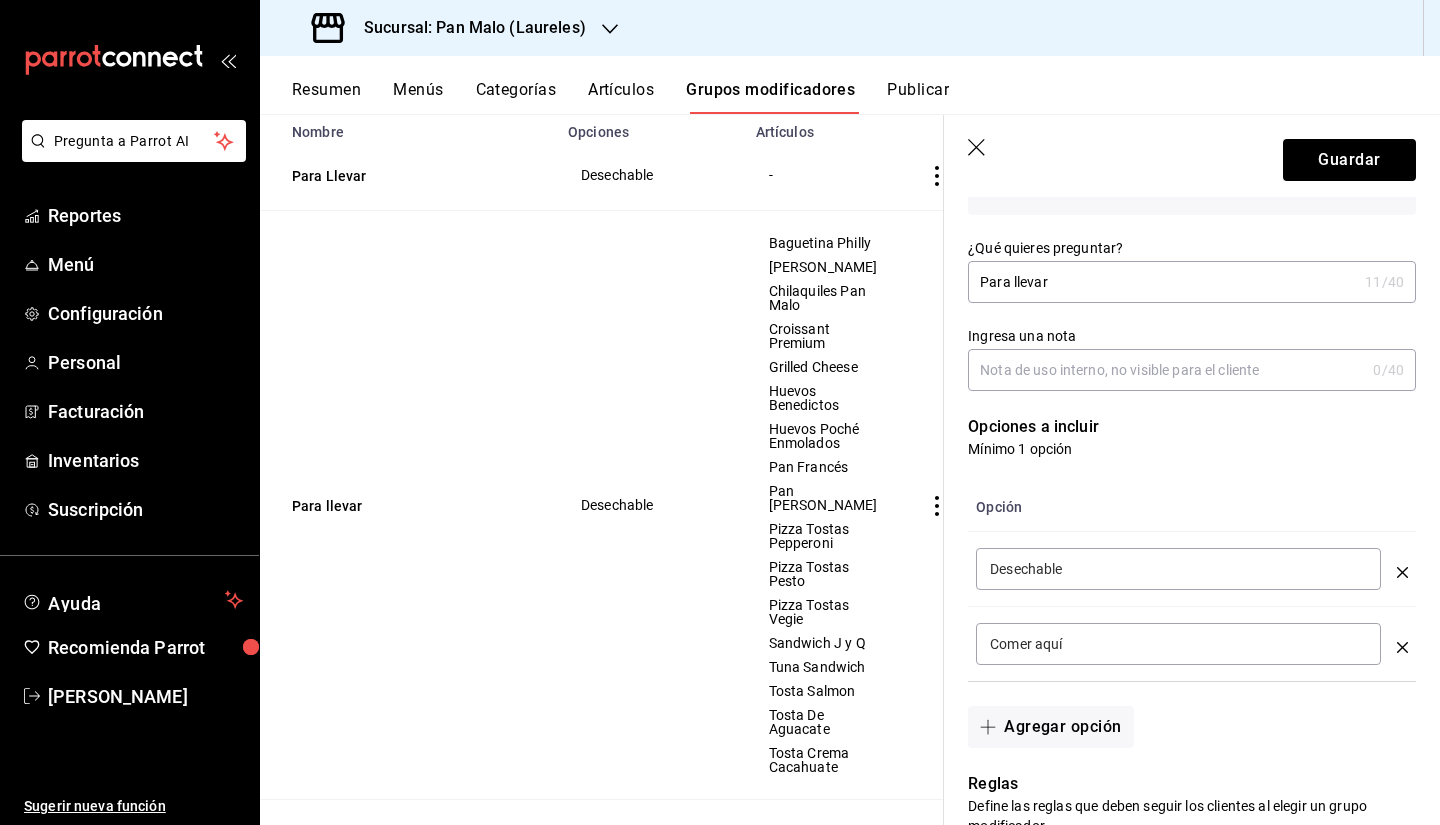click on "Para llevar" at bounding box center (1162, 282) 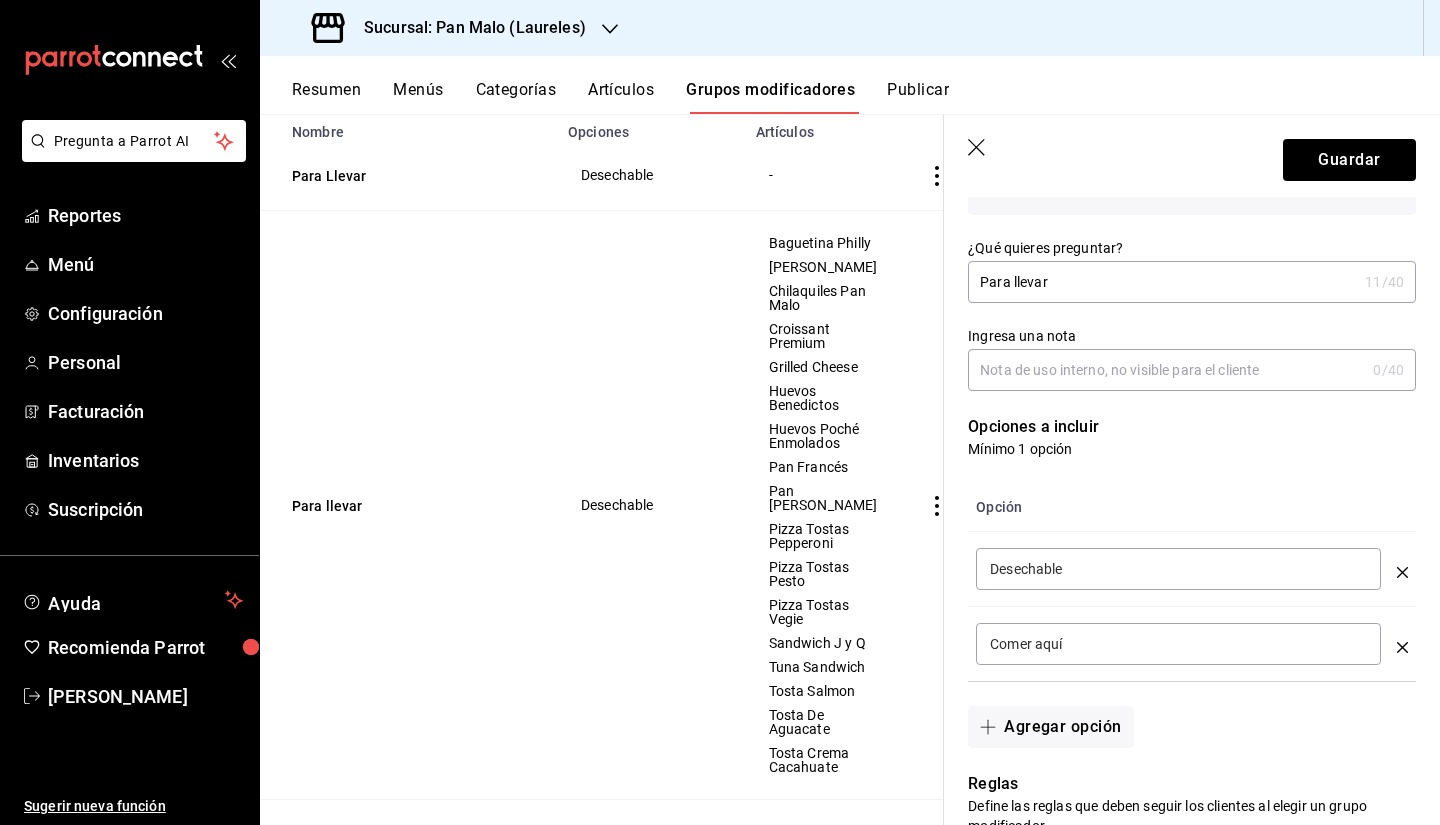 click on "Para llevar" at bounding box center (1162, 282) 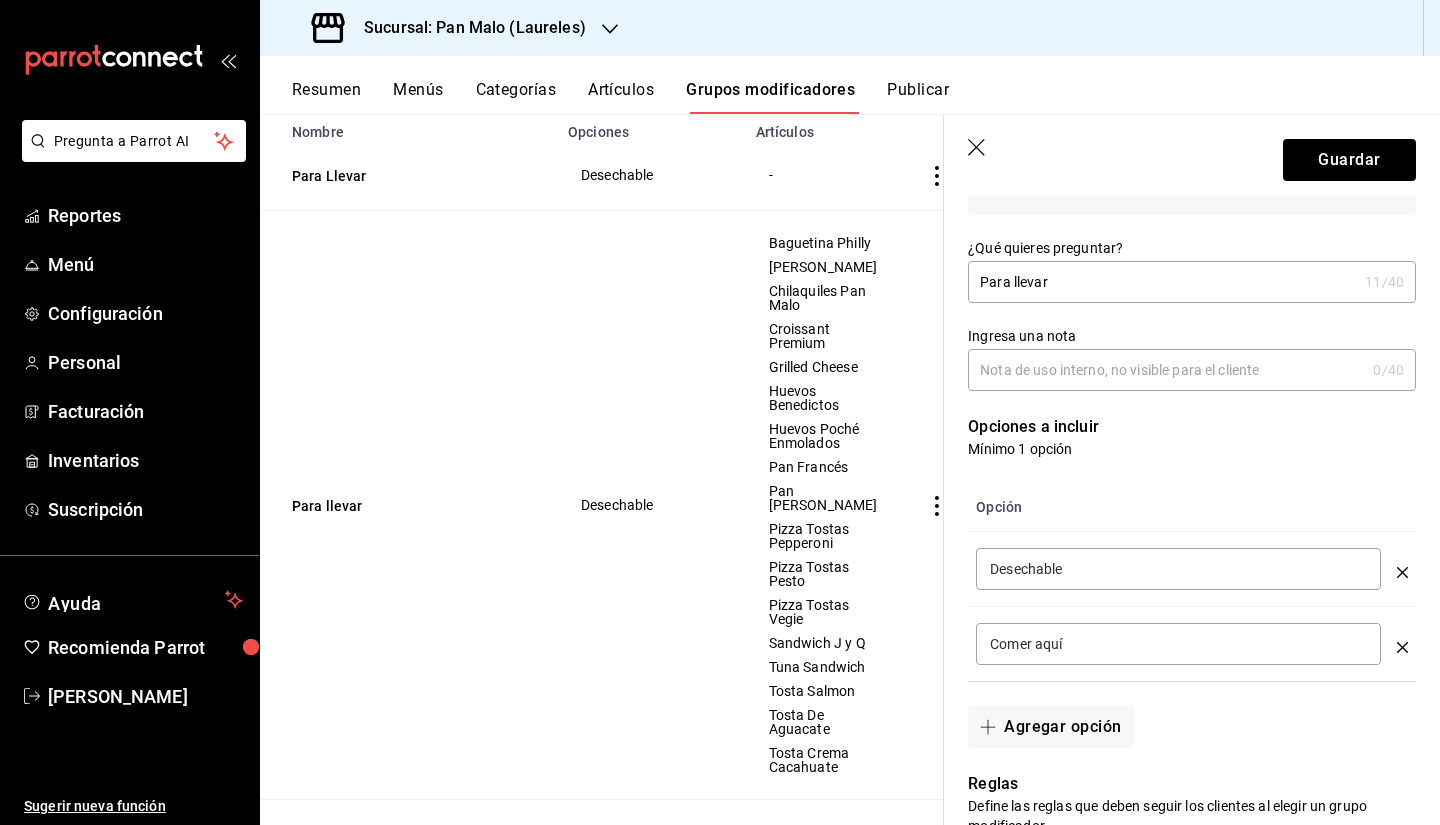 click on "Para llevar" at bounding box center [1162, 282] 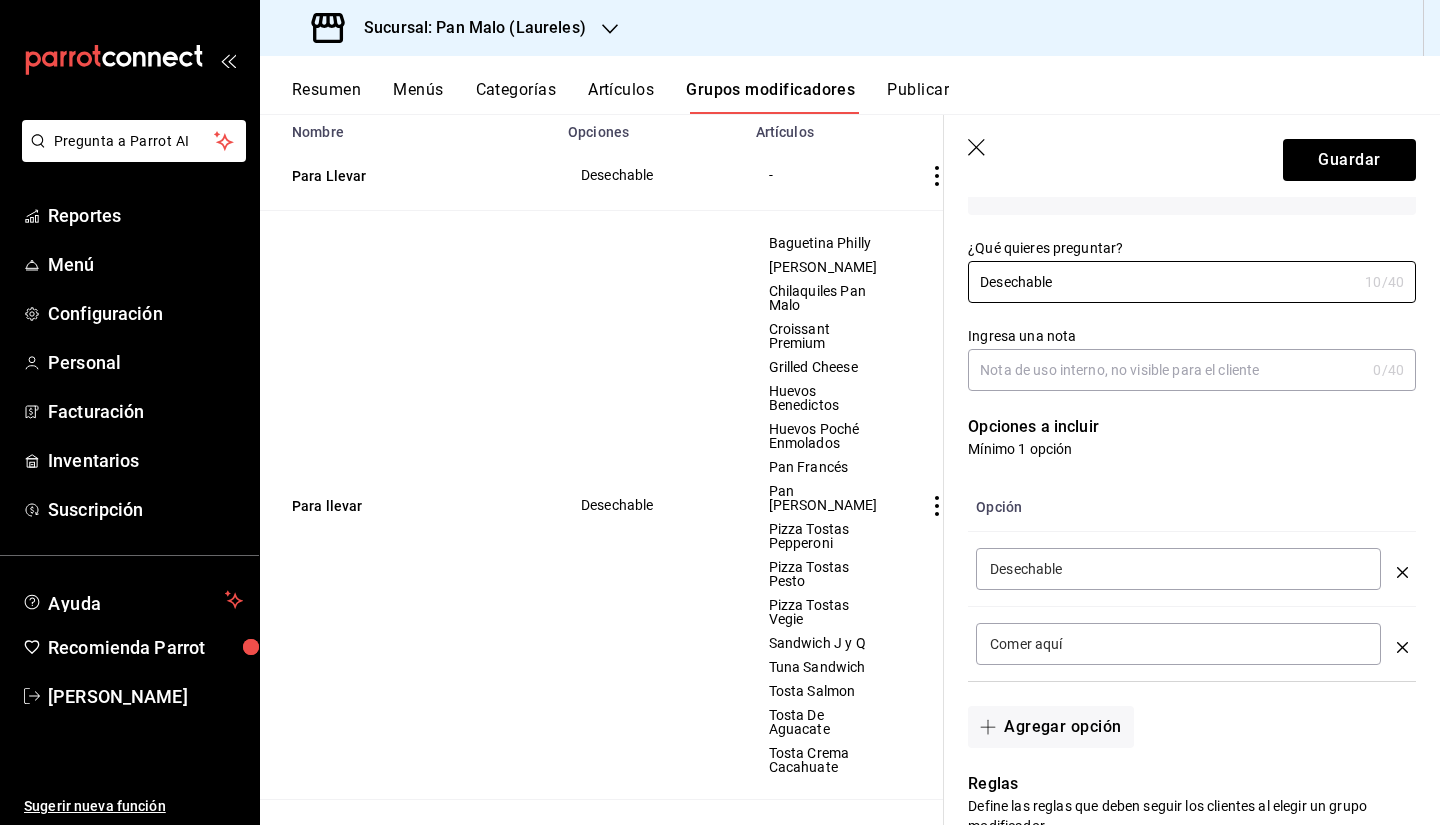 type on "Desechable" 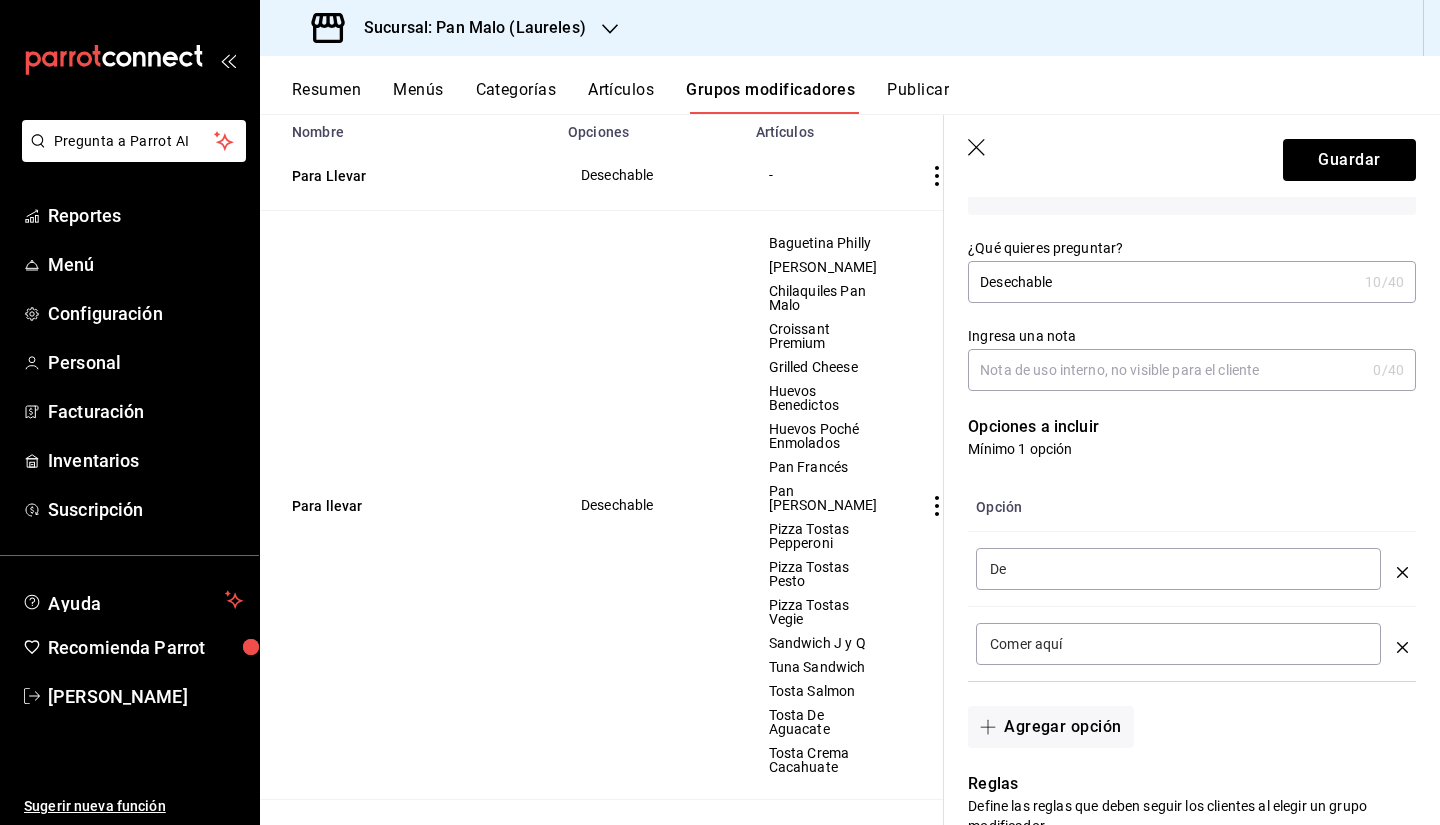 type on "D" 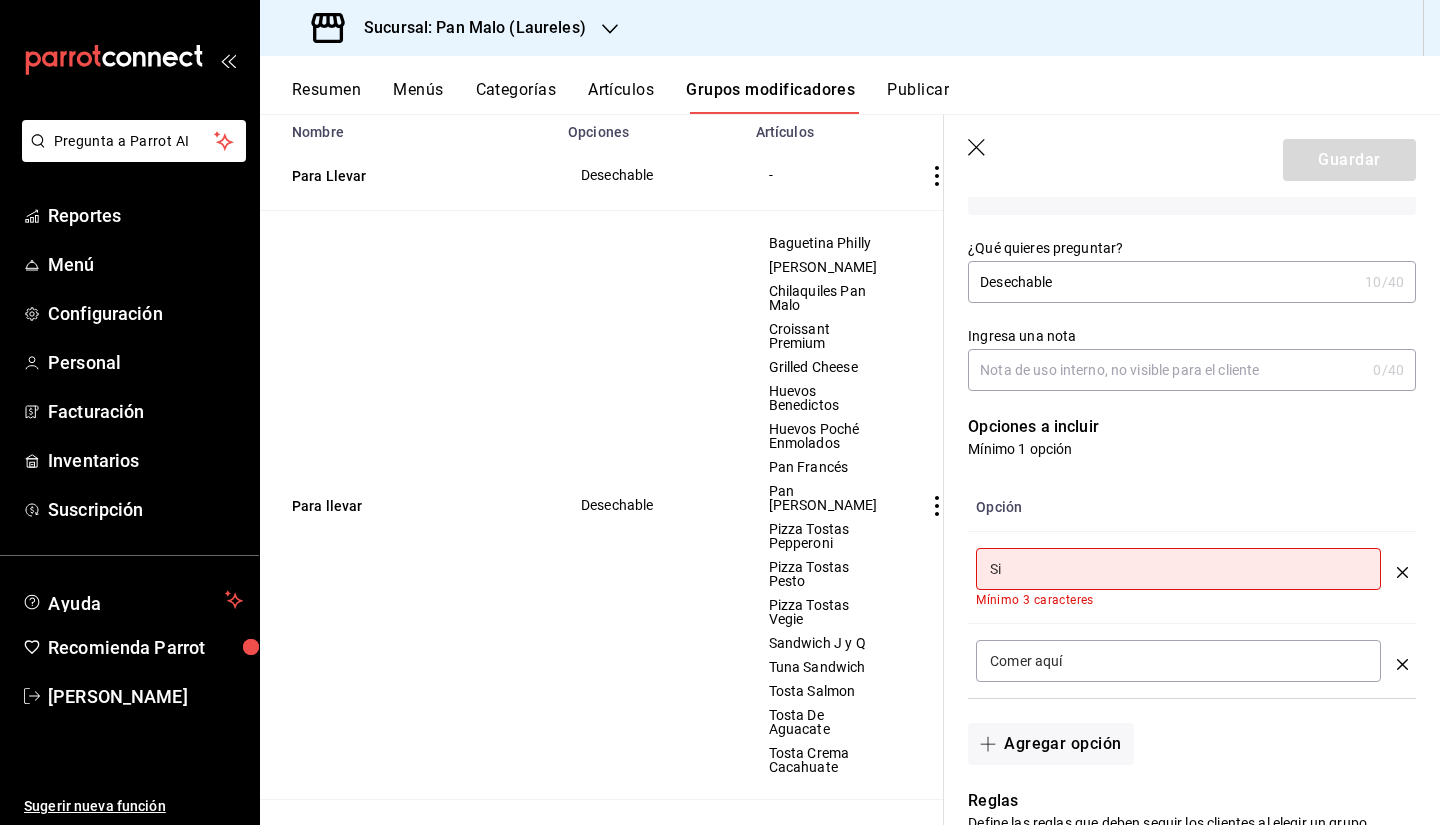 type on "Si" 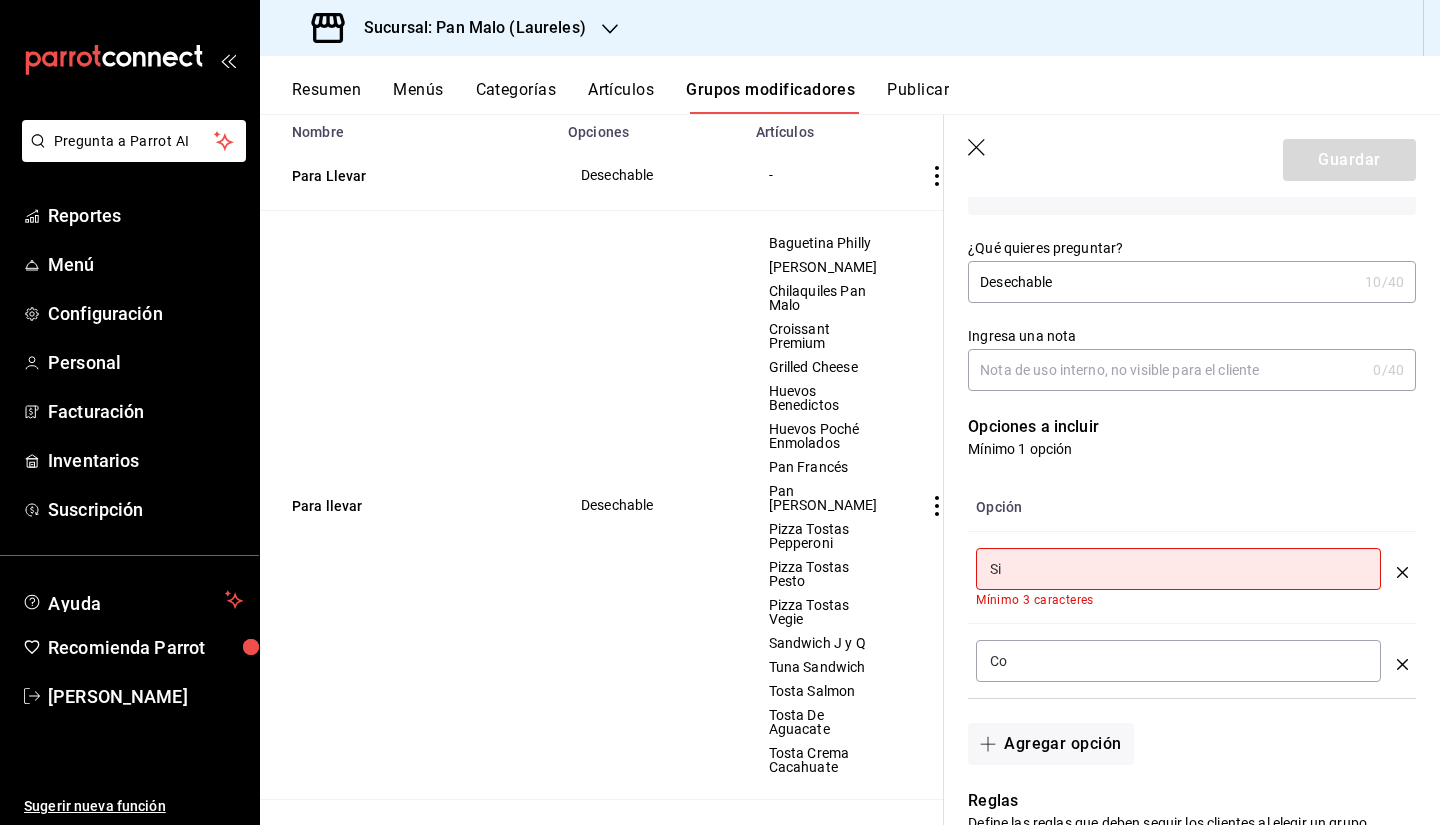 type on "C" 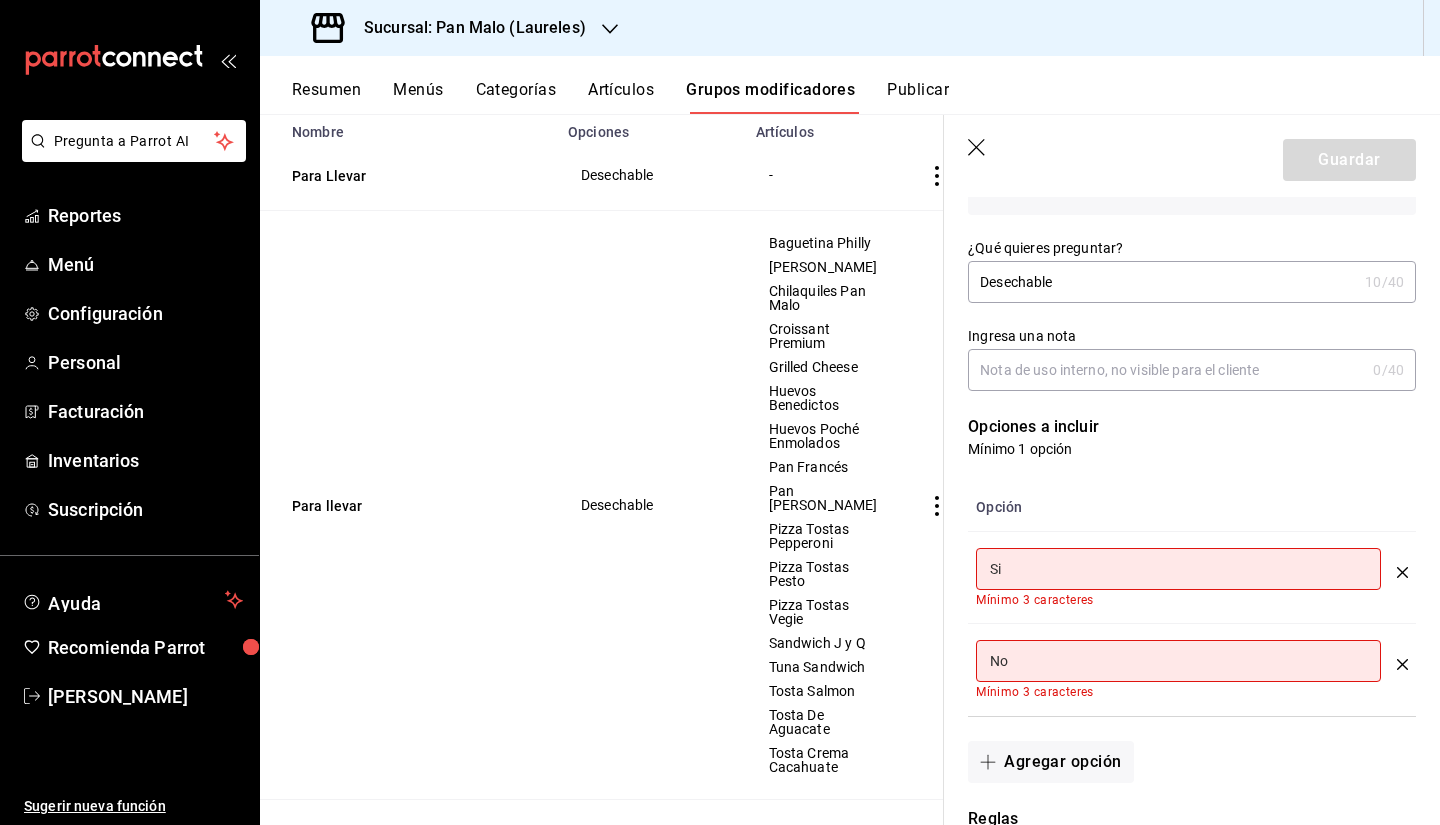 type on "No" 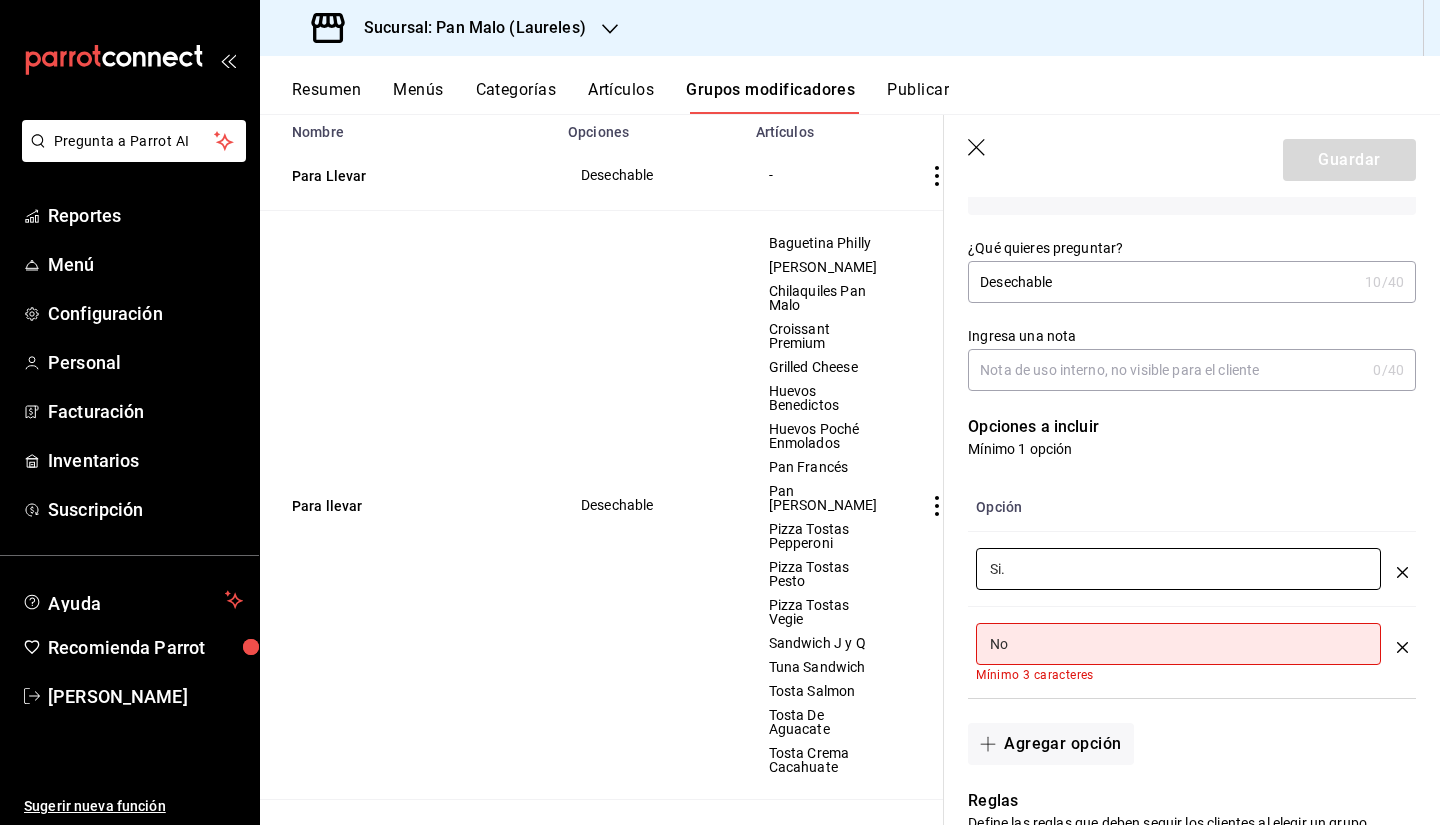 type on "Si." 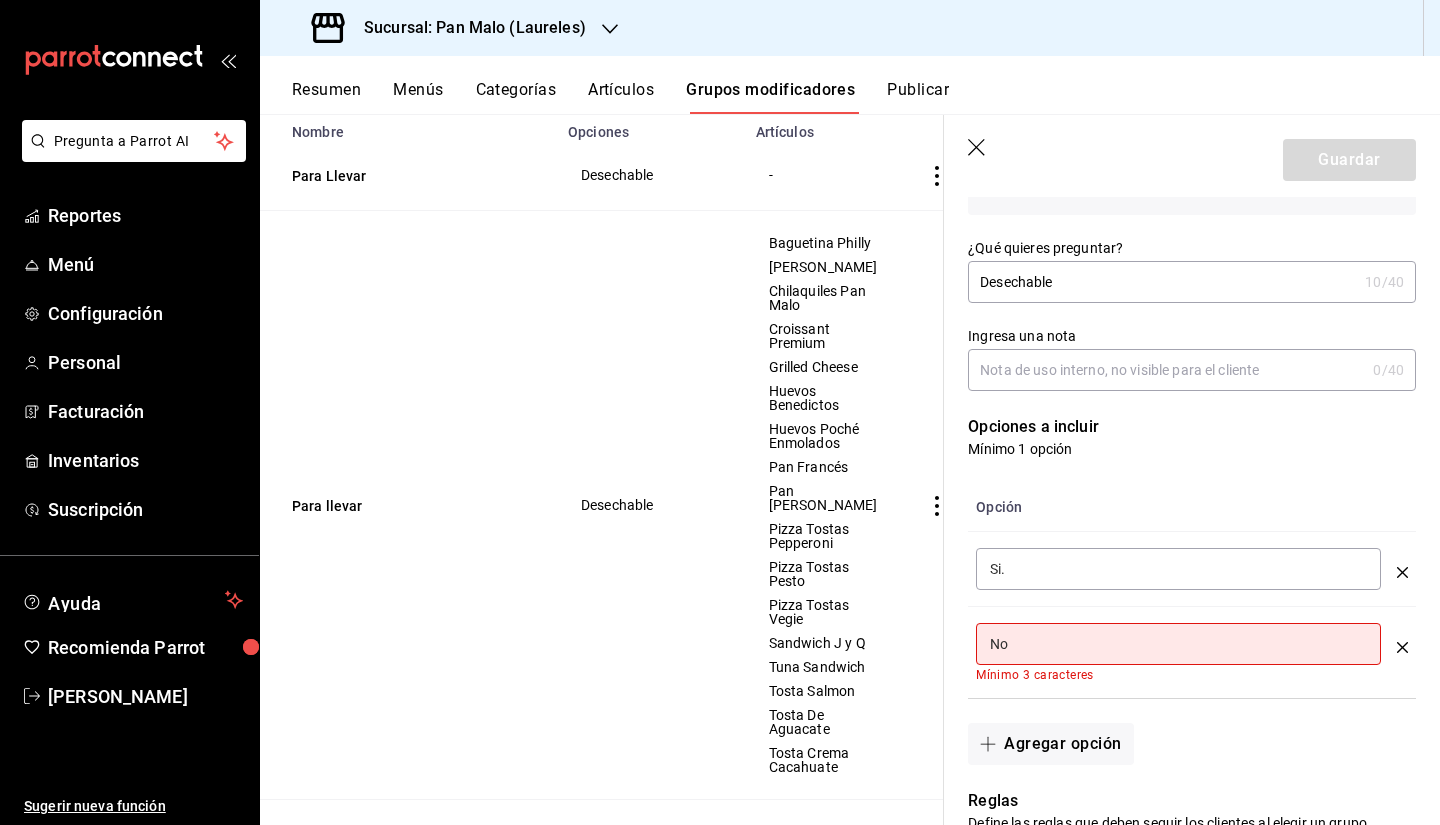 click on "No ​" at bounding box center [1178, 644] 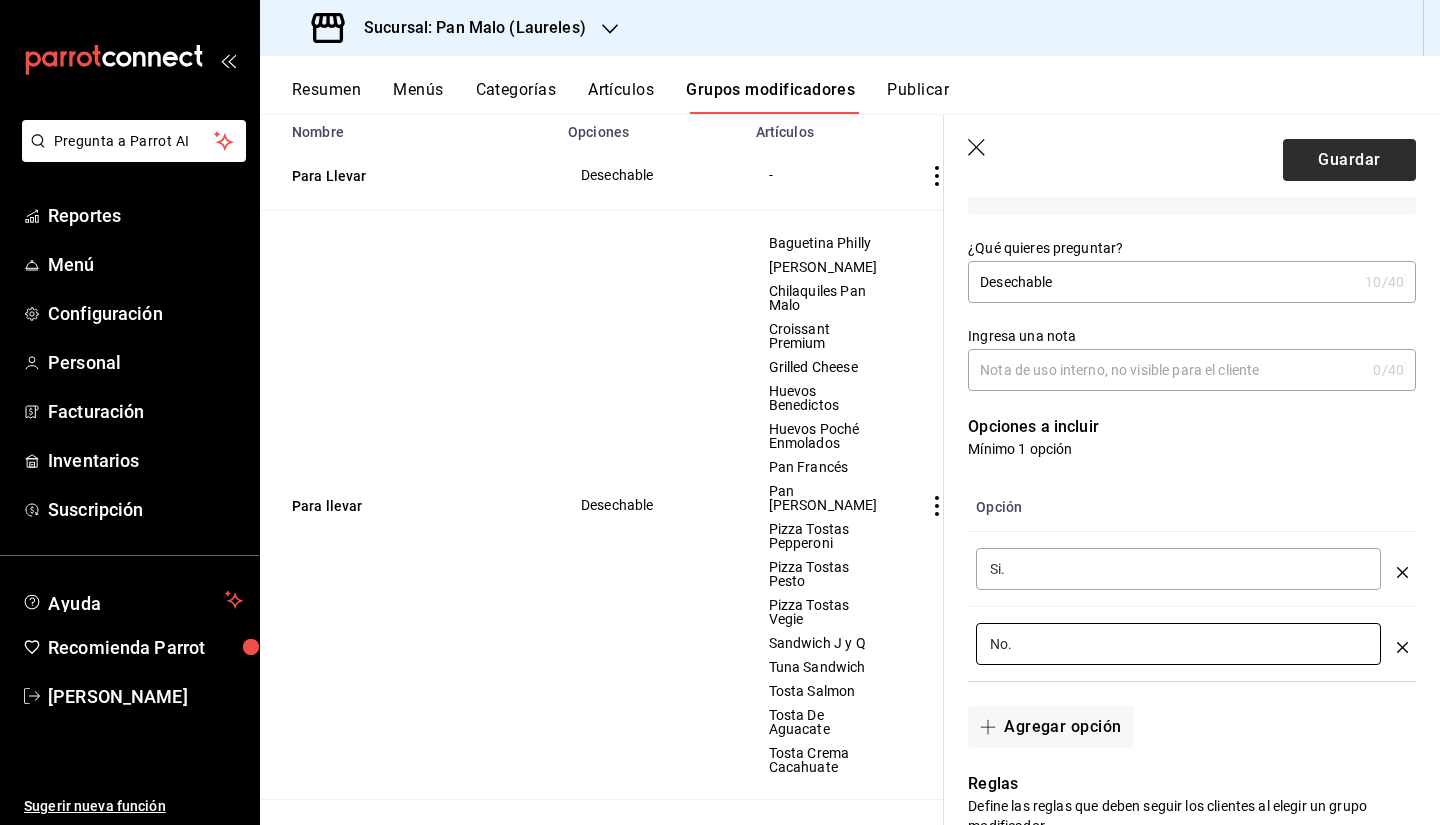 type on "No." 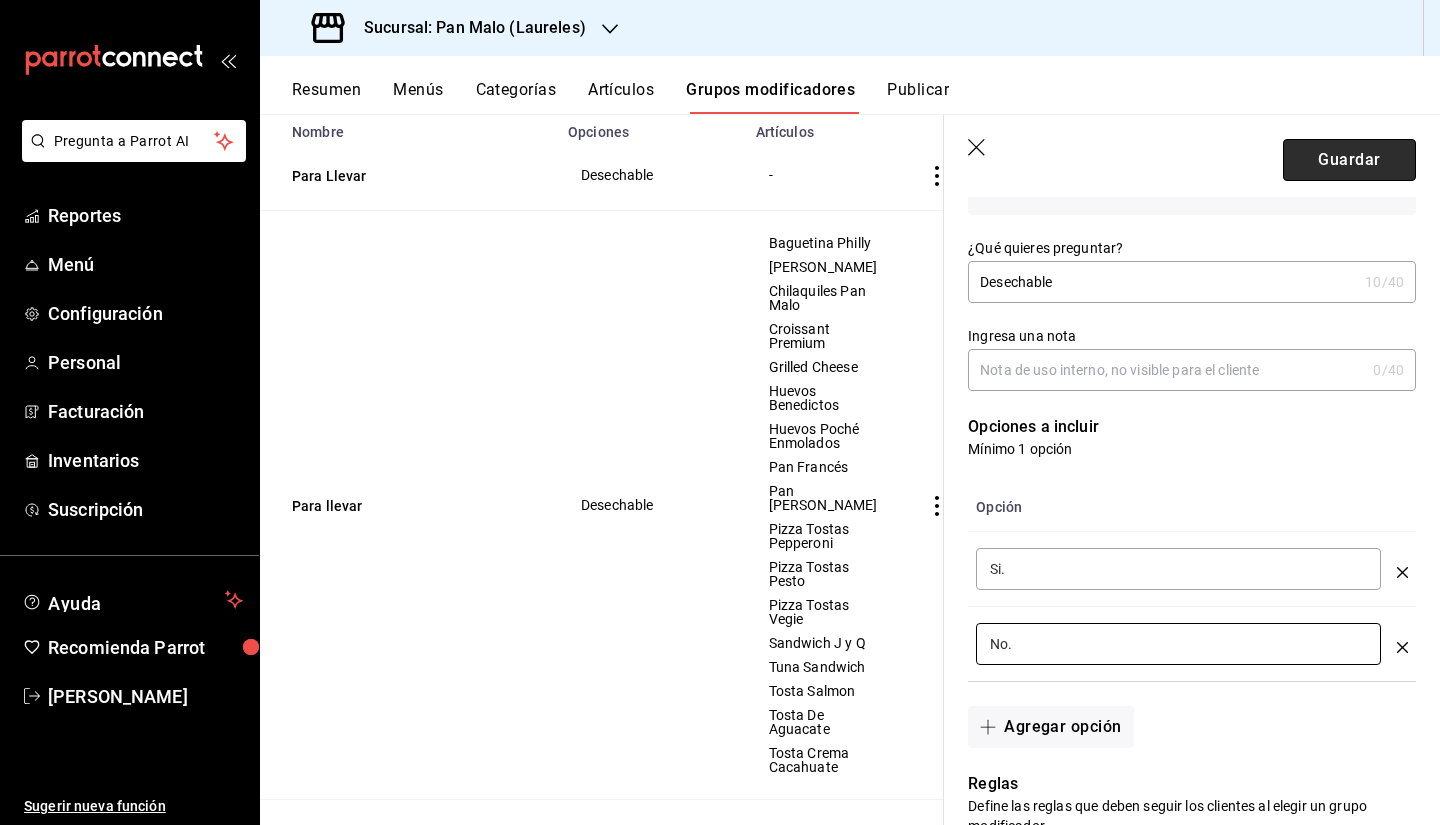 click on "Guardar" at bounding box center (1349, 160) 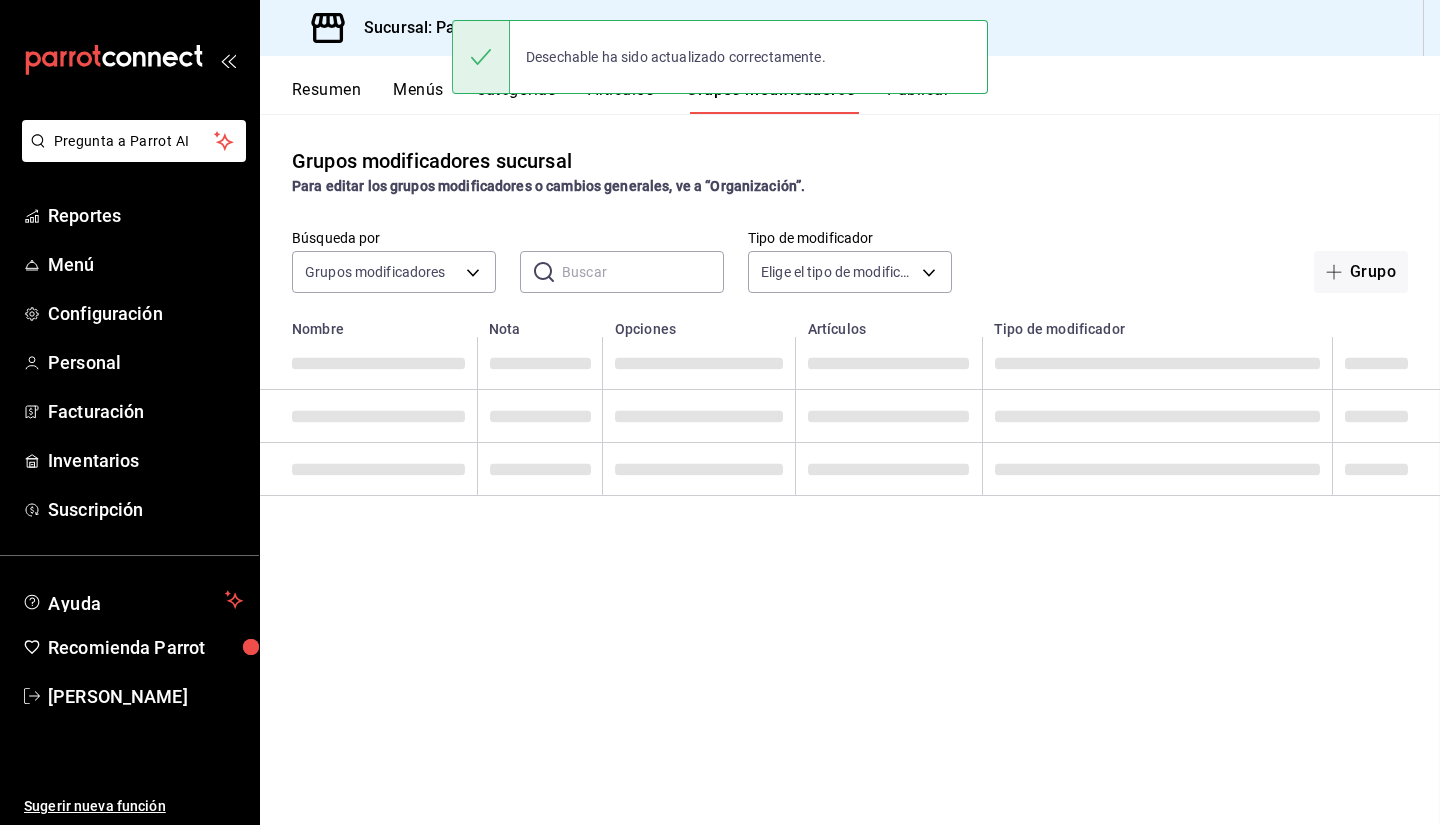 scroll, scrollTop: 0, scrollLeft: 0, axis: both 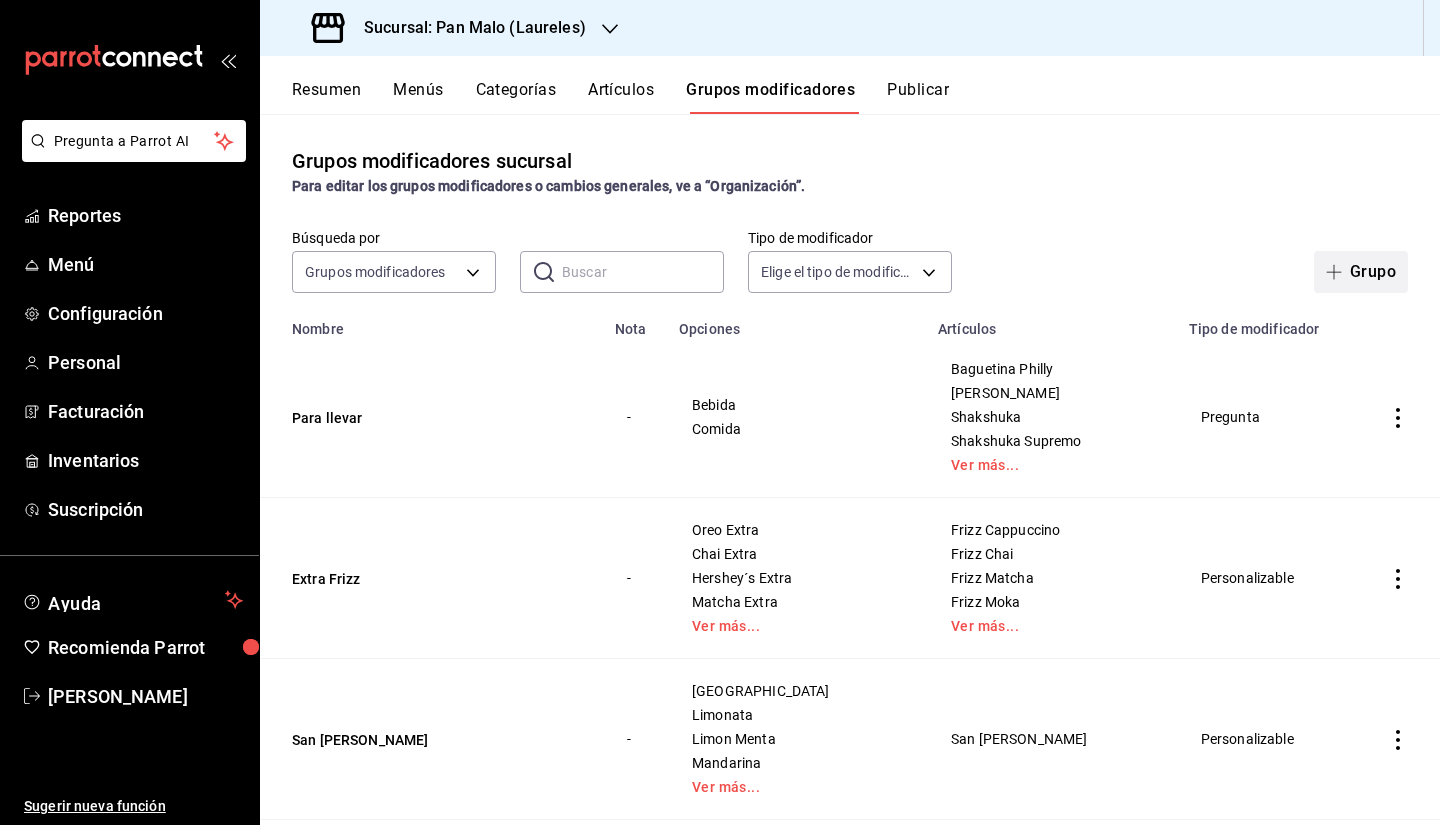 click on "Grupo" at bounding box center (1361, 272) 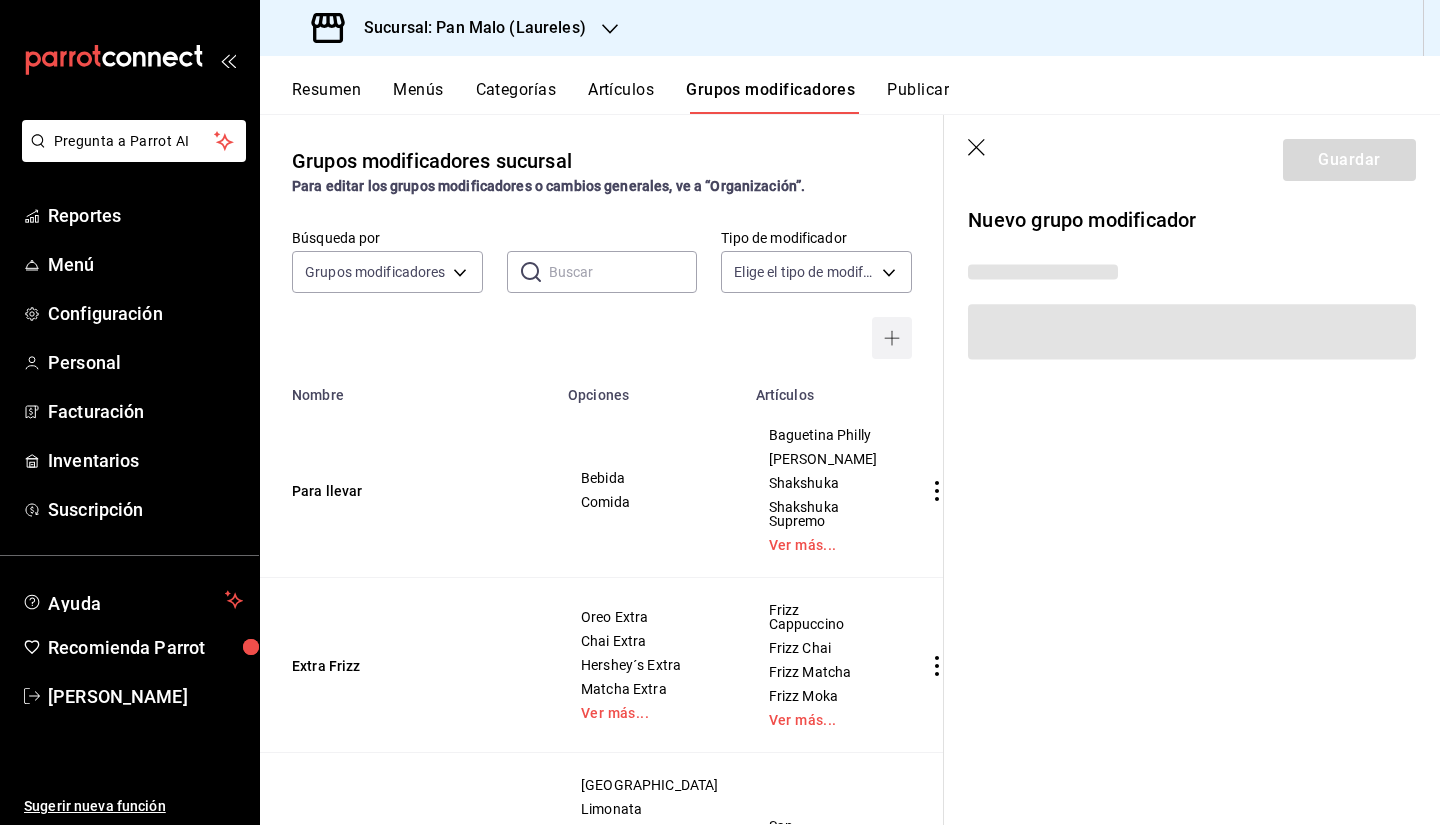 click on "Grupos modificadores sucursal Para editar los grupos modificadores o cambios generales, ve a “Organización”. Búsqueda por Grupos modificadores GROUP ​ ​ Tipo de modificador Elige el tipo de modificador Nombre Opciones Artículos Para llevar Bebida Comida Baguetina Philly Baguetina Pollo Shakshuka Shakshuka Supremo Ver más... Extra Frizz Oreo Extra Chai Extra Hershey´s Extra Matcha Extra Ver más... Frizz Cappuccino Frizz Chai Frizz Matcha Frizz Moka Ver más... San Pellegrino Granada Limonata Limon Menta Mandarina Ver más... San Pellegrino Leche Frios Entera Deslactosda Almendra Cold Brew Frutos Rojos Cold Brew Hersheys Cold Brew Latte Cold Brew Machiato Ver más... Leche Cortados Entera Deslactosda Almendra Cortado Doble Cortado Sencillo Flat White Pan Muerto T Ajonjoli Azucarado - Relleno Pan M. Cajeta Avellana Queso y Zarzamora - Glaseado Rol Con glaseado Sin glaseado extra glaseado Rol De Canela Glaseados Con Glaseado Sin Glaseado Glaseado Extra Pan De Plátano (800Gr) Pan De Plátano Xl" at bounding box center [850, 469] 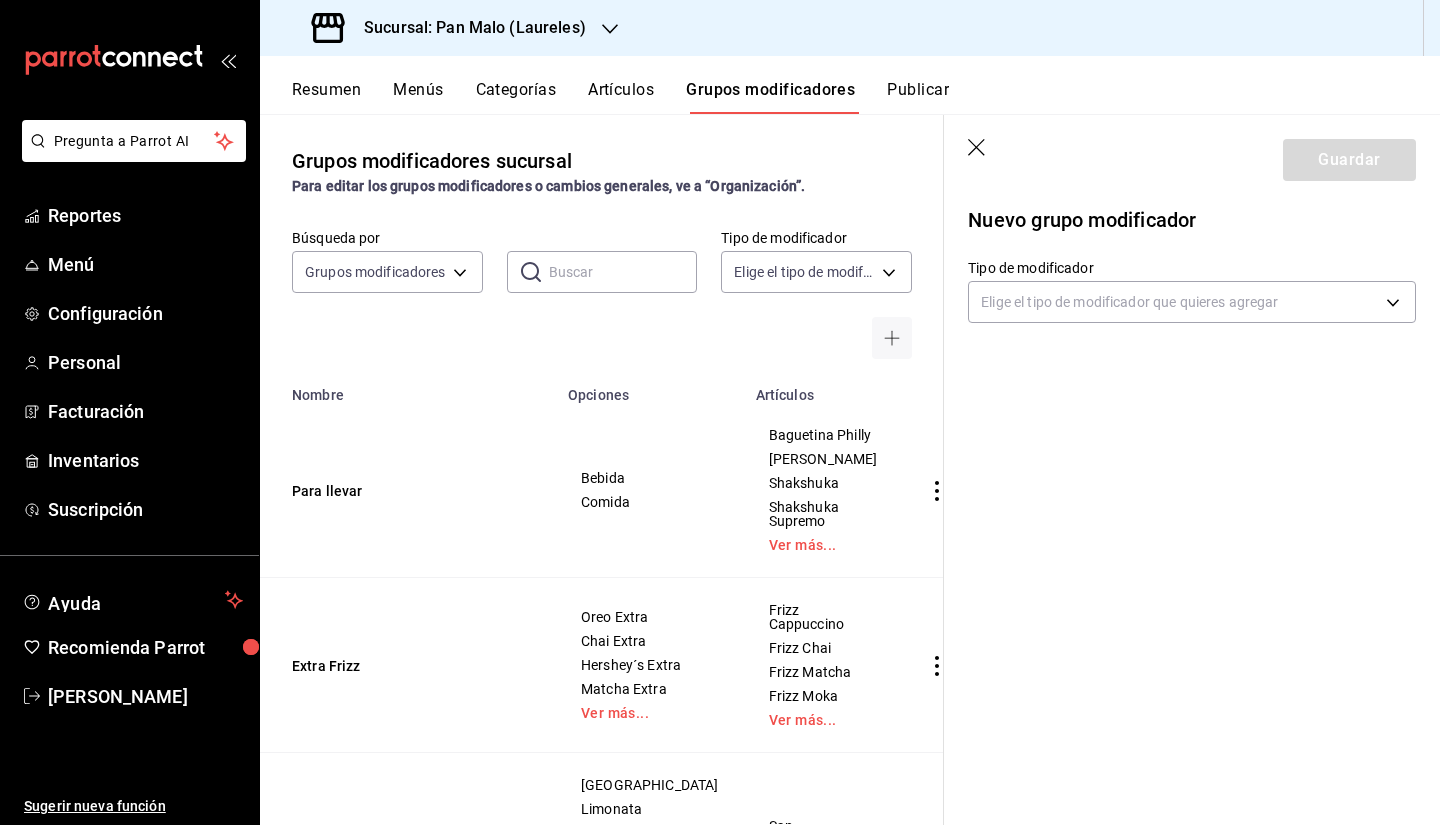 drag, startPoint x: 971, startPoint y: 151, endPoint x: 957, endPoint y: 162, distance: 17.804493 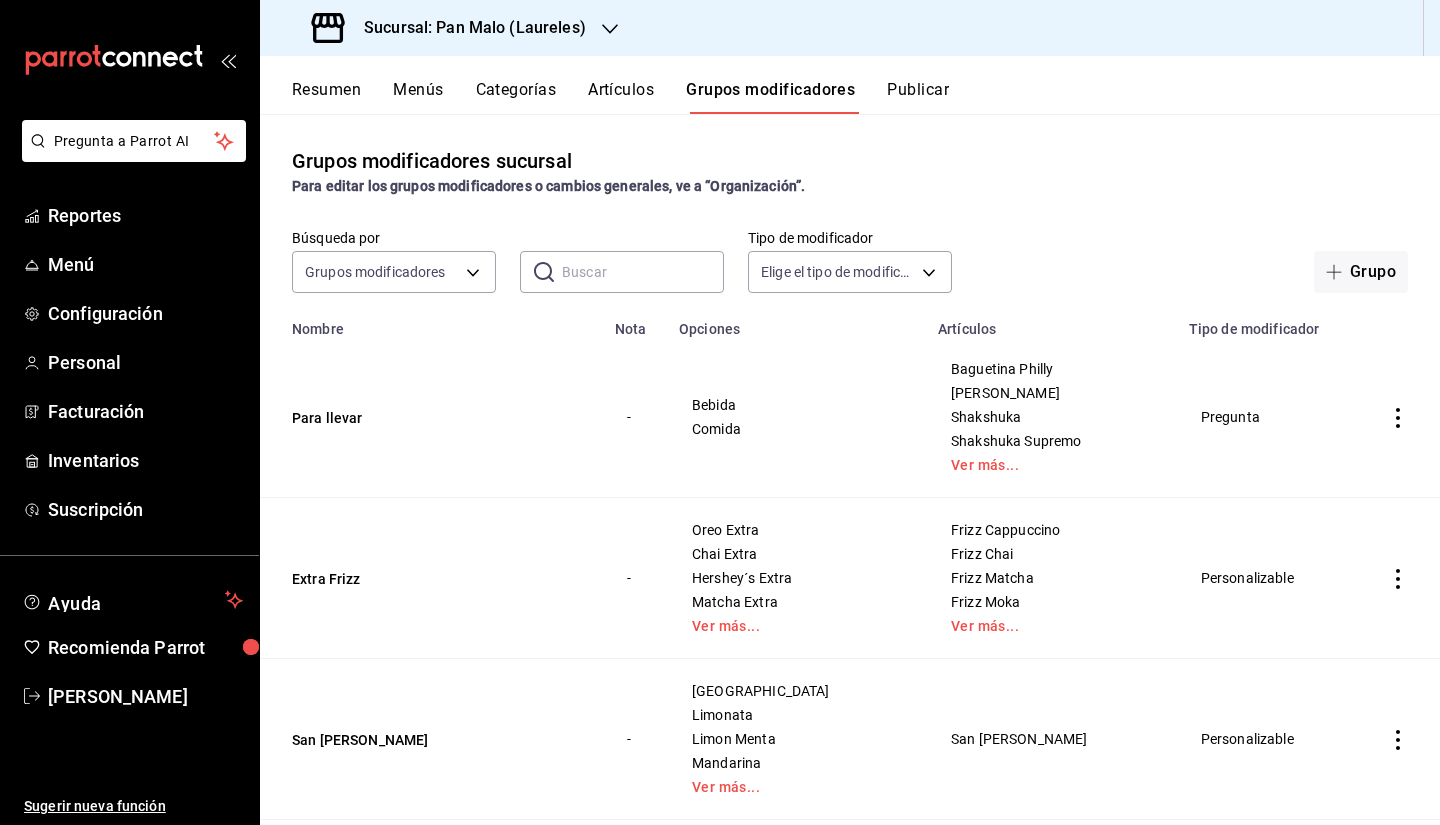 scroll, scrollTop: 19, scrollLeft: 0, axis: vertical 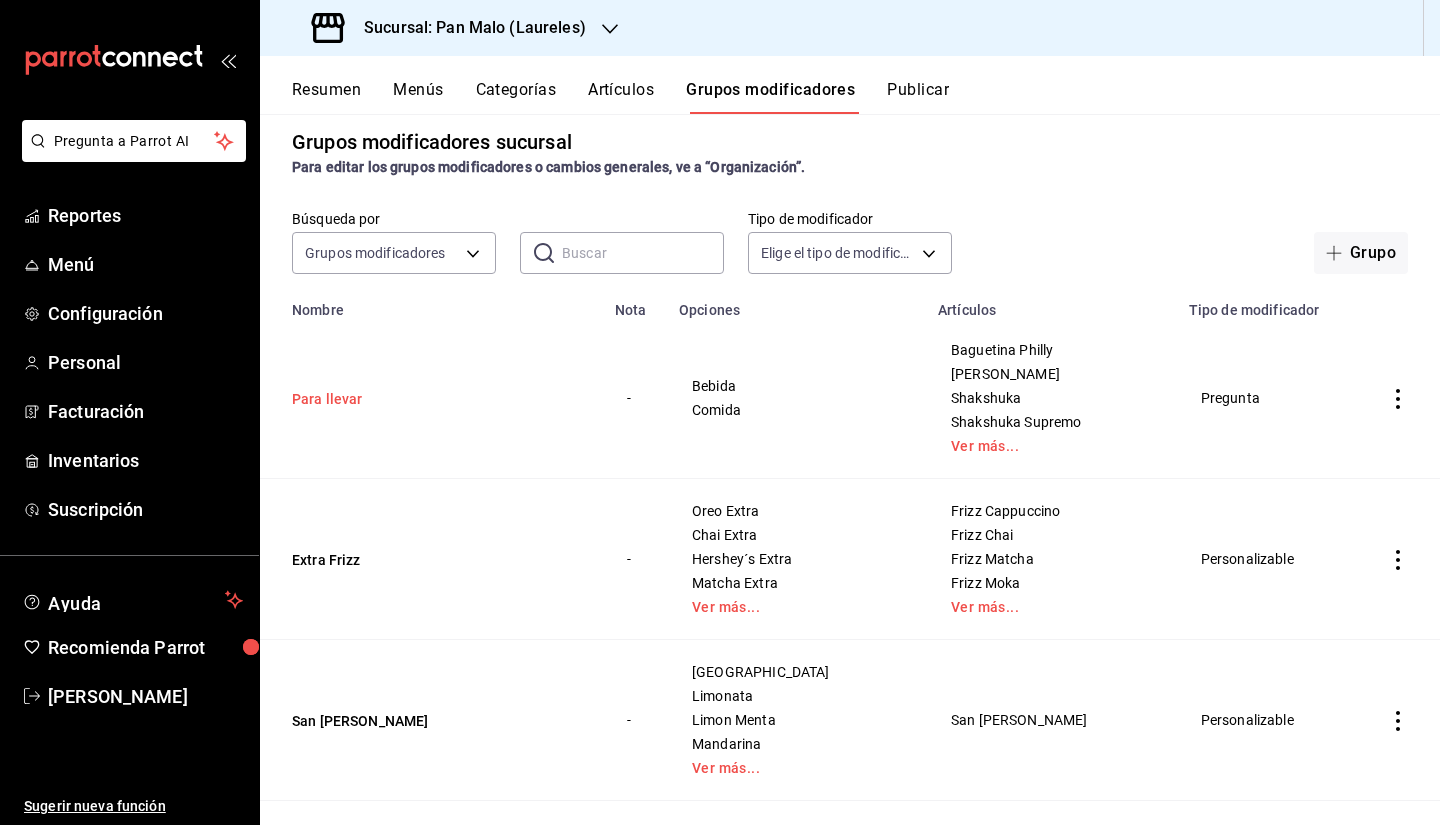 click on "Para llevar" at bounding box center [412, 399] 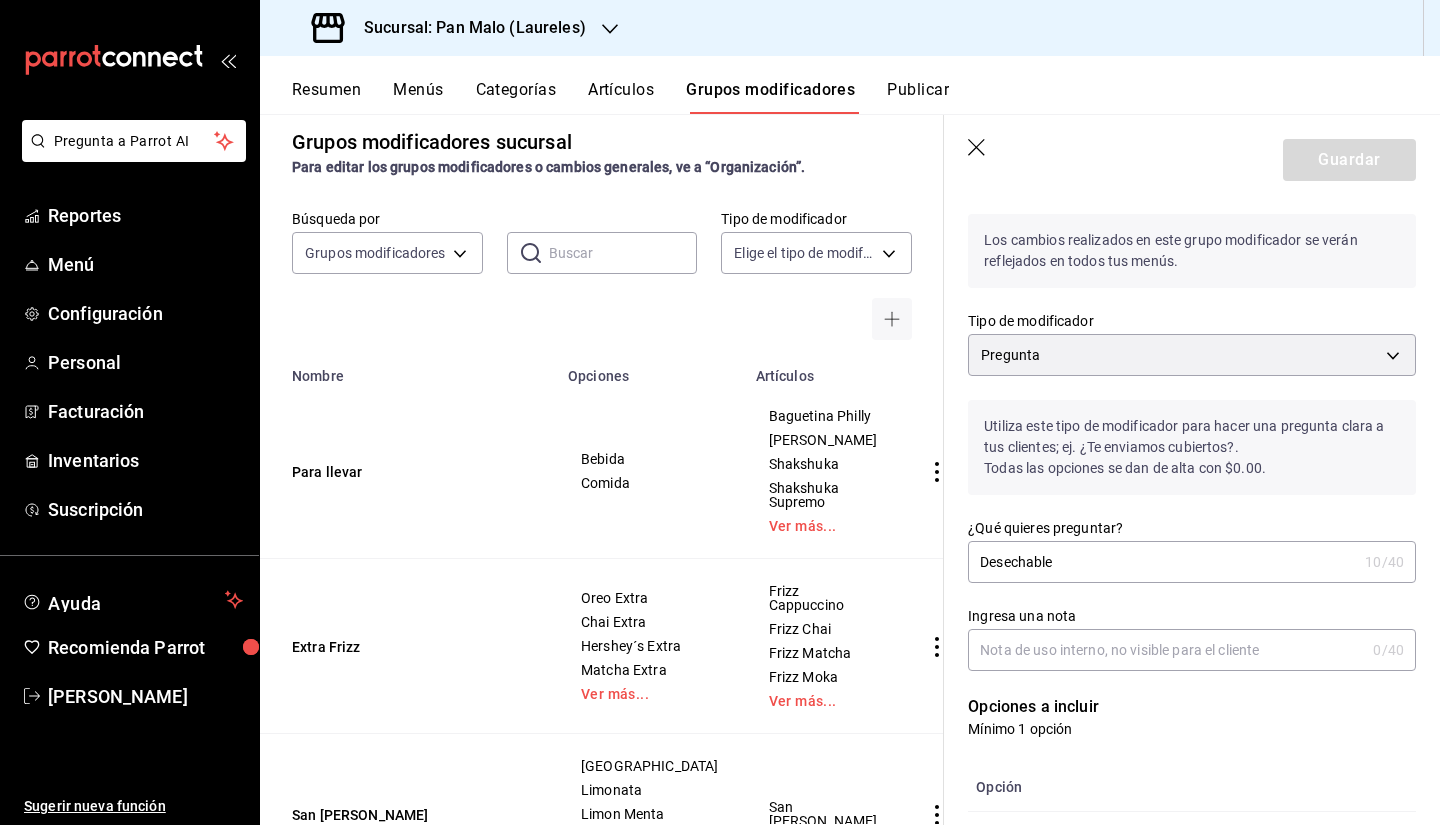 scroll, scrollTop: 0, scrollLeft: 0, axis: both 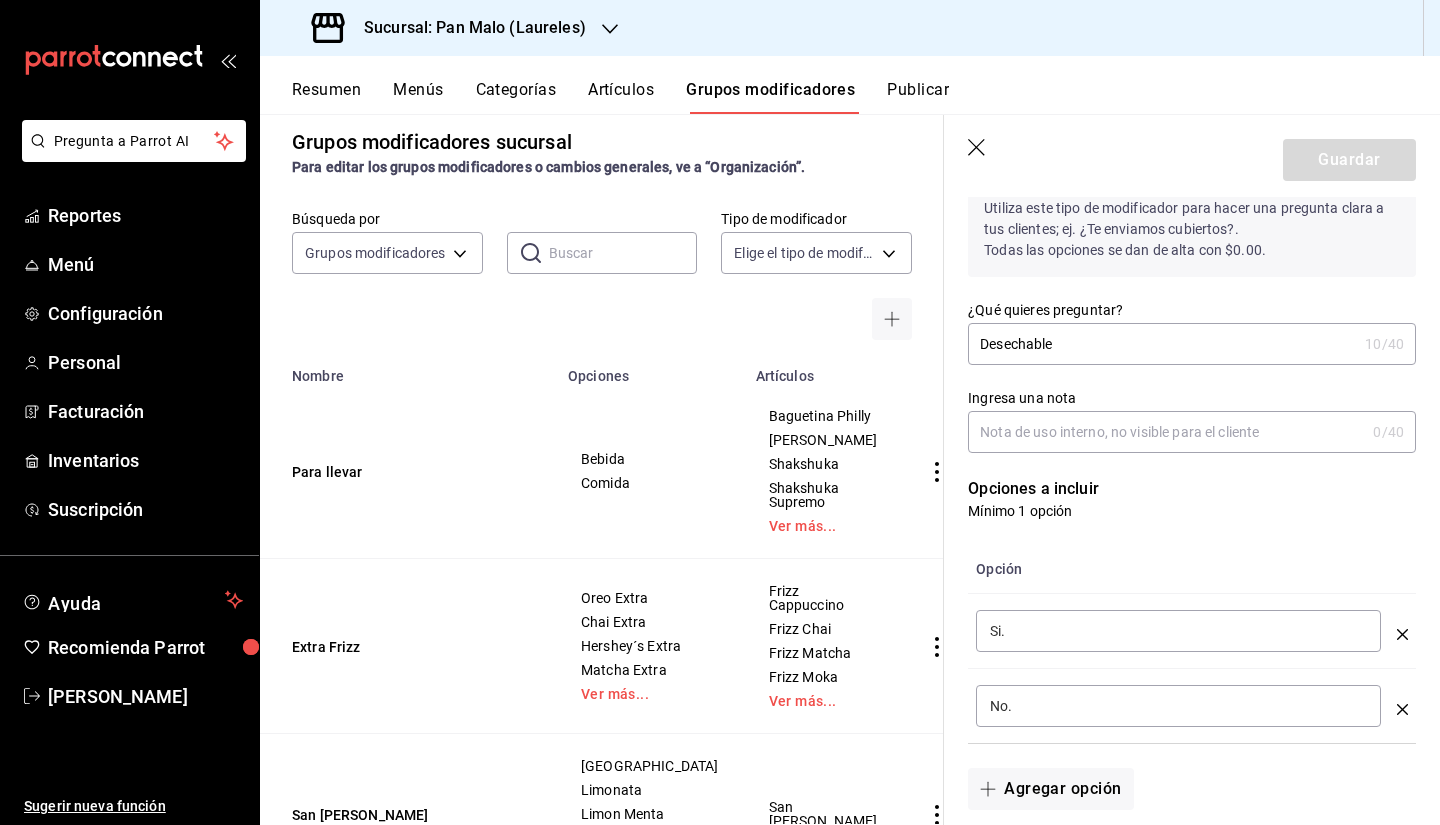 click on "Desechable" at bounding box center [1162, 344] 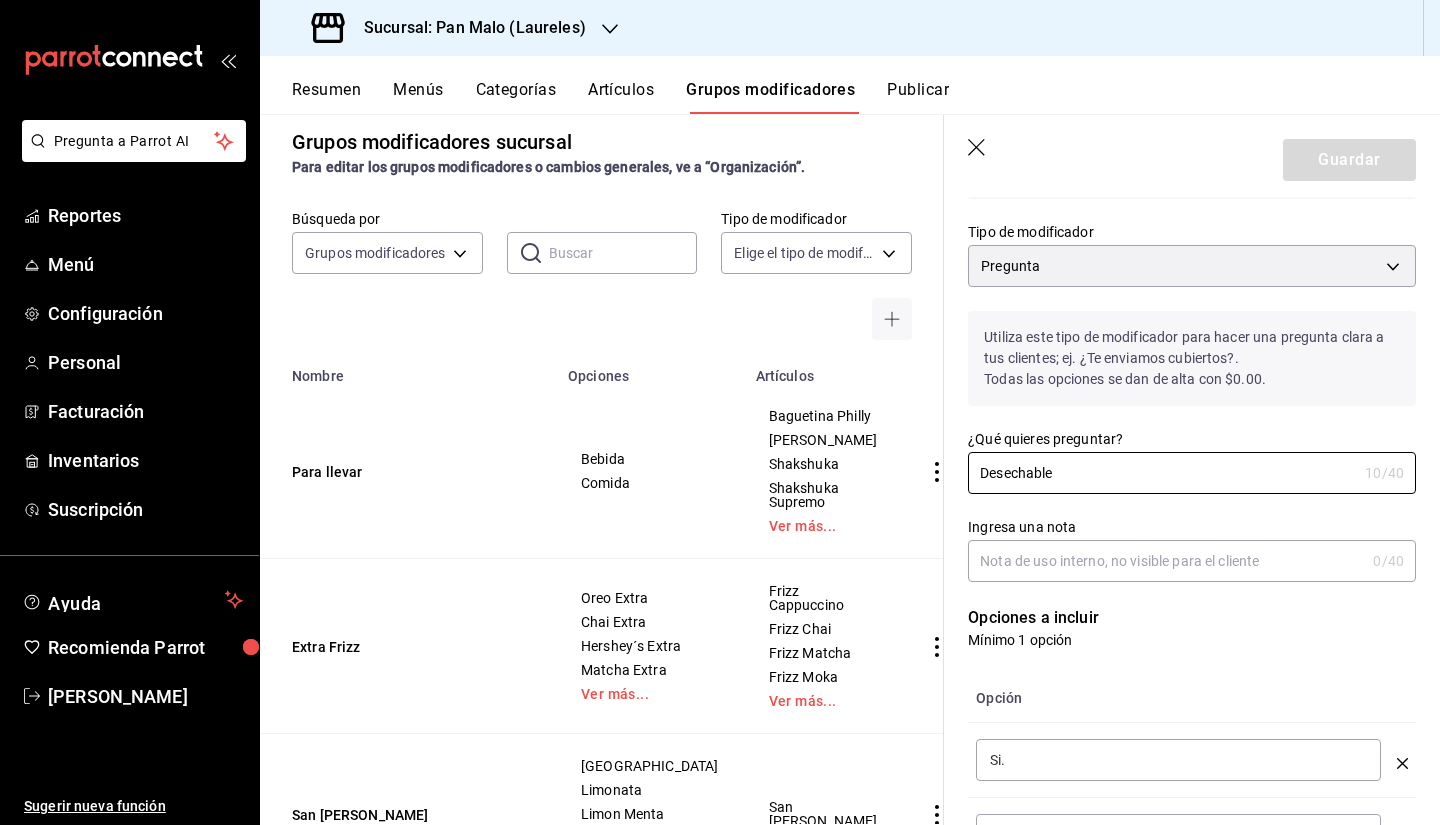 scroll, scrollTop: 0, scrollLeft: 0, axis: both 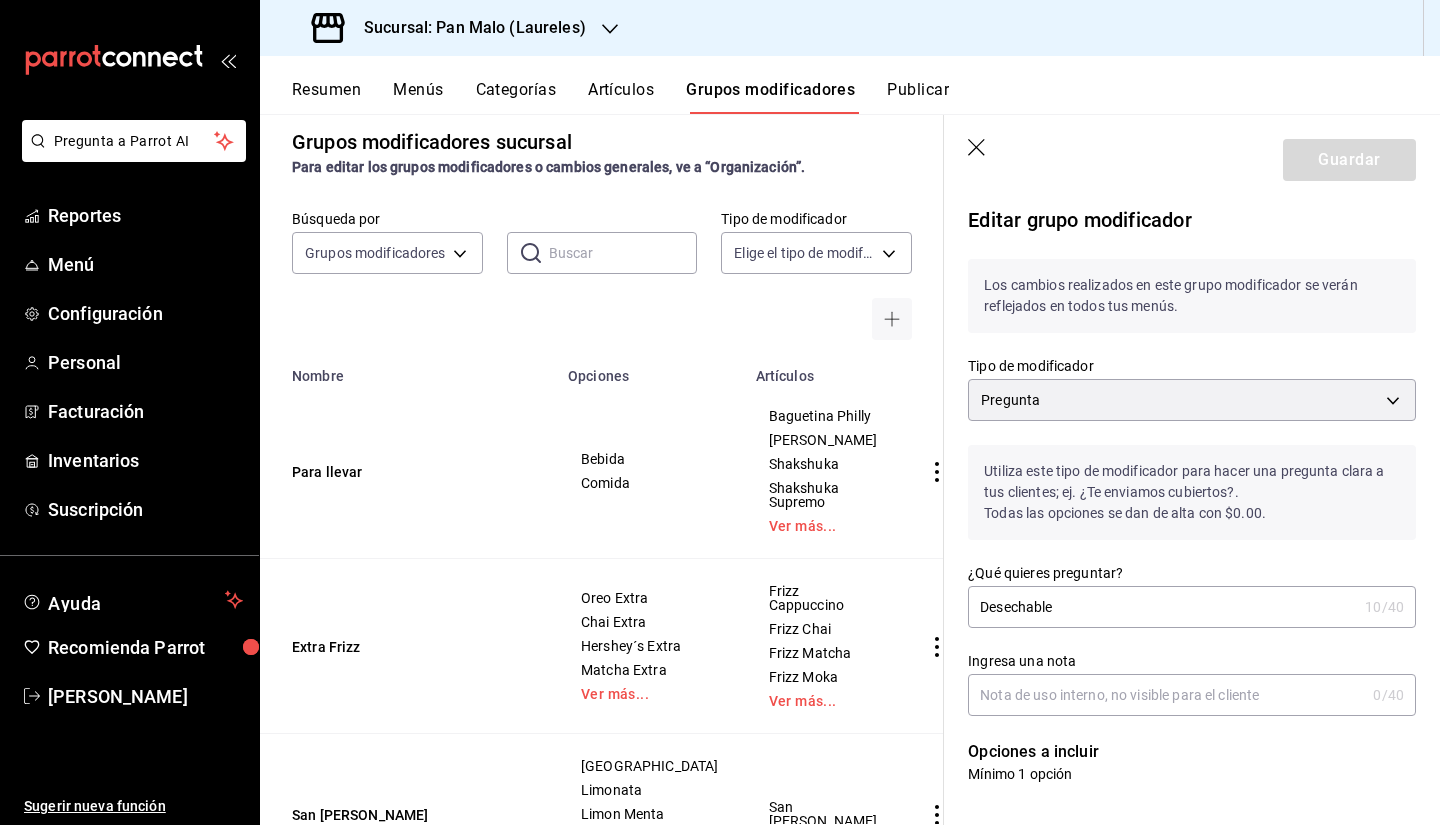 click on "Pregunta QUESTION" at bounding box center [1192, 396] 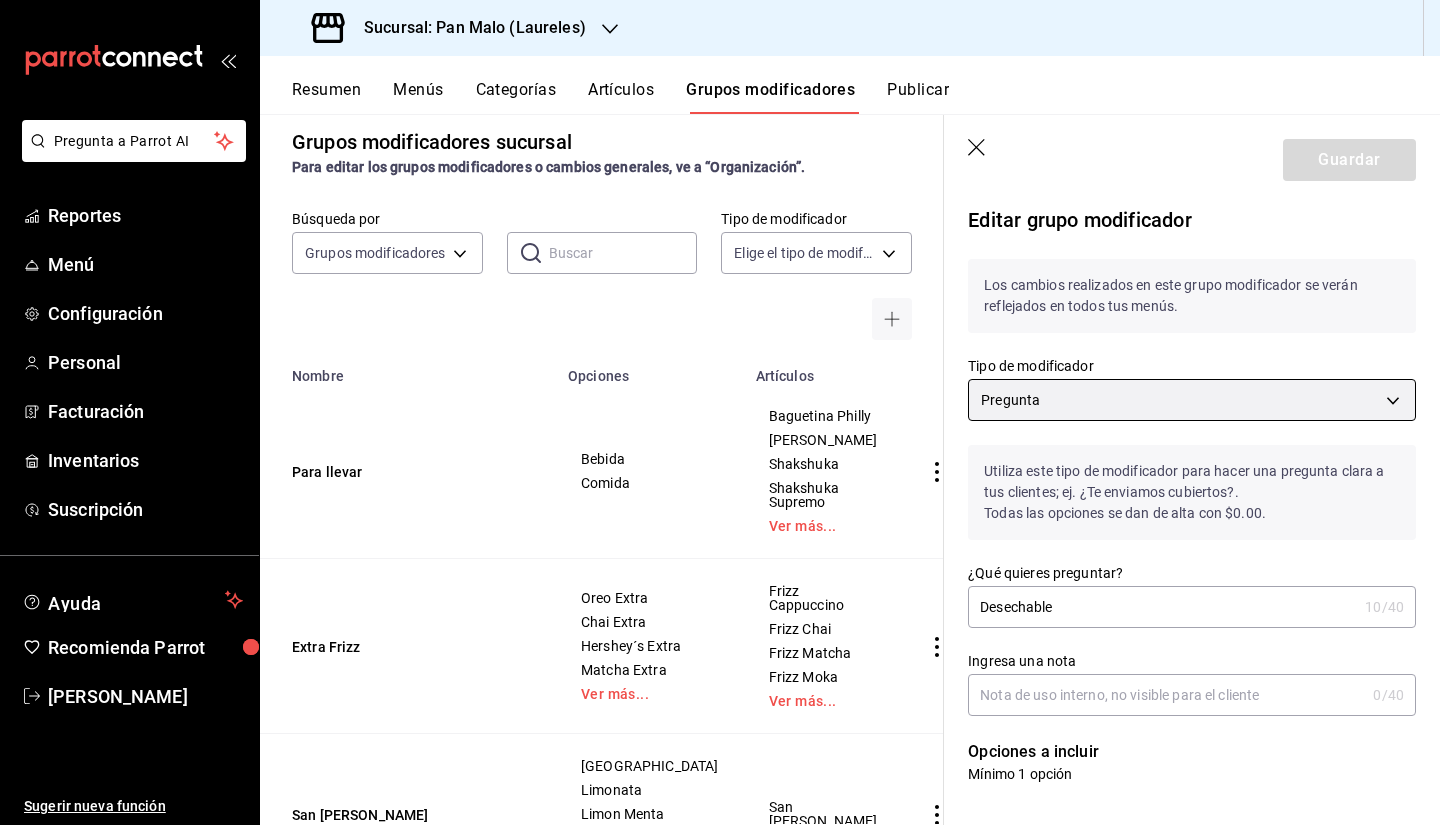 click on "Pregunta a Parrot AI Reportes   Menú   Configuración   Personal   Facturación   Inventarios   Suscripción   Ayuda Recomienda Parrot   Sebastian Viadero   Sugerir nueva función   Sucursal: Pan Malo (Laureles) Resumen Menús Categorías Artículos Grupos modificadores Publicar Grupos modificadores sucursal Para editar los grupos modificadores o cambios generales, ve a “Organización”. Búsqueda por Grupos modificadores GROUP ​ ​ Tipo de modificador Elige el tipo de modificador Nombre Opciones Artículos Para llevar Bebida Comida Baguetina Philly Baguetina Pollo Shakshuka Shakshuka Supremo Ver más... Extra Frizz Oreo Extra Chai Extra Hershey´s Extra Matcha Extra Ver más... Frizz Cappuccino Frizz Chai Frizz Matcha Frizz Moka Ver más... San Pellegrino Granada Limonata Limon Menta Mandarina Ver más... San Pellegrino Leche Frios Entera Deslactosda Almendra Cold Brew Frutos Rojos Cold Brew Hersheys Cold Brew Latte Cold Brew Machiato Ver más... Leche Cortados Entera Deslactosda Almendra Flat White -" at bounding box center [720, 412] 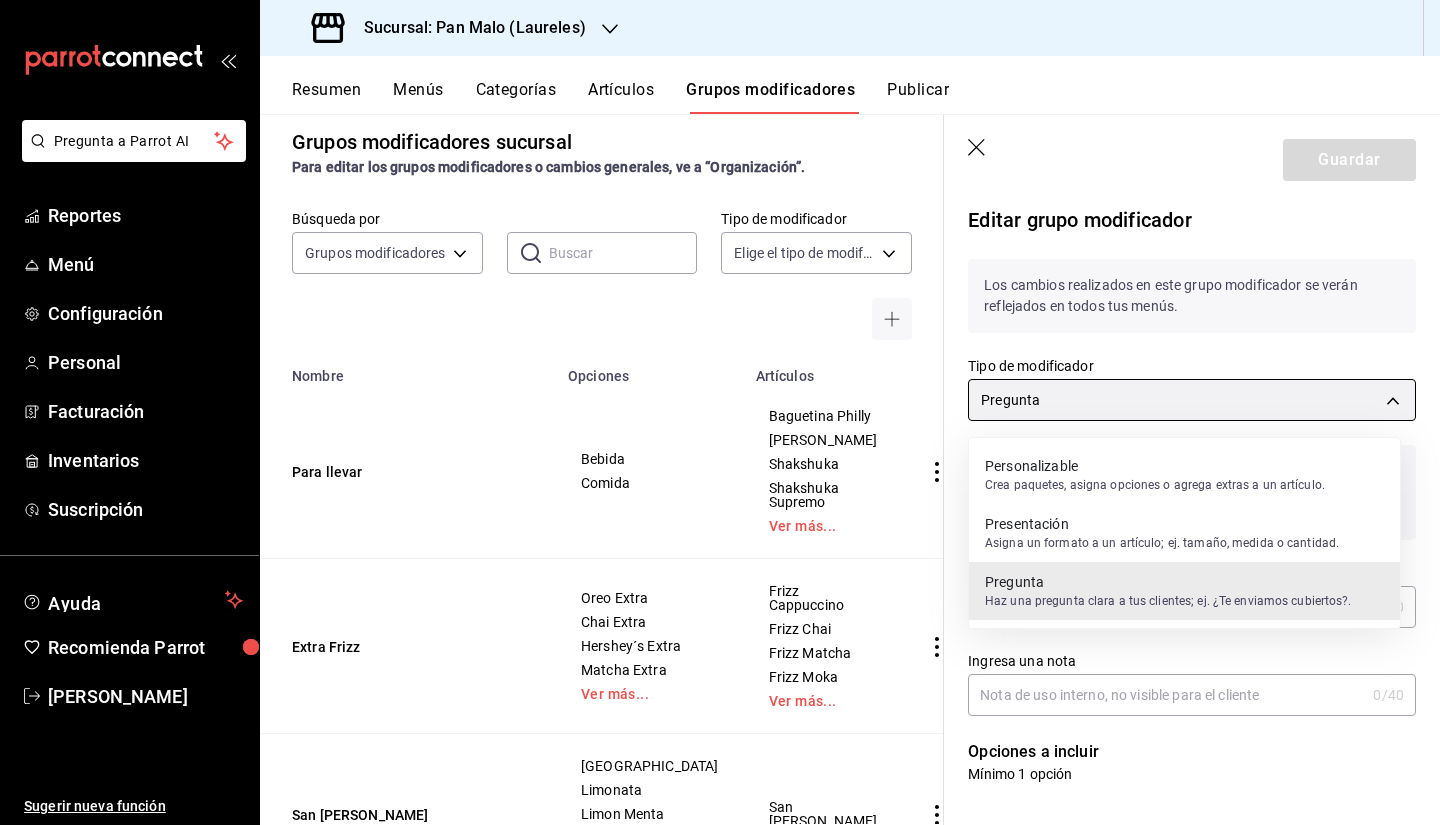 click at bounding box center [720, 412] 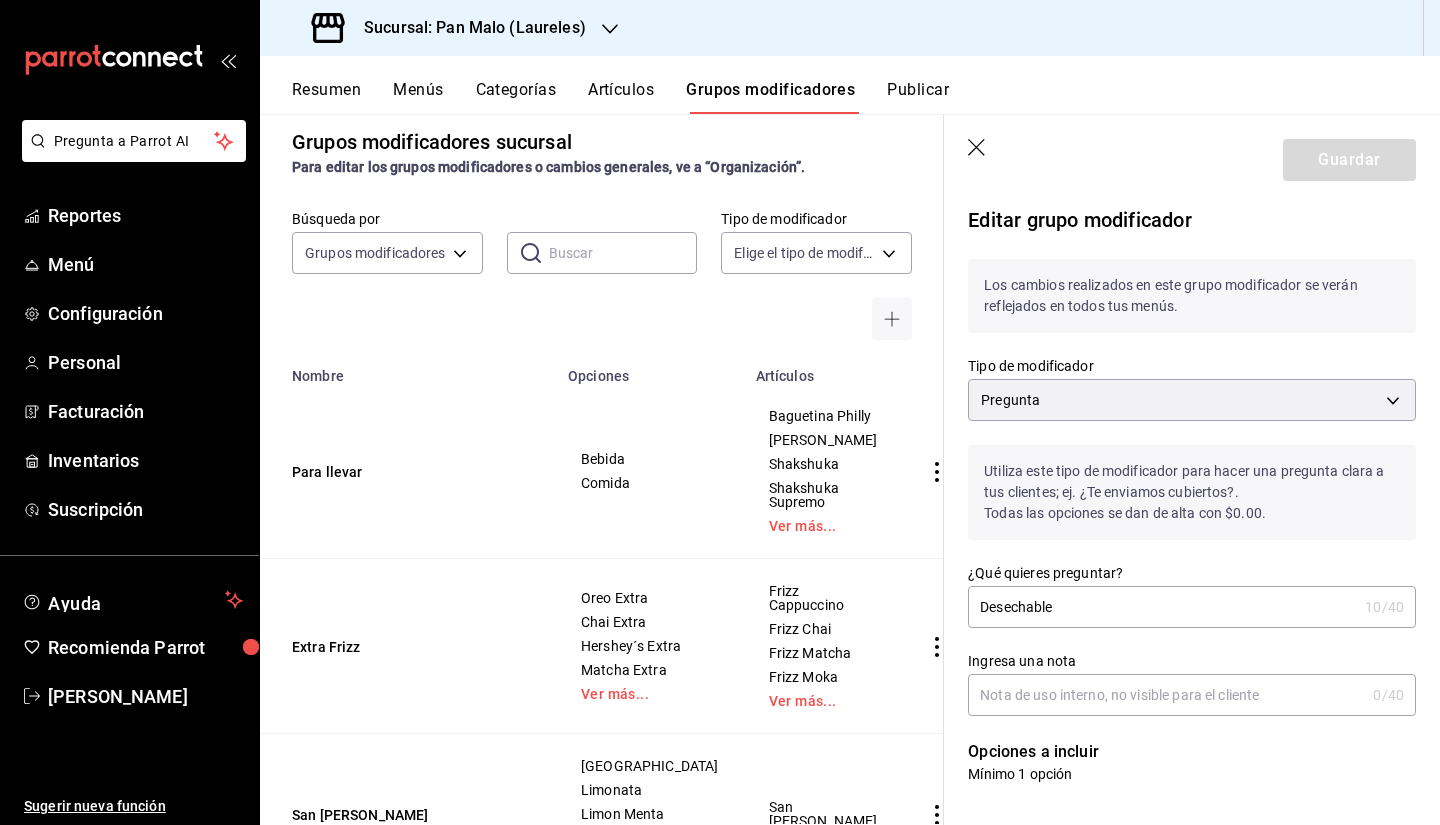 click 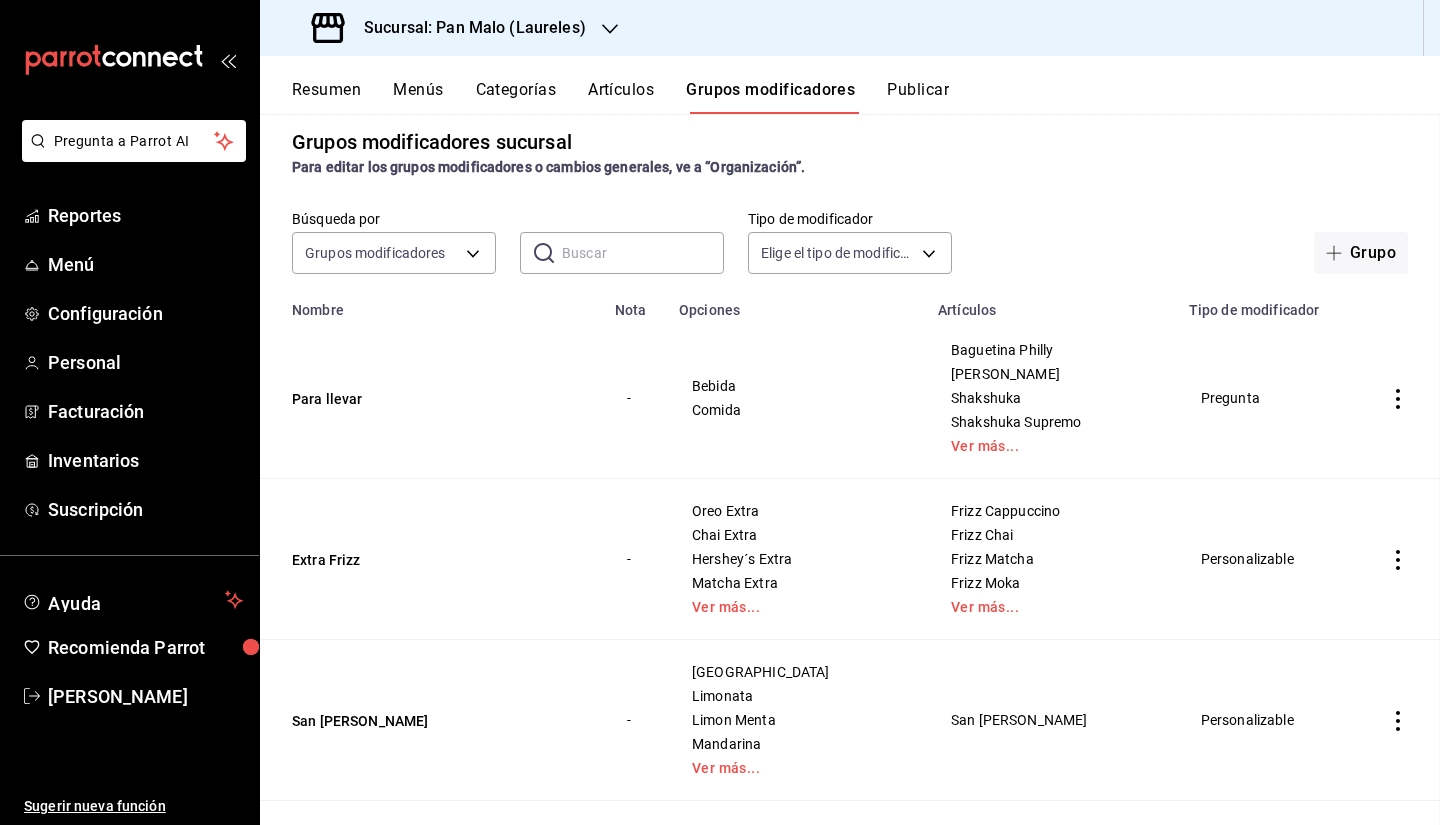 scroll, scrollTop: 0, scrollLeft: 0, axis: both 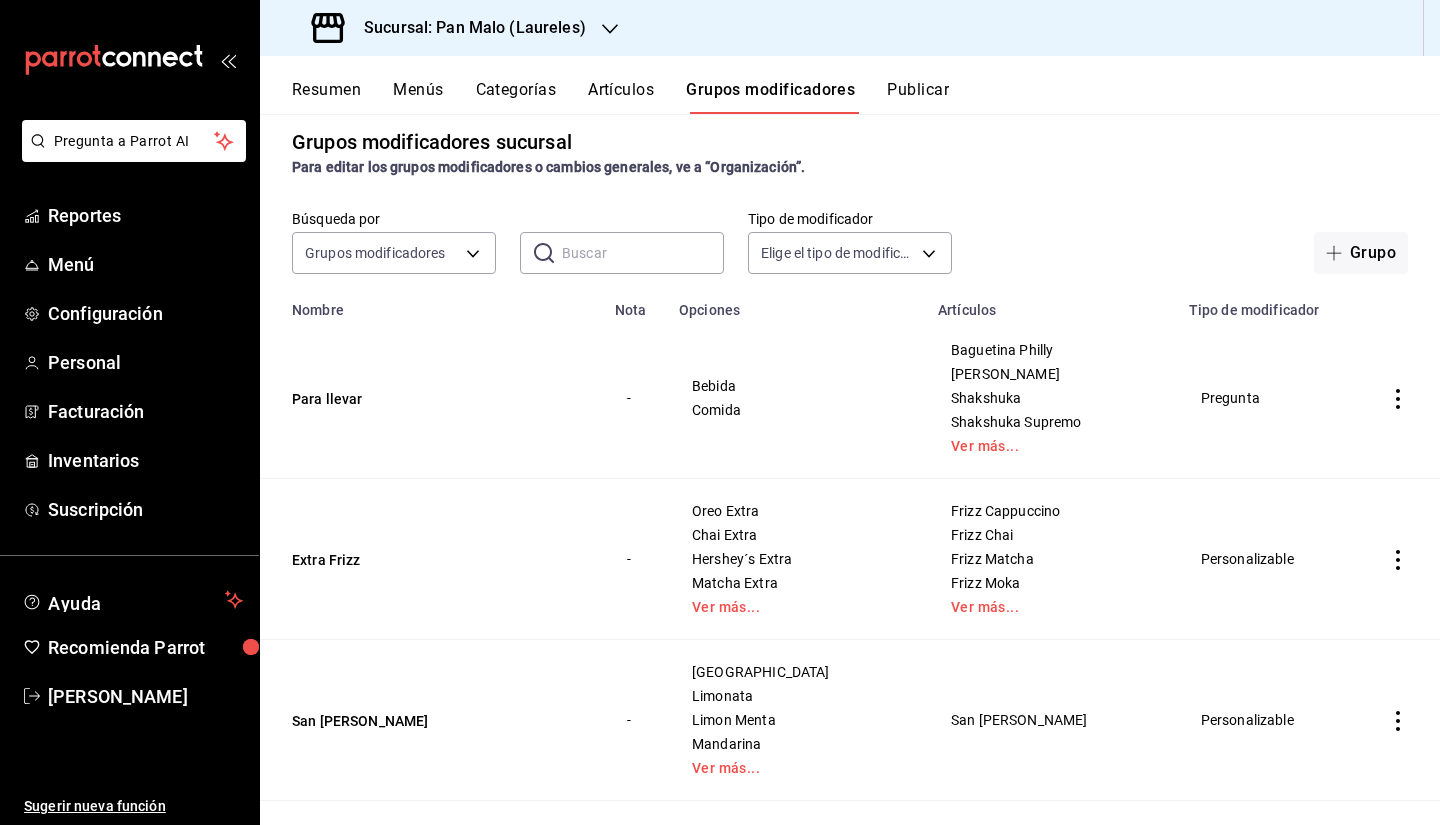 click on "Para llevar" at bounding box center (431, 398) 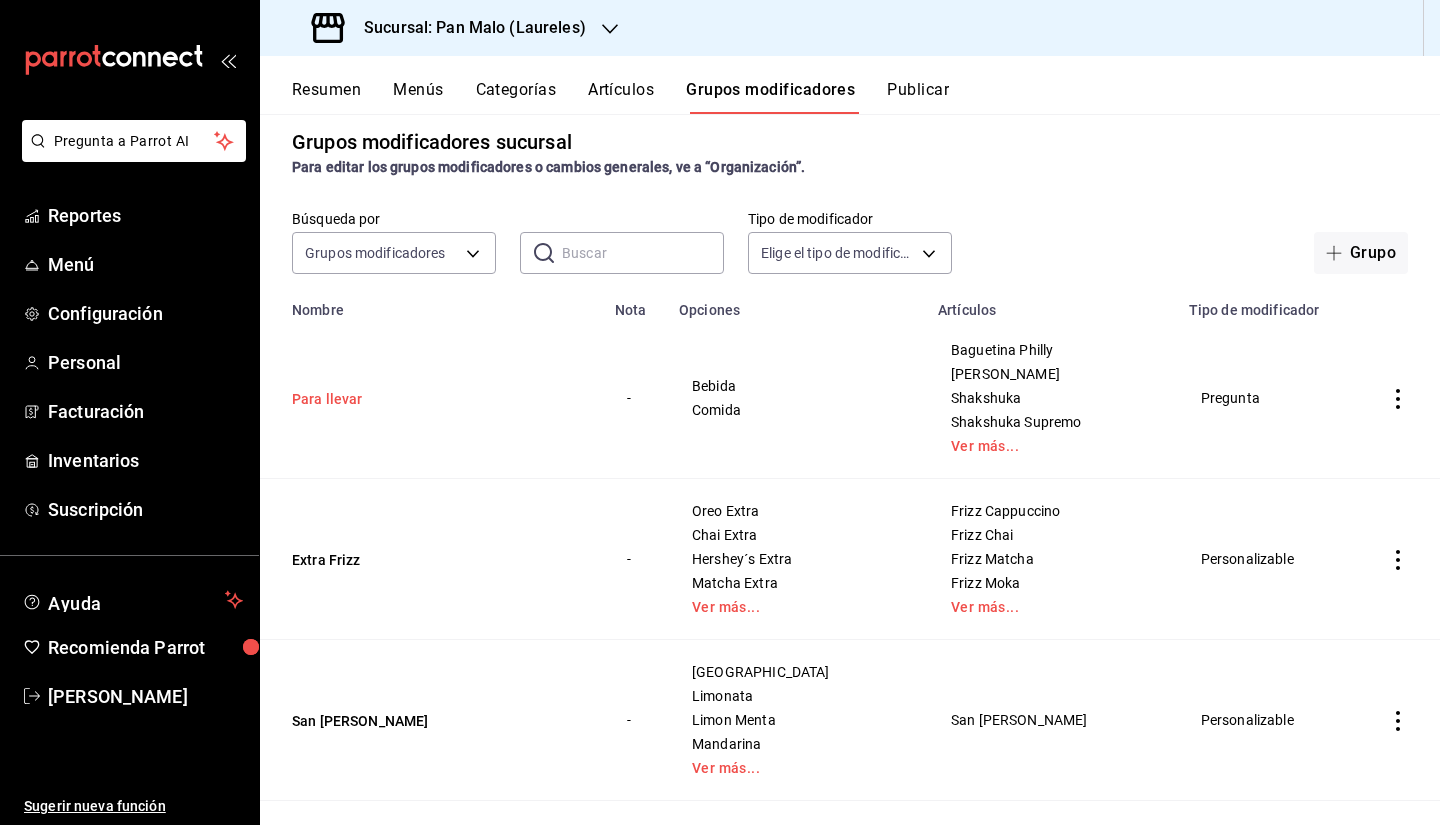 click on "Para llevar" at bounding box center (412, 399) 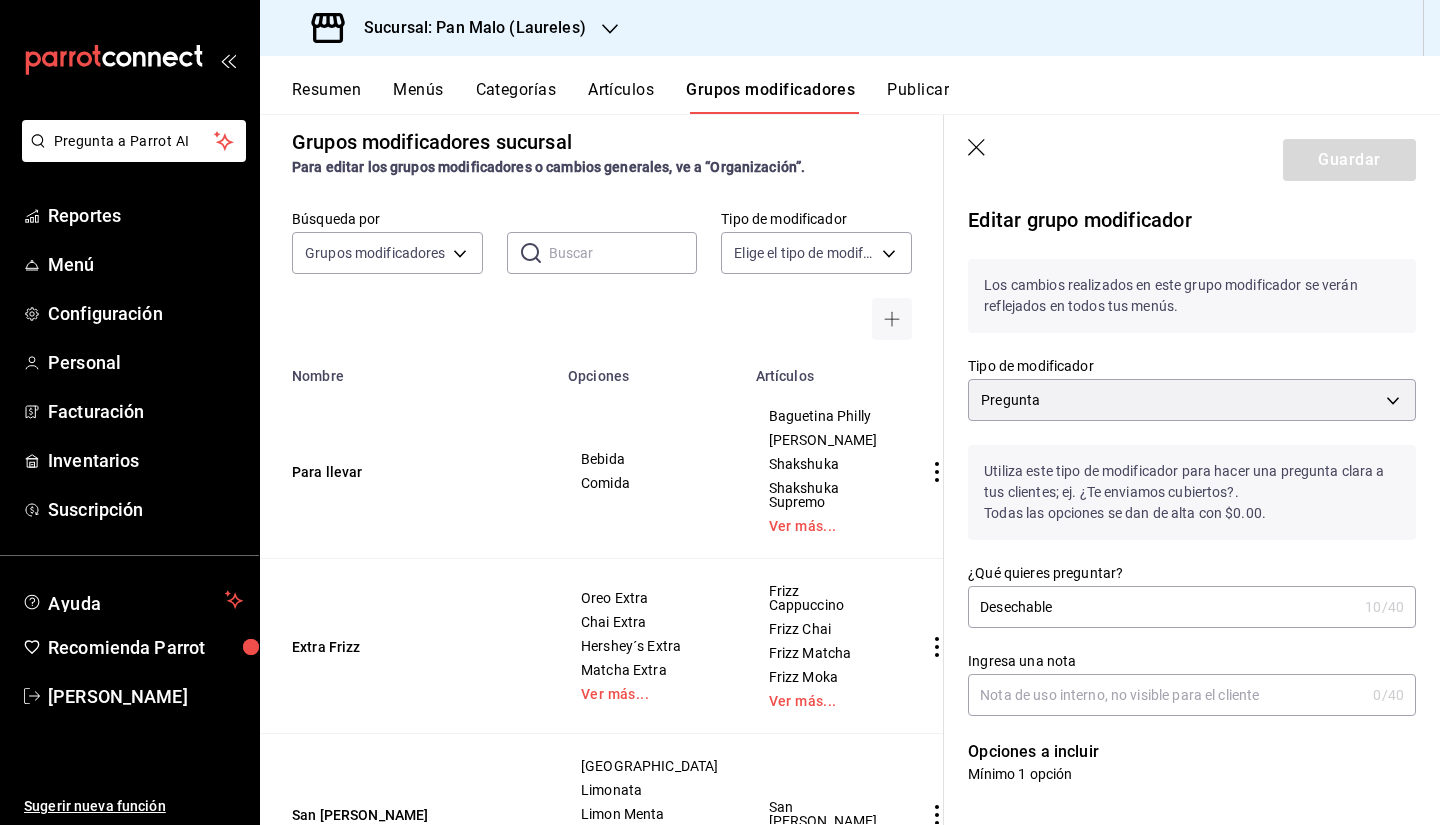 click 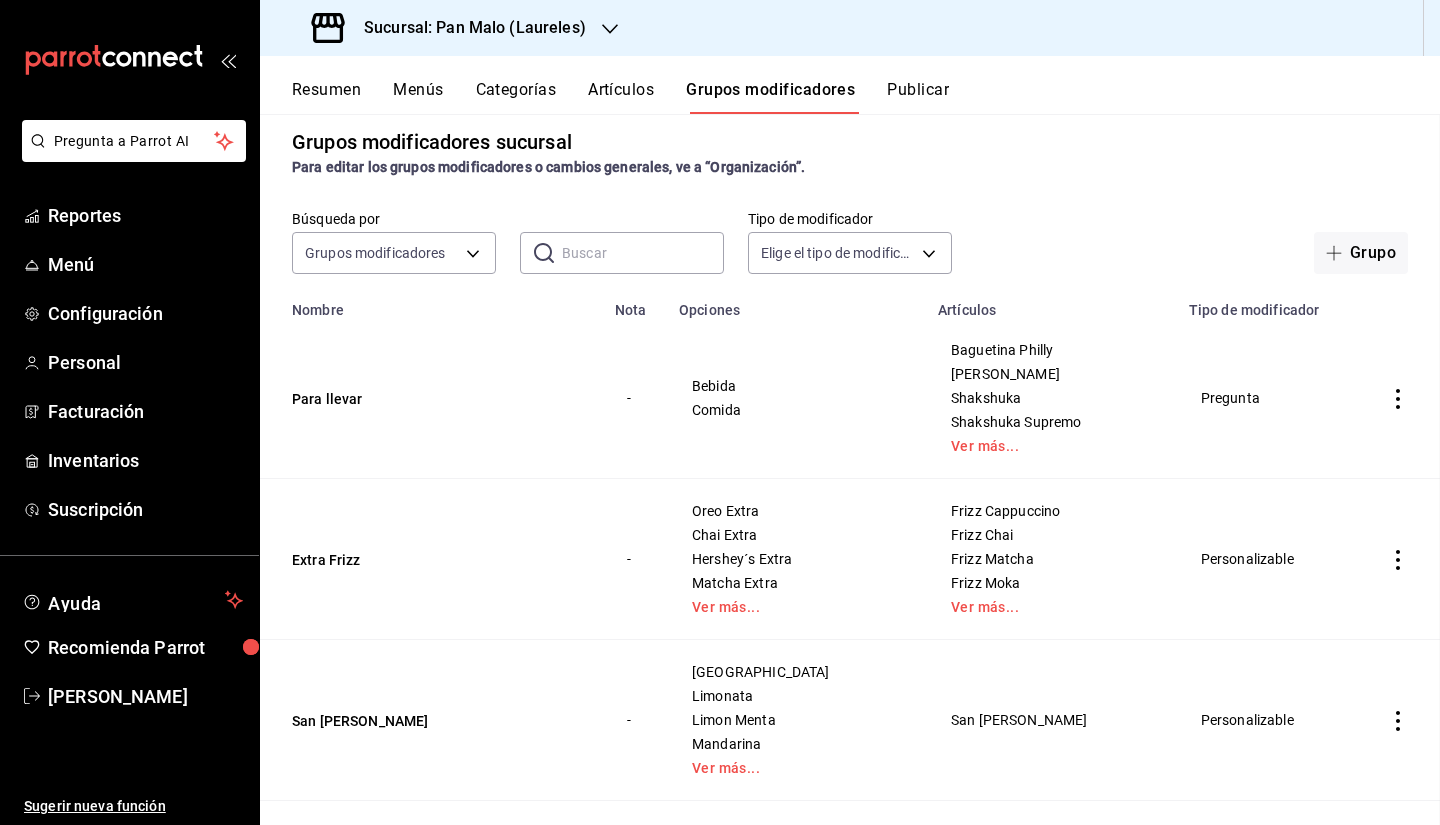 scroll, scrollTop: 0, scrollLeft: 0, axis: both 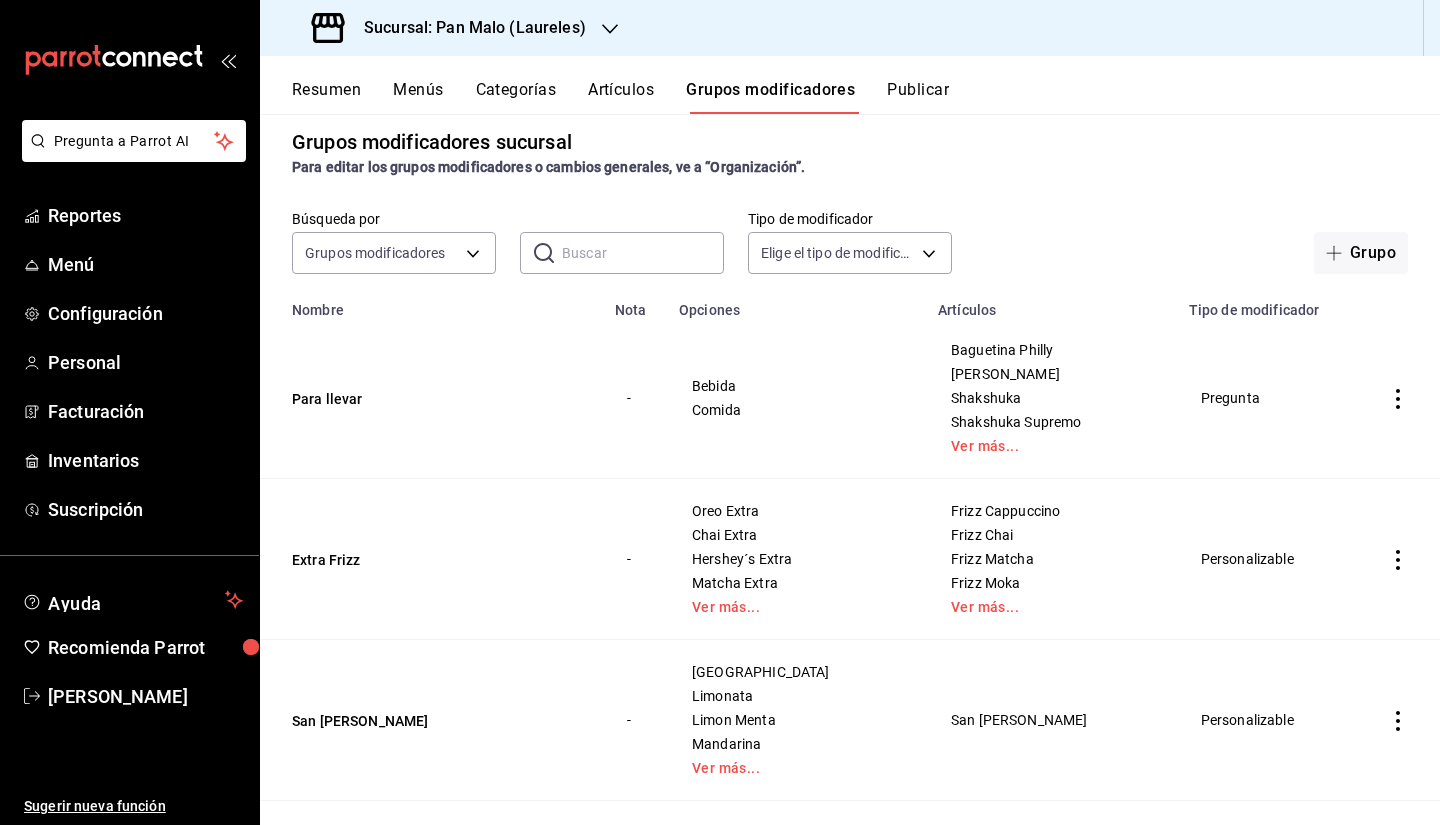 click at bounding box center [1398, 398] 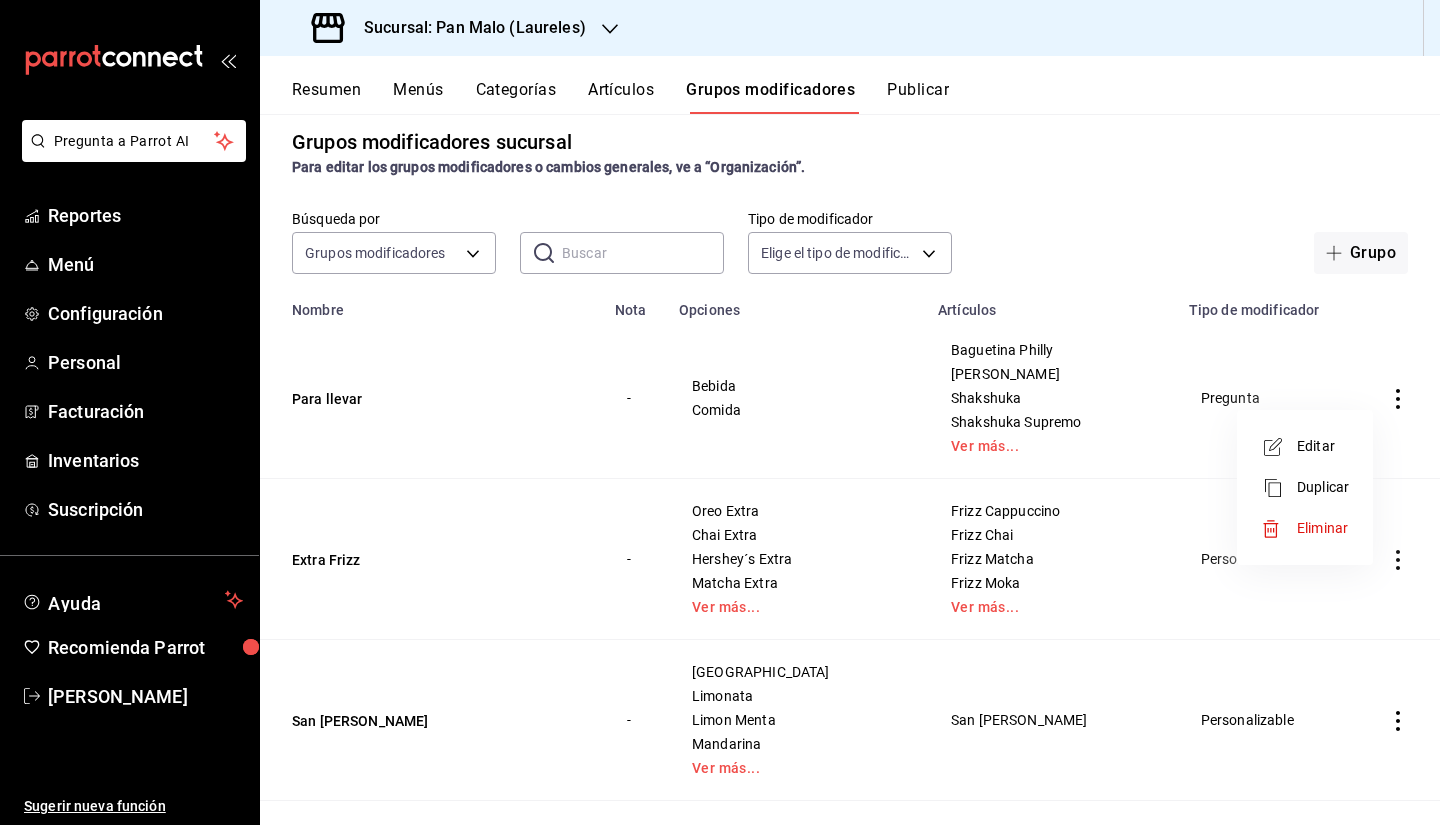 click on "Editar" at bounding box center [1323, 446] 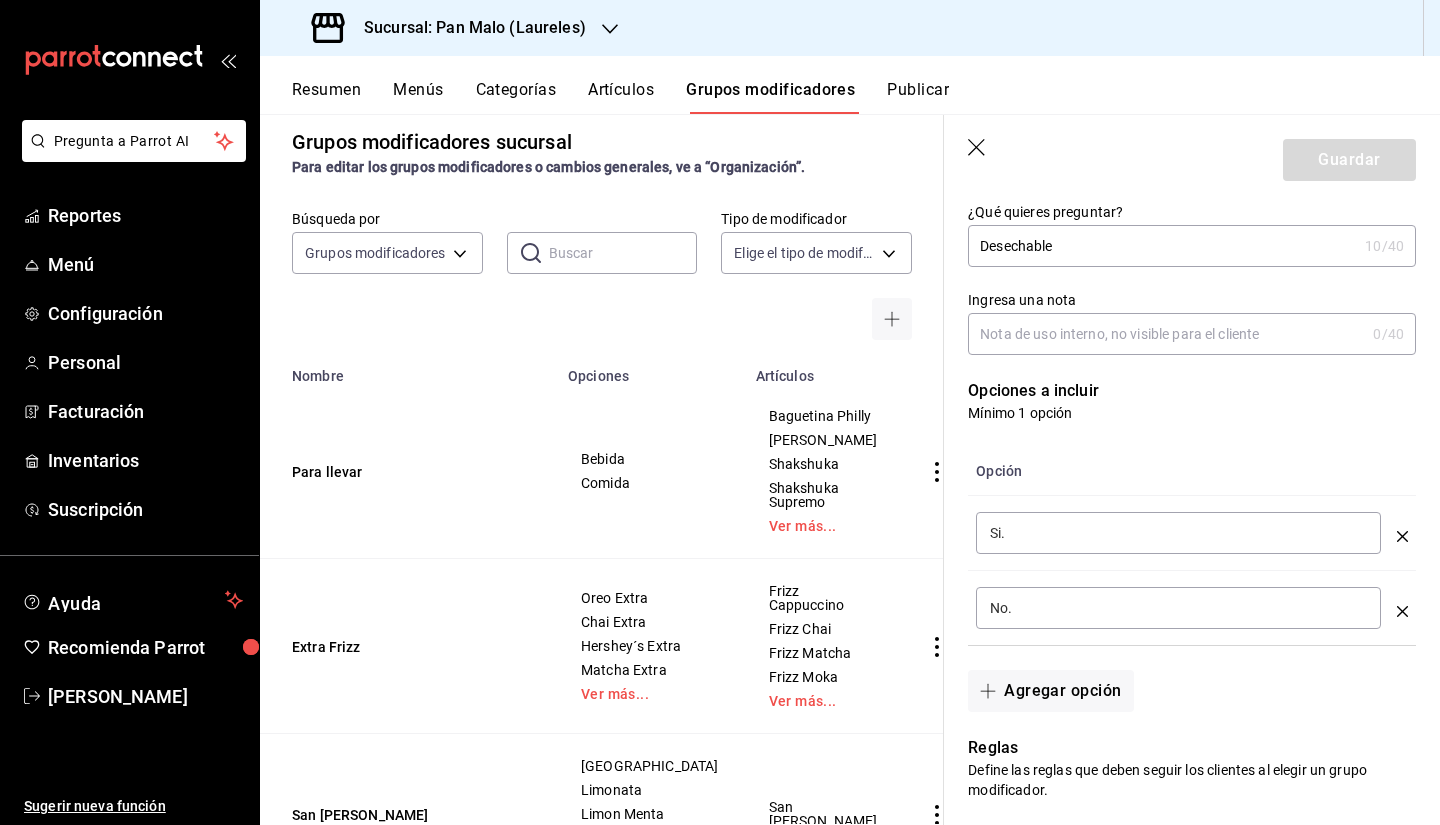 scroll, scrollTop: 0, scrollLeft: 0, axis: both 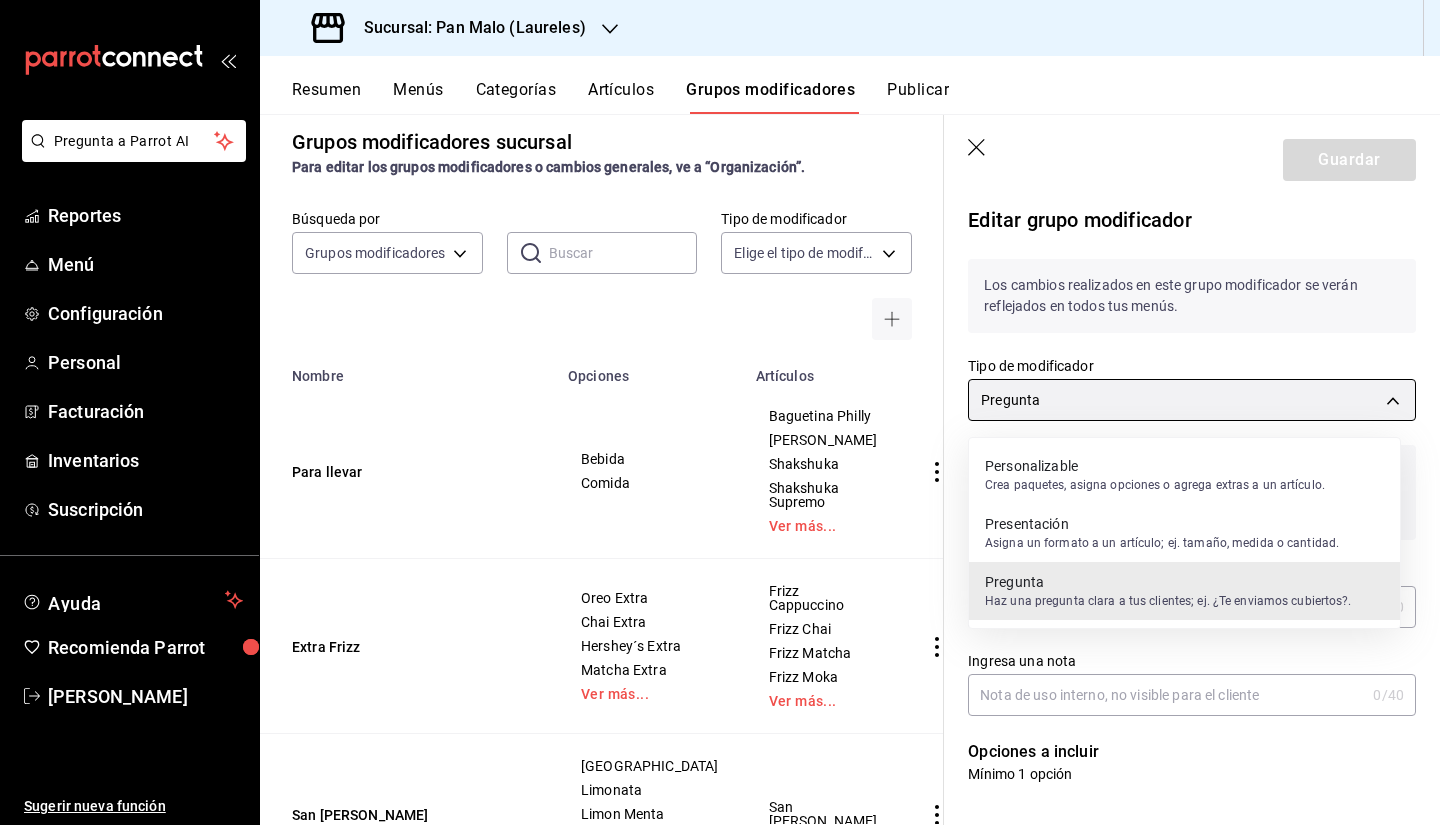 click on "Pregunta a Parrot AI Reportes   Menú   Configuración   Personal   Facturación   Inventarios   Suscripción   Ayuda Recomienda Parrot   Sebastian Viadero   Sugerir nueva función   Sucursal: Pan Malo (Laureles) Resumen Menús Categorías Artículos Grupos modificadores Publicar Grupos modificadores sucursal Para editar los grupos modificadores o cambios generales, ve a “Organización”. Búsqueda por Grupos modificadores GROUP ​ ​ Tipo de modificador Elige el tipo de modificador Nombre Opciones Artículos Para llevar Bebida Comida Baguetina Philly Baguetina Pollo Shakshuka Shakshuka Supremo Ver más... Extra Frizz Oreo Extra Chai Extra Hershey´s Extra Matcha Extra Ver más... Frizz Cappuccino Frizz Chai Frizz Matcha Frizz Moka Ver más... San Pellegrino Granada Limonata Limon Menta Mandarina Ver más... San Pellegrino Leche Frios Entera Deslactosda Almendra Cold Brew Frutos Rojos Cold Brew Hersheys Cold Brew Latte Cold Brew Machiato Ver más... Leche Cortados Entera Deslactosda Almendra Flat White -" at bounding box center (720, 412) 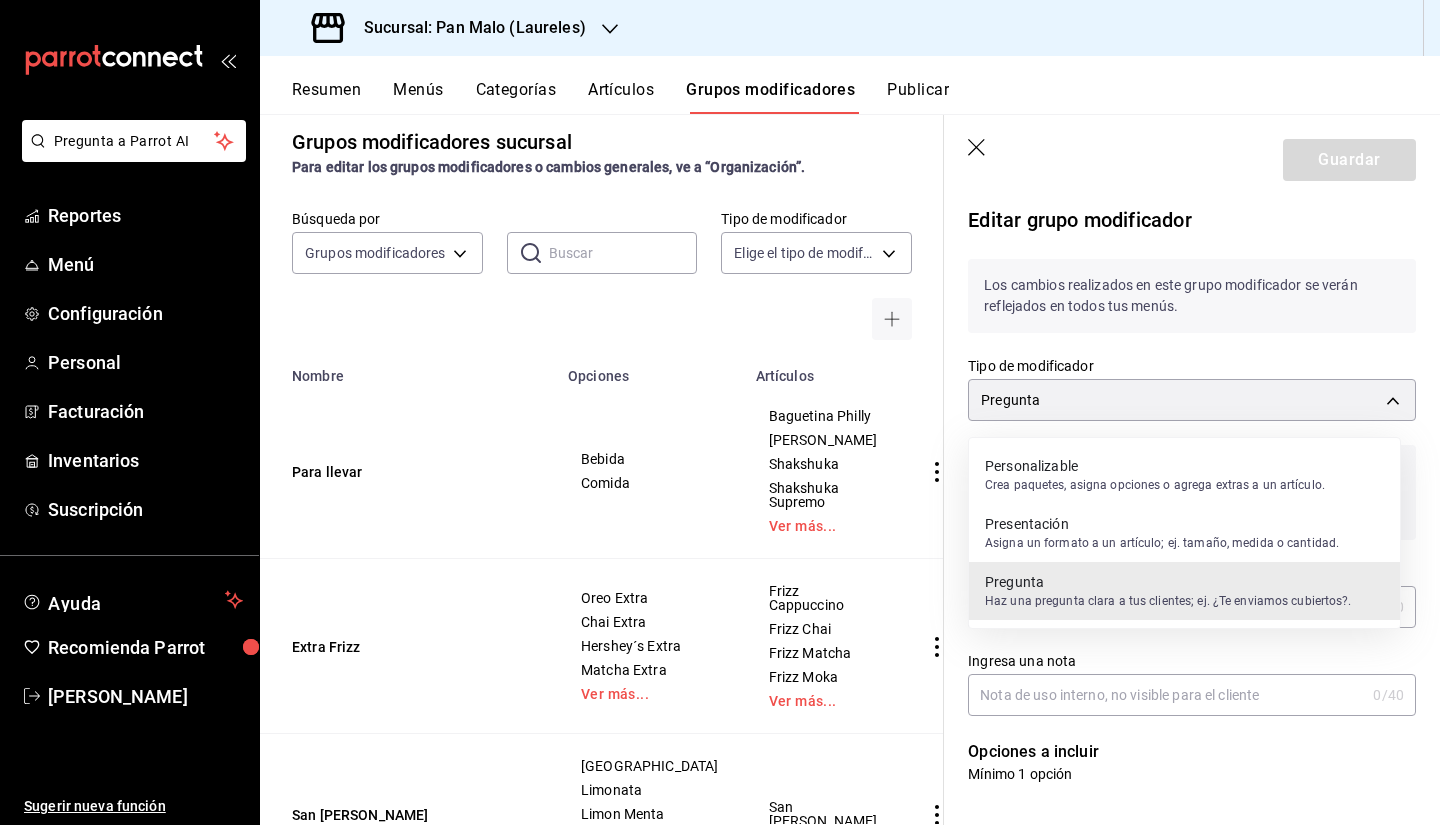 click at bounding box center (720, 412) 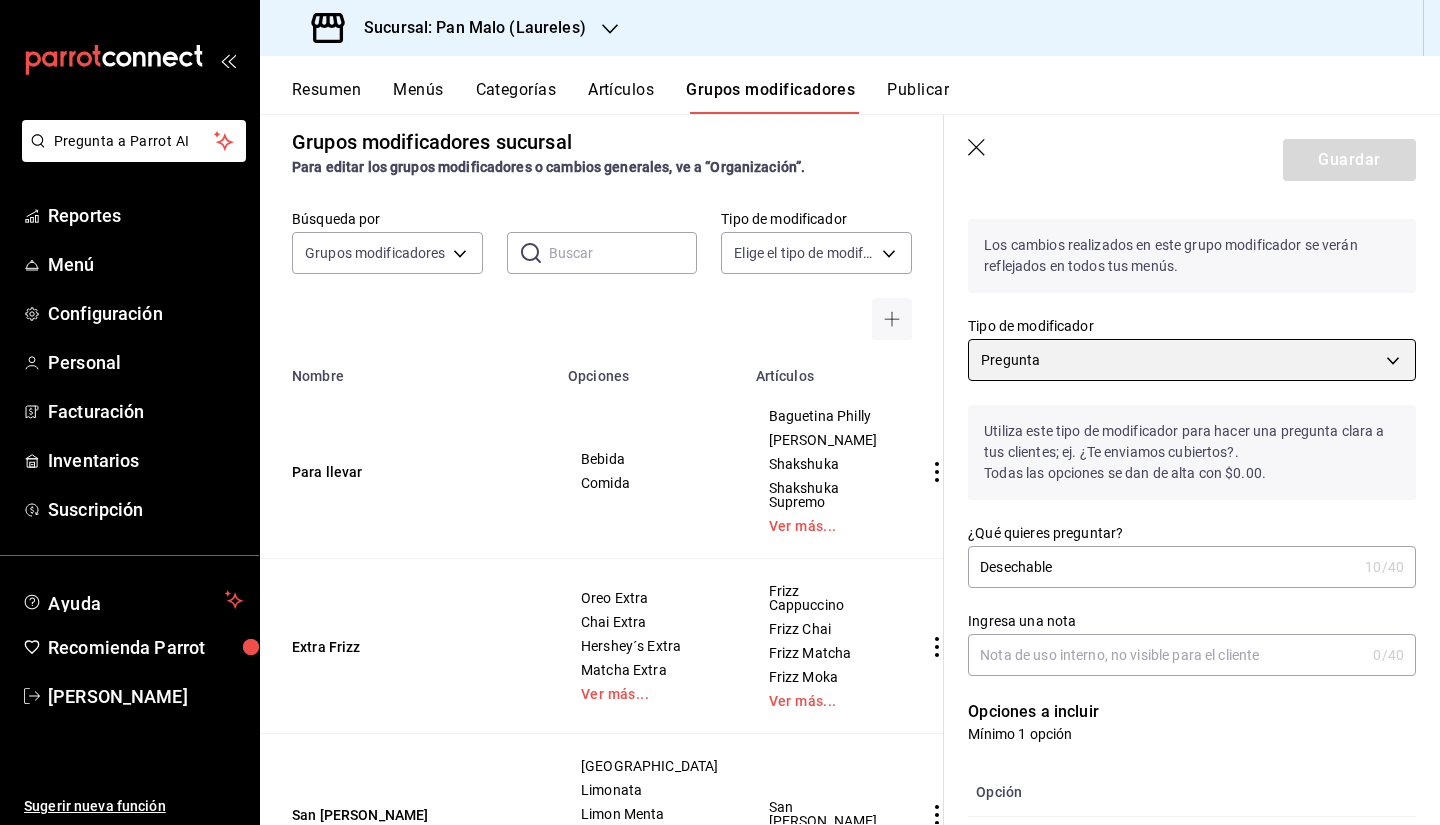 scroll, scrollTop: 0, scrollLeft: 0, axis: both 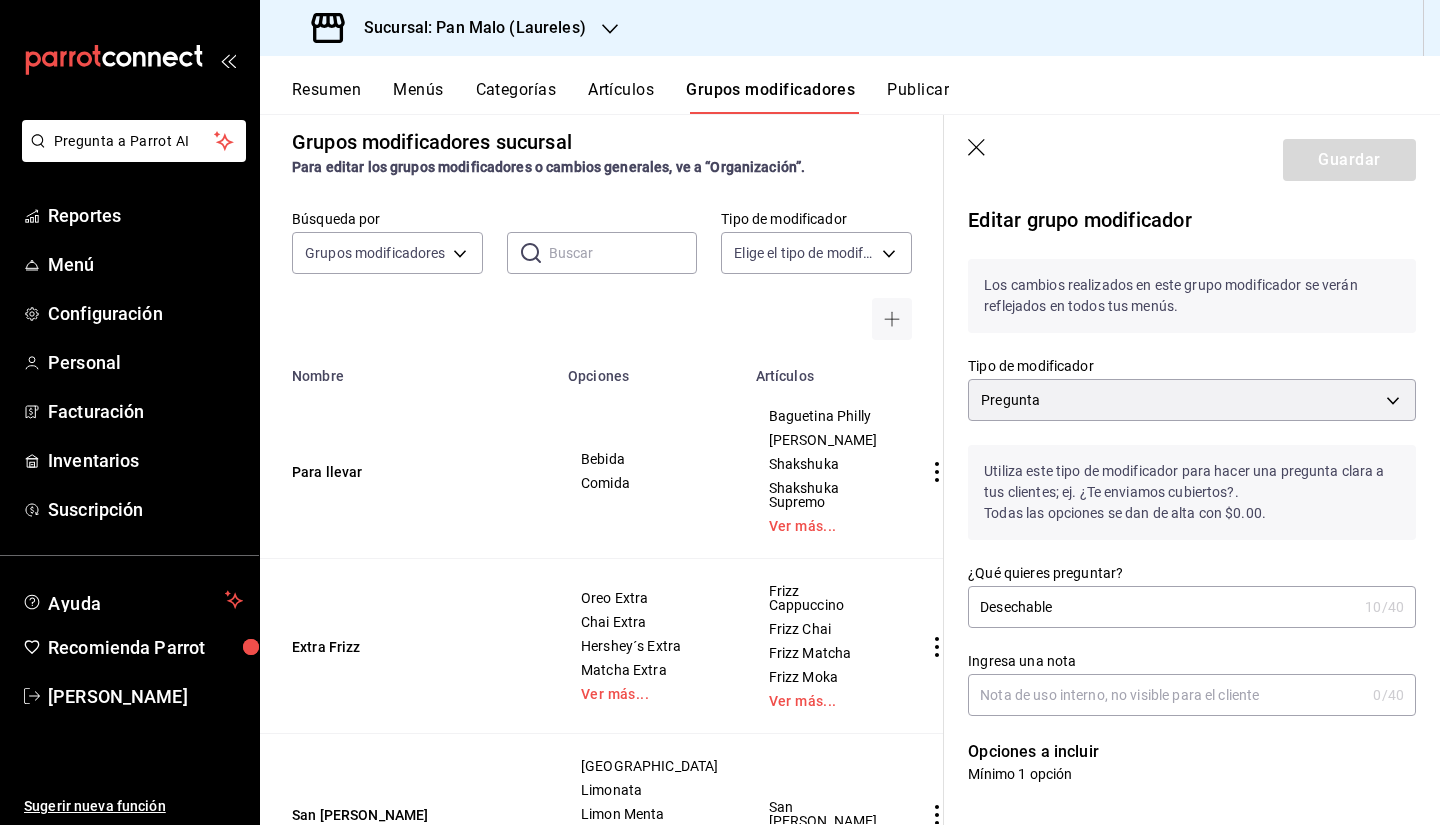 click 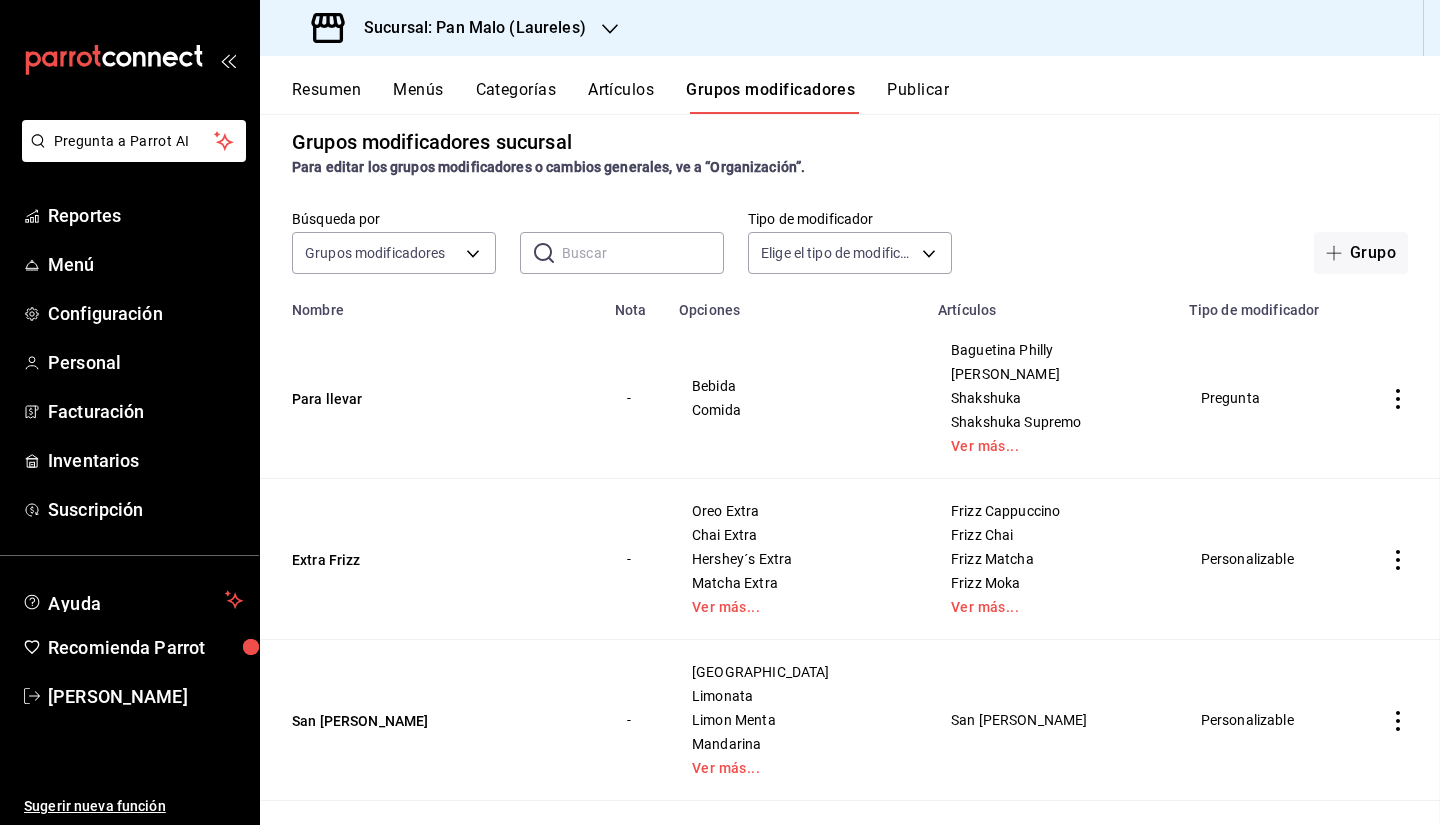 scroll, scrollTop: 0, scrollLeft: 0, axis: both 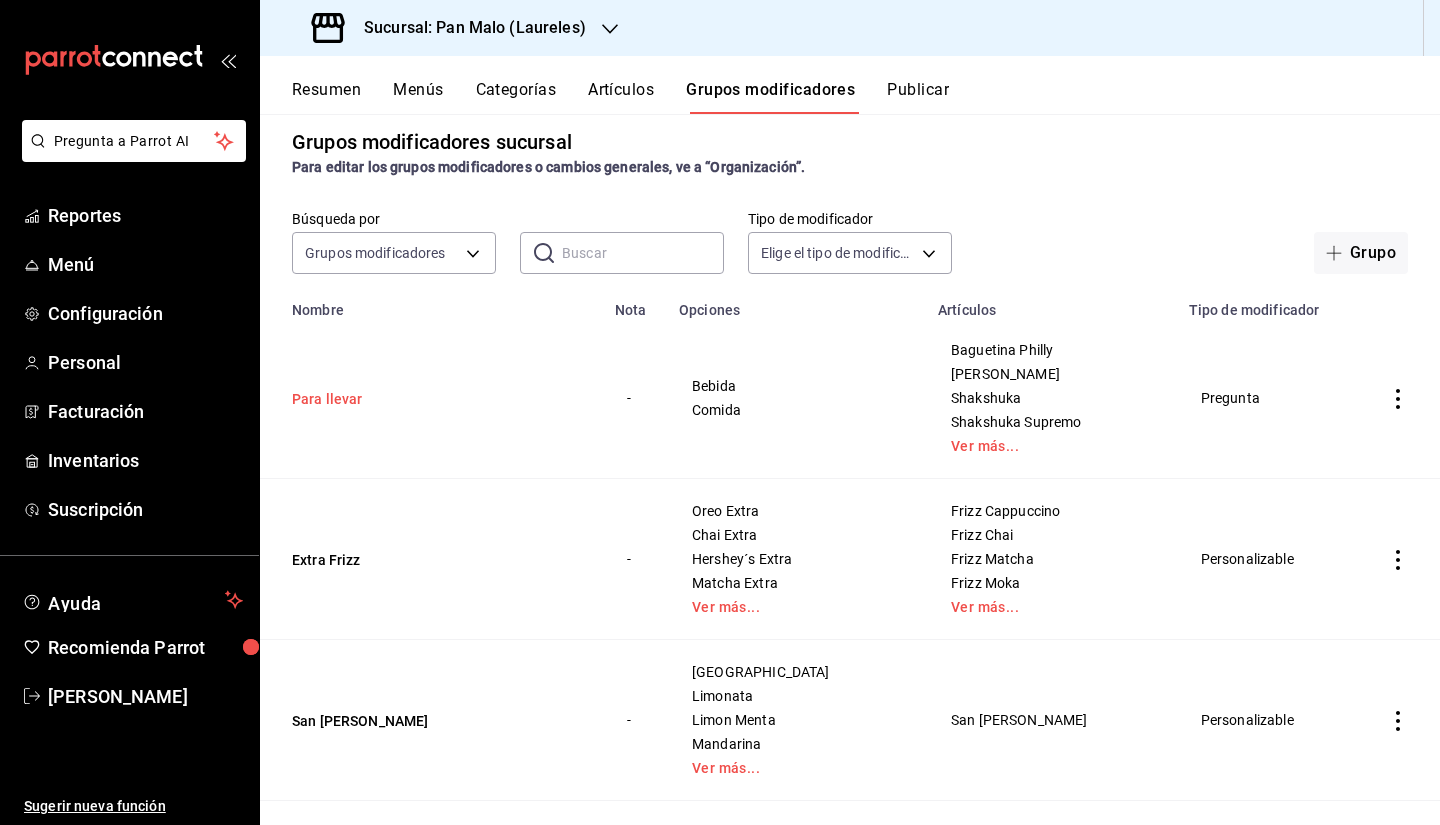 click on "Para llevar" at bounding box center (412, 399) 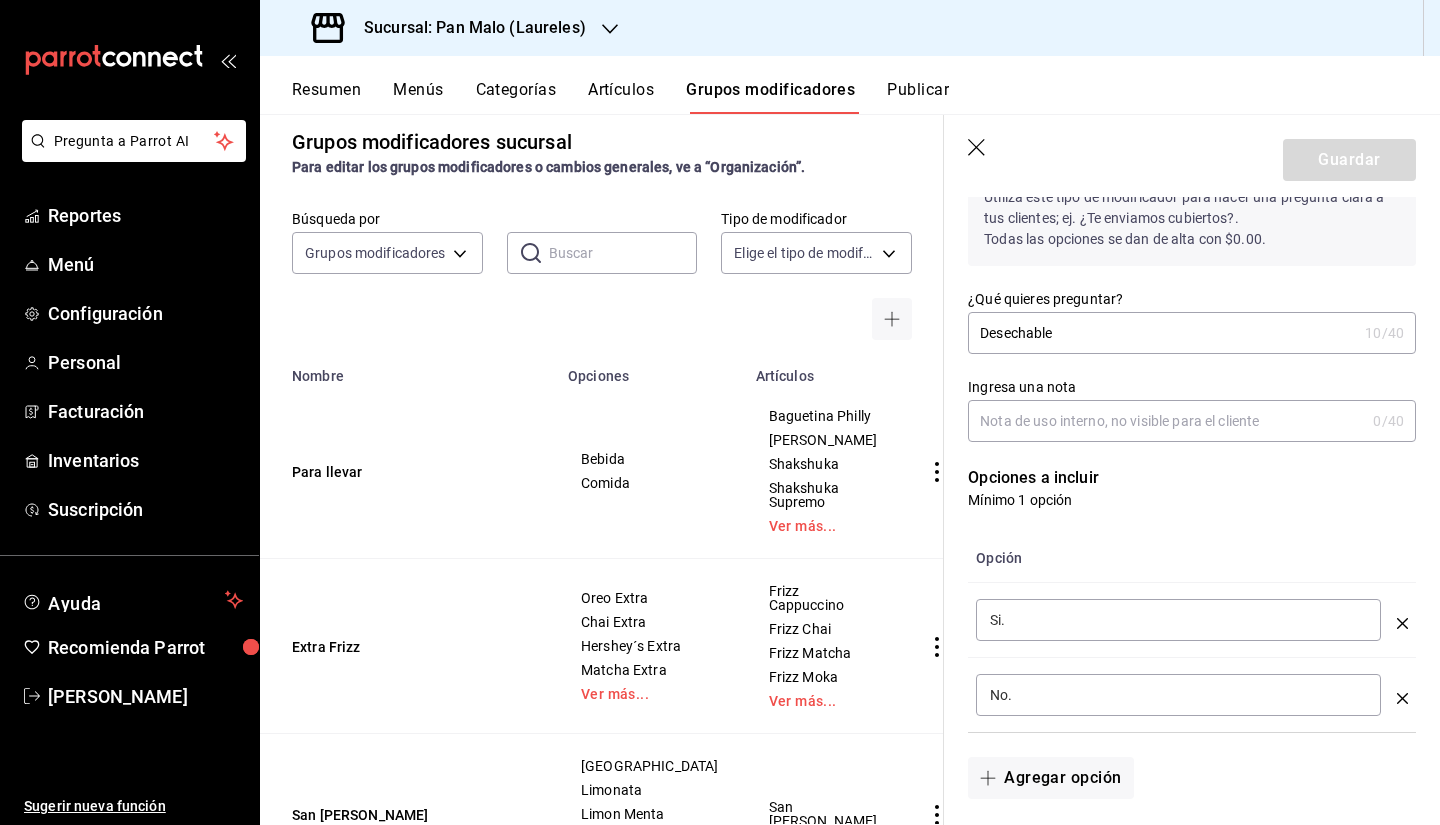 scroll, scrollTop: 313, scrollLeft: 0, axis: vertical 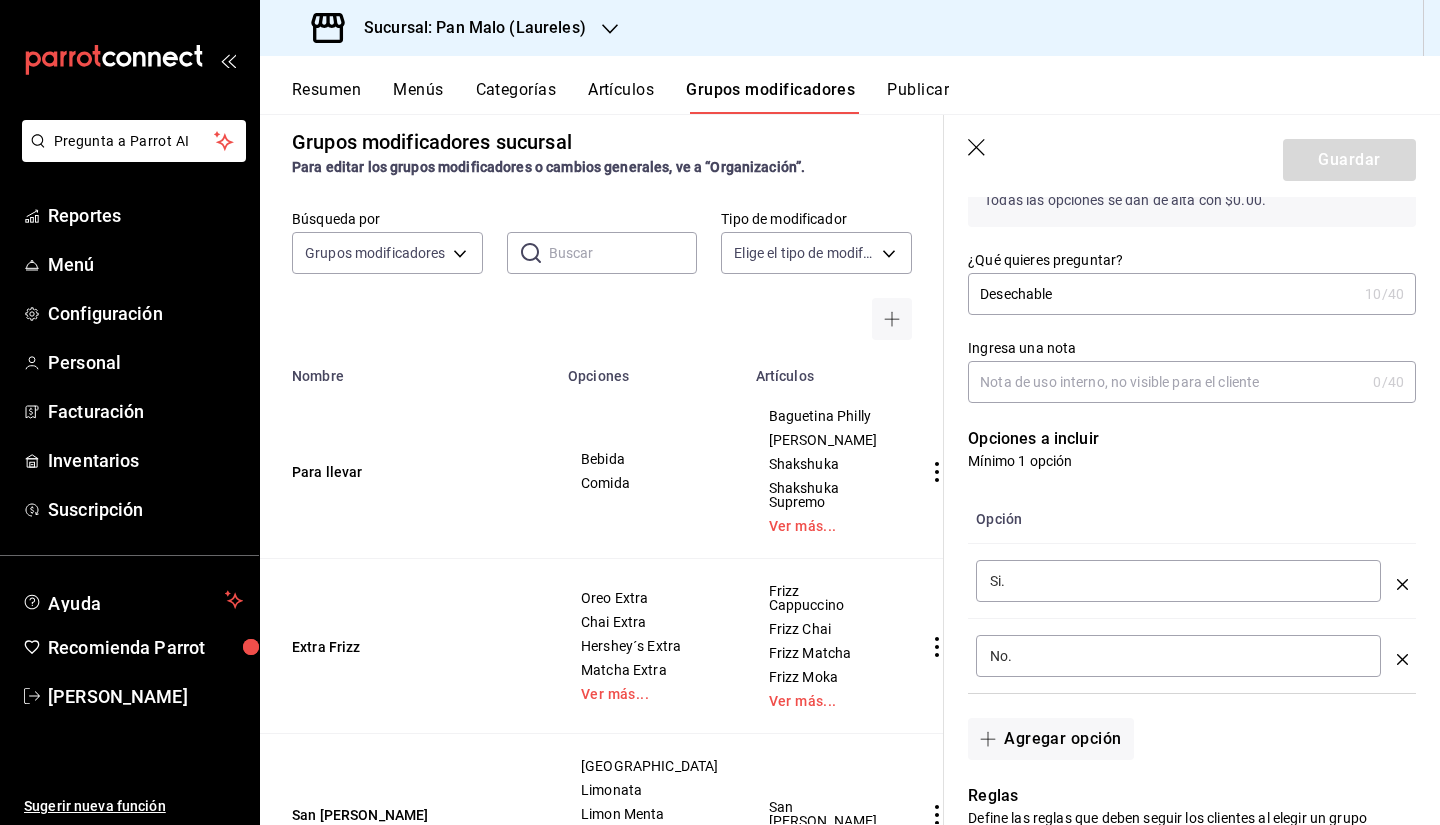 click on "Desechable" at bounding box center [1162, 294] 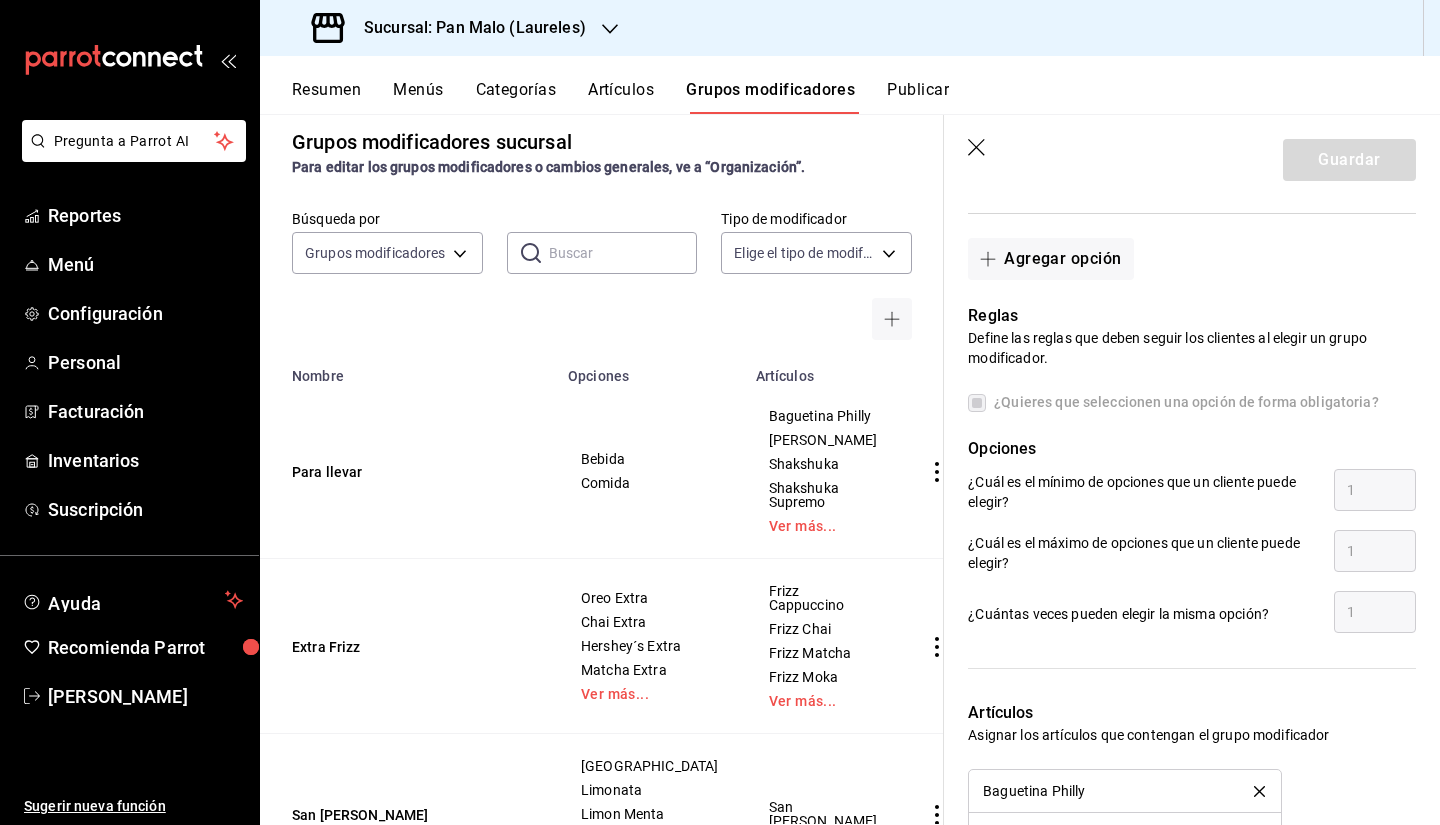 scroll, scrollTop: 810, scrollLeft: 0, axis: vertical 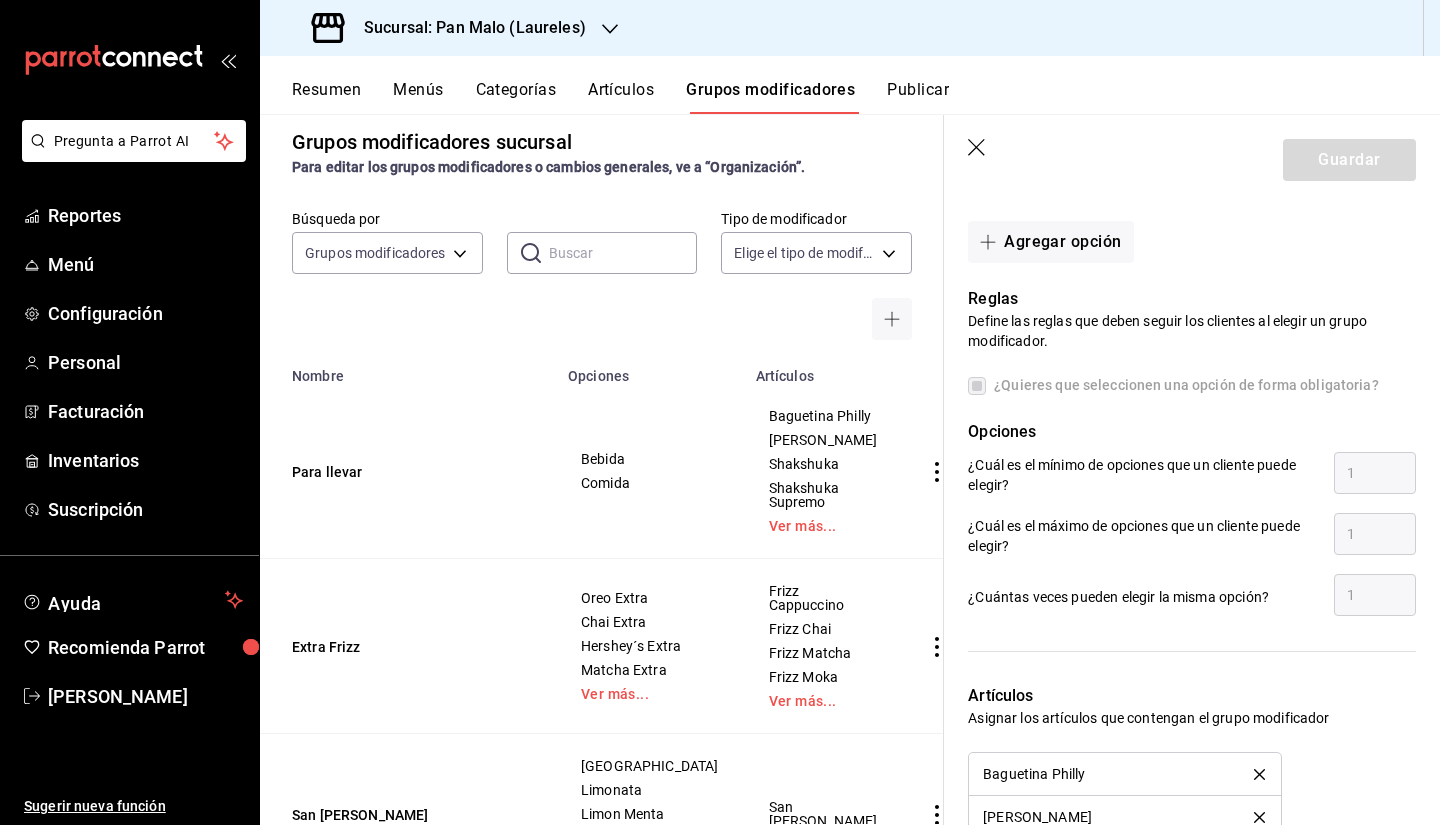click 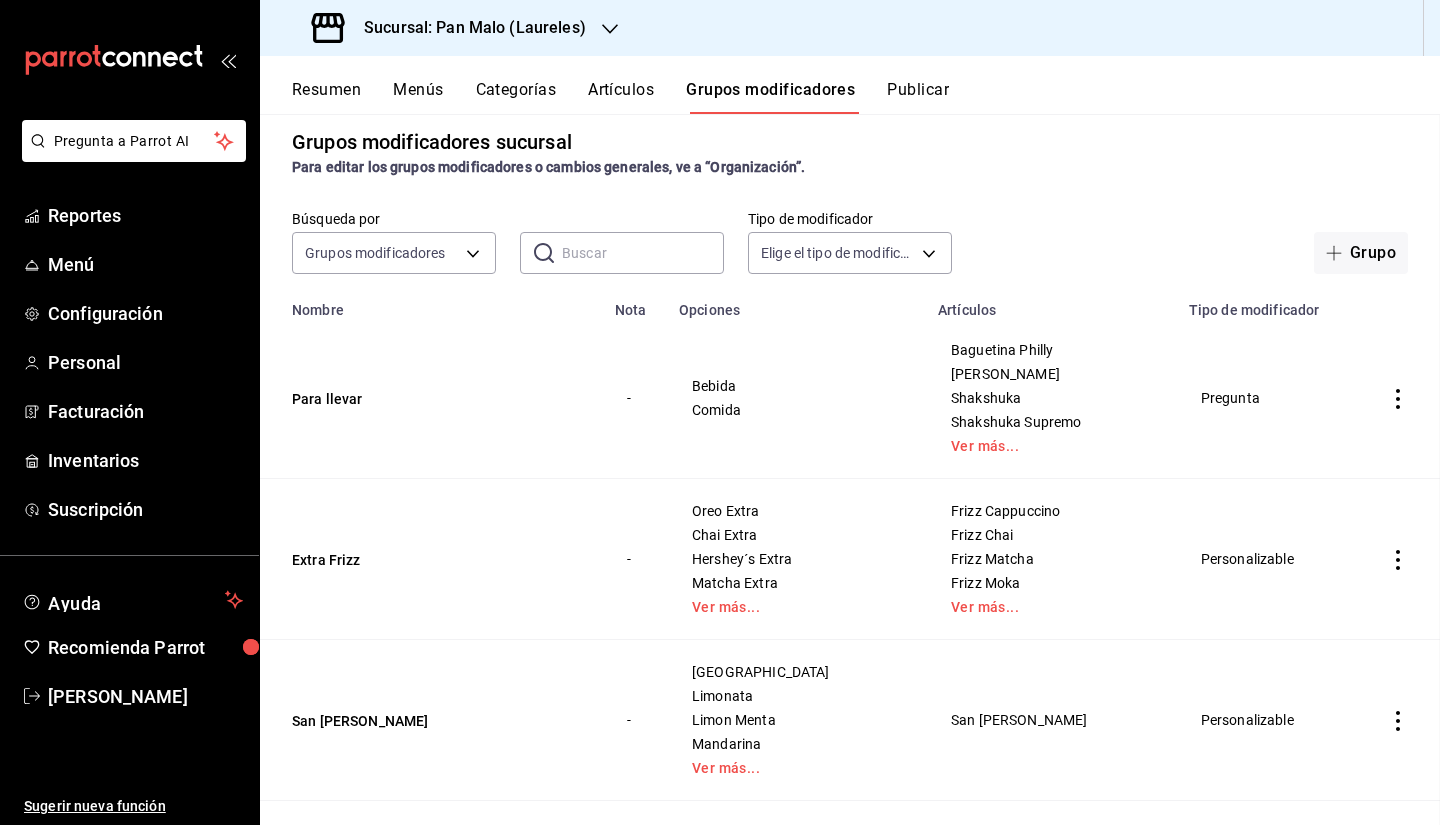 scroll, scrollTop: 0, scrollLeft: 0, axis: both 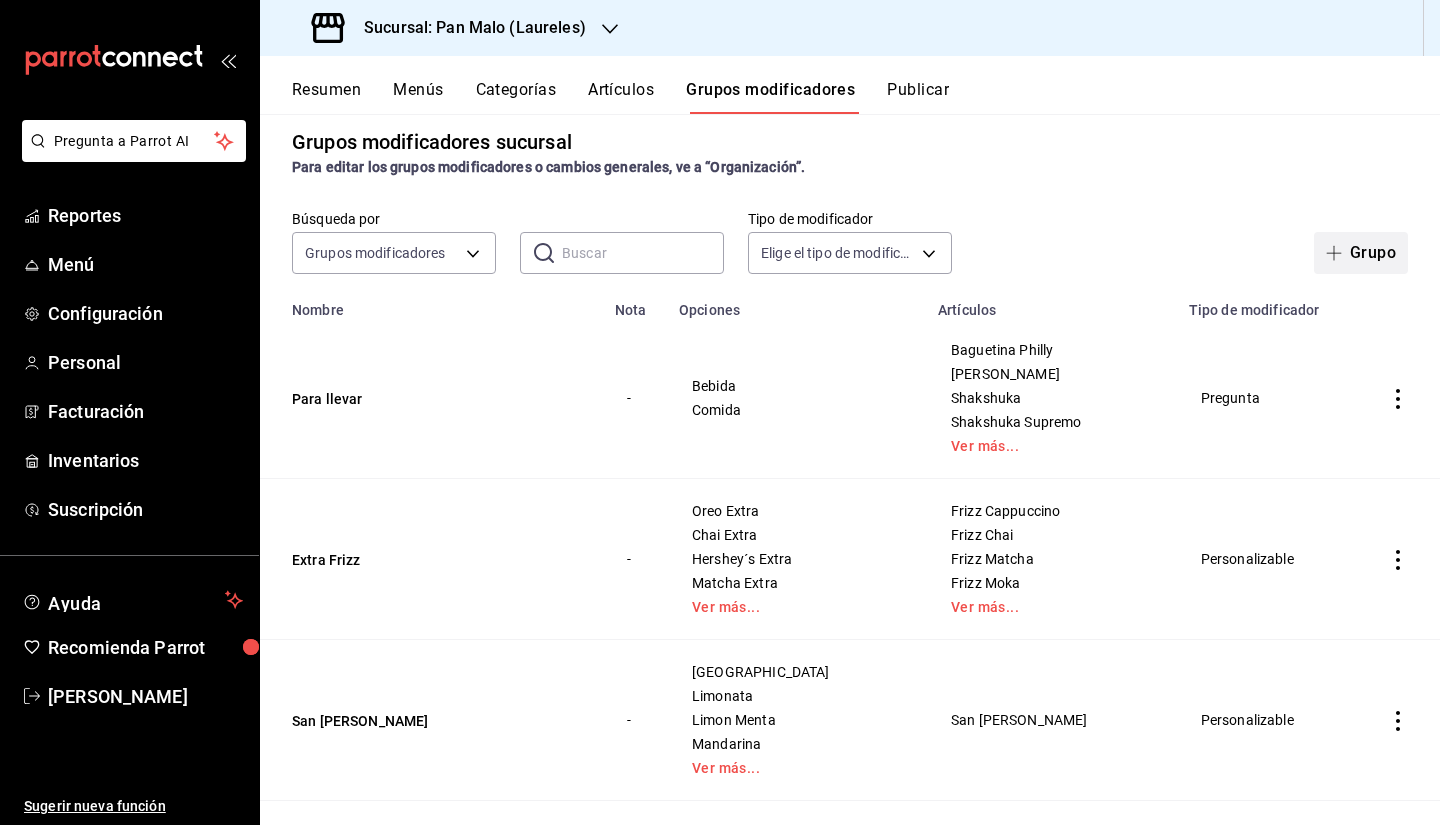 click on "Grupo" at bounding box center [1361, 253] 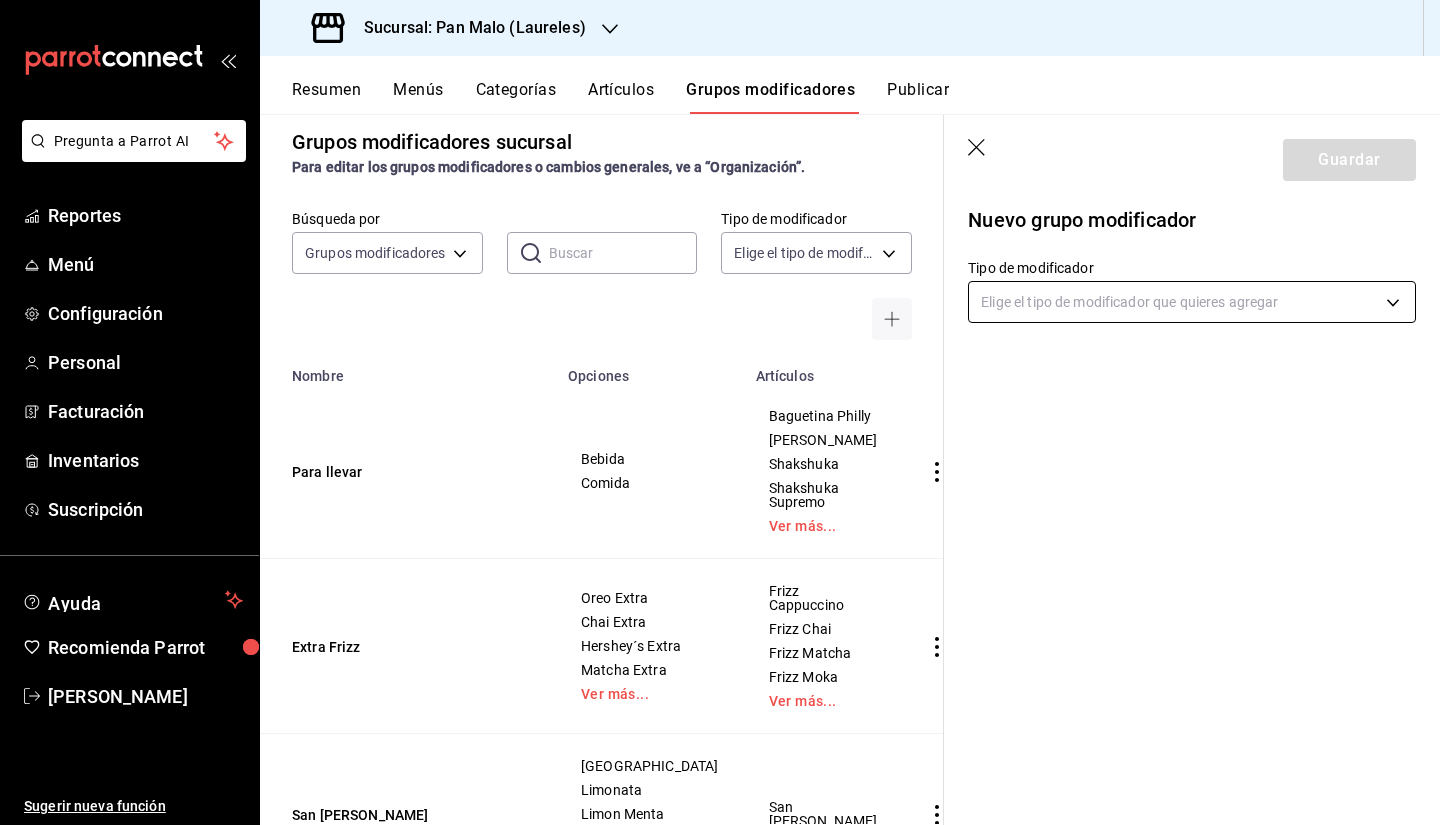 click on "Pregunta a Parrot AI Reportes   Menú   Configuración   Personal   Facturación   Inventarios   Suscripción   Ayuda Recomienda Parrot   Sebastian Viadero   Sugerir nueva función   Sucursal: Pan Malo (Laureles) Resumen Menús Categorías Artículos Grupos modificadores Publicar Grupos modificadores sucursal Para editar los grupos modificadores o cambios generales, ve a “Organización”. Búsqueda por Grupos modificadores GROUP ​ ​ Tipo de modificador Elige el tipo de modificador Nombre Opciones Artículos Para llevar Bebida Comida Baguetina Philly Baguetina Pollo Shakshuka Shakshuka Supremo Ver más... Extra Frizz Oreo Extra Chai Extra Hershey´s Extra Matcha Extra Ver más... Frizz Cappuccino Frizz Chai Frizz Matcha Frizz Moka Ver más... San Pellegrino Granada Limonata Limon Menta Mandarina Ver más... San Pellegrino Leche Frios Entera Deslactosda Almendra Cold Brew Frutos Rojos Cold Brew Hersheys Cold Brew Latte Cold Brew Machiato Ver más... Leche Cortados Entera Deslactosda Almendra Flat White -" at bounding box center [720, 412] 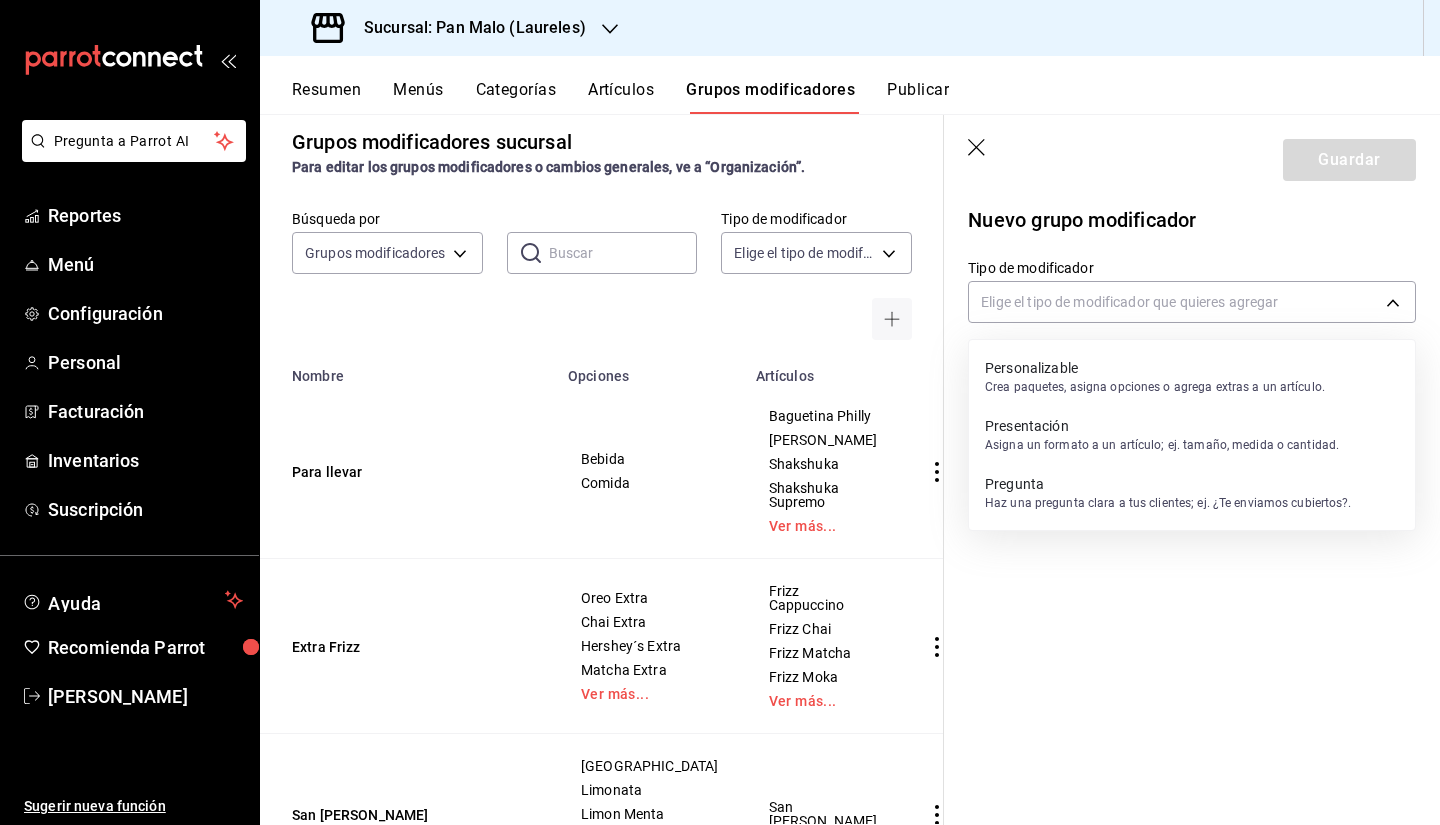 click on "Pregunta Haz una pregunta clara a tus clientes; ej. ¿Te enviamos cubiertos?." at bounding box center (1192, 493) 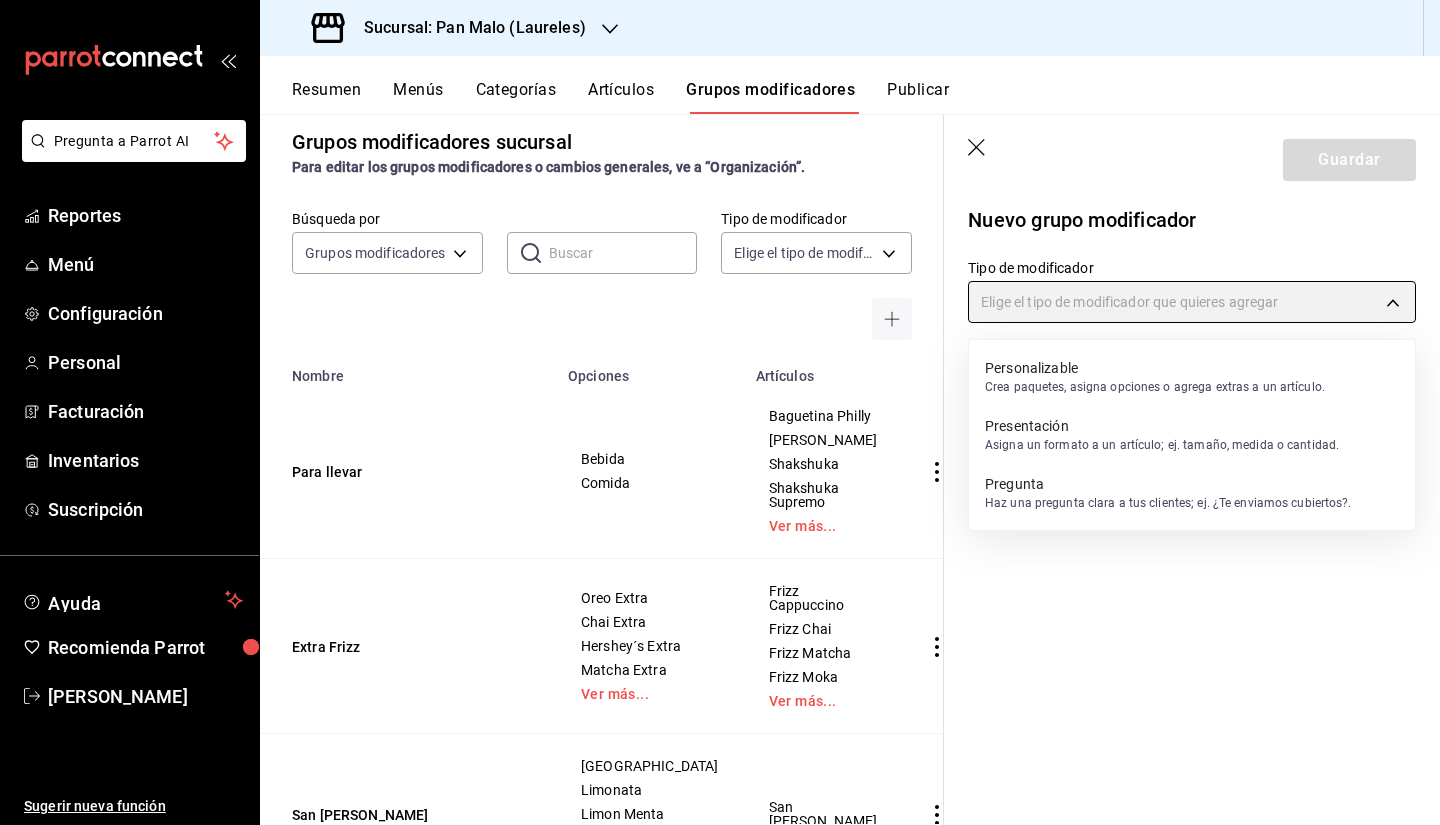 type on "QUESTION" 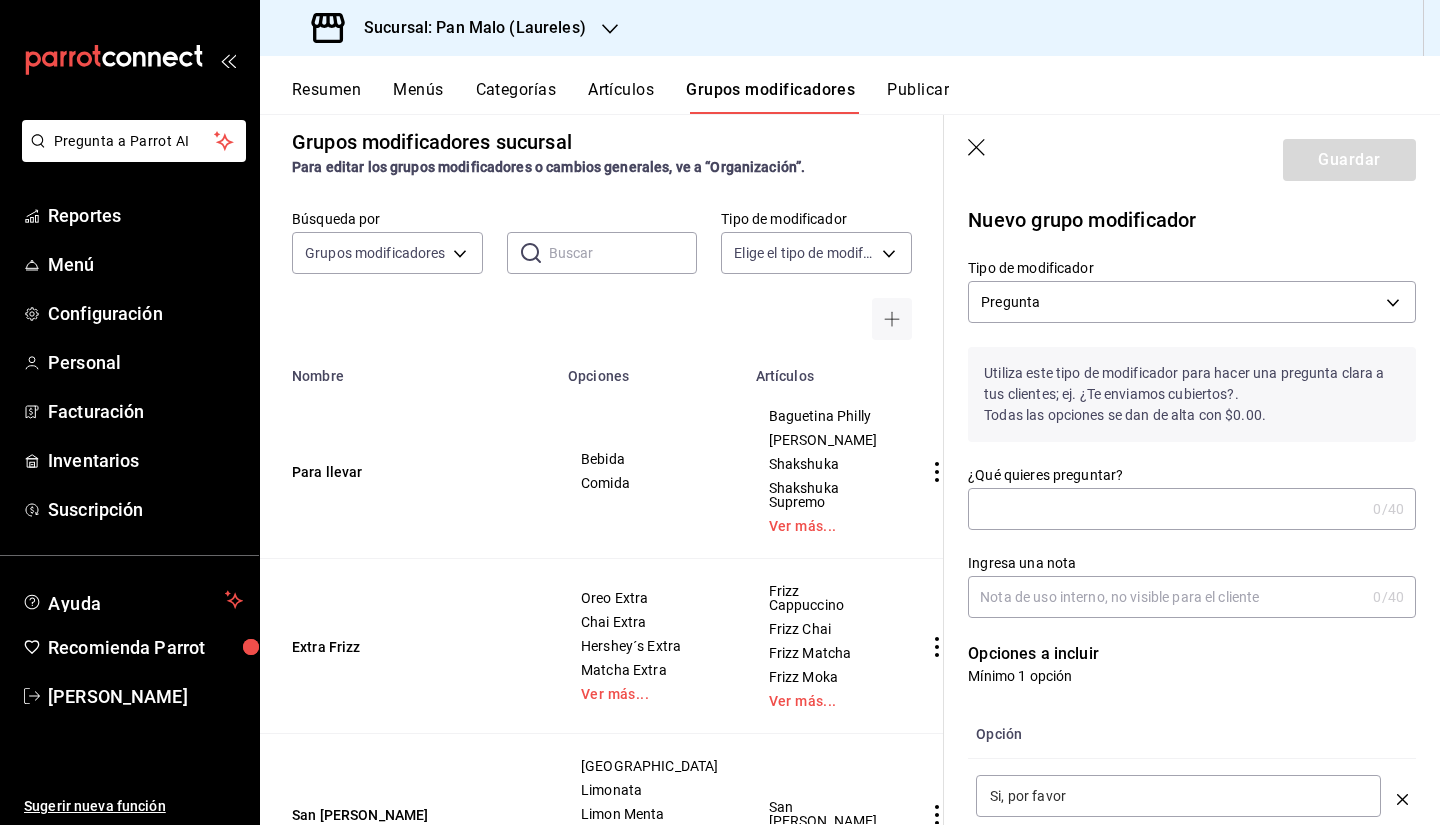 click on "¿Qué quieres preguntar?" at bounding box center (1192, 475) 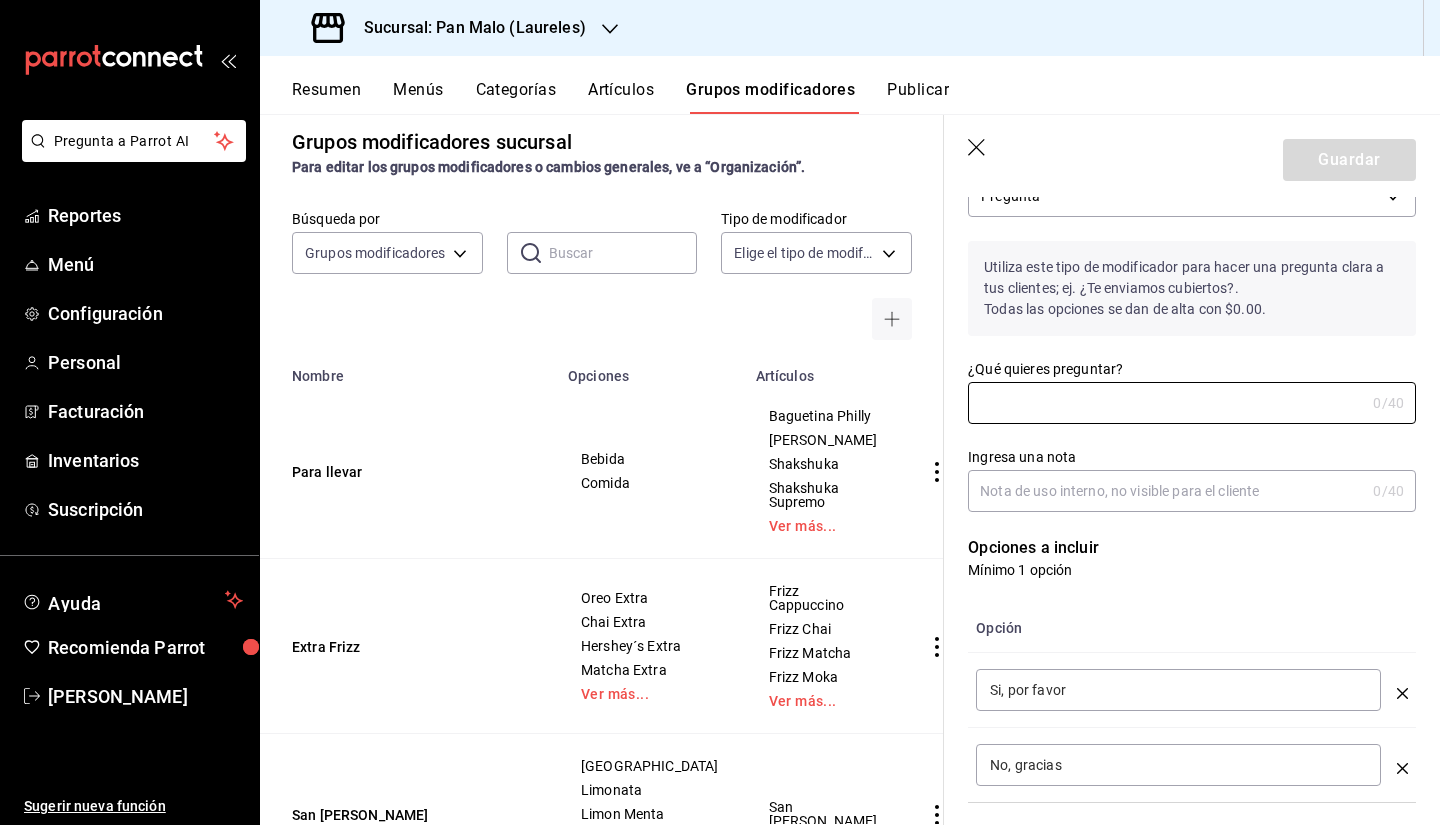 scroll, scrollTop: 0, scrollLeft: 0, axis: both 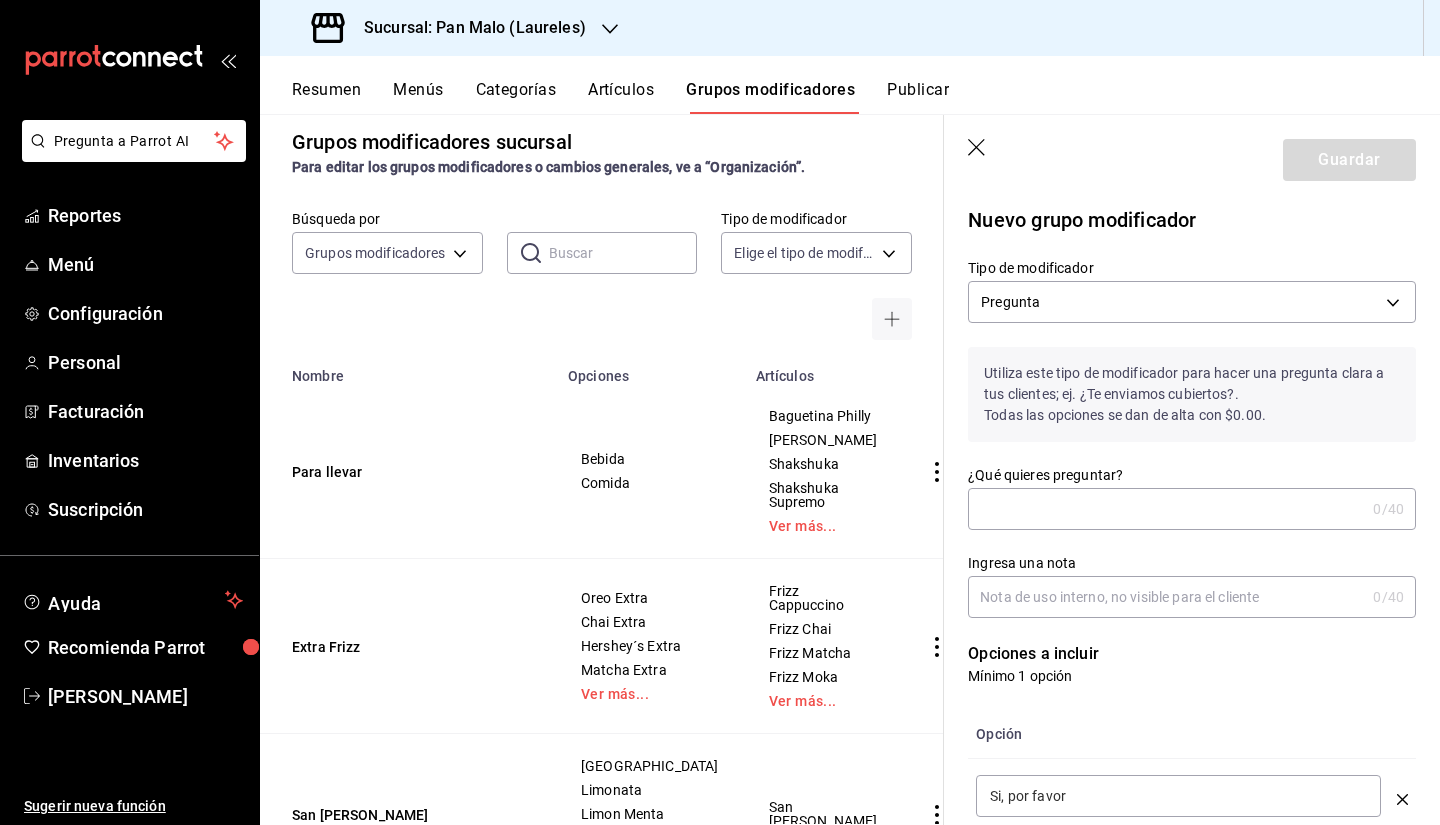 click 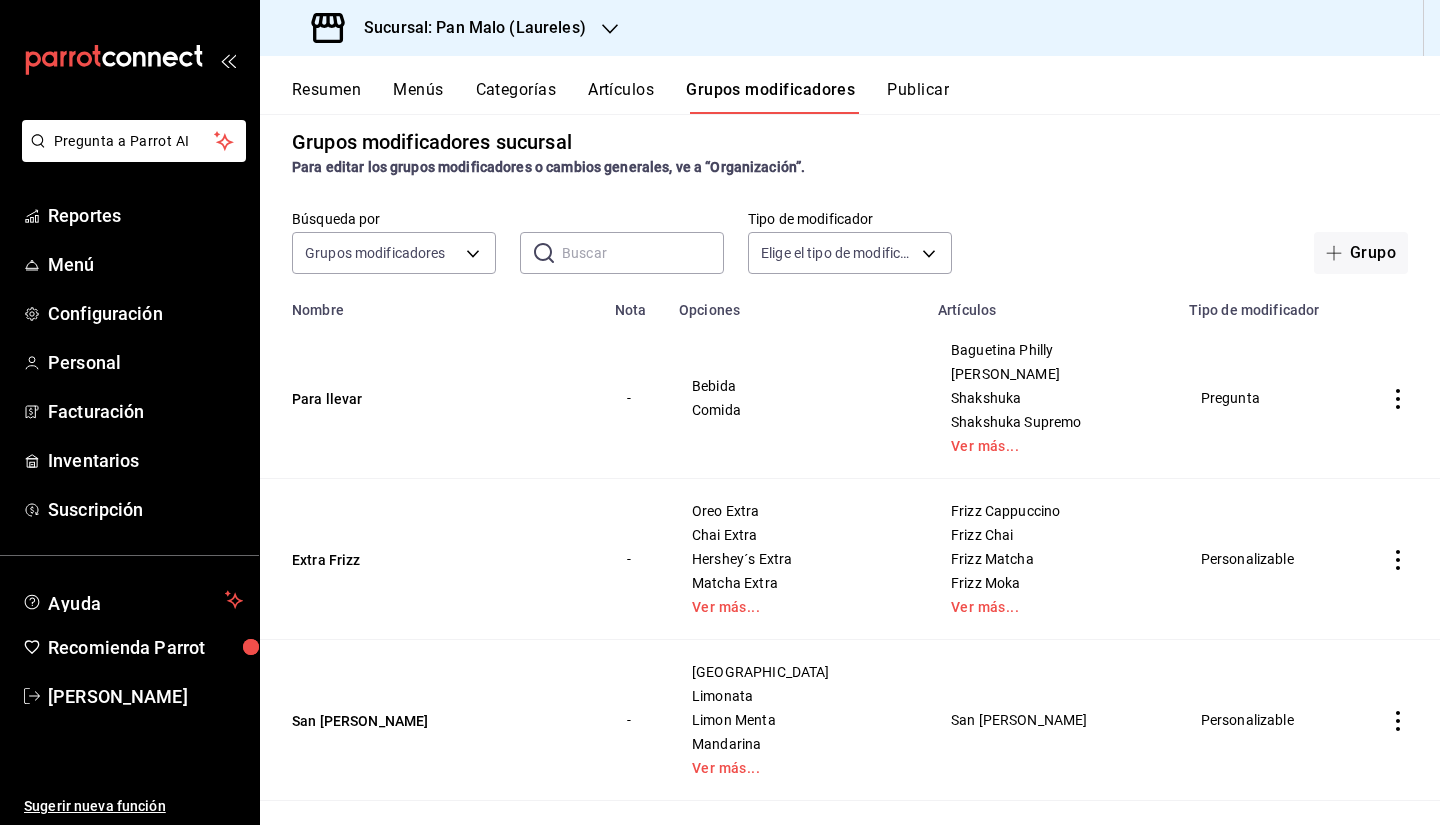 click 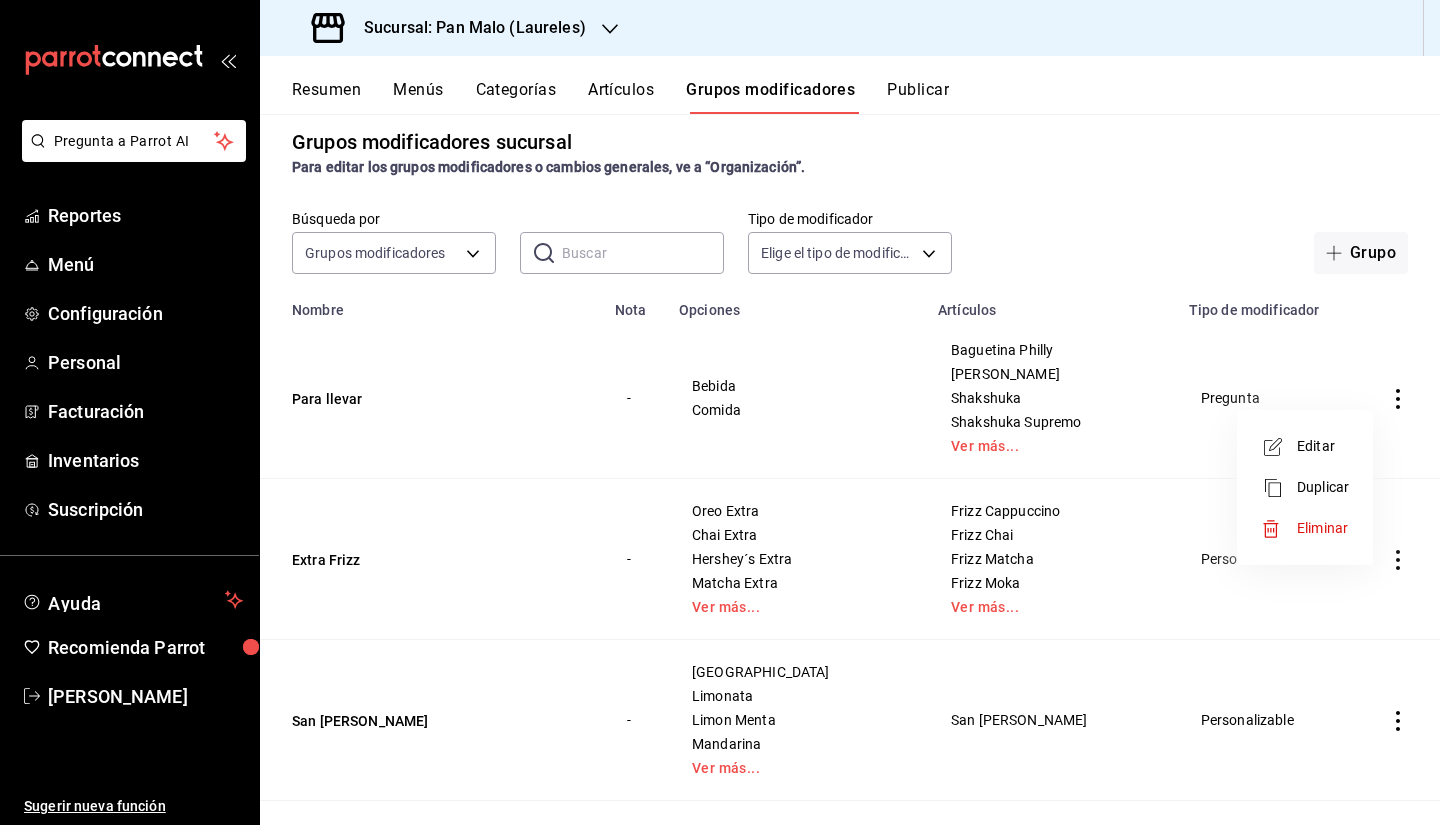 click on "Duplicar" at bounding box center [1323, 487] 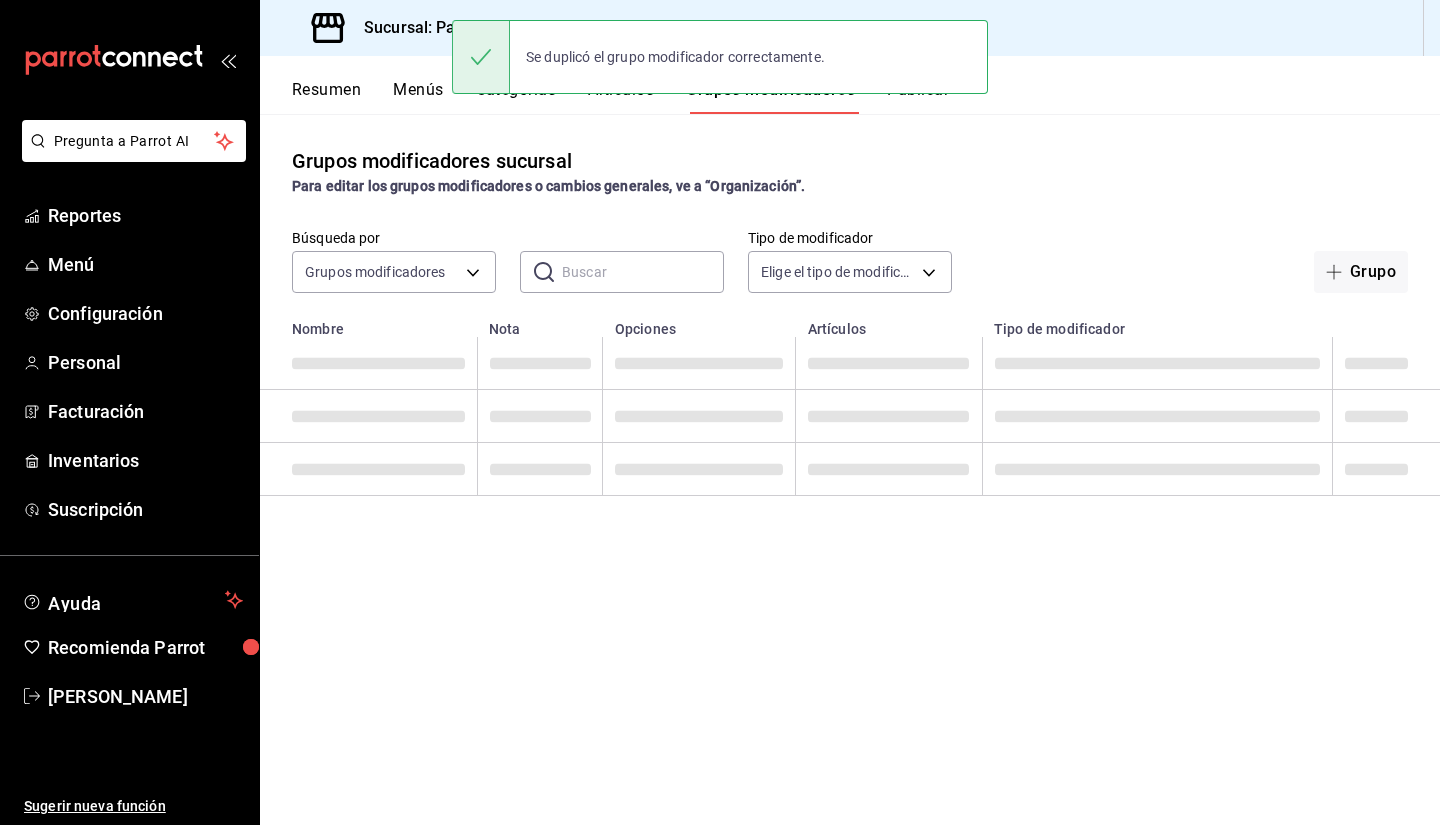 scroll, scrollTop: 0, scrollLeft: 0, axis: both 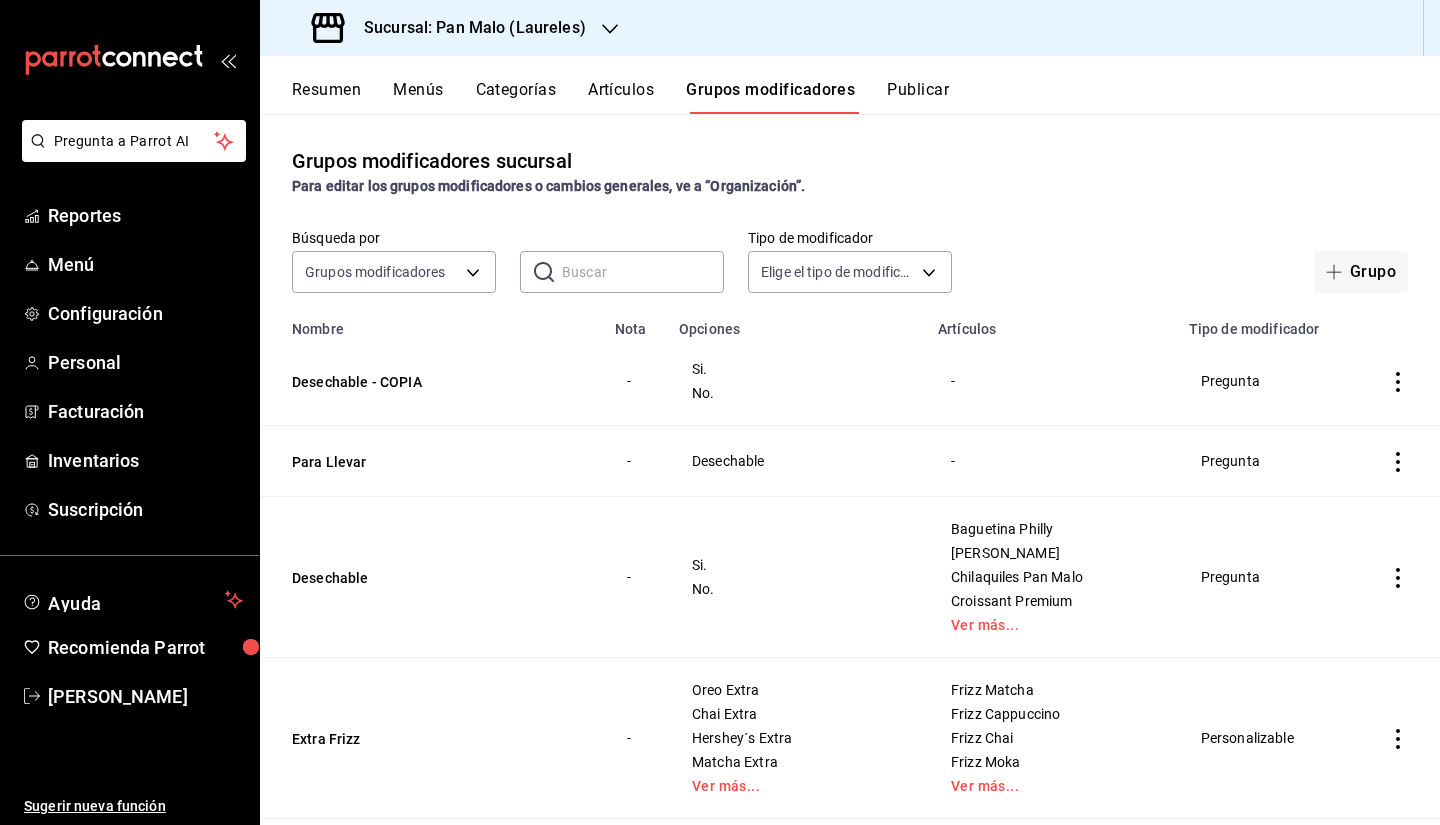 drag, startPoint x: 1378, startPoint y: 391, endPoint x: 1184, endPoint y: 463, distance: 206.92995 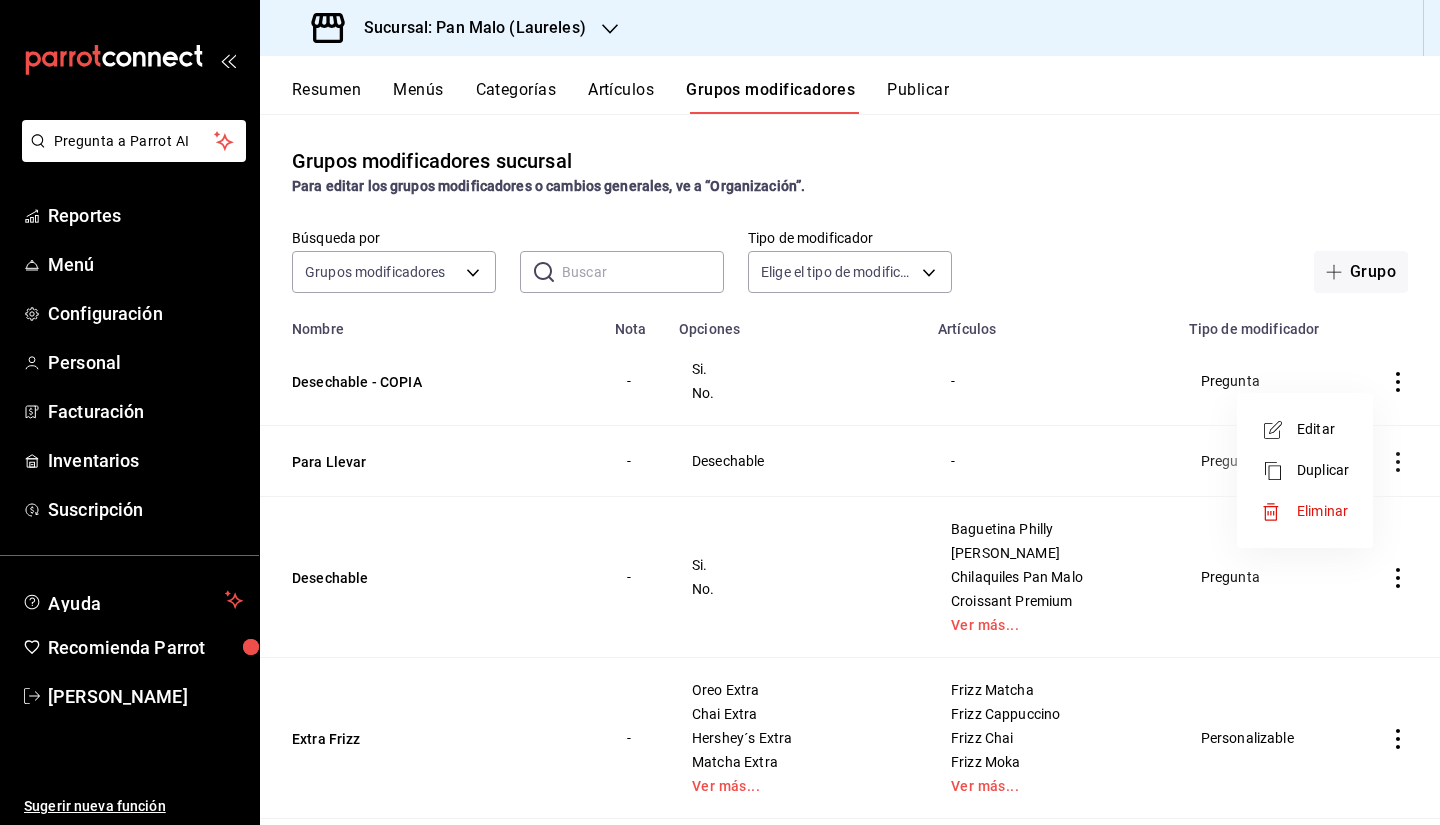 click on "Eliminar" at bounding box center [1322, 511] 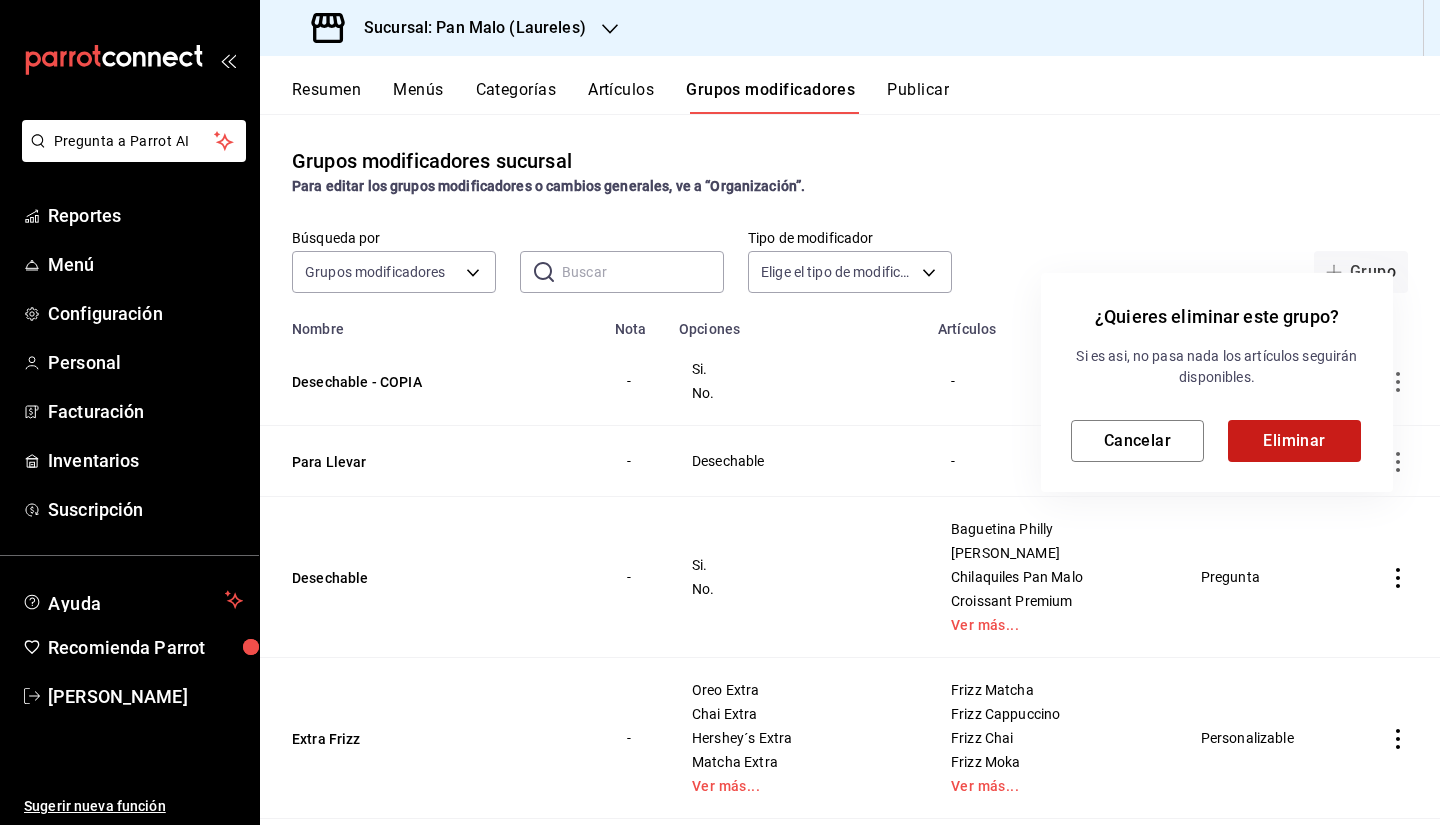 drag, startPoint x: 1278, startPoint y: 467, endPoint x: 1269, endPoint y: 429, distance: 39.051247 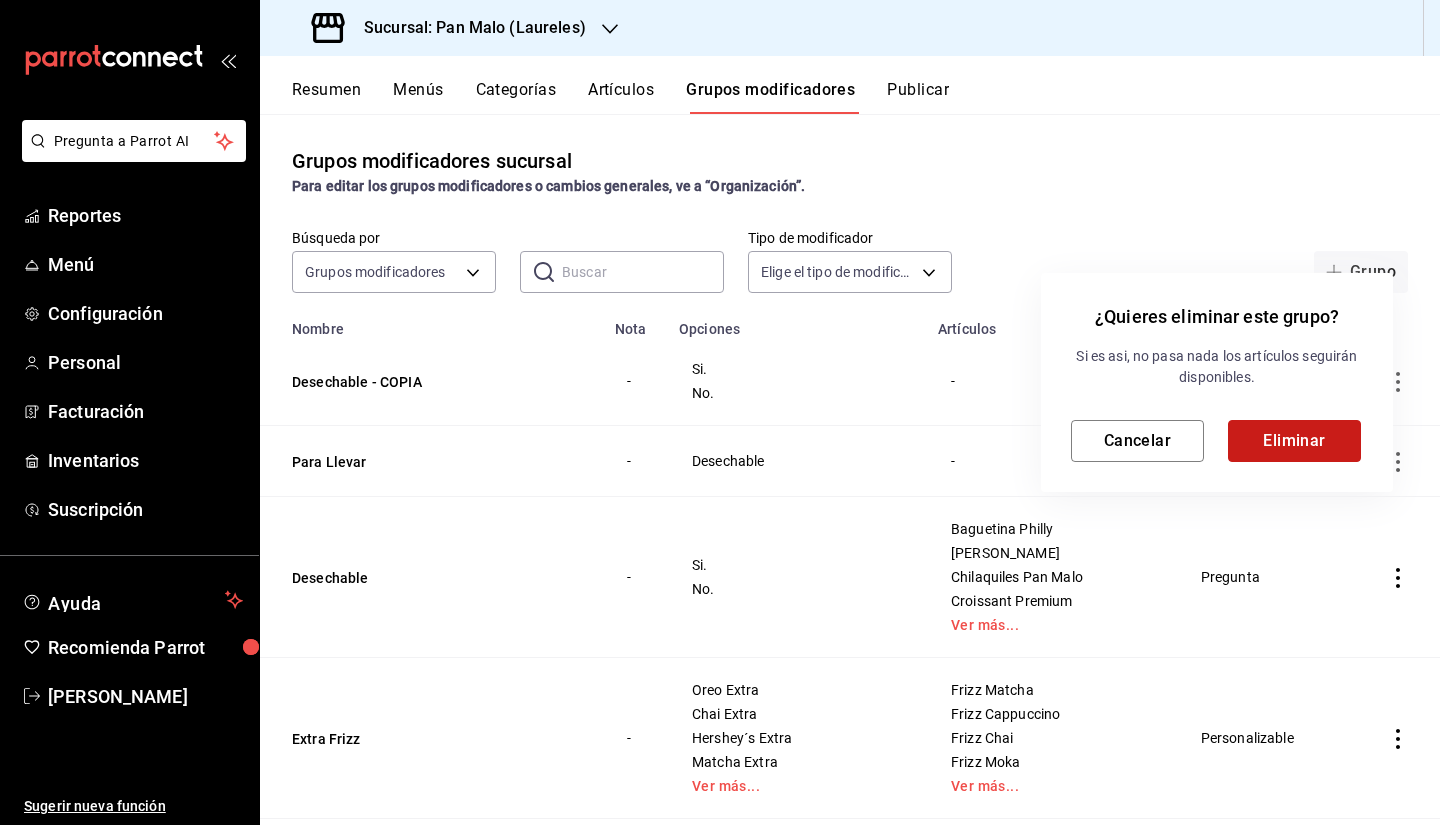 click on "Eliminar" at bounding box center [1294, 441] 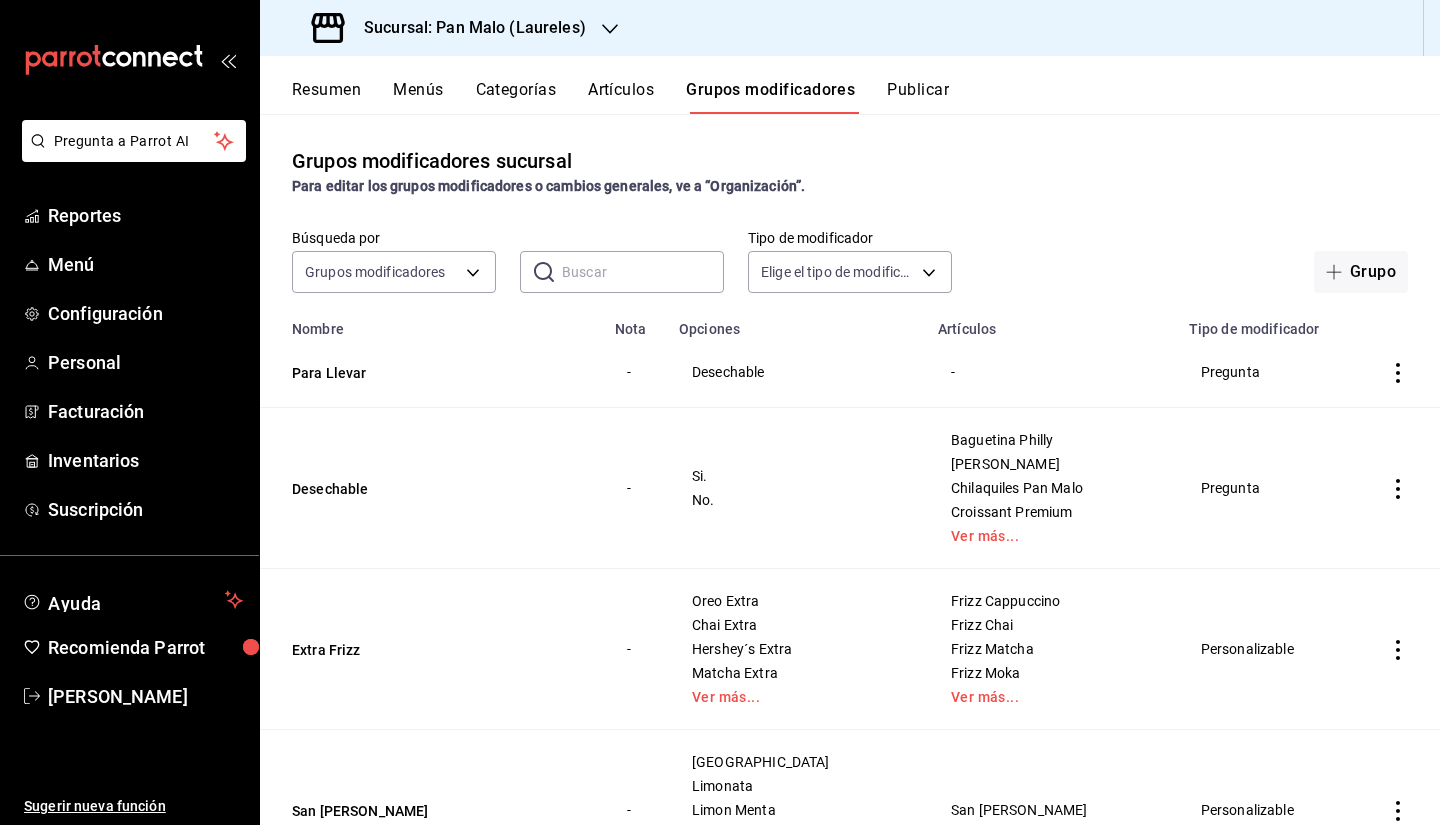 click on "Para Llevar" at bounding box center [431, 372] 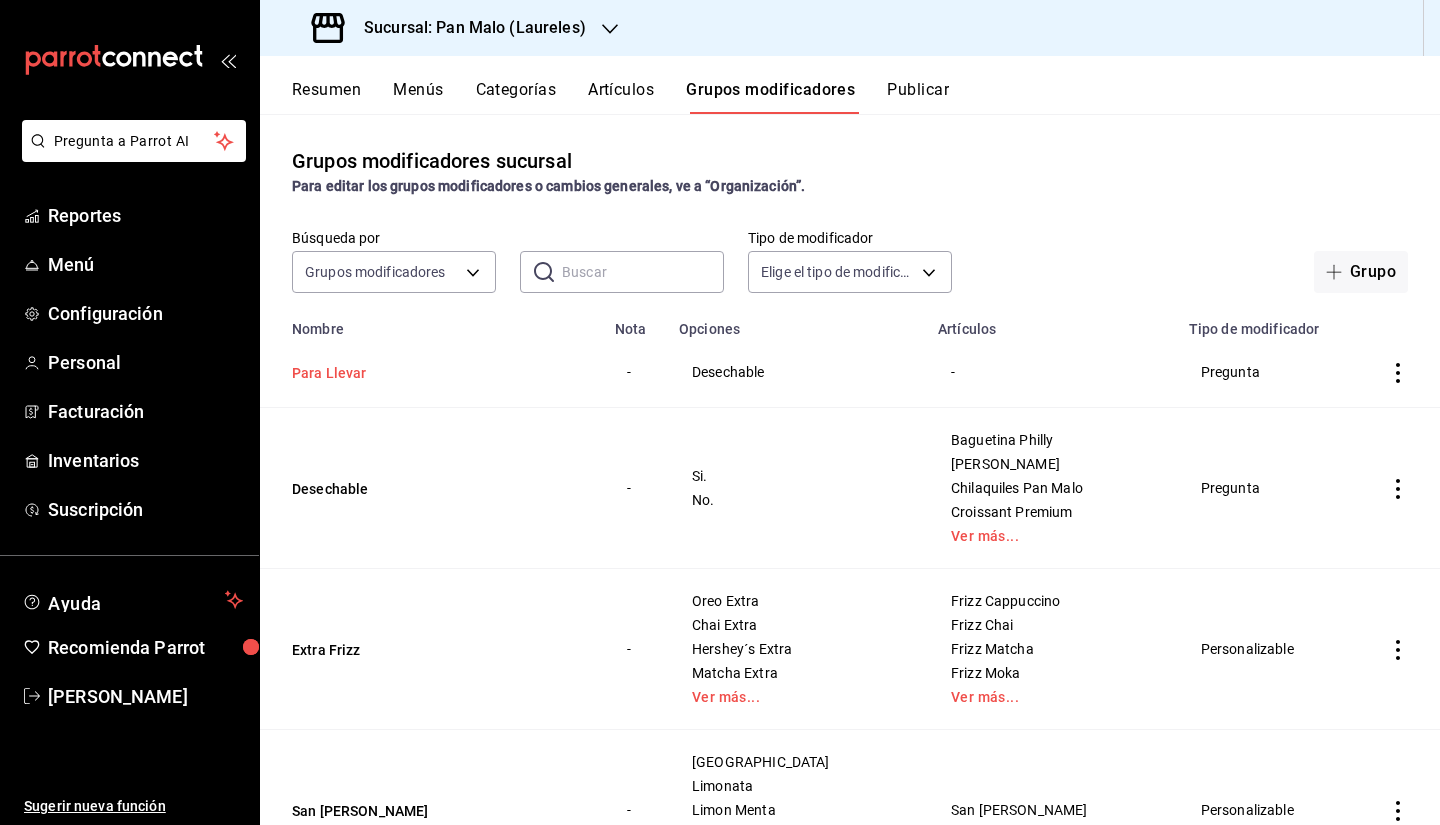 click on "Para Llevar" at bounding box center (412, 373) 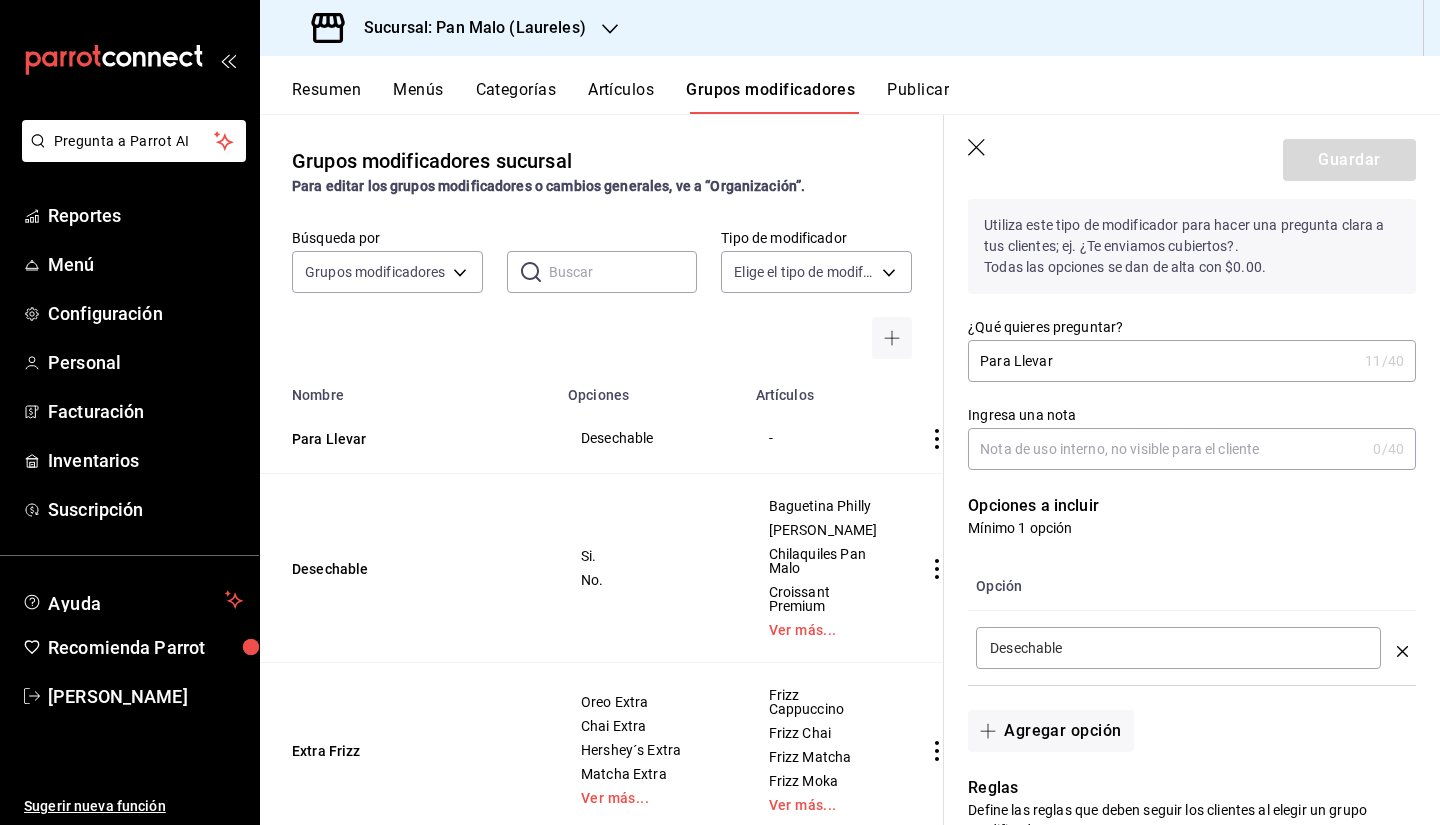 scroll, scrollTop: 240, scrollLeft: 0, axis: vertical 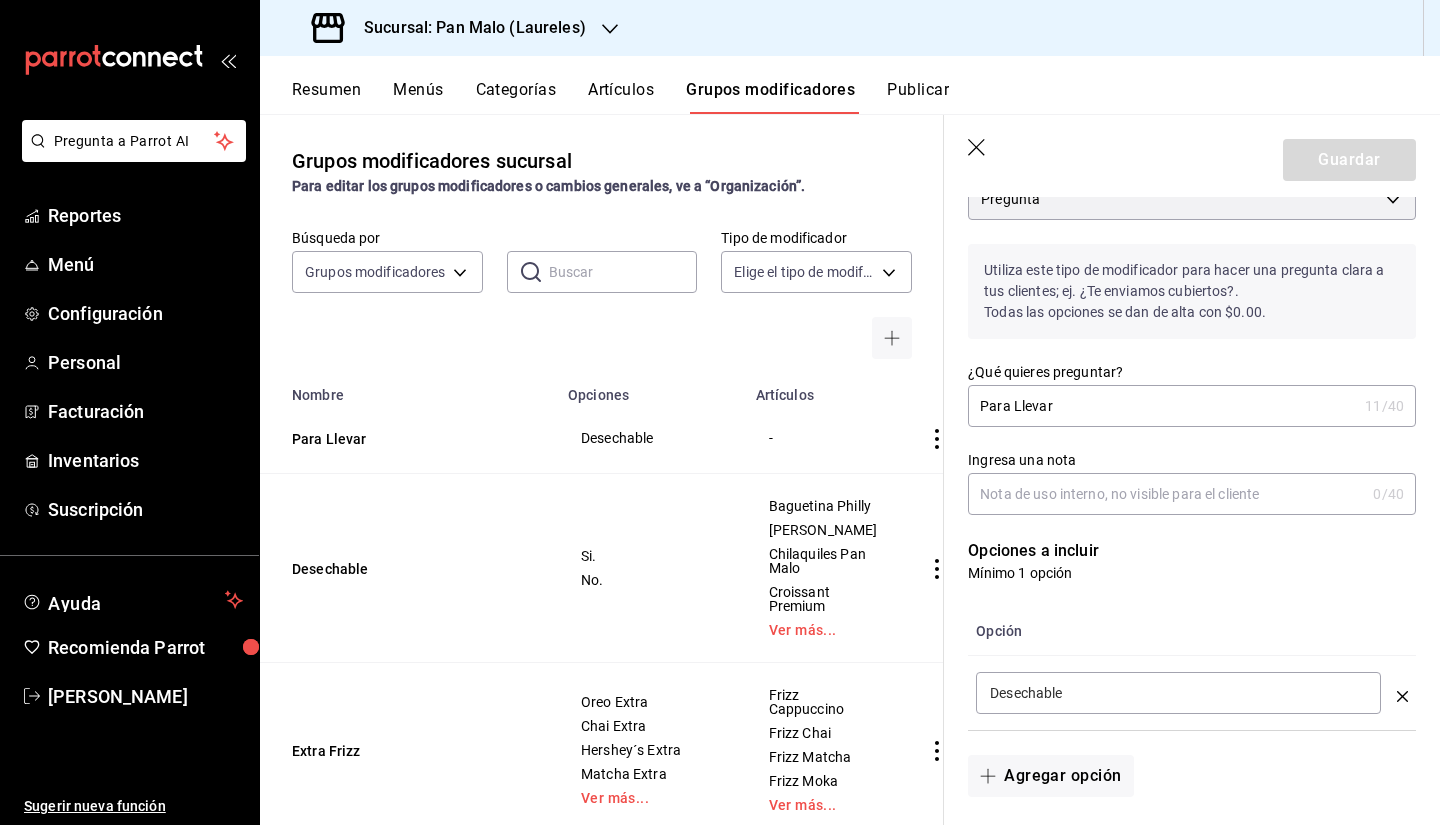 click on "Para Llevar" at bounding box center [1162, 406] 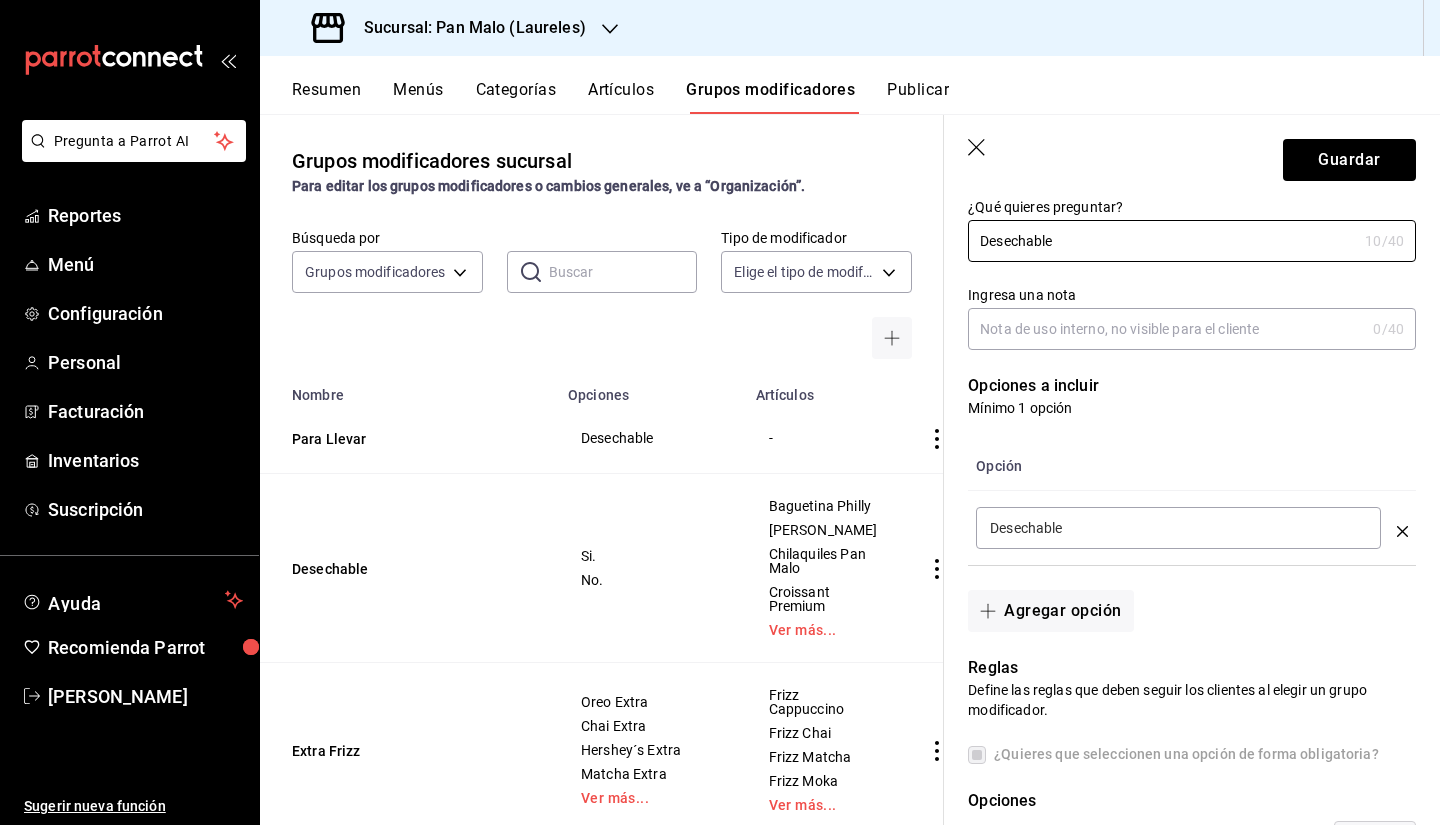 scroll, scrollTop: 431, scrollLeft: 0, axis: vertical 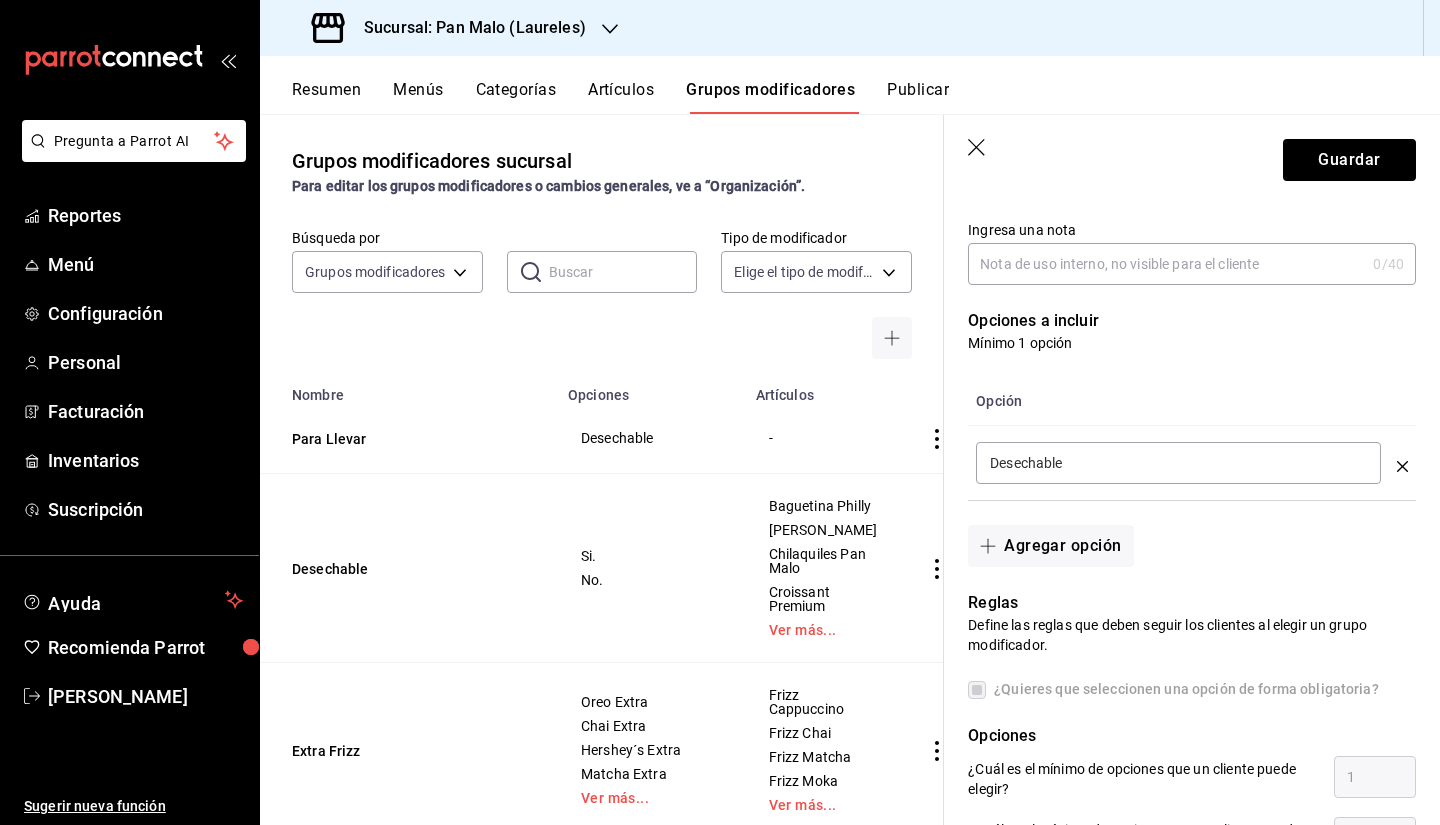 type on "Desechable" 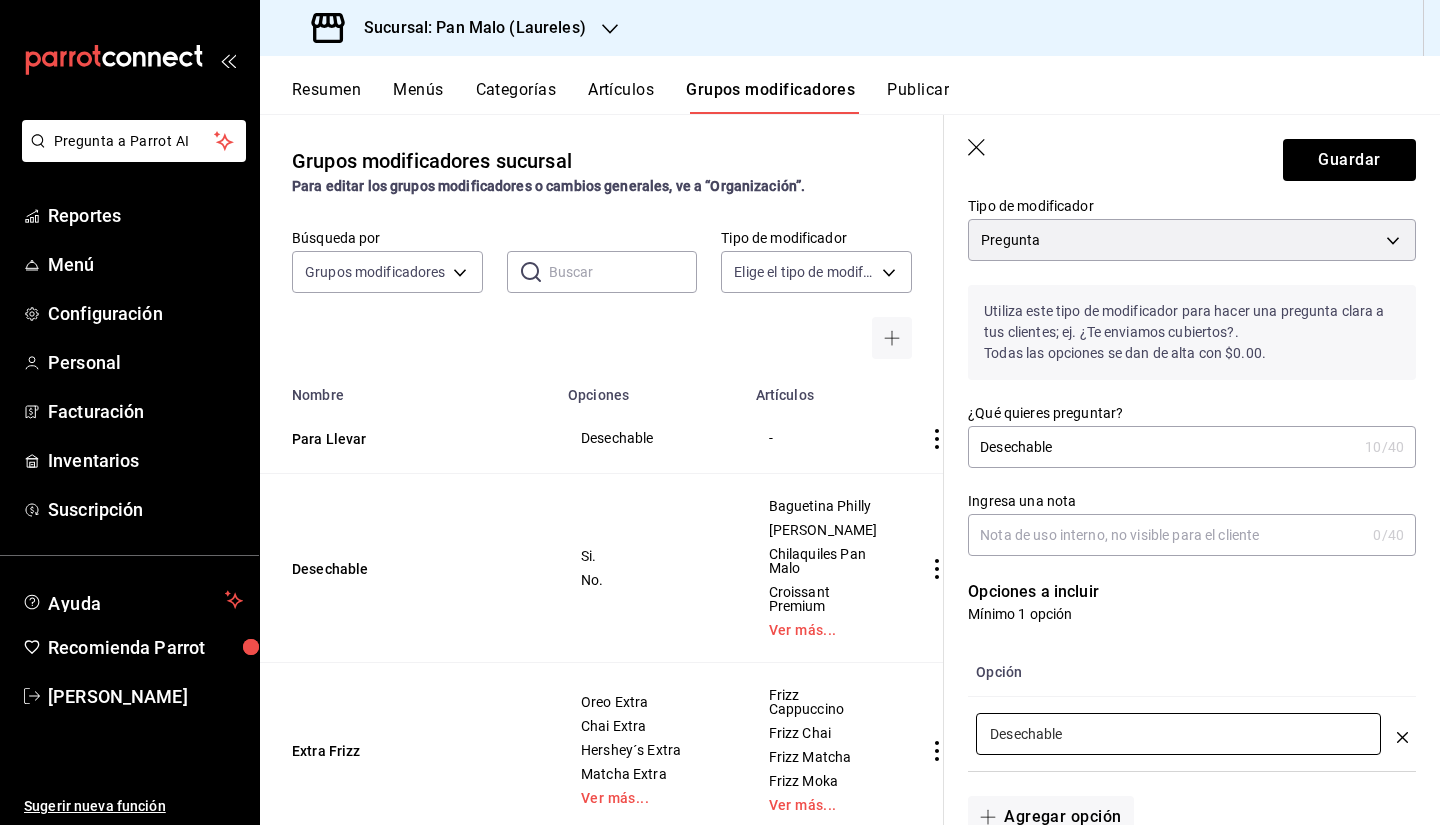 scroll, scrollTop: 144, scrollLeft: 0, axis: vertical 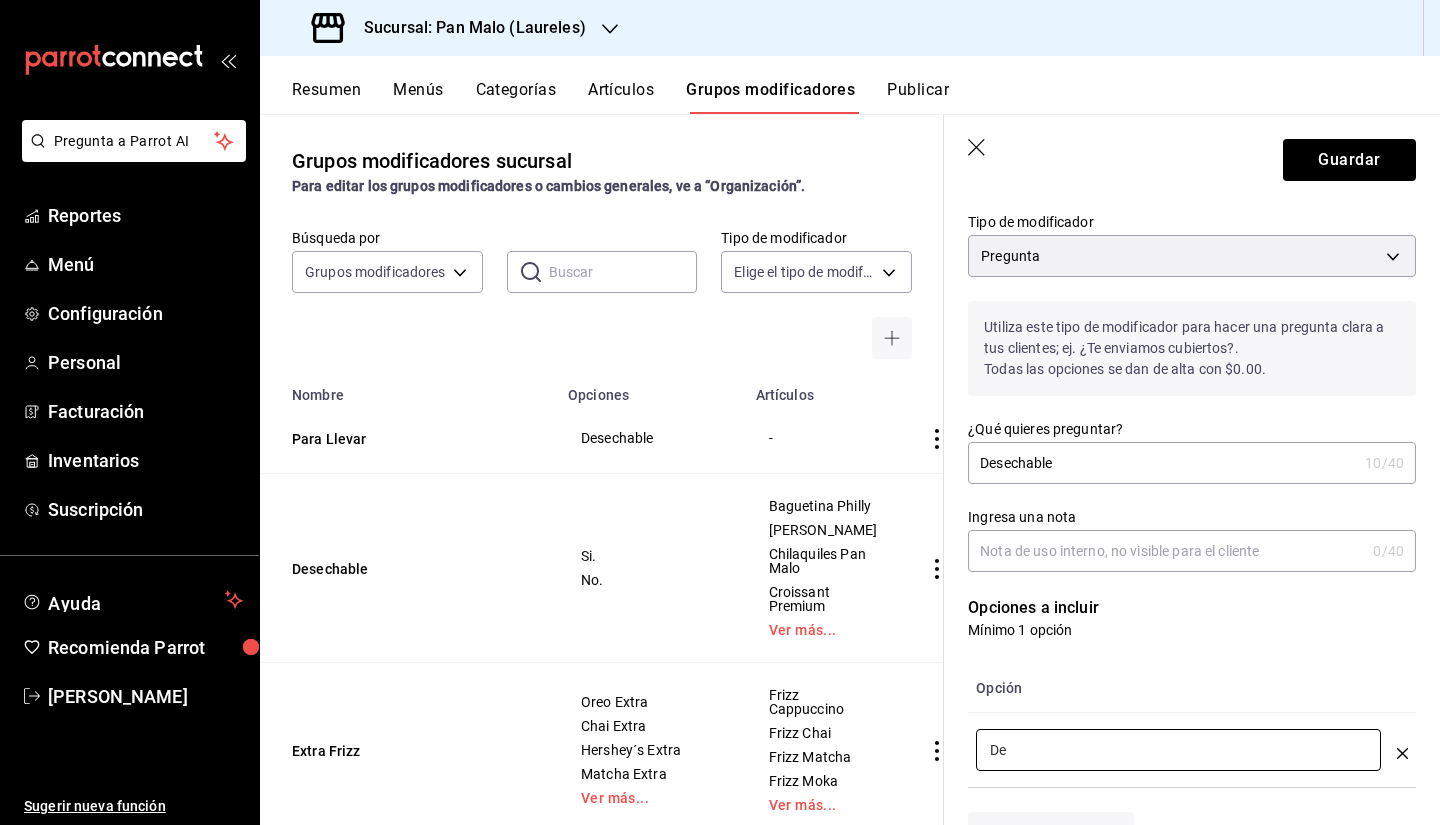 type on "D" 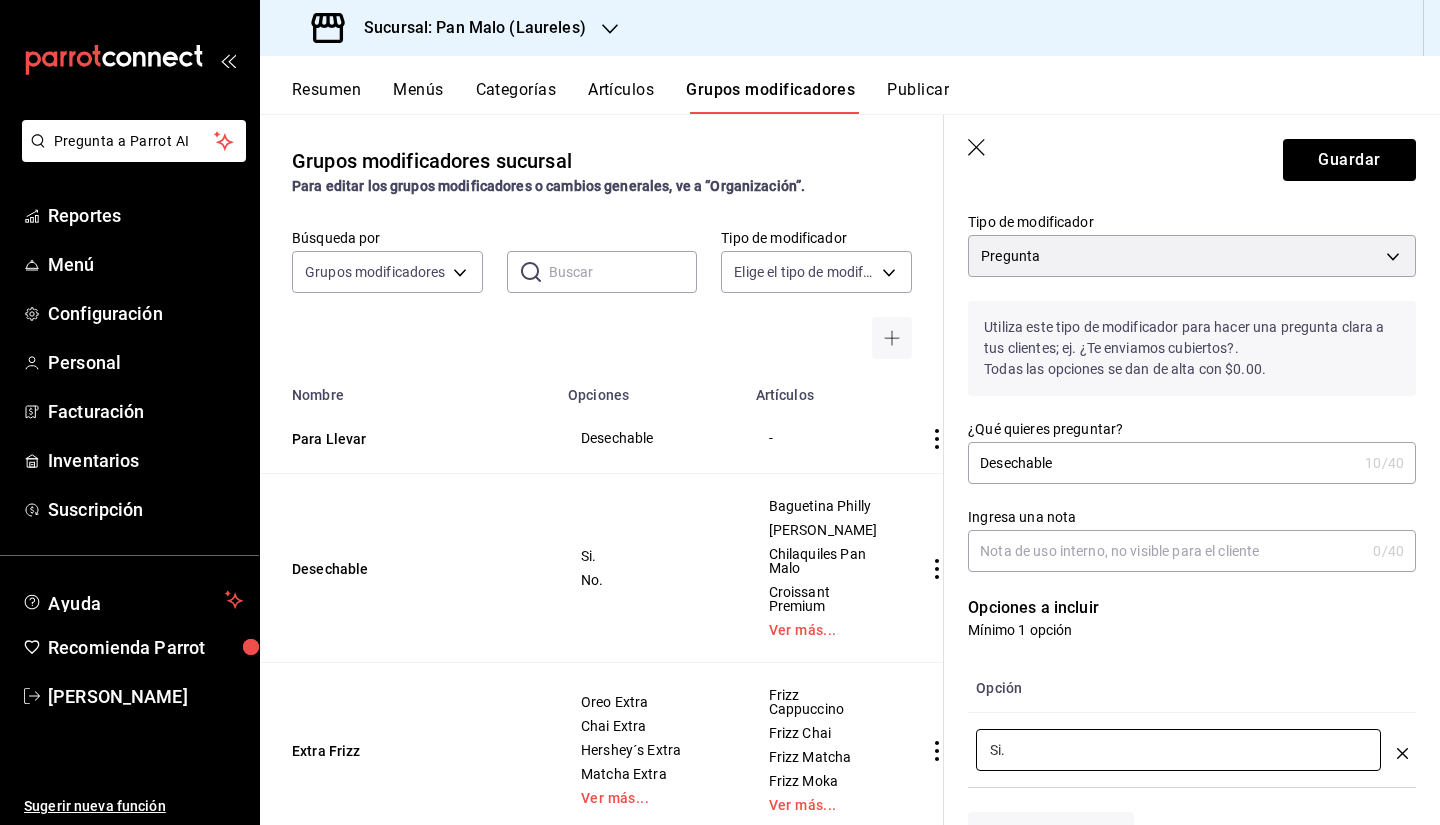 type on "Si." 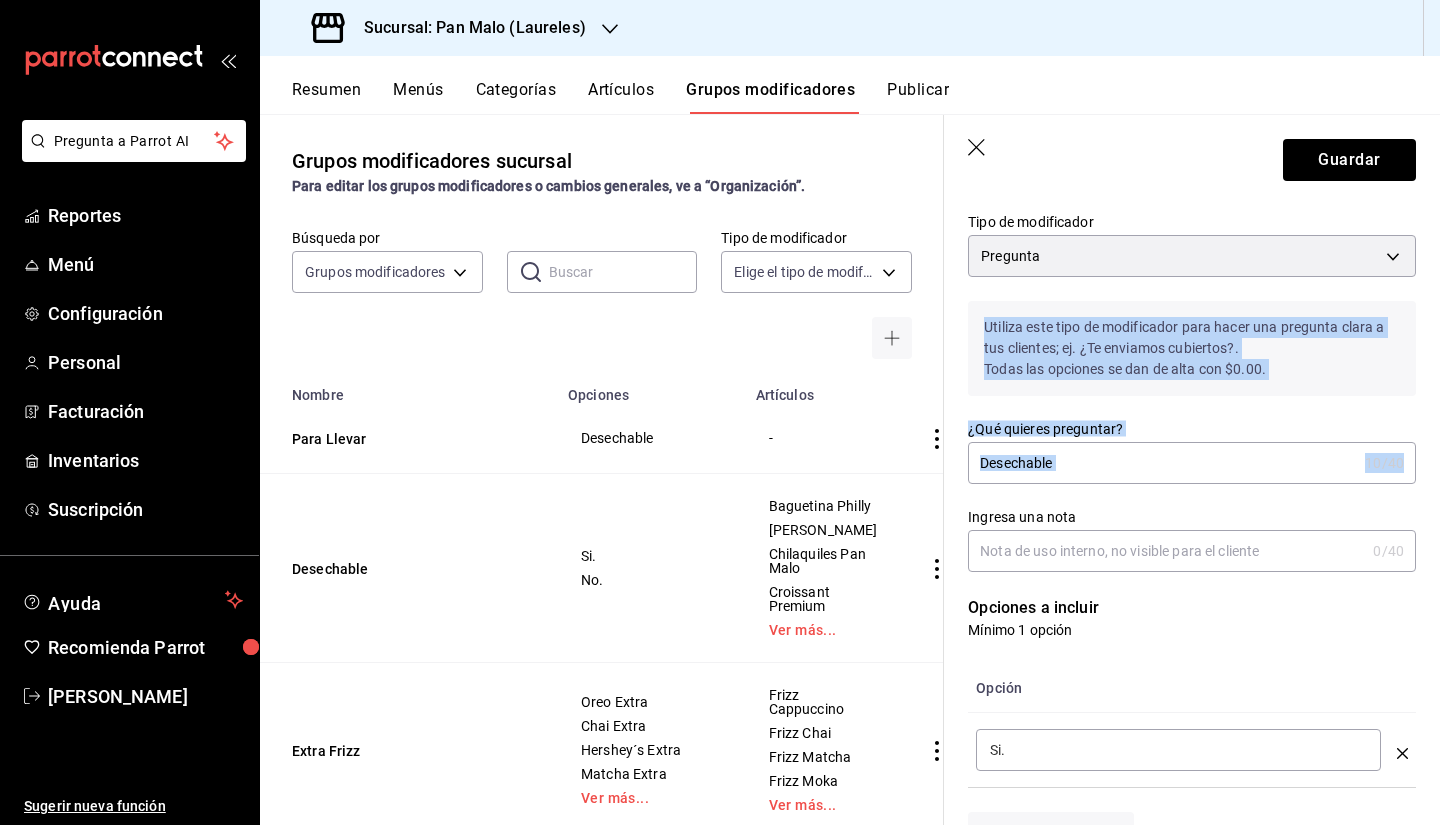 drag, startPoint x: 1394, startPoint y: 347, endPoint x: 1393, endPoint y: 459, distance: 112.00446 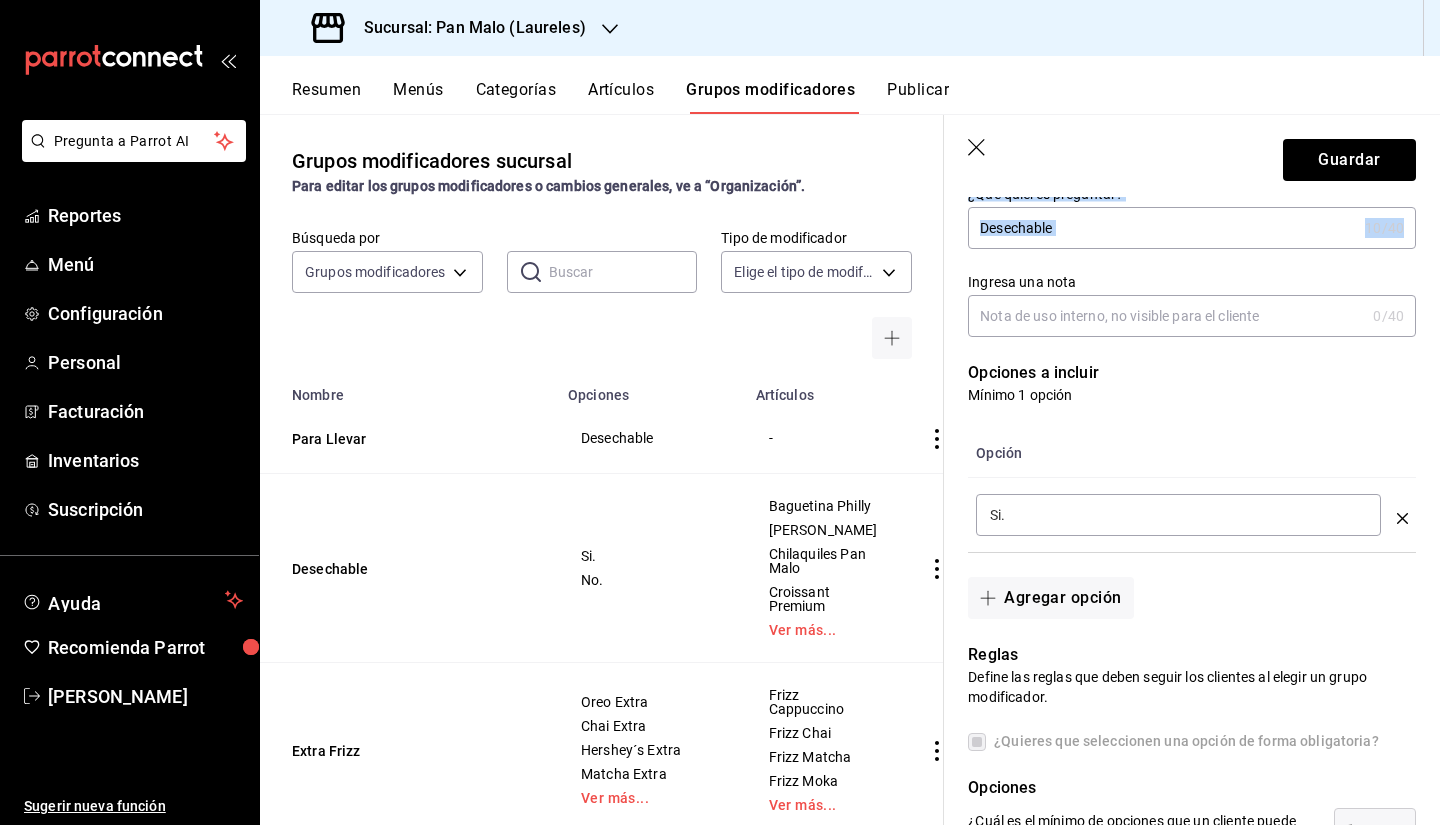 scroll, scrollTop: 524, scrollLeft: 0, axis: vertical 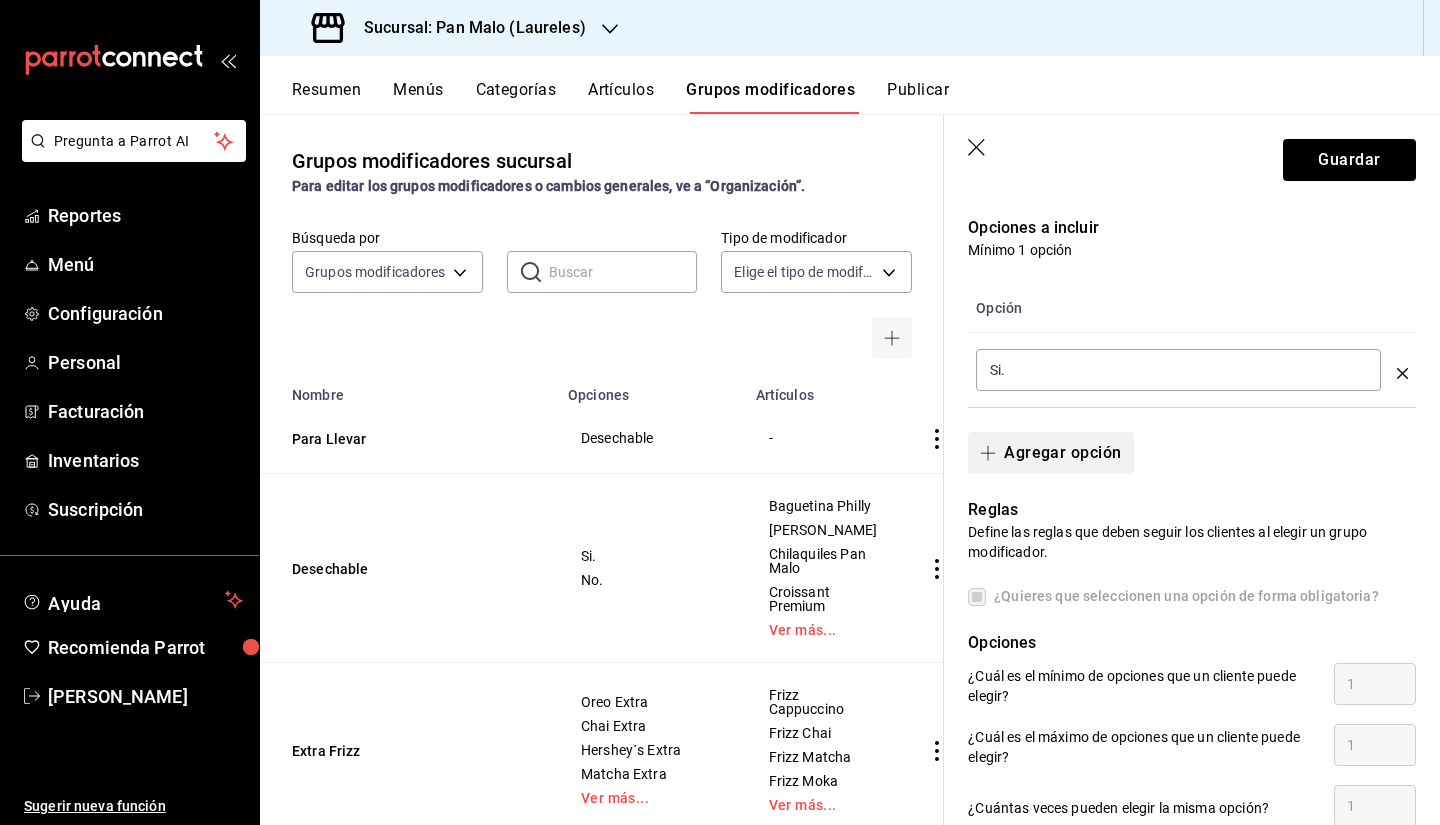 click on "Agregar opción" at bounding box center (1050, 453) 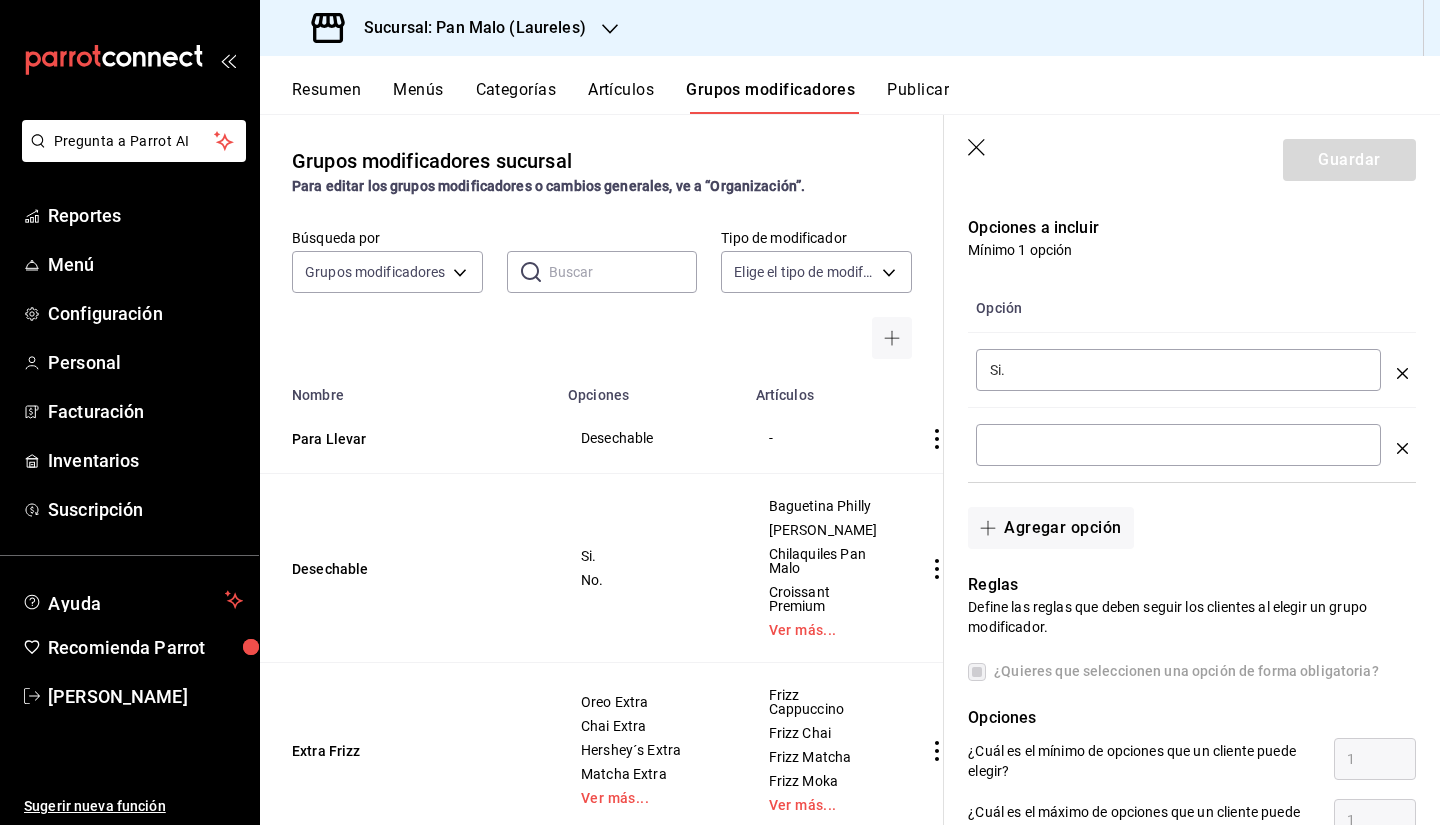 click on "​" at bounding box center [1178, 445] 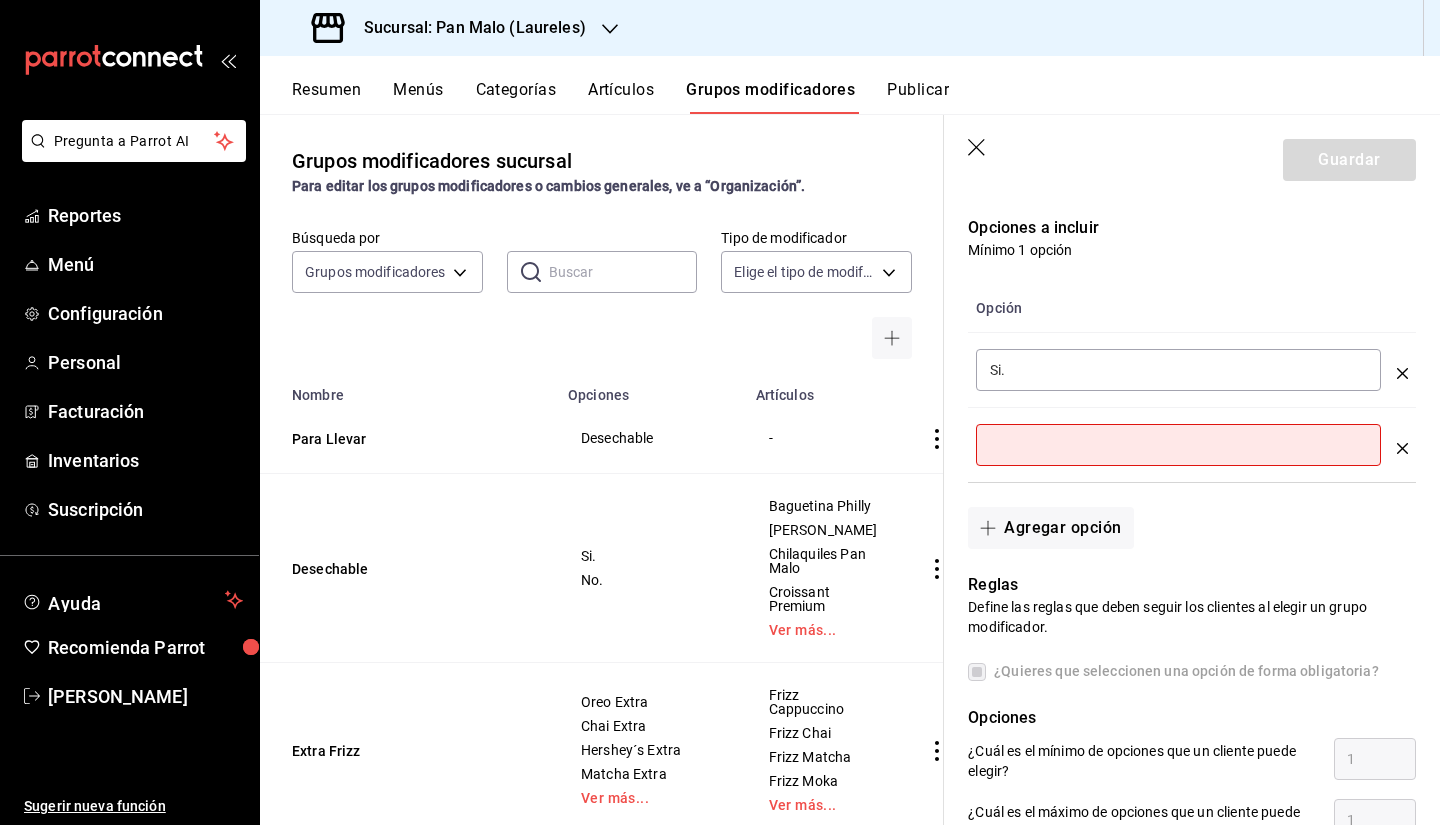 type on "n" 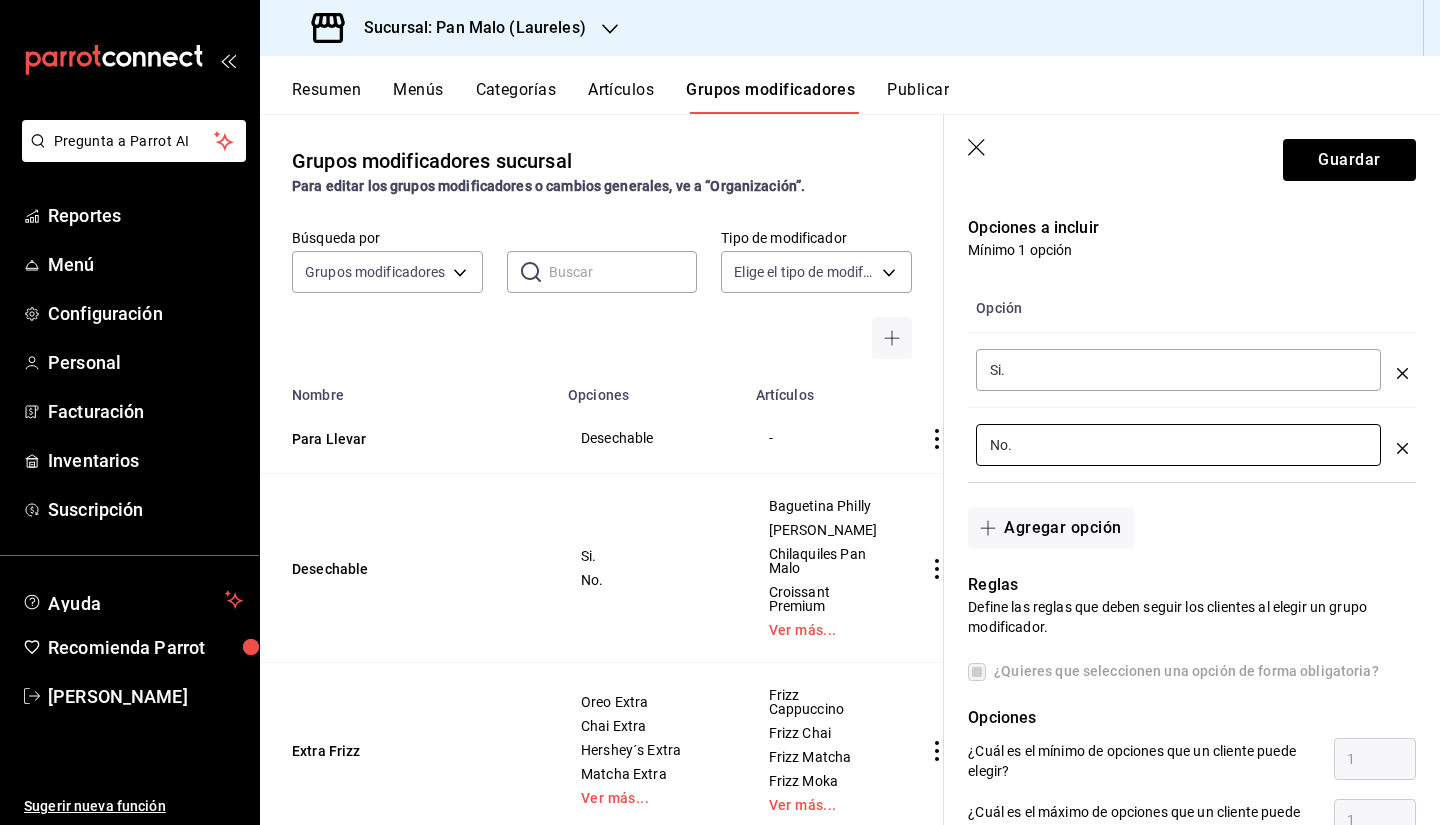 scroll, scrollTop: 635, scrollLeft: 0, axis: vertical 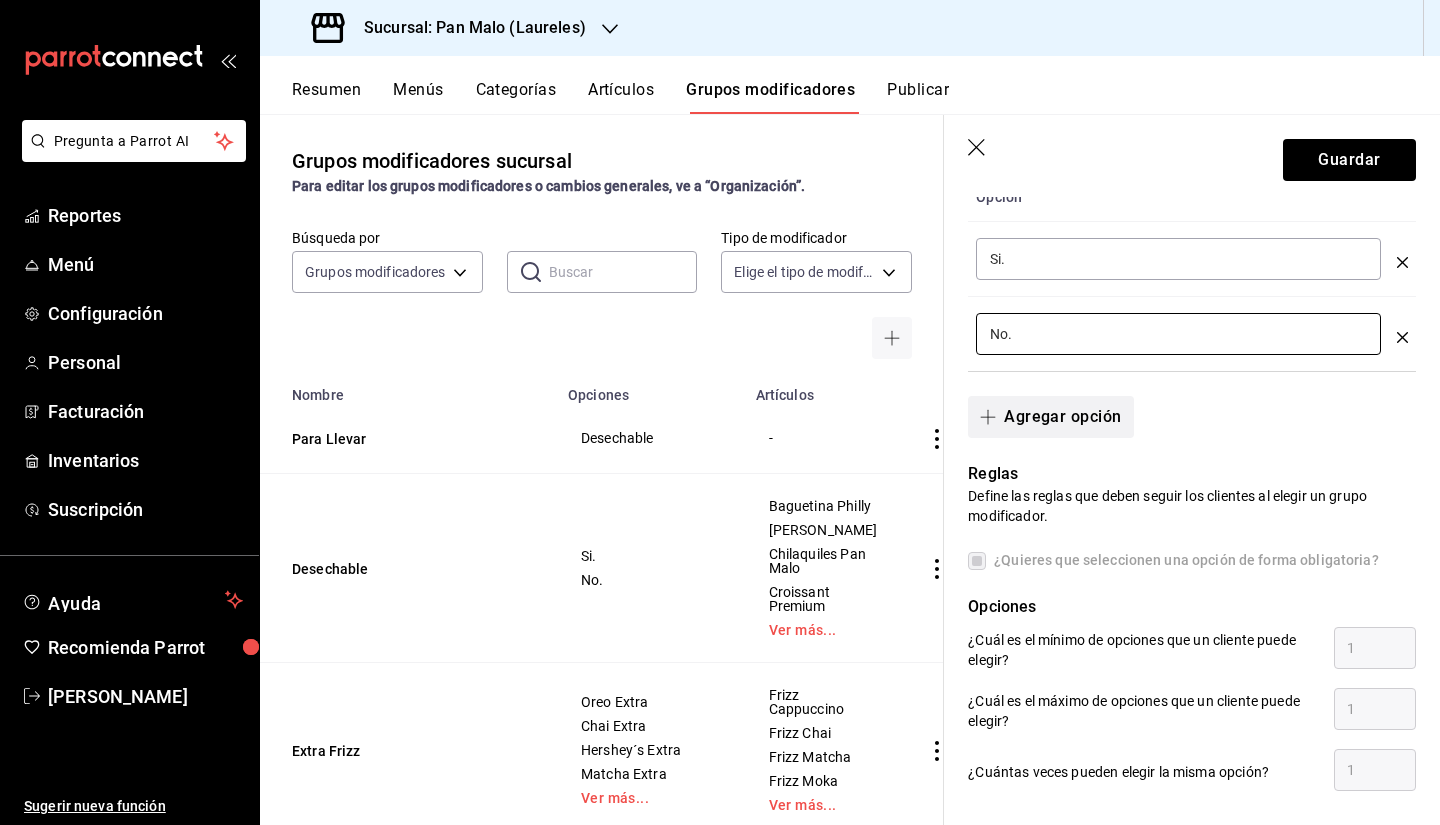 type on "No." 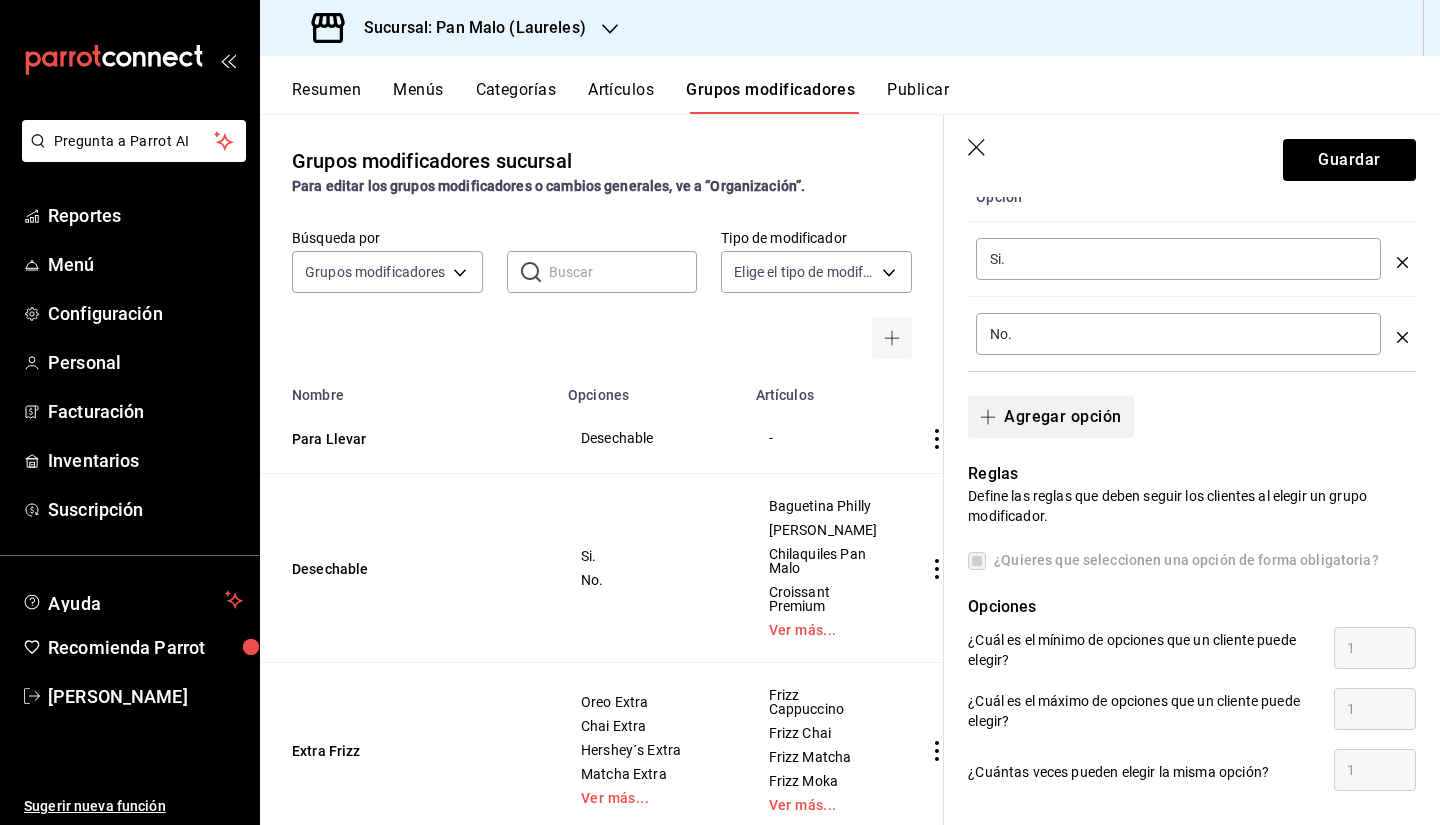 click on "Agregar opción" at bounding box center (1050, 417) 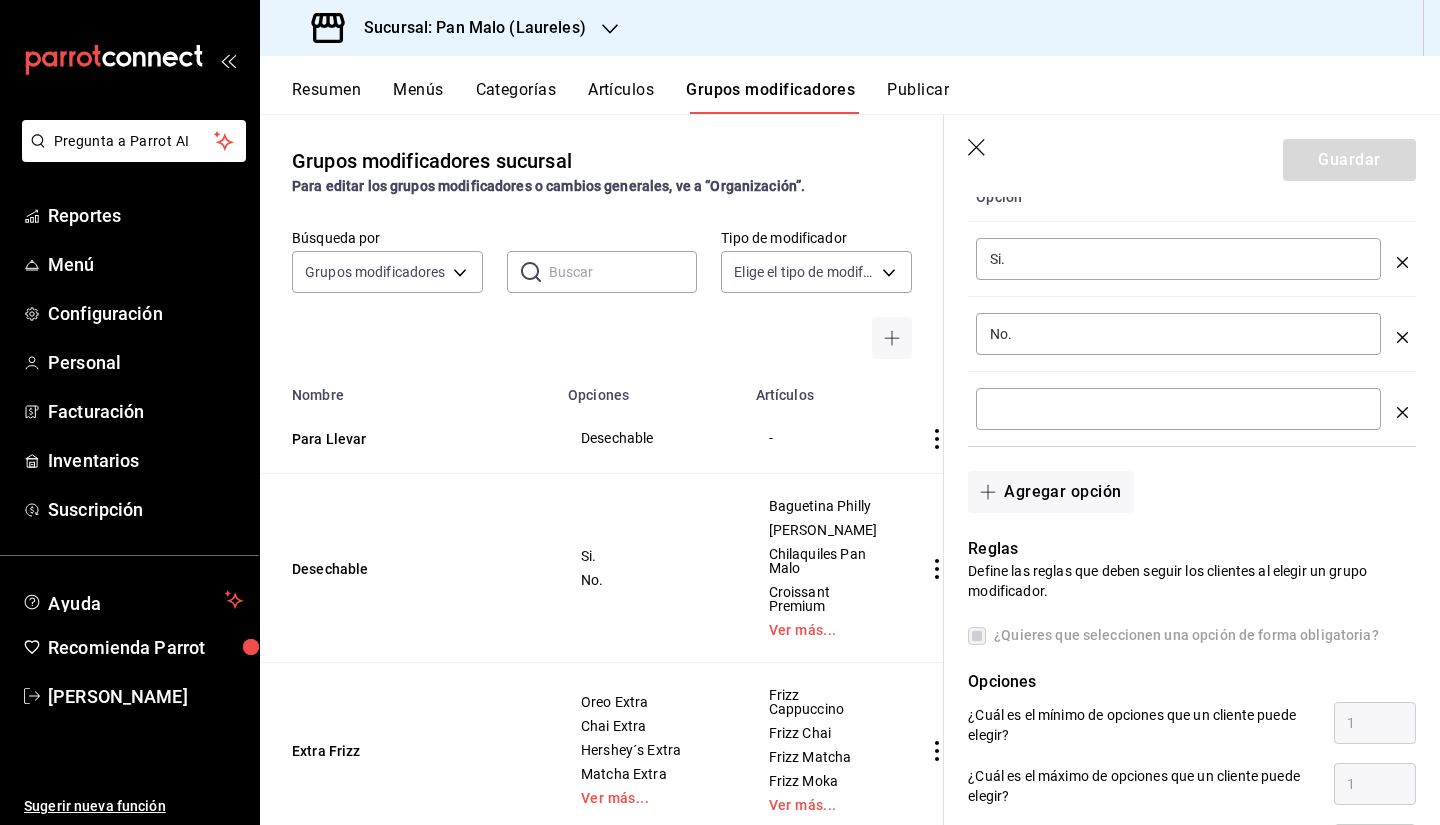 click on "​" at bounding box center [1178, 409] 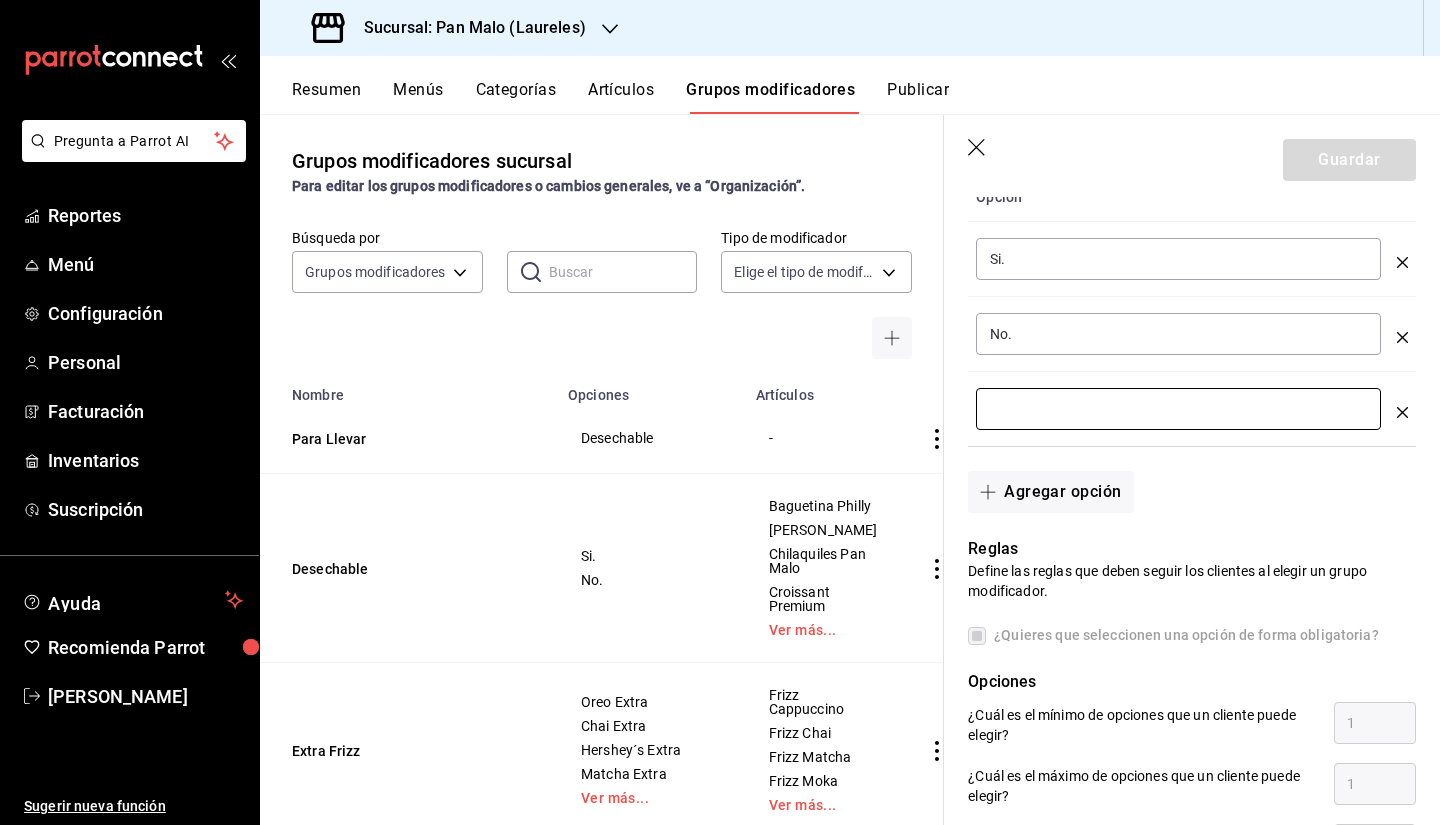 click at bounding box center (1402, 409) 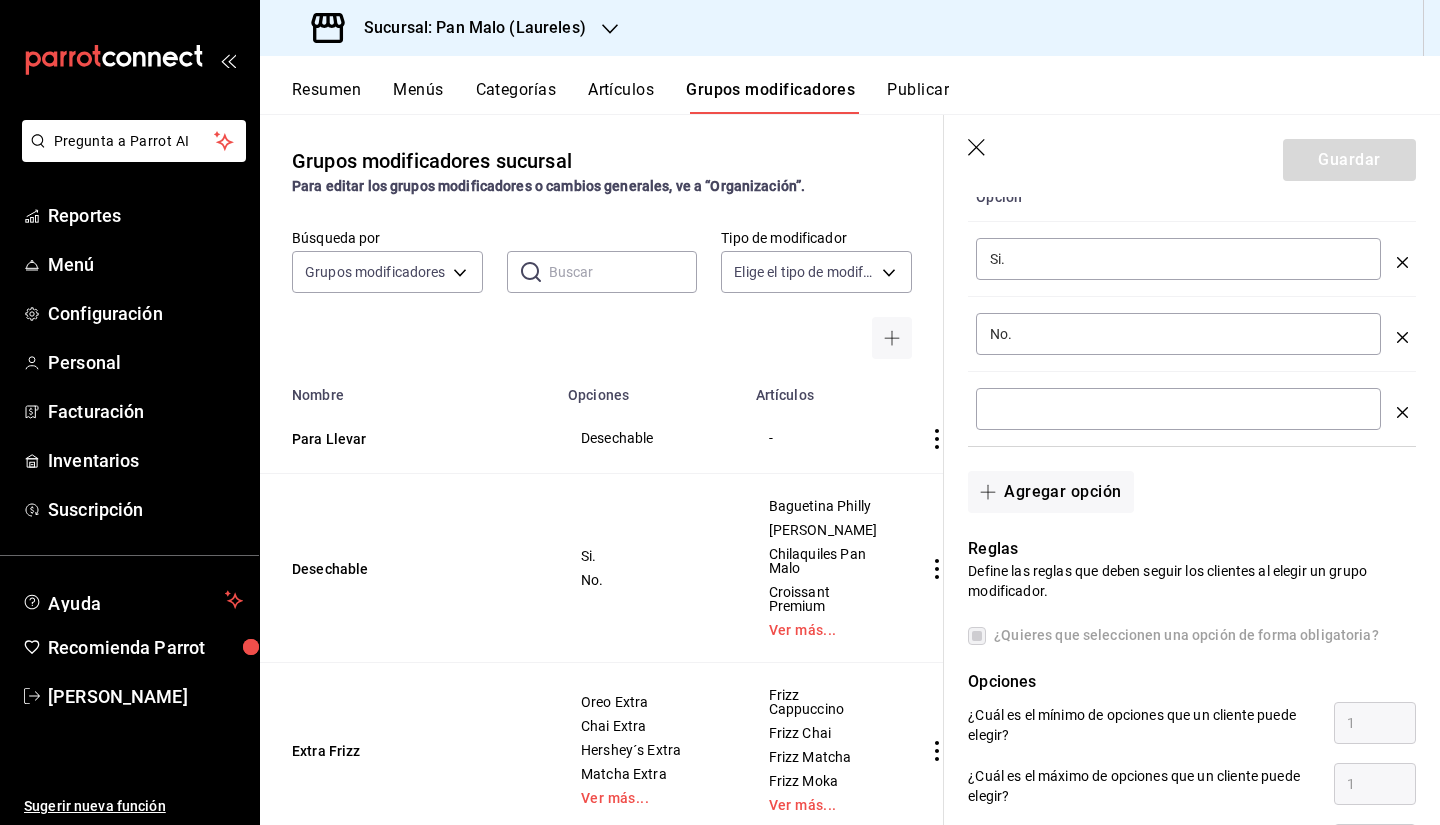 click 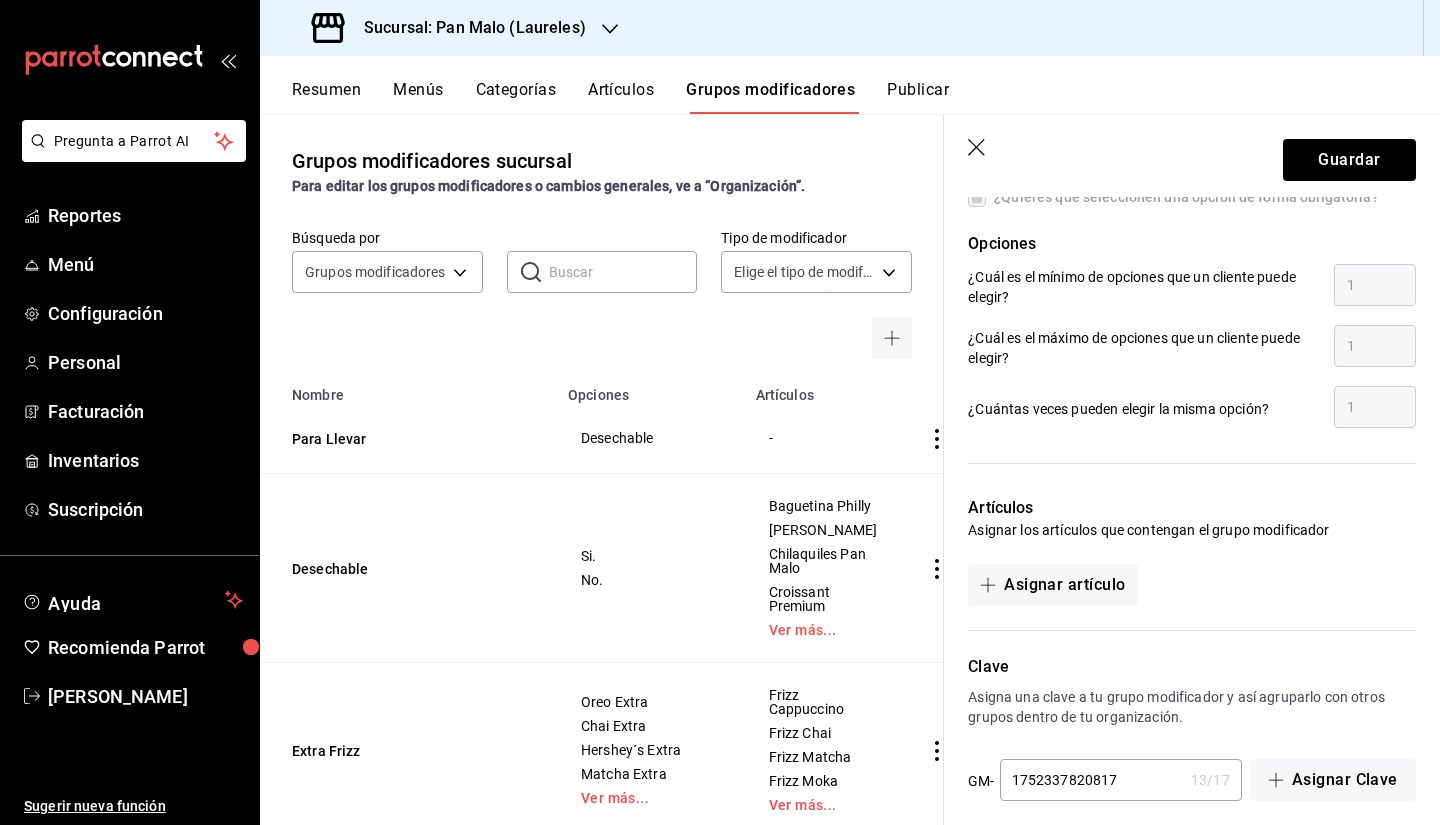scroll, scrollTop: 1017, scrollLeft: 0, axis: vertical 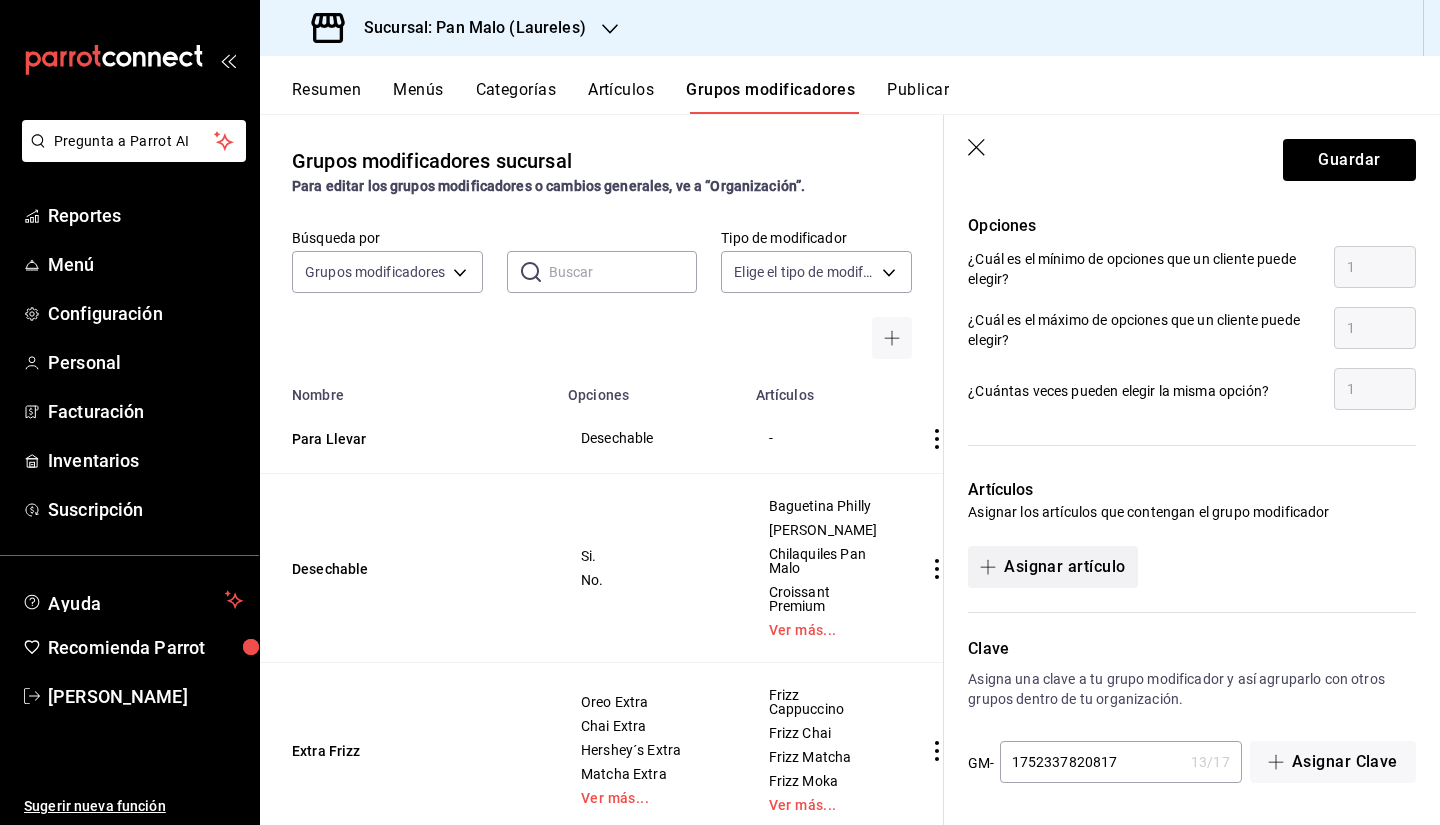 click on "Asignar artículo" at bounding box center [1052, 567] 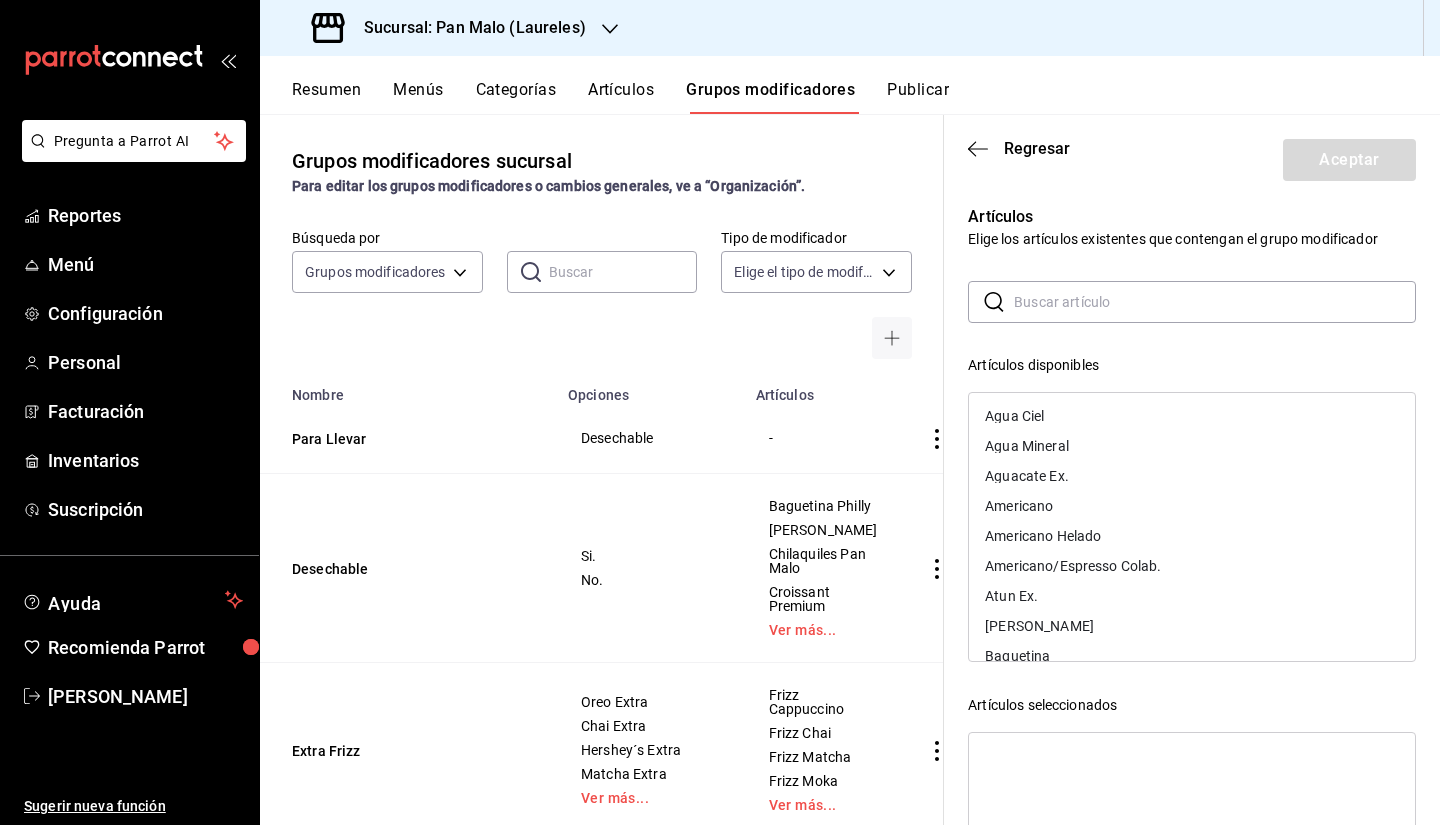 click at bounding box center (1215, 302) 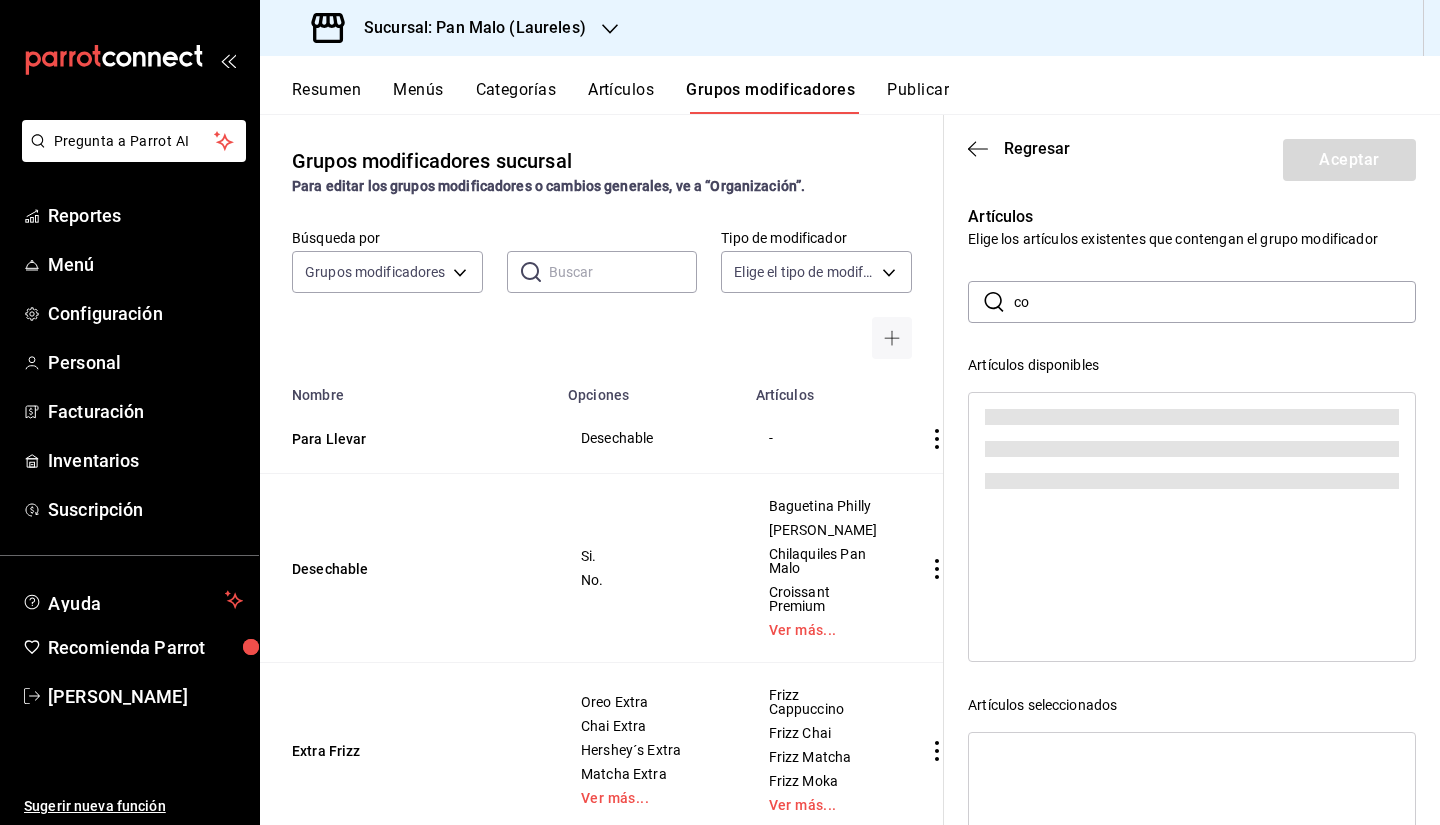 type on "c" 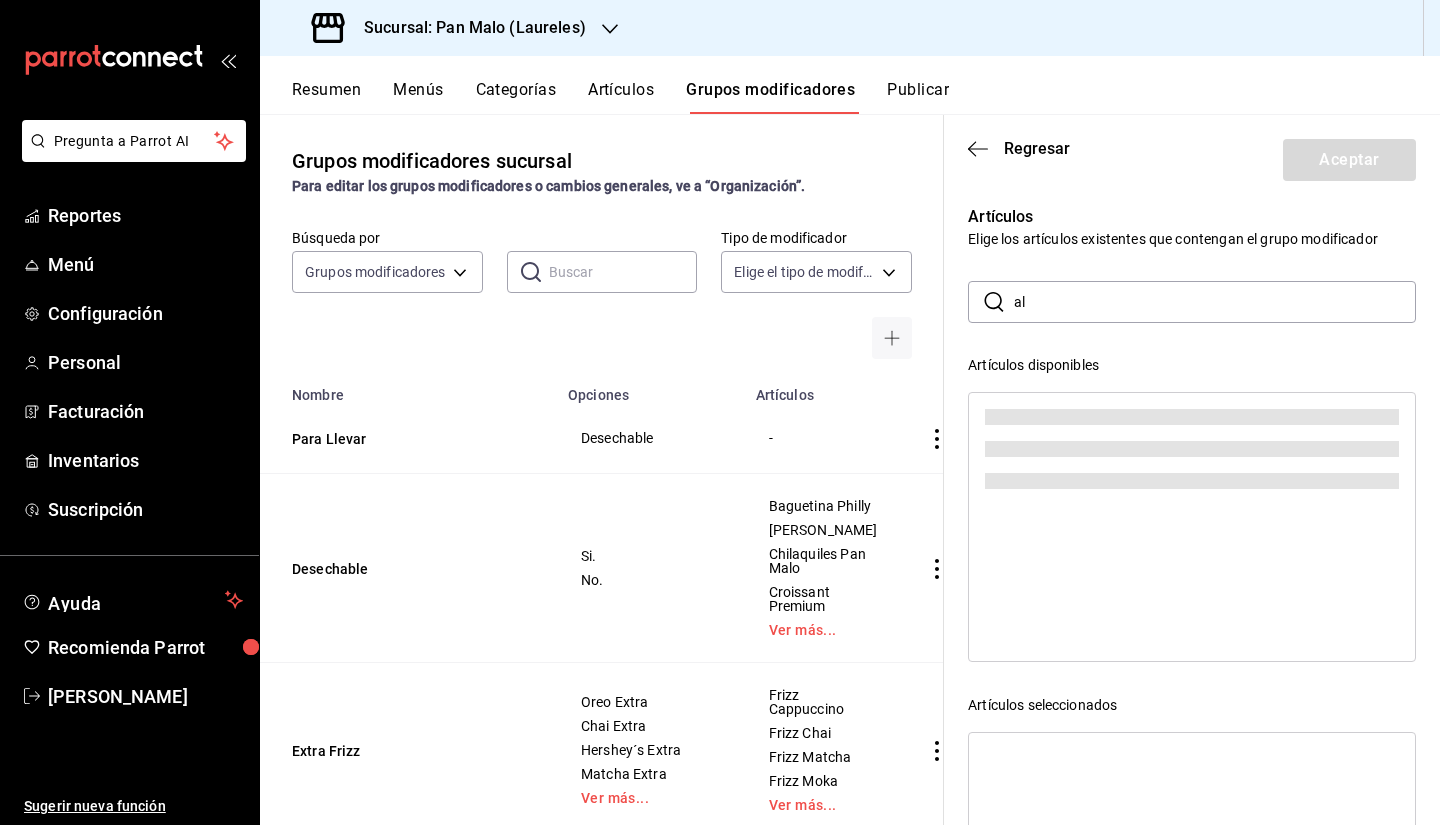 type on "a" 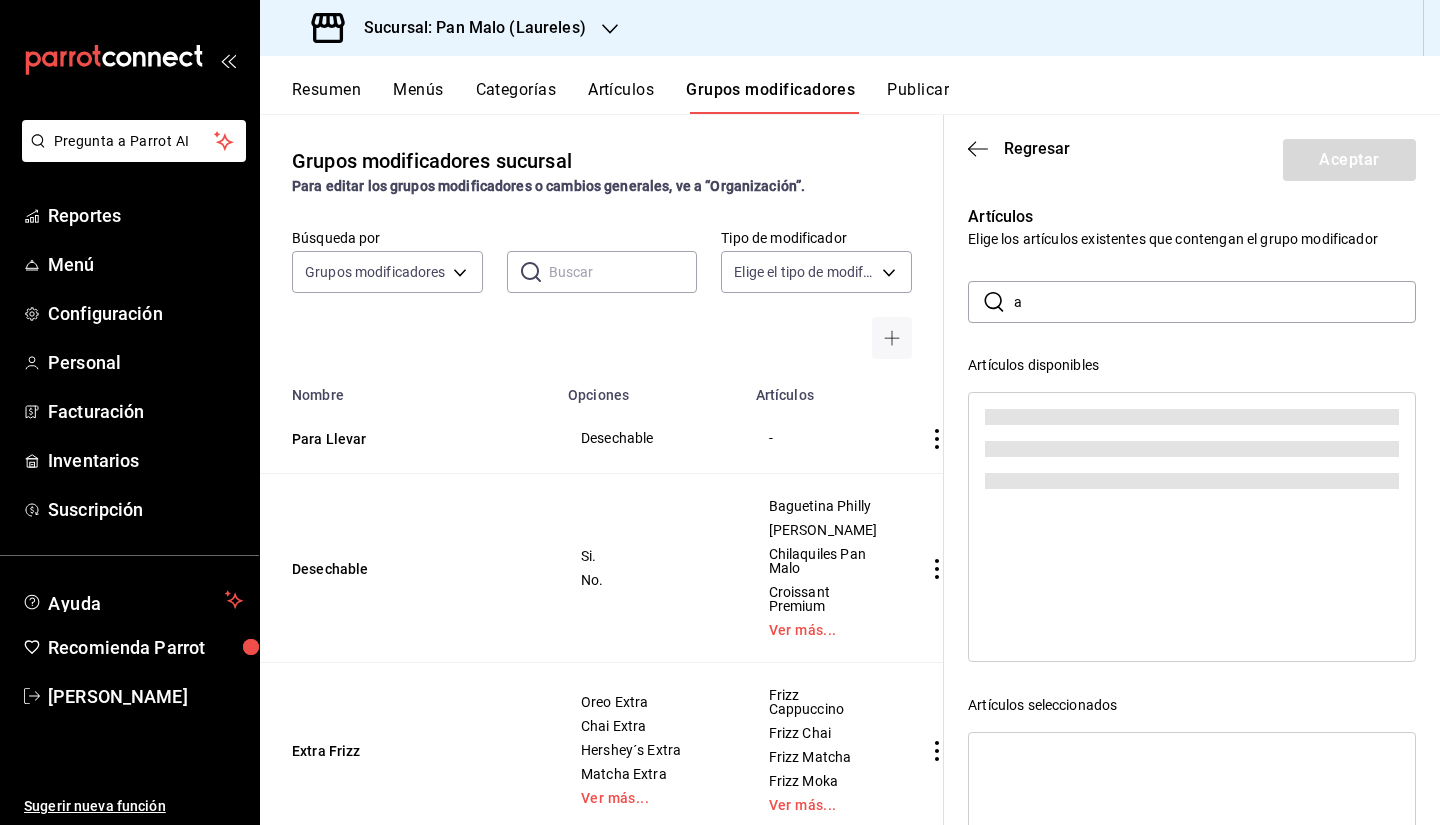 type 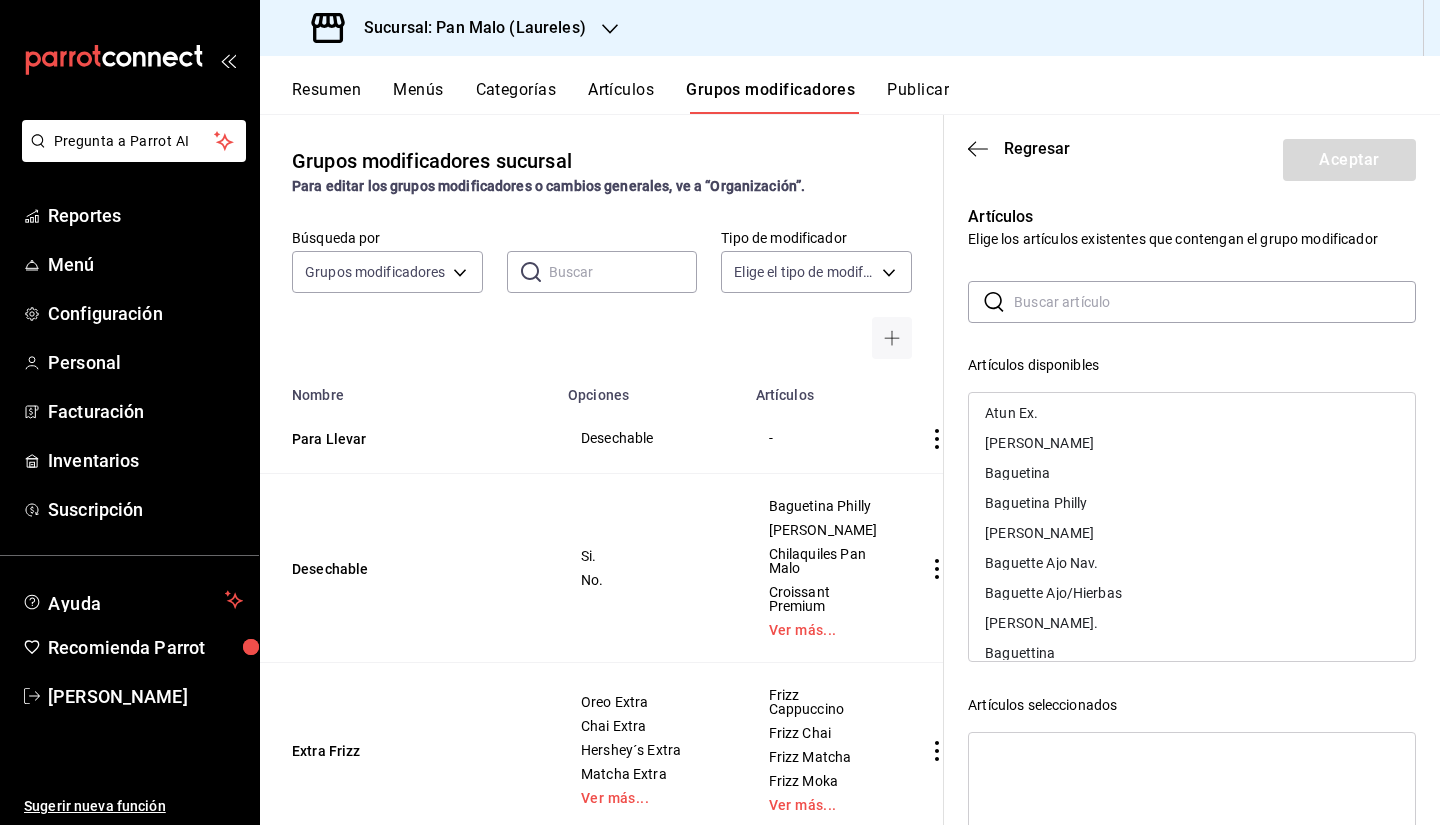 scroll, scrollTop: 200, scrollLeft: 0, axis: vertical 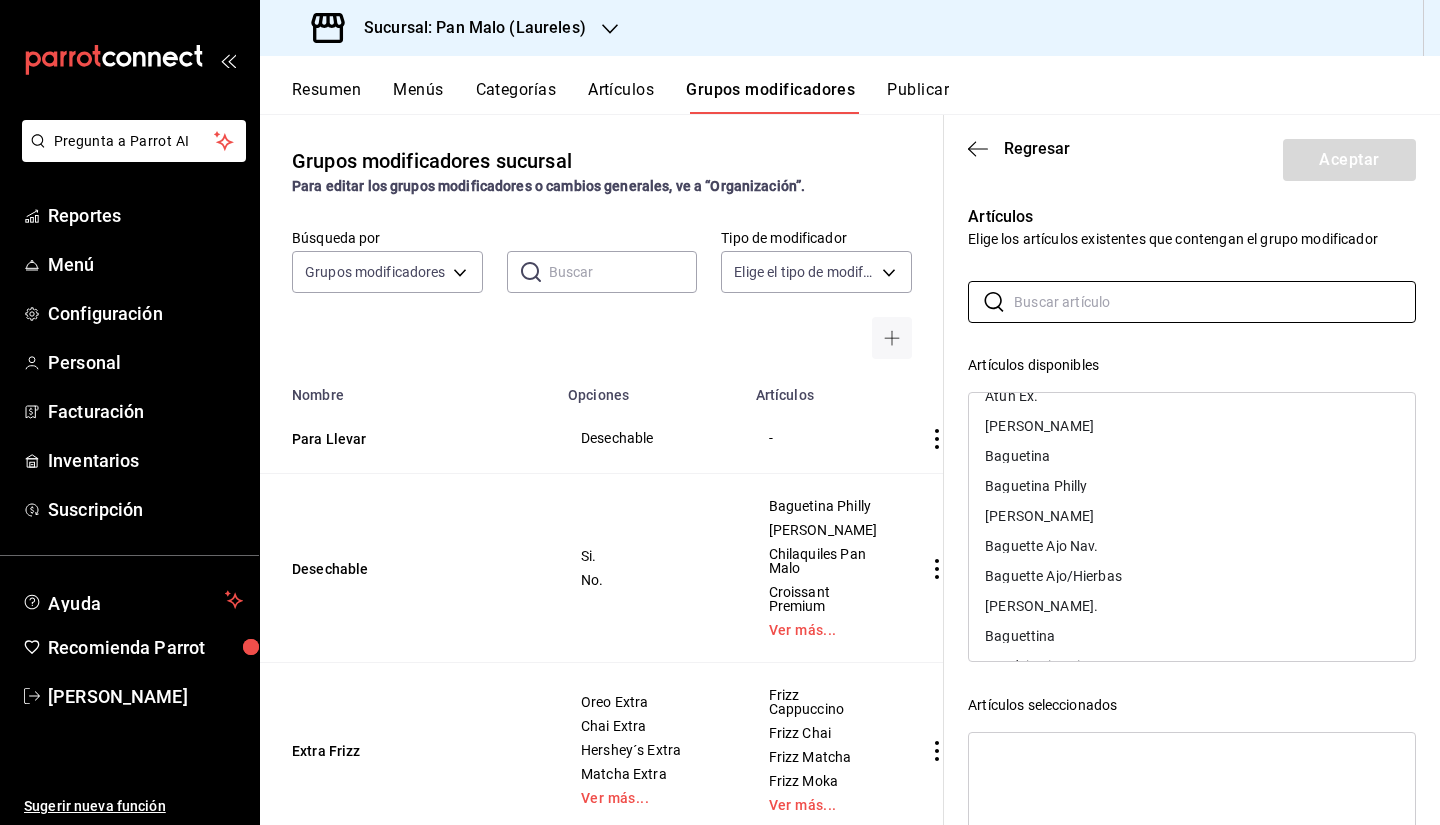 click on "Baguetina Philly" at bounding box center (1036, 486) 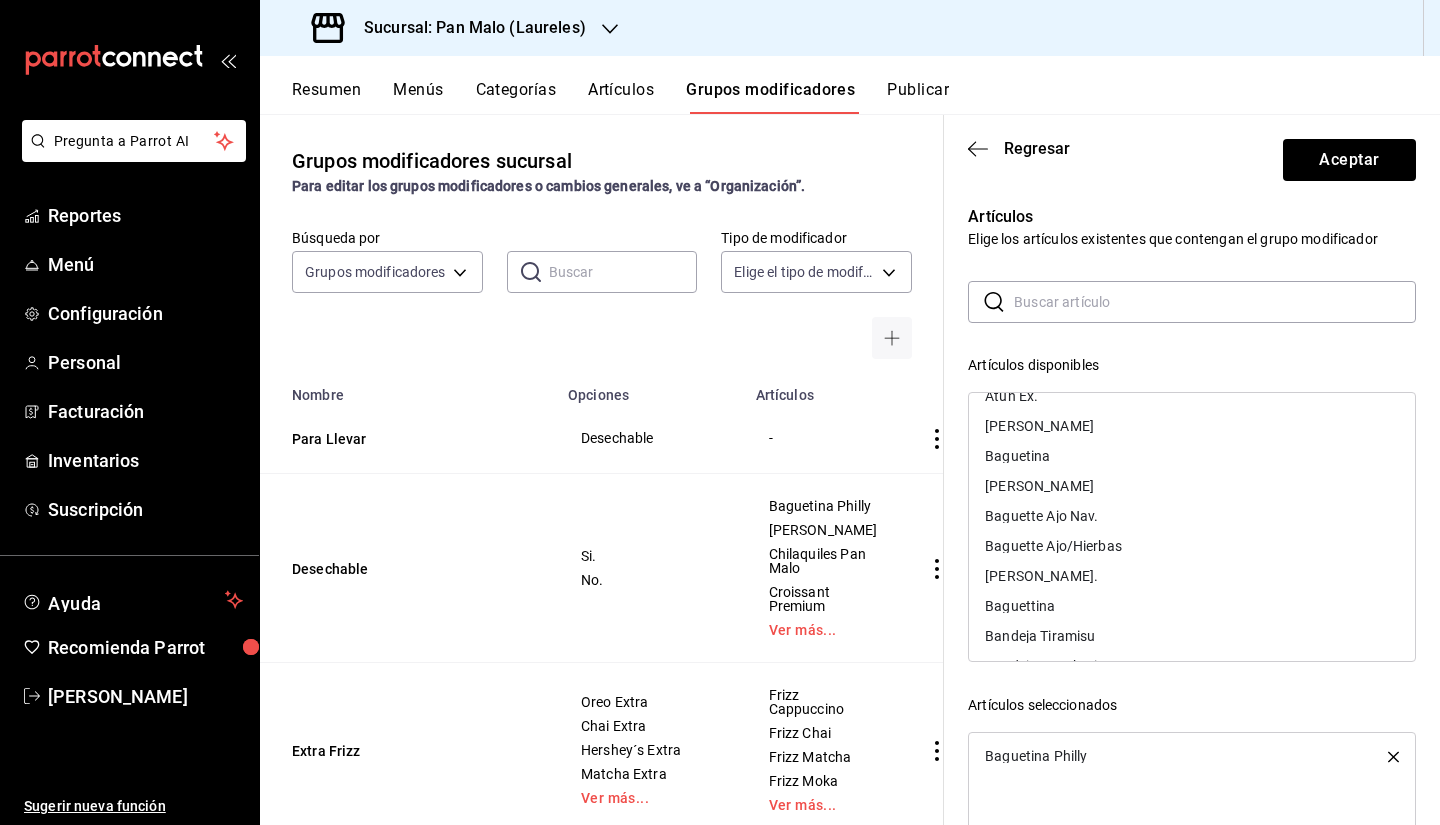 click on "[PERSON_NAME]" at bounding box center (1192, 486) 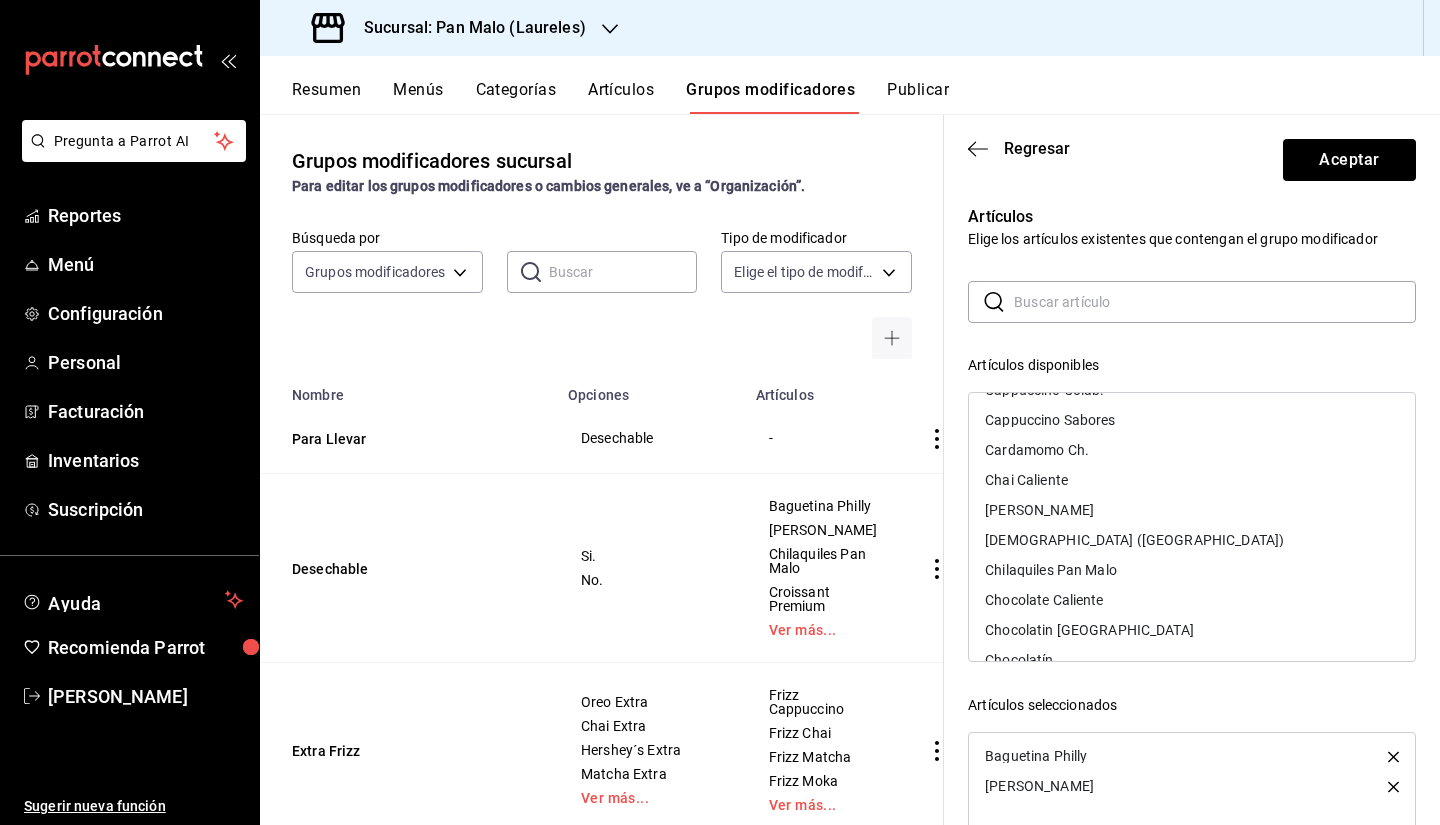 scroll, scrollTop: 1204, scrollLeft: 0, axis: vertical 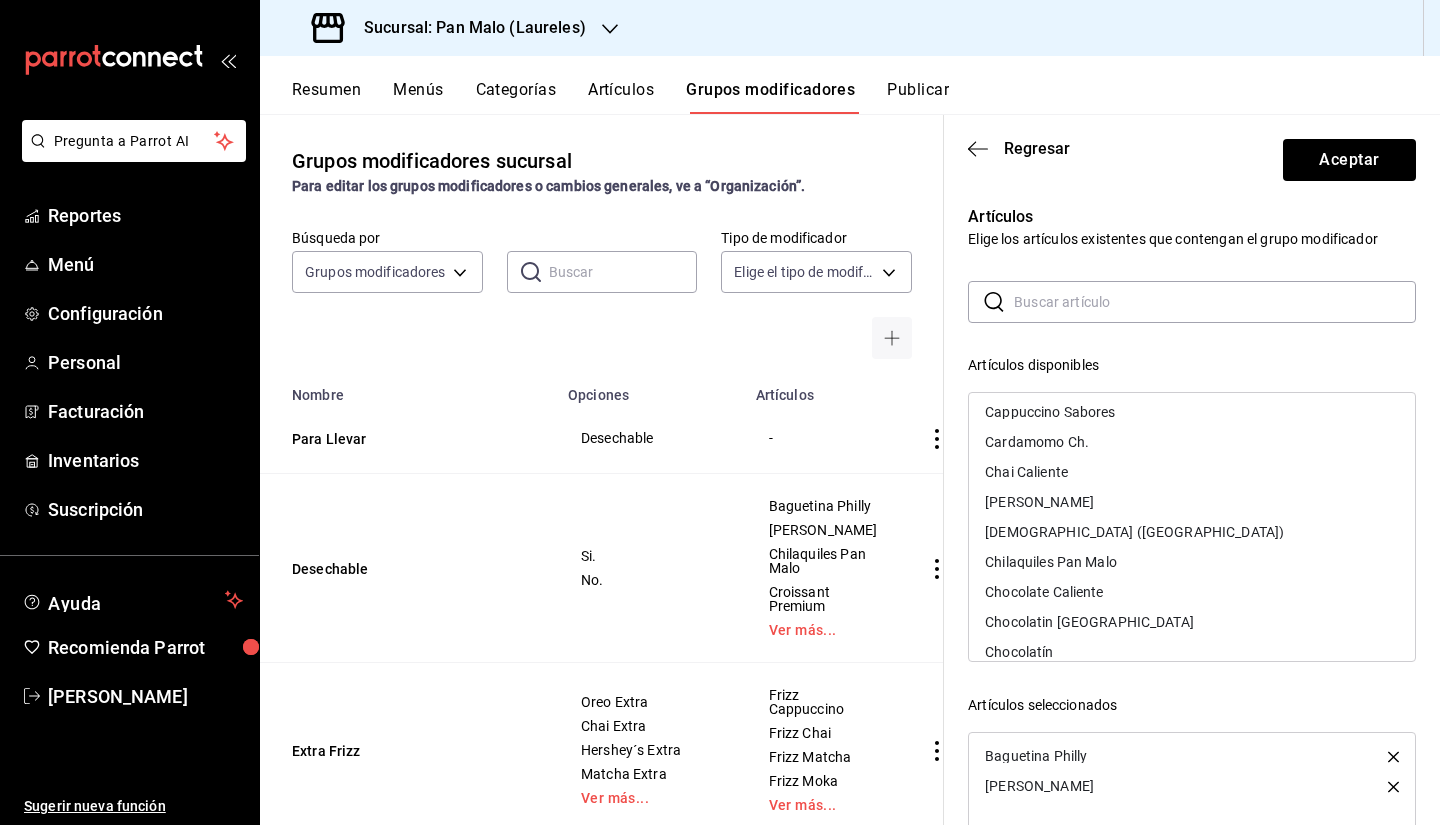 click on "Chilaquiles Pan Malo" at bounding box center [1051, 562] 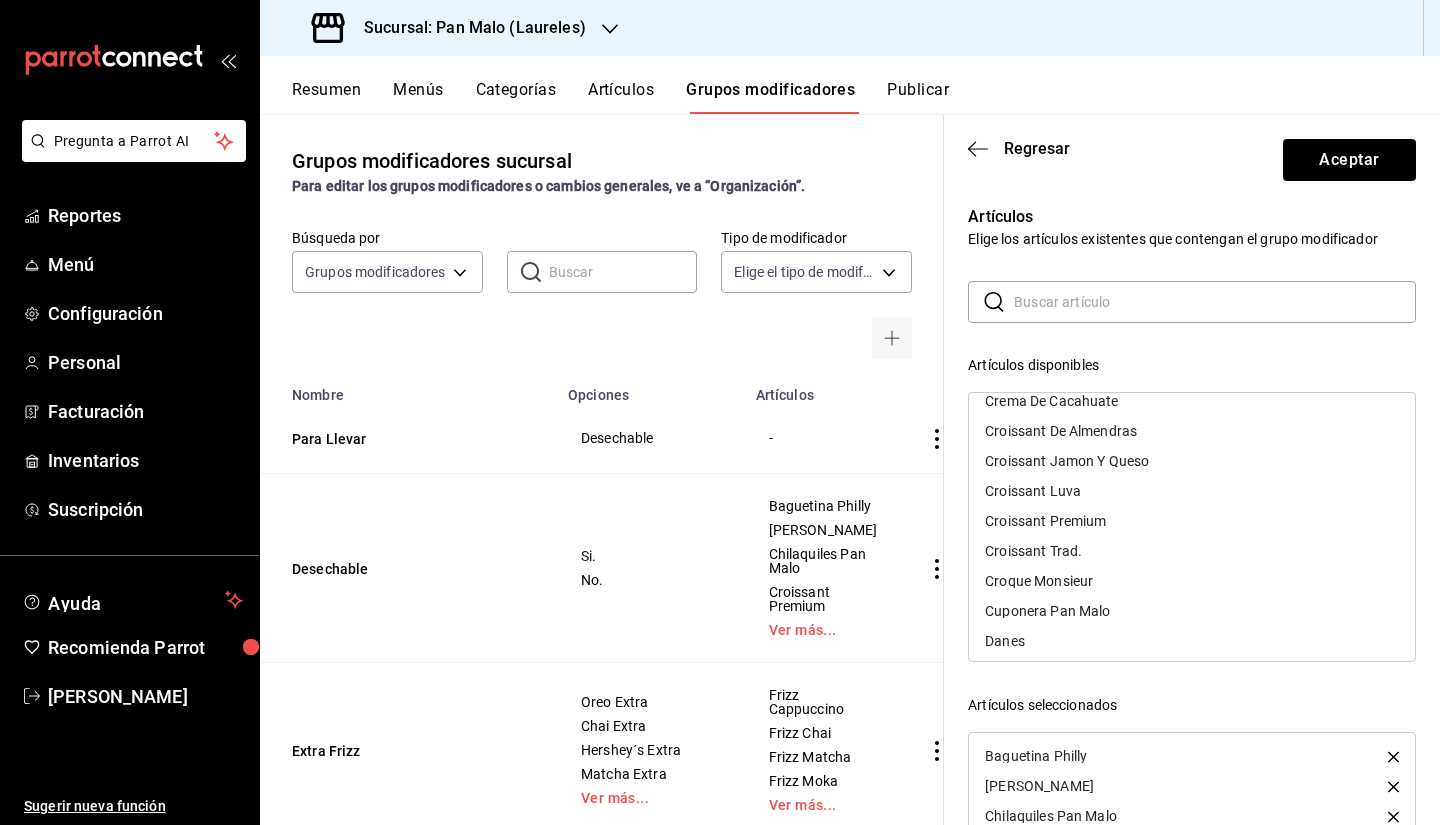 click on "Croissant Premium" at bounding box center (1192, 521) 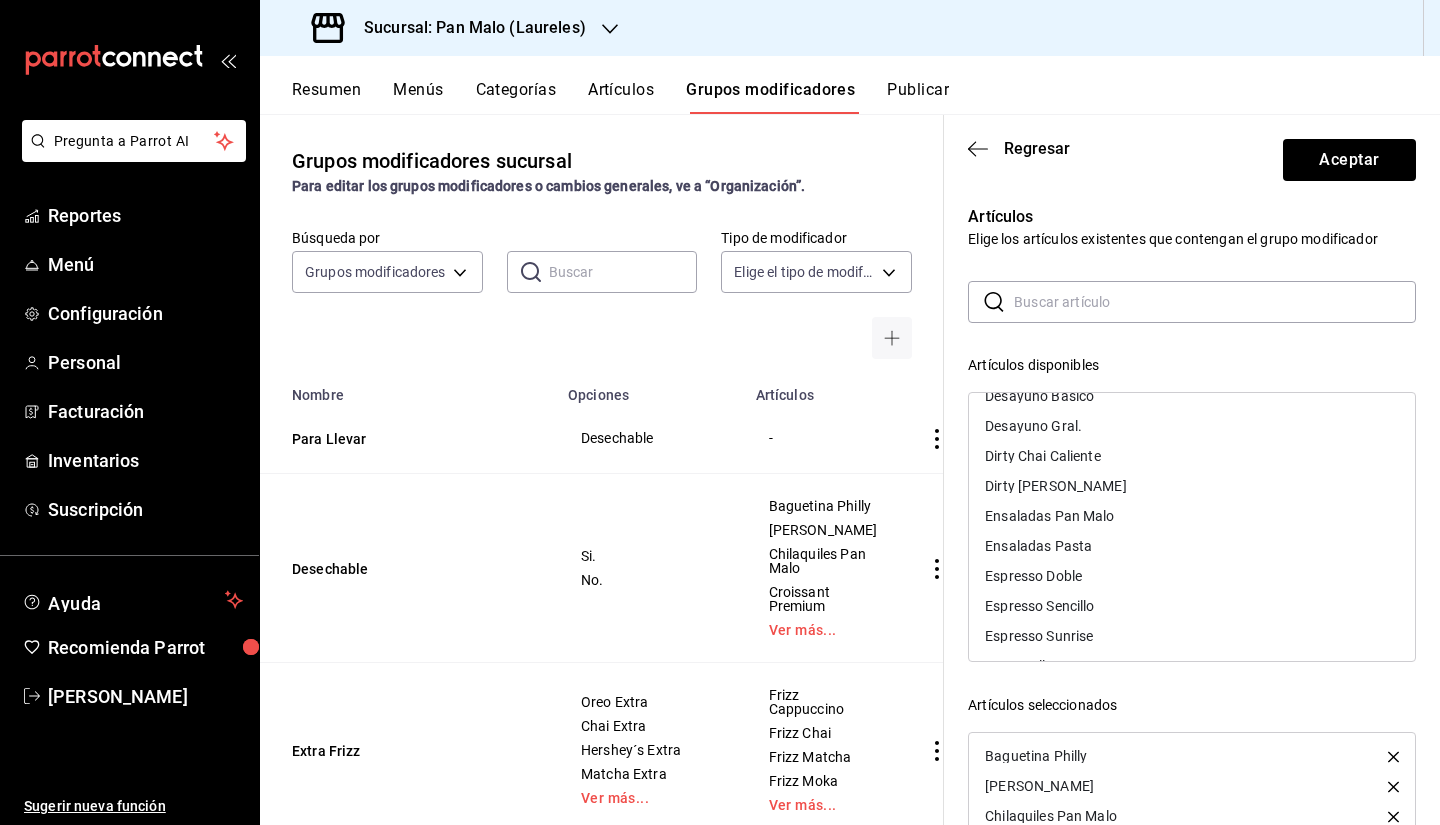scroll, scrollTop: 2154, scrollLeft: 0, axis: vertical 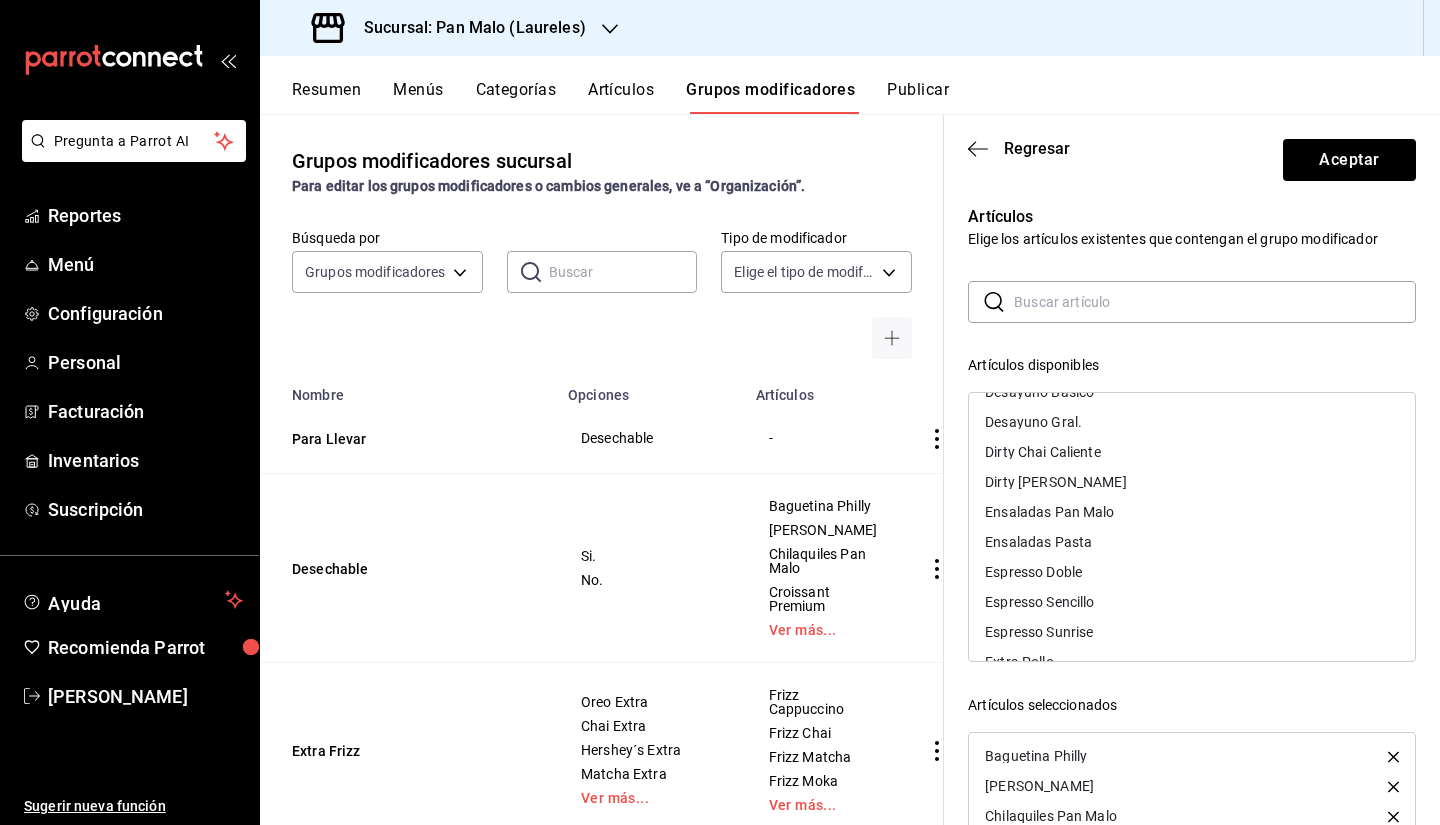 click on "Ensaladas Pan Malo" at bounding box center [1192, 512] 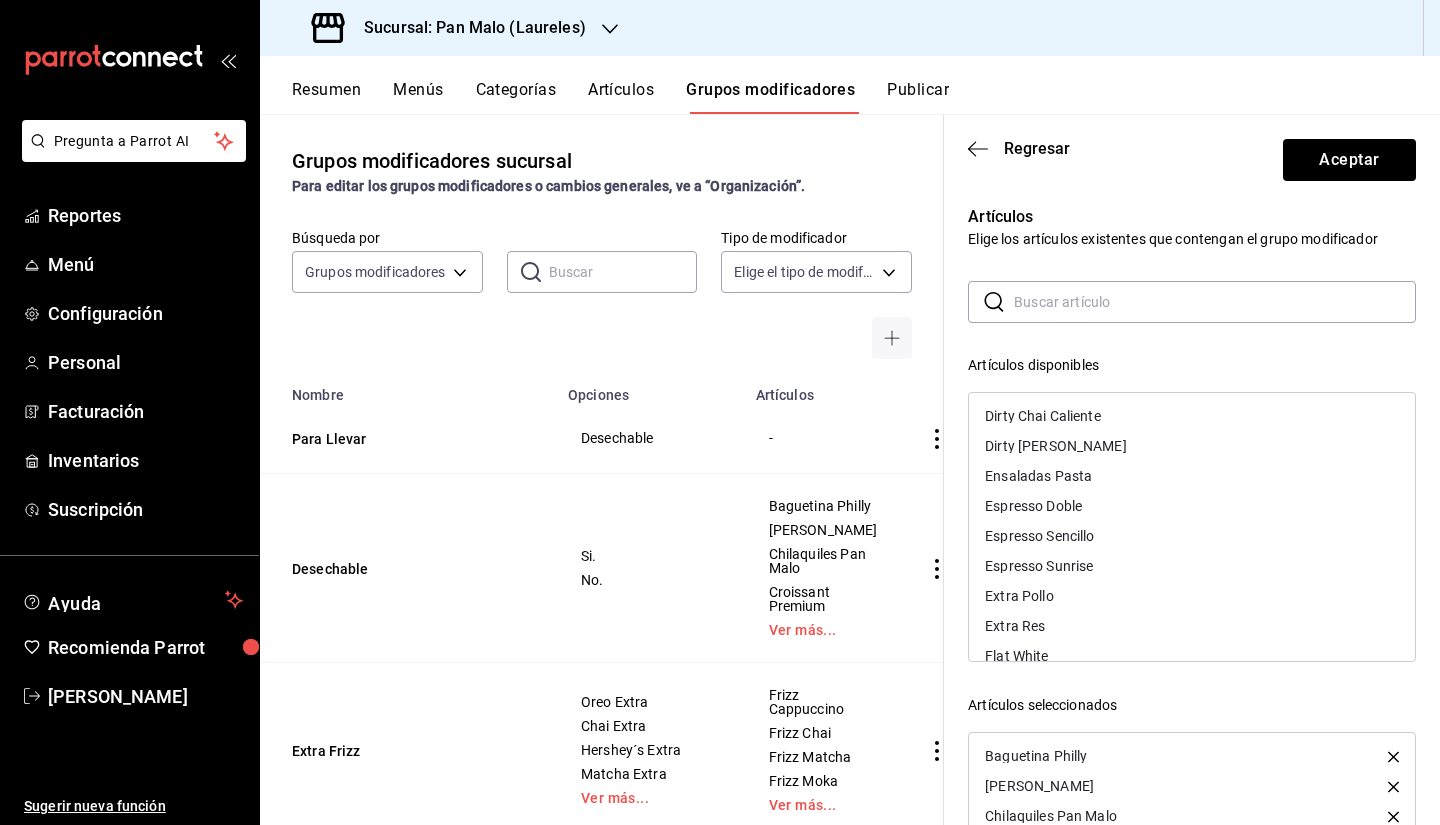 scroll, scrollTop: 2192, scrollLeft: 0, axis: vertical 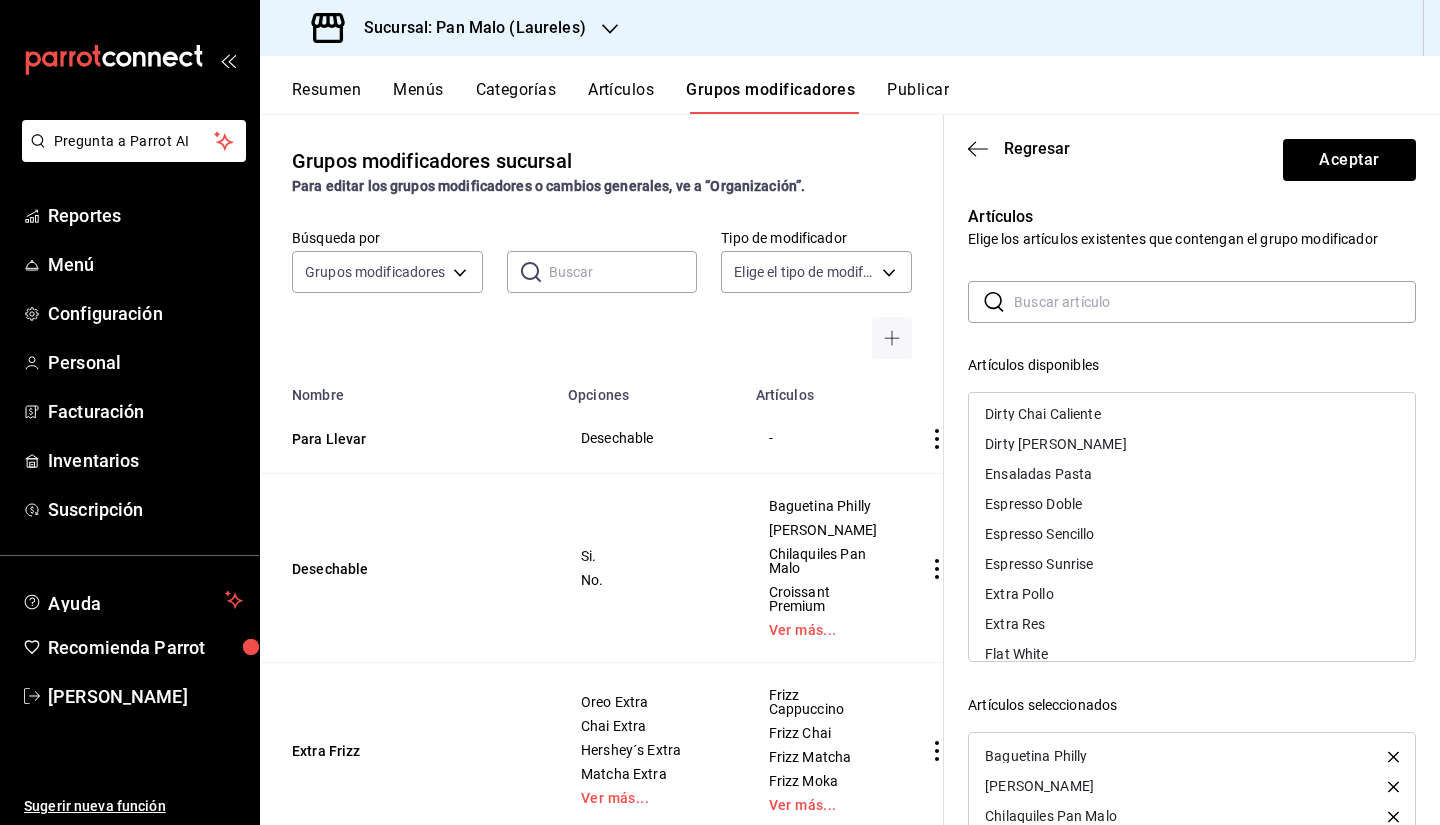 click on "Ensaladas Pasta" at bounding box center (1192, 474) 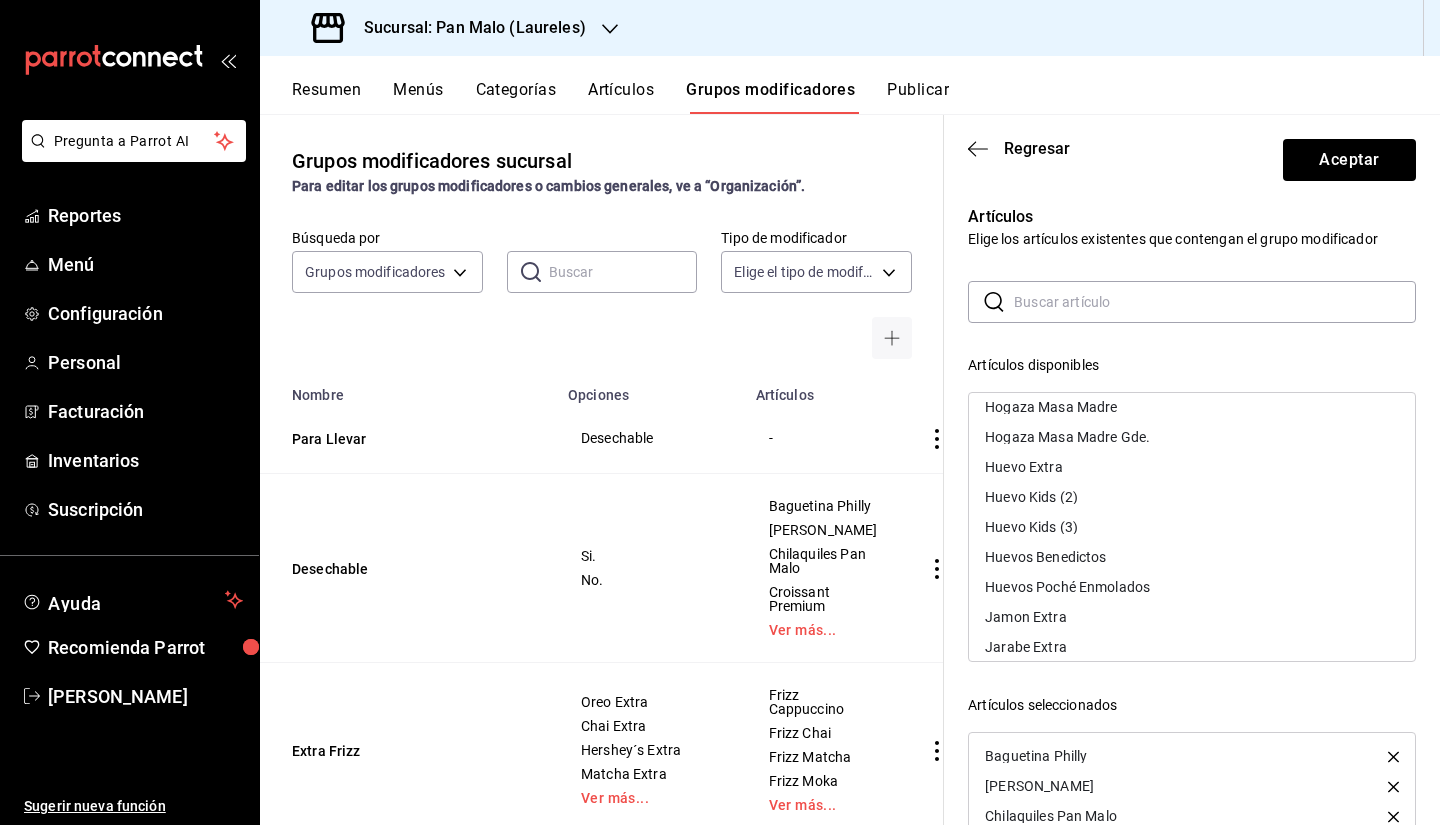 scroll, scrollTop: 2965, scrollLeft: 0, axis: vertical 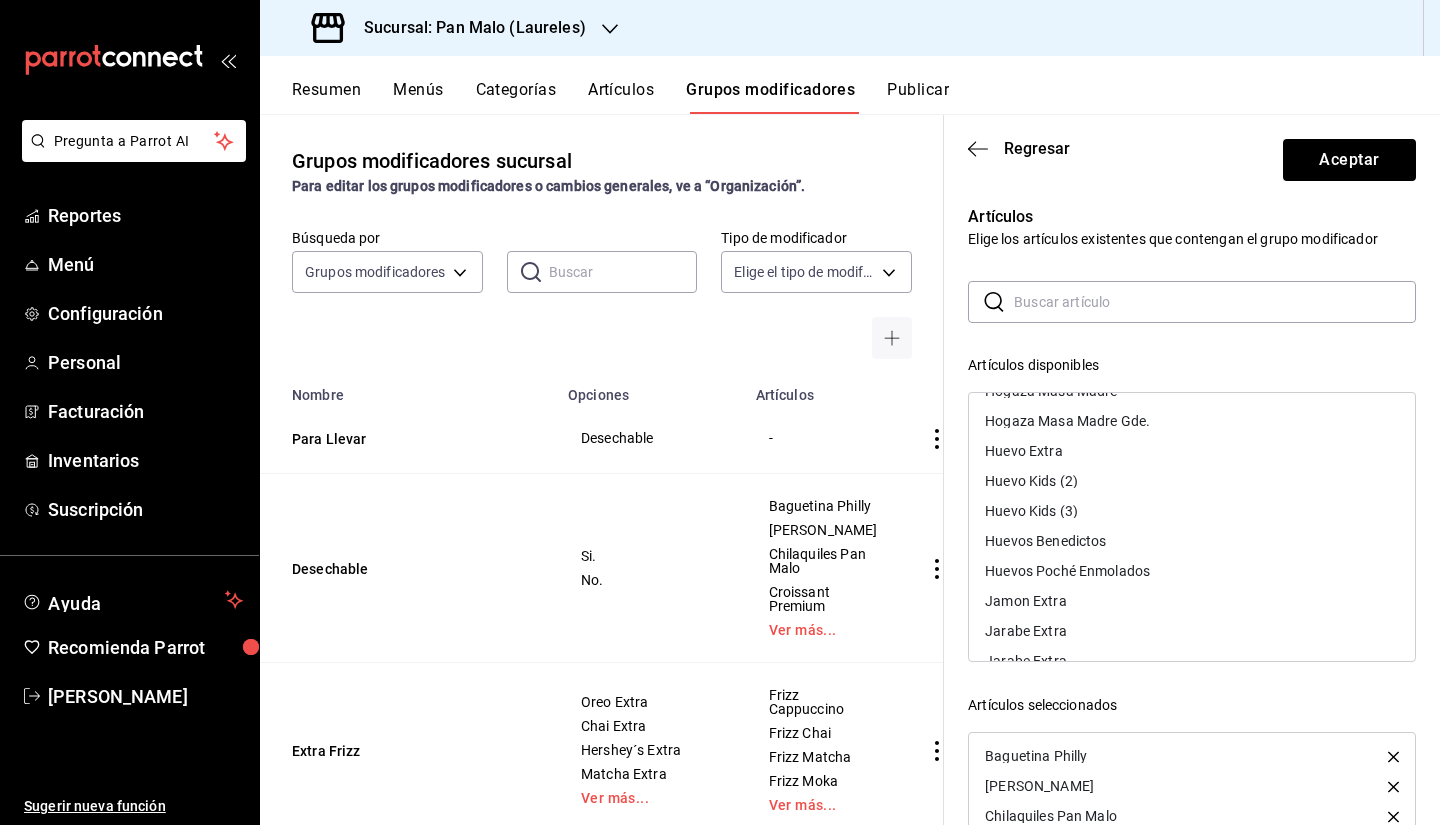 click on "Huevos Benedictos" at bounding box center (1192, 541) 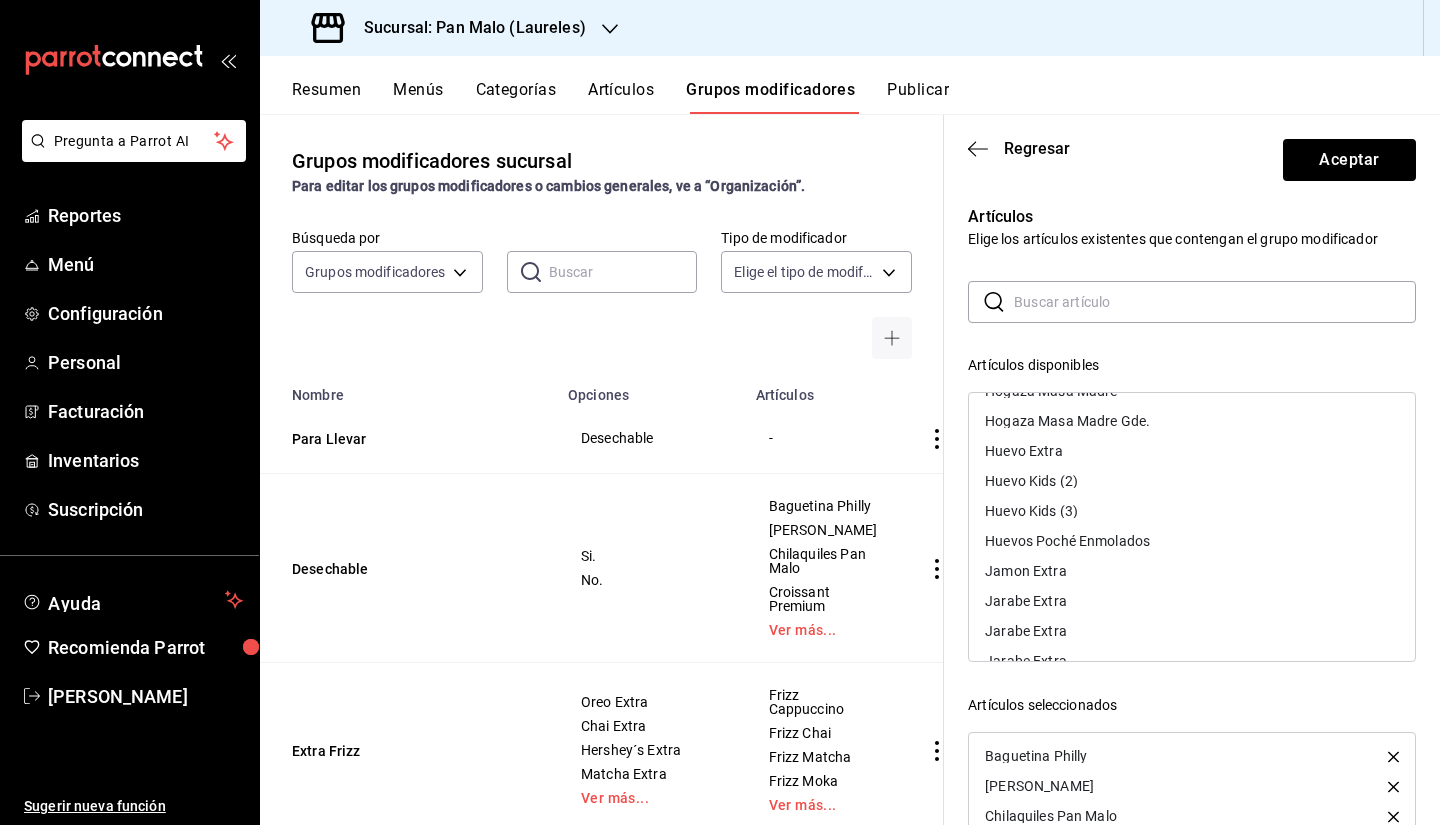 click on "Huevos Poché Enmolados" at bounding box center [1192, 541] 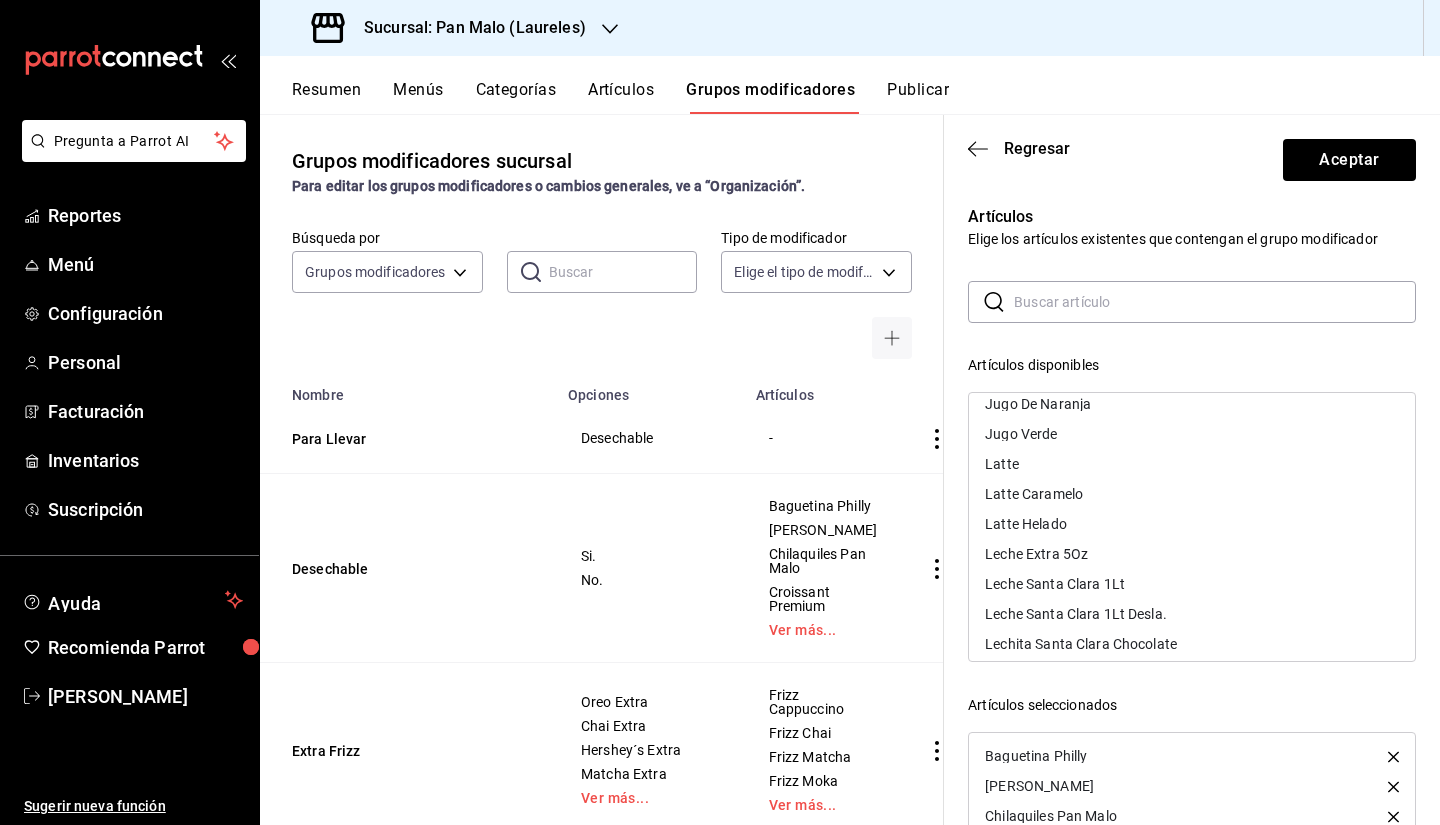 scroll, scrollTop: 3256, scrollLeft: 0, axis: vertical 